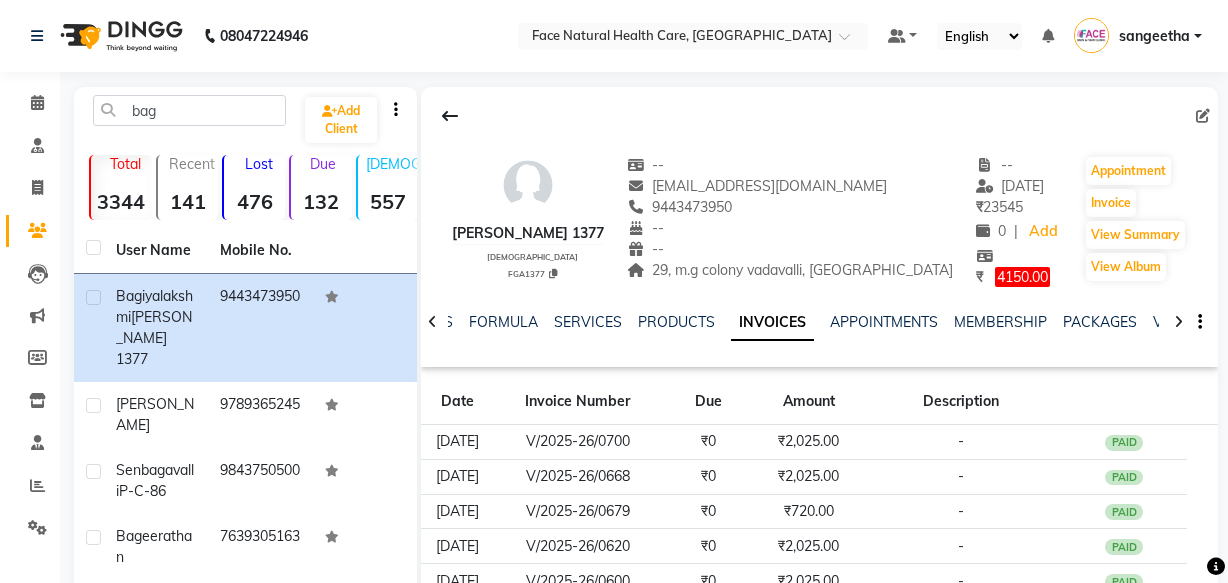 select on "10" 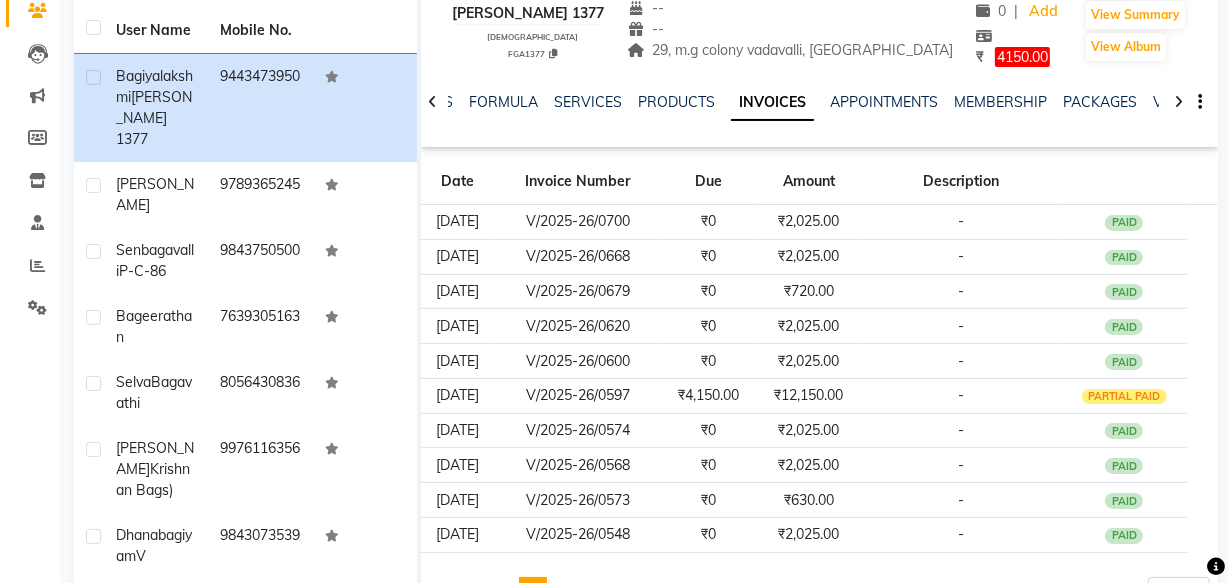 scroll, scrollTop: 0, scrollLeft: 0, axis: both 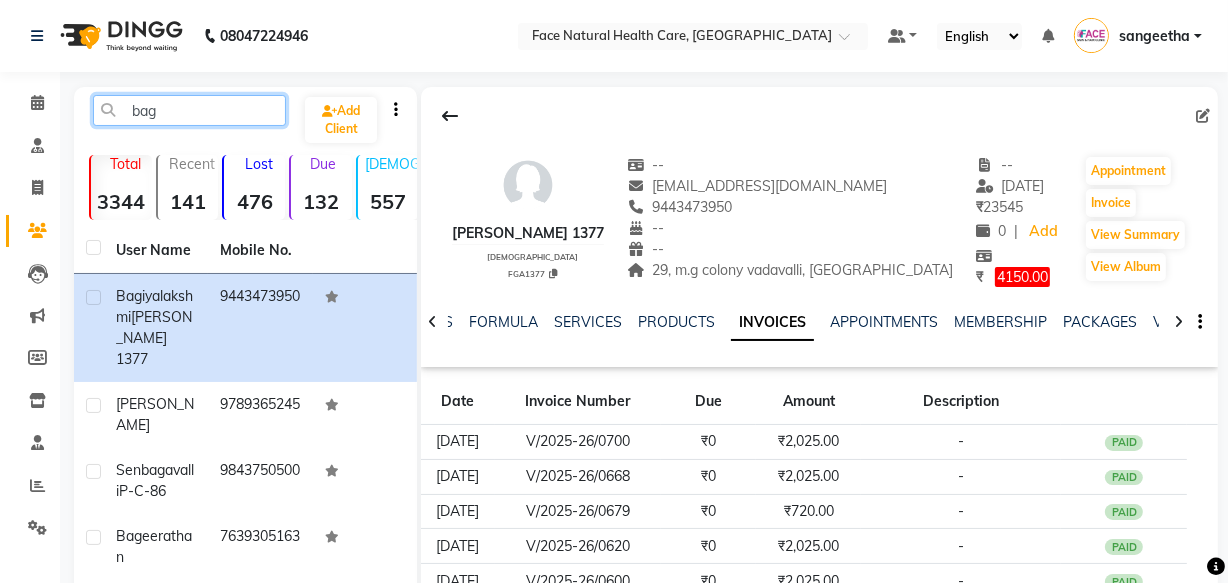 click on "bag" 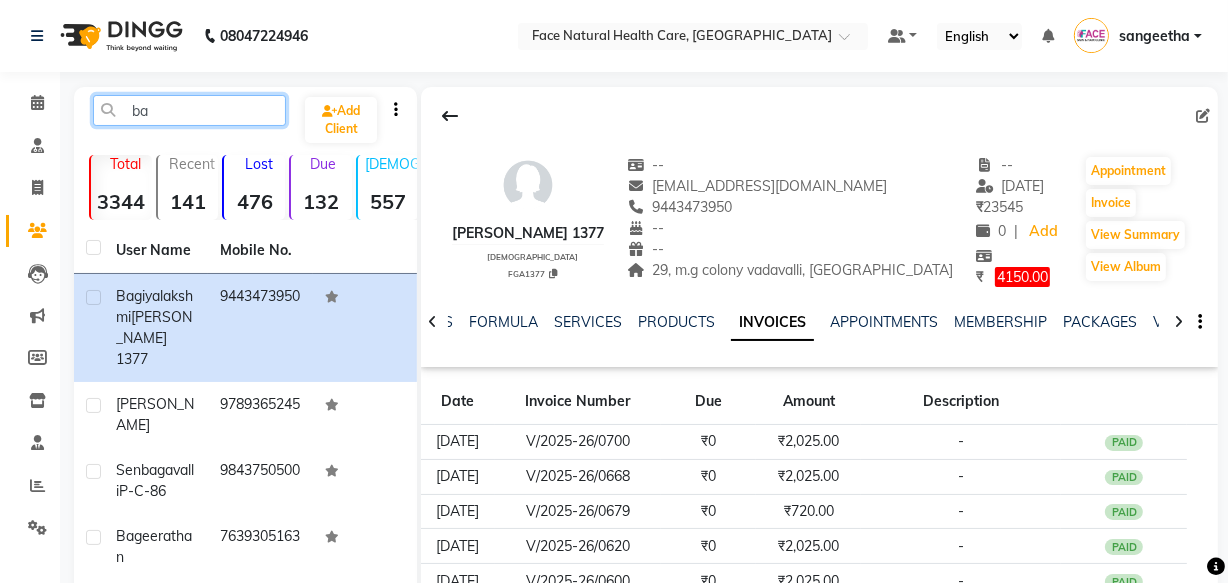 type on "b" 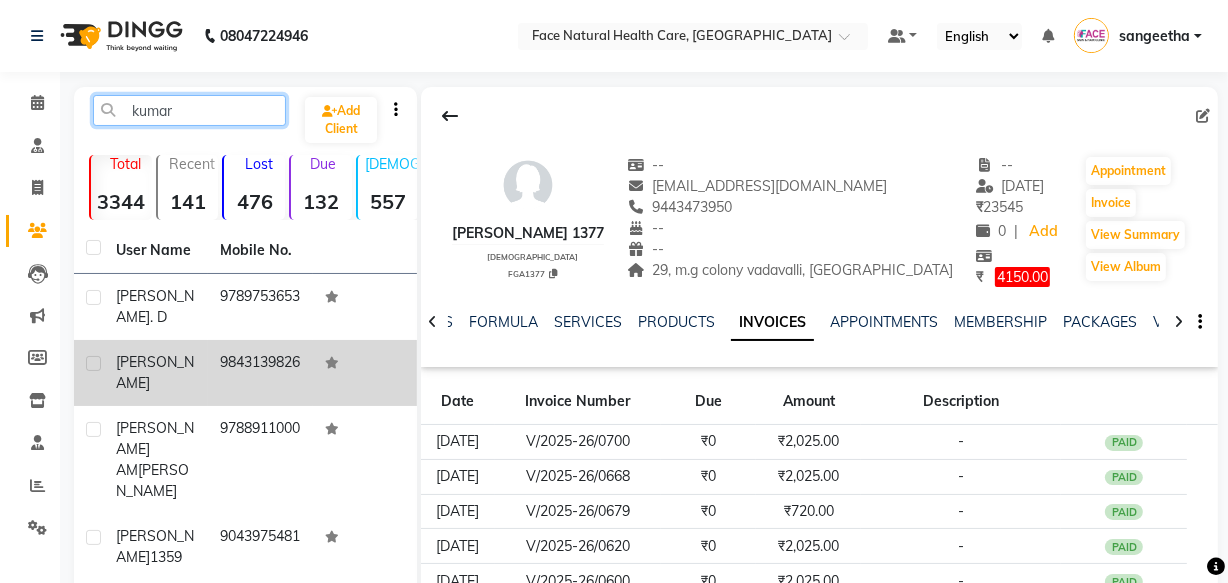 type on "kumar" 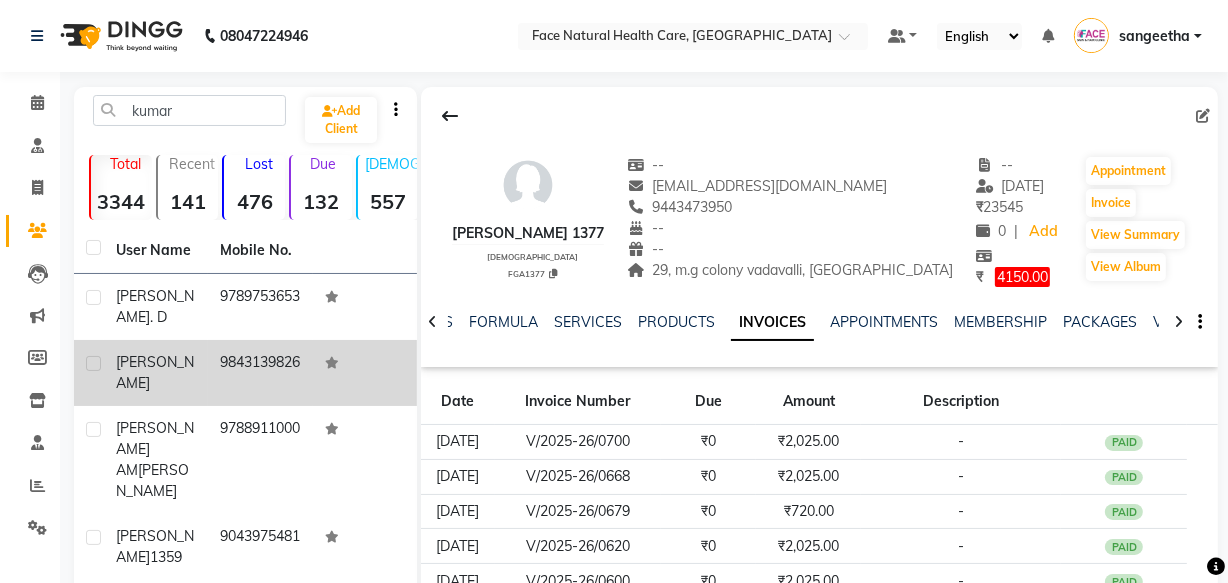 click on "[PERSON_NAME]" 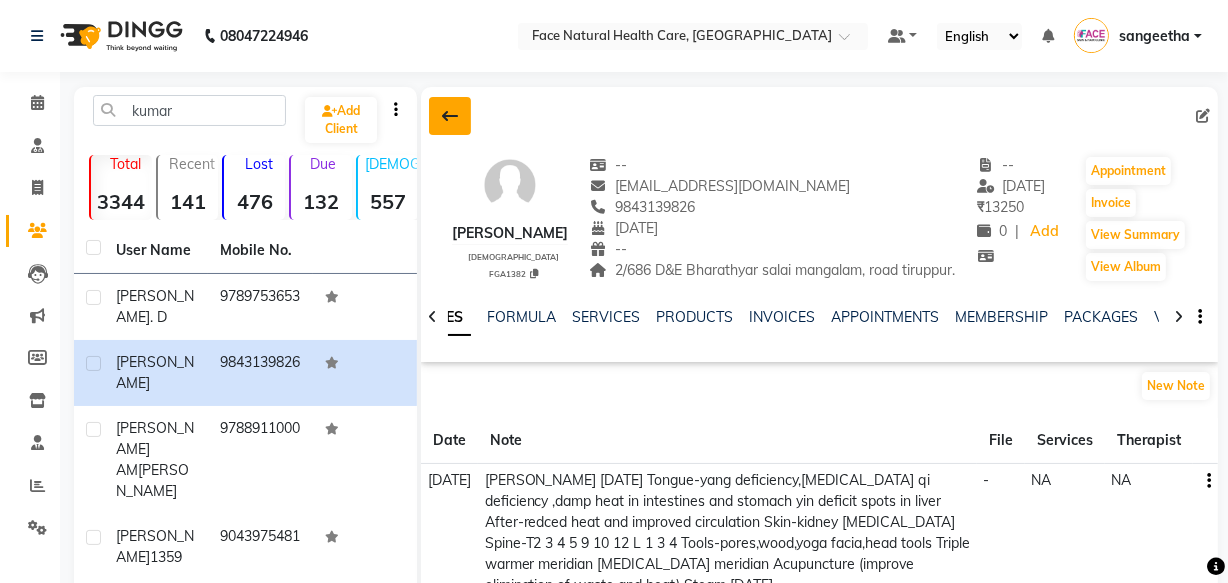 click 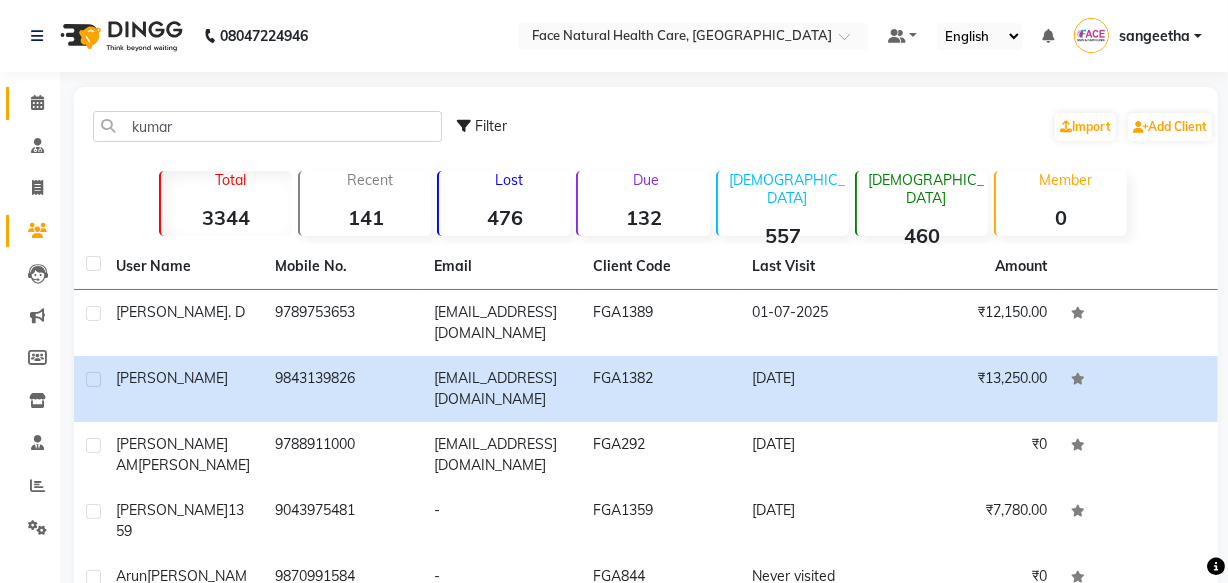click on "Calendar" 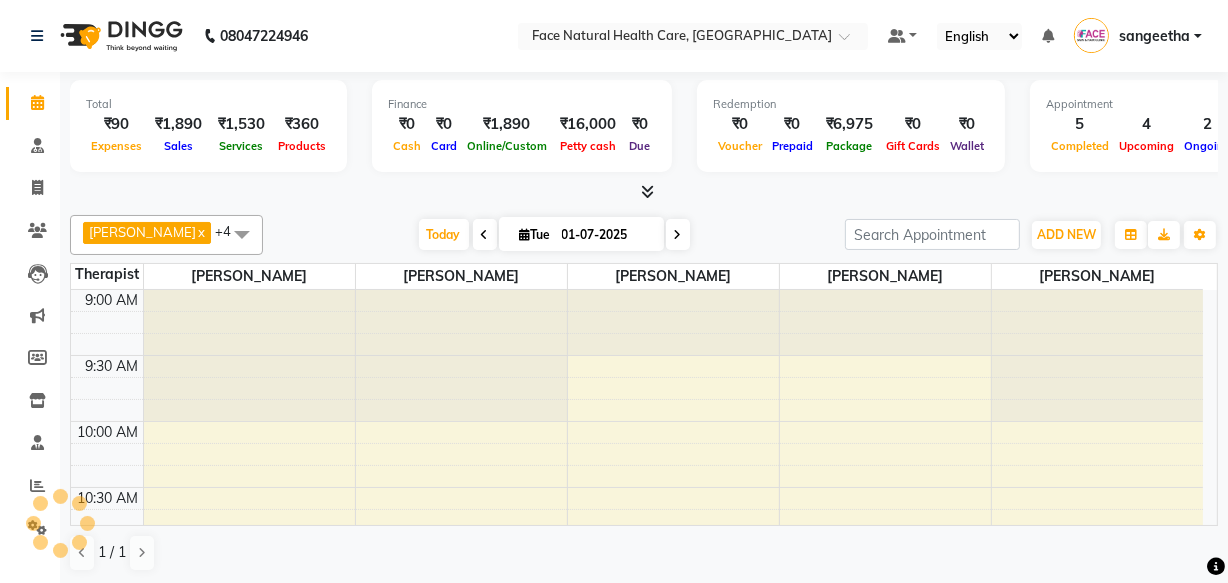 scroll, scrollTop: 0, scrollLeft: 0, axis: both 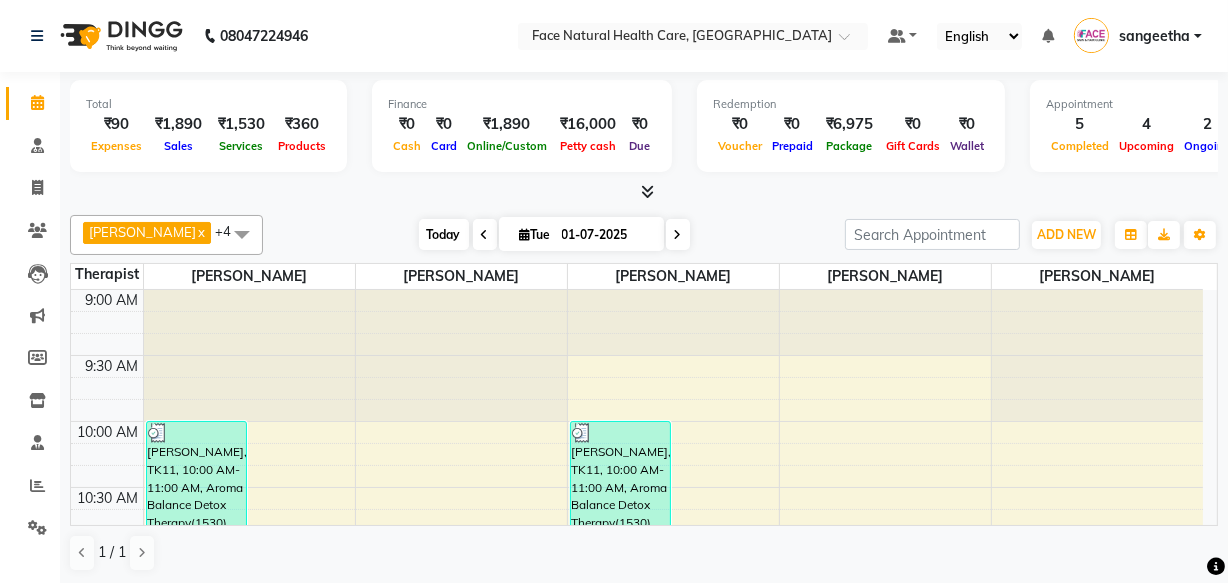 click on "Today" at bounding box center [444, 234] 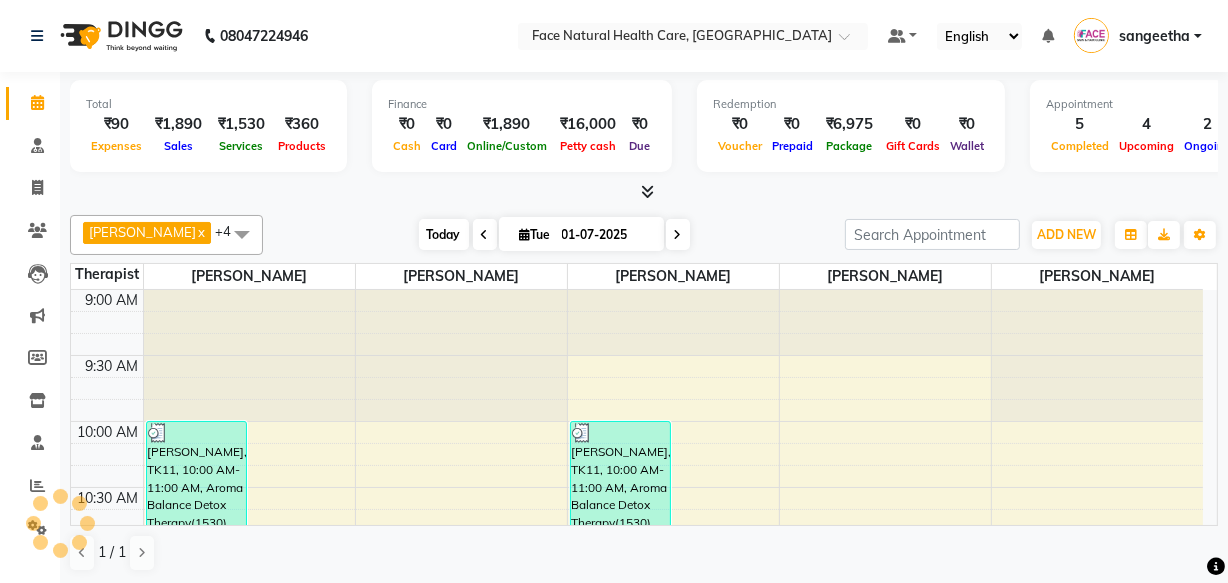 scroll, scrollTop: 921, scrollLeft: 0, axis: vertical 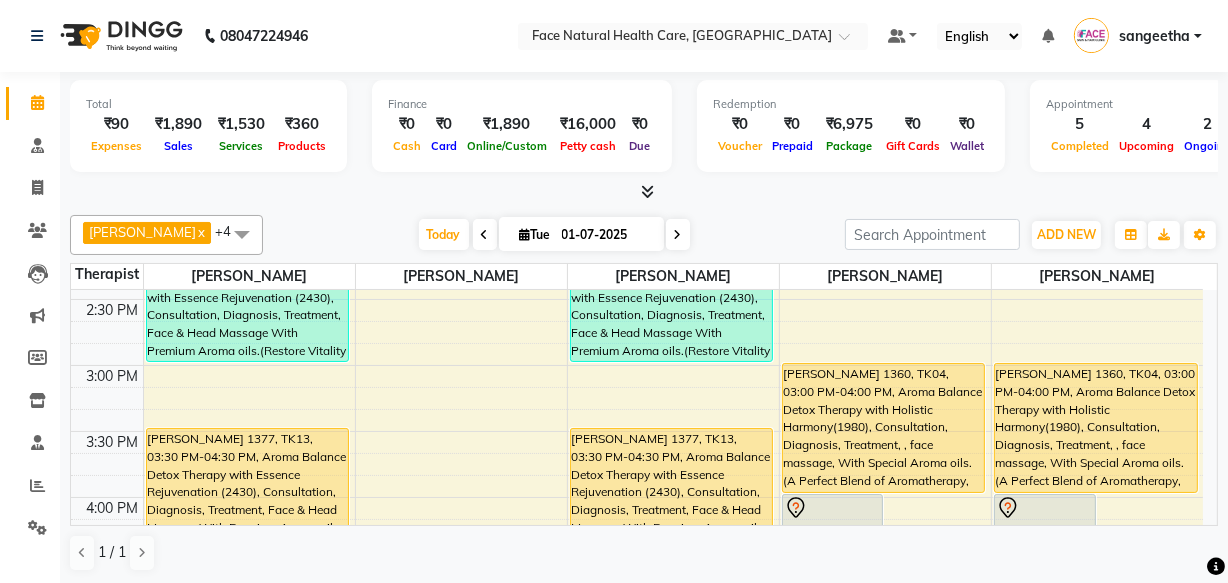 click on "[PERSON_NAME] 1360, TK04, 03:00 PM-04:00 PM, Aroma Balance Detox Therapy with Holistic Harmony(1980), Consultation, Diagnosis, Treatment, , face massage, With Special  Aroma oils.(A Perfect Blend of Aromatherapy, Massage, and Advanced Tools for Healing and Detoxification)" at bounding box center [884, 428] 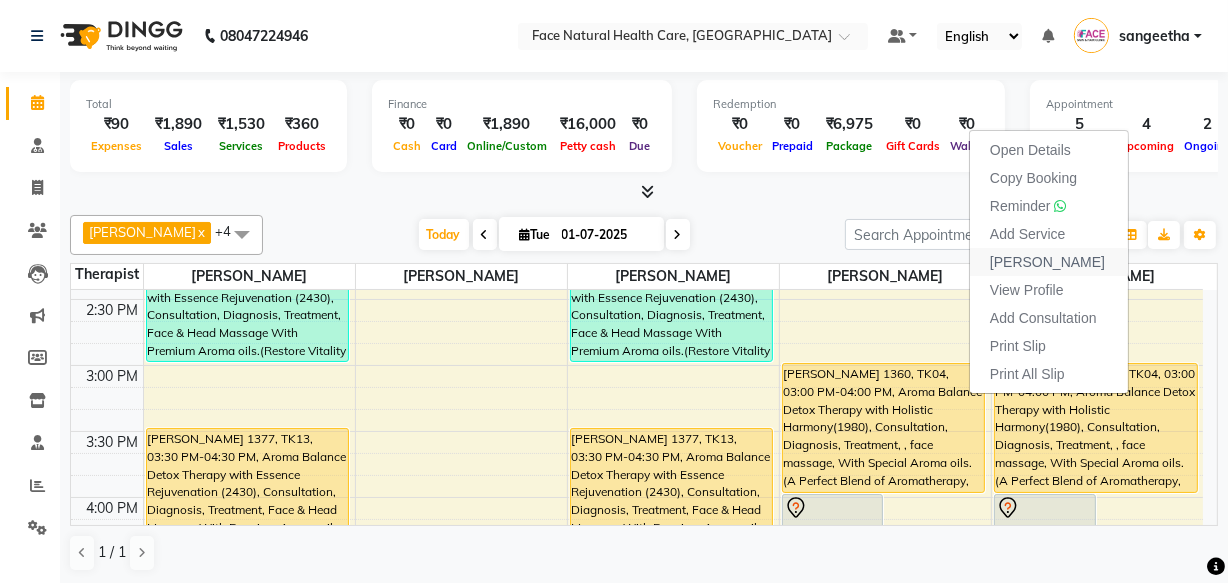 click on "[PERSON_NAME]" at bounding box center [1047, 262] 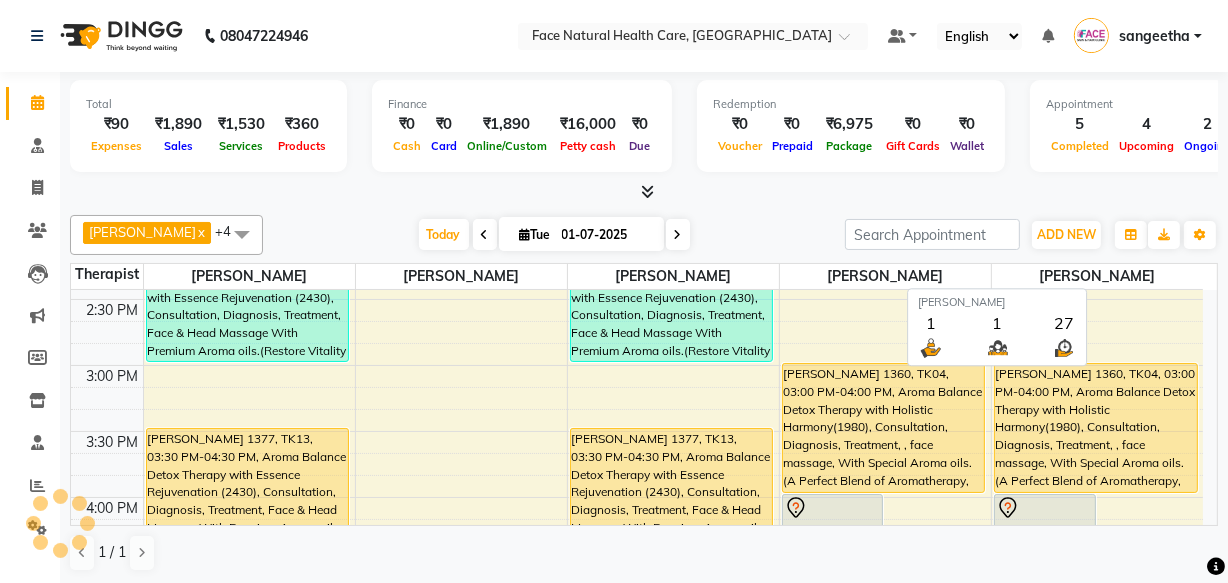 select on "service" 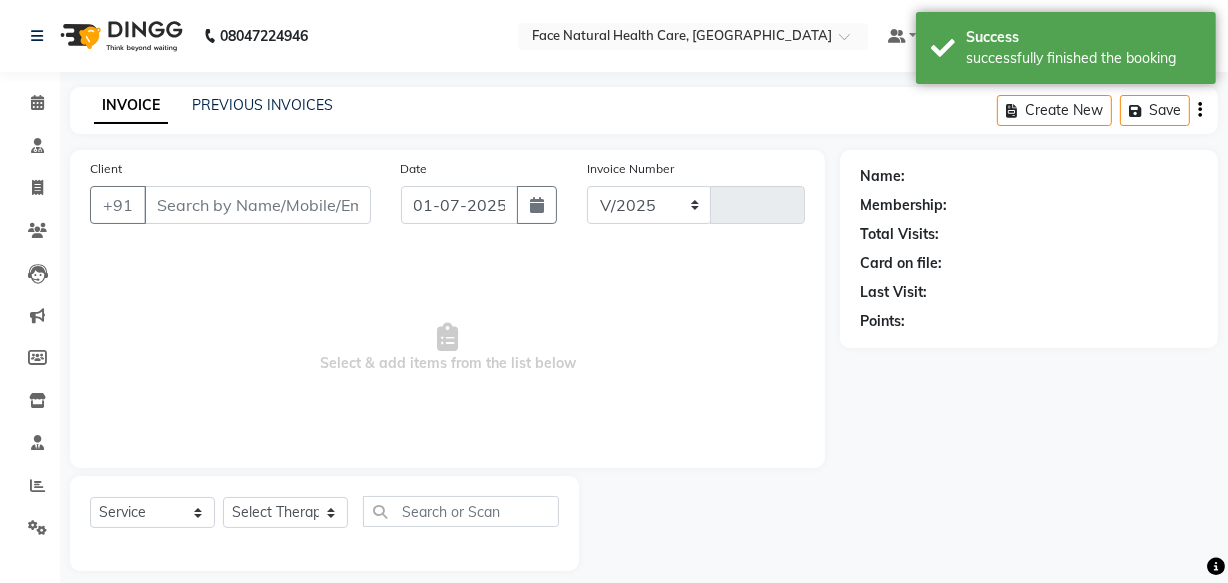select on "5675" 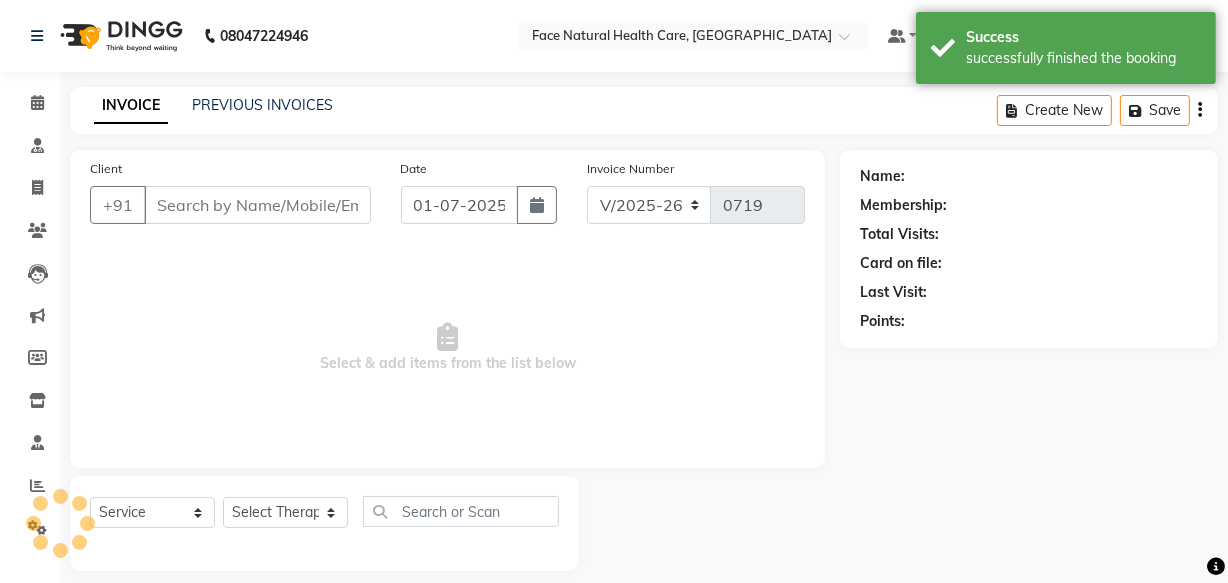 type on "9964858887" 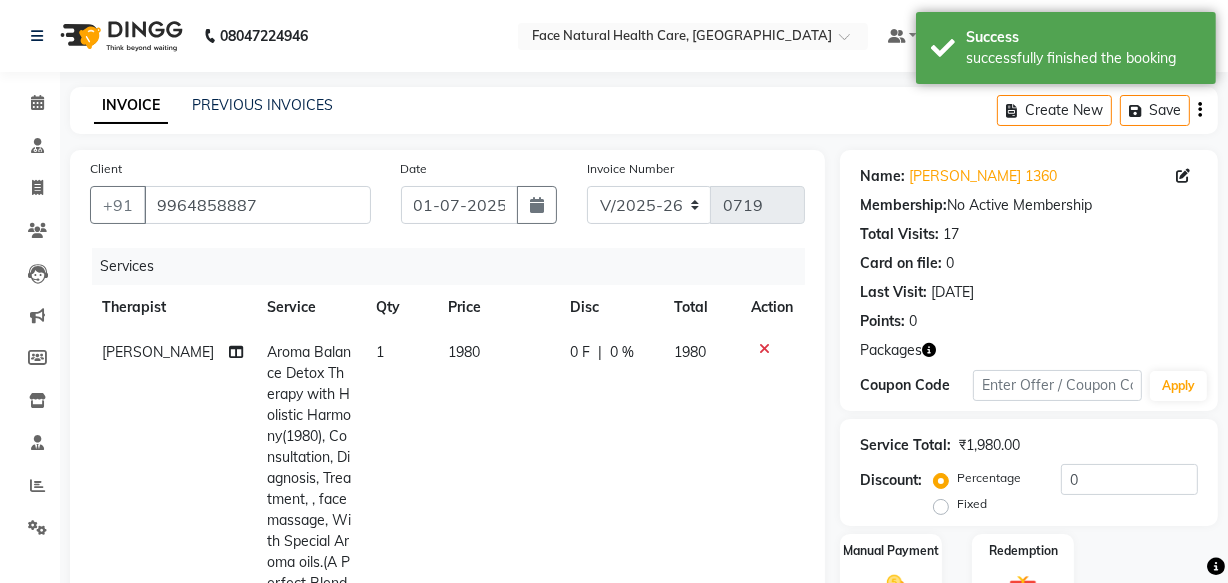 click on "1980" 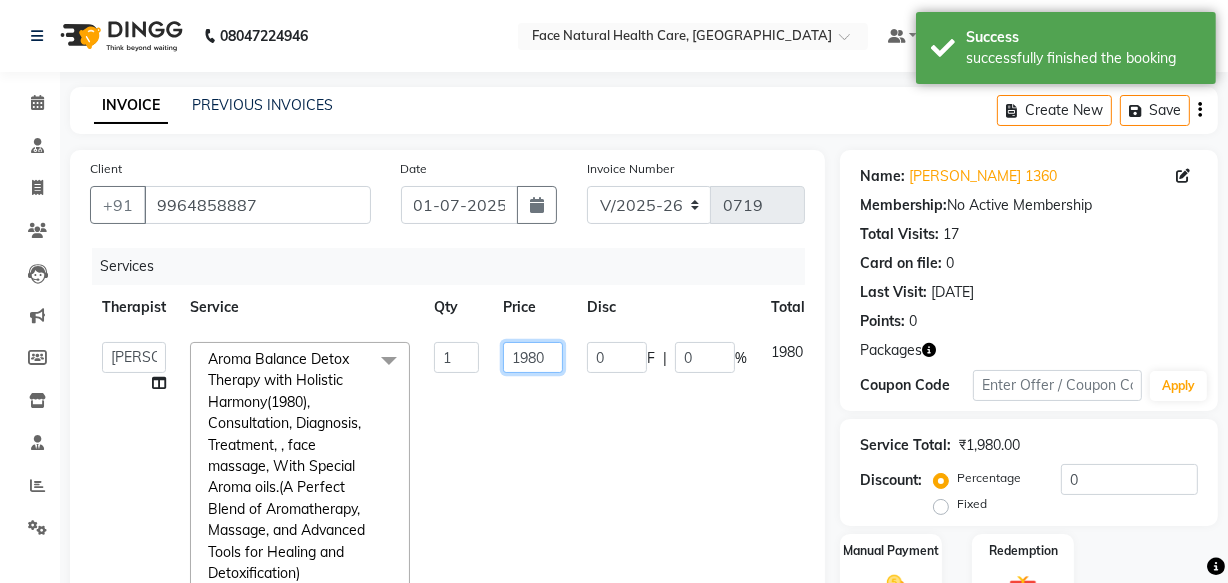 click on "1980" 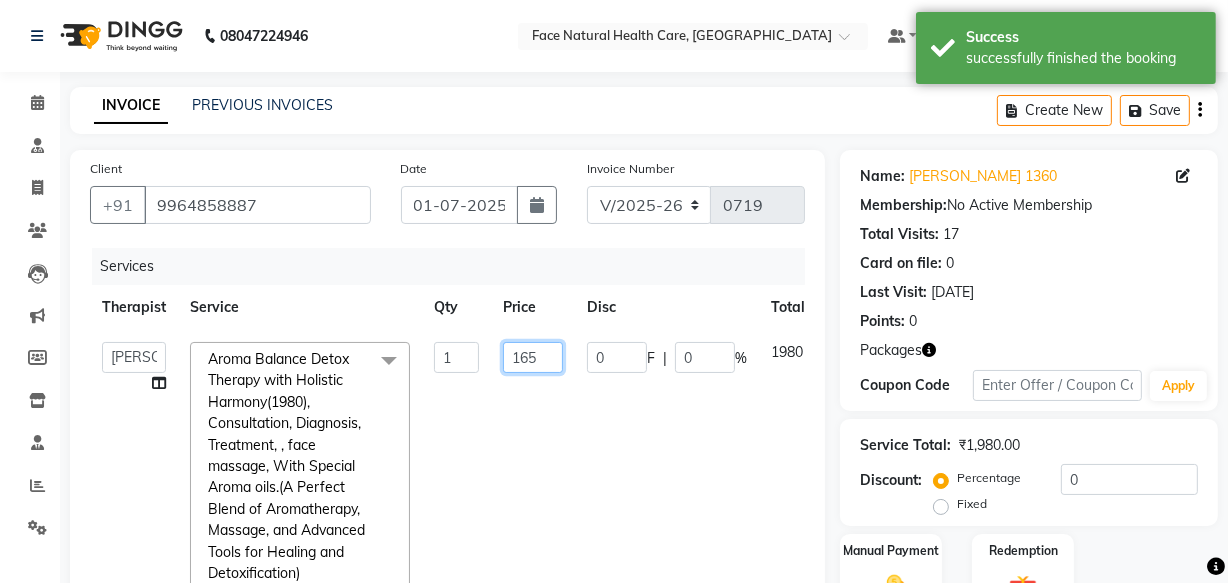 type on "1650" 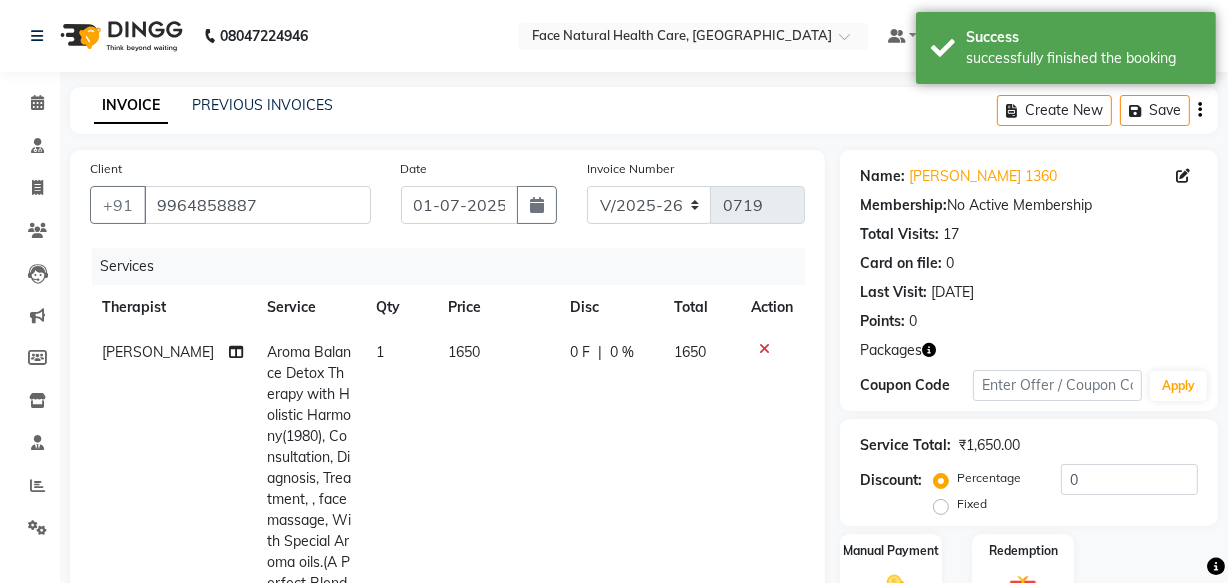 click on "[PERSON_NAME] Aroma Balance Detox Therapy with Holistic Harmony(1980), Consultation, Diagnosis, Treatment, , face massage, With Special  Aroma oils.(A Perfect Blend of Aromatherapy, Massage, and Advanced Tools for Healing and Detoxification) 1 1650 0 F | 0 % 1650" 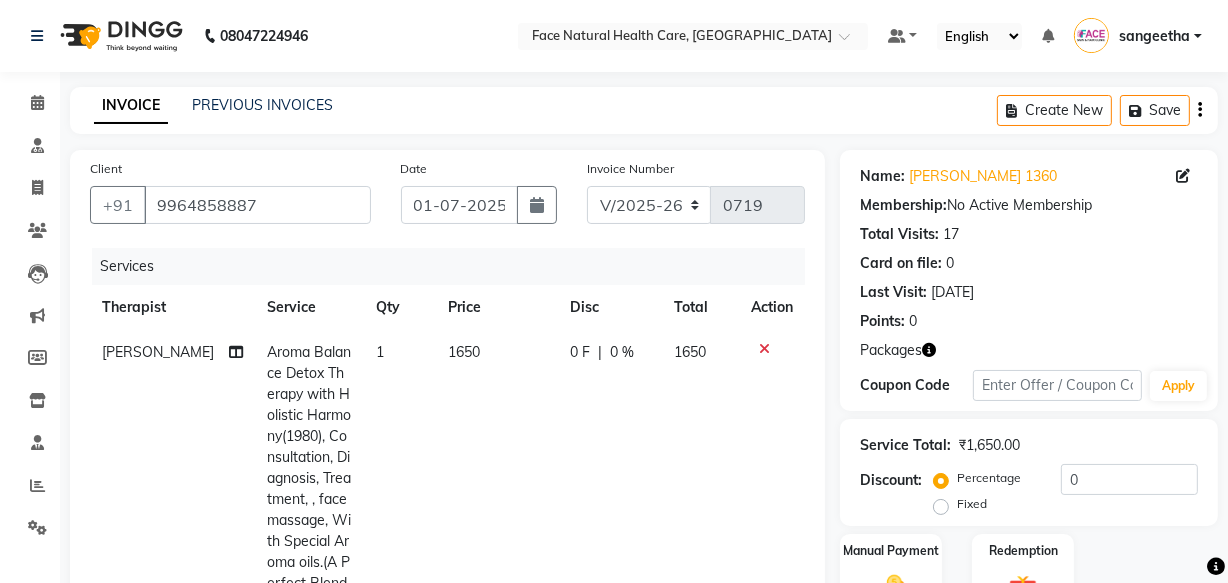 scroll, scrollTop: 34, scrollLeft: 0, axis: vertical 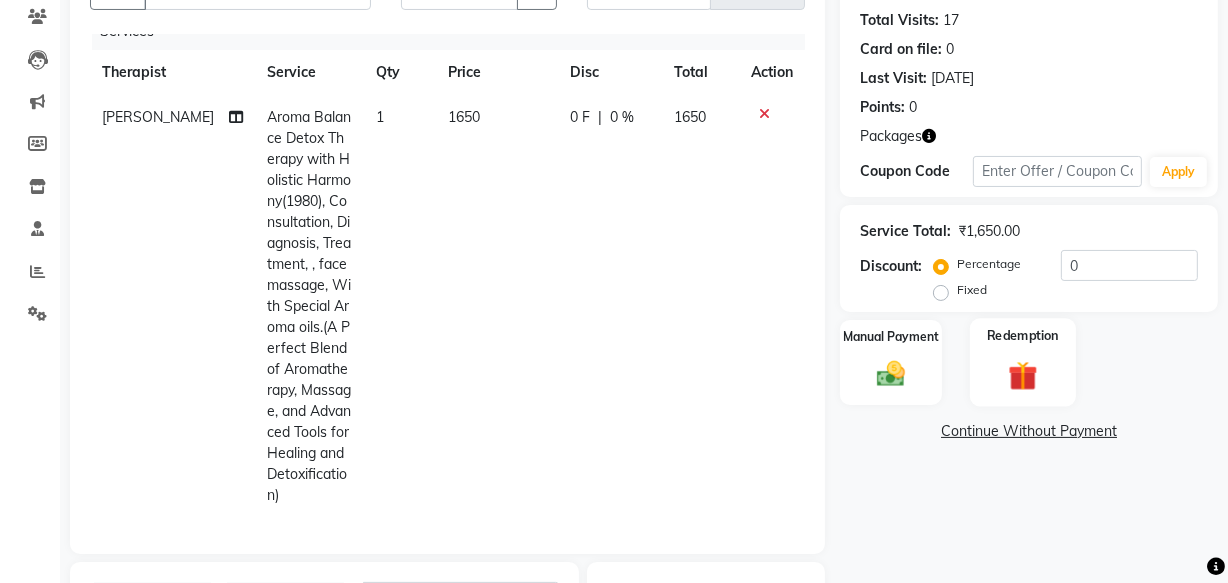 click on "Redemption" 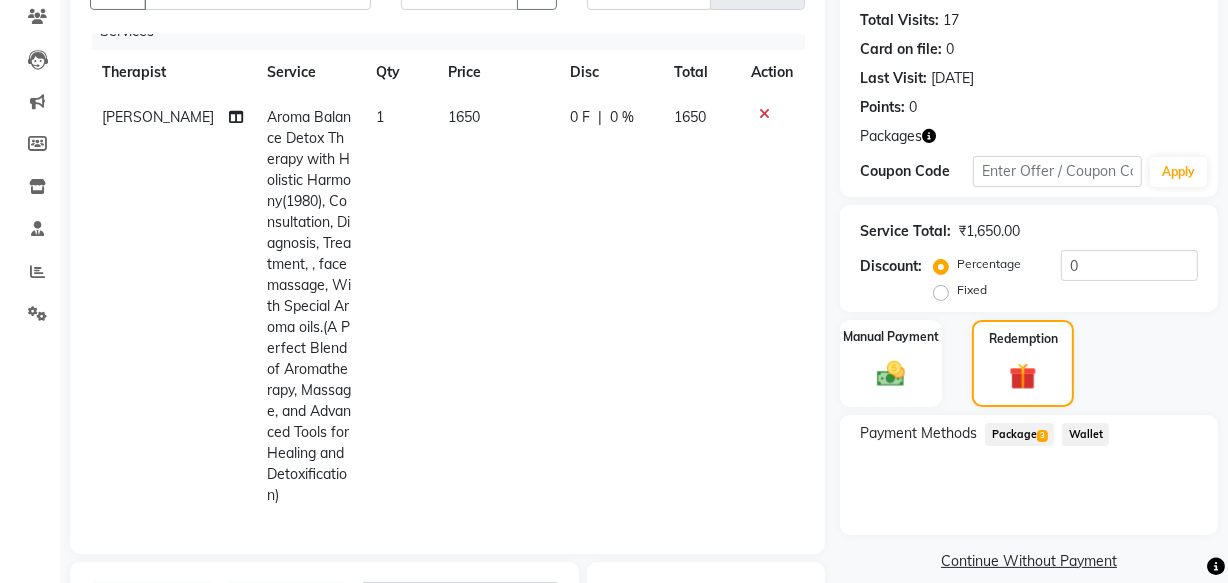click on "Package  3" 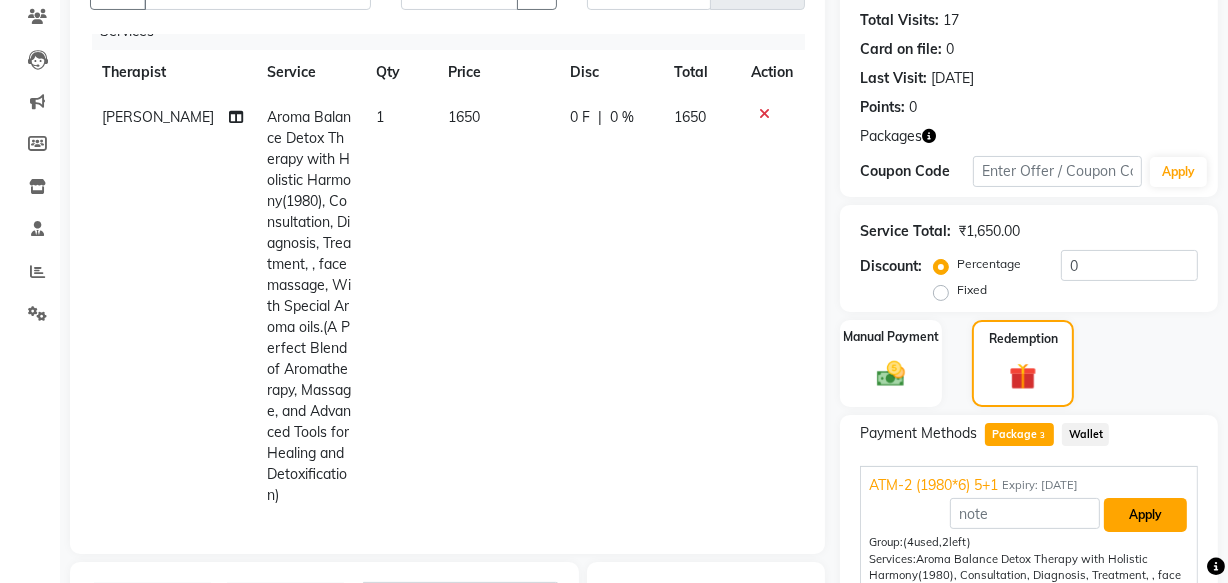 click on "Apply" at bounding box center [1145, 515] 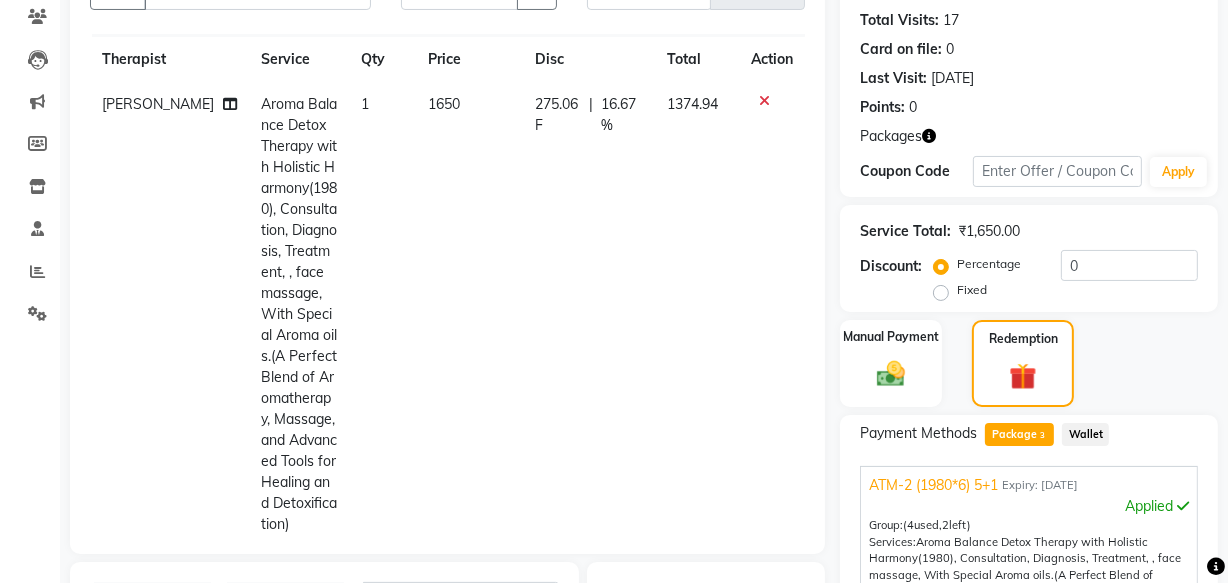 click on "275.06 F" 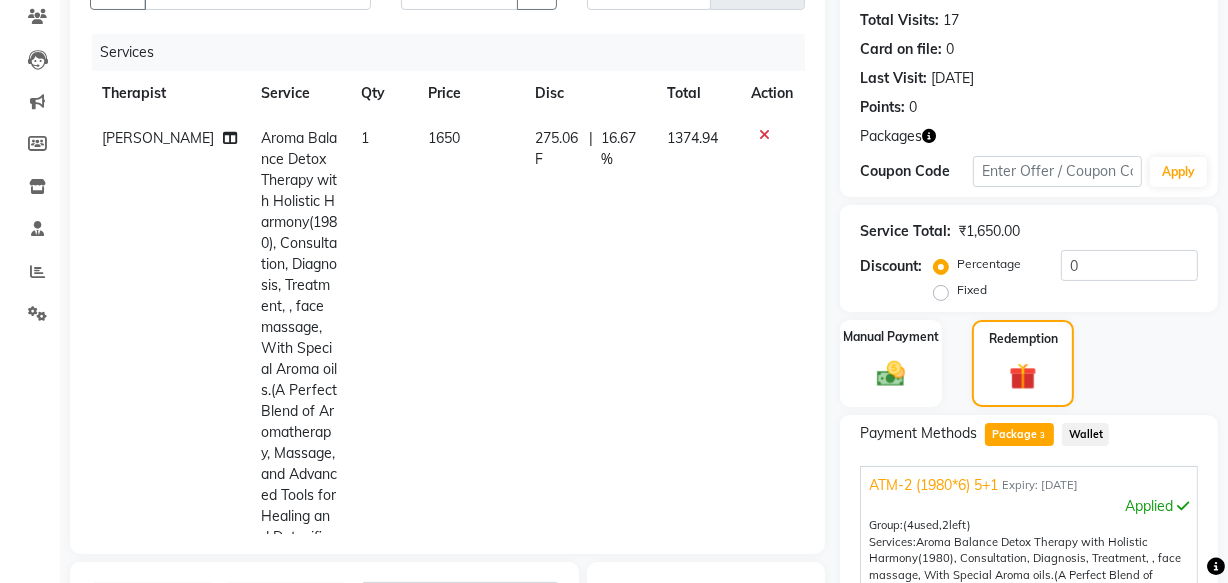 select on "38864" 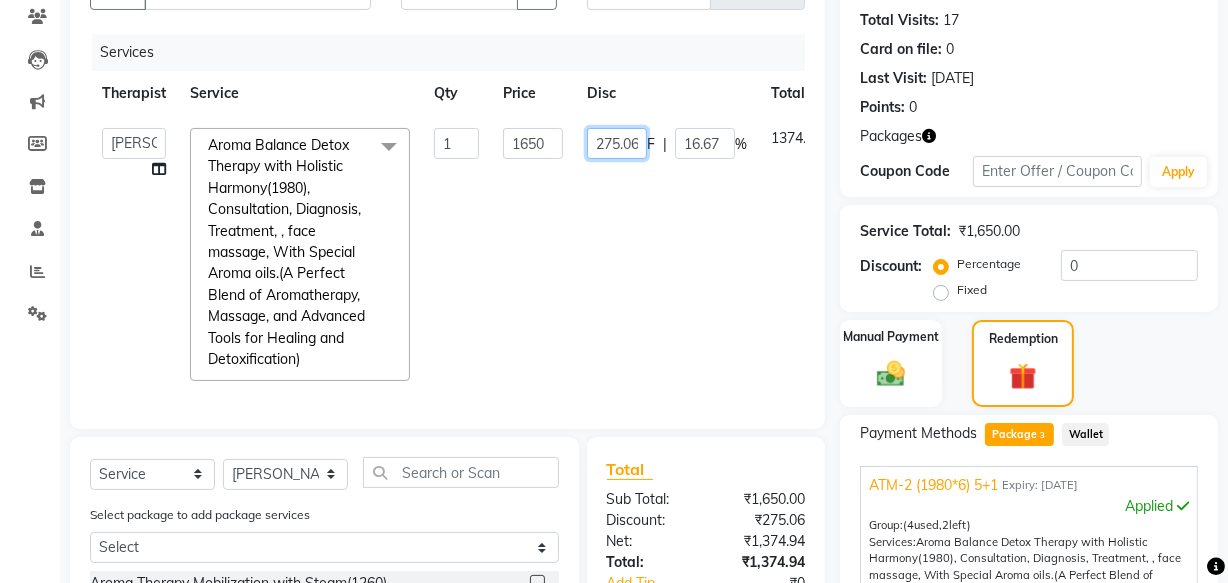 click on "275.06" 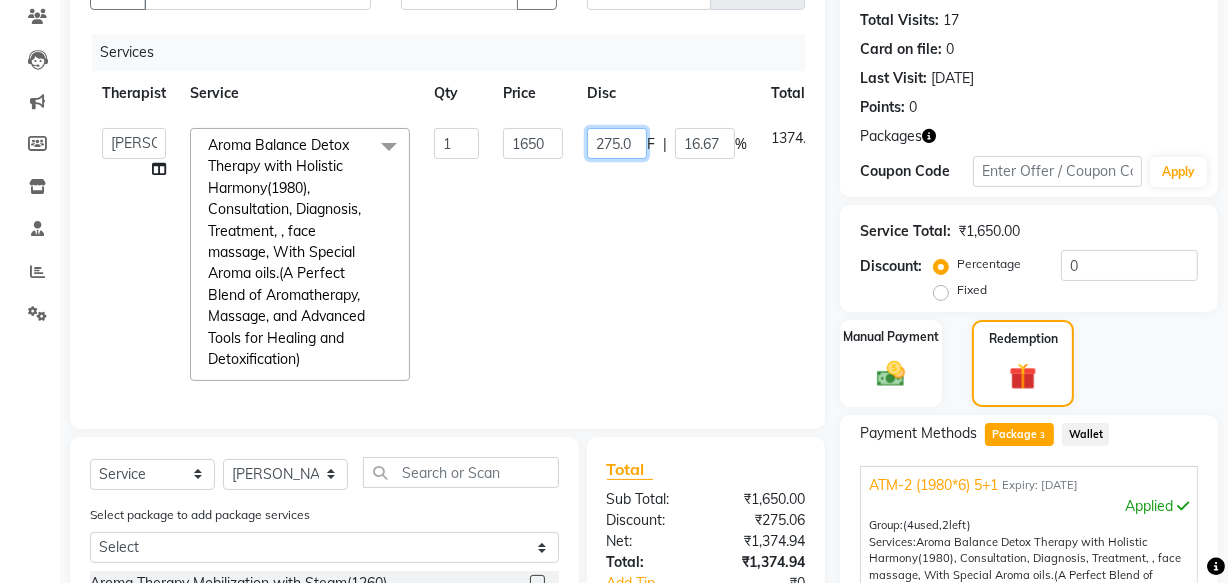 scroll, scrollTop: 0, scrollLeft: 0, axis: both 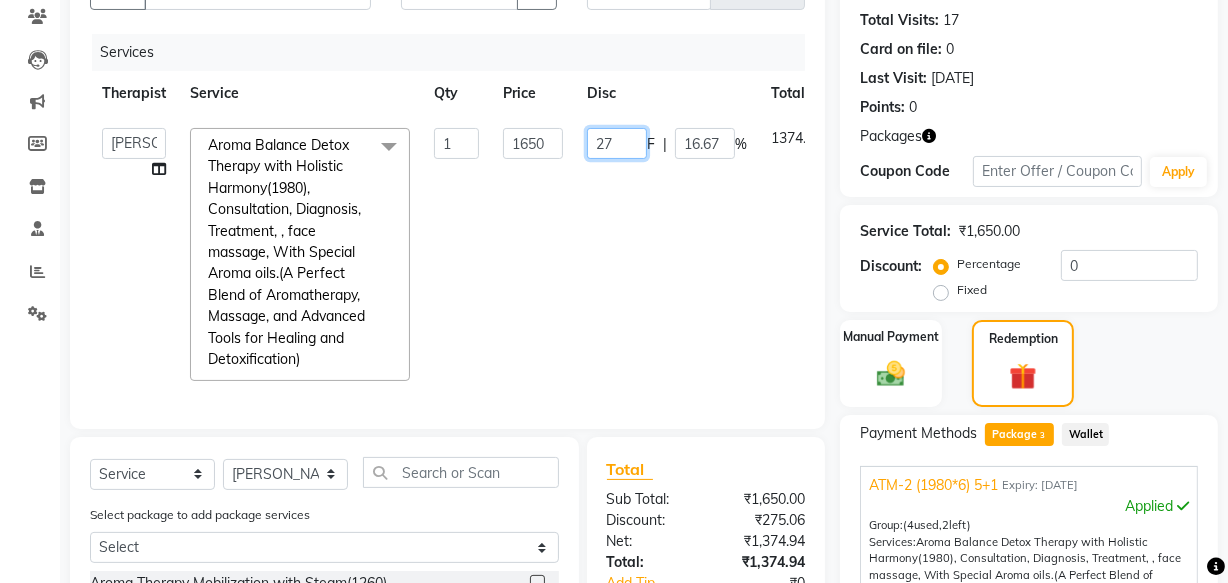 type on "2" 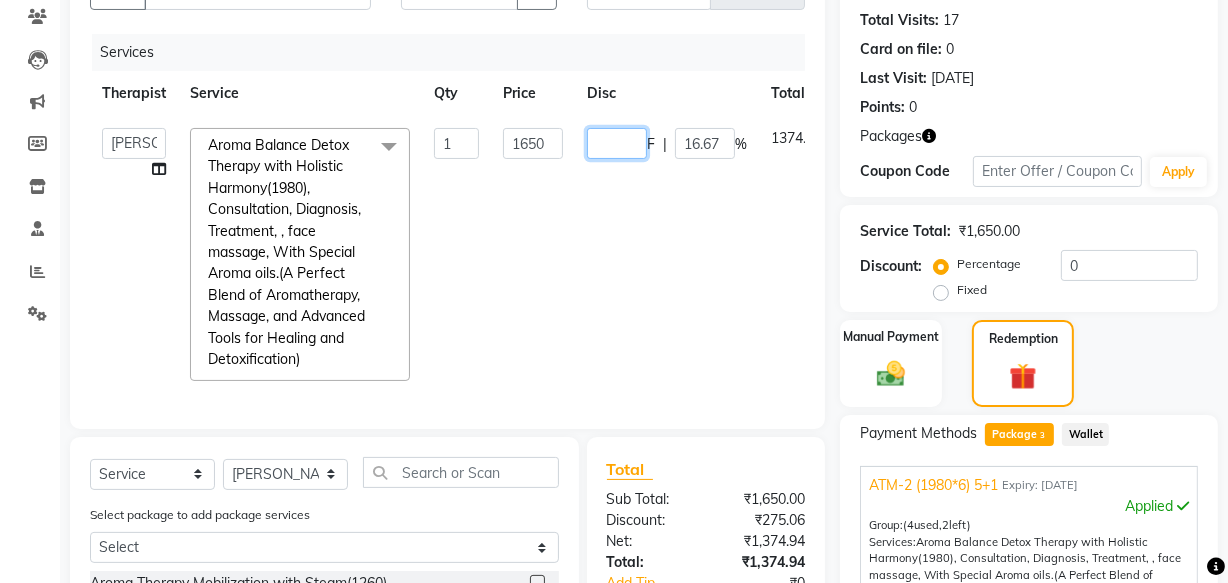 type on "0" 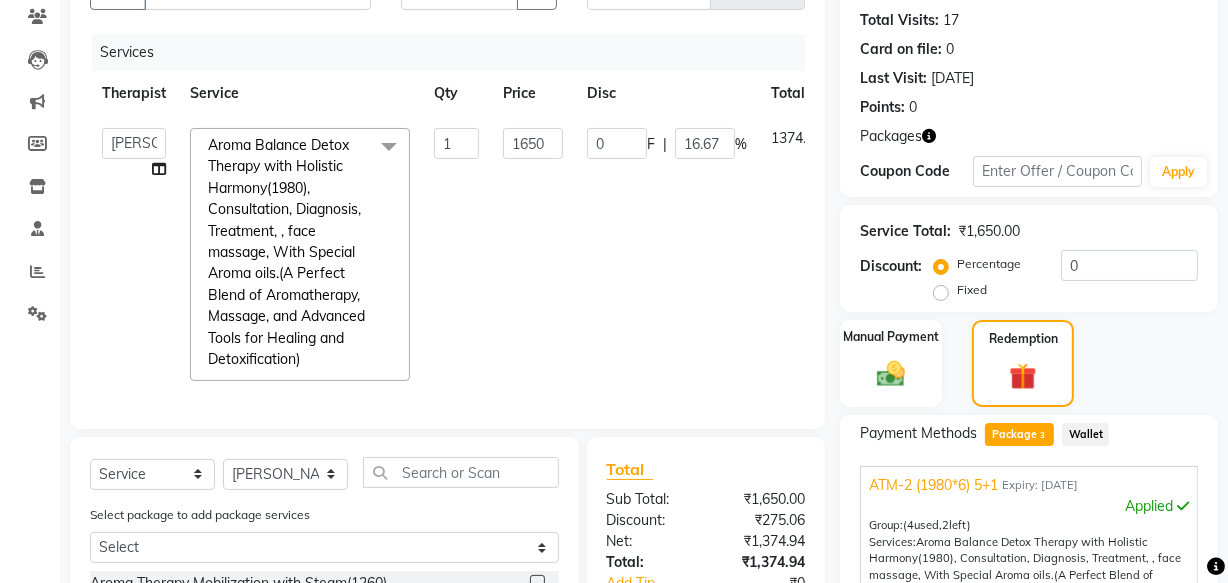 click on "0 F | 16.67 %" 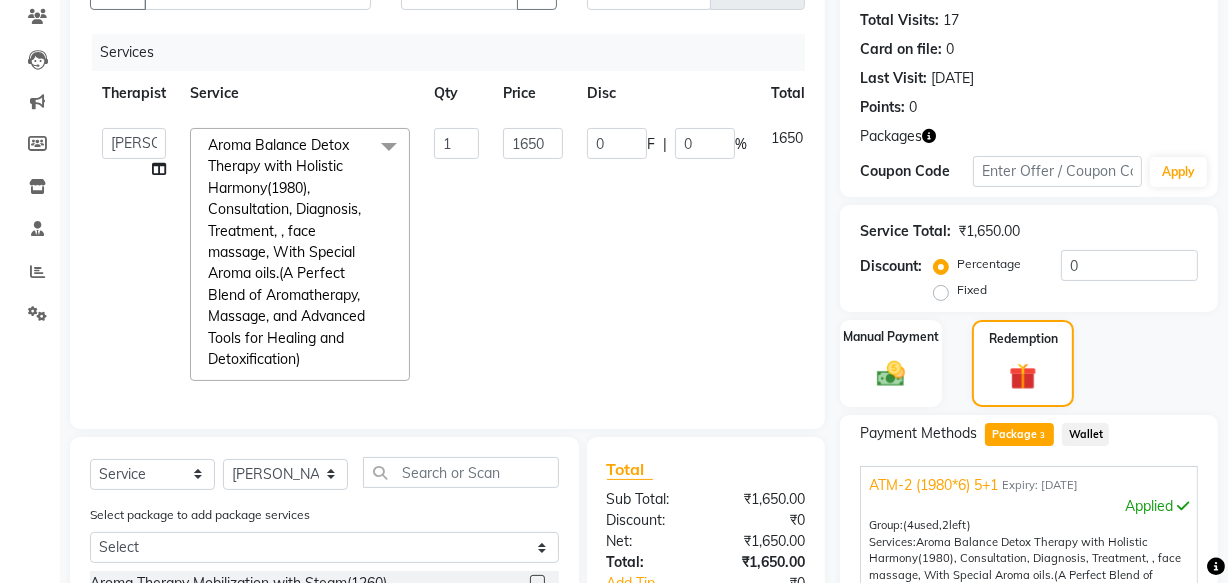 scroll, scrollTop: 510, scrollLeft: 0, axis: vertical 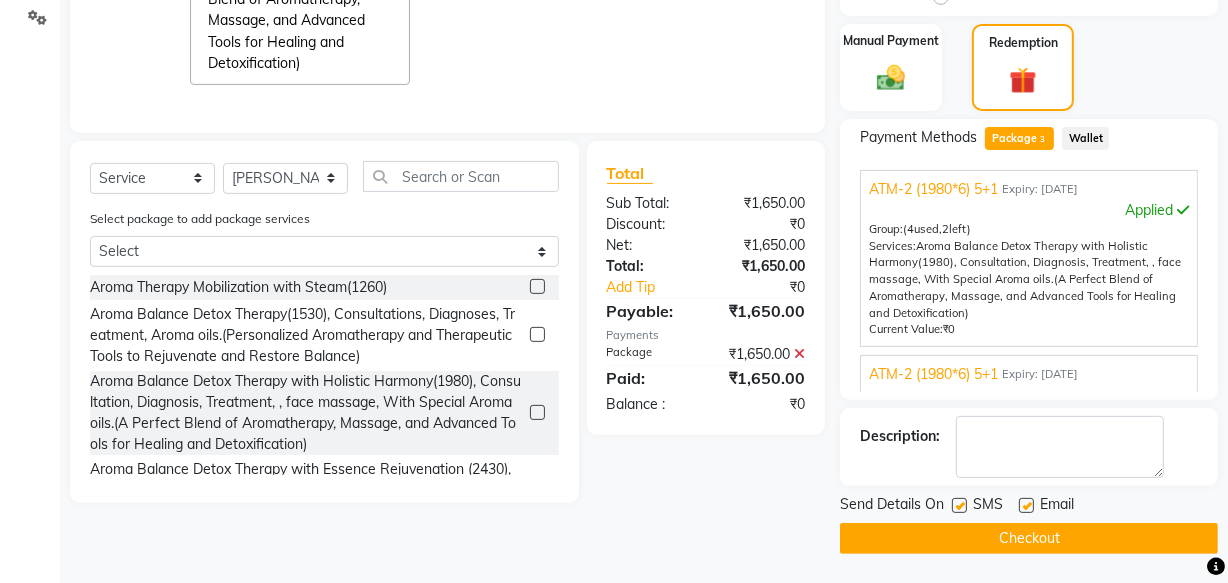 click on "Send Details On" 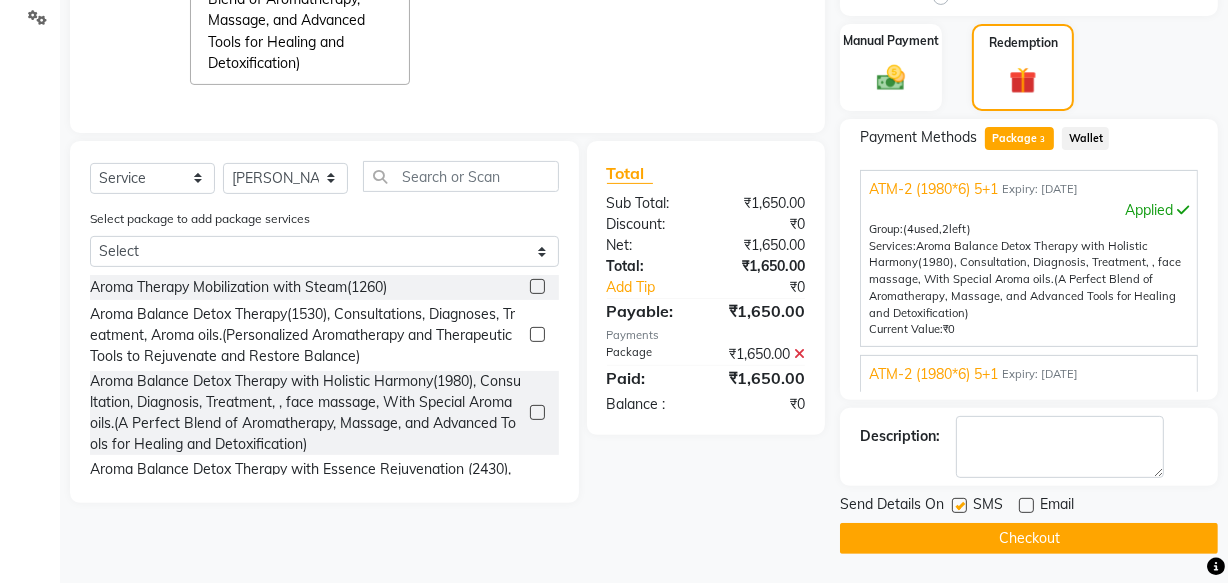 click 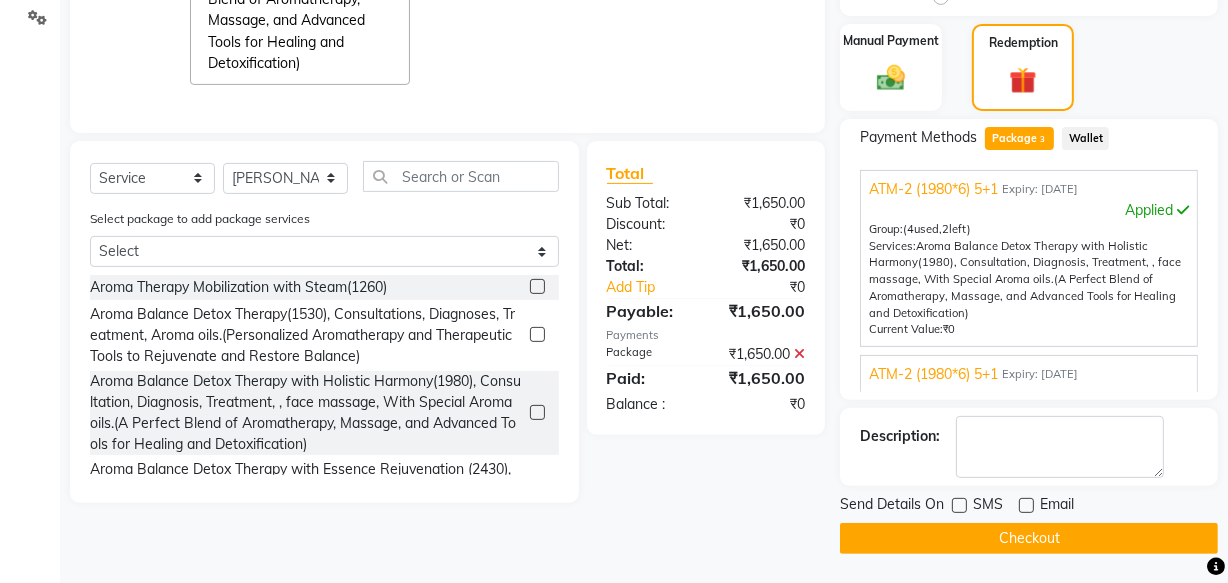 click on "Checkout" 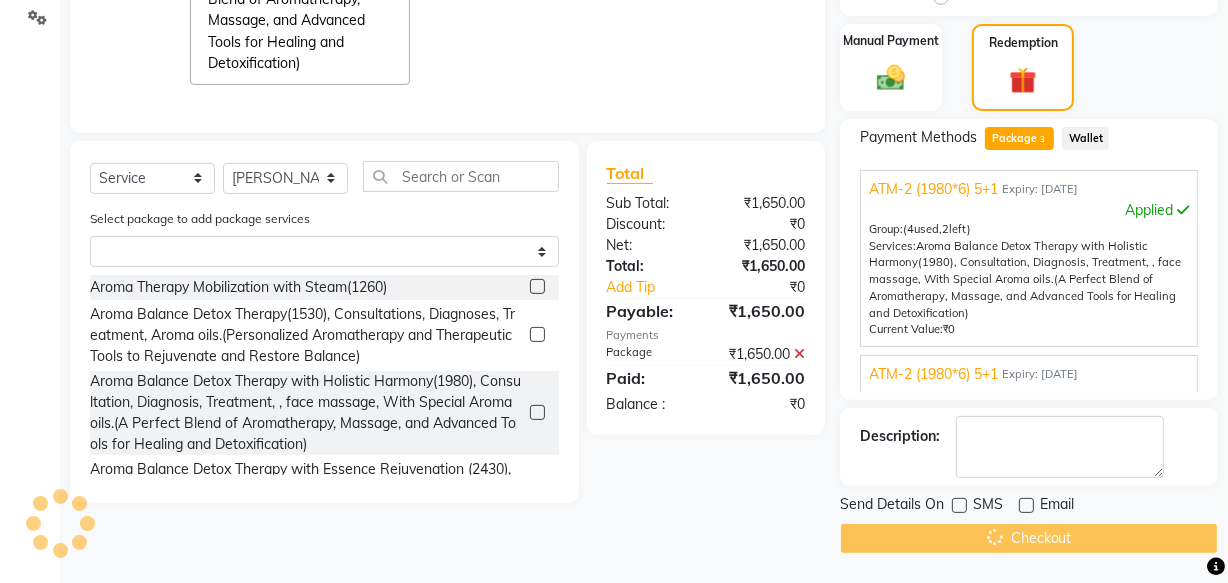 scroll, scrollTop: 0, scrollLeft: 0, axis: both 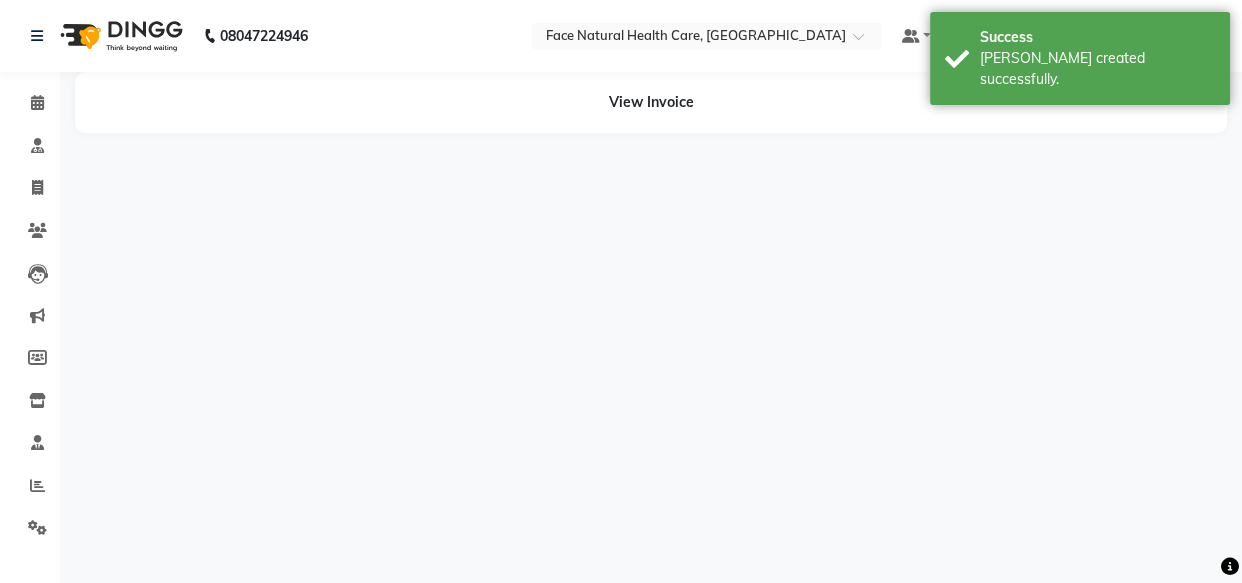 select on "38864" 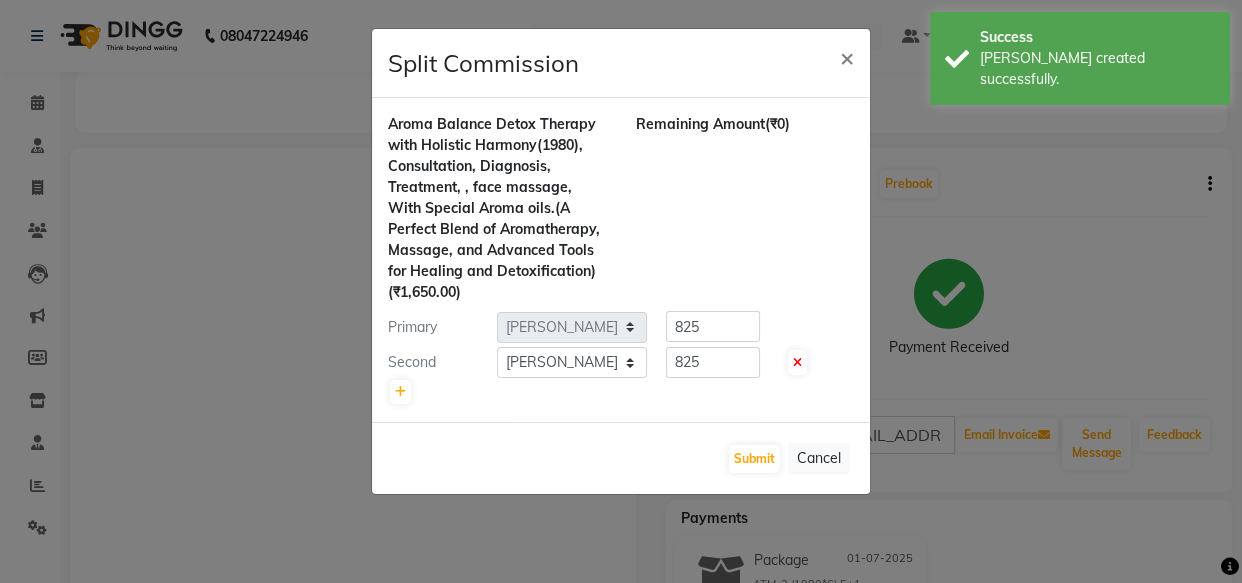 click on "Split Commission × Aroma Balance Detox Therapy with Holistic Harmony(1980), Consultation, Diagnosis, Treatment, , face massage, With Special  Aroma oils.(A Perfect Blend of Aromatherapy, Massage, and Advanced Tools for Healing and Detoxification)  (₹1,650.00) Remaining Amount  (₹0) Primary Select  [PERSON_NAME]   [PERSON_NAME] [PERSON_NAME] M   [PERSON_NAME] [PERSON_NAME]   [PERSON_NAME]   [PERSON_NAME]  825 Second Select  [PERSON_NAME]   [PERSON_NAME] [PERSON_NAME] M   [PERSON_NAME] [PERSON_NAME]   [PERSON_NAME]   [PERSON_NAME]  825  Submit   Cancel" 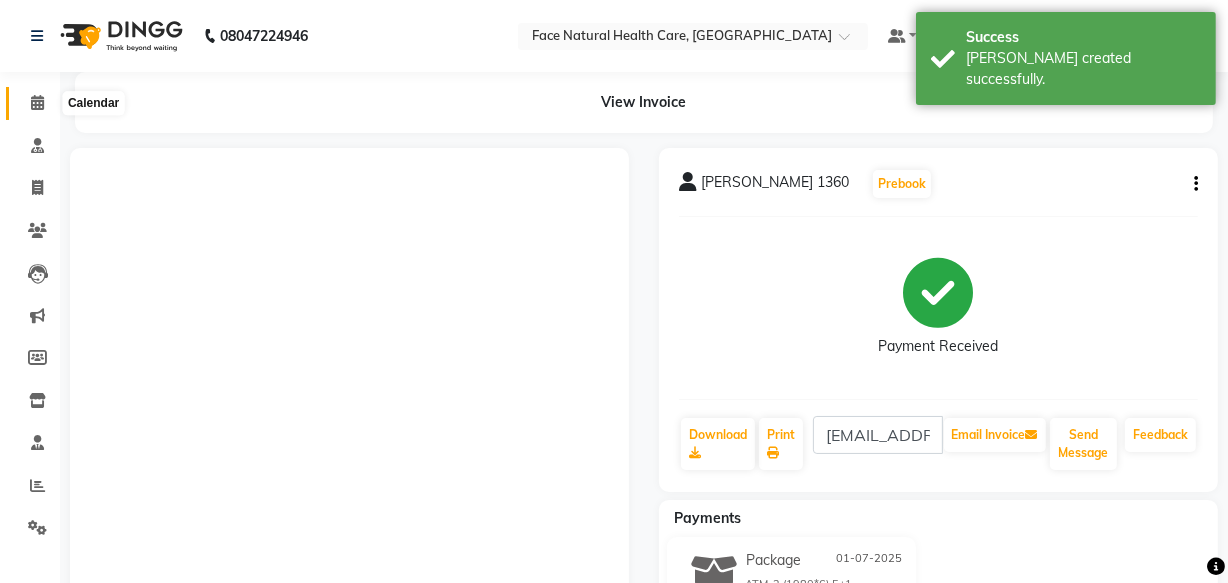 click 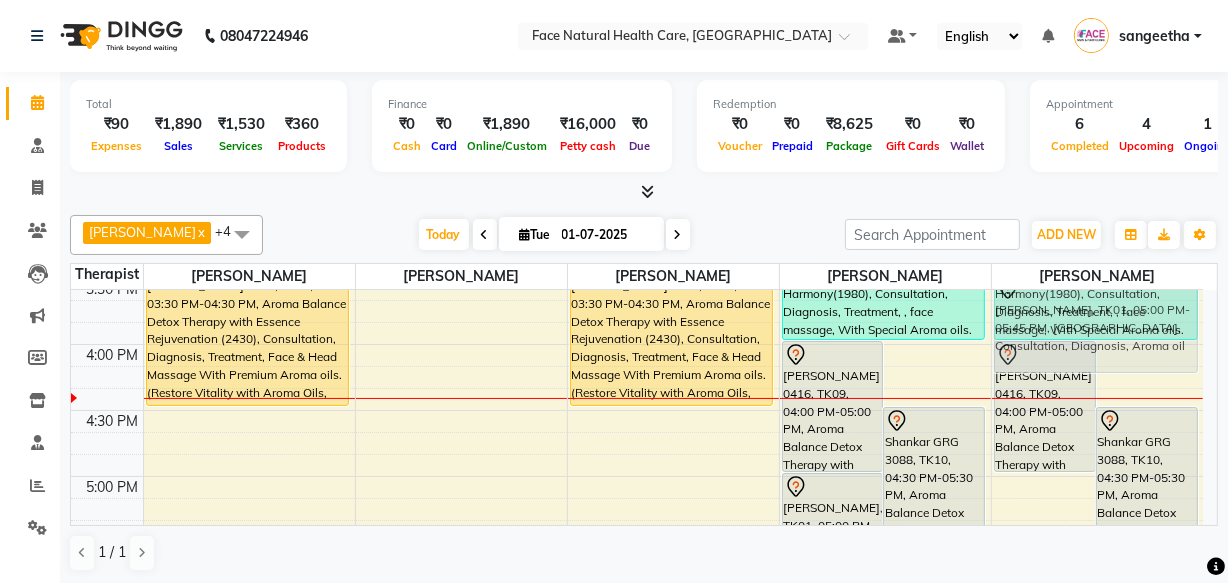 scroll, scrollTop: 869, scrollLeft: 0, axis: vertical 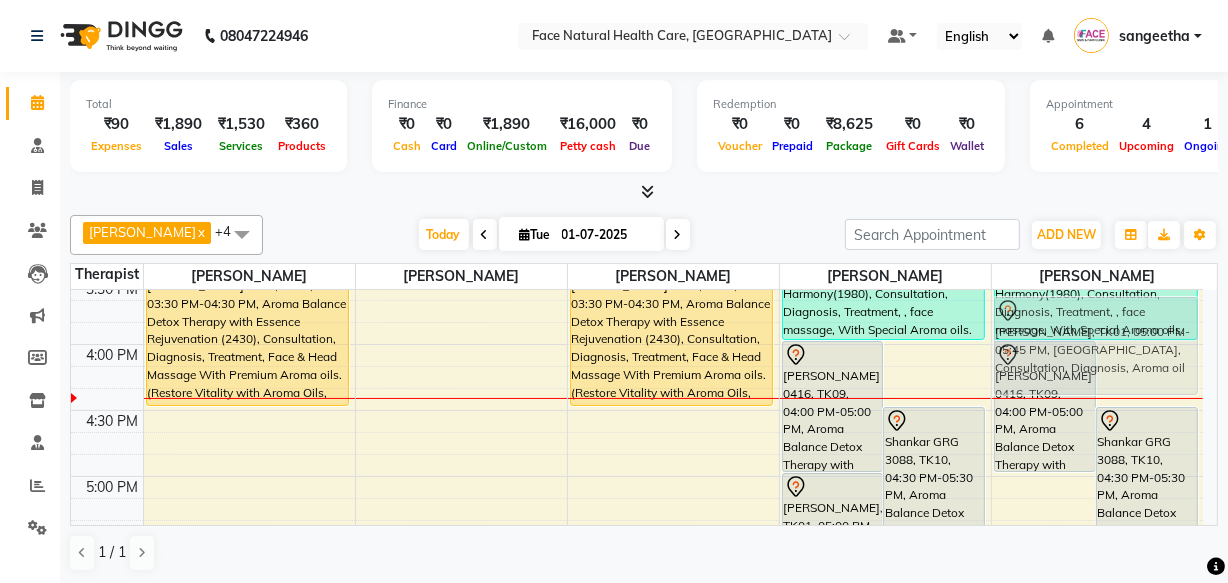 drag, startPoint x: 1052, startPoint y: 469, endPoint x: 1149, endPoint y: 361, distance: 145.16542 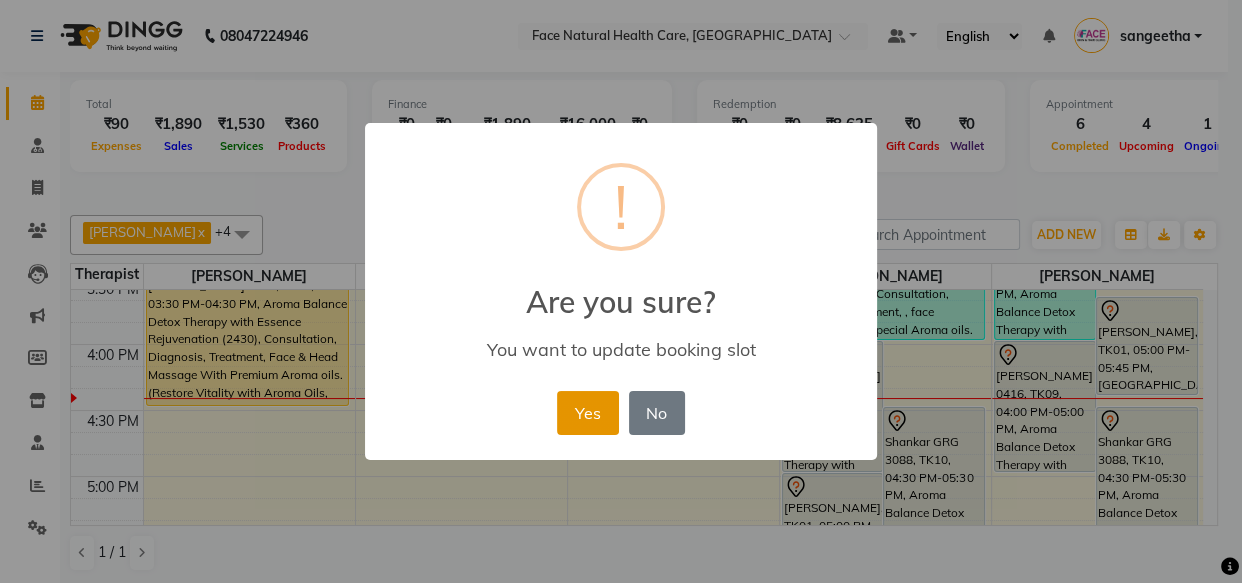 click on "Yes" at bounding box center [587, 413] 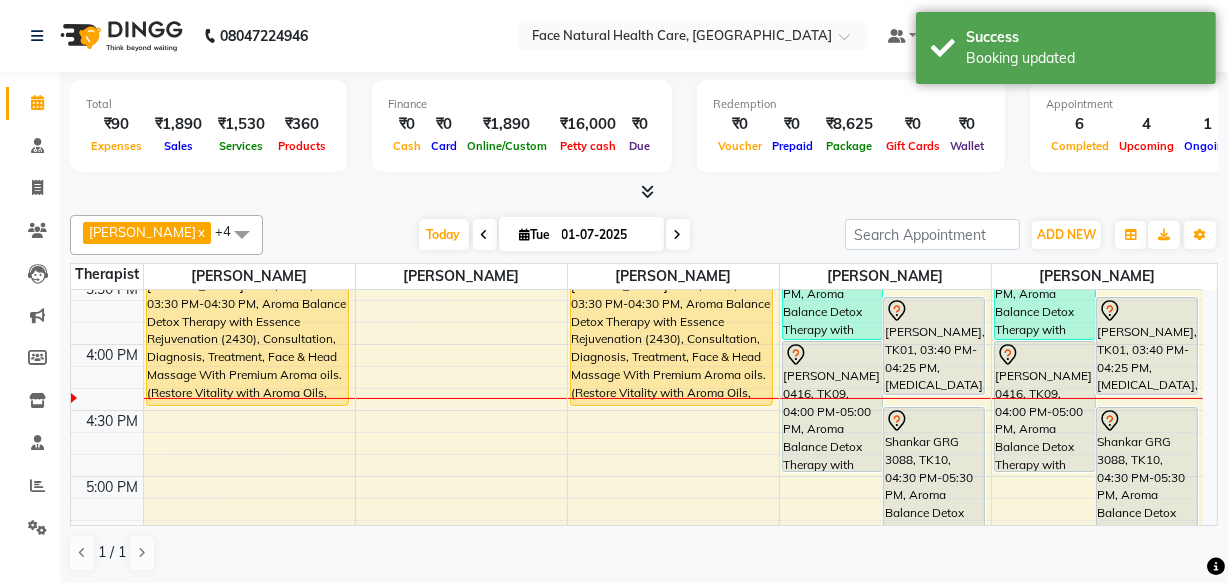 click on "[PERSON_NAME], TK01, 03:40 PM-04:25 PM, [MEDICAL_DATA], Consultation, Diagnosis, Aroma oil" at bounding box center (1147, 346) 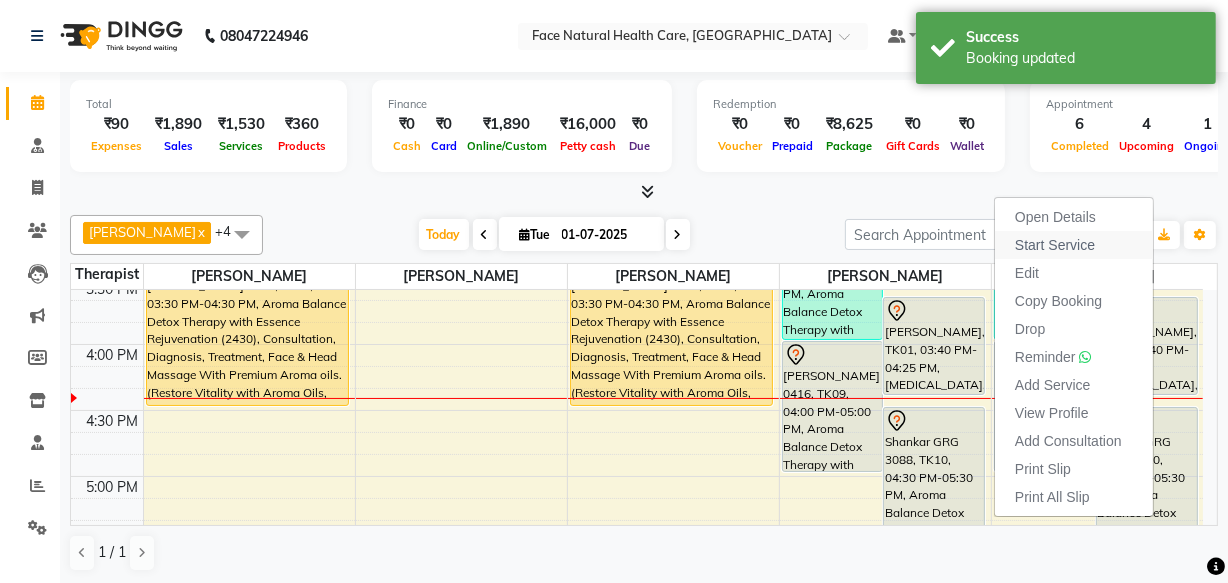 click on "Start Service" at bounding box center (1055, 245) 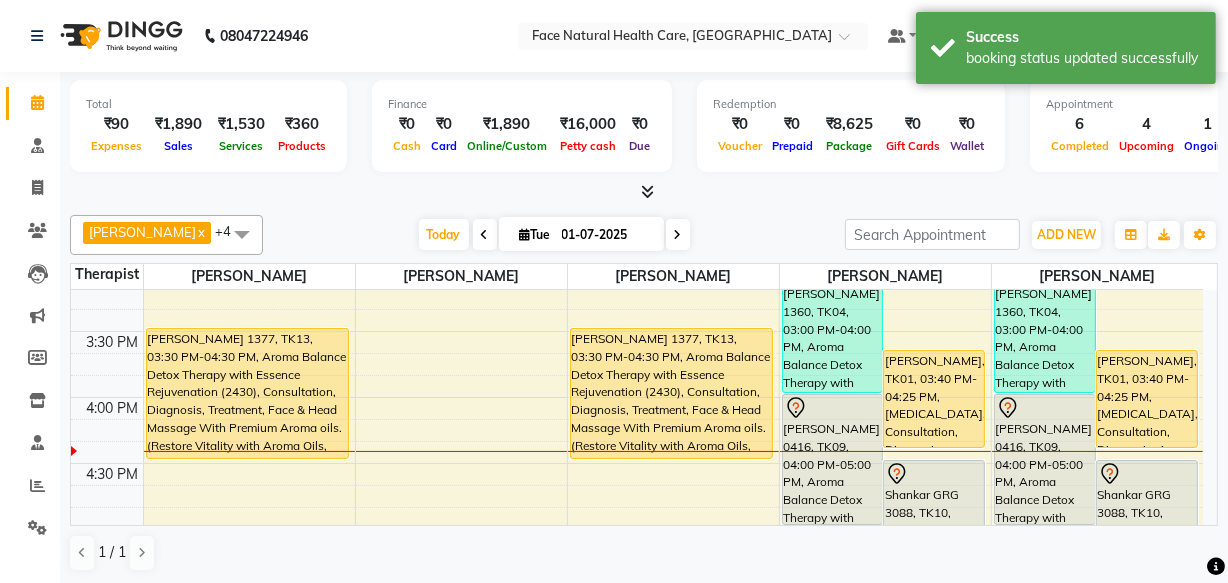scroll, scrollTop: 792, scrollLeft: 0, axis: vertical 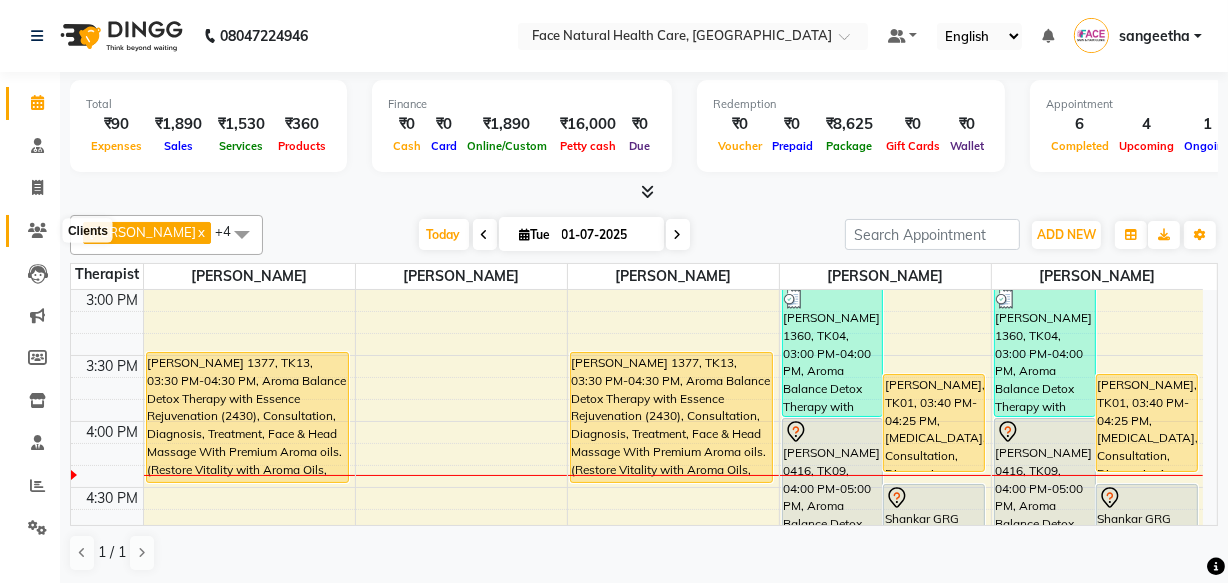 click 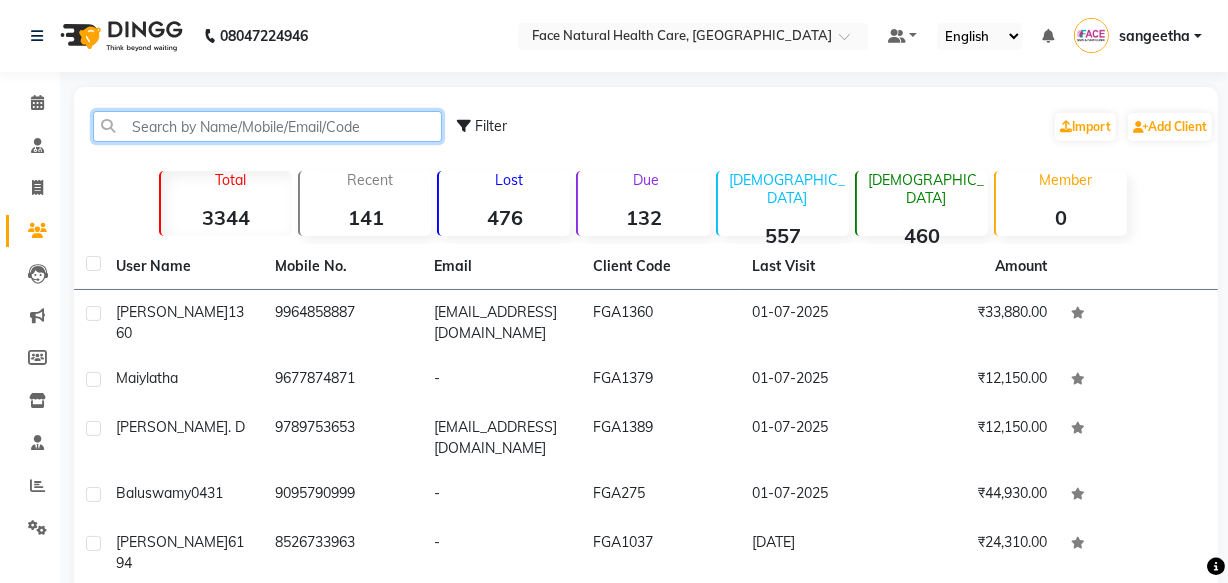 click 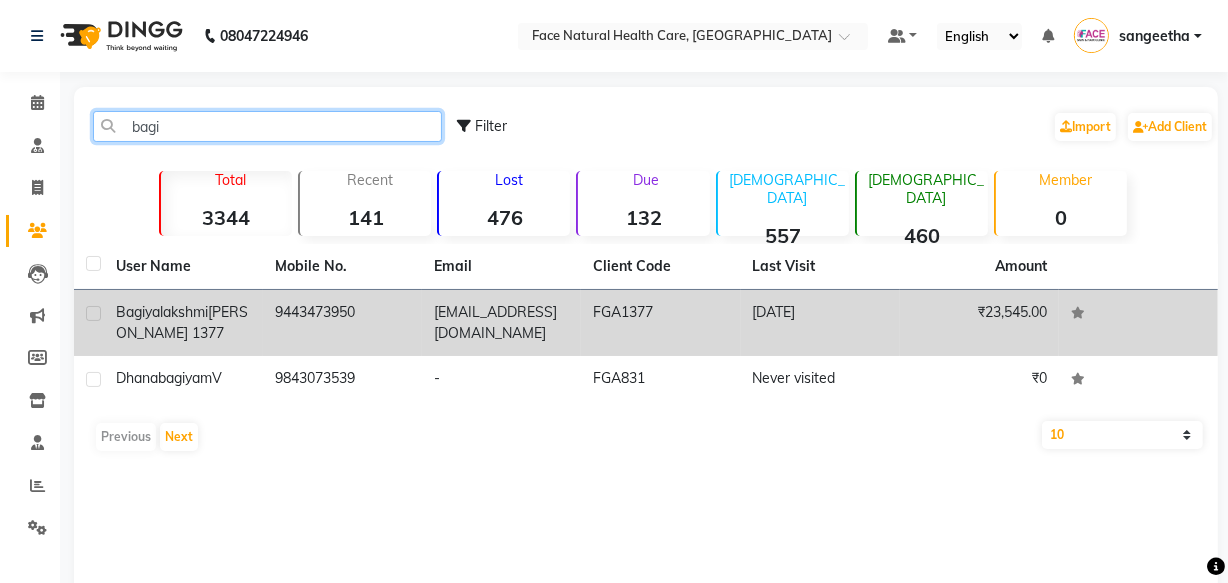 type on "bagi" 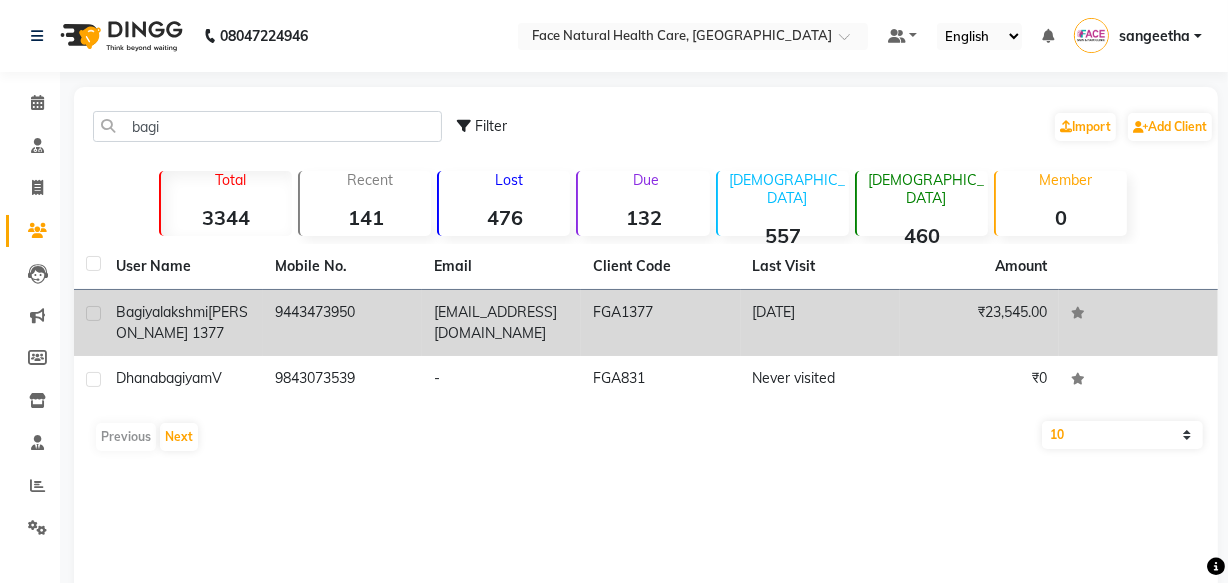 click on "9443473950" 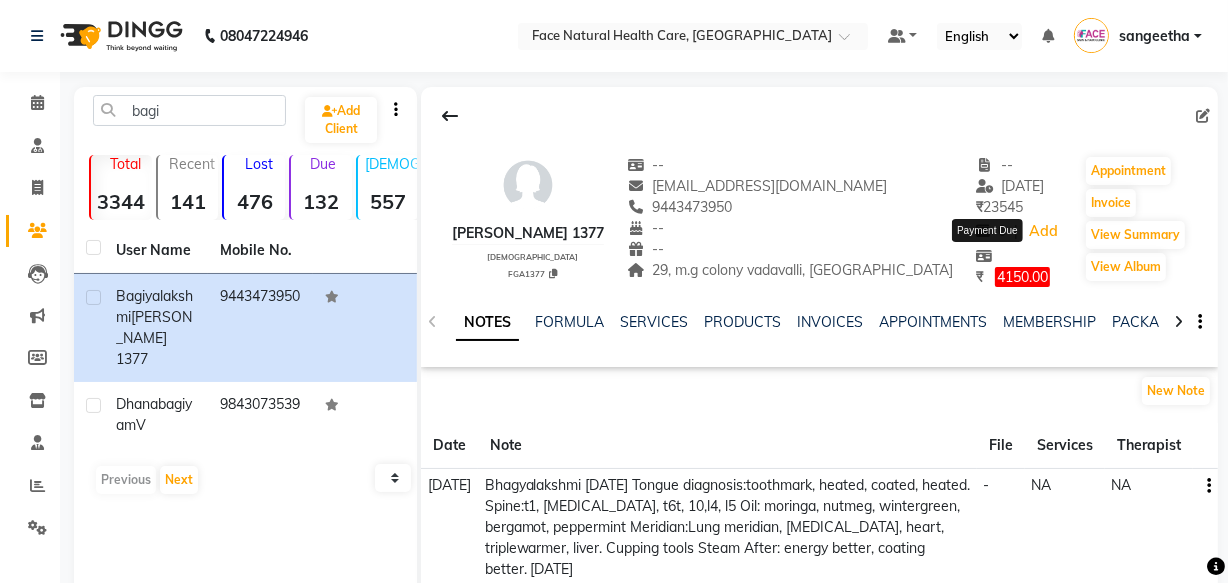 click on "4150.00" 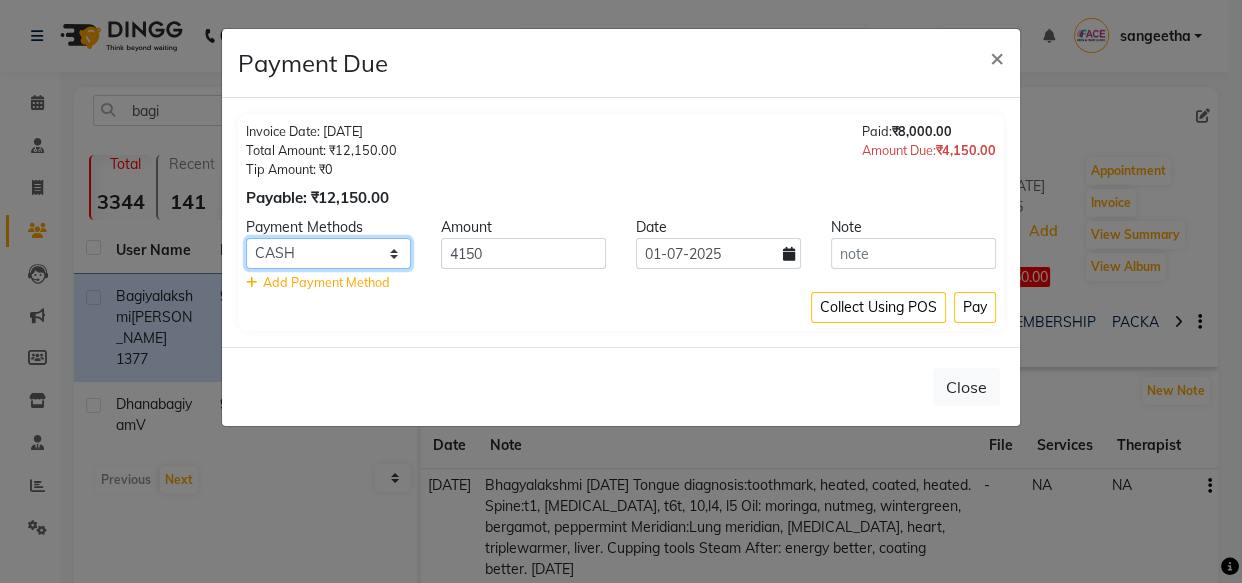 click on "Debit Card PhonePe UPI GPay ONLINE CASH Cheque Credit Card CARD" 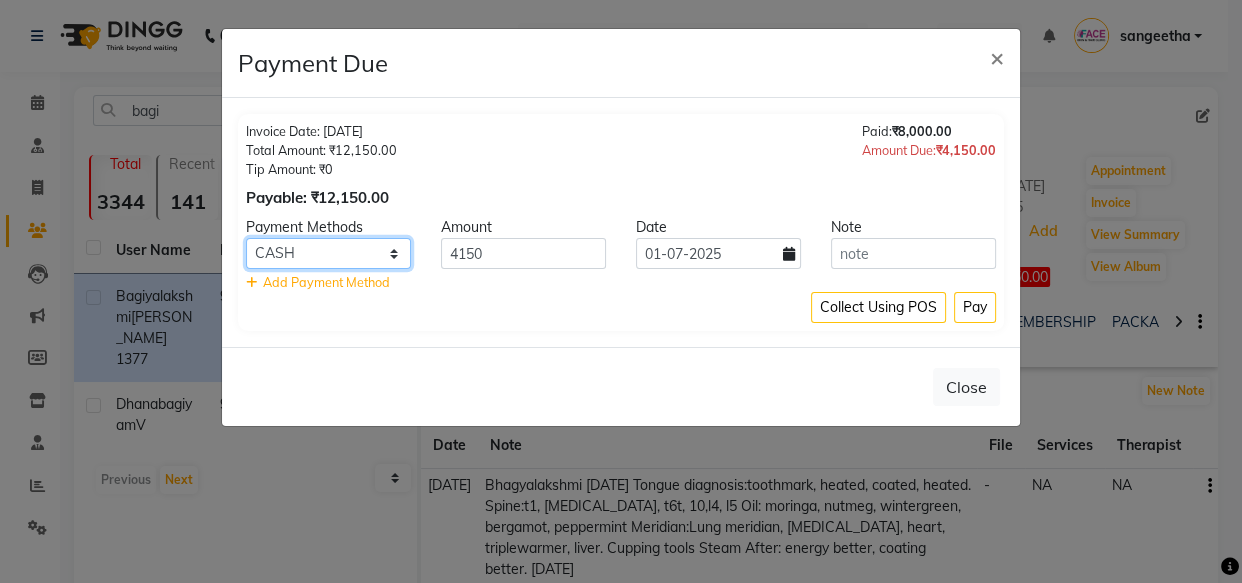 select on "5" 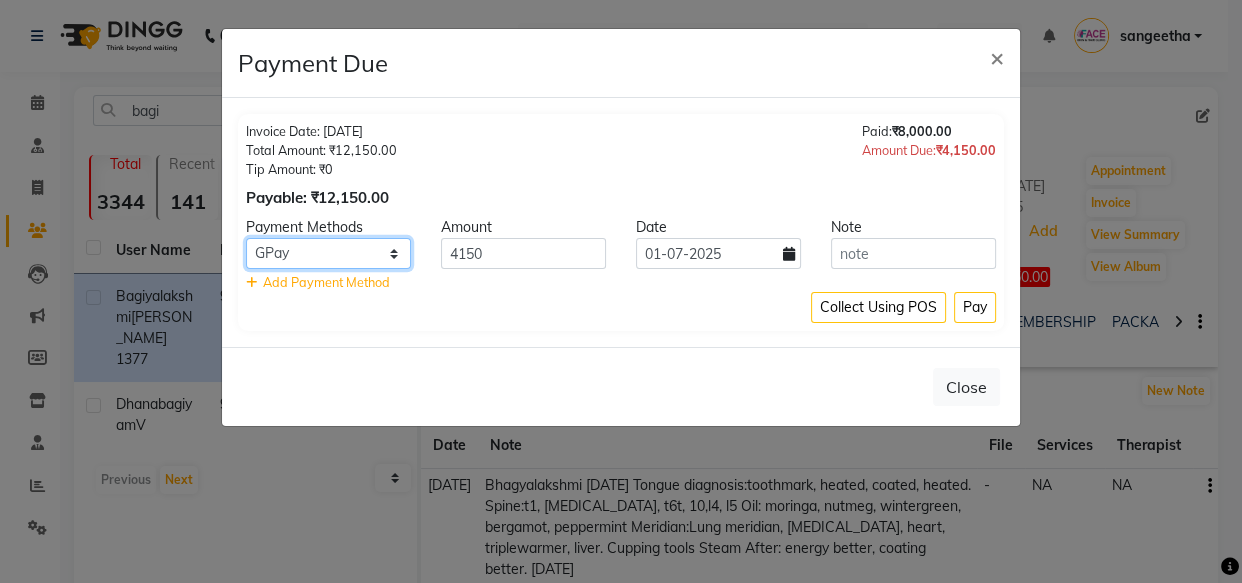 click on "Debit Card PhonePe UPI GPay ONLINE CASH Cheque Credit Card CARD" 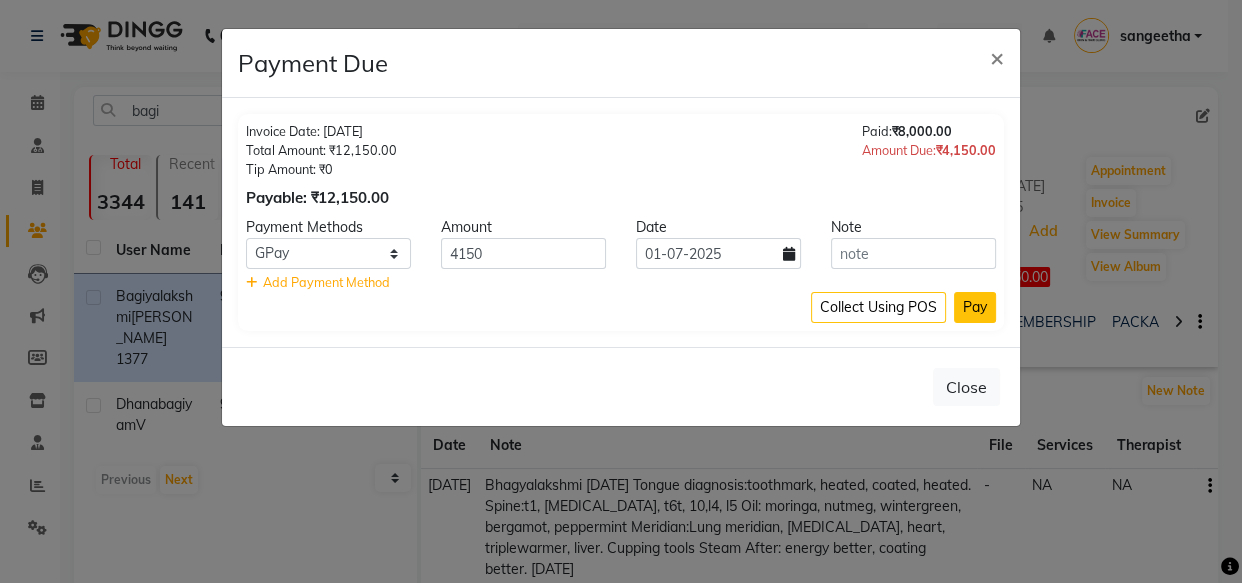 click on "Pay" 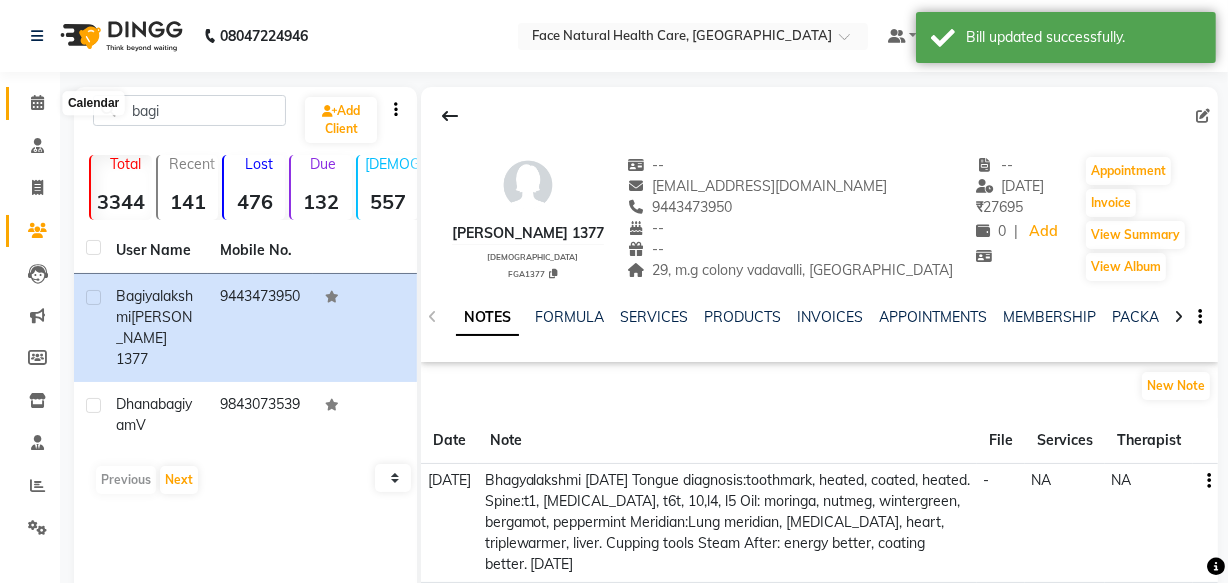 click 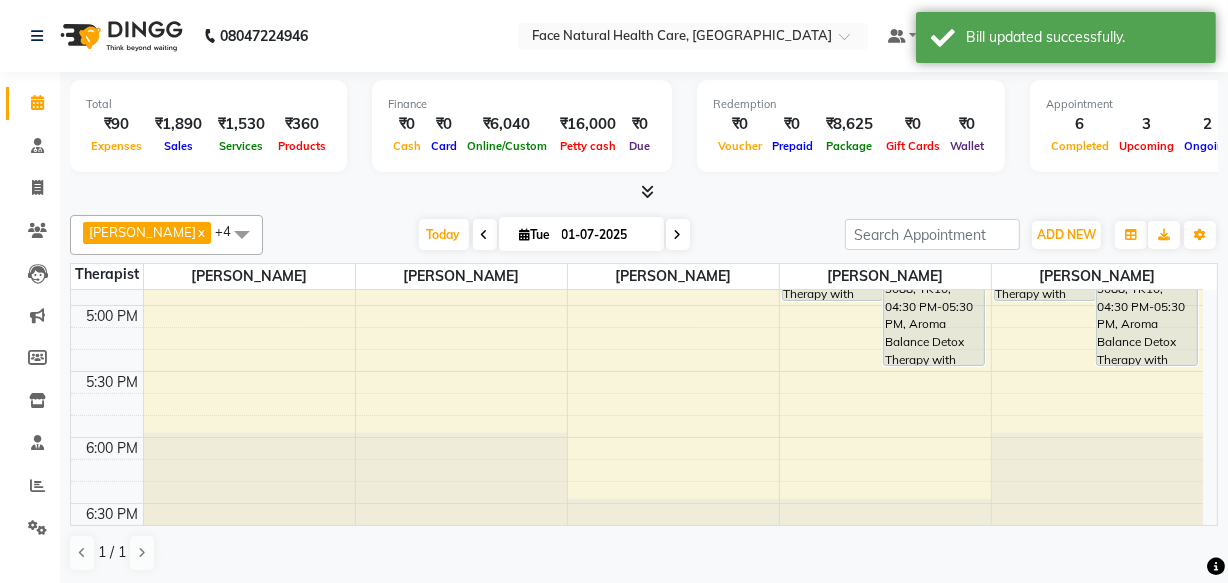 scroll, scrollTop: 1063, scrollLeft: 0, axis: vertical 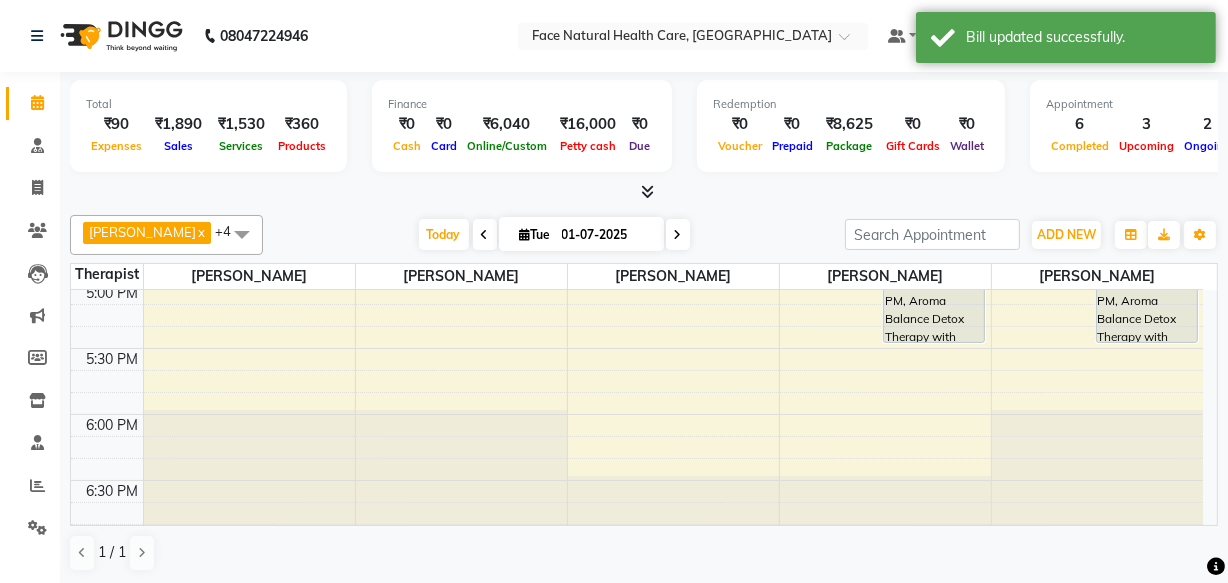click at bounding box center (678, 235) 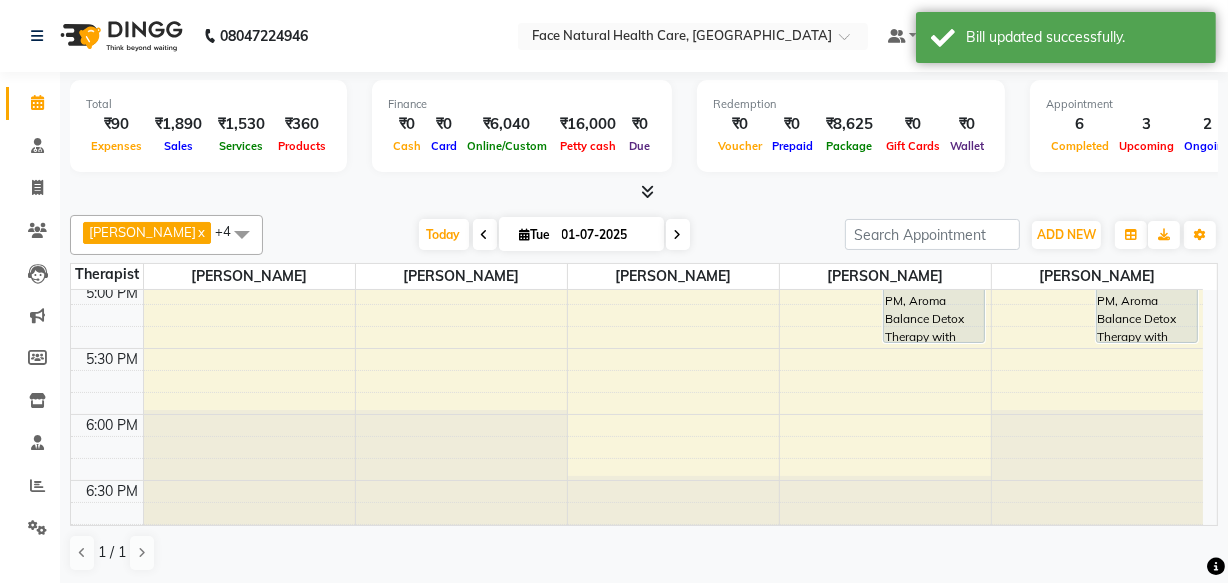 type on "[DATE]" 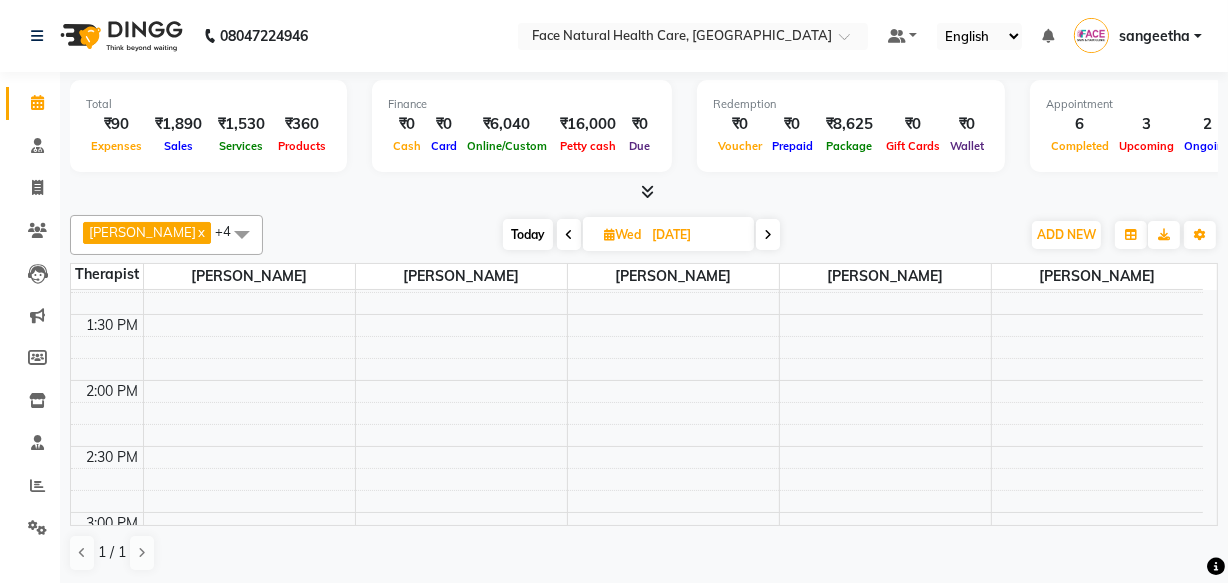 scroll, scrollTop: 562, scrollLeft: 0, axis: vertical 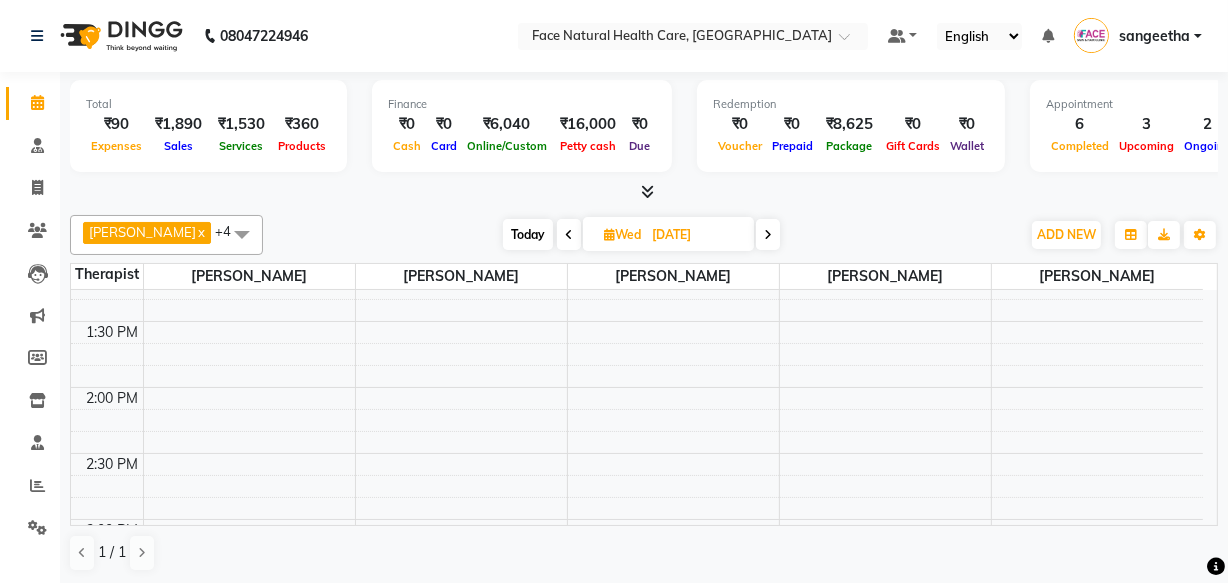 click on "9:00 AM 9:30 AM 10:00 AM 10:30 AM 11:00 AM 11:30 AM 12:00 PM 12:30 PM 1:00 PM 1:30 PM 2:00 PM 2:30 PM 3:00 PM 3:30 PM 4:00 PM 4:30 PM 5:00 PM 5:30 PM 6:00 PM 6:30 PM             [PERSON_NAME], 10:00 AM-11:00 AM, Aroma Balance Detox Therapy with Essence Rejuvenation  (2430), Consultation, Diagnosis, Treatment,  Face & Head Massage With Premium Aroma oils.(Restore Vitality with Aroma Oils, Massage, Cupping, and a Relaxing Steam Bath)             Savithri, 11:00 AM-12:00 PM, Aroma Therapy Mobilization with Steam(1260)             Priya.S, 12:15 PM-01:15 PM, Aroma Balance Detox Therapy(1530), Consultations, Diagnoses, Treatment, Aroma oils.(Personalized Aromatherapy and Therapeutic Tools to Rejuvenate and Restore Balance)             [PERSON_NAME], 10:00 AM-11:00 AM, Aroma Balance Detox Therapy with Essence Rejuvenation  (2430), Consultation, Diagnosis, Treatment,  Face & Head Massage With Premium Aroma oils.(Restore Vitality with Aroma Oils, Massage, Cupping, and a Relaxing Steam Bath)" at bounding box center [637, 387] 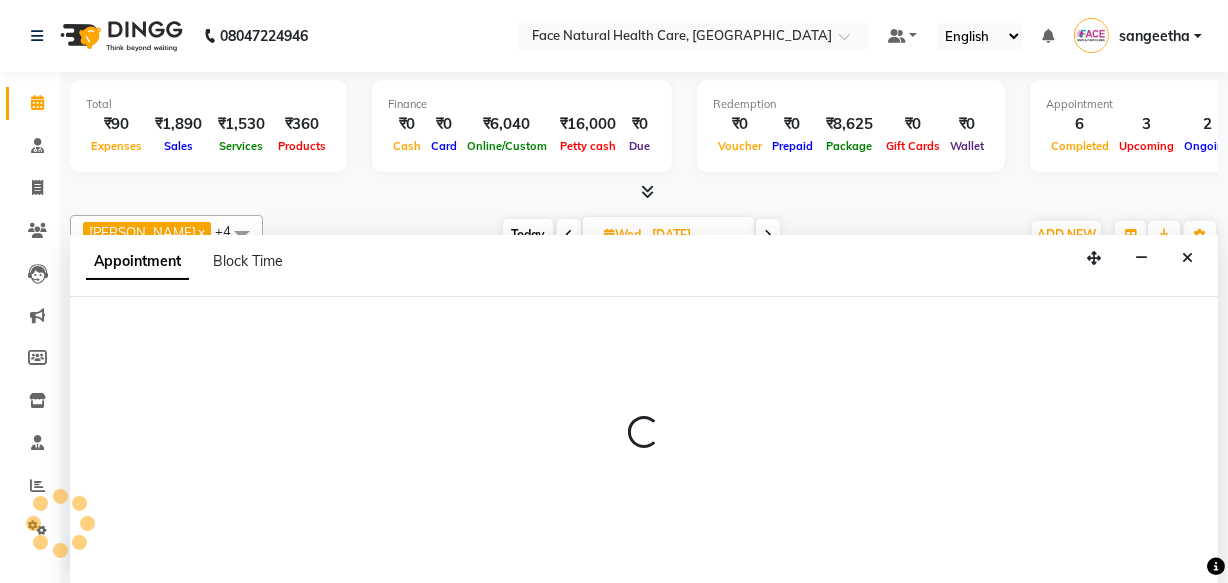 select on "47694" 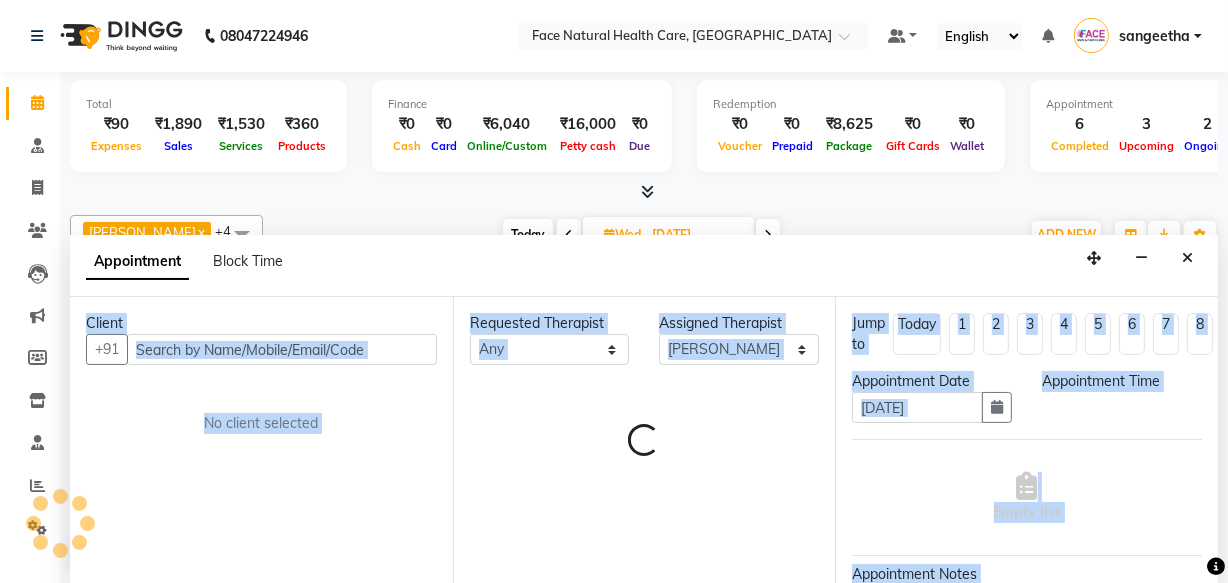 scroll, scrollTop: 0, scrollLeft: 0, axis: both 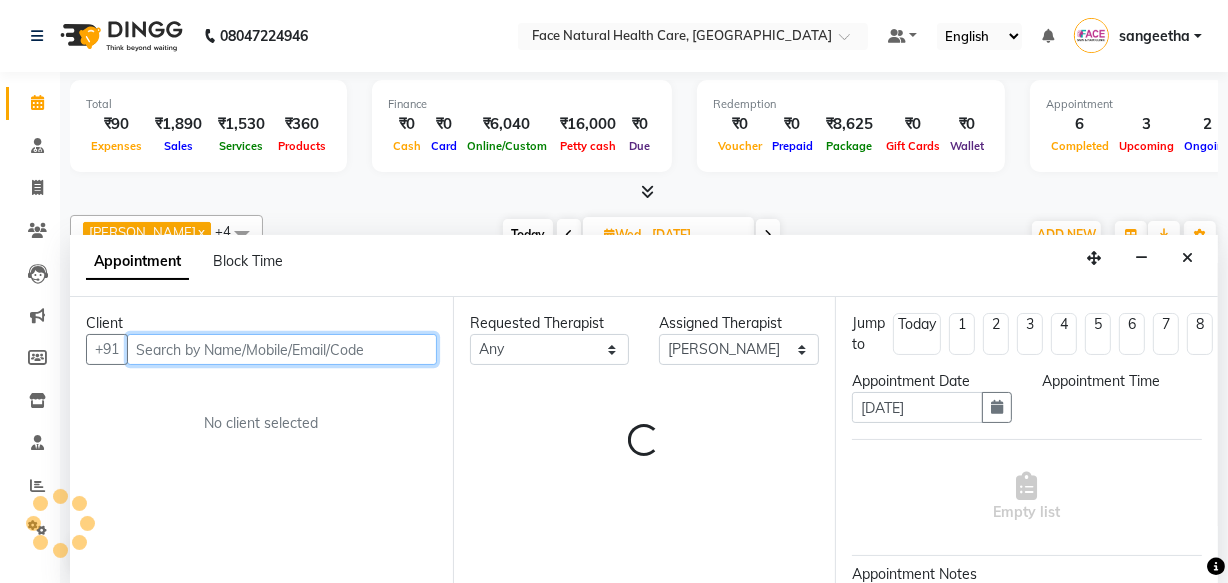 select on "840" 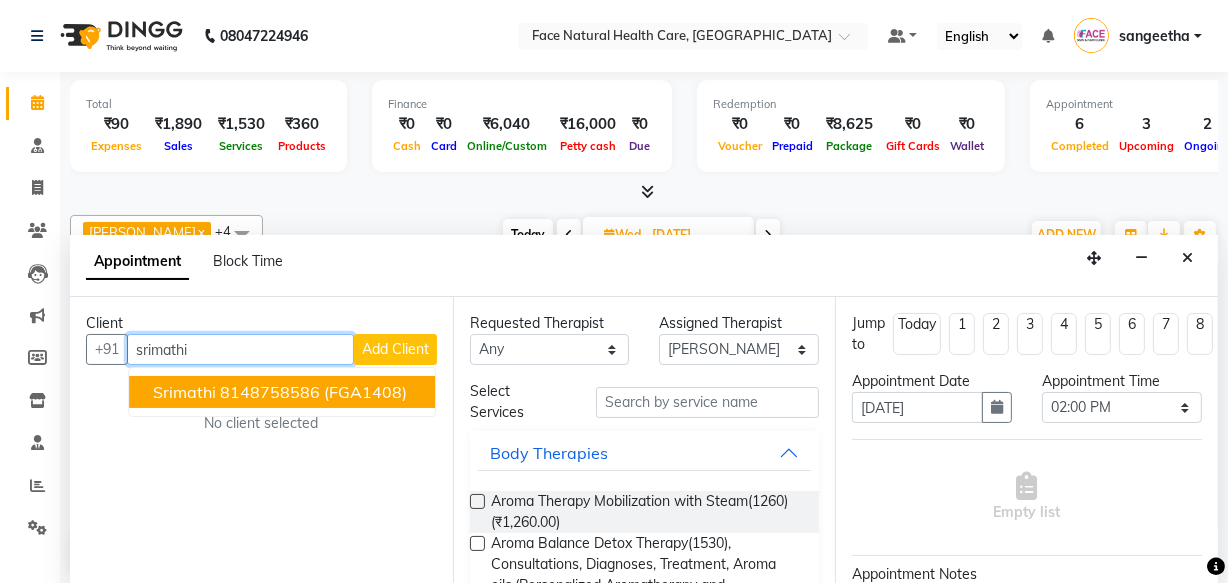 click on "Srimathi" at bounding box center [184, 392] 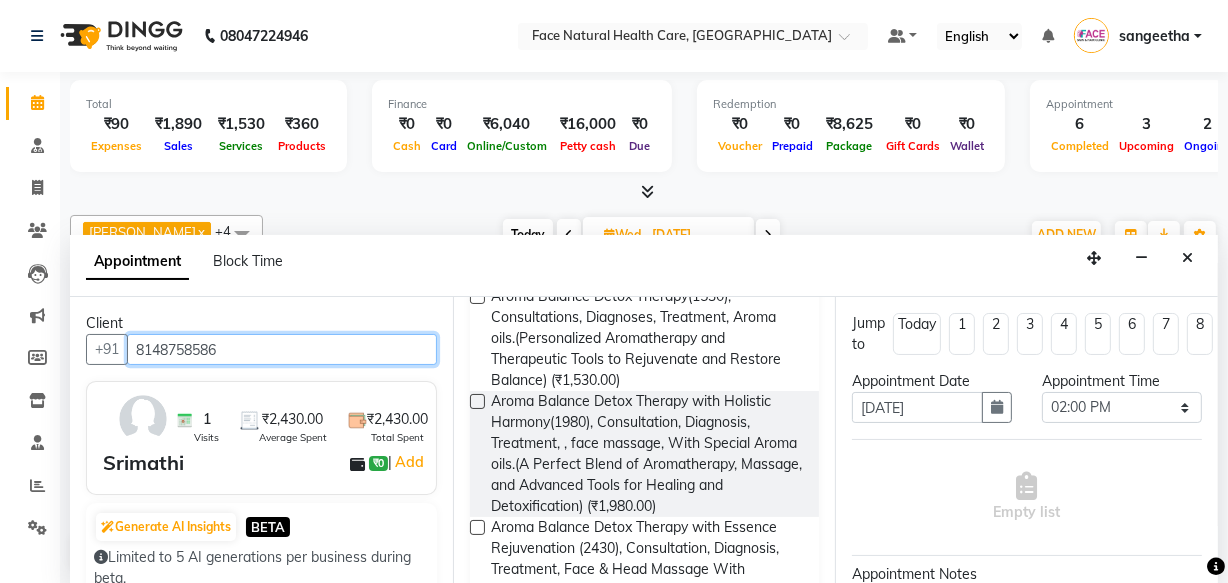 scroll, scrollTop: 248, scrollLeft: 0, axis: vertical 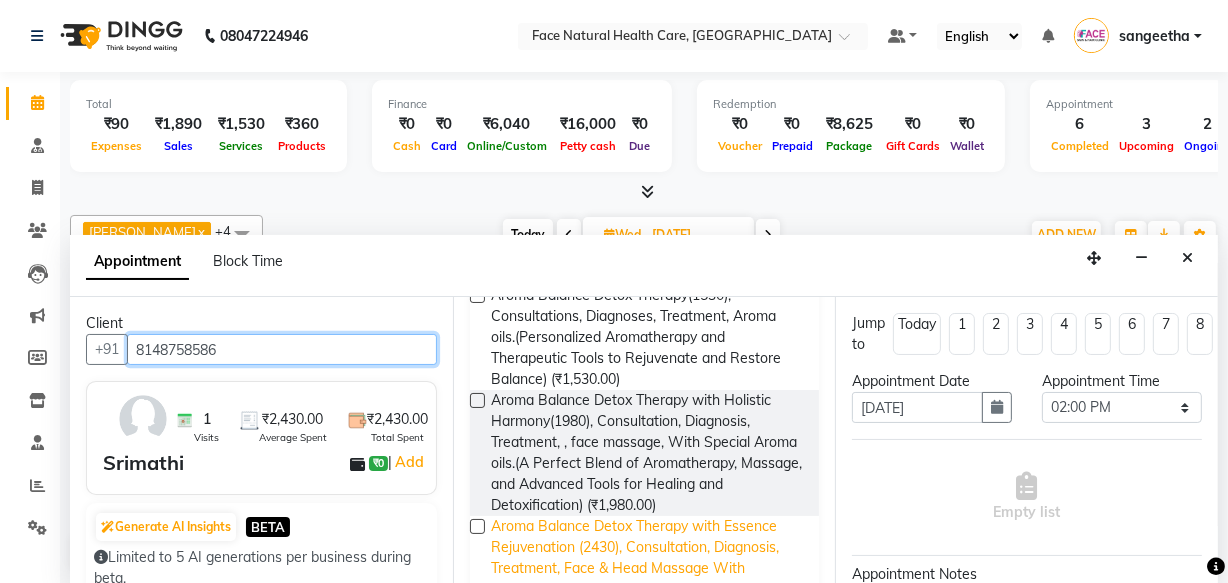 type on "8148758586" 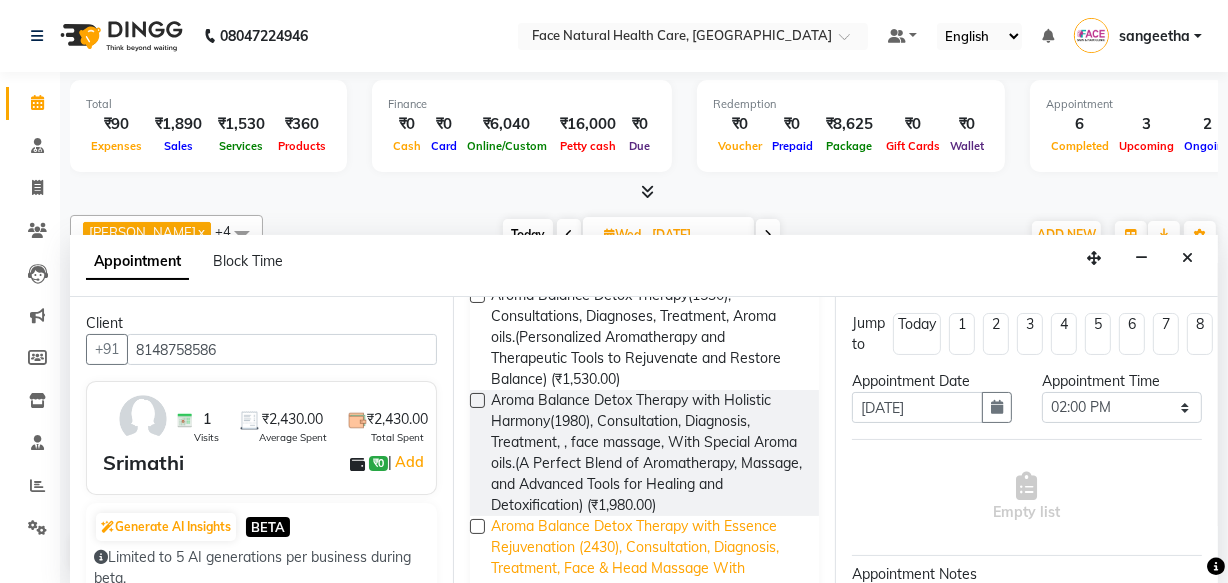 click on "Aroma Balance Detox Therapy with Essence Rejuvenation  (2430), Consultation, Diagnosis, Treatment,  Face & Head Massage With Premium Aroma oils.(Restore Vitality with Aroma Oils, Massage, Cupping, and a Relaxing Steam Bath) (₹2,430.00)" at bounding box center (647, 579) 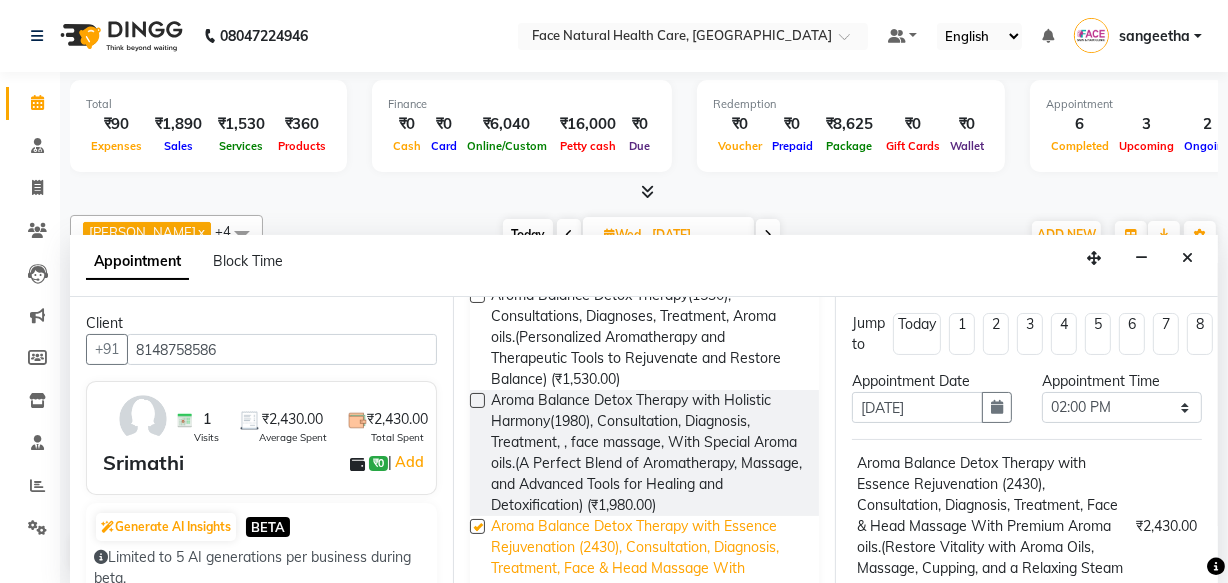 checkbox on "false" 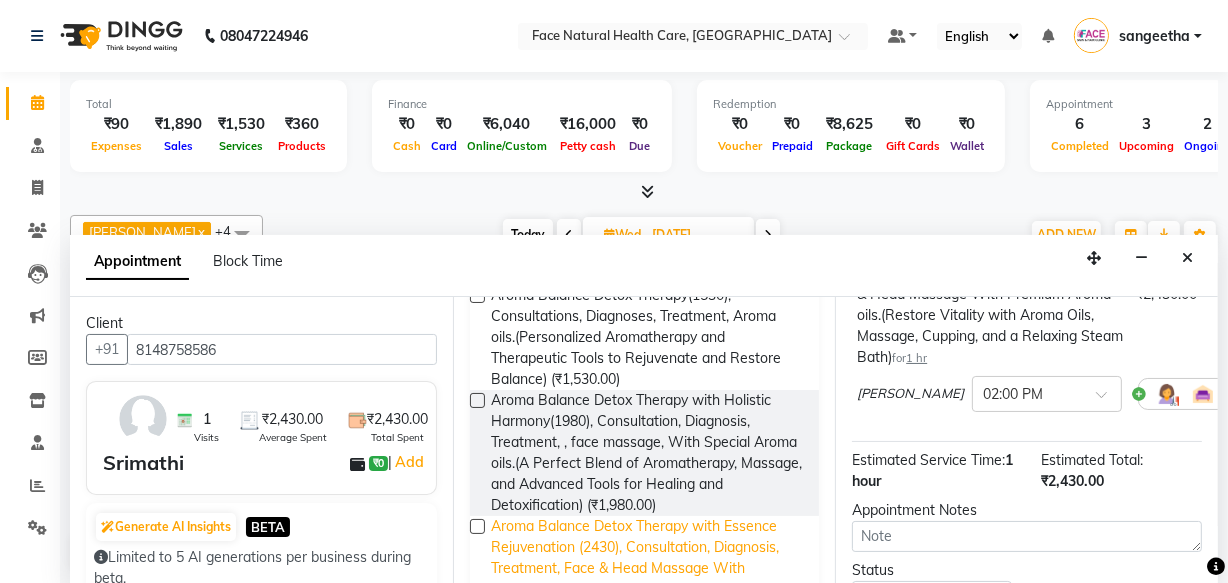 scroll, scrollTop: 243, scrollLeft: 0, axis: vertical 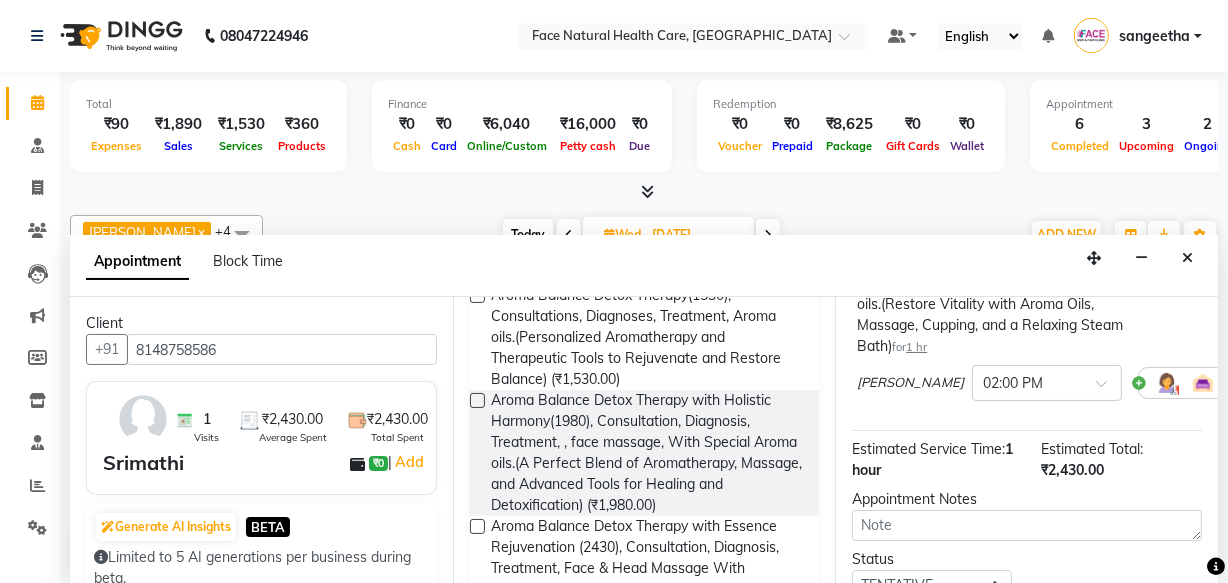 click at bounding box center (1167, 383) 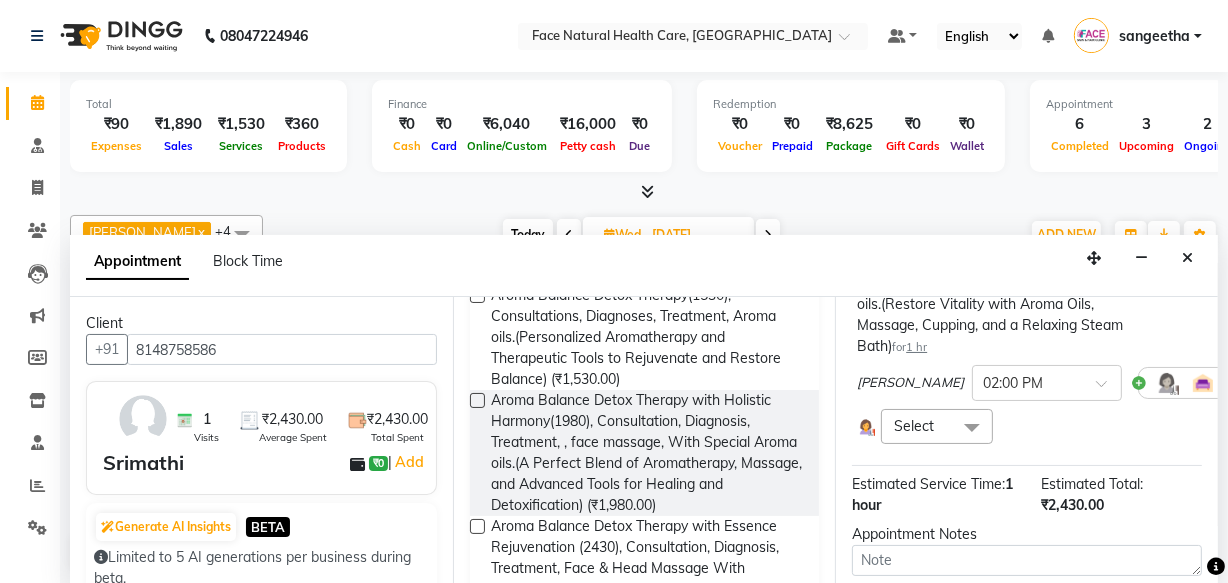 click at bounding box center (972, 428) 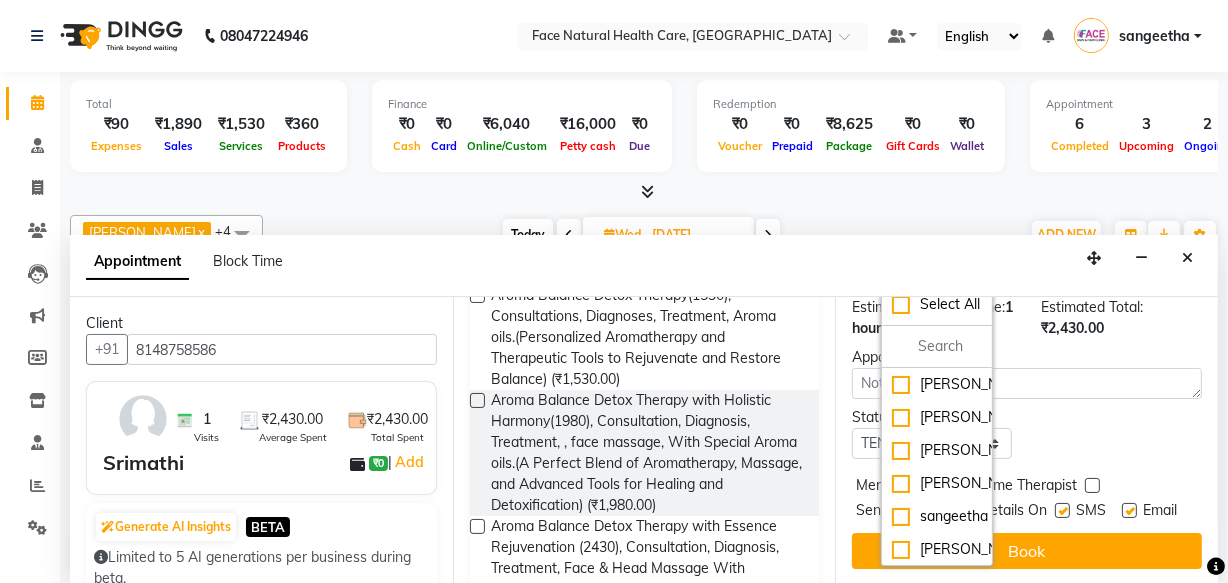 scroll, scrollTop: 463, scrollLeft: 0, axis: vertical 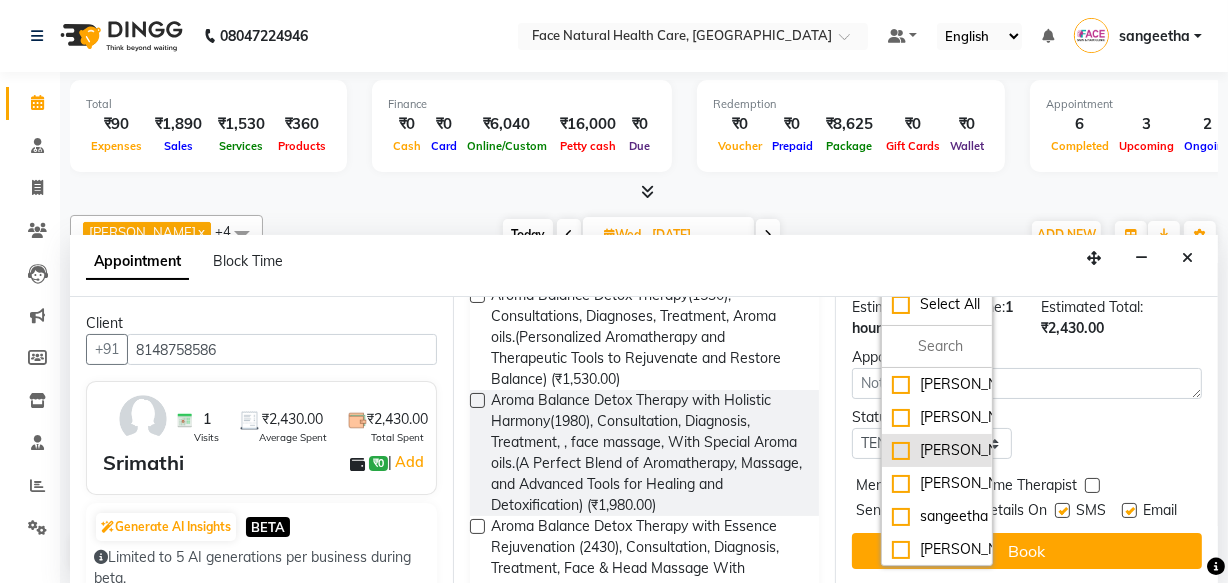click on "[PERSON_NAME]" at bounding box center (937, 450) 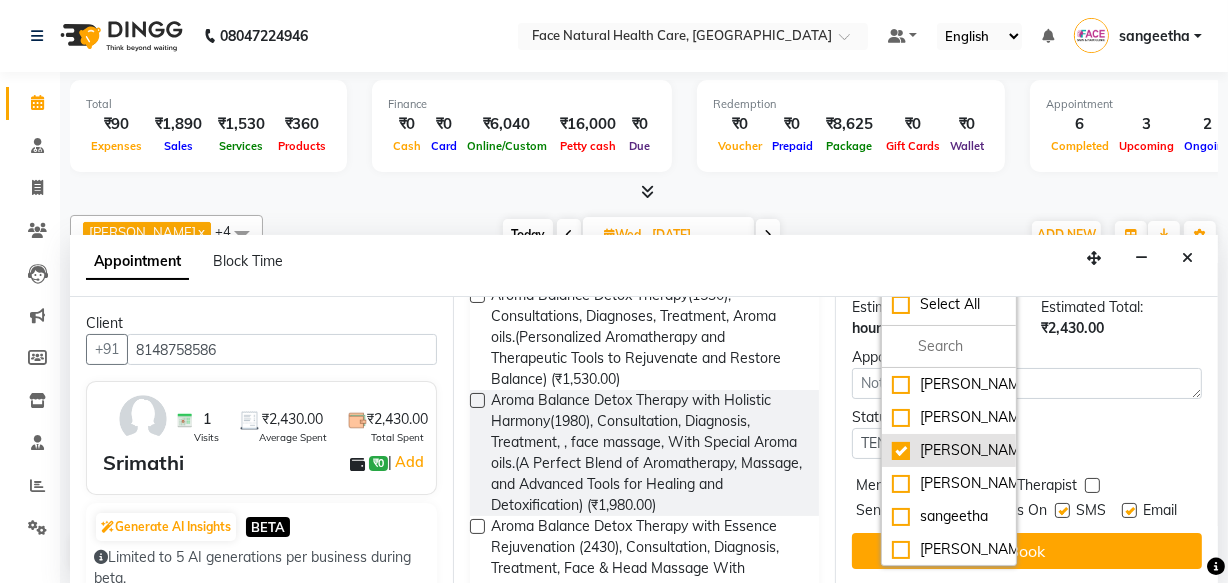 checkbox on "true" 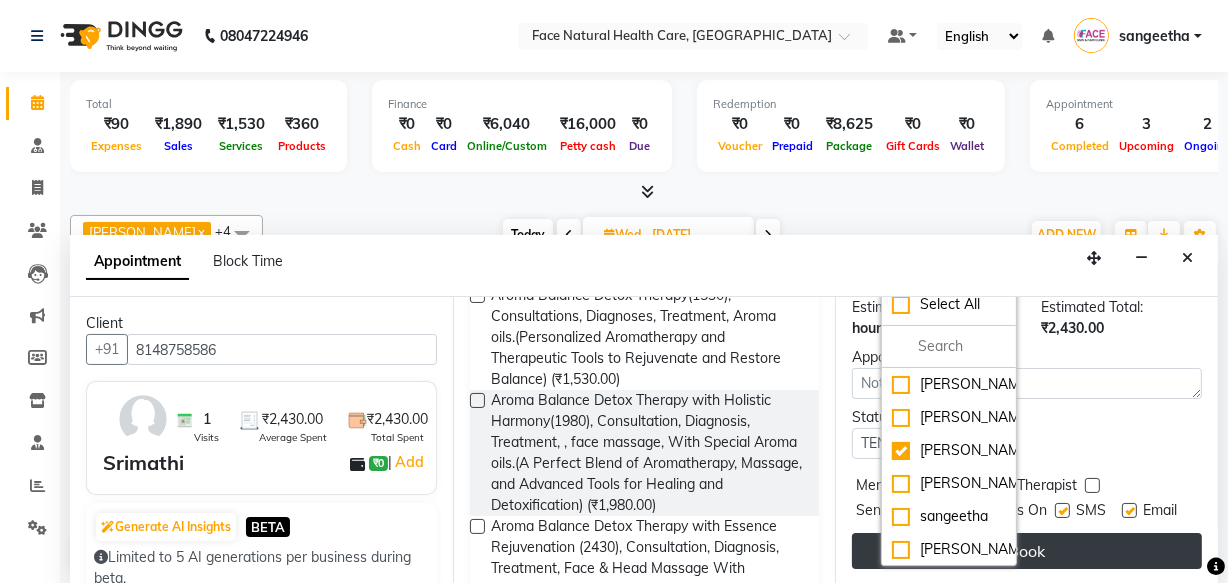 click on "Book" at bounding box center [1027, 551] 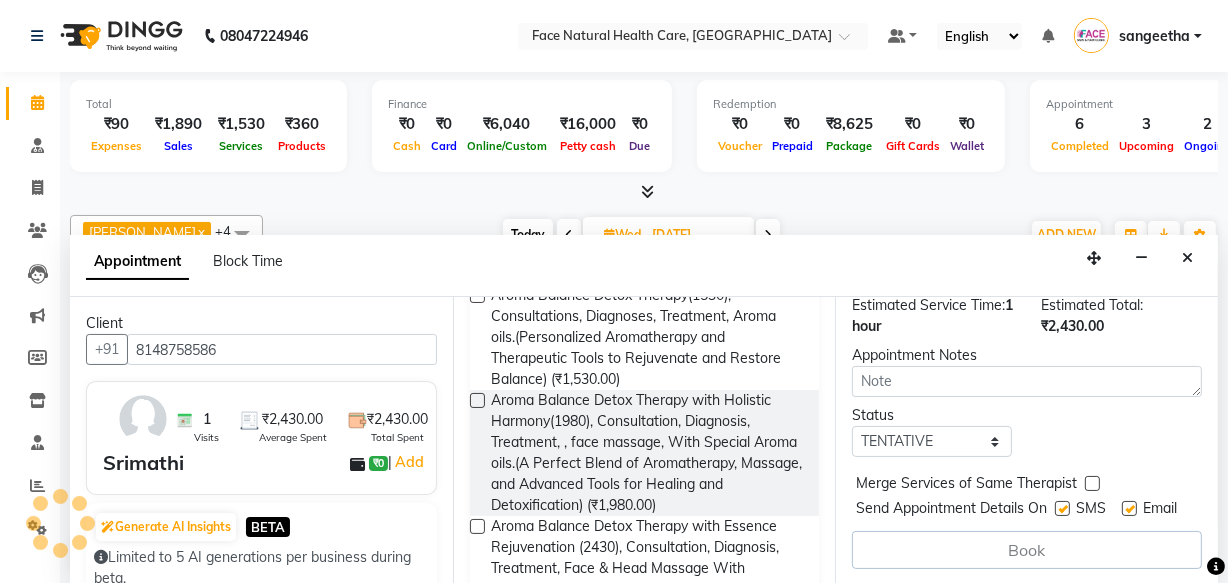 scroll, scrollTop: 482, scrollLeft: 0, axis: vertical 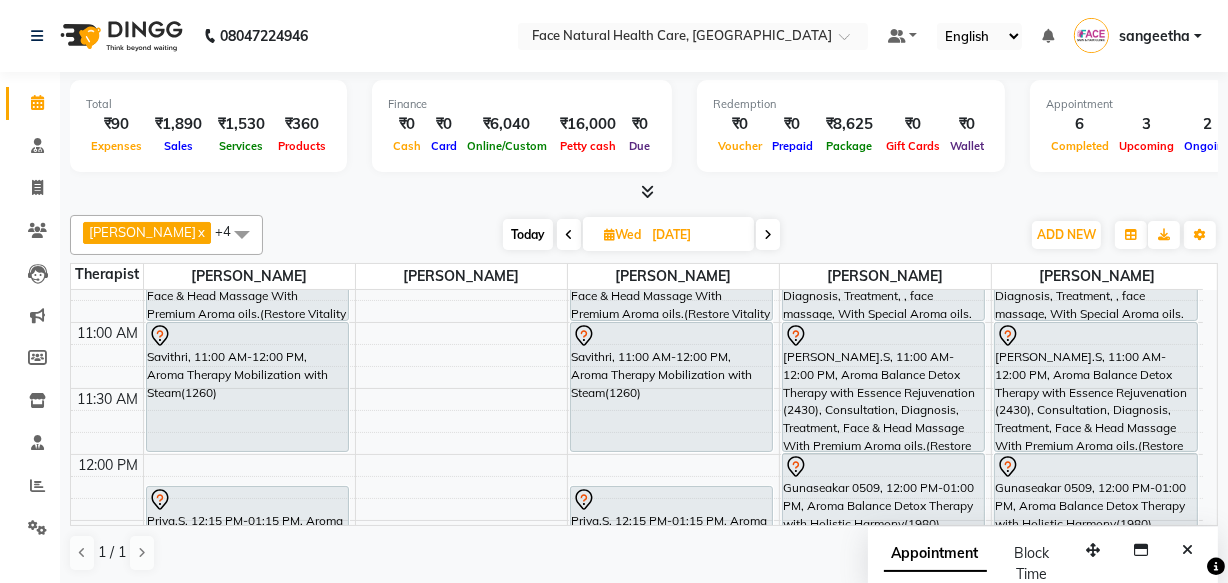 click on "Savithri, 11:00 AM-12:00 PM, Aroma Therapy Mobilization with Steam(1260)" at bounding box center [248, 387] 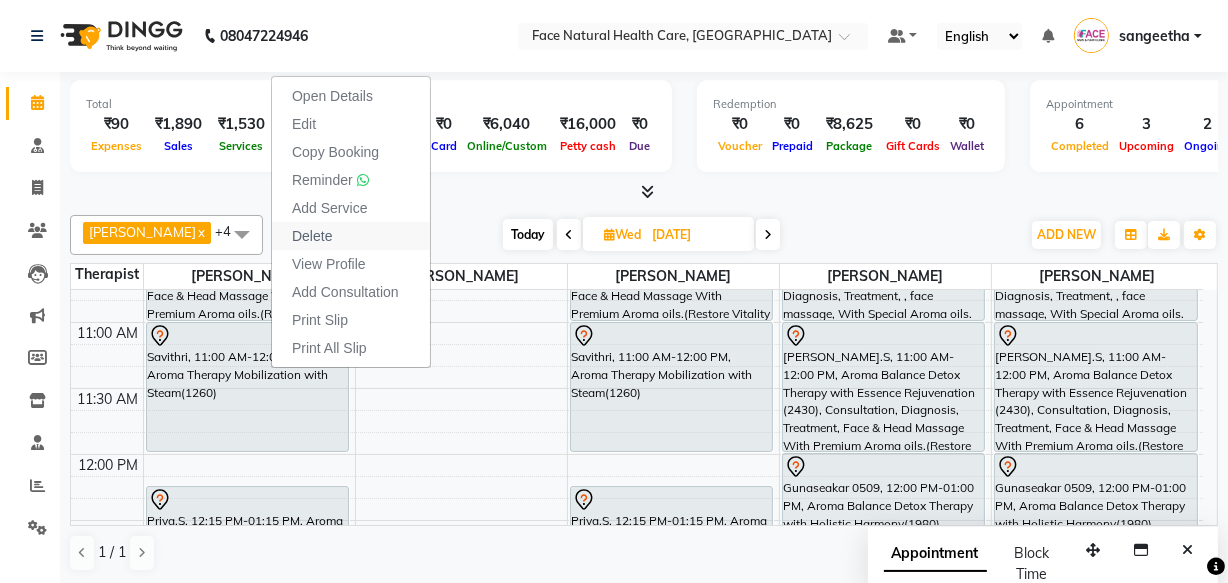 click on "Delete" at bounding box center (351, 236) 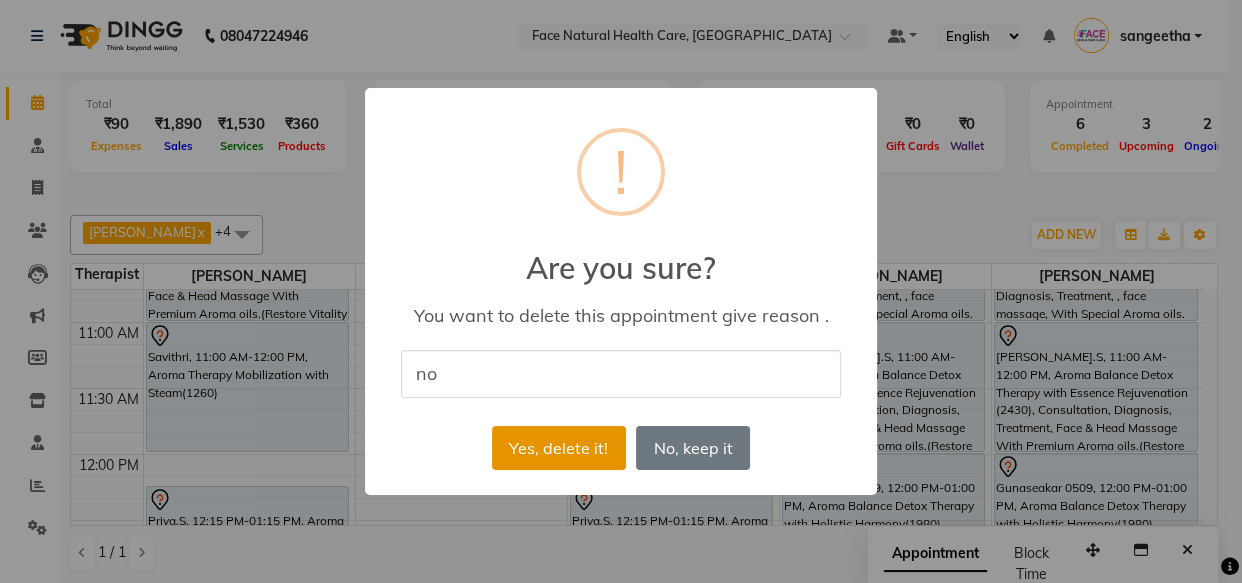 type on "no" 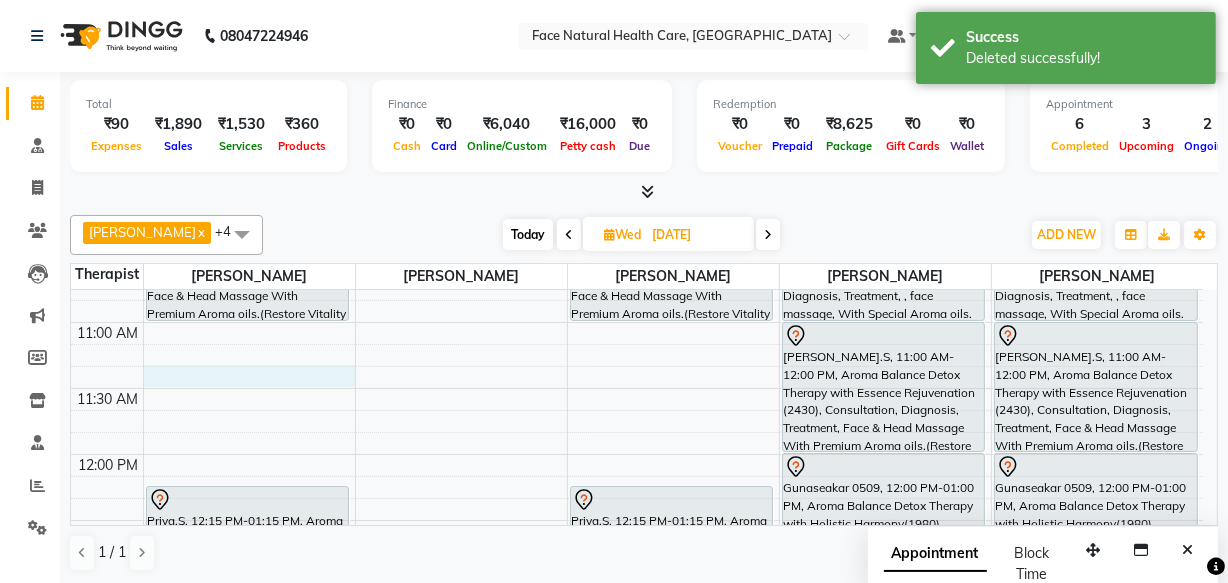 click on "9:00 AM 9:30 AM 10:00 AM 10:30 AM 11:00 AM 11:30 AM 12:00 PM 12:30 PM 1:00 PM 1:30 PM 2:00 PM 2:30 PM 3:00 PM 3:30 PM 4:00 PM 4:30 PM 5:00 PM 5:30 PM 6:00 PM 6:30 PM             [PERSON_NAME], 10:00 AM-11:00 AM, Aroma Balance Detox Therapy with Essence Rejuvenation  (2430), Consultation, Diagnosis, Treatment,  Face & Head Massage With Premium Aroma oils.(Restore Vitality with Aroma Oils, Massage, Cupping, and a Relaxing Steam Bath)             Priya.S, 12:15 PM-01:15 PM, Aroma Balance Detox Therapy(1530), Consultations, Diagnoses, Treatment, Aroma oils.(Personalized Aromatherapy and Therapeutic Tools to Rejuvenate and Restore Balance)             Srimathi, 02:00 PM-03:00 PM, Aroma Balance Detox Therapy with Essence Rejuvenation  (2430), Consultation, Diagnosis, Treatment,  Face & Head Massage With Premium Aroma oils.(Restore Vitality with Aroma Oils, Massage, Cupping, and a Relaxing Steam Bath)" at bounding box center [637, 718] 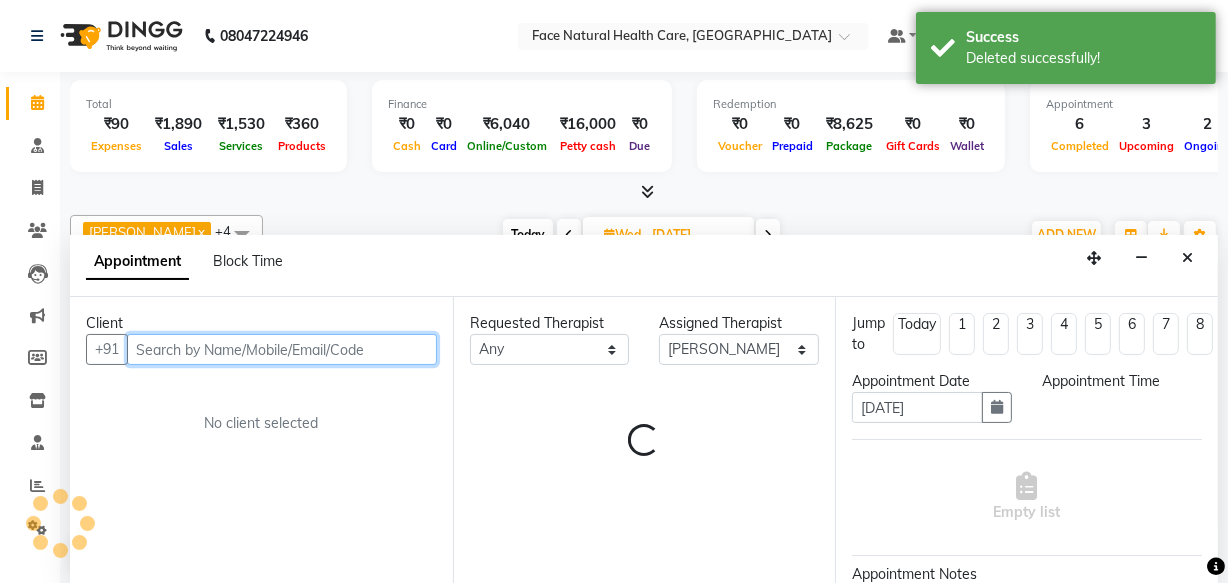 select on "675" 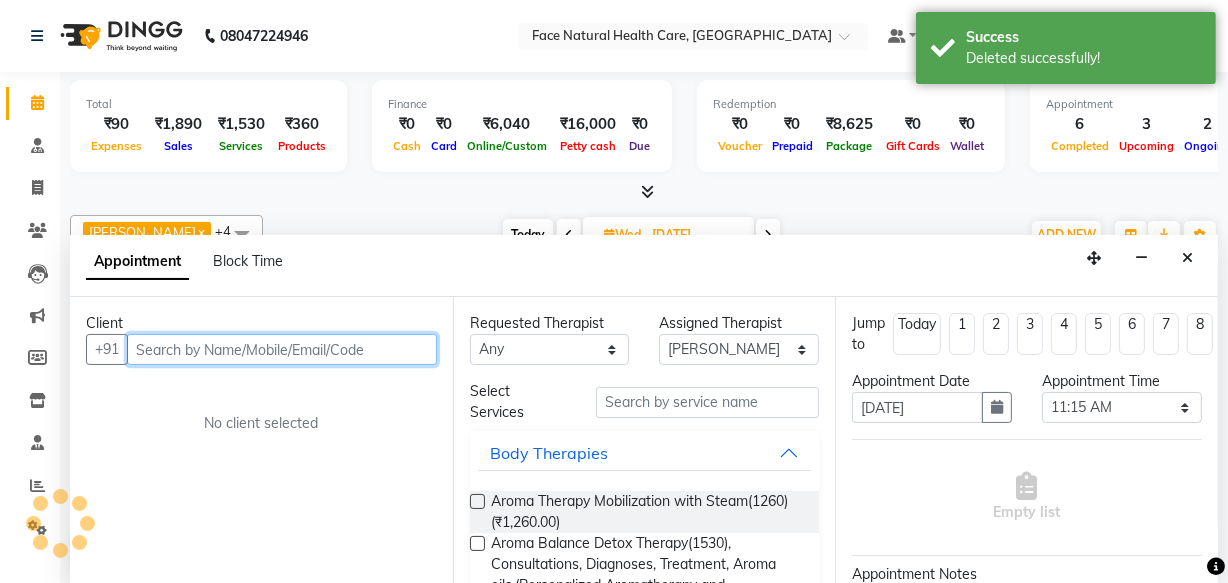 scroll, scrollTop: 0, scrollLeft: 0, axis: both 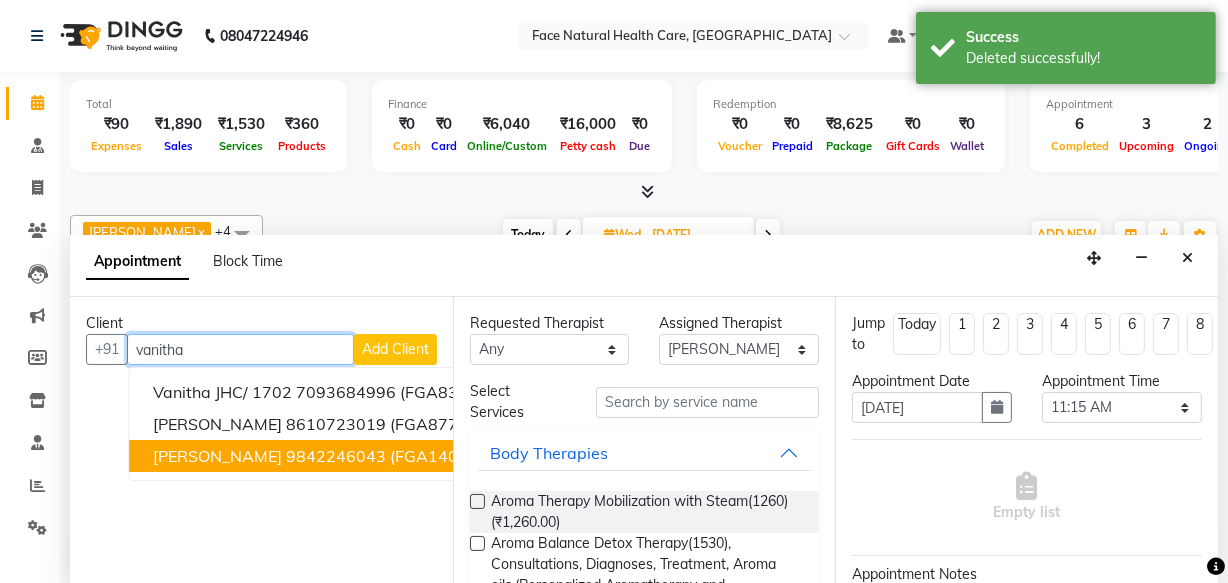 click on "[PERSON_NAME]  9842246043 (FGA1407)" at bounding box center [315, 456] 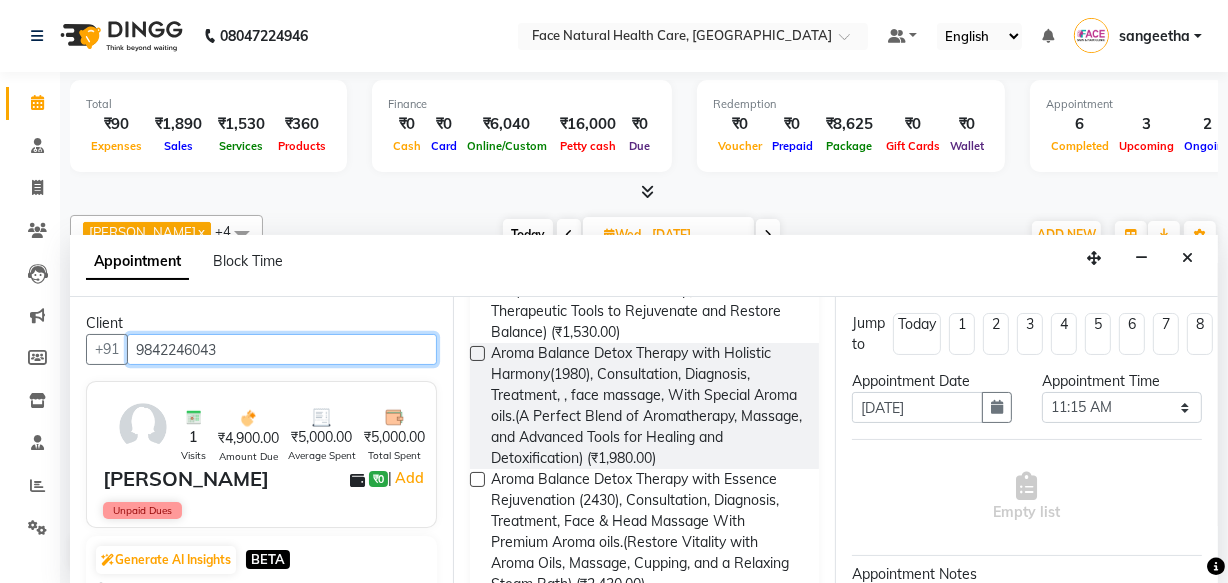 scroll, scrollTop: 377, scrollLeft: 0, axis: vertical 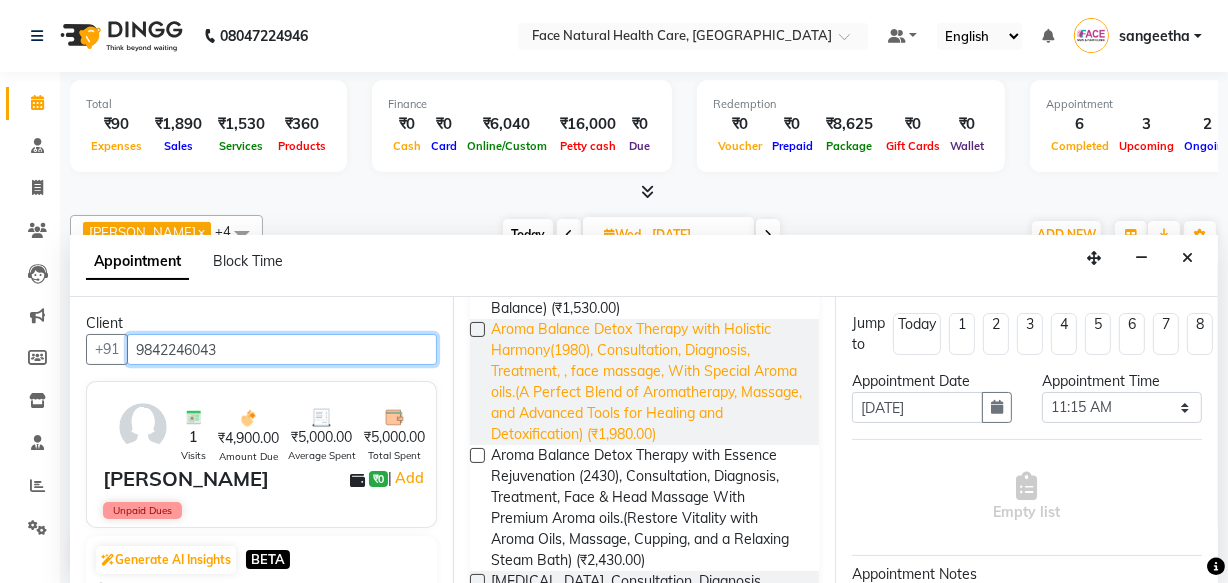 type on "9842246043" 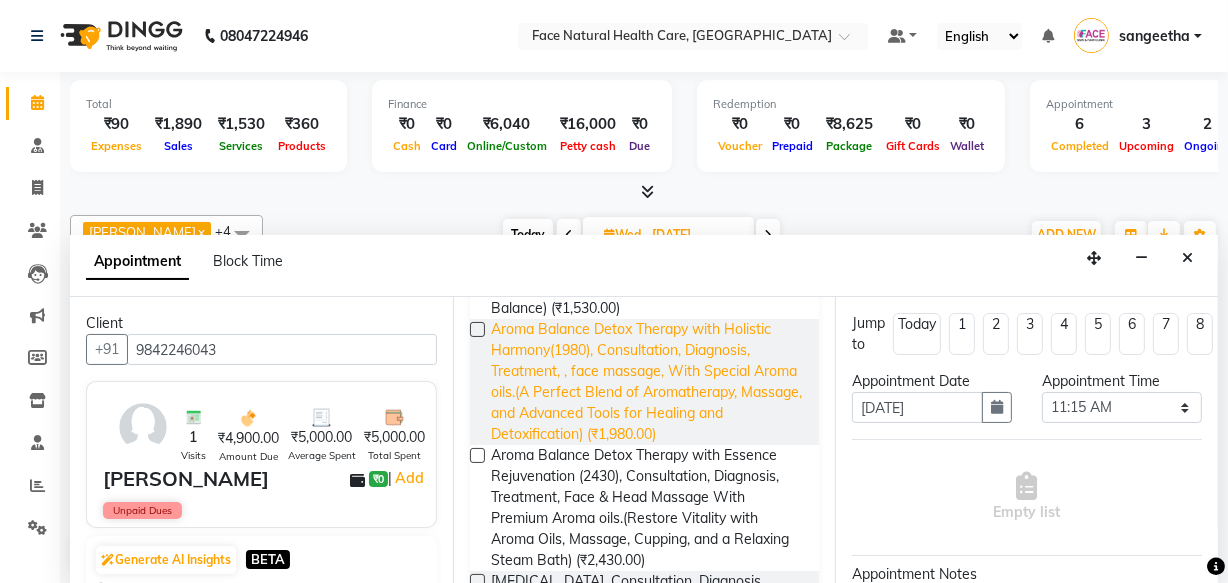 click on "Aroma Balance Detox Therapy with Holistic Harmony(1980), Consultation, Diagnosis, Treatment, , face massage, With Special  Aroma oils.(A Perfect Blend of Aromatherapy, Massage, and Advanced Tools for Healing and Detoxification) (₹1,980.00)" at bounding box center [647, 382] 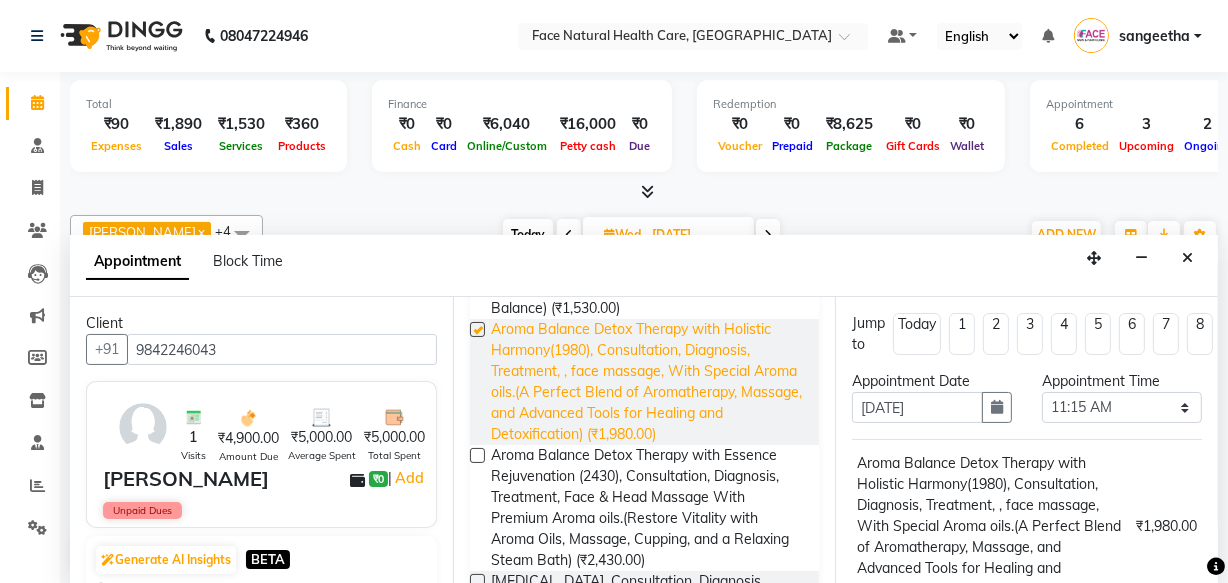 checkbox on "false" 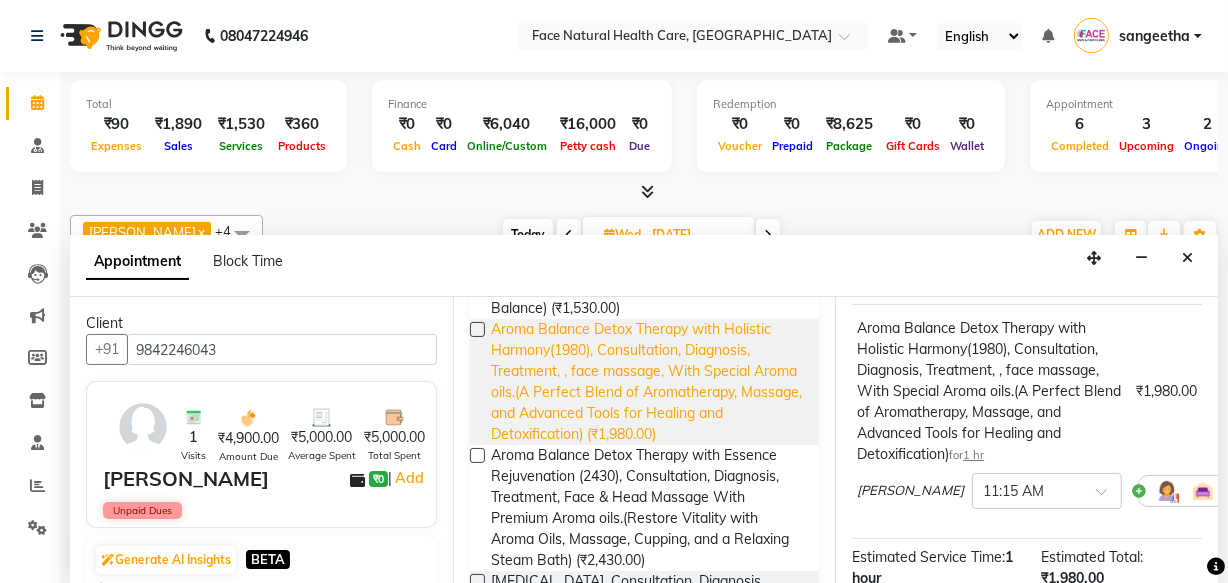 scroll, scrollTop: 140, scrollLeft: 0, axis: vertical 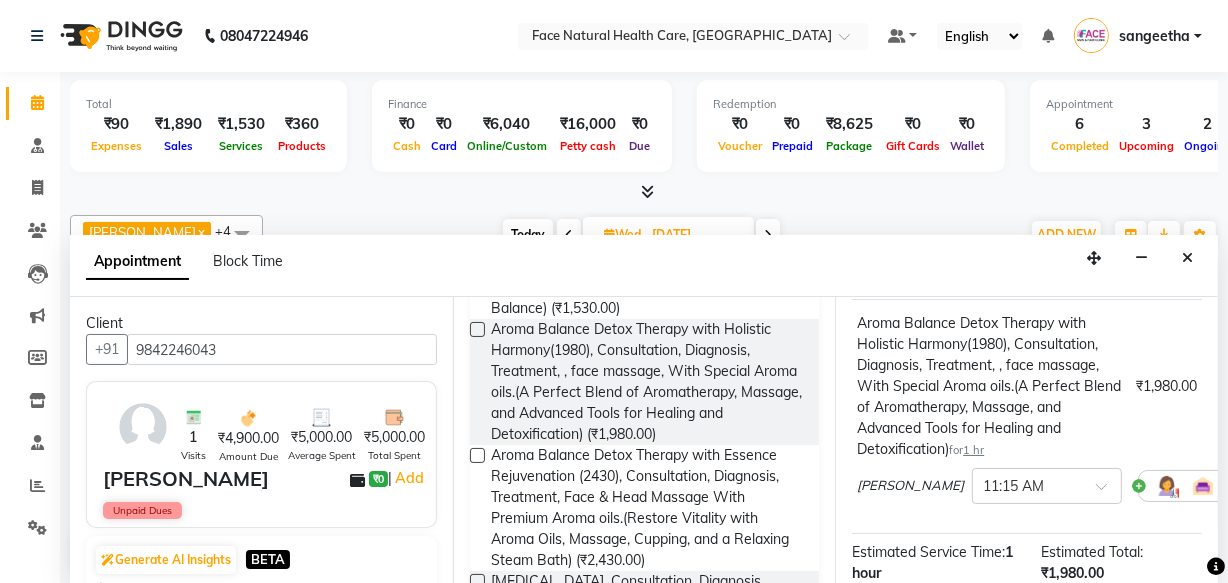 click at bounding box center [1167, 486] 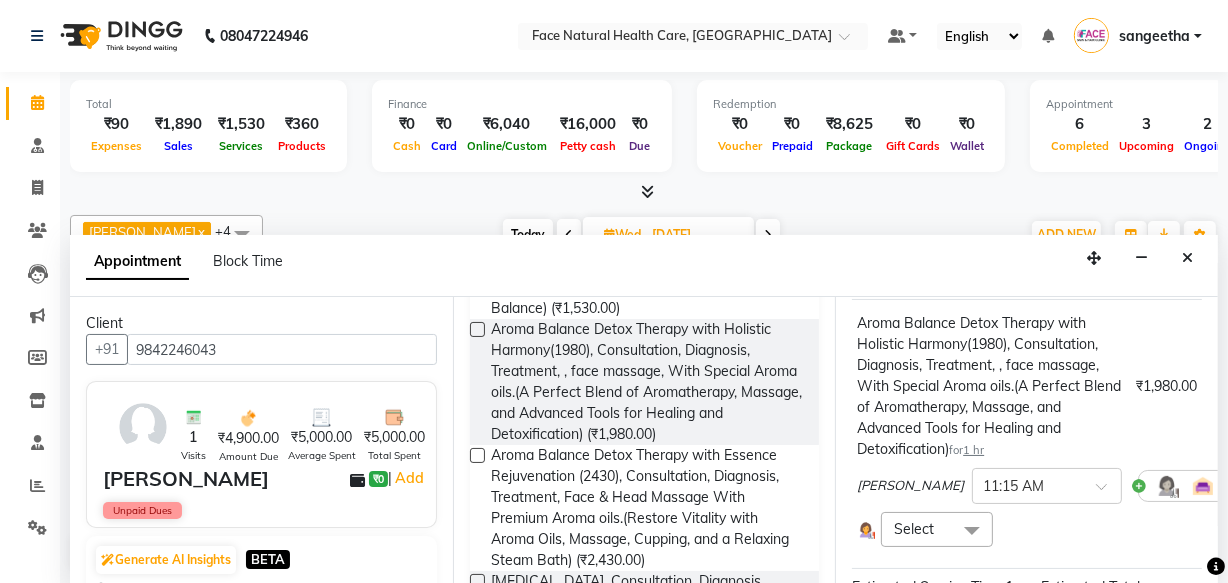 click at bounding box center (972, 531) 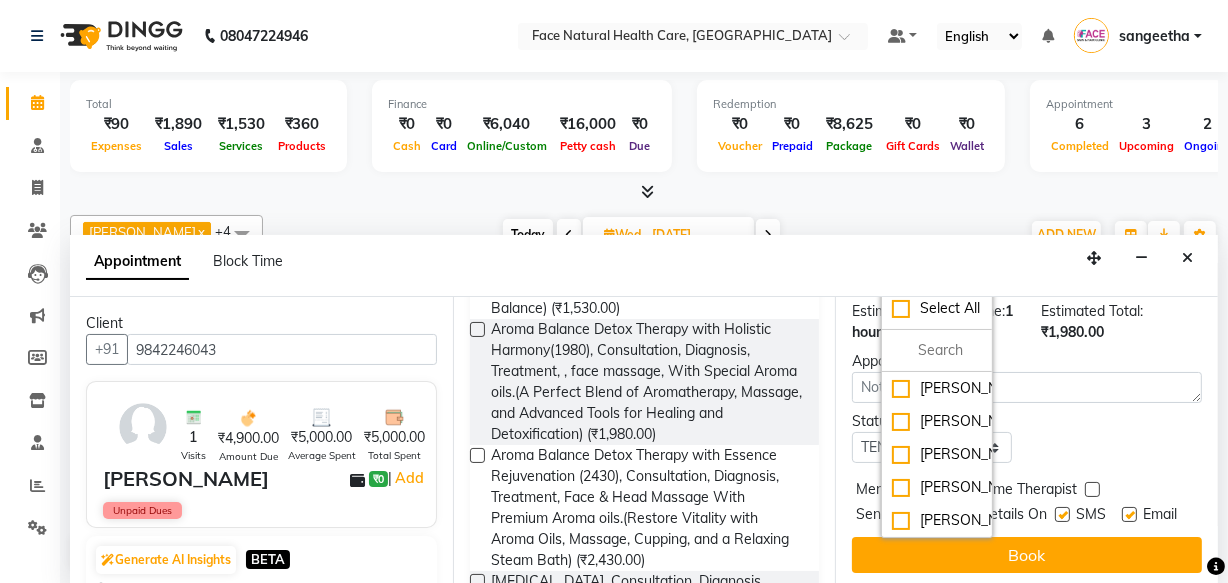scroll, scrollTop: 453, scrollLeft: 0, axis: vertical 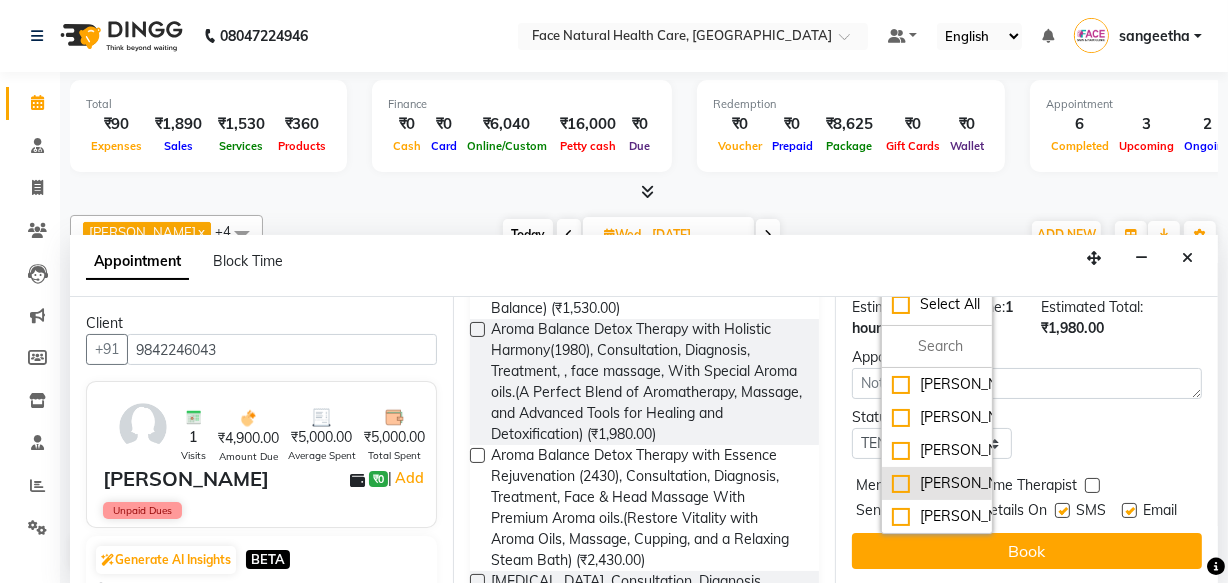 click on "[PERSON_NAME]" at bounding box center (937, 483) 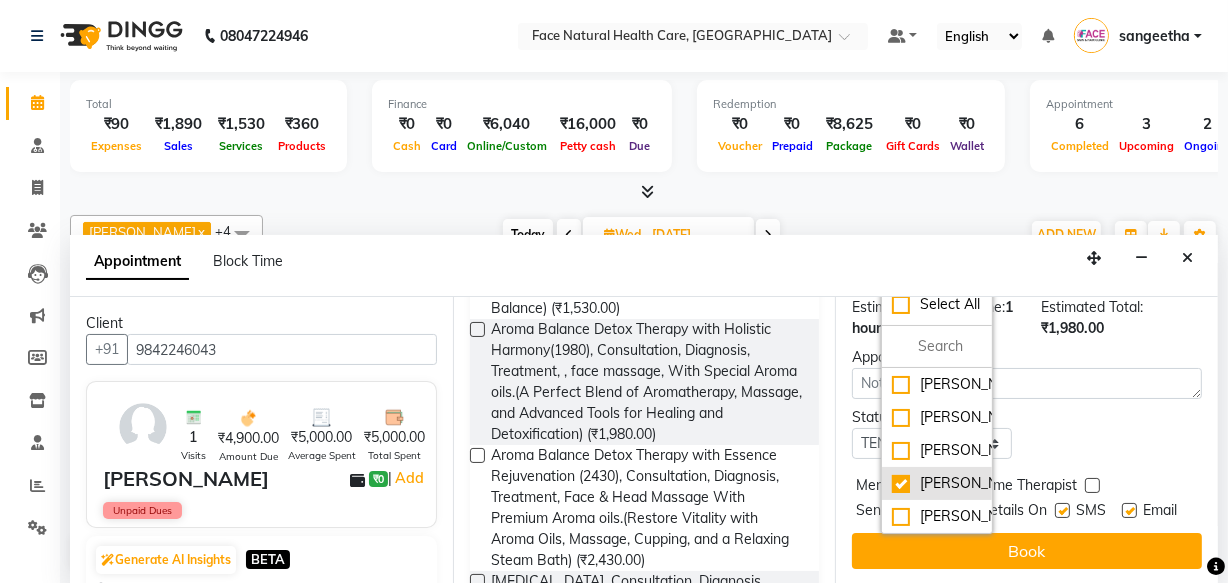 checkbox on "true" 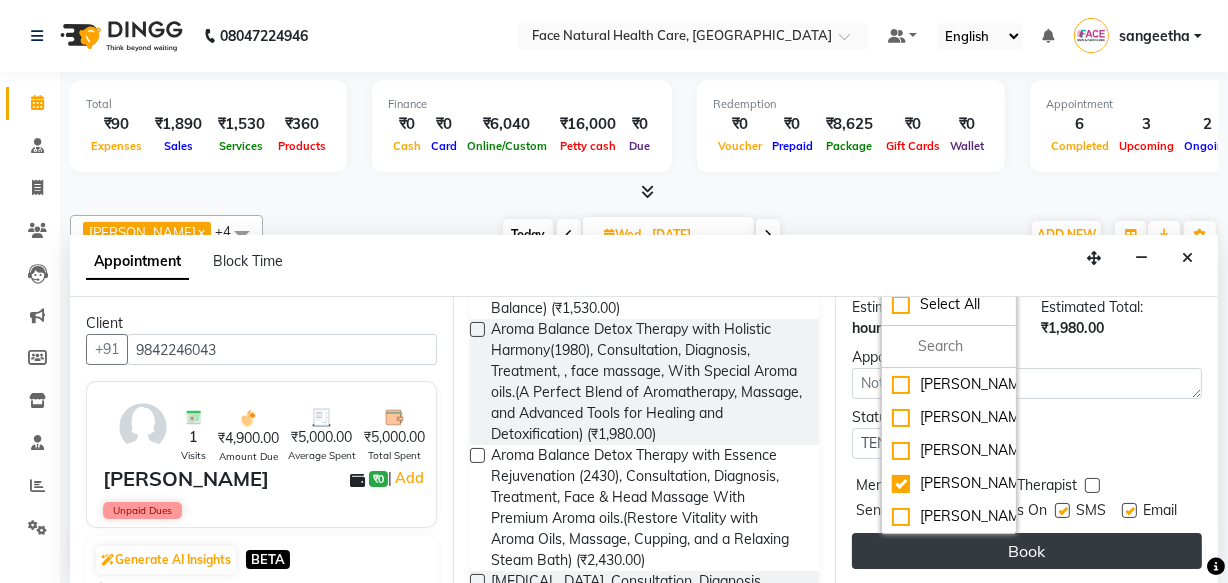 click on "Book" at bounding box center (1027, 551) 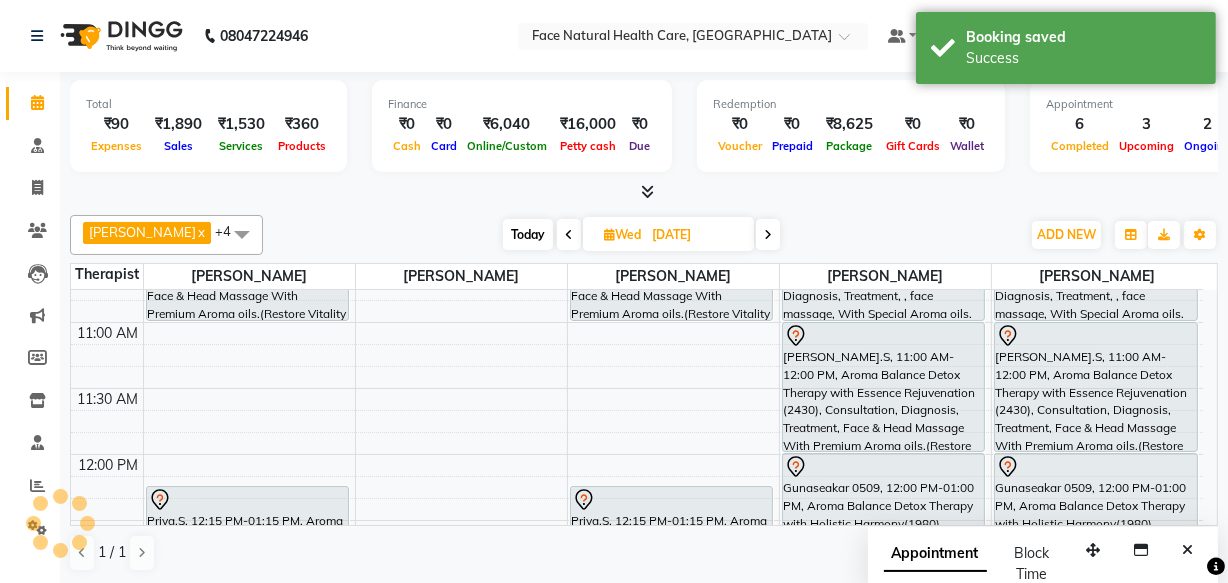scroll, scrollTop: 0, scrollLeft: 0, axis: both 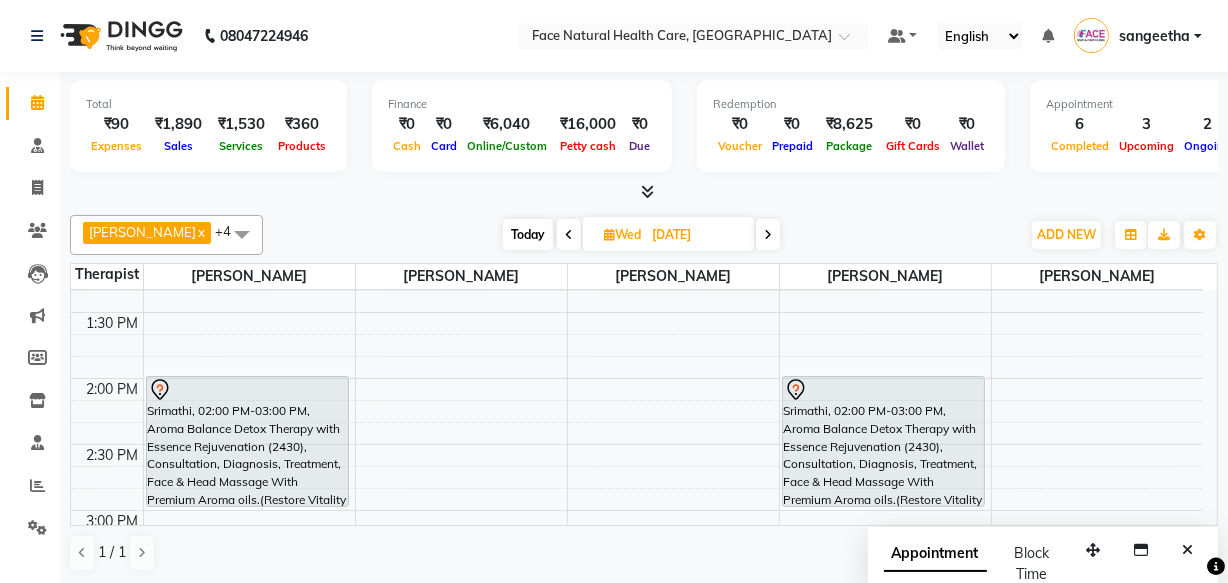 click on "Srimathi, 02:00 PM-03:00 PM, Aroma Balance Detox Therapy with Essence Rejuvenation  (2430), Consultation, Diagnosis, Treatment,  Face & Head Massage With Premium Aroma oils.(Restore Vitality with Aroma Oils, Massage, Cupping, and a Relaxing Steam Bath)" at bounding box center [884, 441] 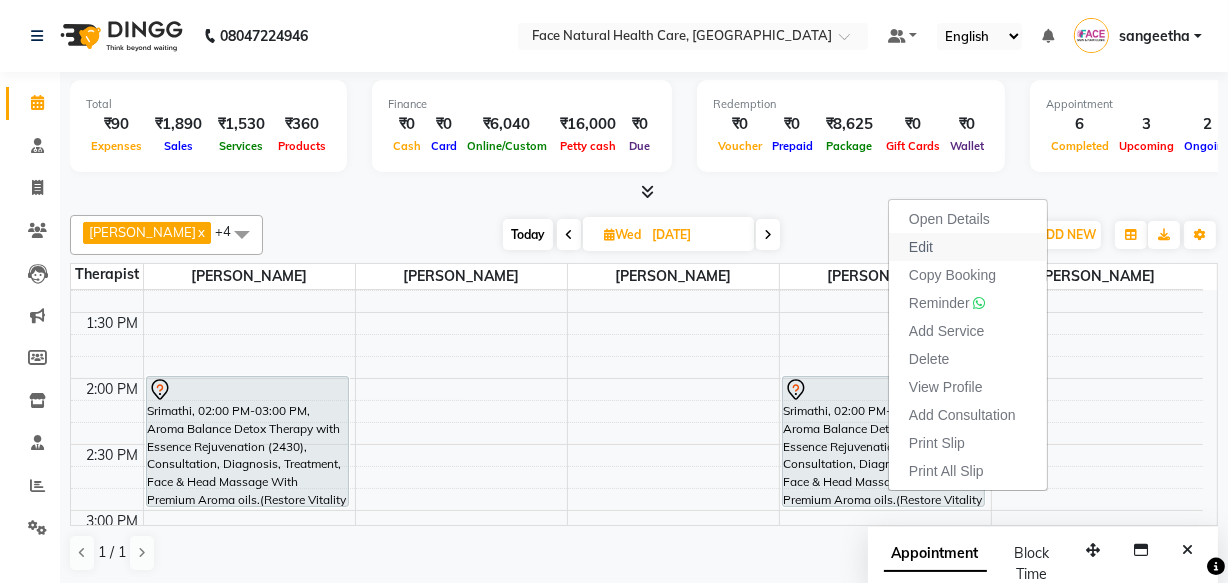 click on "Edit" at bounding box center (968, 247) 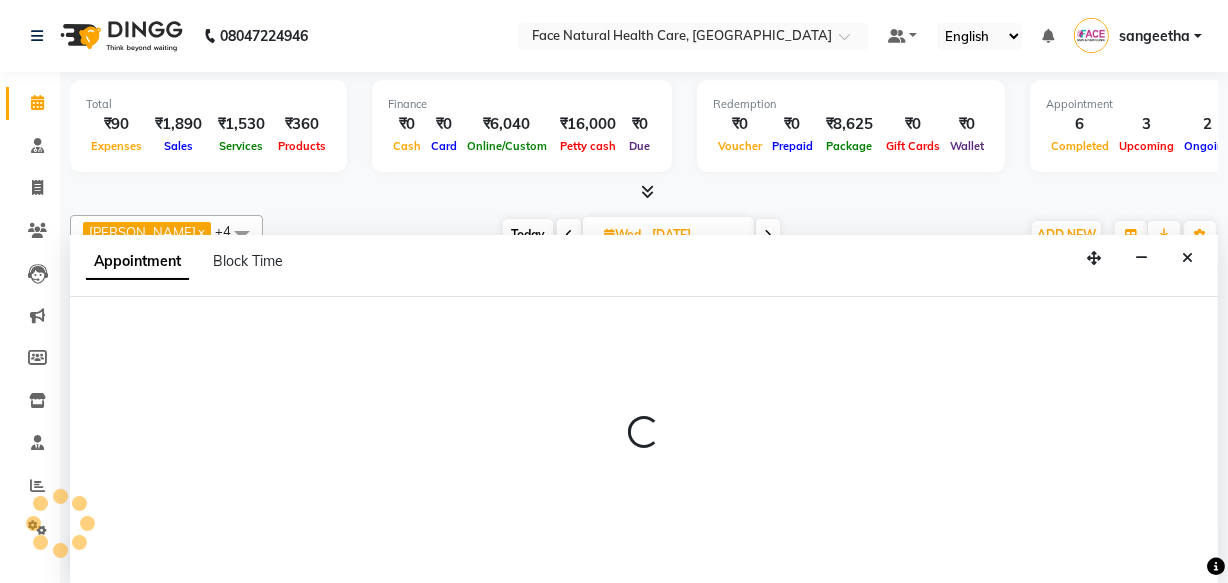scroll, scrollTop: 0, scrollLeft: 0, axis: both 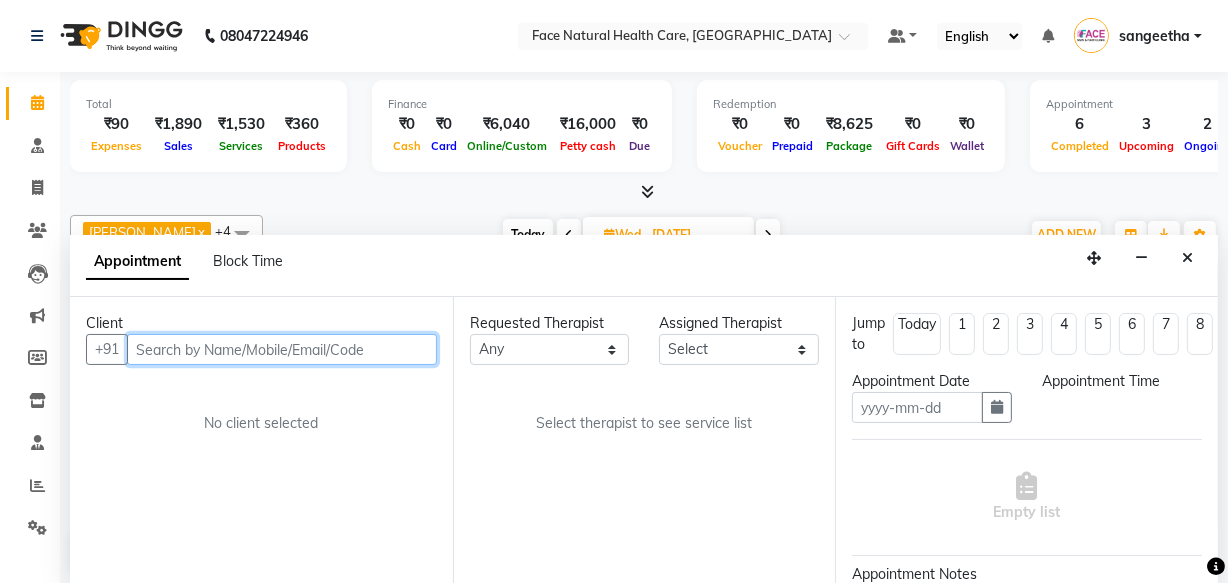 type on "[DATE]" 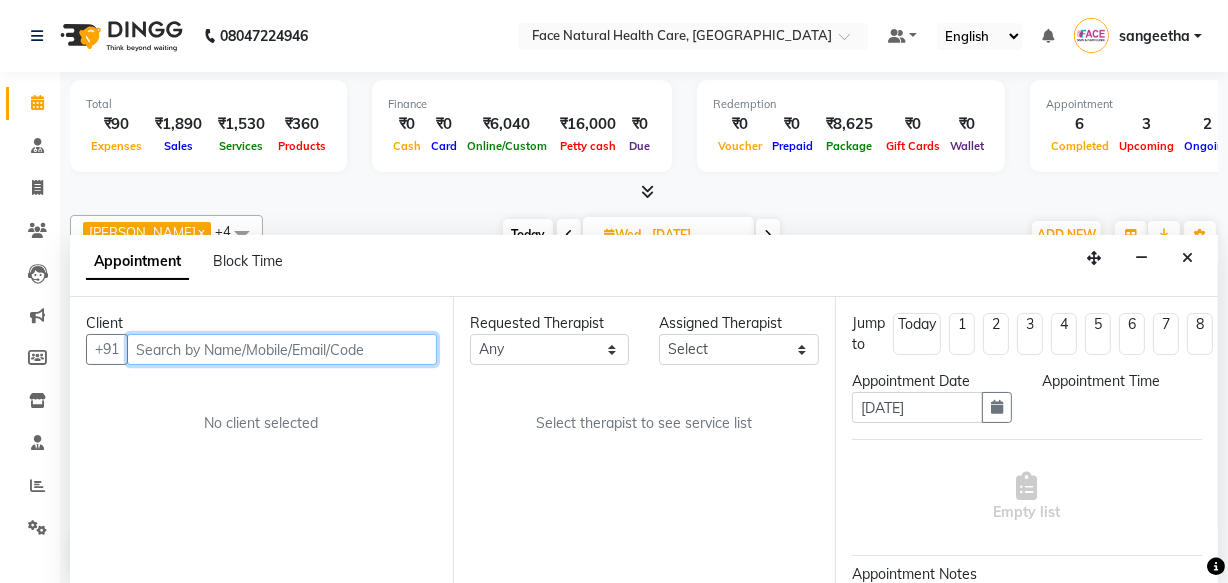 scroll, scrollTop: 0, scrollLeft: 0, axis: both 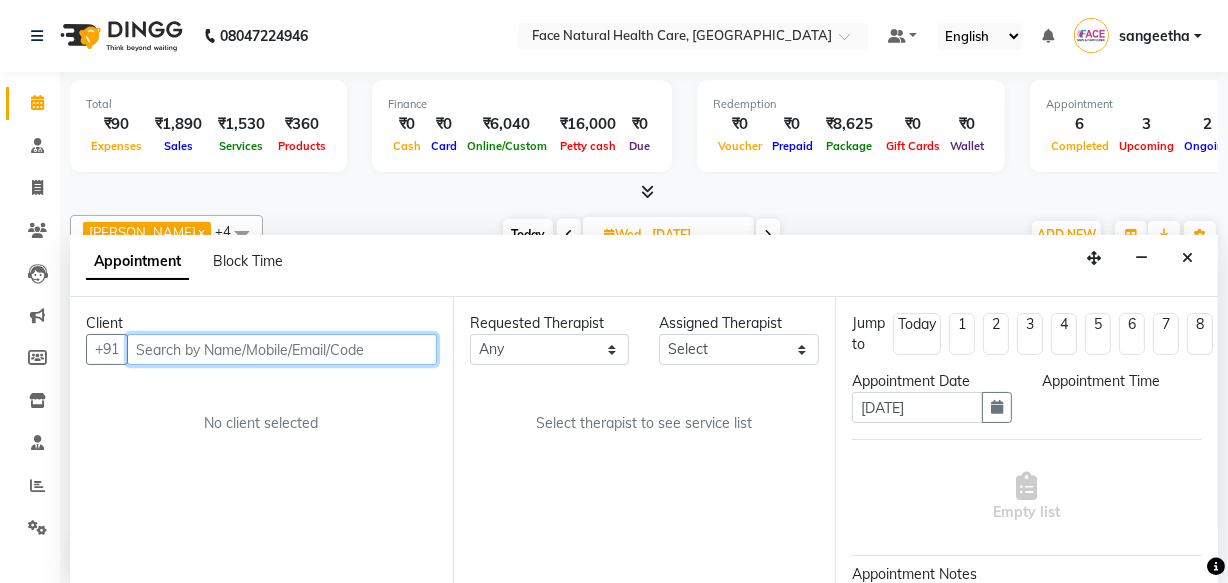 select on "840" 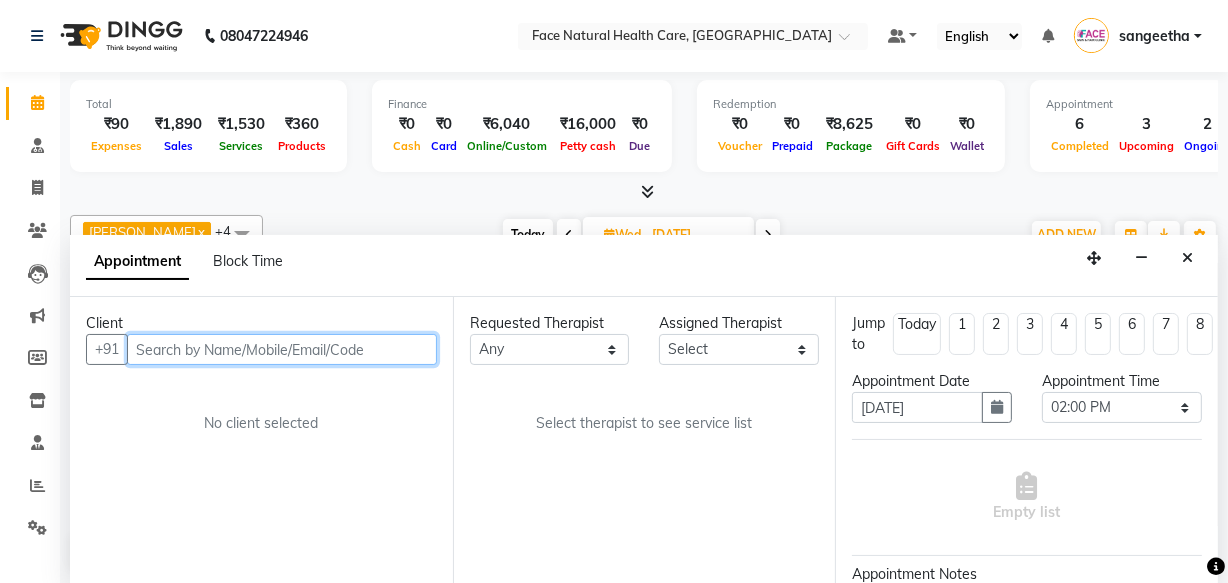 select on "47694" 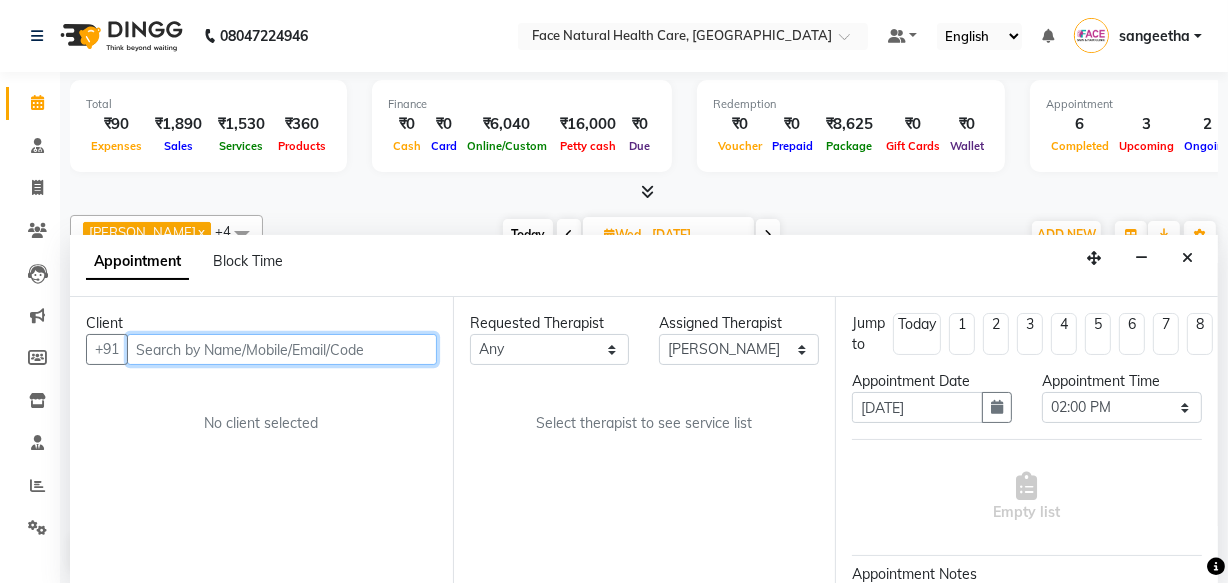 scroll, scrollTop: 921, scrollLeft: 0, axis: vertical 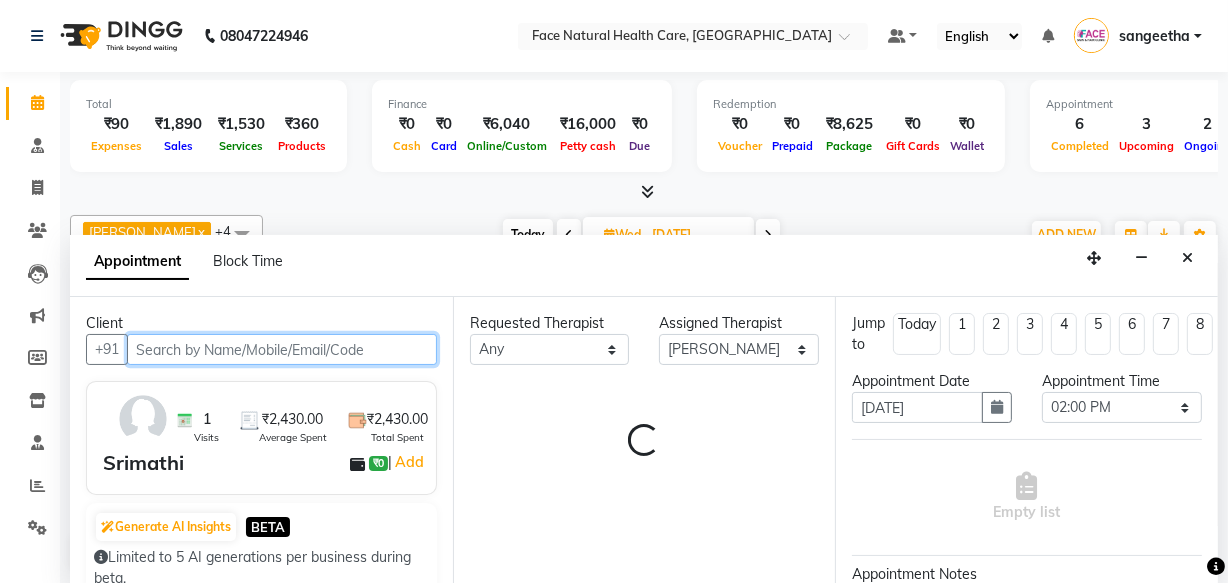 select on "2632" 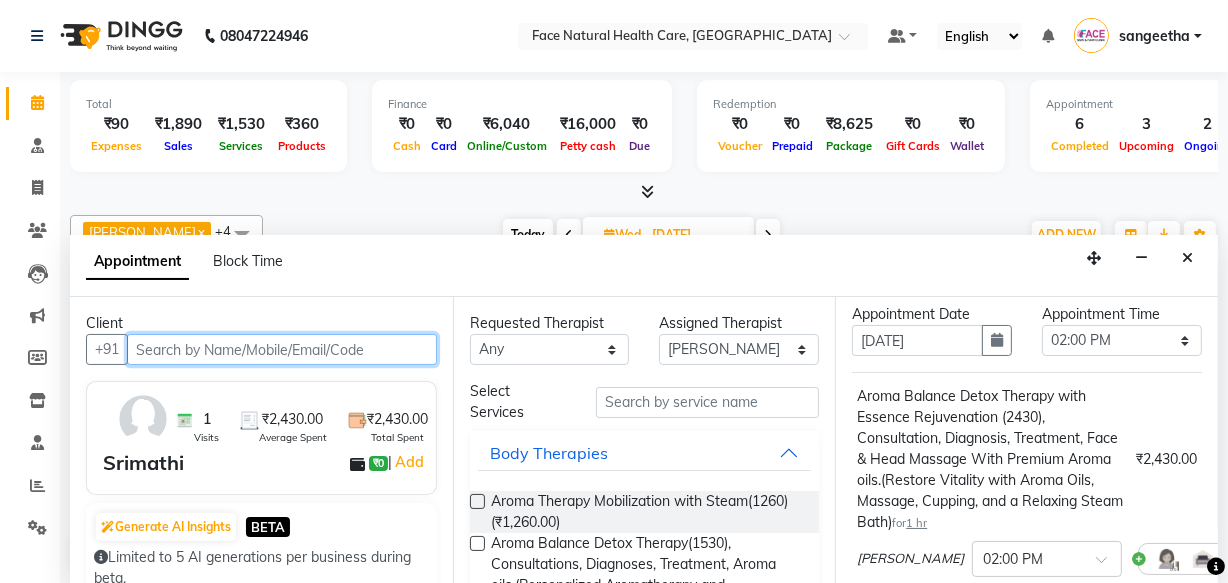 scroll, scrollTop: 56, scrollLeft: 0, axis: vertical 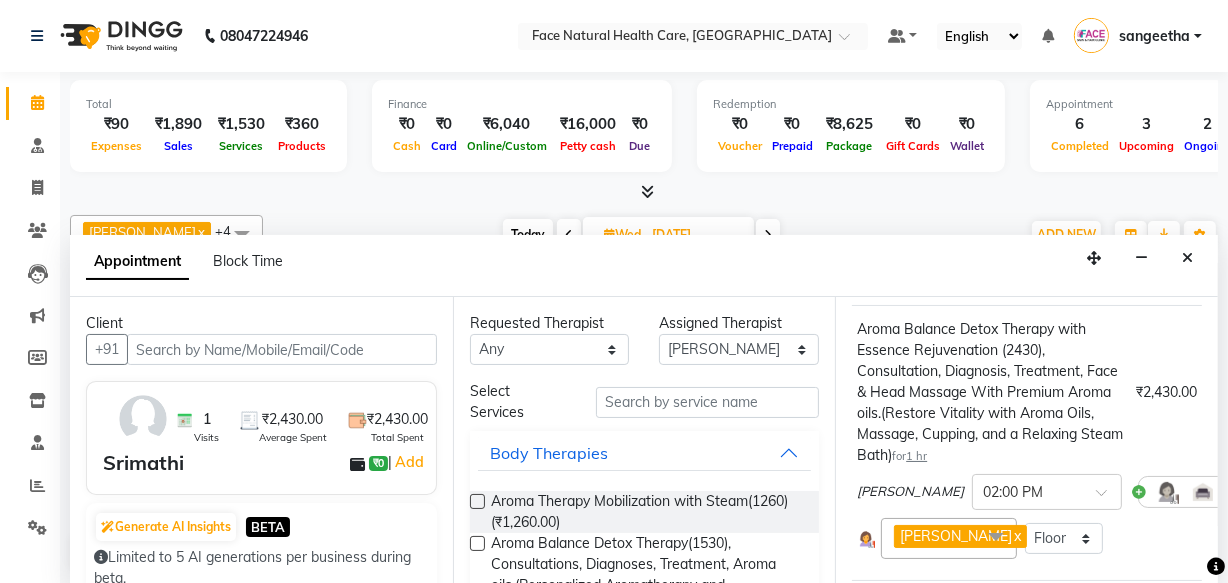 click at bounding box center [1246, 492] 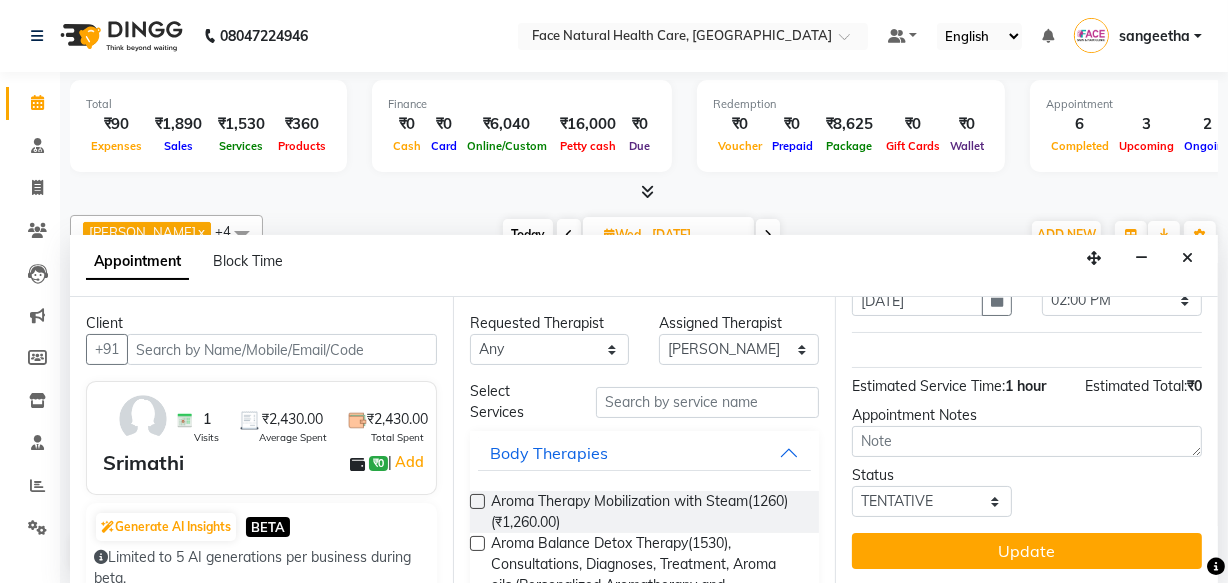 scroll, scrollTop: 120, scrollLeft: 0, axis: vertical 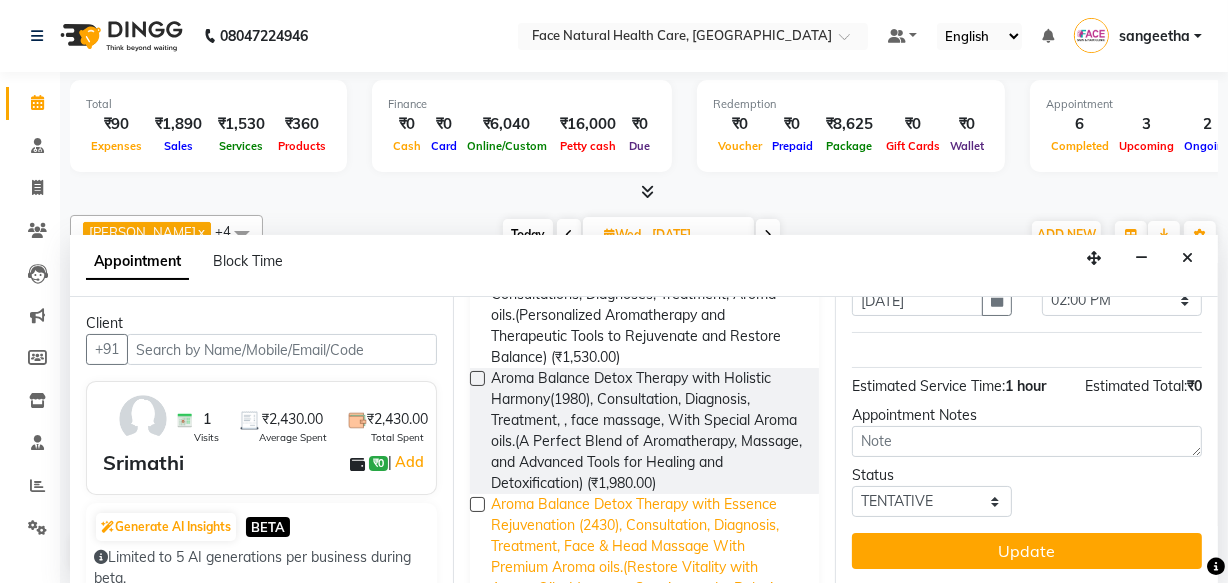 click on "Aroma Balance Detox Therapy with Essence Rejuvenation  (2430), Consultation, Diagnosis, Treatment,  Face & Head Massage With Premium Aroma oils.(Restore Vitality with Aroma Oils, Massage, Cupping, and a Relaxing Steam Bath) (₹2,430.00)" at bounding box center [647, 557] 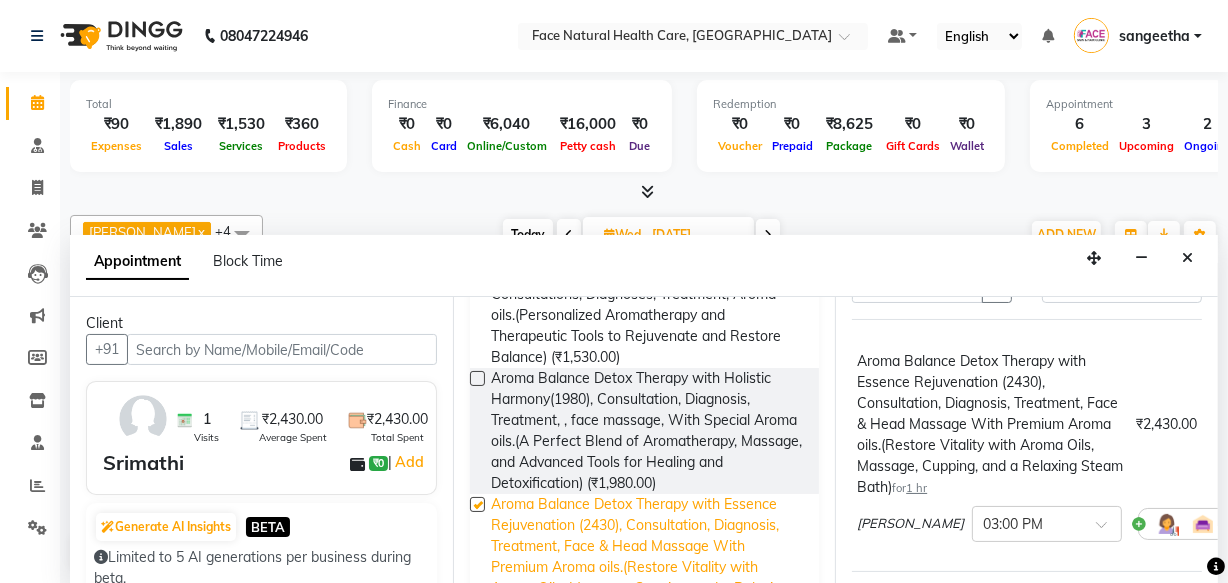 scroll, scrollTop: 134, scrollLeft: 0, axis: vertical 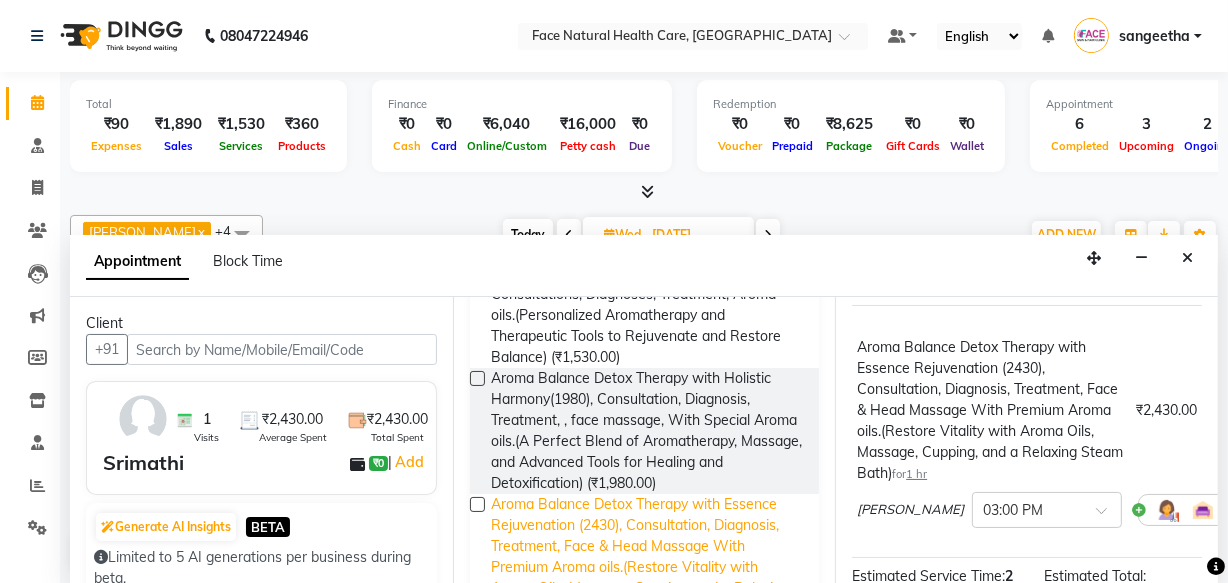 checkbox on "false" 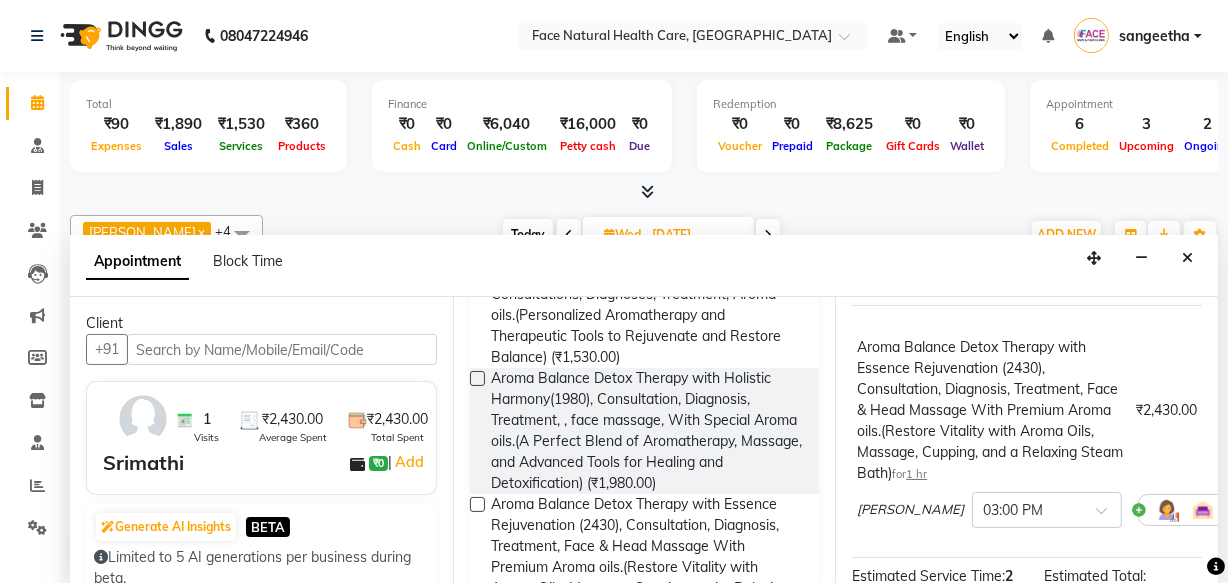 click at bounding box center (1167, 510) 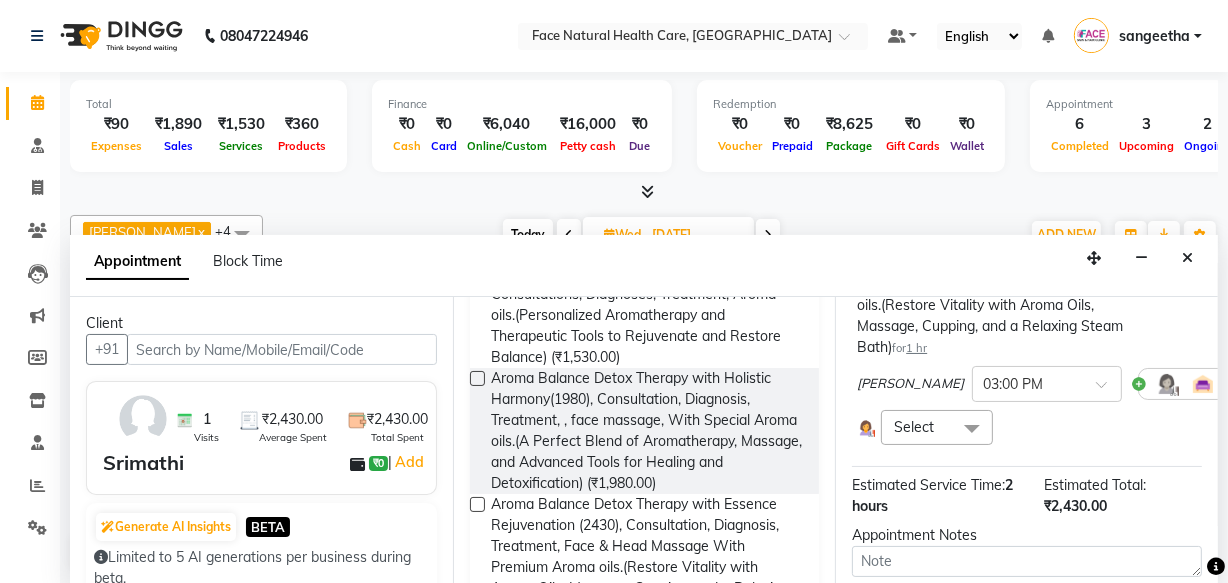 click at bounding box center (972, 429) 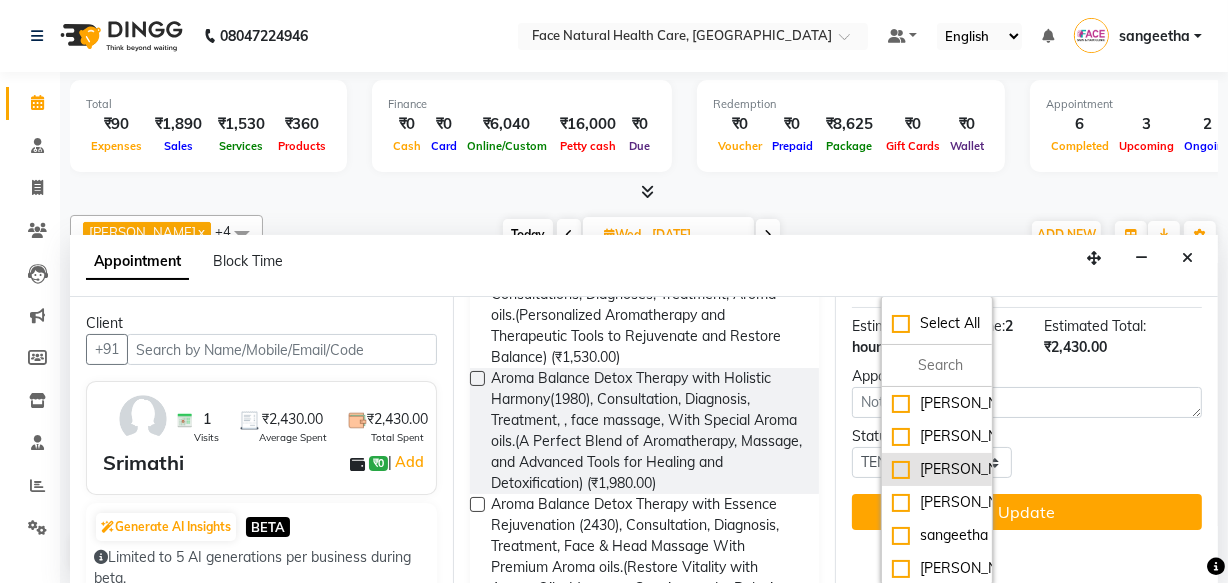 click on "[PERSON_NAME]" at bounding box center (937, 469) 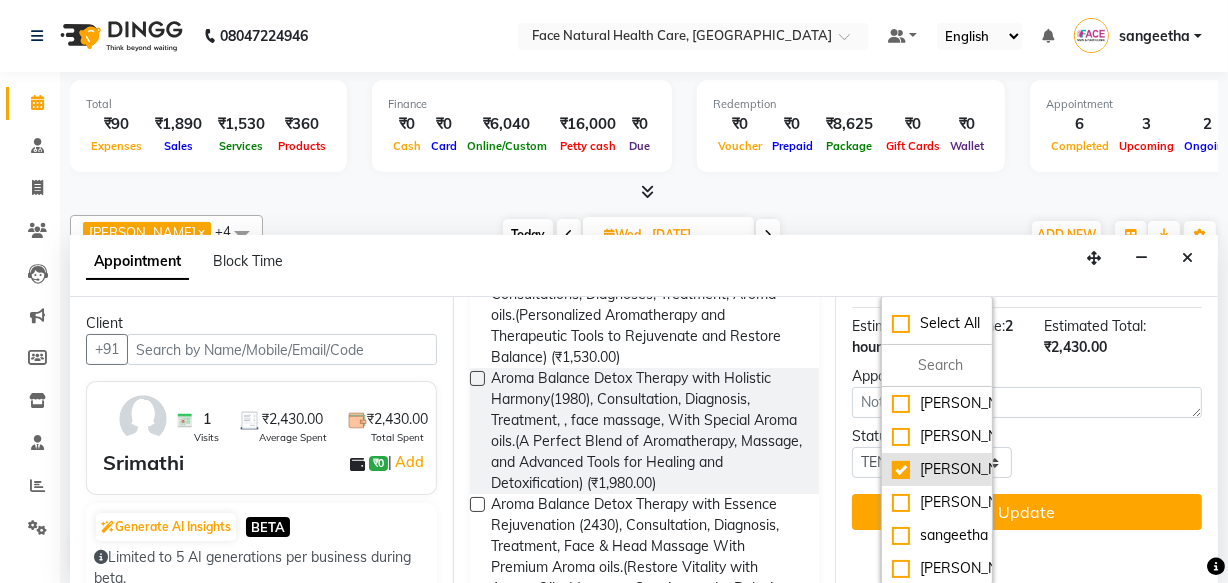 checkbox on "true" 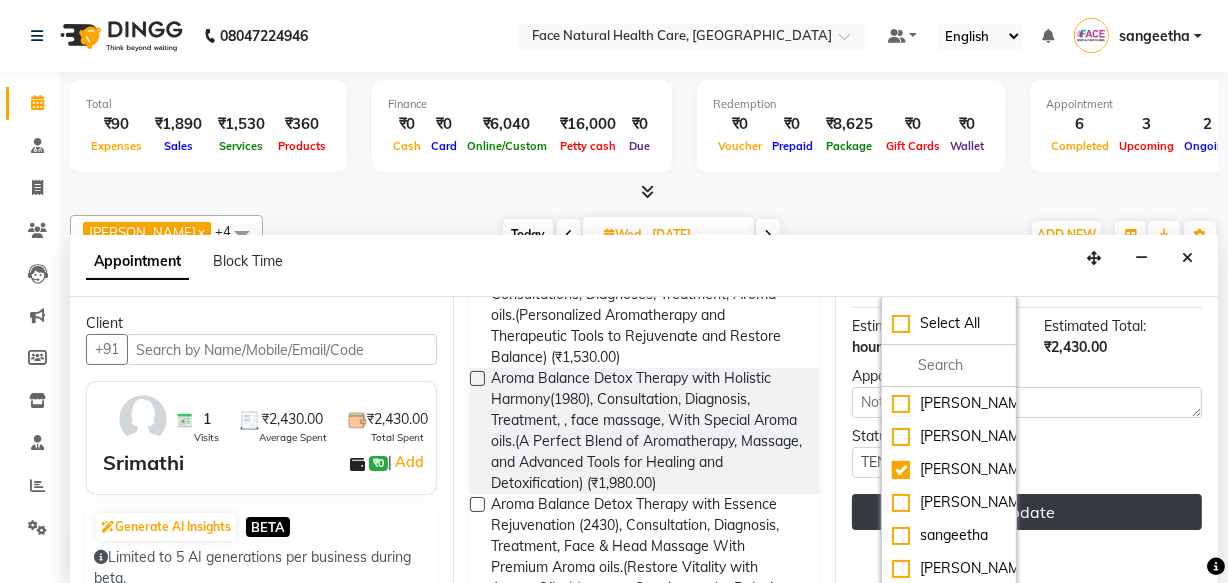 click on "Update" at bounding box center [1027, 512] 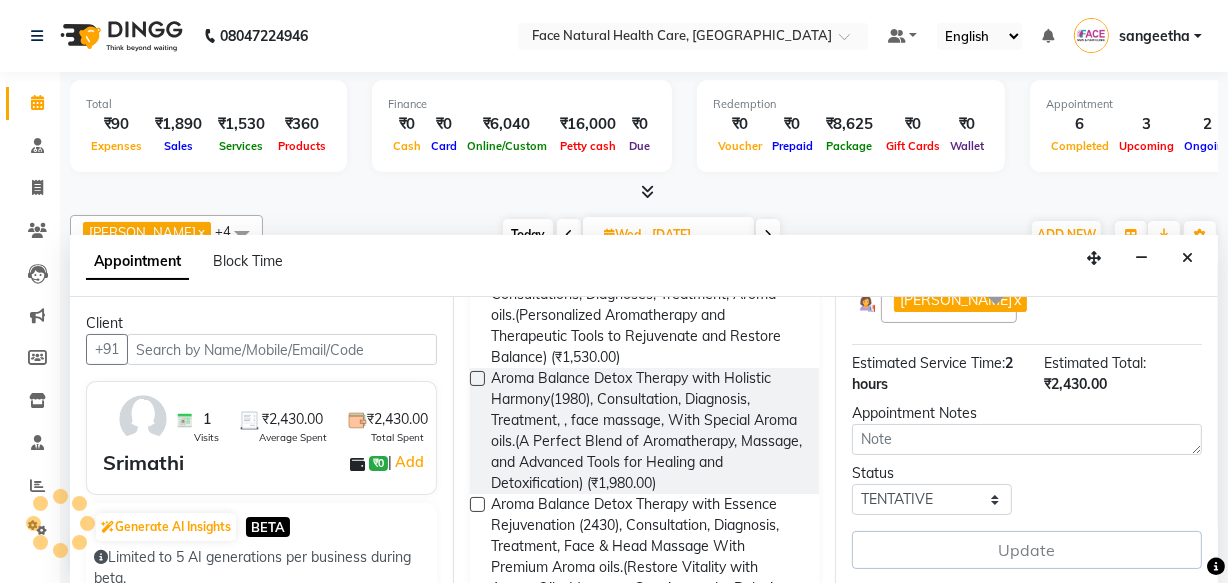 scroll, scrollTop: 425, scrollLeft: 0, axis: vertical 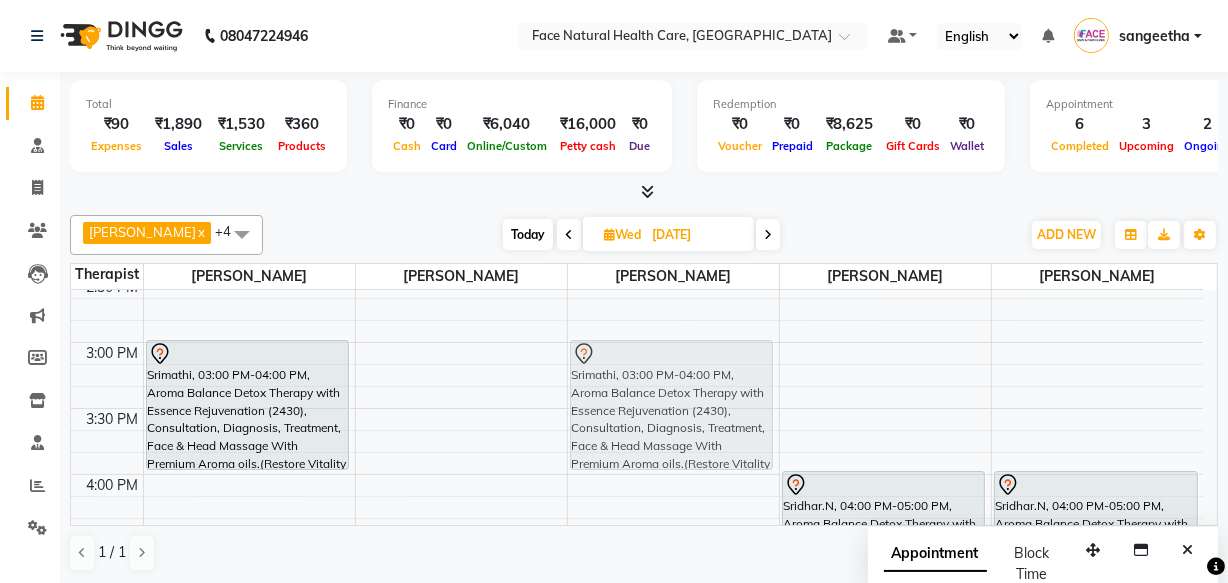 drag, startPoint x: 940, startPoint y: 412, endPoint x: 657, endPoint y: 394, distance: 283.57187 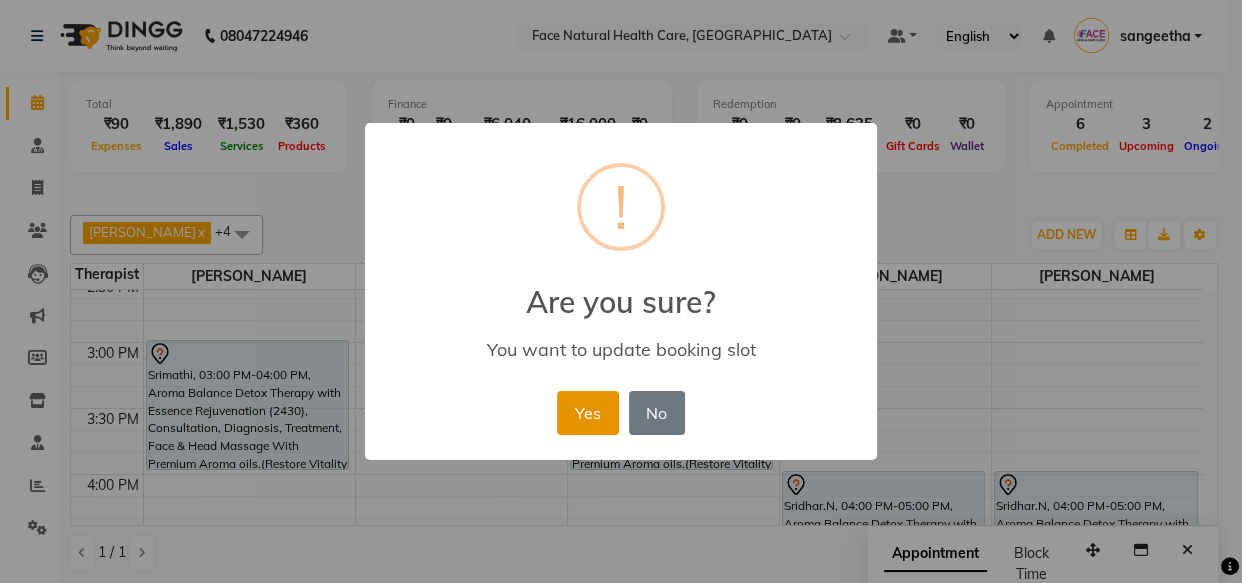 click on "Yes" at bounding box center (587, 413) 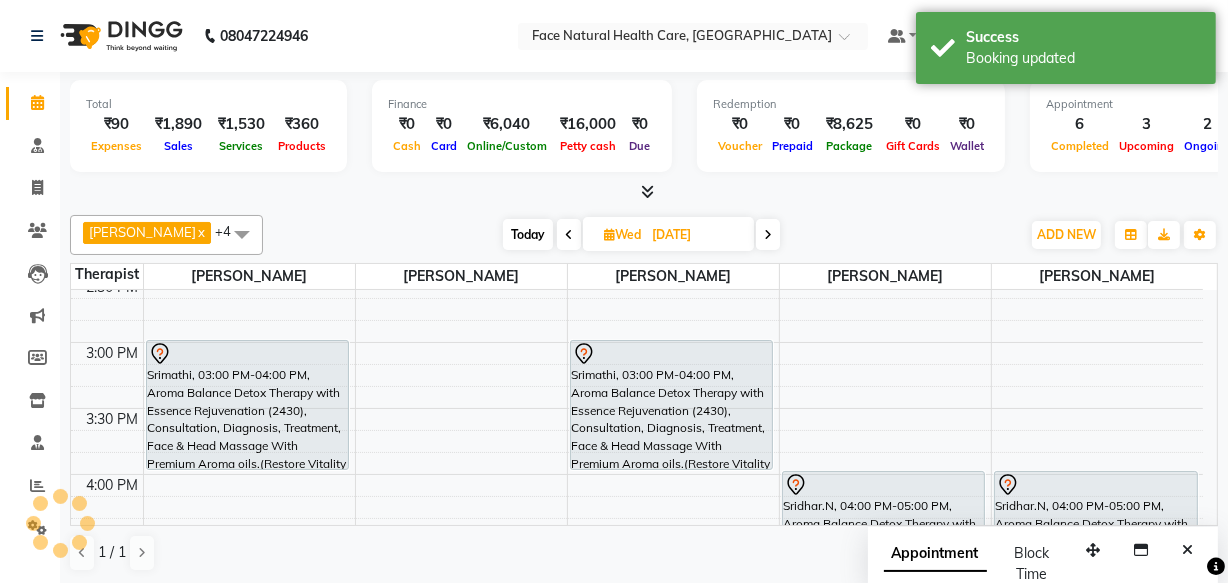 click on "Srimathi, 03:00 PM-04:00 PM, Aroma Balance Detox Therapy with Essence Rejuvenation  (2430), Consultation, Diagnosis, Treatment,  Face & Head Massage With Premium Aroma oils.(Restore Vitality with Aroma Oils, Massage, Cupping, and a Relaxing Steam Bath)" at bounding box center (672, 405) 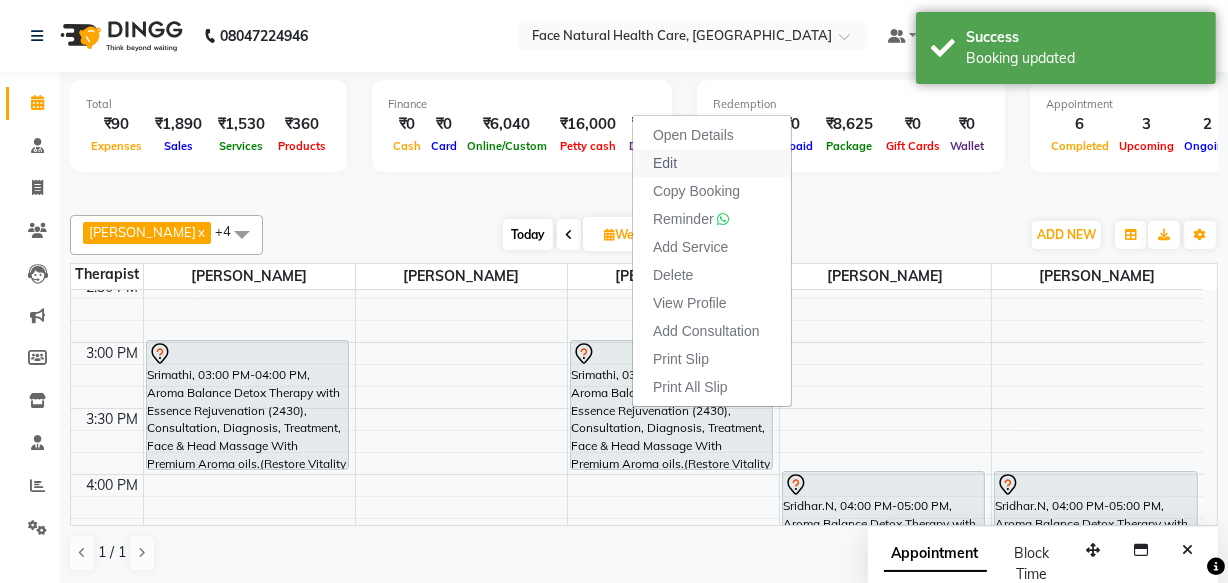 click on "Edit" at bounding box center (712, 163) 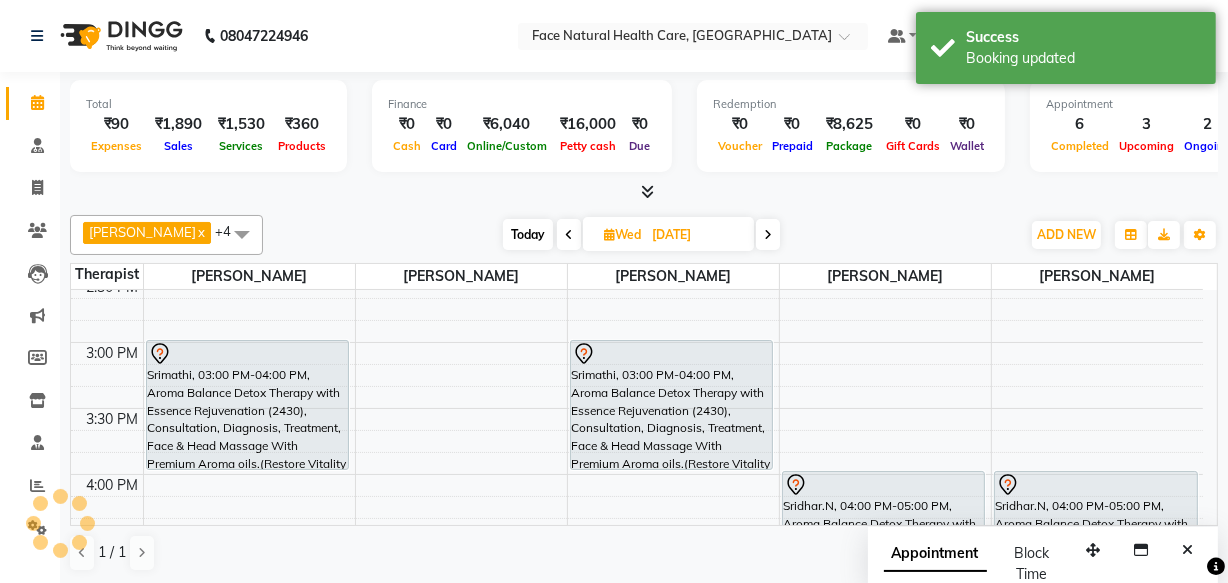 select on "tentative" 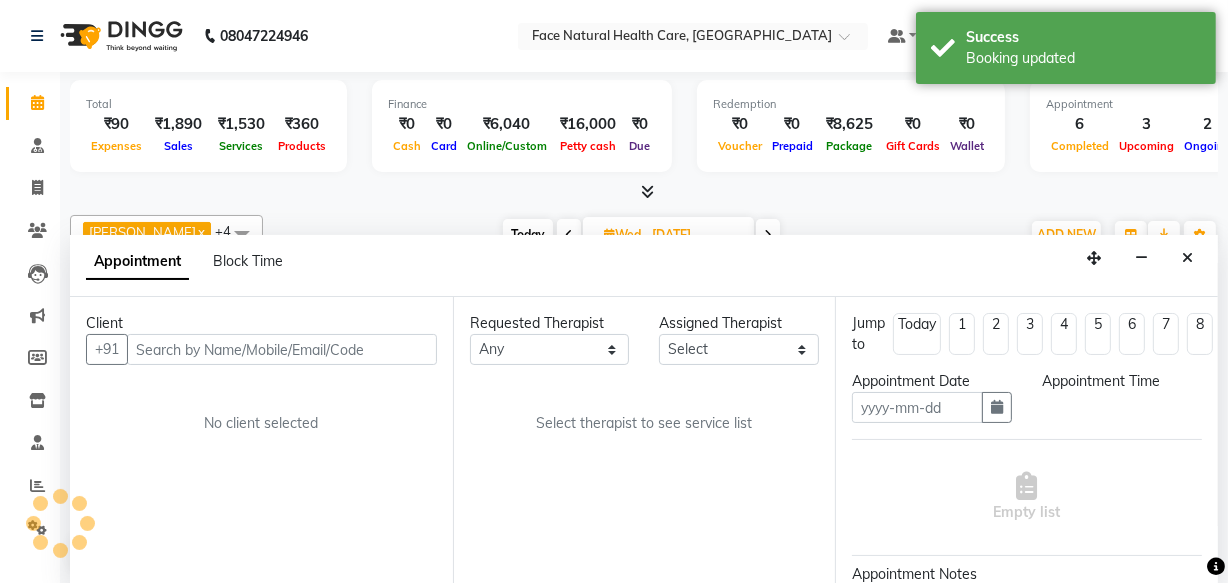 scroll, scrollTop: 0, scrollLeft: 0, axis: both 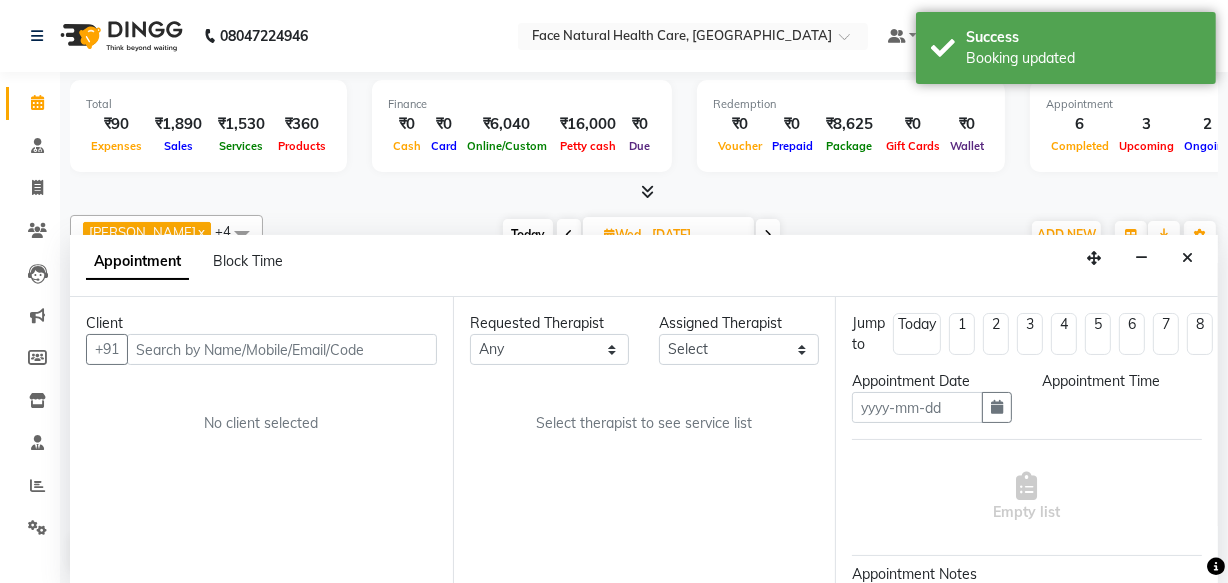 type on "[DATE]" 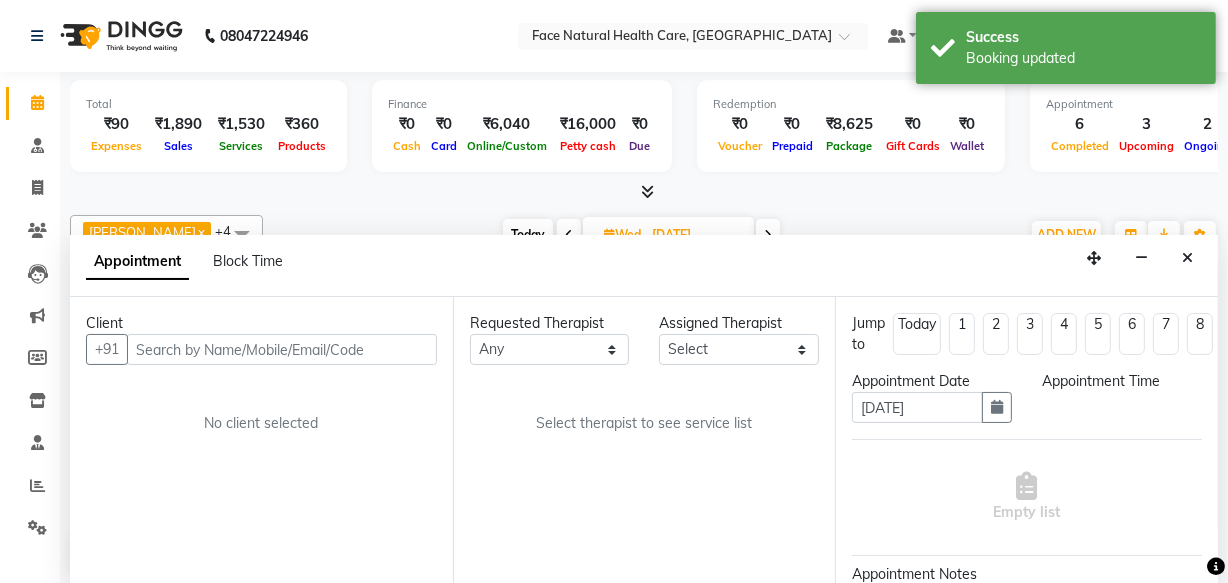 scroll, scrollTop: 0, scrollLeft: 0, axis: both 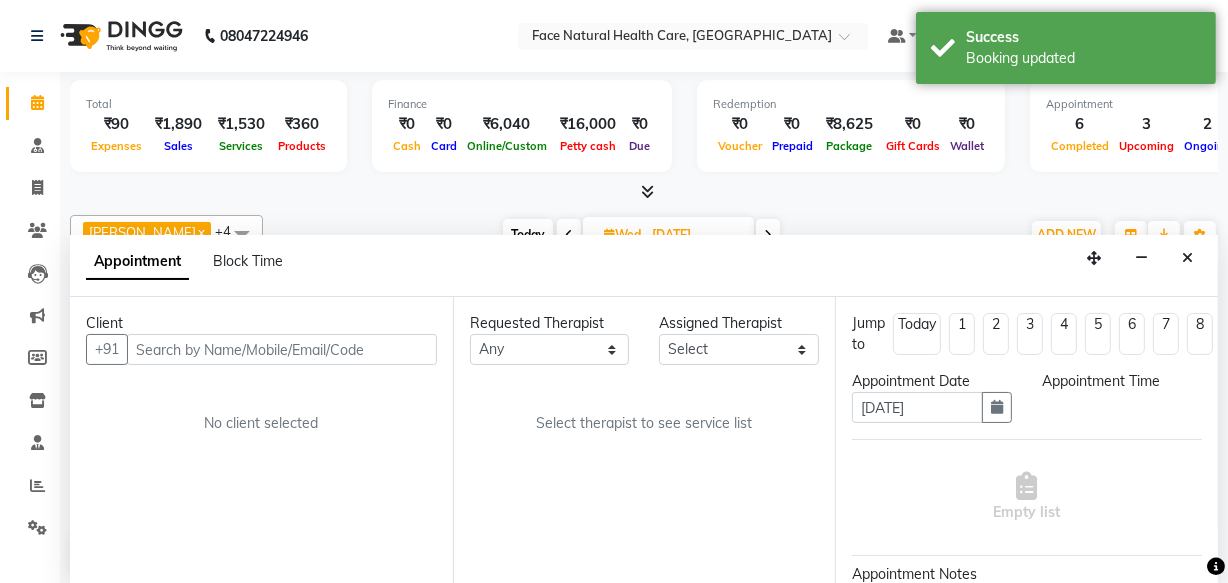select on "47694" 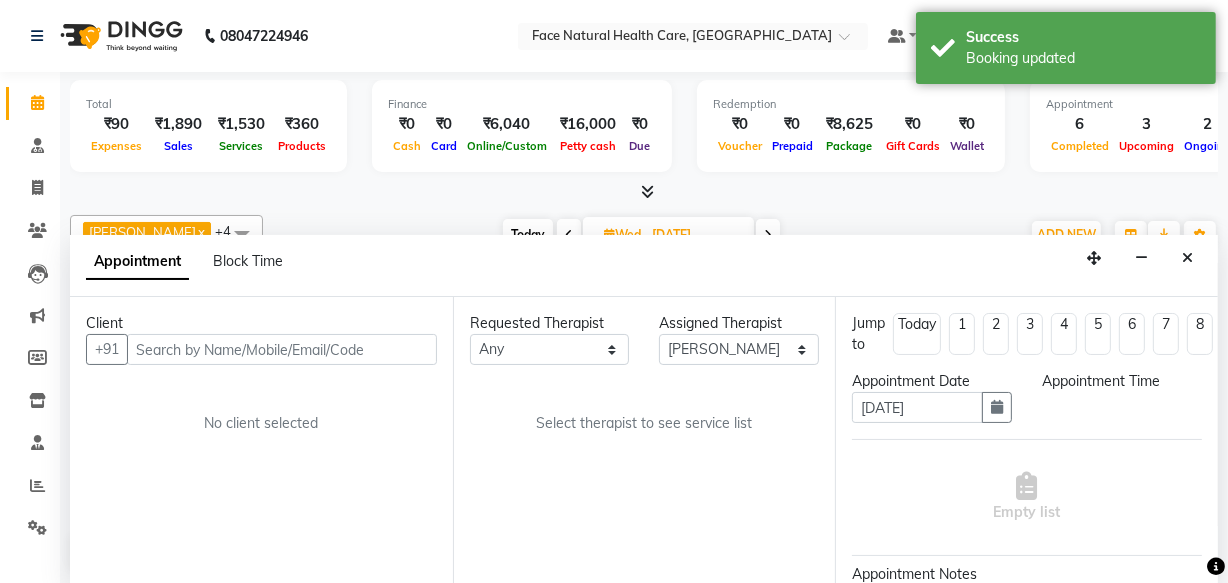 select on "900" 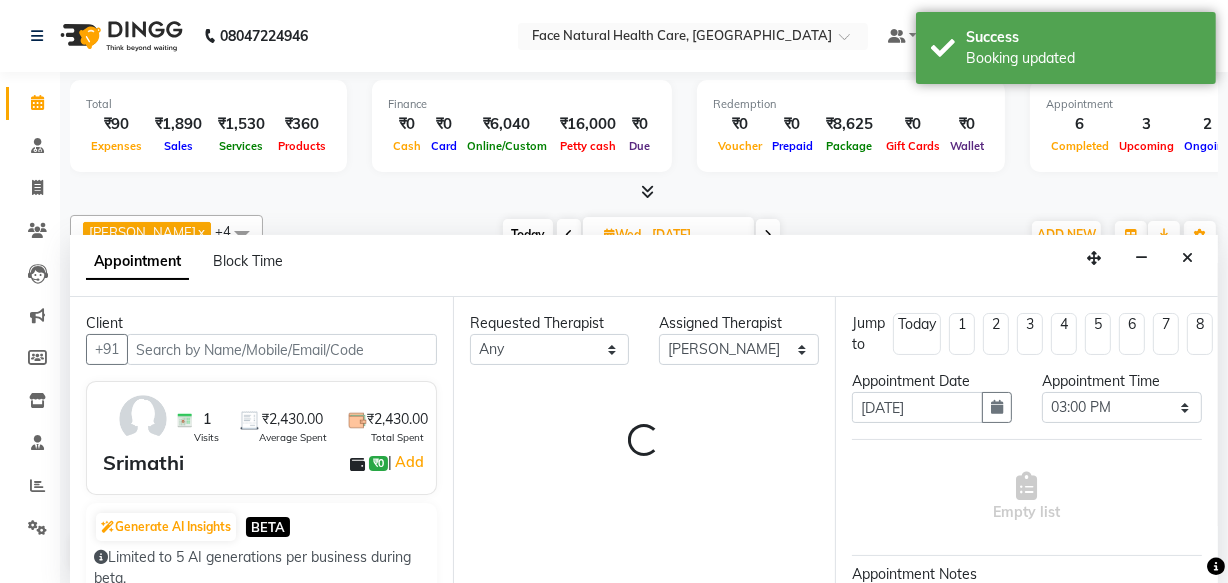 scroll, scrollTop: 921, scrollLeft: 0, axis: vertical 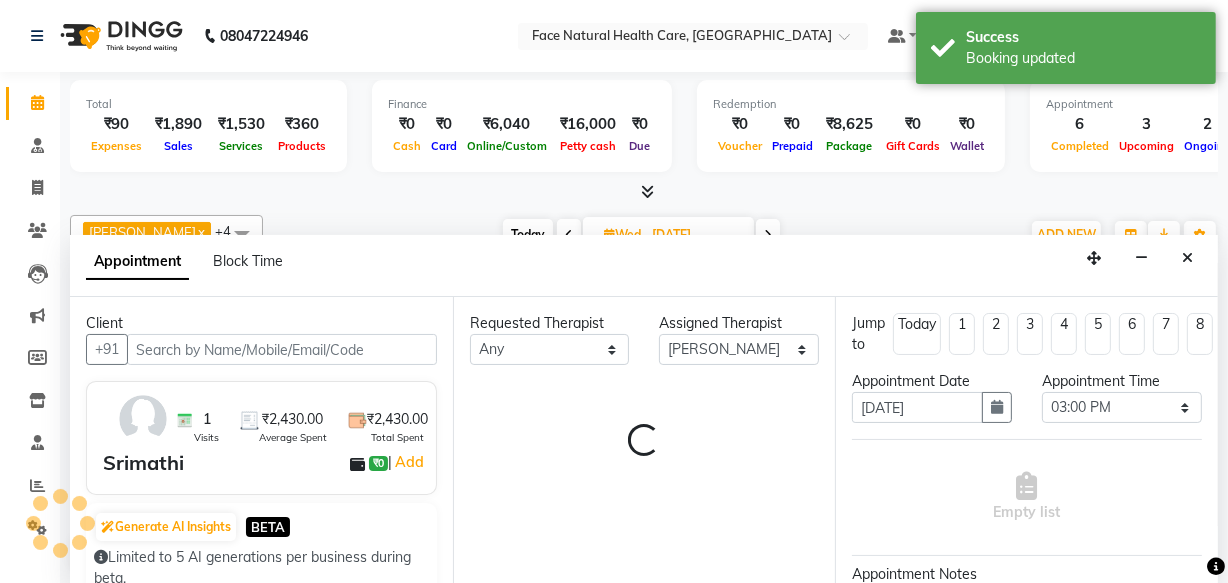 select on "2632" 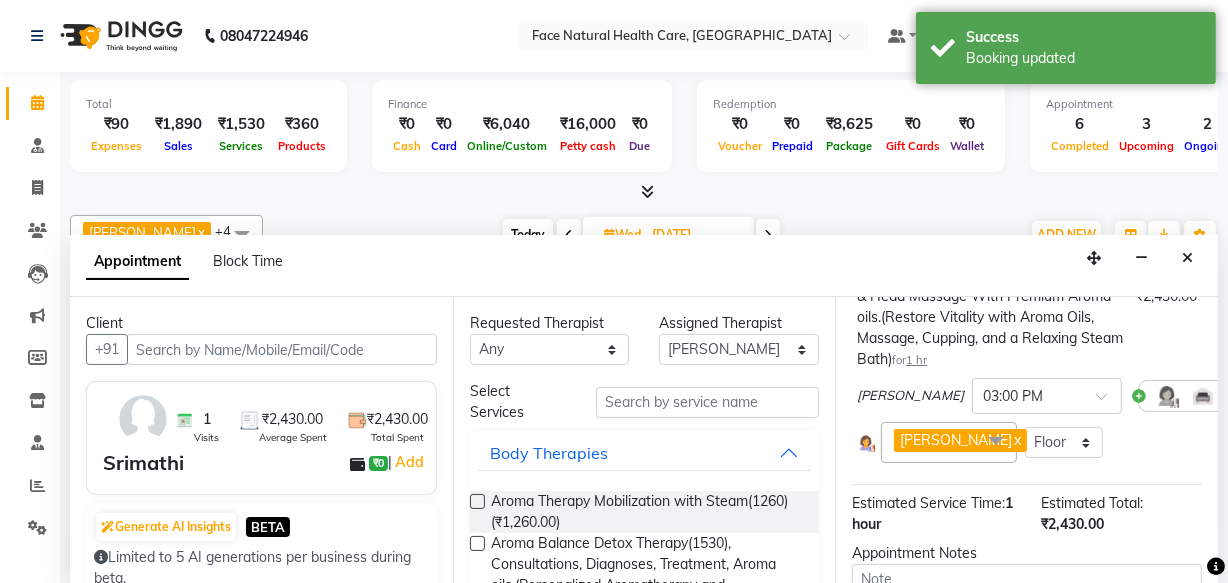 scroll, scrollTop: 269, scrollLeft: 0, axis: vertical 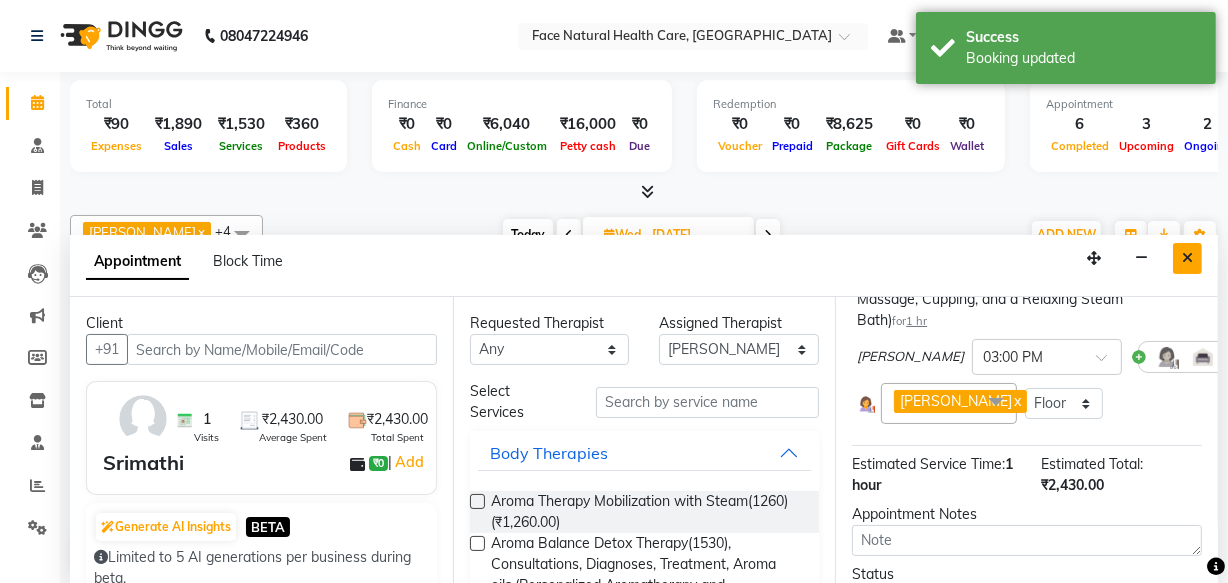 click at bounding box center (1187, 258) 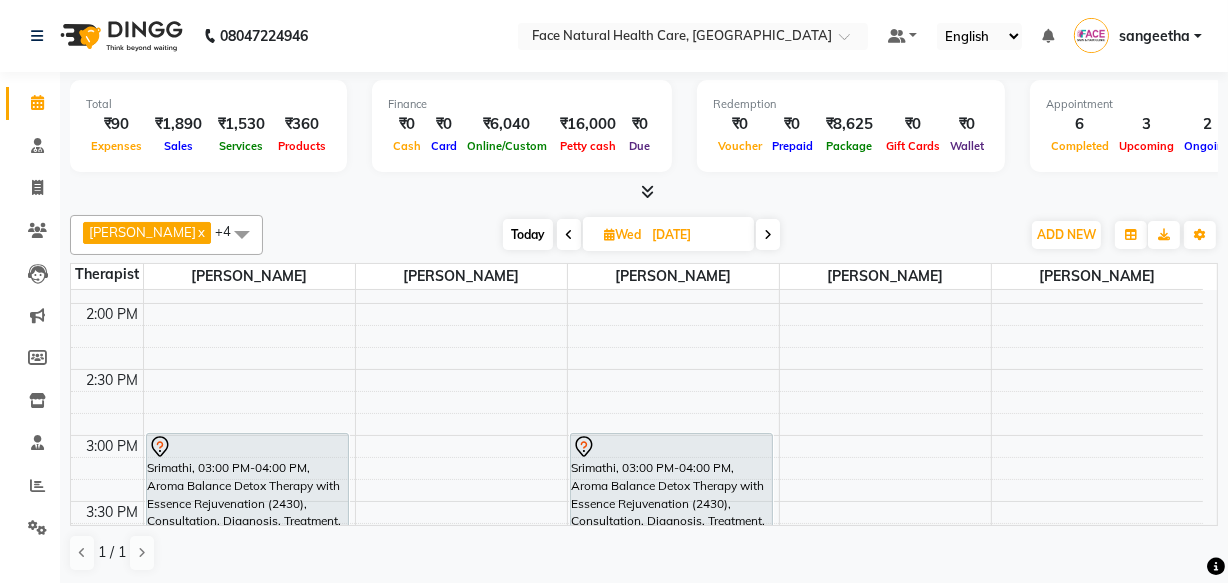 scroll, scrollTop: 634, scrollLeft: 0, axis: vertical 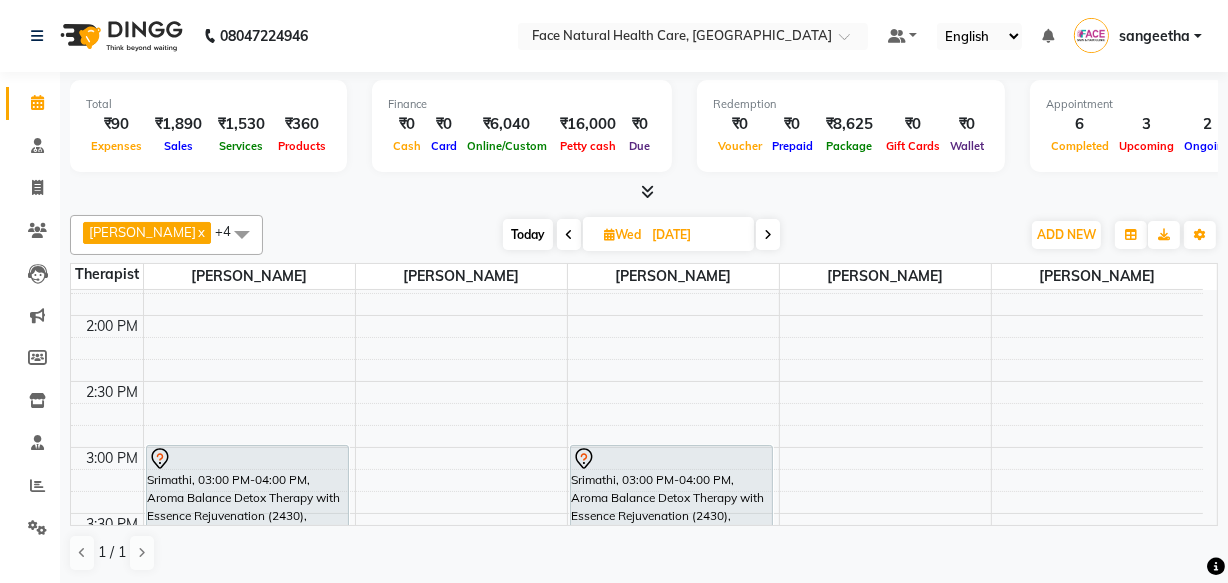 click at bounding box center (768, 235) 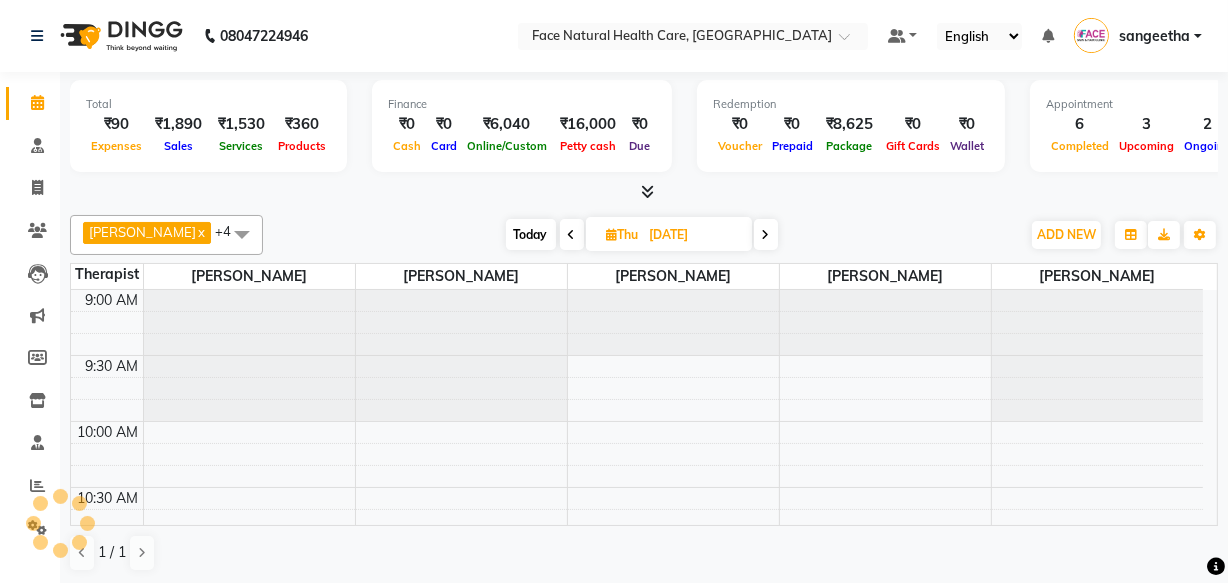 scroll, scrollTop: 921, scrollLeft: 0, axis: vertical 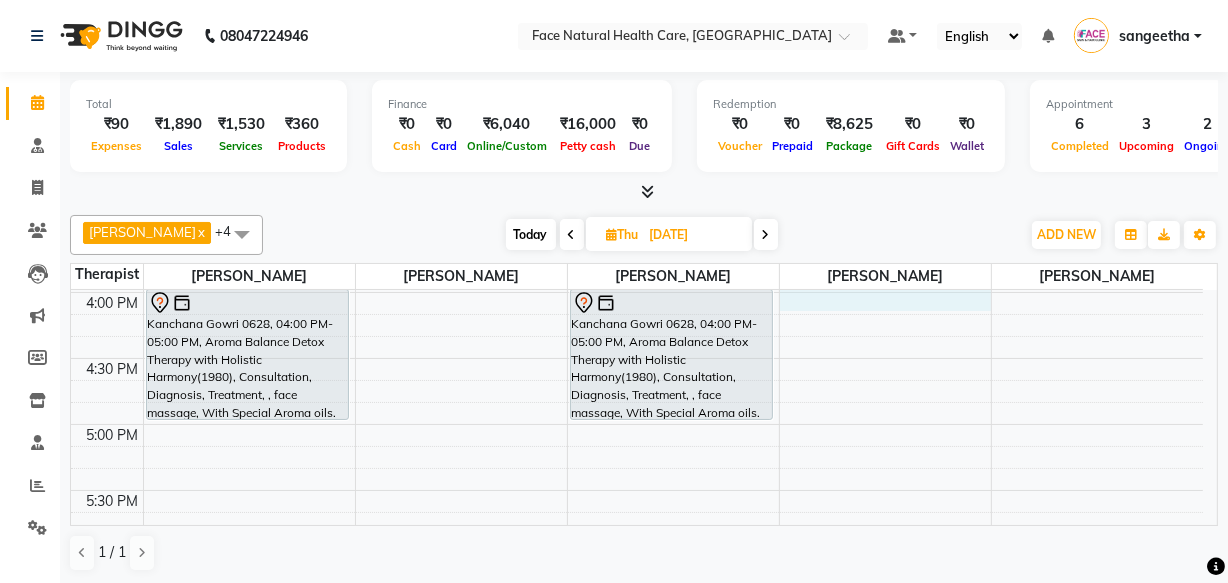 click on "9:00 AM 9:30 AM 10:00 AM 10:30 AM 11:00 AM 11:30 AM 12:00 PM 12:30 PM 1:00 PM 1:30 PM 2:00 PM 2:30 PM 3:00 PM 3:30 PM 4:00 PM 4:30 PM 5:00 PM 5:30 PM 6:00 PM 6:30 PM             [GEOGRAPHIC_DATA] 0628, 04:00 PM-05:00 PM, Aroma Balance Detox Therapy with Holistic Harmony(1980), Consultation, Diagnosis, Treatment, , face massage, With Special  Aroma oils.(A Perfect Blend of Aromatherapy, Massage, and Advanced Tools for Healing and Detoxification)             Kanchana Gowri 0628, 04:00 PM-05:00 PM, Aroma Balance Detox Therapy with Holistic Harmony(1980), Consultation, Diagnosis, Treatment, , face massage, With Special  Aroma oils.(A Perfect Blend of Aromatherapy, Massage, and Advanced Tools for Healing and Detoxification)             [PERSON_NAME] 6194, 11:00 AM-12:00 PM, Aroma Balance Detox Therapy with Holistic Harmony(1980), Consultation, Diagnosis, Treatment, , face massage, With Special  Aroma oils.(A Perfect Blend of Aromatherapy, Massage, and Advanced Tools for Healing and Detoxification)" at bounding box center [637, 28] 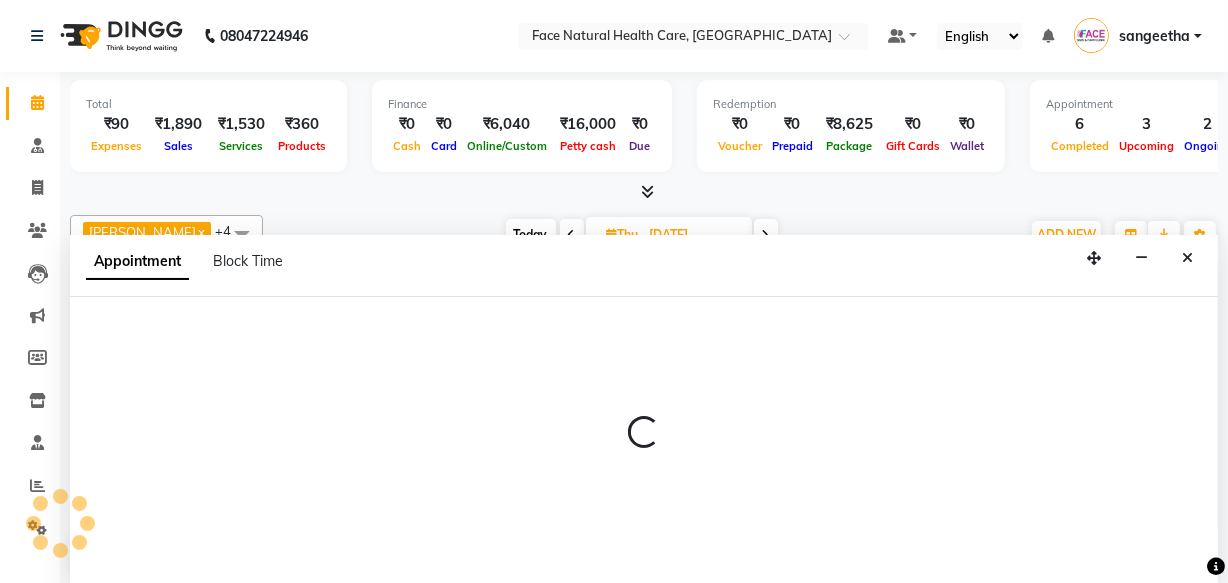select on "38864" 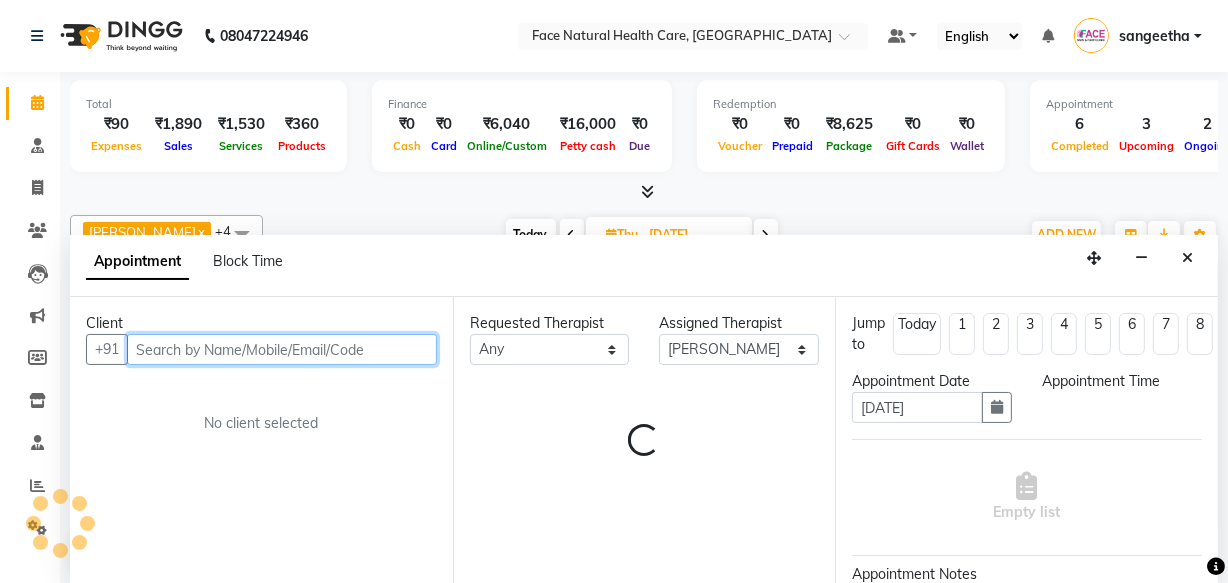 select on "960" 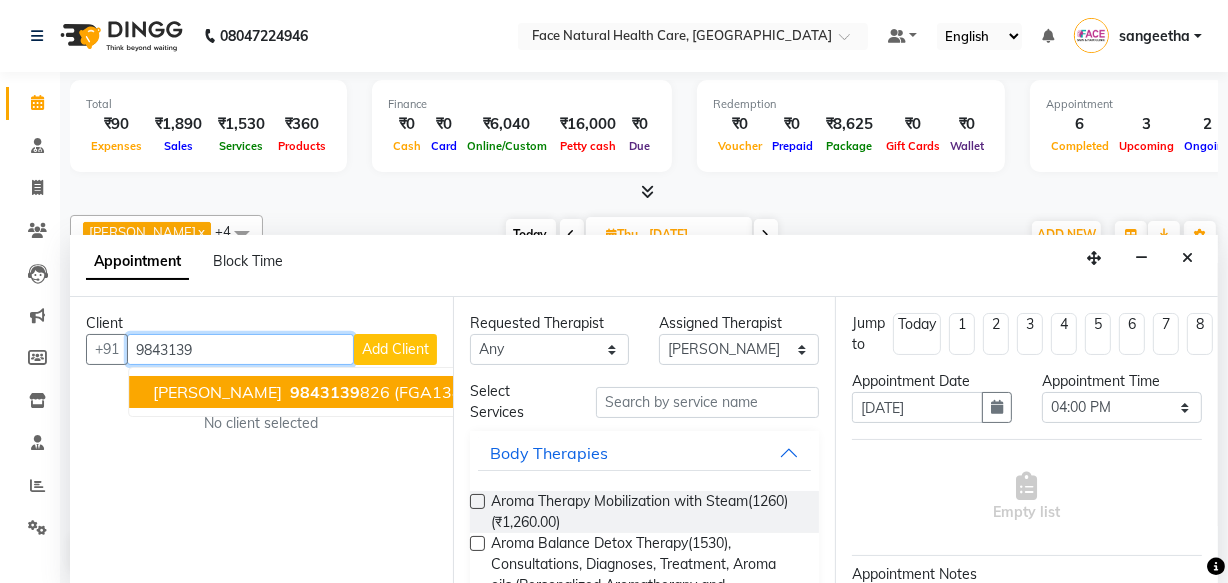 click on "[PERSON_NAME]   9843139 826 (FGA1382)" at bounding box center (317, 392) 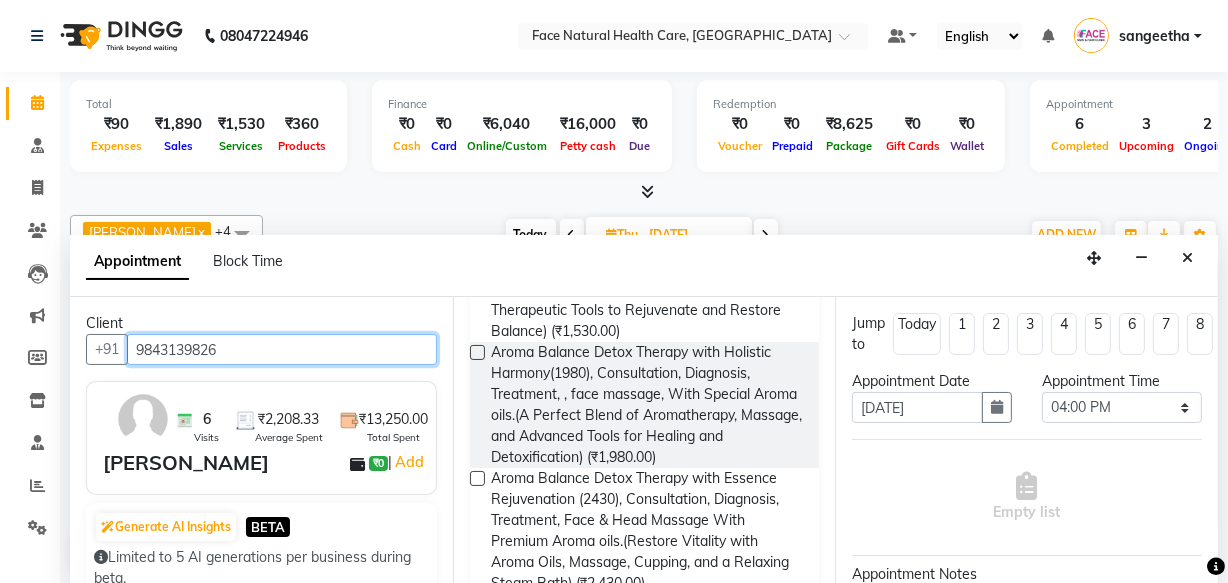 scroll, scrollTop: 302, scrollLeft: 0, axis: vertical 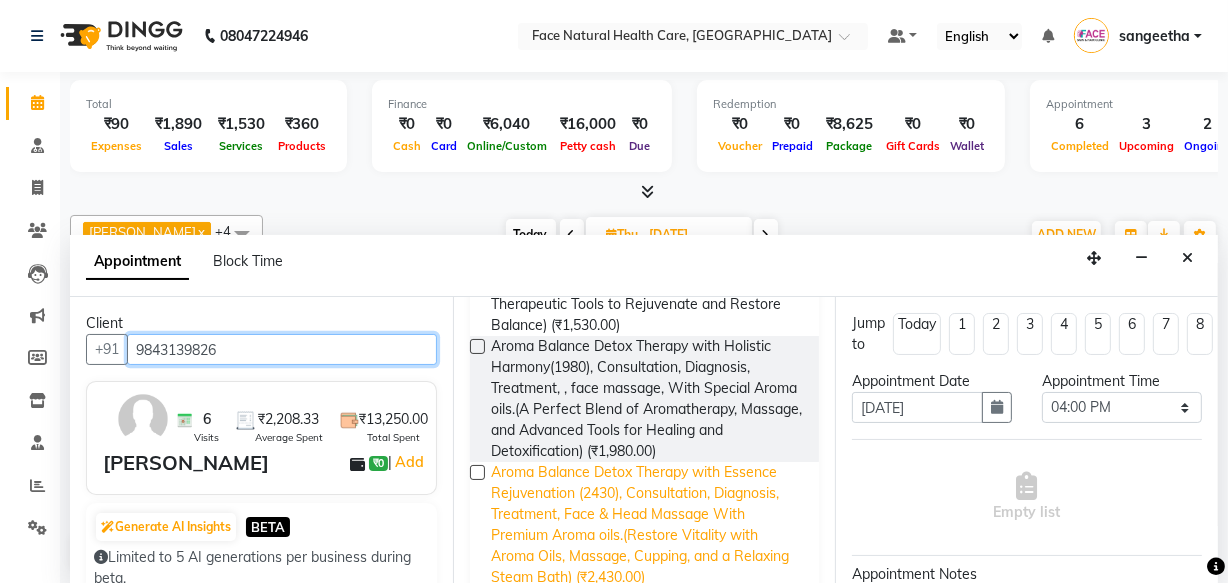 type on "9843139826" 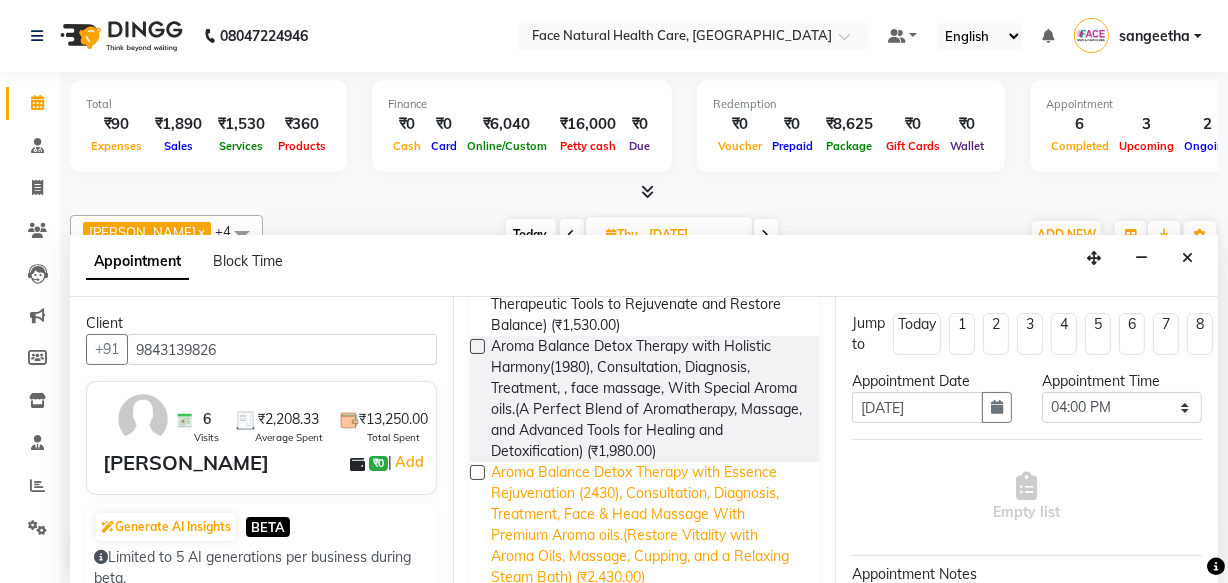 click on "Aroma Balance Detox Therapy with Essence Rejuvenation  (2430), Consultation, Diagnosis, Treatment,  Face & Head Massage With Premium Aroma oils.(Restore Vitality with Aroma Oils, Massage, Cupping, and a Relaxing Steam Bath) (₹2,430.00)" at bounding box center (647, 525) 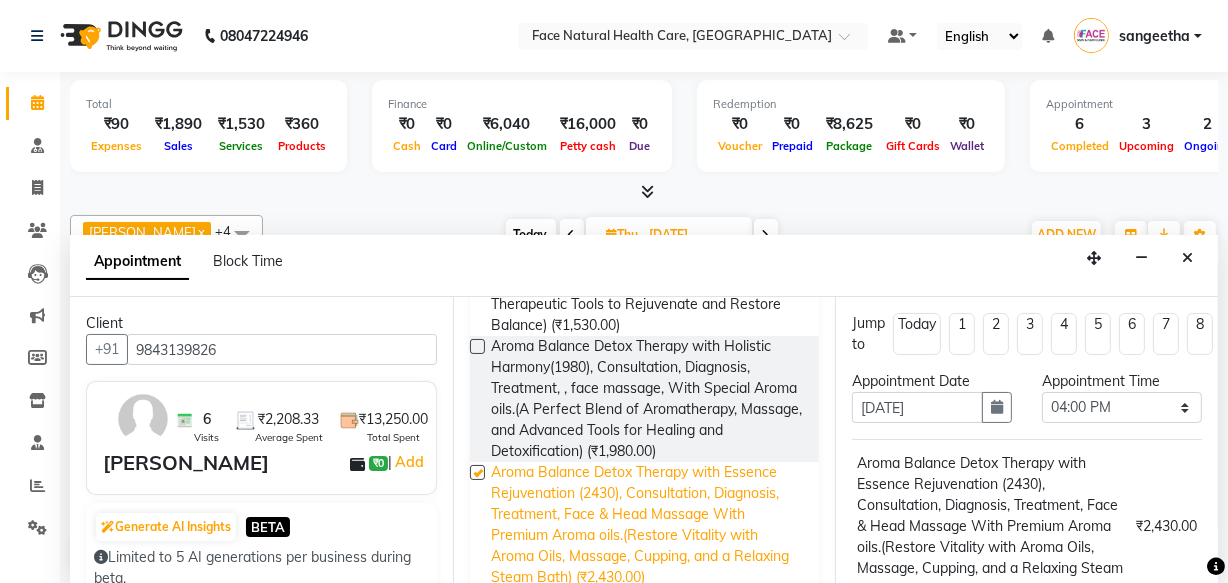 checkbox on "false" 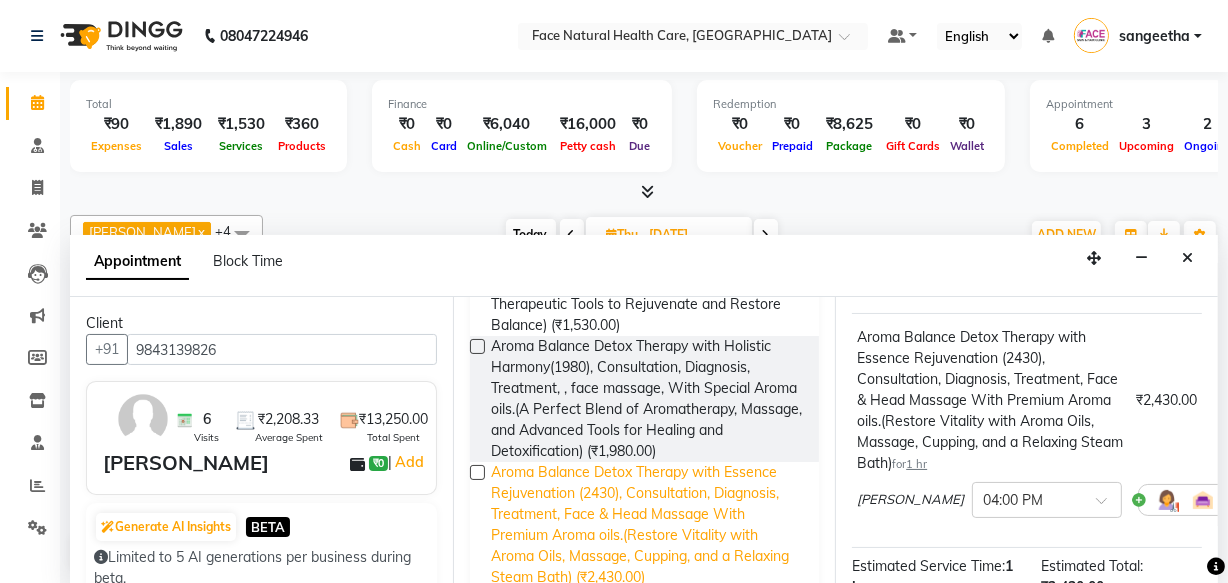 scroll, scrollTop: 132, scrollLeft: 0, axis: vertical 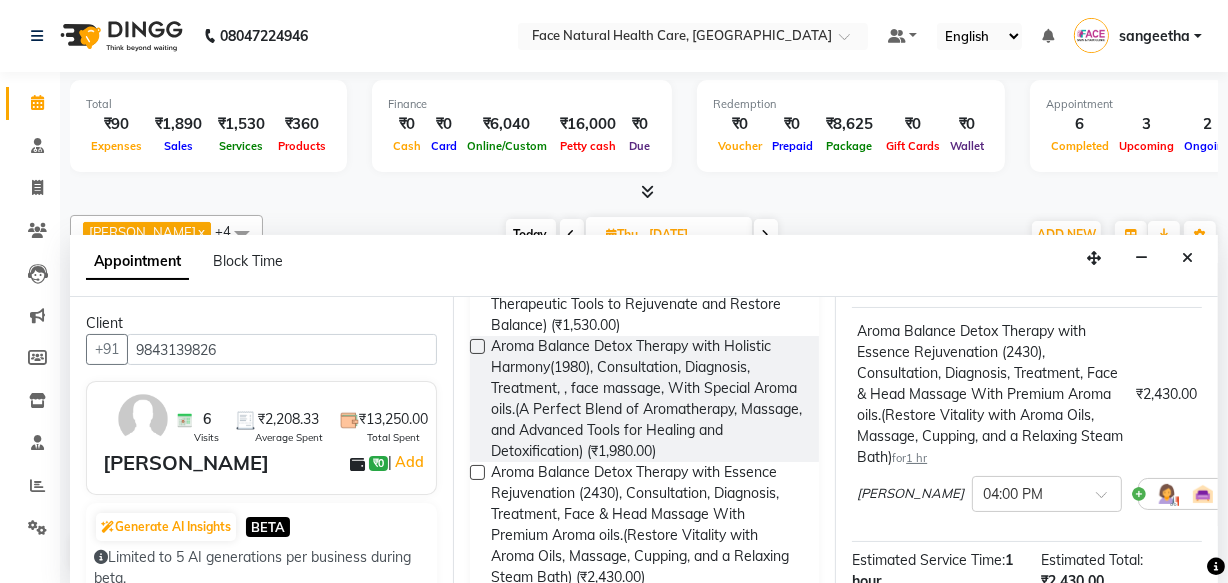 click at bounding box center [1167, 494] 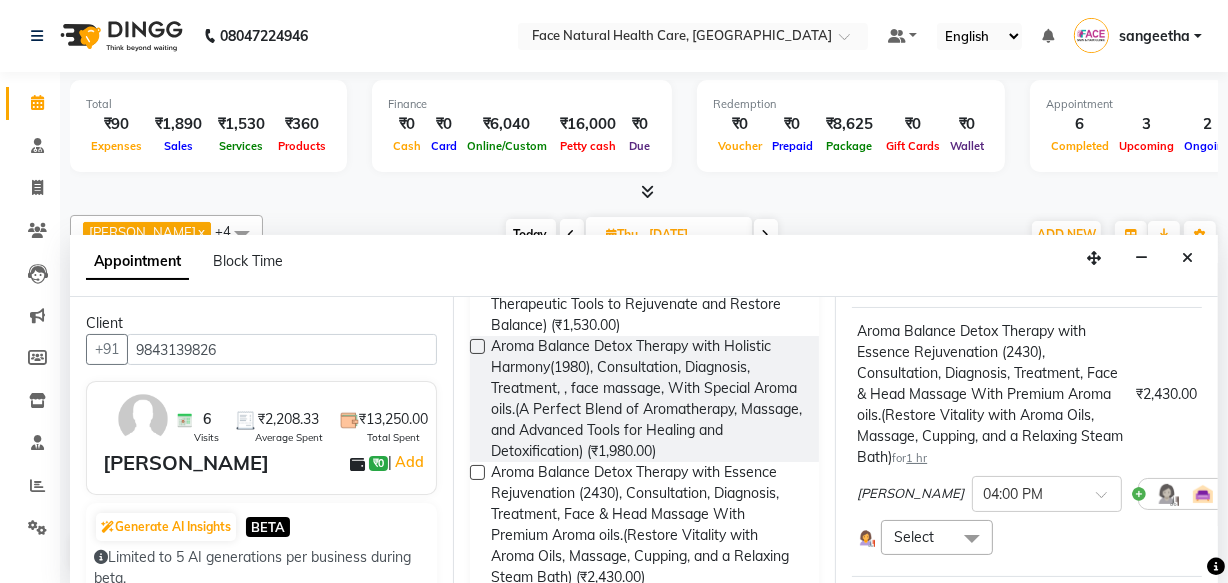 click at bounding box center [972, 539] 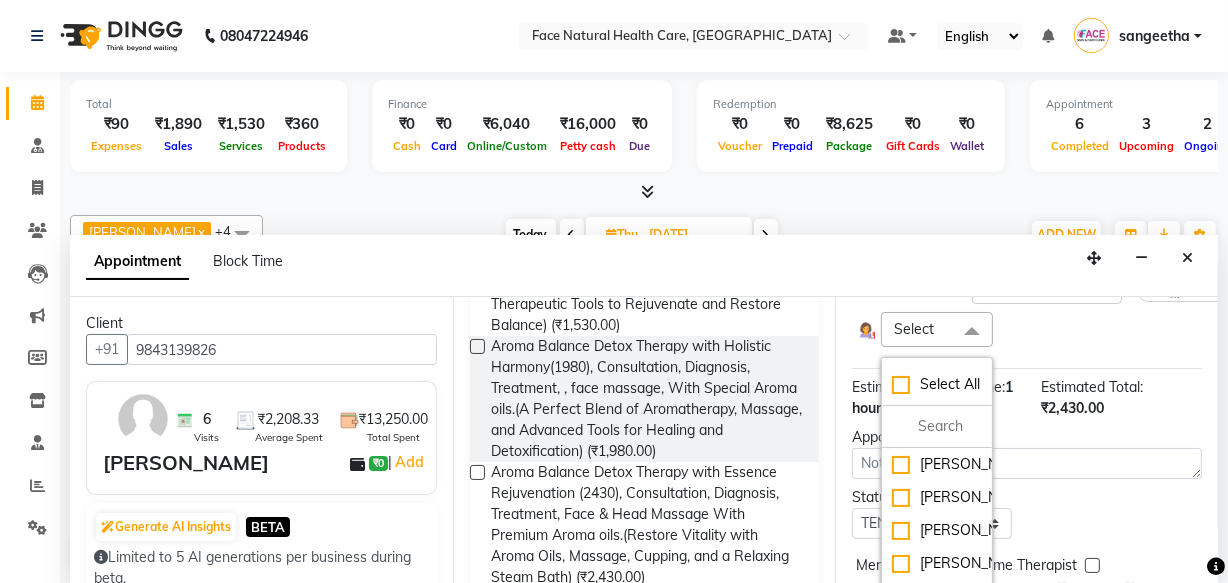 scroll, scrollTop: 365, scrollLeft: 0, axis: vertical 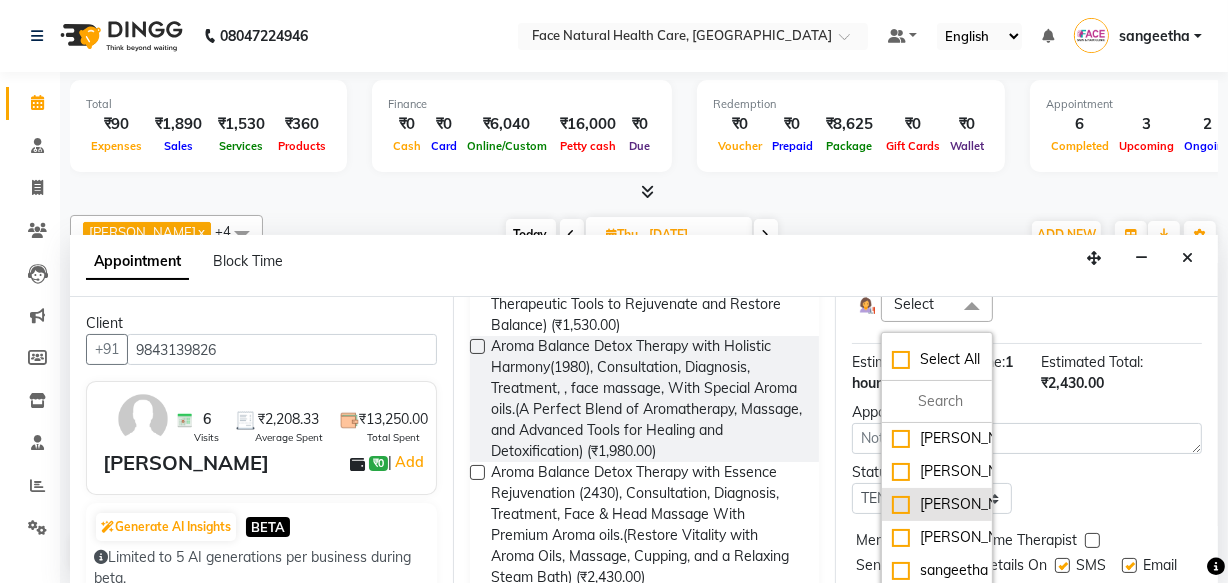 click on "[PERSON_NAME]" at bounding box center [937, 504] 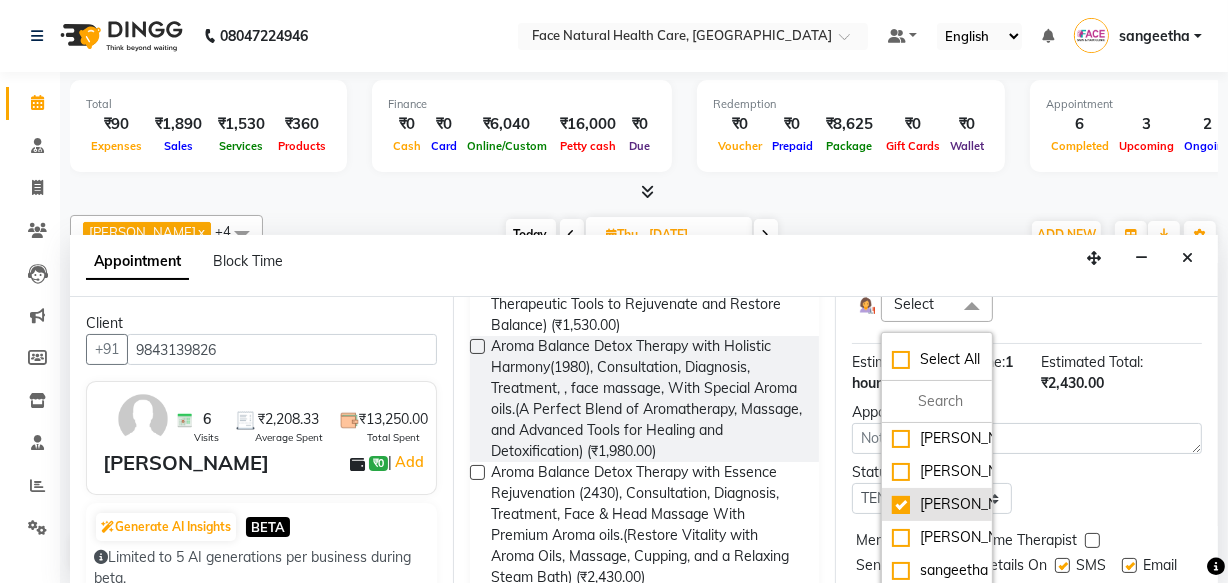checkbox on "true" 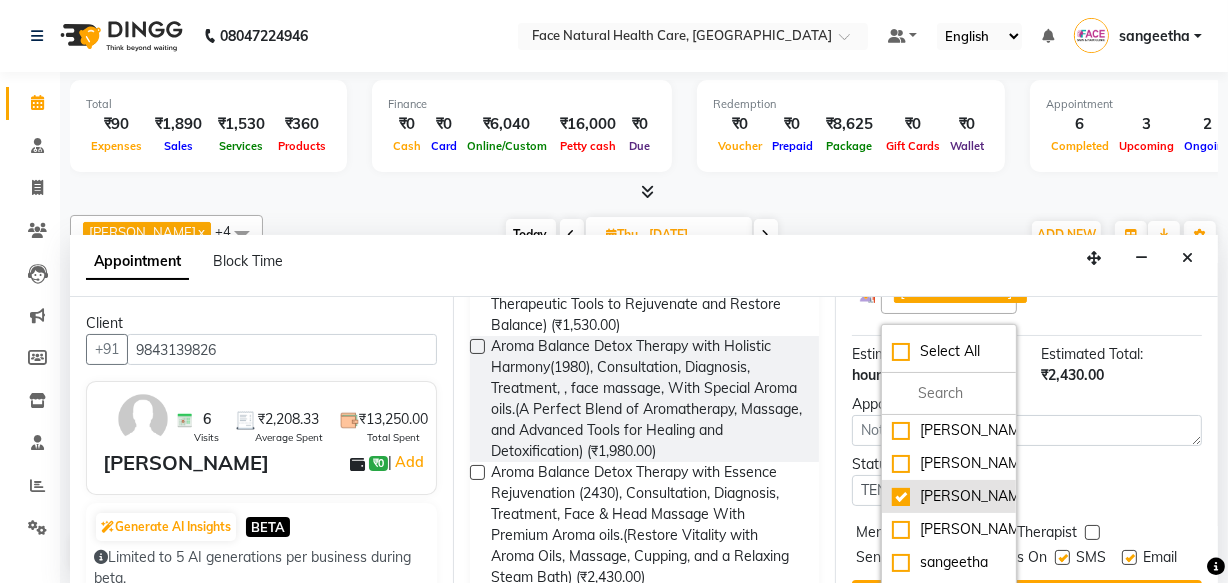 scroll, scrollTop: 480, scrollLeft: 0, axis: vertical 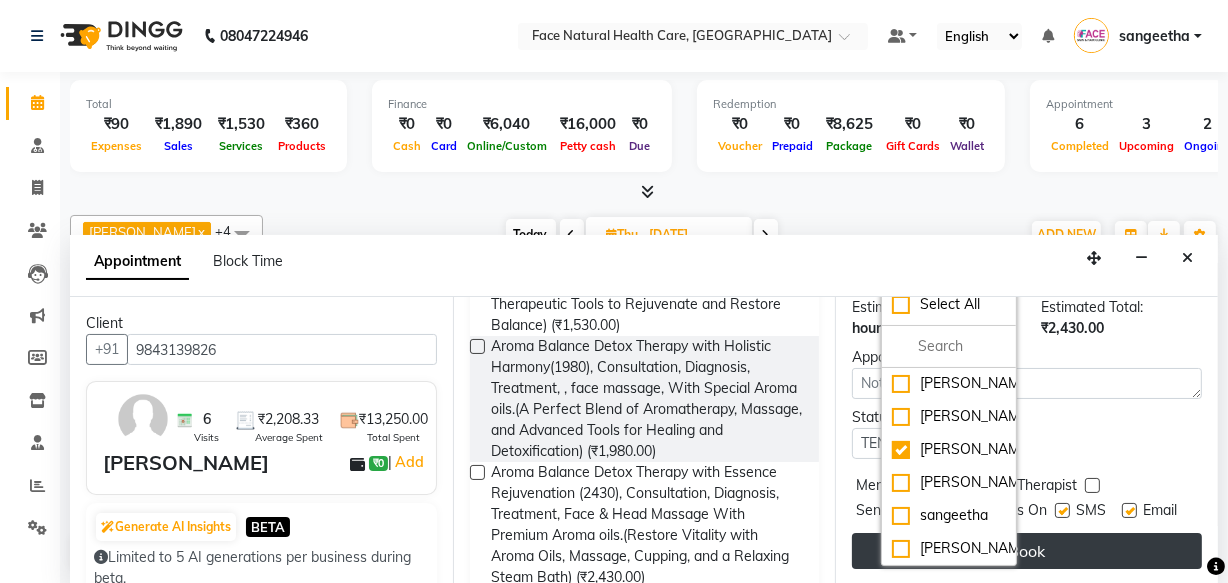 click on "Book" at bounding box center [1027, 551] 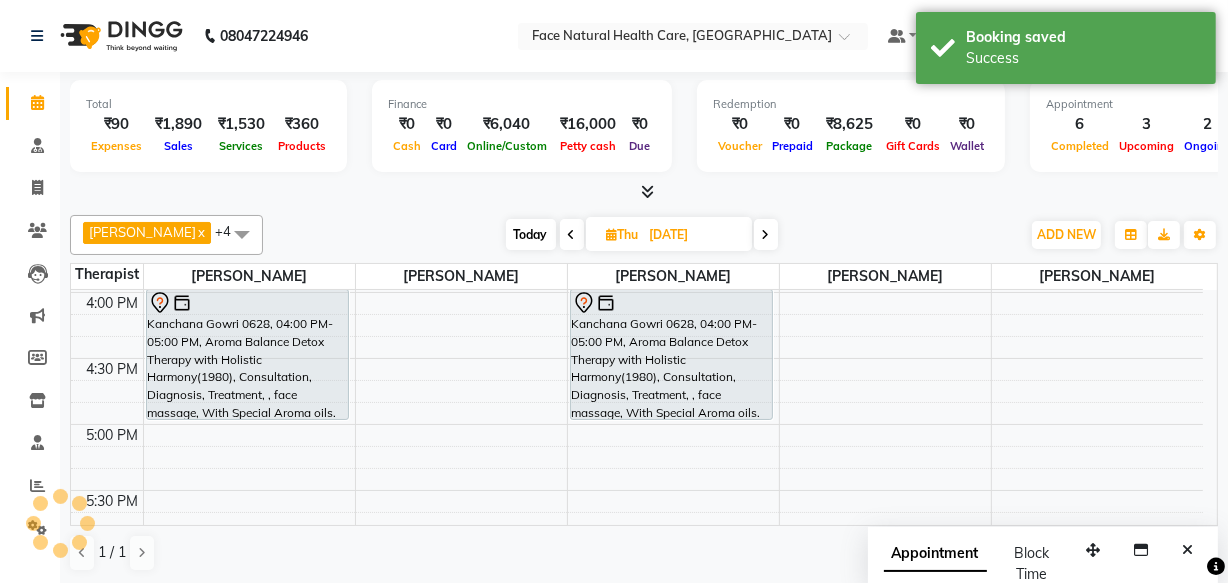 scroll, scrollTop: 0, scrollLeft: 0, axis: both 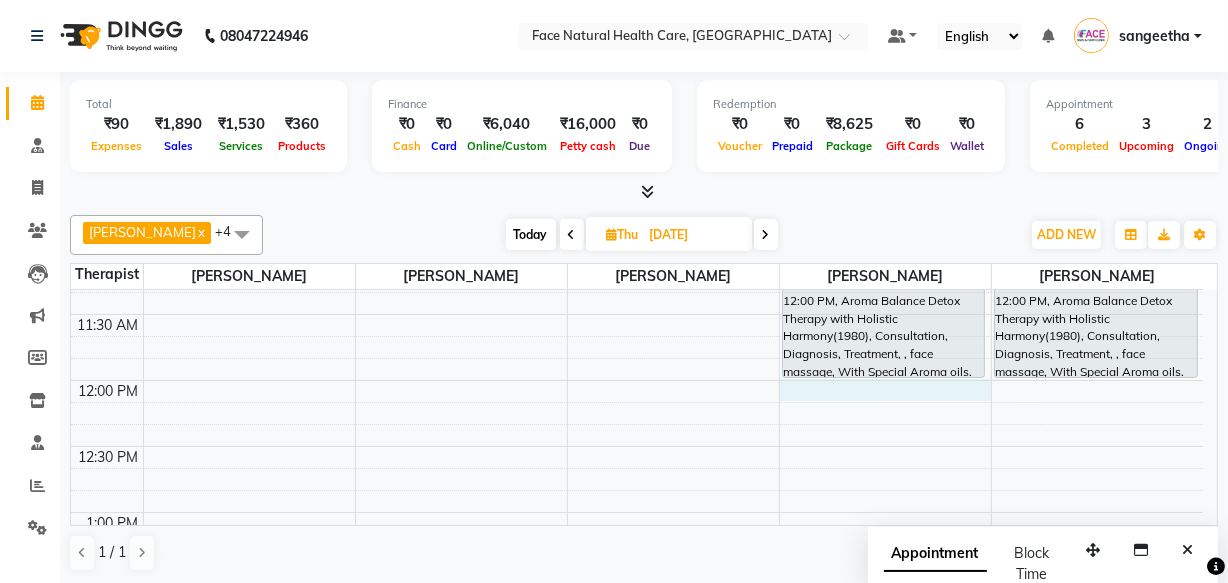 click on "9:00 AM 9:30 AM 10:00 AM 10:30 AM 11:00 AM 11:30 AM 12:00 PM 12:30 PM 1:00 PM 1:30 PM 2:00 PM 2:30 PM 3:00 PM 3:30 PM 4:00 PM 4:30 PM 5:00 PM 5:30 PM 6:00 PM 6:30 PM             [GEOGRAPHIC_DATA] 0628, 04:00 PM-05:00 PM, Aroma Balance Detox Therapy with Holistic Harmony(1980), Consultation, Diagnosis, Treatment, , face massage, With Special  Aroma oils.(A Perfect Blend of Aromatherapy, Massage, and Advanced Tools for Healing and Detoxification)             Kanchana Gowri 0628, 04:00 PM-05:00 PM, Aroma Balance Detox Therapy with Holistic Harmony(1980), Consultation, Diagnosis, Treatment, , face massage, With Special  Aroma oils.(A Perfect Blend of Aromatherapy, Massage, and Advanced Tools for Healing and Detoxification)             [PERSON_NAME] 6194, 11:00 AM-12:00 PM, Aroma Balance Detox Therapy with Holistic Harmony(1980), Consultation, Diagnosis, Treatment, , face massage, With Special  Aroma oils.(A Perfect Blend of Aromatherapy, Massage, and Advanced Tools for Healing and Detoxification)" at bounding box center [637, 644] 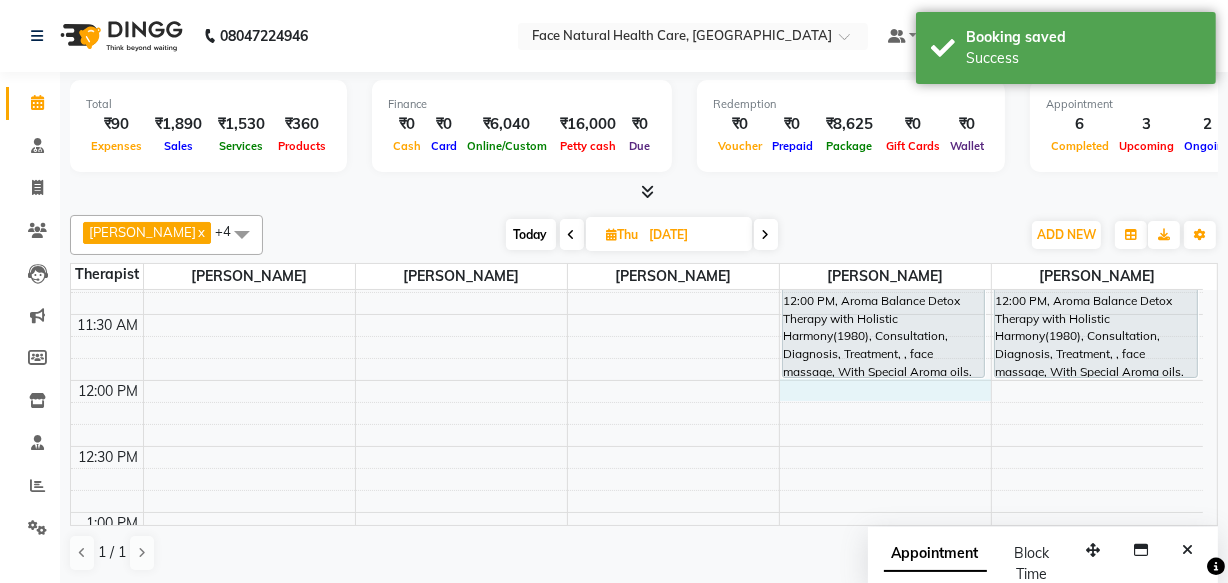 select on "38864" 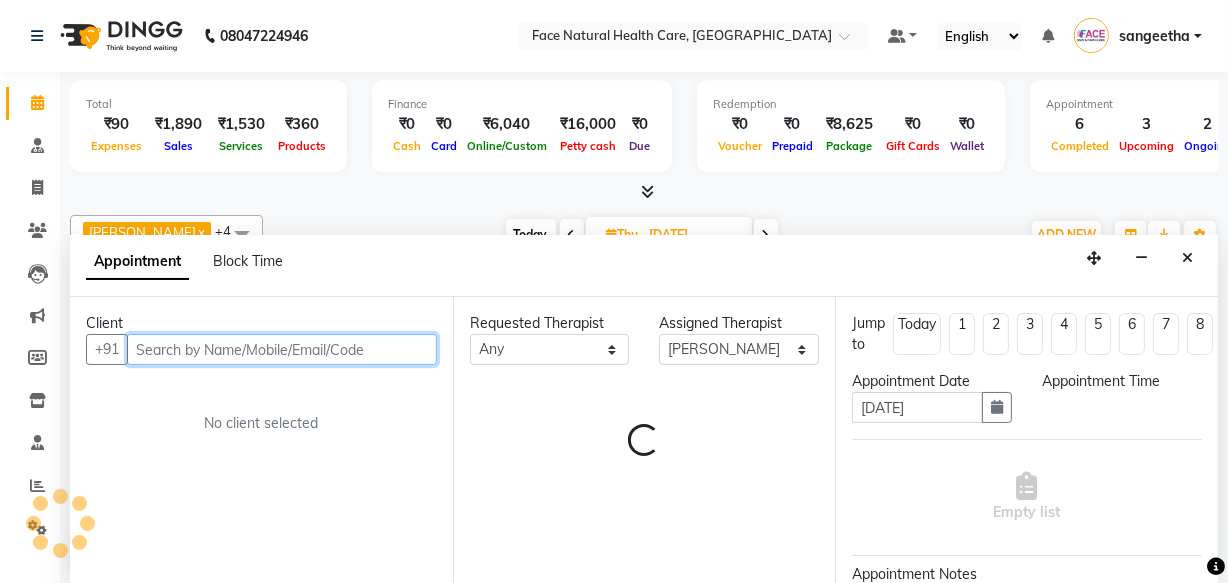 select on "720" 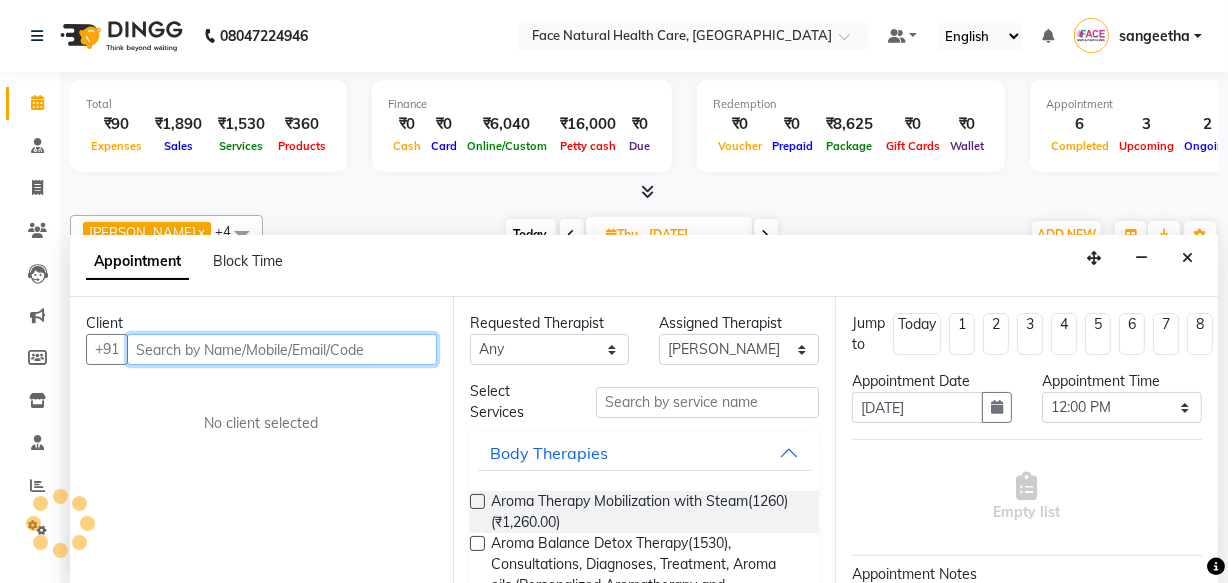 scroll, scrollTop: 0, scrollLeft: 0, axis: both 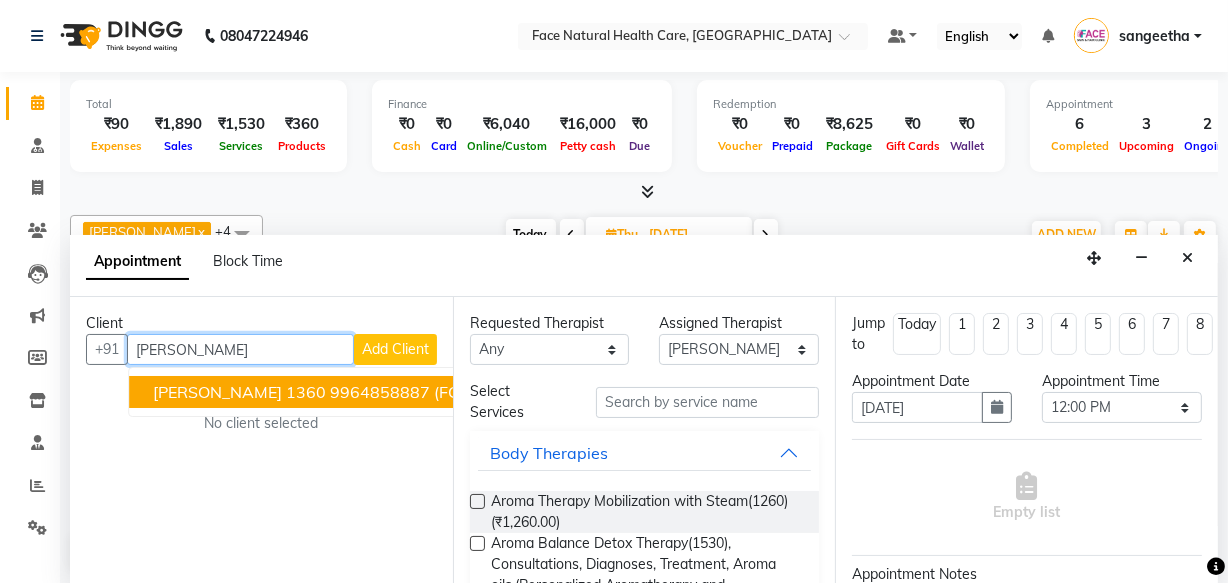 click on "(FGA1360)" at bounding box center (475, 392) 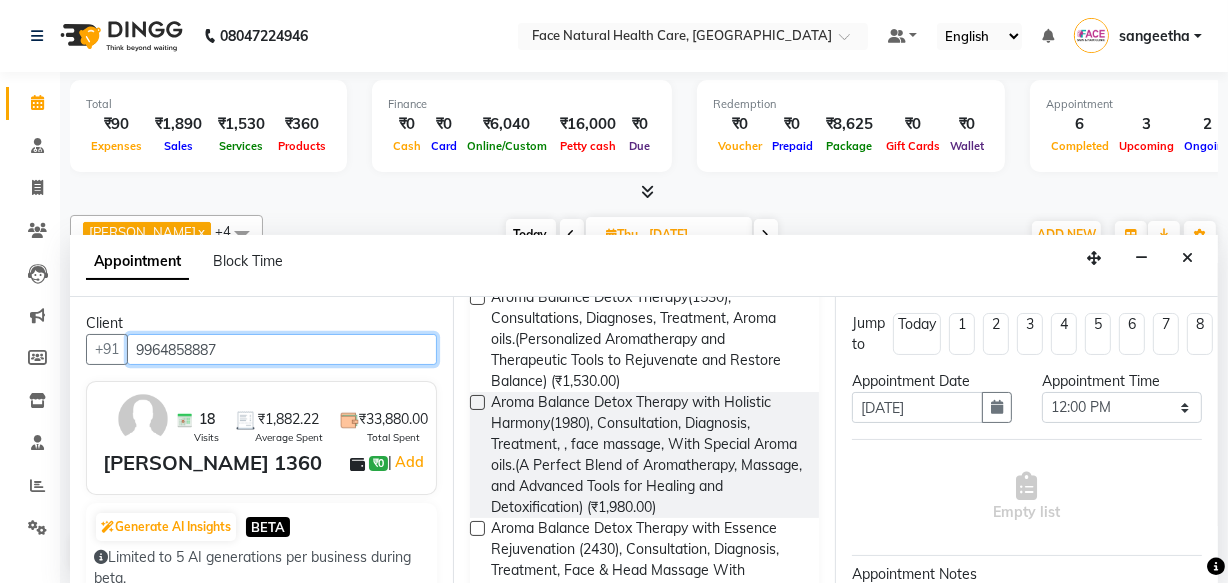 scroll, scrollTop: 324, scrollLeft: 0, axis: vertical 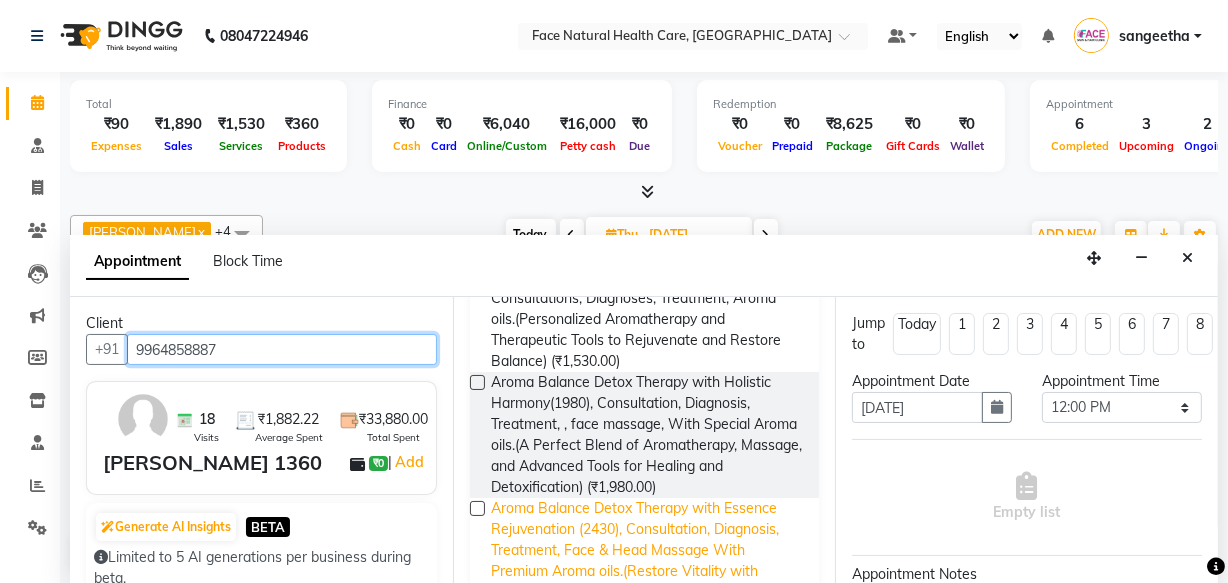 type on "9964858887" 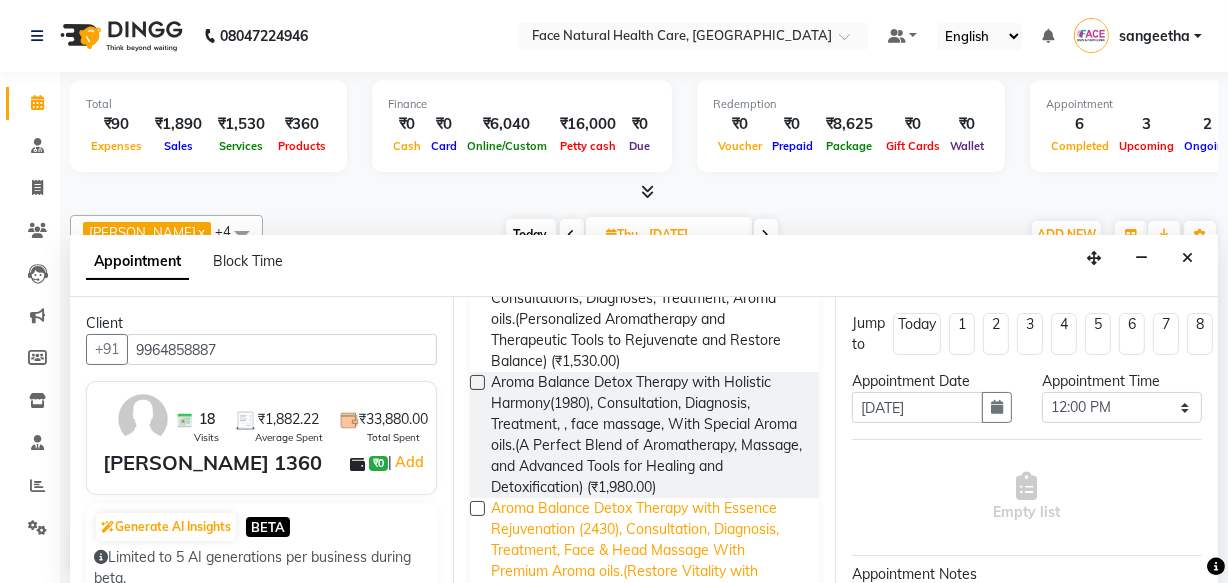 click on "Aroma Balance Detox Therapy with Essence Rejuvenation  (2430), Consultation, Diagnosis, Treatment,  Face & Head Massage With Premium Aroma oils.(Restore Vitality with Aroma Oils, Massage, Cupping, and a Relaxing Steam Bath) (₹2,430.00)" at bounding box center (647, 561) 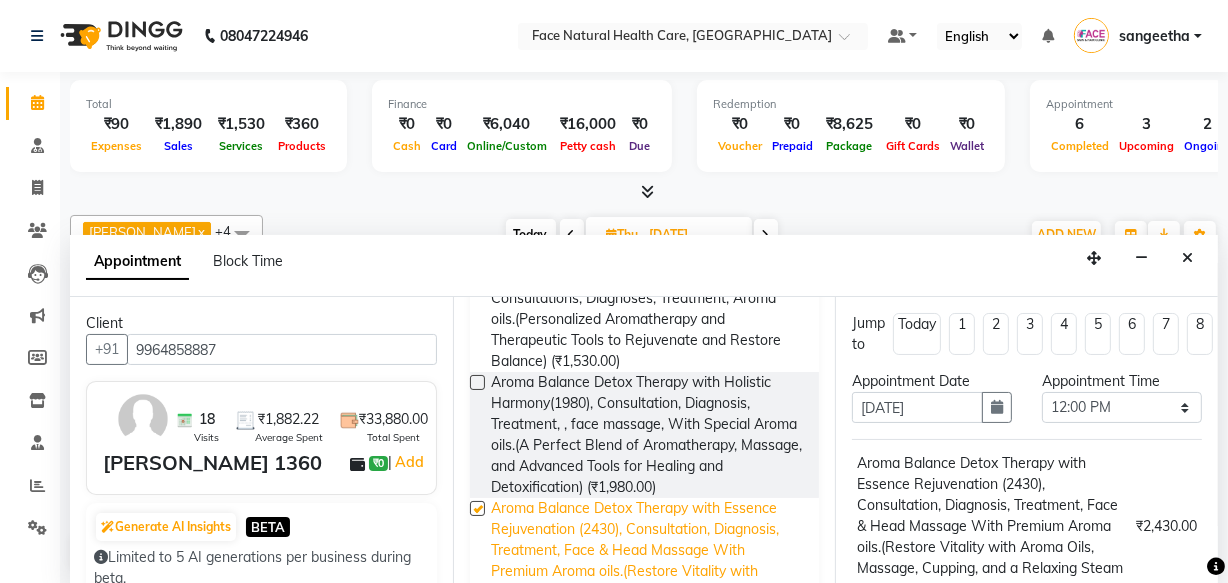 checkbox on "false" 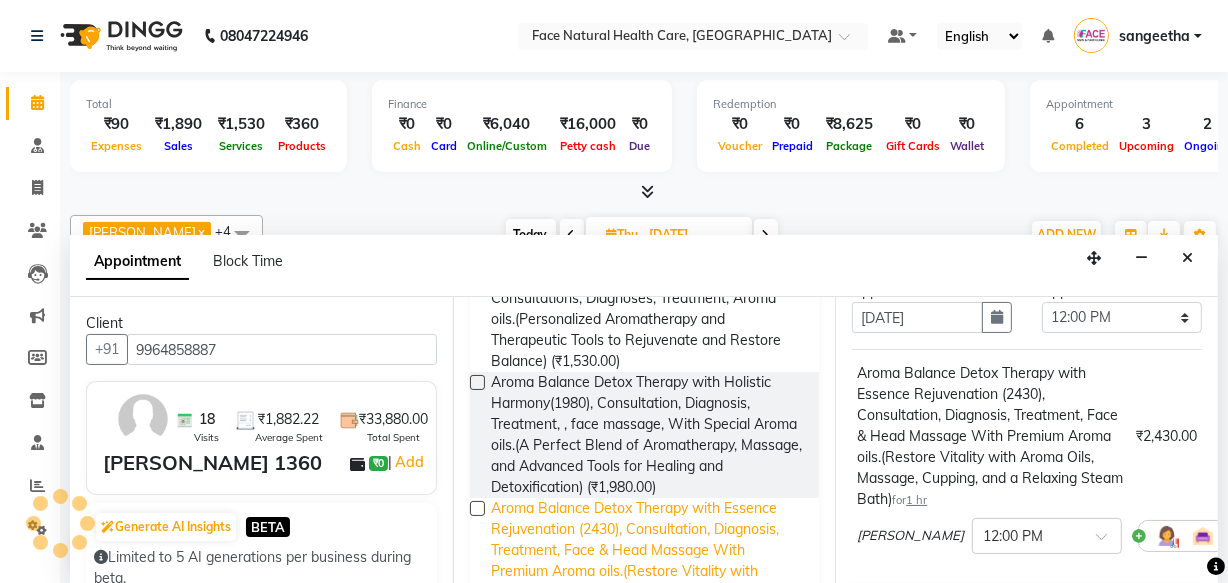 scroll, scrollTop: 130, scrollLeft: 0, axis: vertical 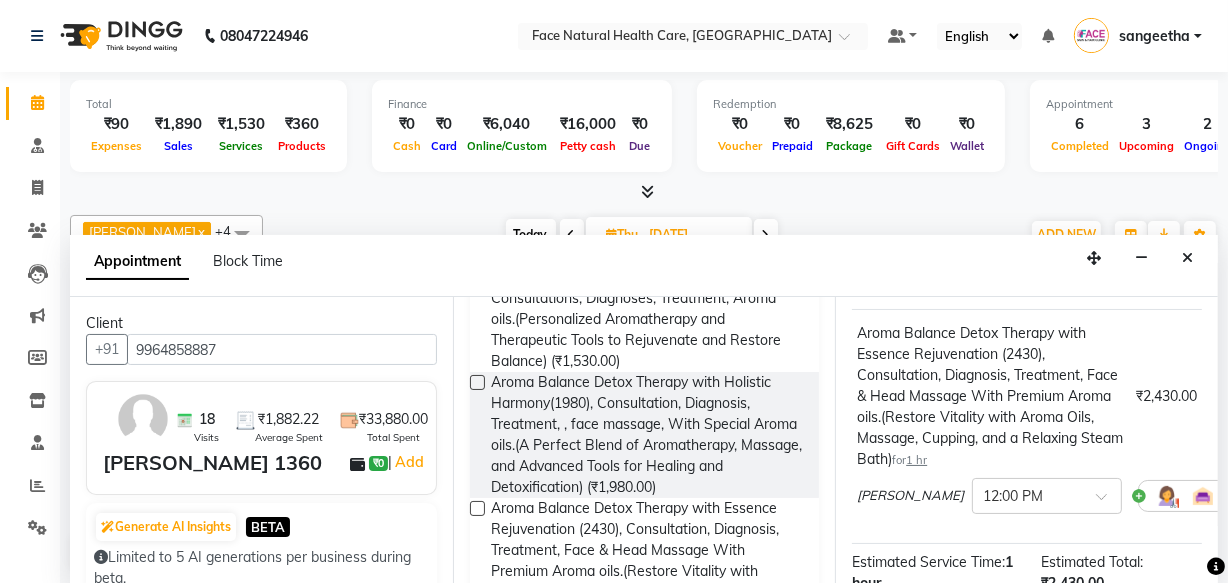 click at bounding box center [1167, 496] 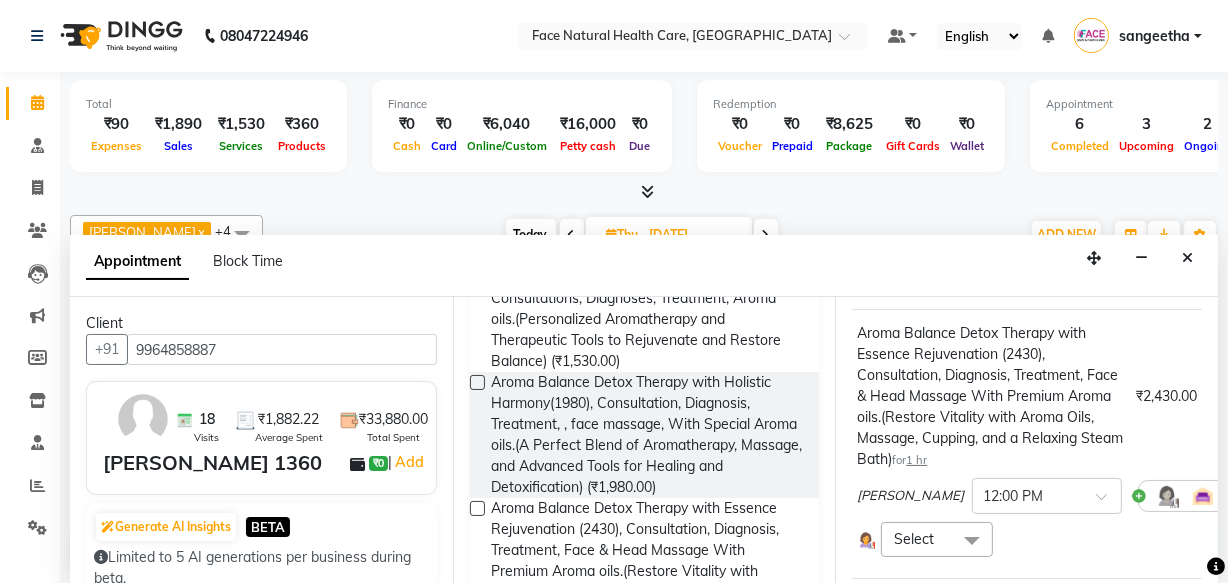 click at bounding box center [972, 541] 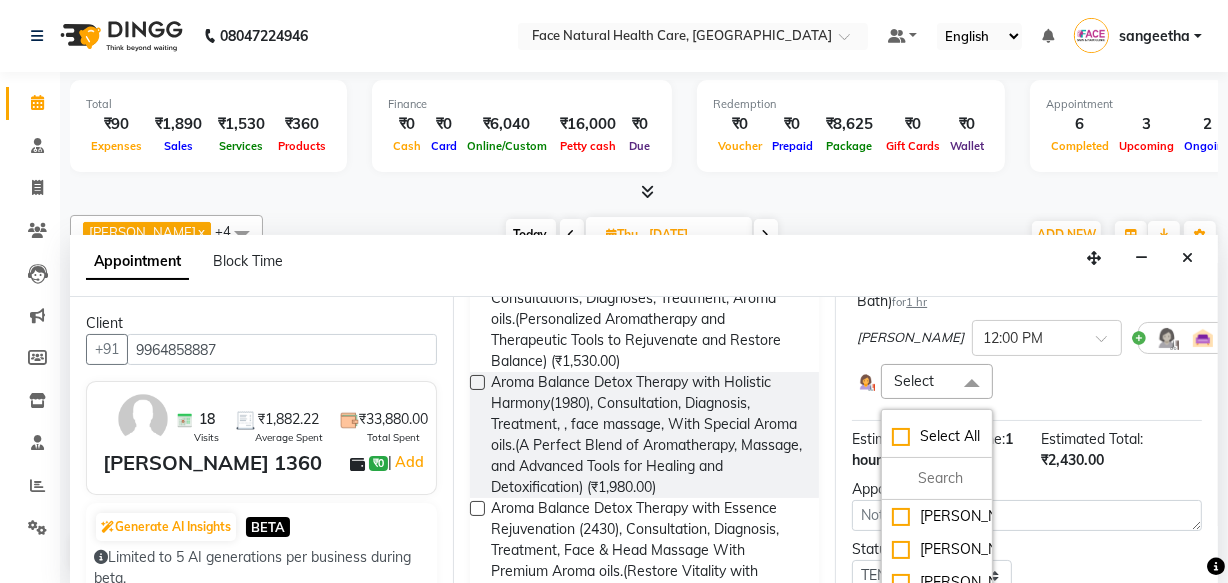 scroll, scrollTop: 474, scrollLeft: 0, axis: vertical 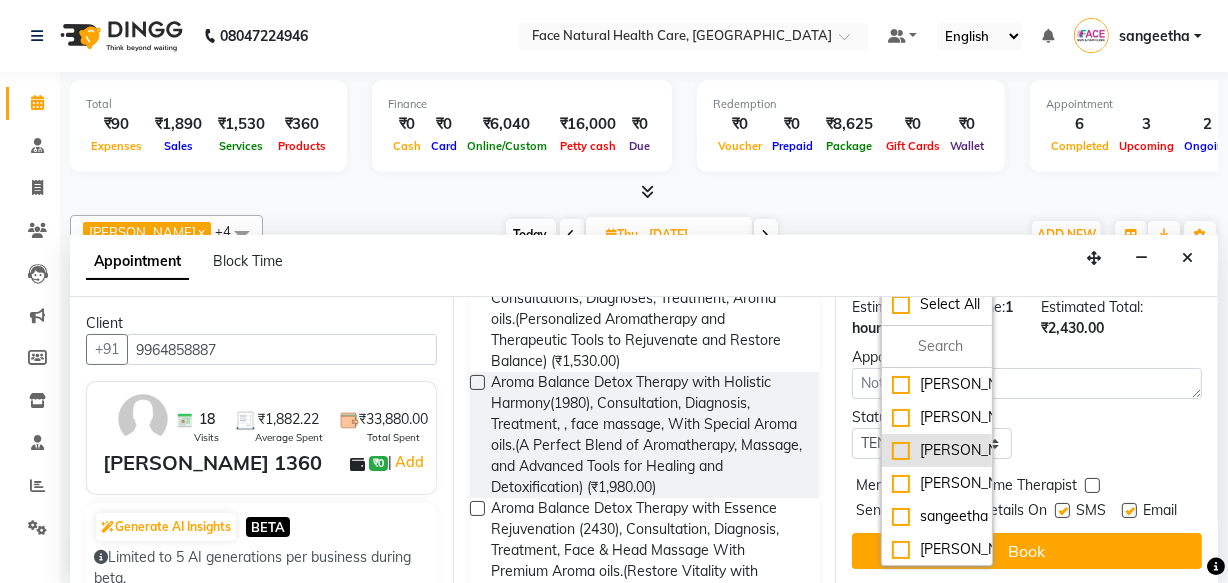 click on "[PERSON_NAME]" at bounding box center (937, 450) 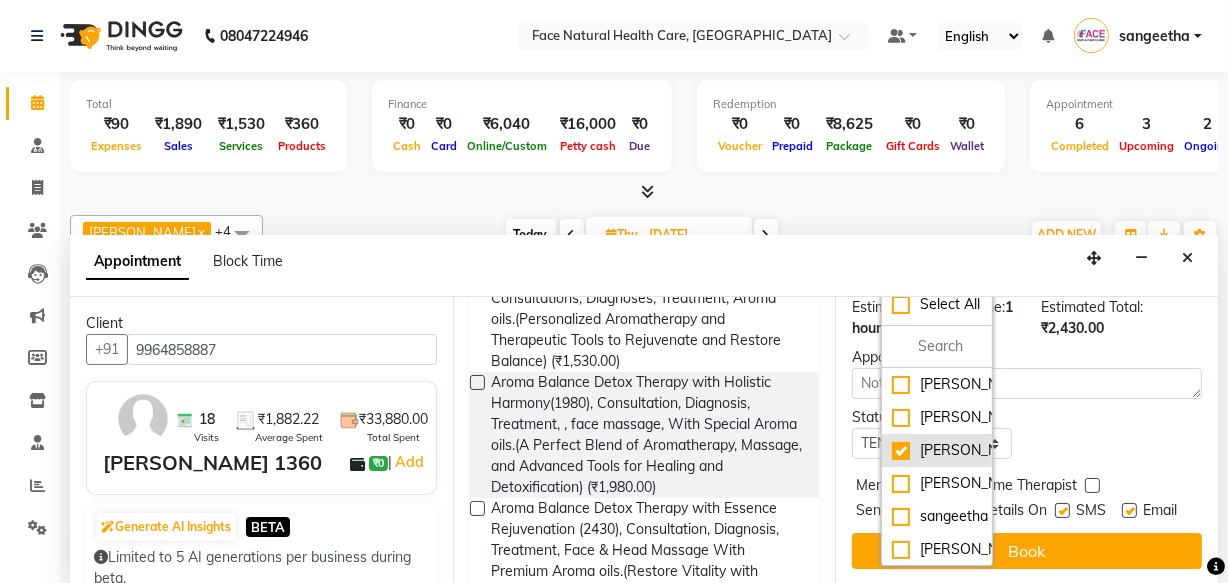 checkbox on "true" 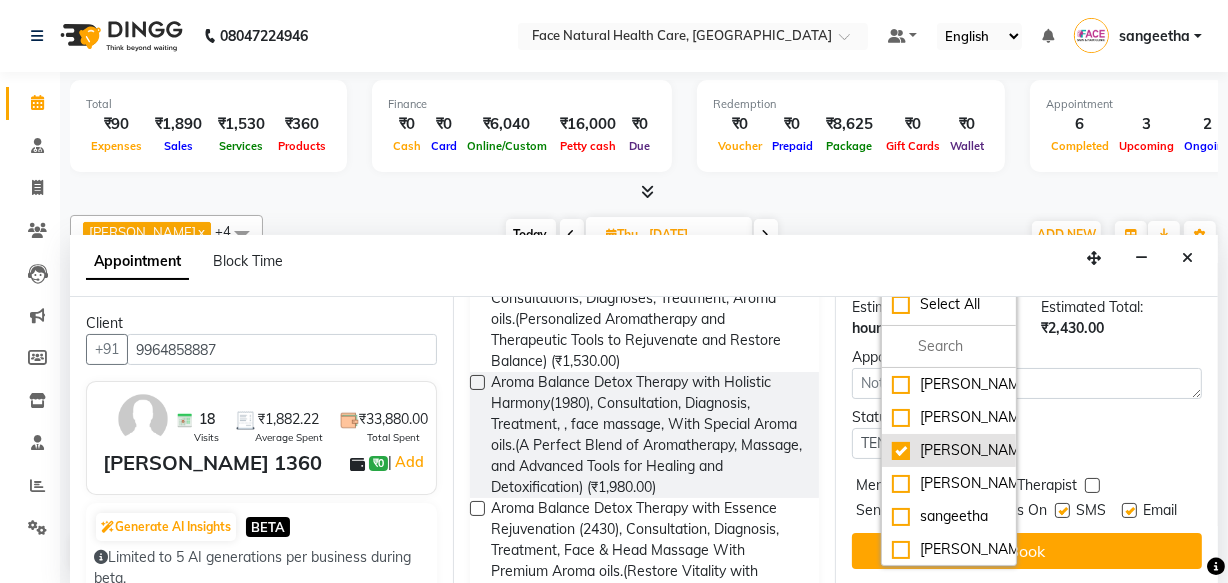scroll, scrollTop: 480, scrollLeft: 0, axis: vertical 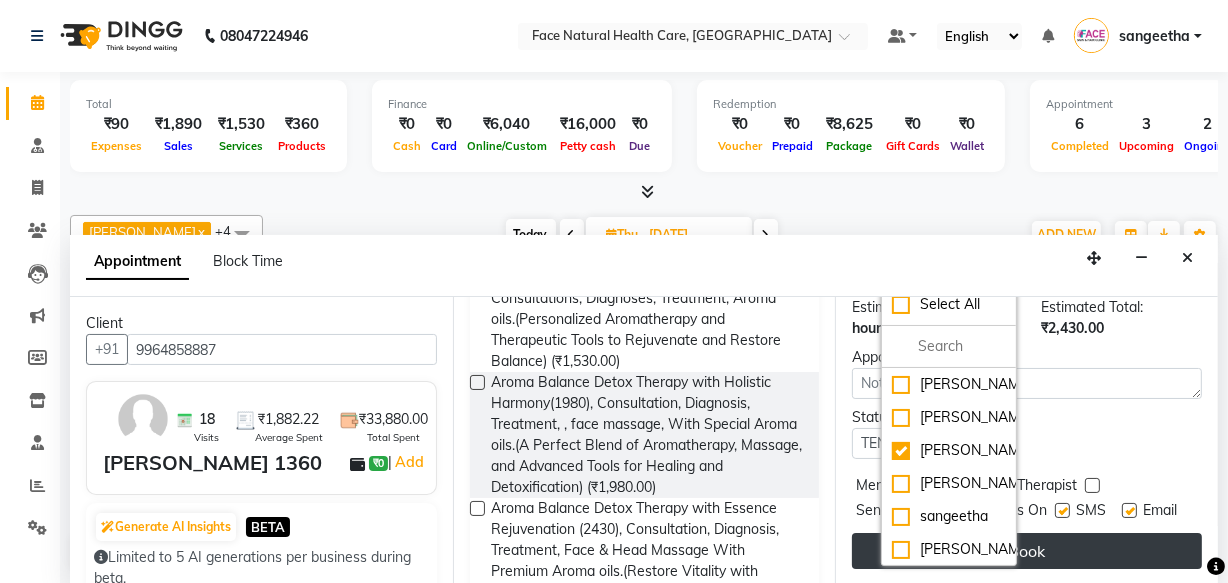 click on "Book" at bounding box center [1027, 551] 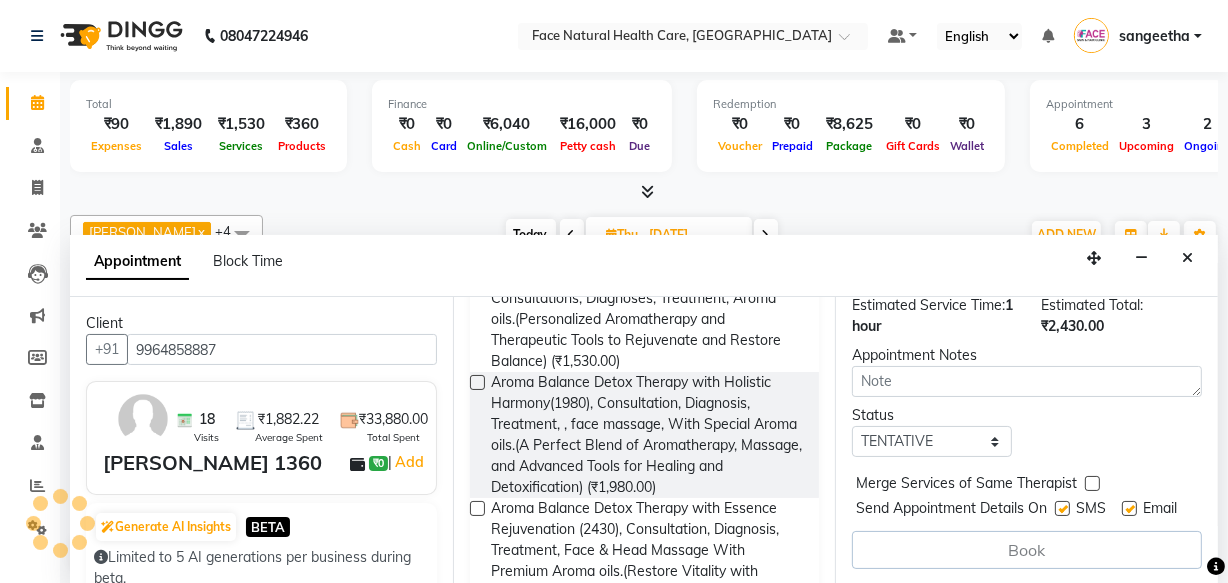 scroll, scrollTop: 0, scrollLeft: 0, axis: both 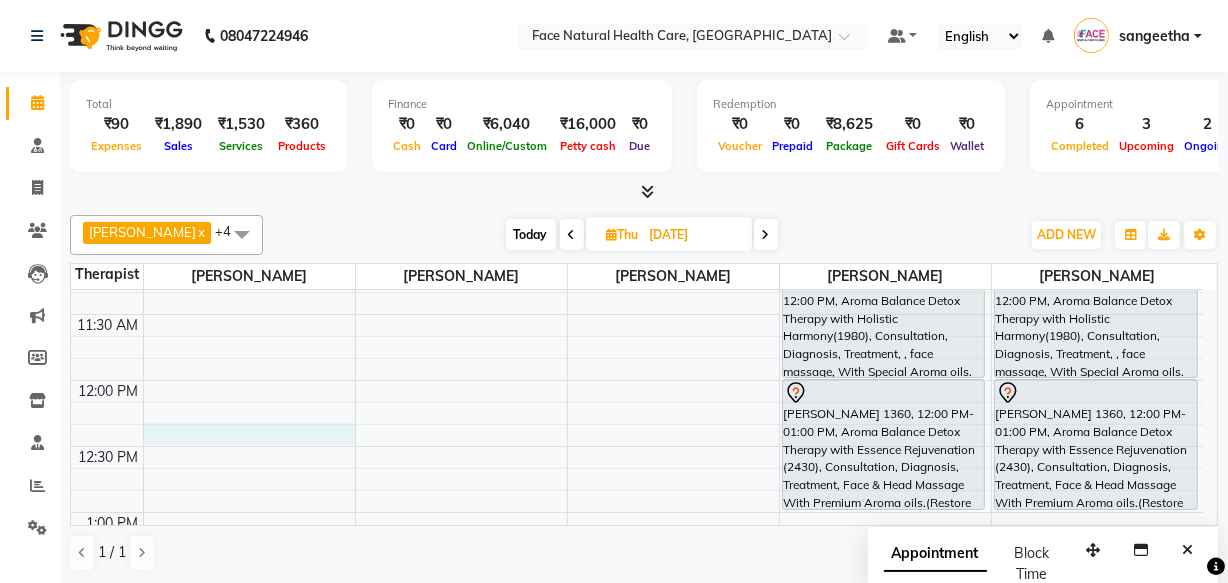 click on "9:00 AM 9:30 AM 10:00 AM 10:30 AM 11:00 AM 11:30 AM 12:00 PM 12:30 PM 1:00 PM 1:30 PM 2:00 PM 2:30 PM 3:00 PM 3:30 PM 4:00 PM 4:30 PM 5:00 PM 5:30 PM 6:00 PM 6:30 PM             [GEOGRAPHIC_DATA] 0628, 04:00 PM-05:00 PM, Aroma Balance Detox Therapy with Holistic Harmony(1980), Consultation, Diagnosis, Treatment, , face massage, With Special  Aroma oils.(A Perfect Blend of Aromatherapy, Massage, and Advanced Tools for Healing and Detoxification)             Kanchana Gowri 0628, 04:00 PM-05:00 PM, Aroma Balance Detox Therapy with Holistic Harmony(1980), Consultation, Diagnosis, Treatment, , face massage, With Special  Aroma oils.(A Perfect Blend of Aromatherapy, Massage, and Advanced Tools for Healing and Detoxification)             [PERSON_NAME] 6194, 11:00 AM-12:00 PM, Aroma Balance Detox Therapy with Holistic Harmony(1980), Consultation, Diagnosis, Treatment, , face massage, With Special  Aroma oils.(A Perfect Blend of Aromatherapy, Massage, and Advanced Tools for Healing and Detoxification)" at bounding box center [637, 644] 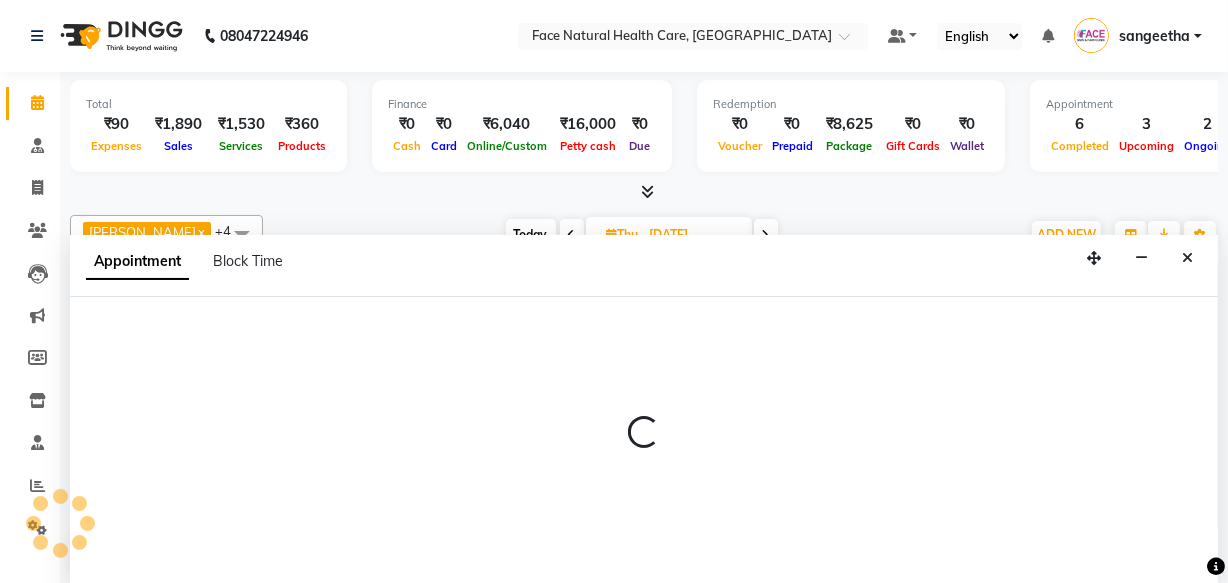 scroll, scrollTop: 0, scrollLeft: 0, axis: both 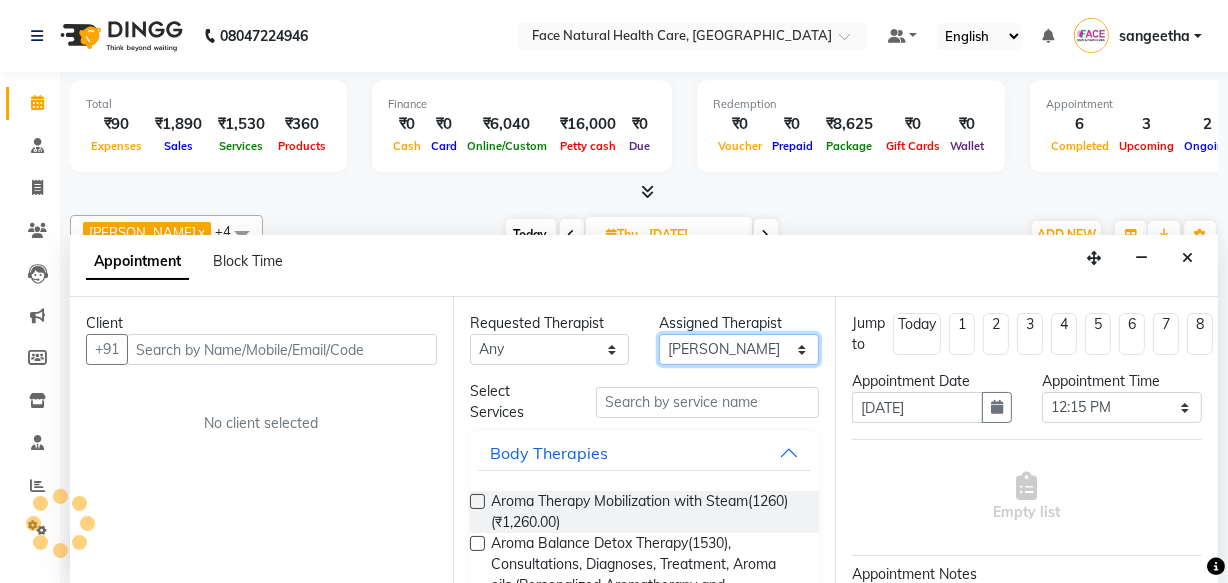 click on "Select [PERSON_NAME] [PERSON_NAME] M [PERSON_NAME] [PERSON_NAME] [PERSON_NAME]" at bounding box center [739, 349] 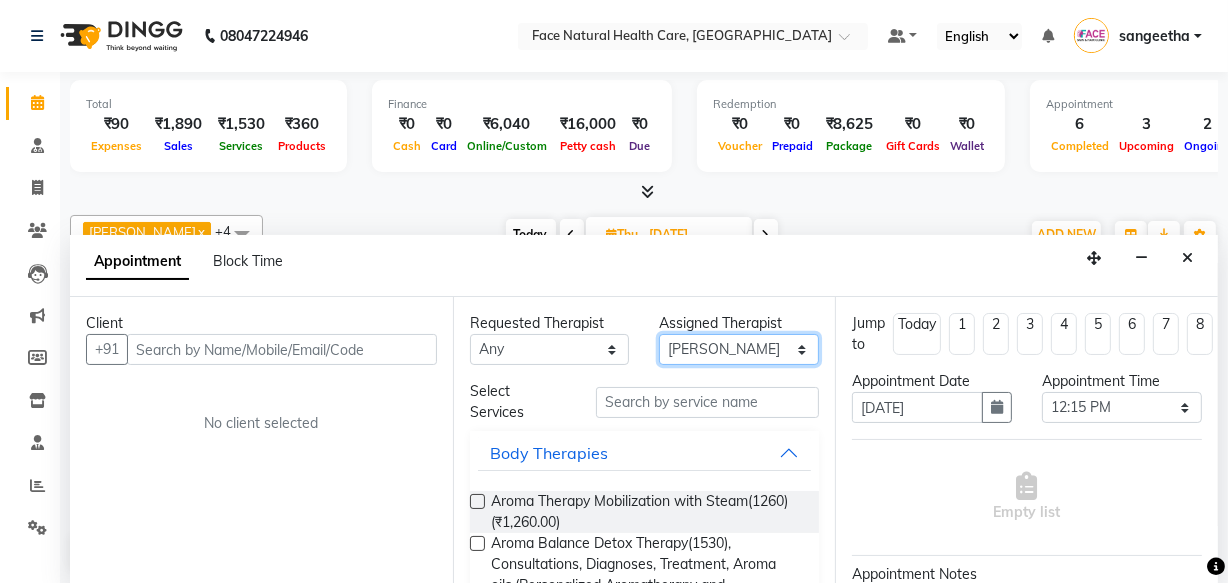 select on "50221" 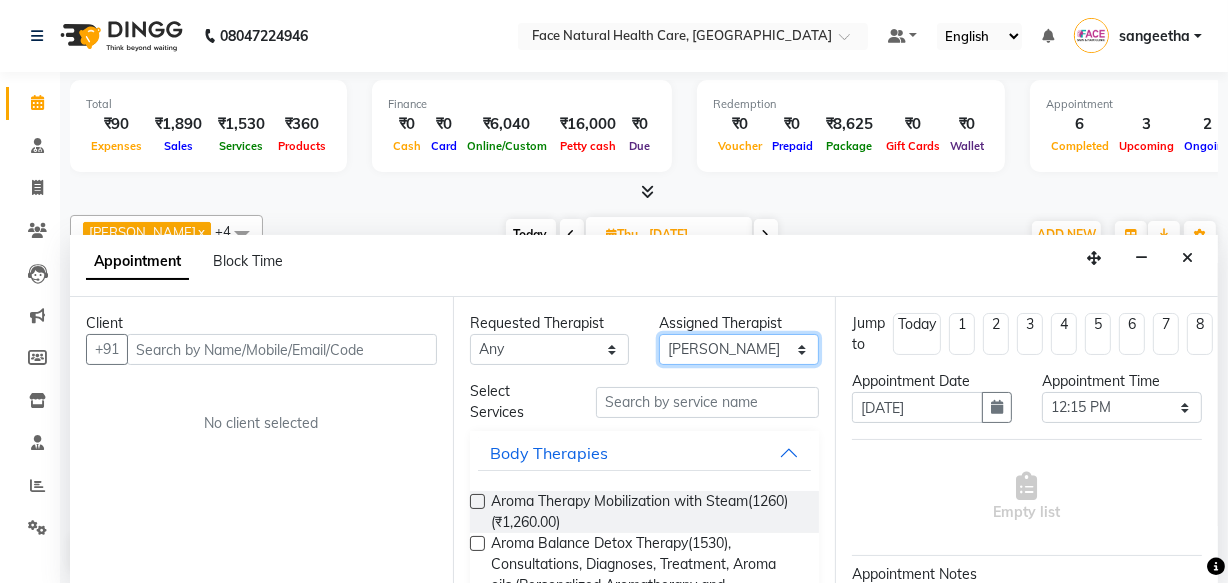 click on "Select [PERSON_NAME] [PERSON_NAME] M [PERSON_NAME] [PERSON_NAME] [PERSON_NAME]" at bounding box center (739, 349) 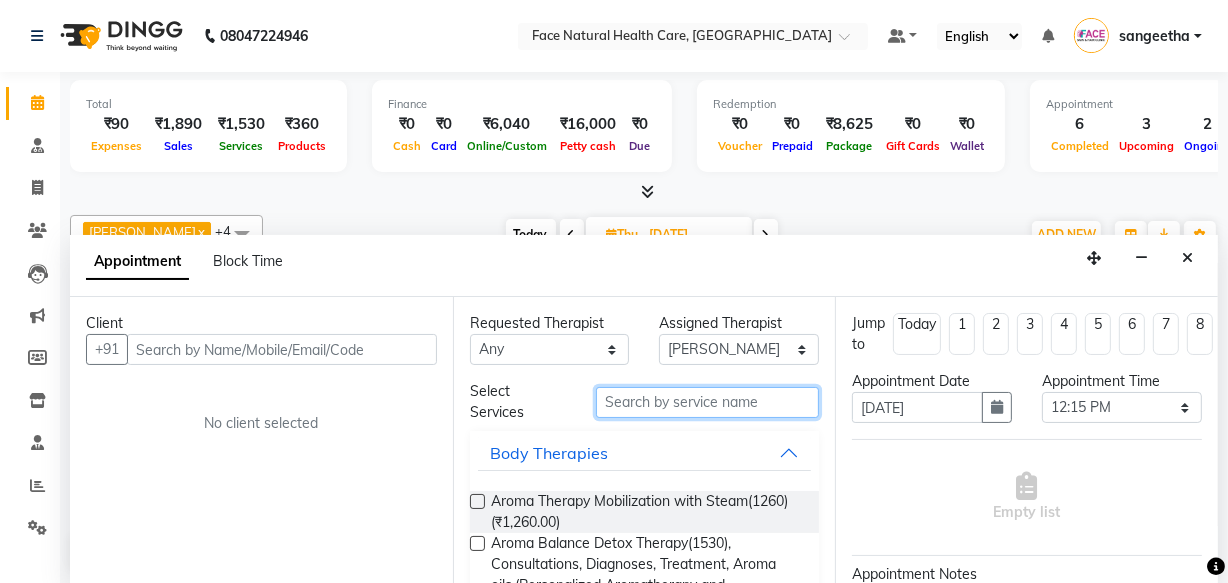 click at bounding box center [707, 402] 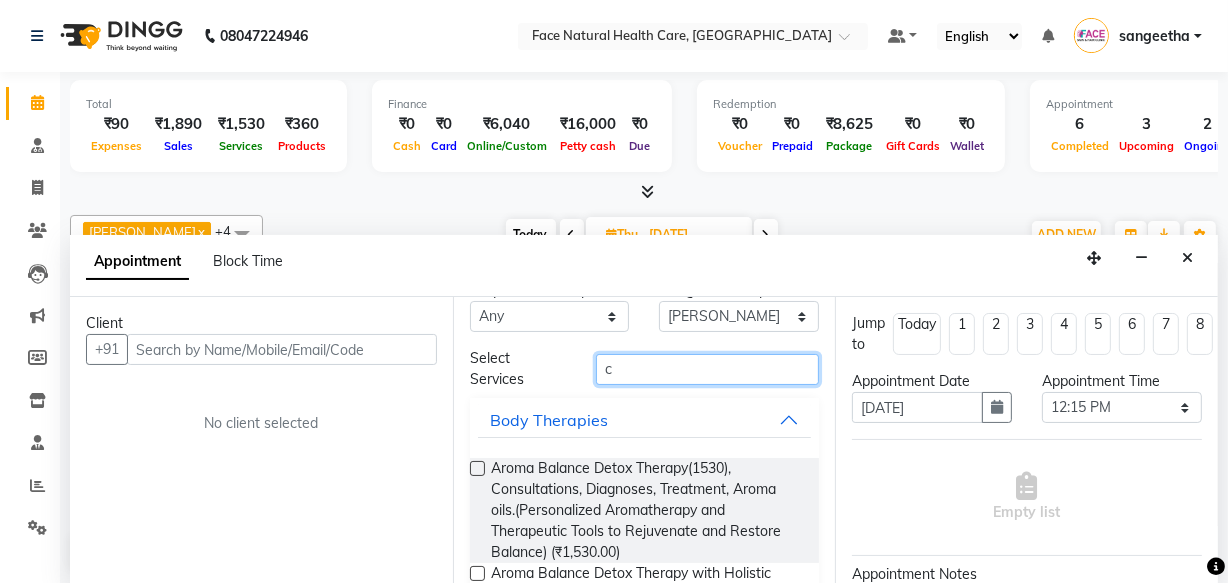 scroll, scrollTop: 0, scrollLeft: 0, axis: both 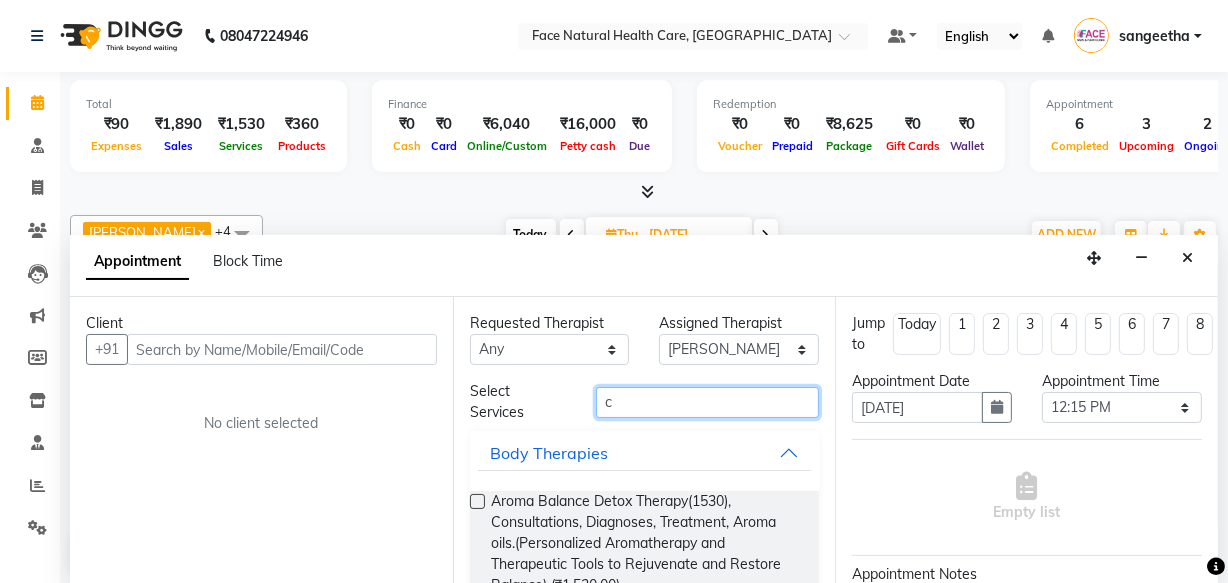 click on "c" at bounding box center [707, 402] 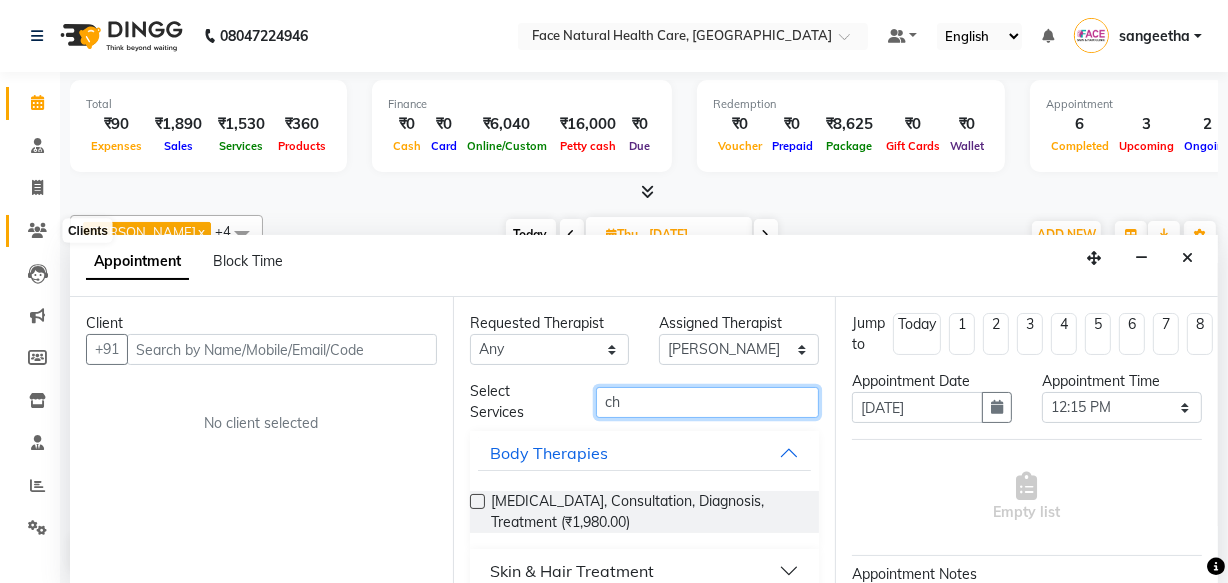 type on "ch" 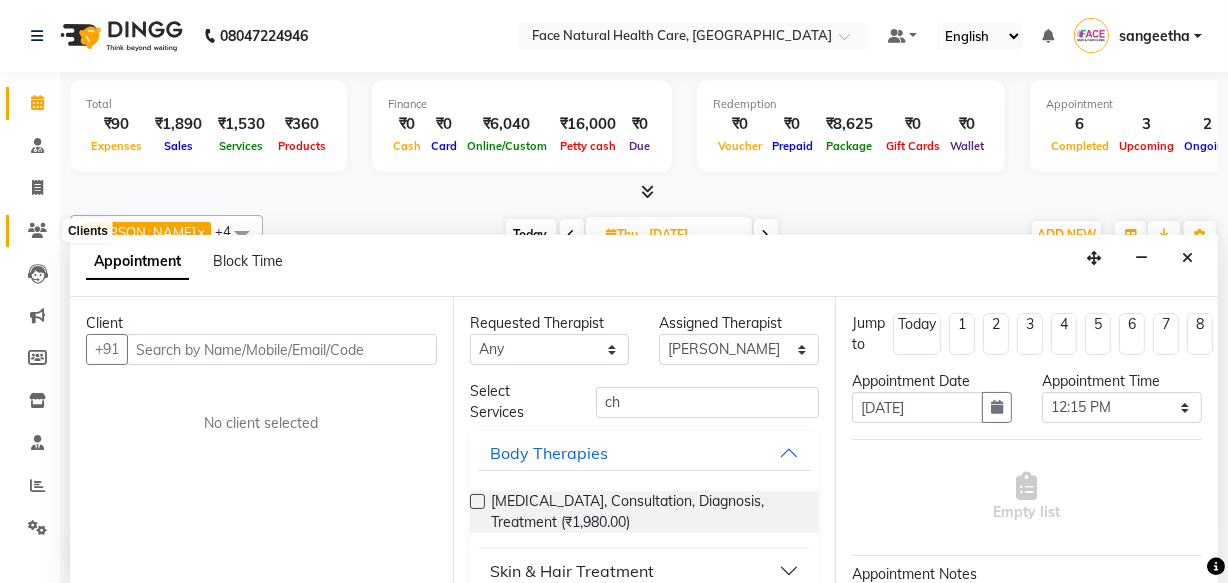 click 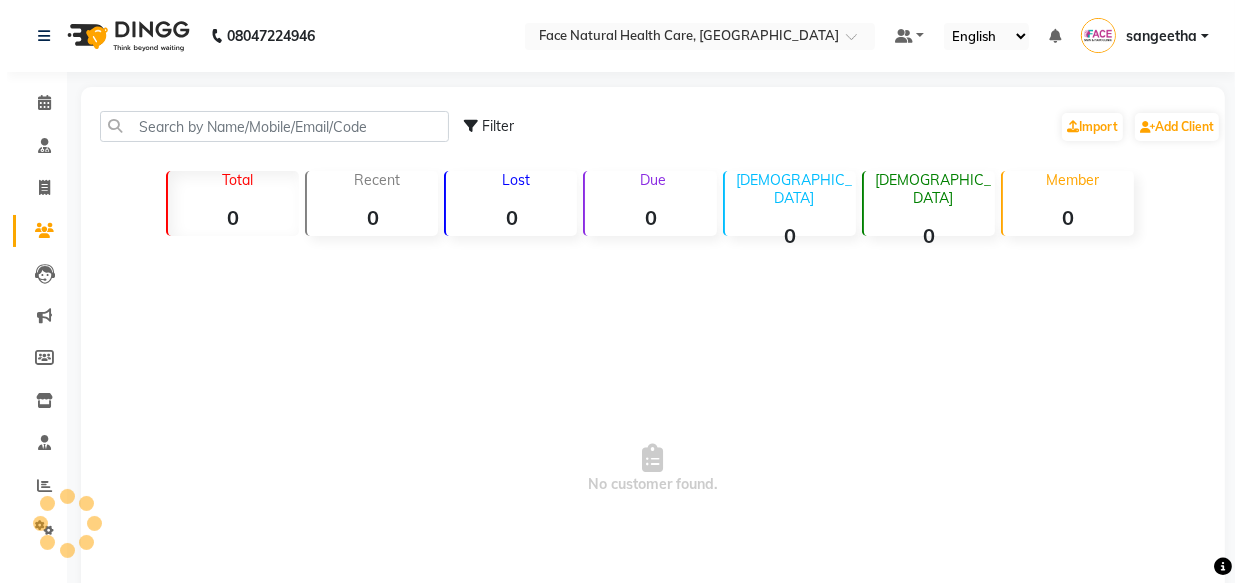 scroll, scrollTop: 0, scrollLeft: 0, axis: both 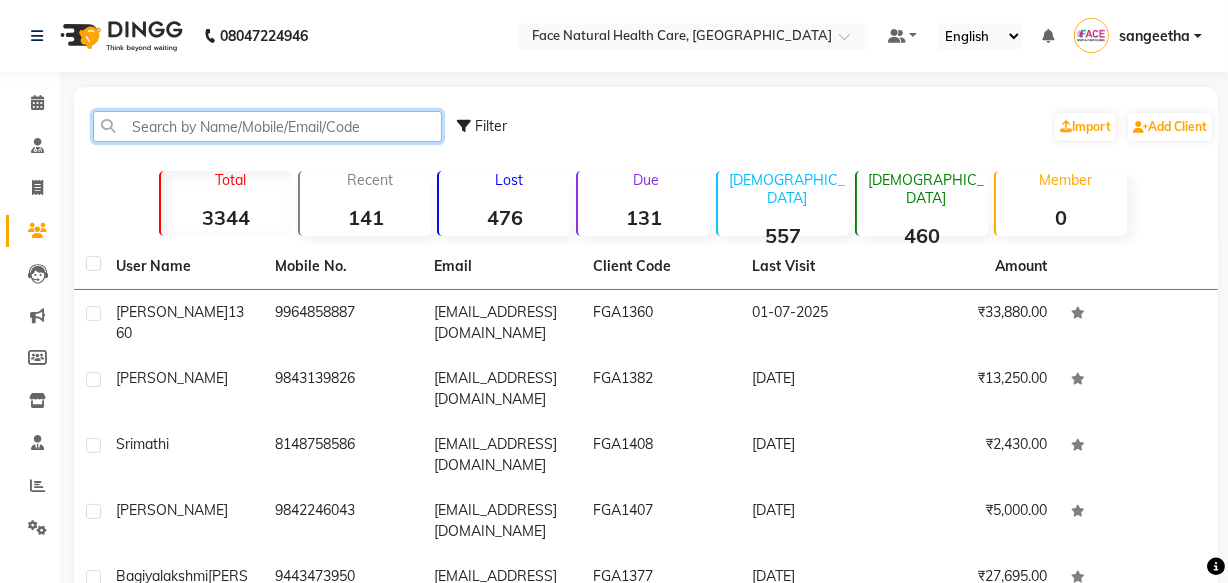 click 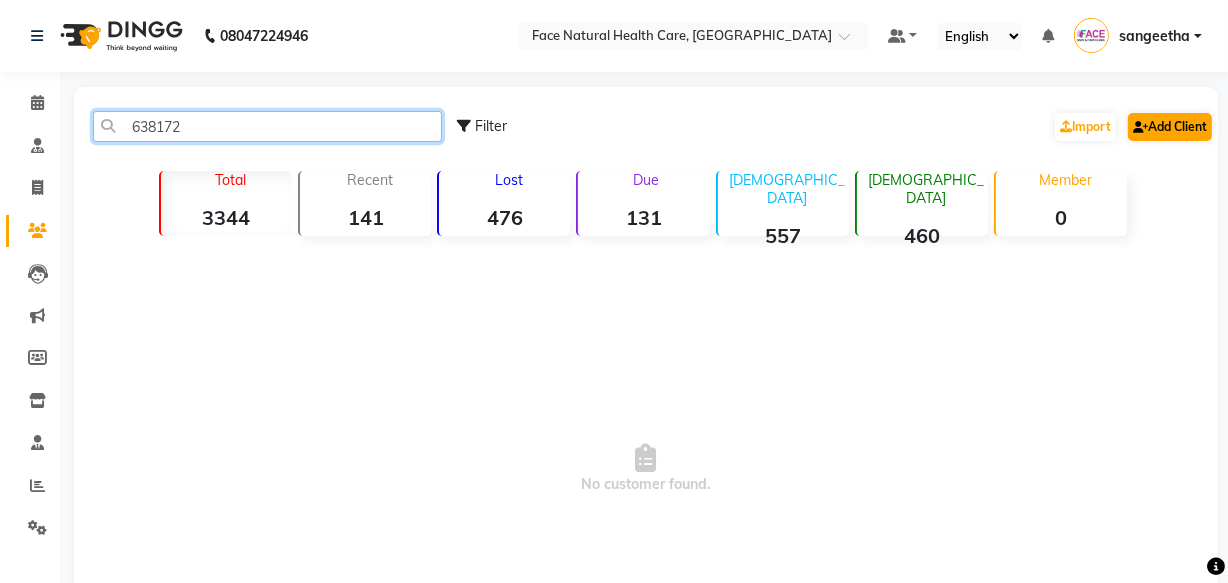 type on "638172" 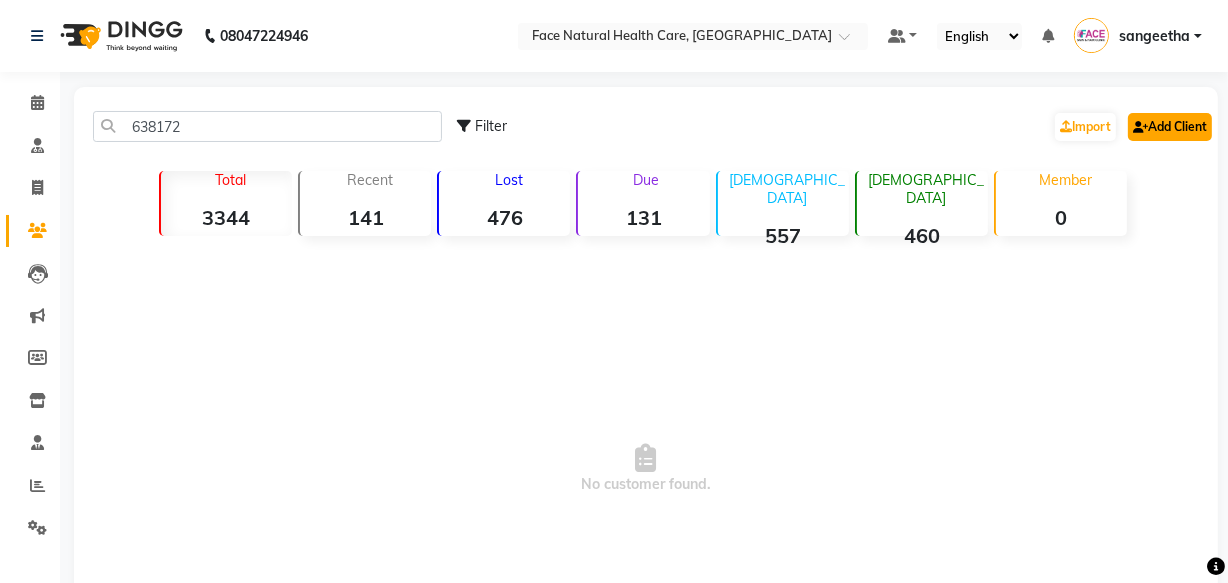 click on "Add Client" 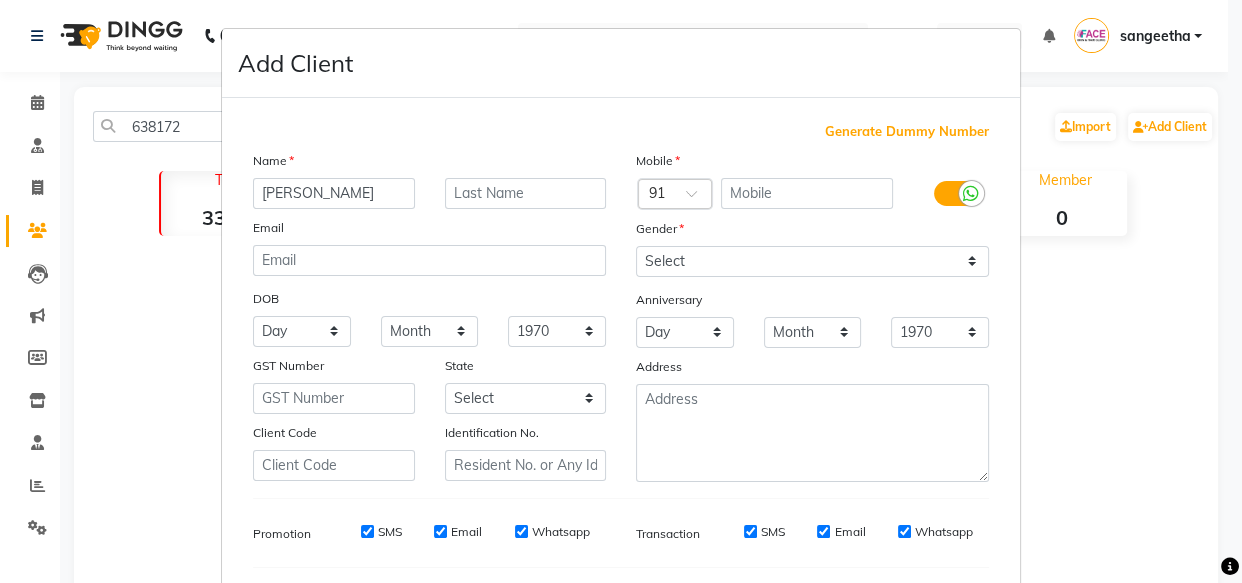 type on "[PERSON_NAME]" 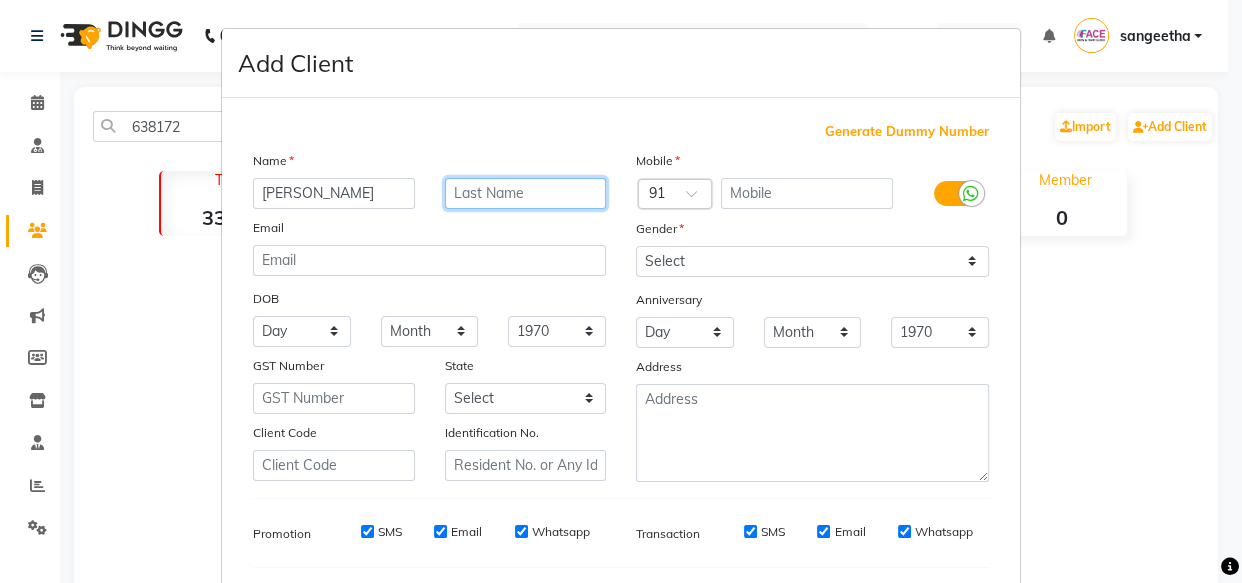 click at bounding box center (526, 193) 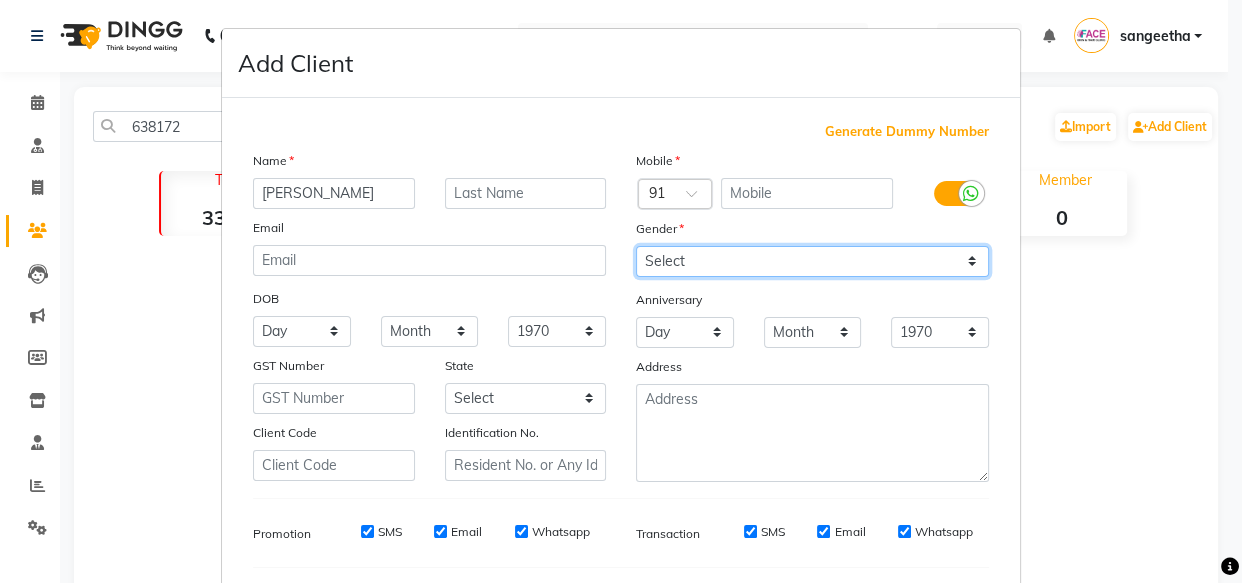 click on "Select [DEMOGRAPHIC_DATA] [DEMOGRAPHIC_DATA] Other Prefer Not To Say" at bounding box center (812, 261) 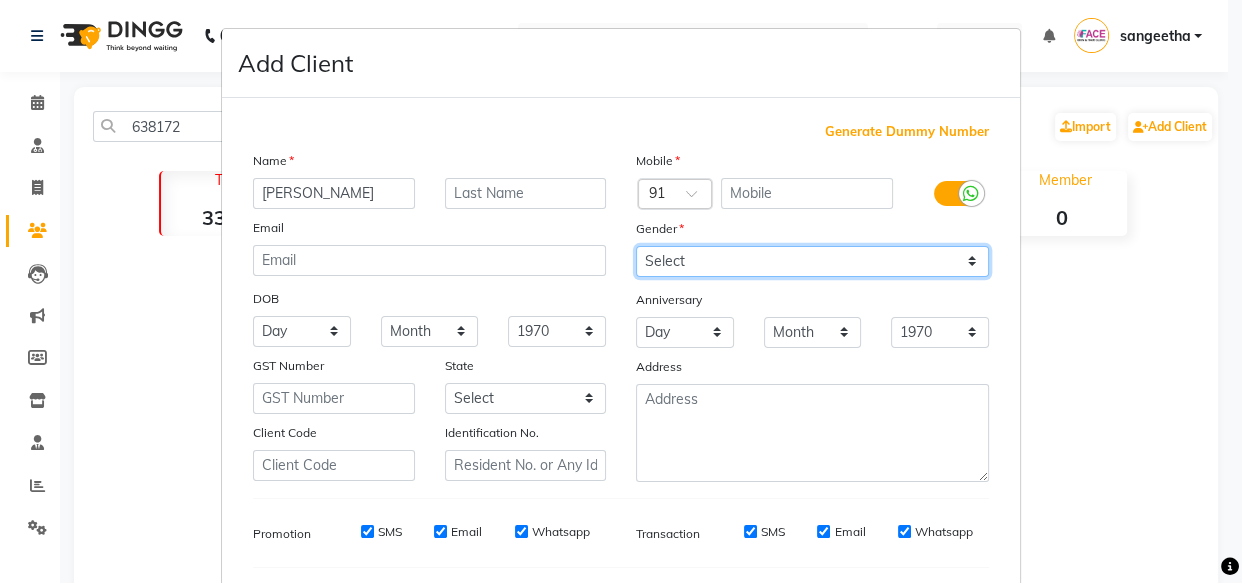 select on "[DEMOGRAPHIC_DATA]" 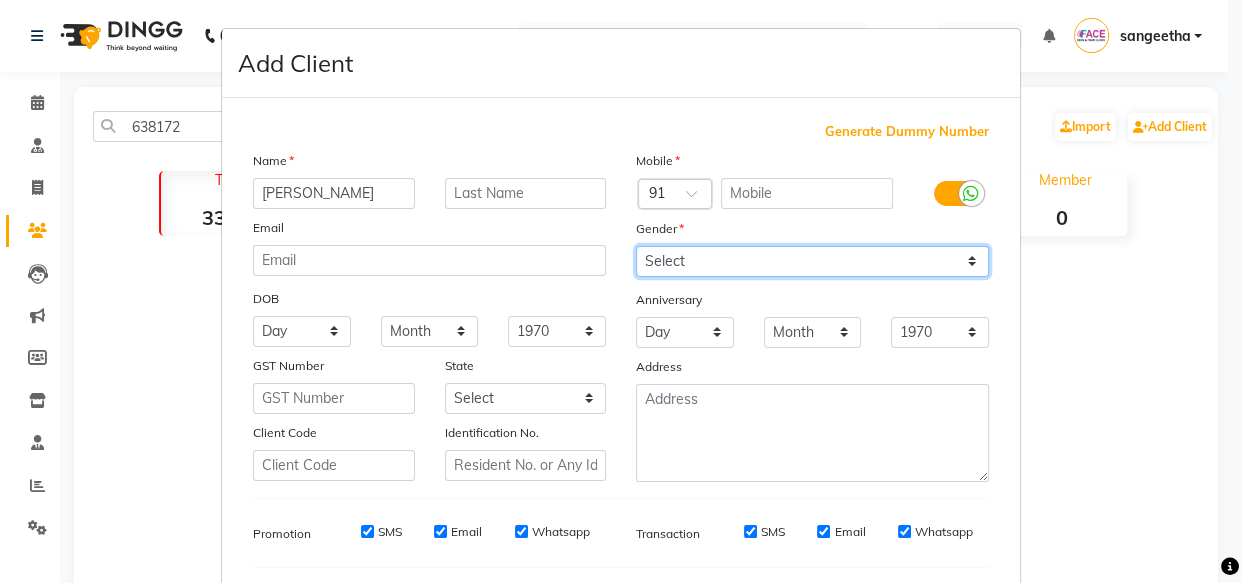 click on "Select [DEMOGRAPHIC_DATA] [DEMOGRAPHIC_DATA] Other Prefer Not To Say" at bounding box center (812, 261) 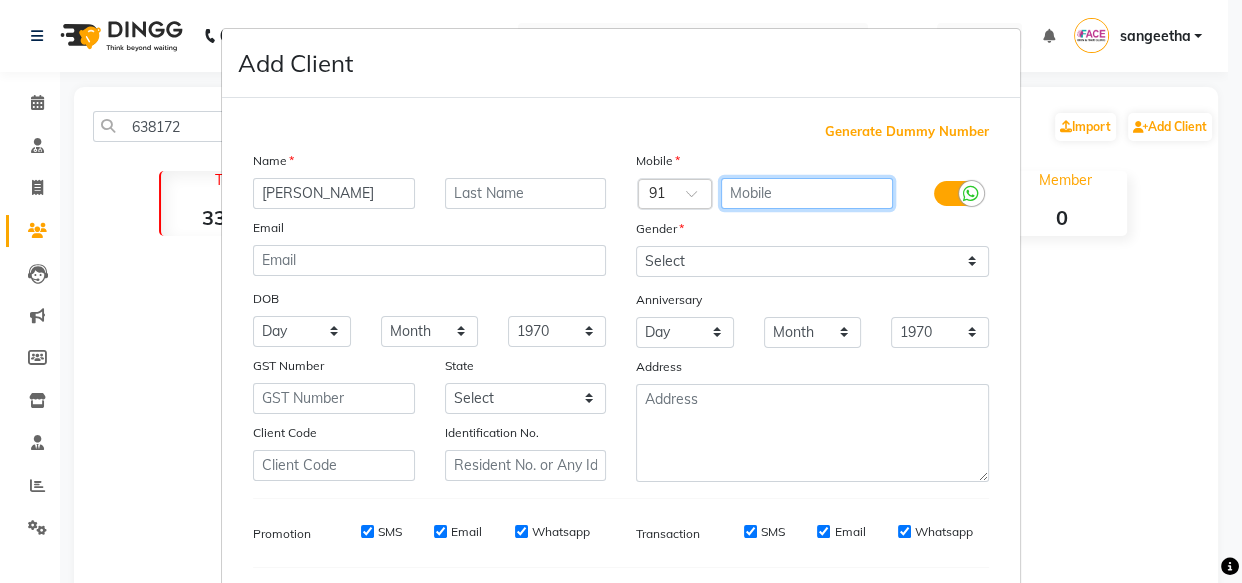 click at bounding box center [807, 193] 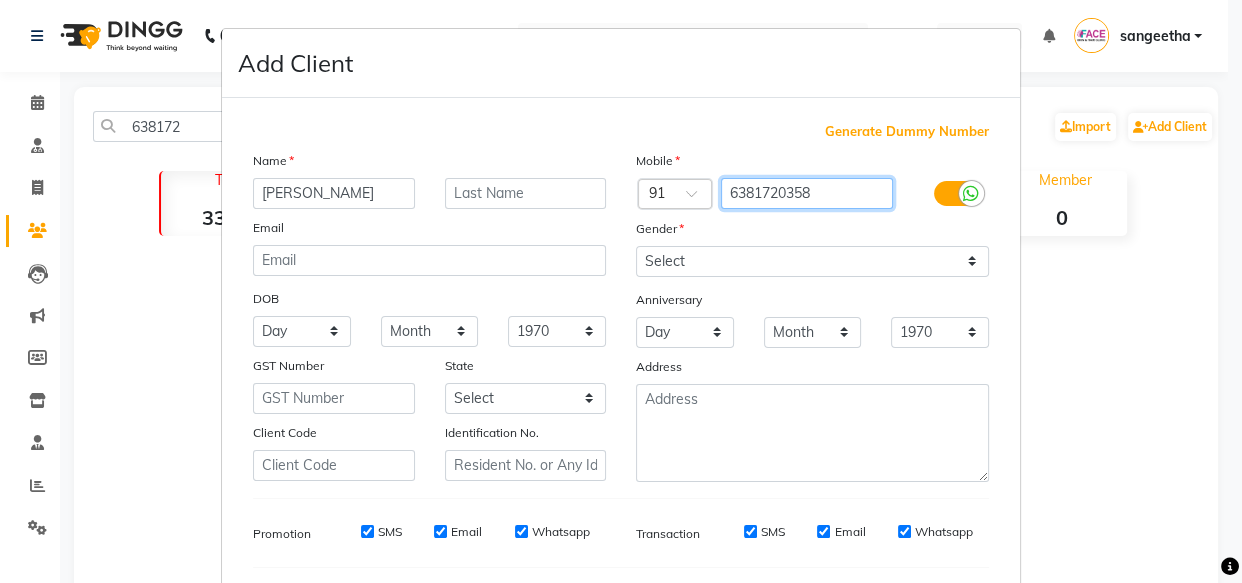 type on "6381720358" 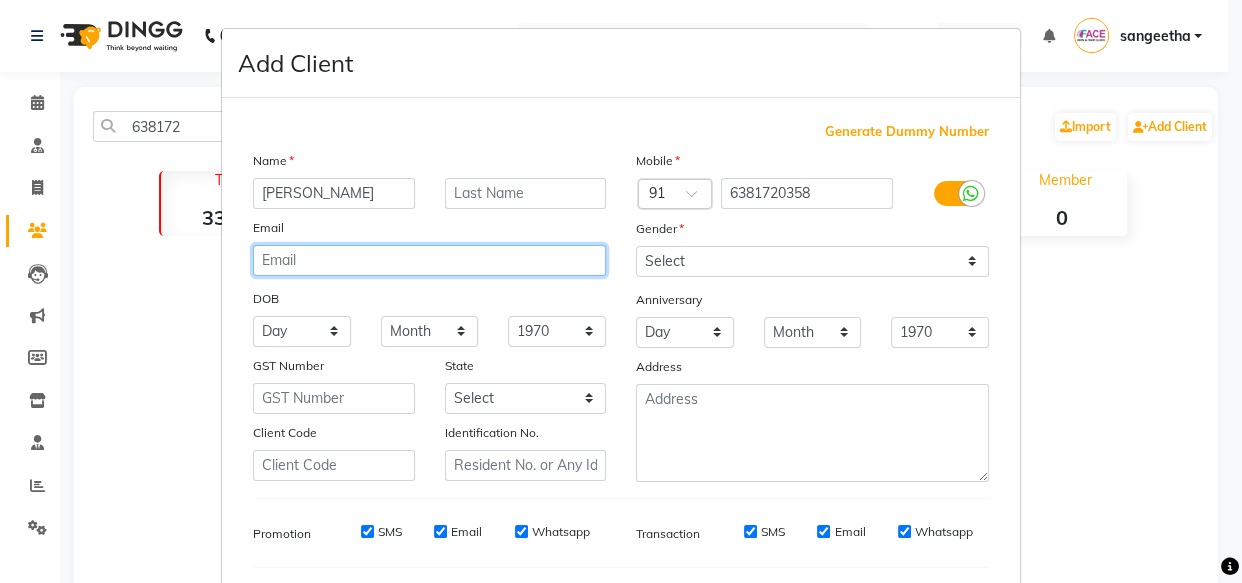 click at bounding box center (429, 260) 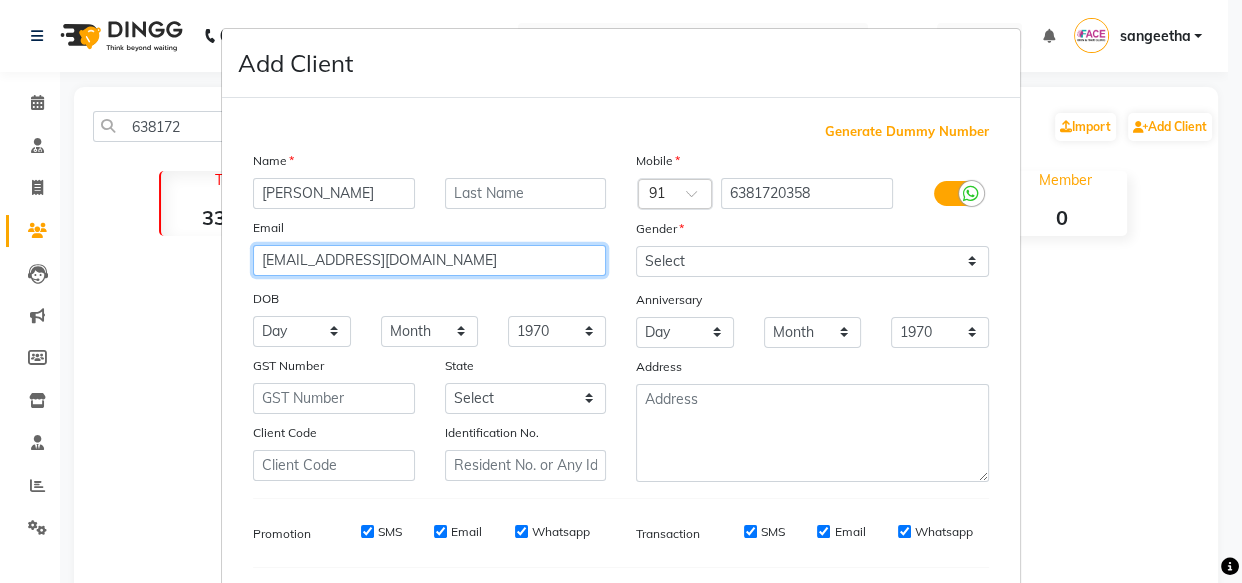 type on "[EMAIL_ADDRESS][DOMAIN_NAME]" 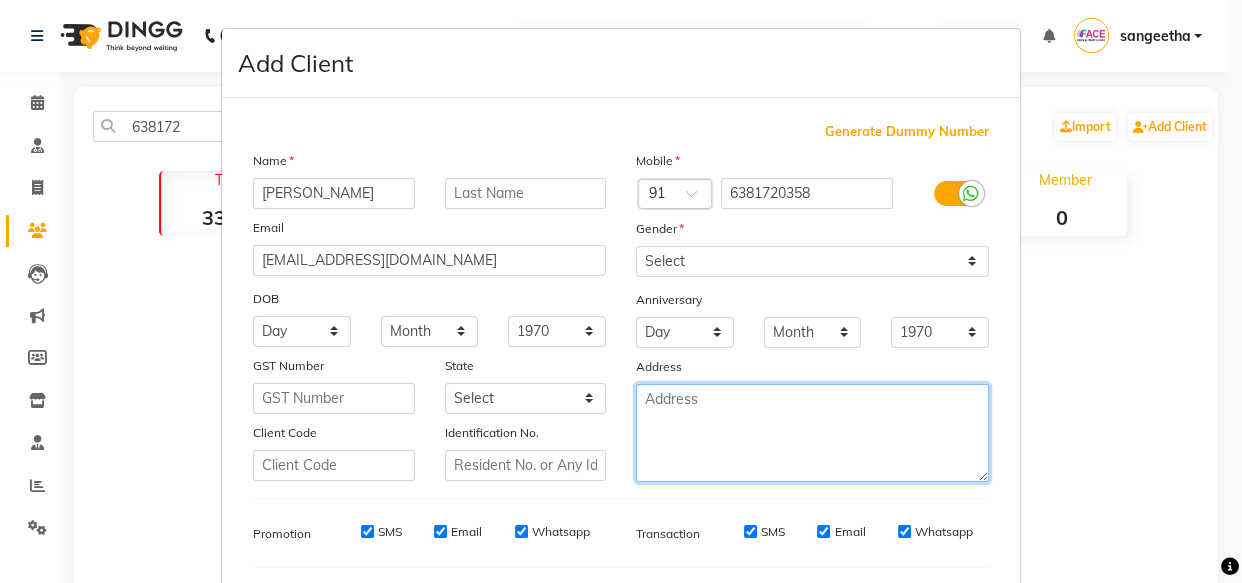 click at bounding box center [812, 433] 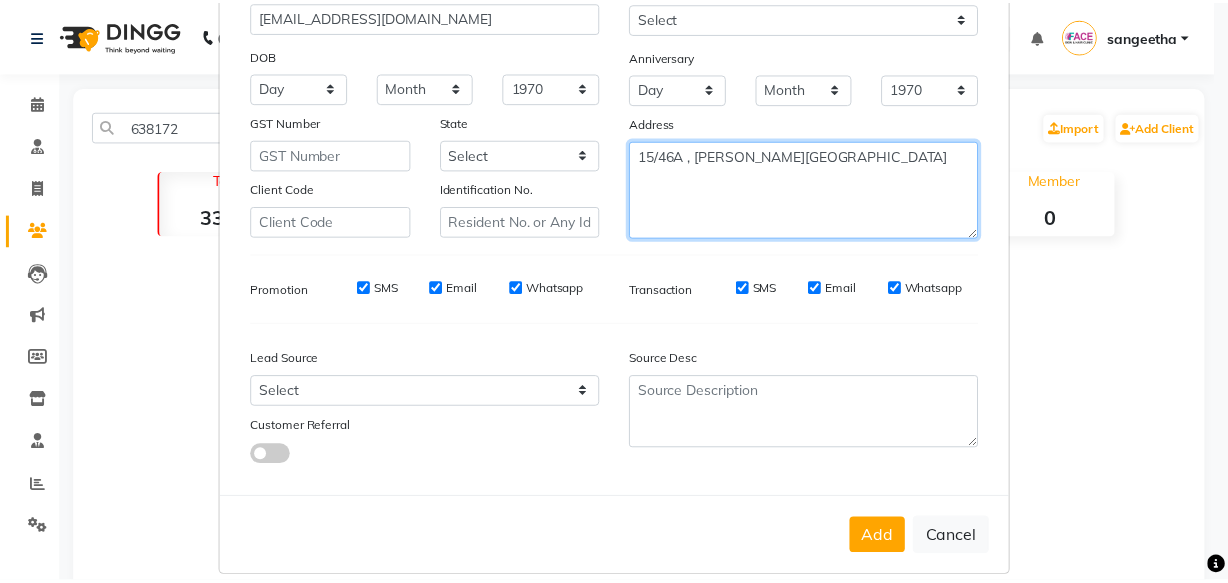 scroll, scrollTop: 251, scrollLeft: 0, axis: vertical 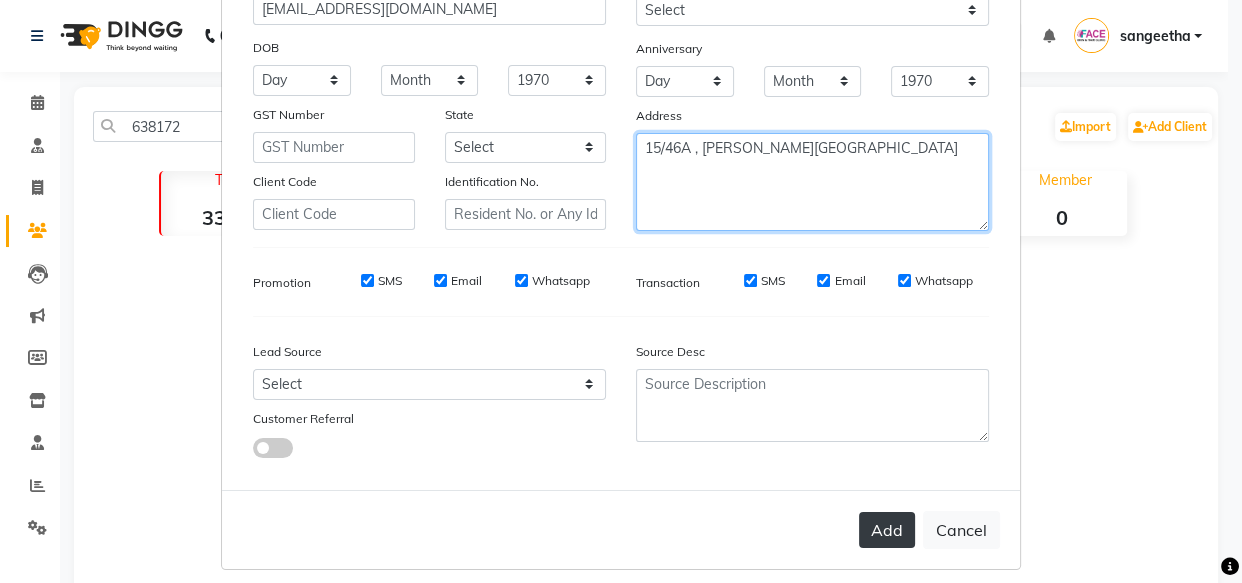type on "15/46A , [PERSON_NAME][GEOGRAPHIC_DATA]" 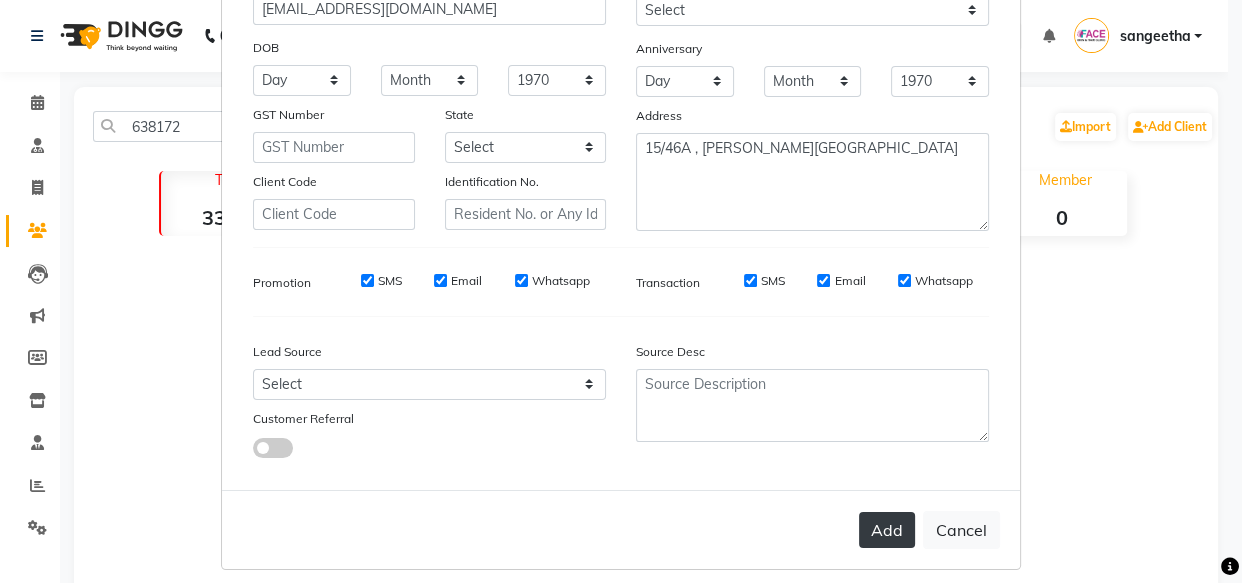 click on "Add" at bounding box center (887, 530) 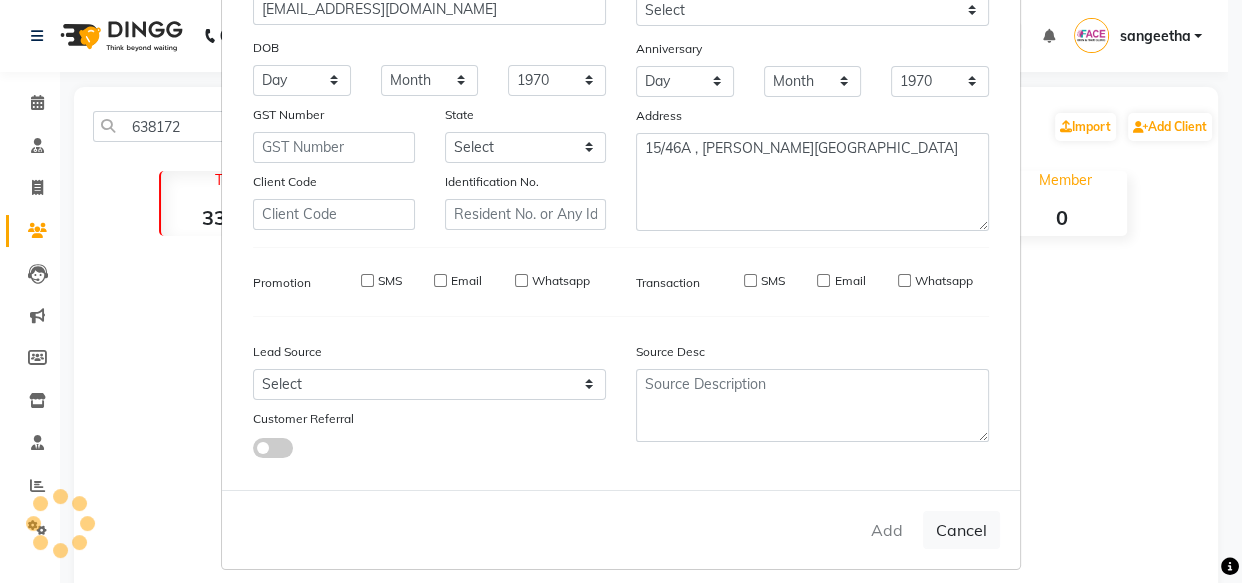 type 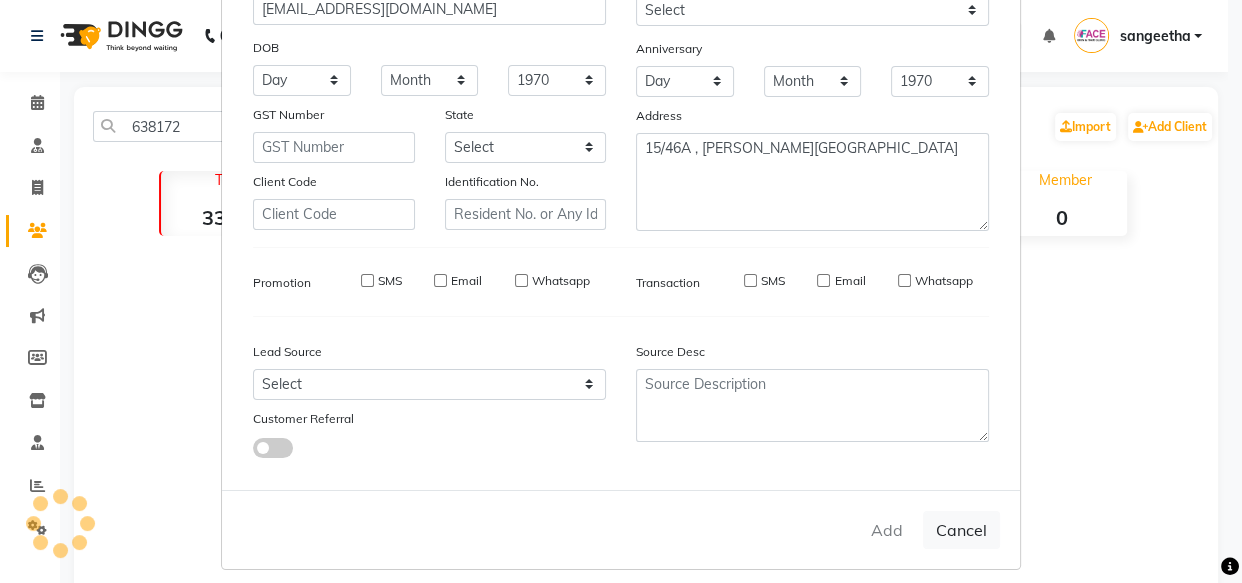 type 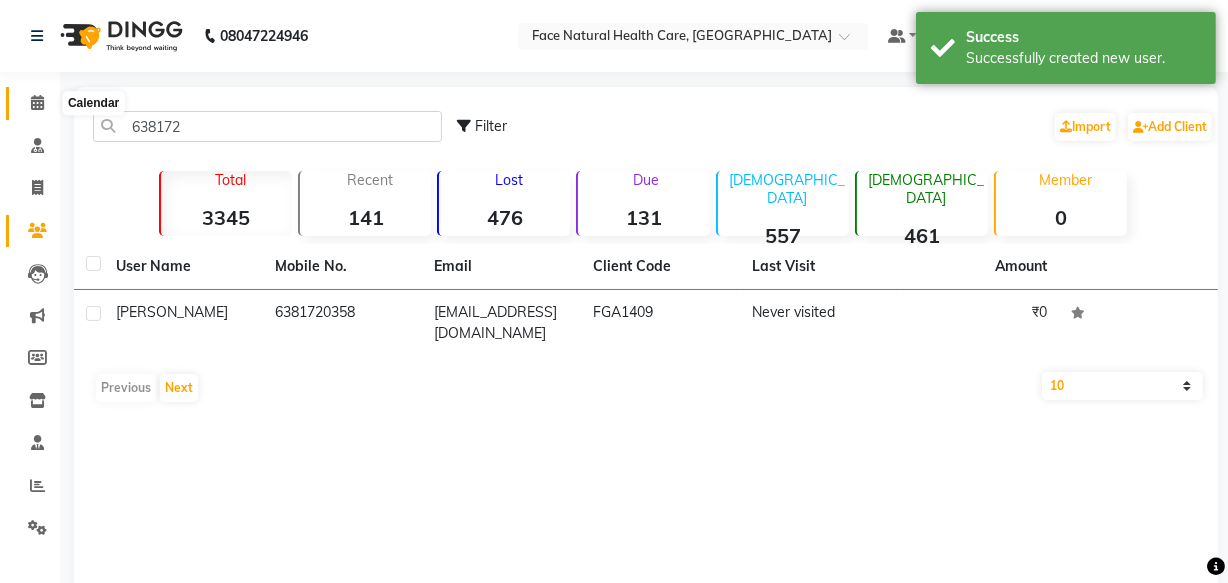 click 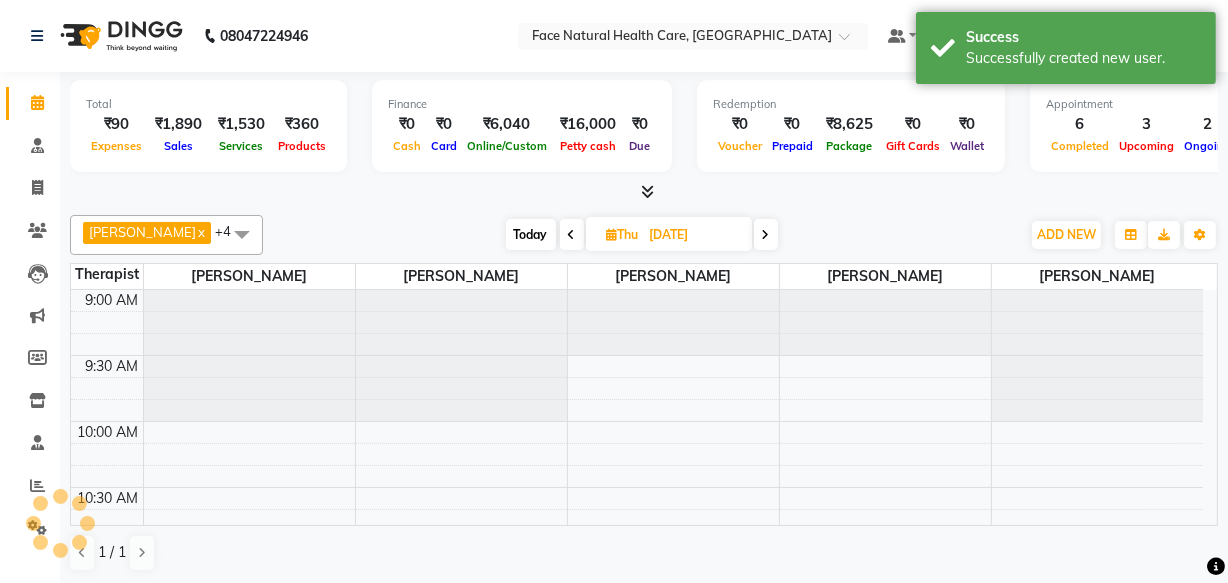 scroll, scrollTop: 0, scrollLeft: 0, axis: both 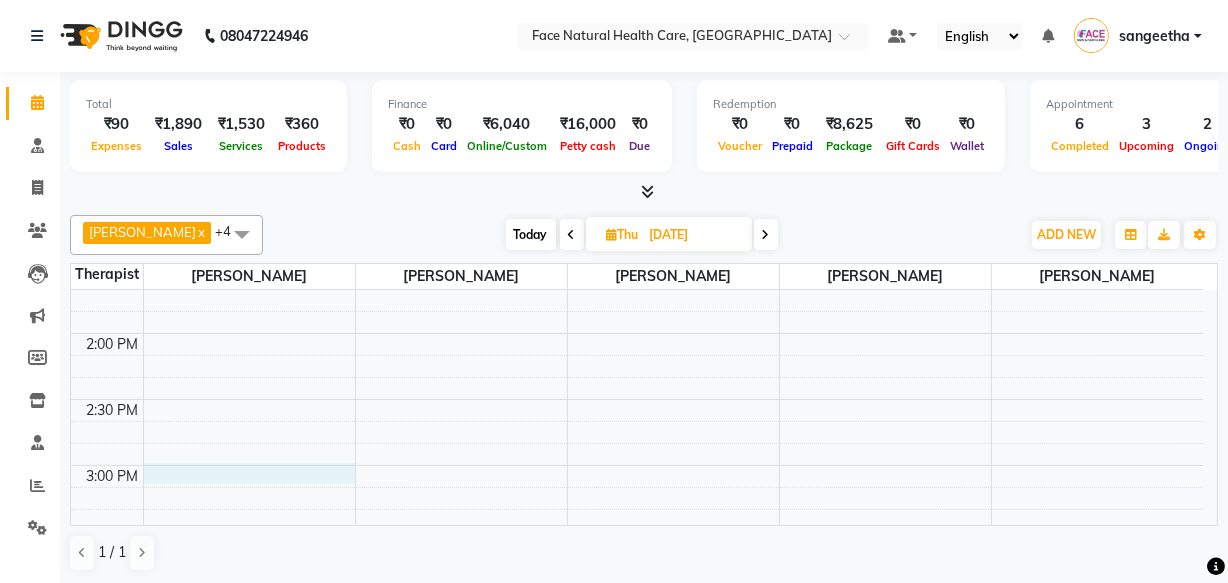 click on "9:00 AM 9:30 AM 10:00 AM 10:30 AM 11:00 AM 11:30 AM 12:00 PM 12:30 PM 1:00 PM 1:30 PM 2:00 PM 2:30 PM 3:00 PM 3:30 PM 4:00 PM 4:30 PM 5:00 PM 5:30 PM 6:00 PM 6:30 PM             [GEOGRAPHIC_DATA] 0628, 04:00 PM-05:00 PM, Aroma Balance Detox Therapy with Holistic Harmony(1980), Consultation, Diagnosis, Treatment, , face massage, With Special  Aroma oils.(A Perfect Blend of Aromatherapy, Massage, and Advanced Tools for Healing and Detoxification)             Kanchana Gowri 0628, 04:00 PM-05:00 PM, Aroma Balance Detox Therapy with Holistic Harmony(1980), Consultation, Diagnosis, Treatment, , face massage, With Special  Aroma oils.(A Perfect Blend of Aromatherapy, Massage, and Advanced Tools for Healing and Detoxification)             [PERSON_NAME] 6194, 11:00 AM-12:00 PM, Aroma Balance Detox Therapy with Holistic Harmony(1980), Consultation, Diagnosis, Treatment, , face massage, With Special  Aroma oils.(A Perfect Blend of Aromatherapy, Massage, and Advanced Tools for Healing and Detoxification)" at bounding box center [637, 333] 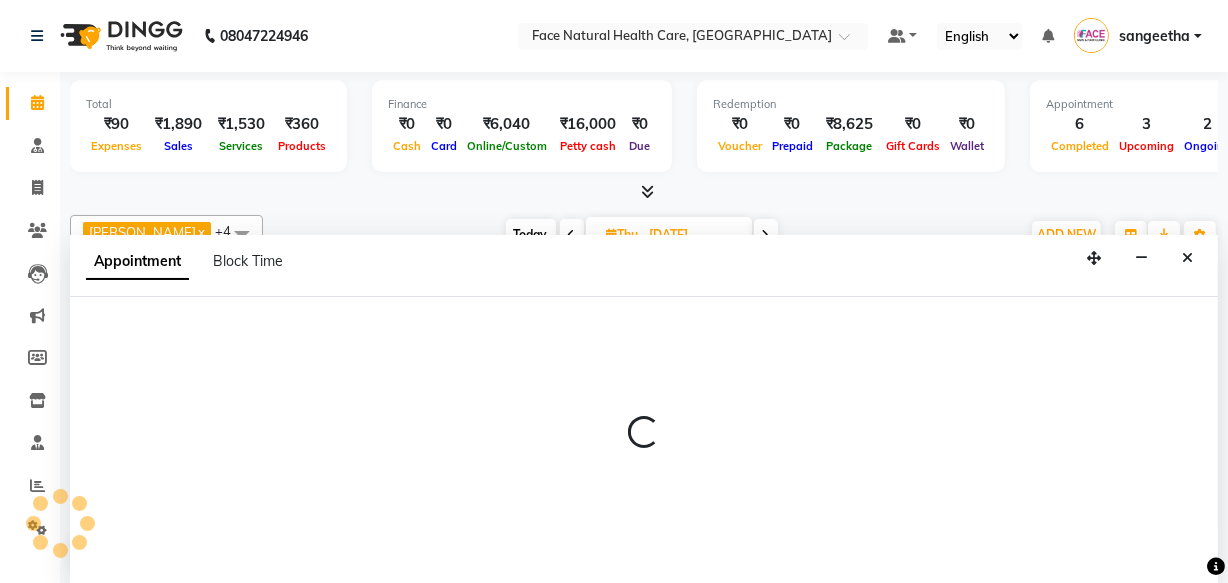 select on "47694" 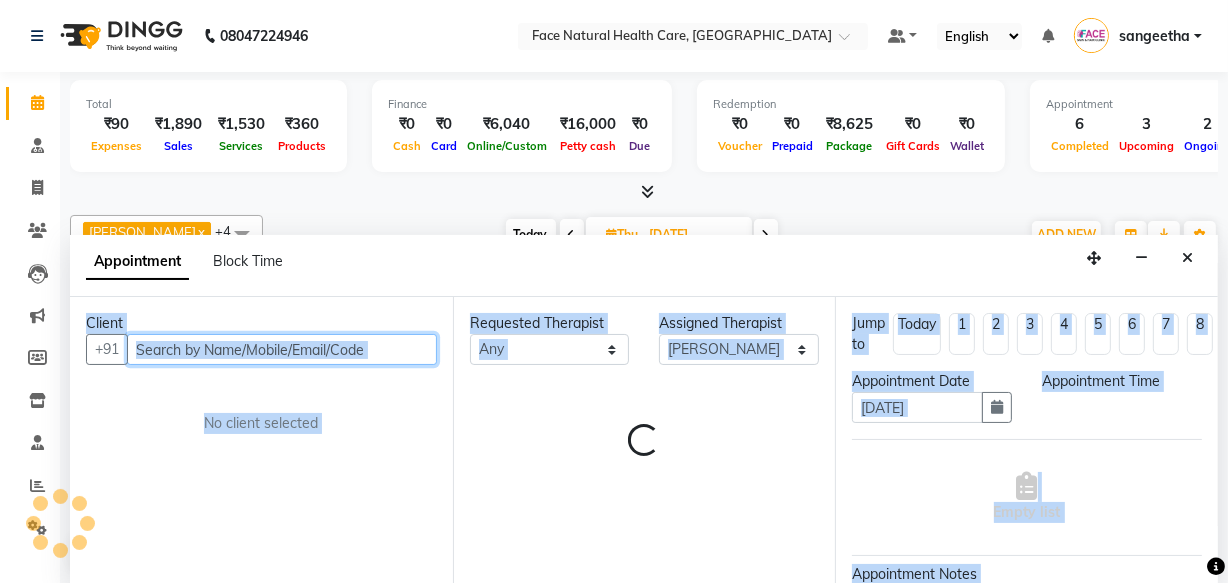 scroll, scrollTop: 0, scrollLeft: 0, axis: both 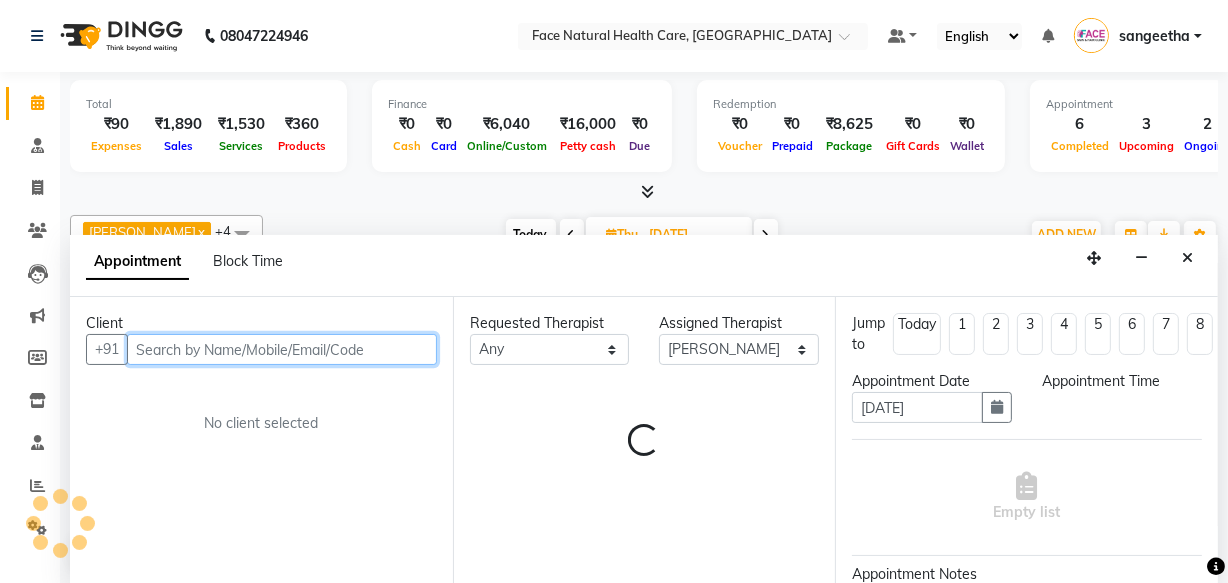 select on "900" 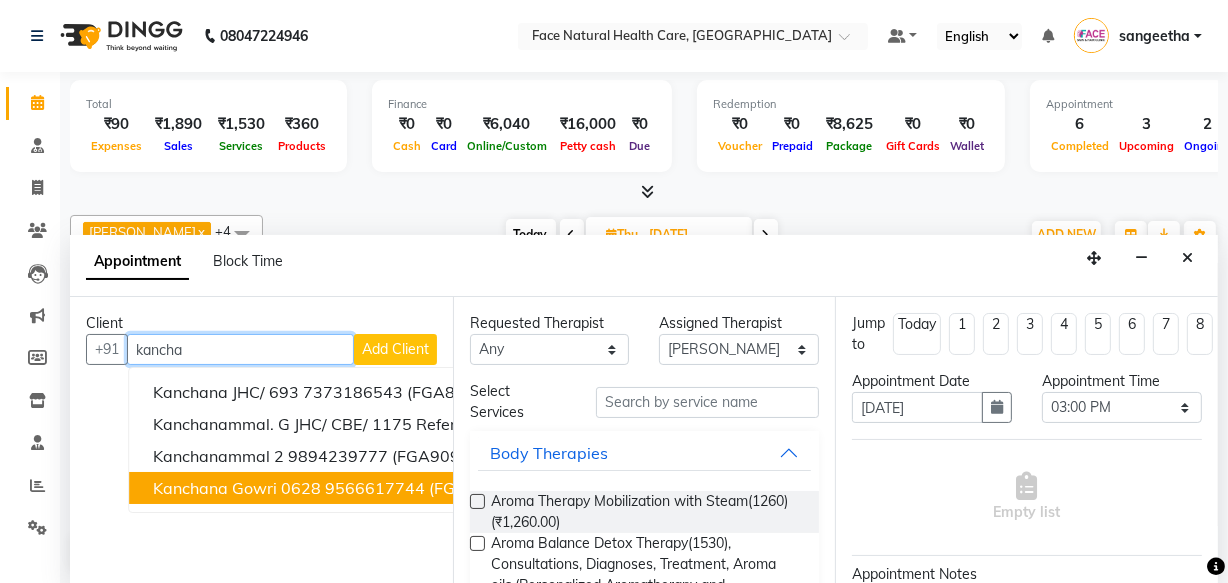 click on "Kanchana Gowri 0628" at bounding box center [237, 488] 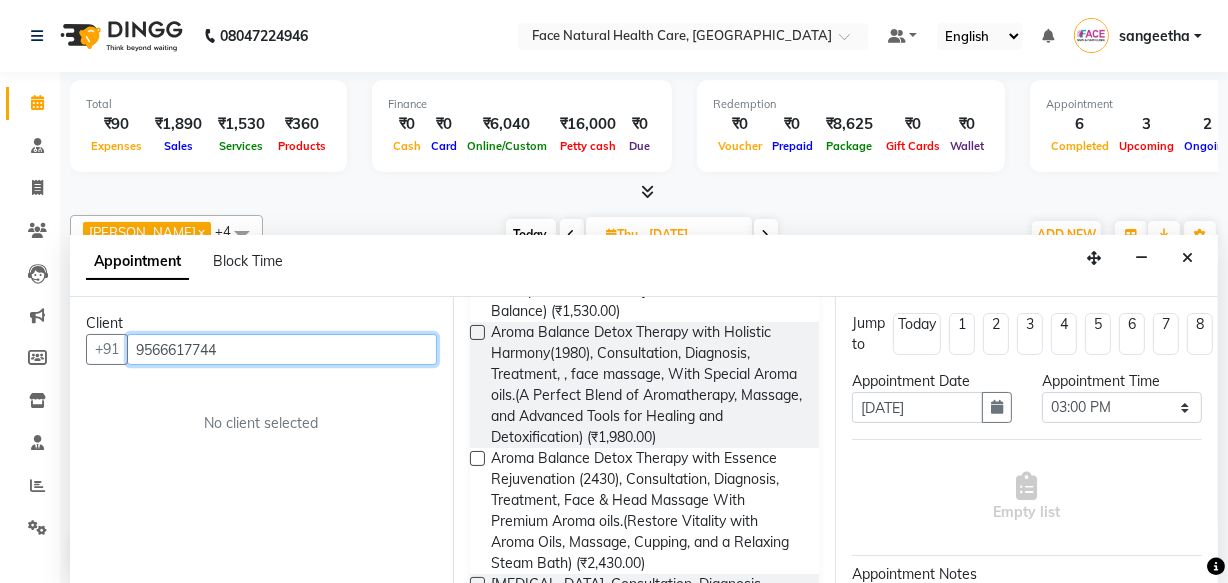 scroll, scrollTop: 317, scrollLeft: 0, axis: vertical 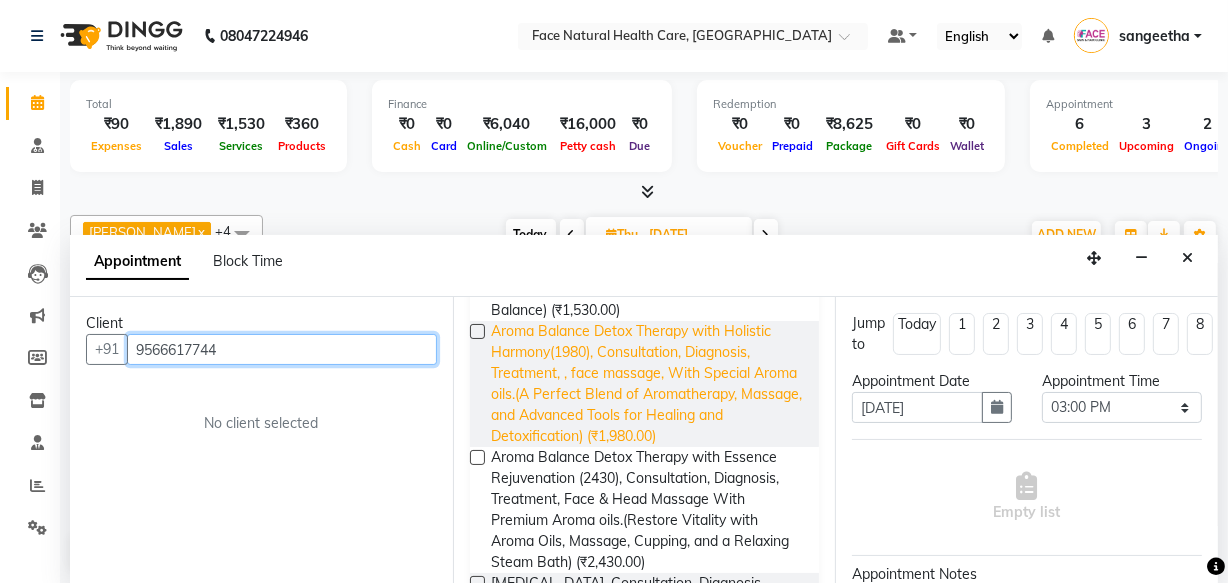 type on "9566617744" 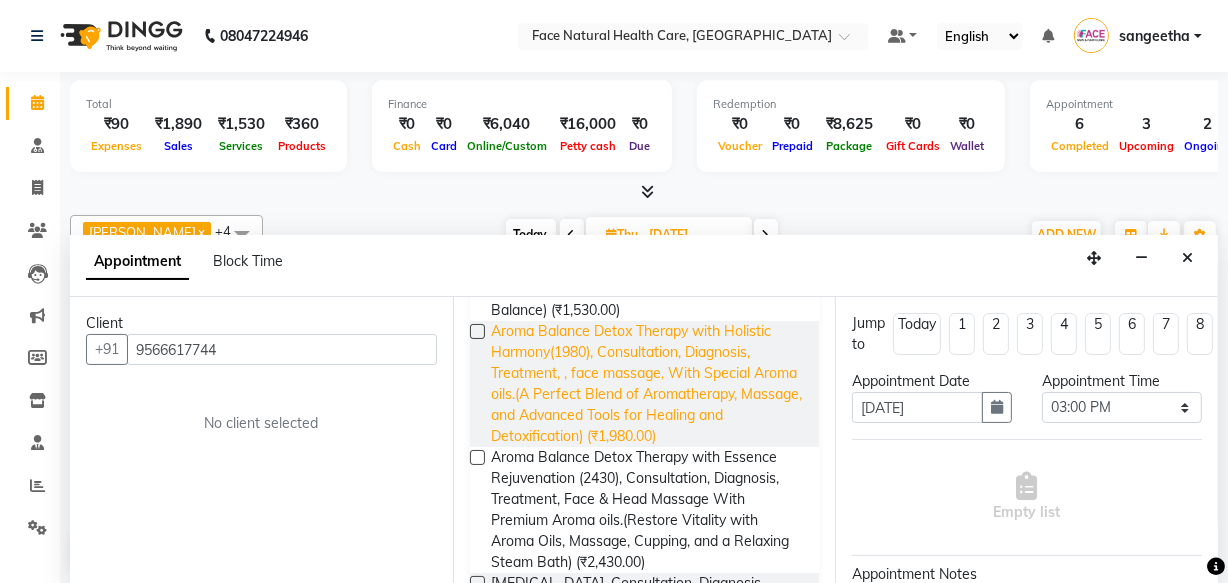 click on "Aroma Balance Detox Therapy with Holistic Harmony(1980), Consultation, Diagnosis, Treatment, , face massage, With Special  Aroma oils.(A Perfect Blend of Aromatherapy, Massage, and Advanced Tools for Healing and Detoxification) (₹1,980.00)" at bounding box center (647, 384) 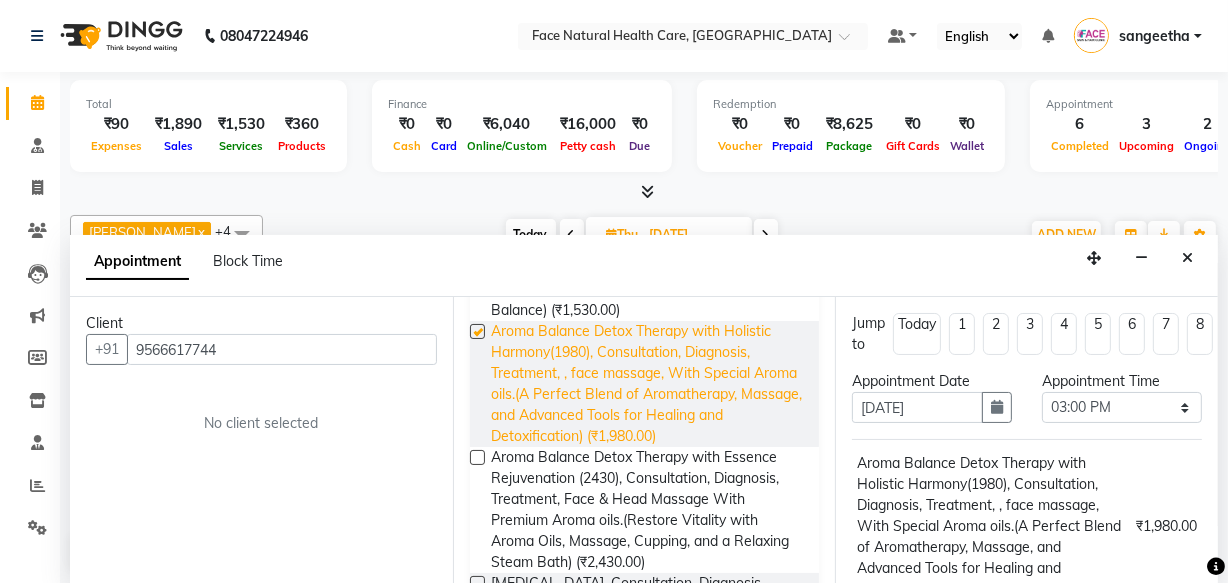 checkbox on "false" 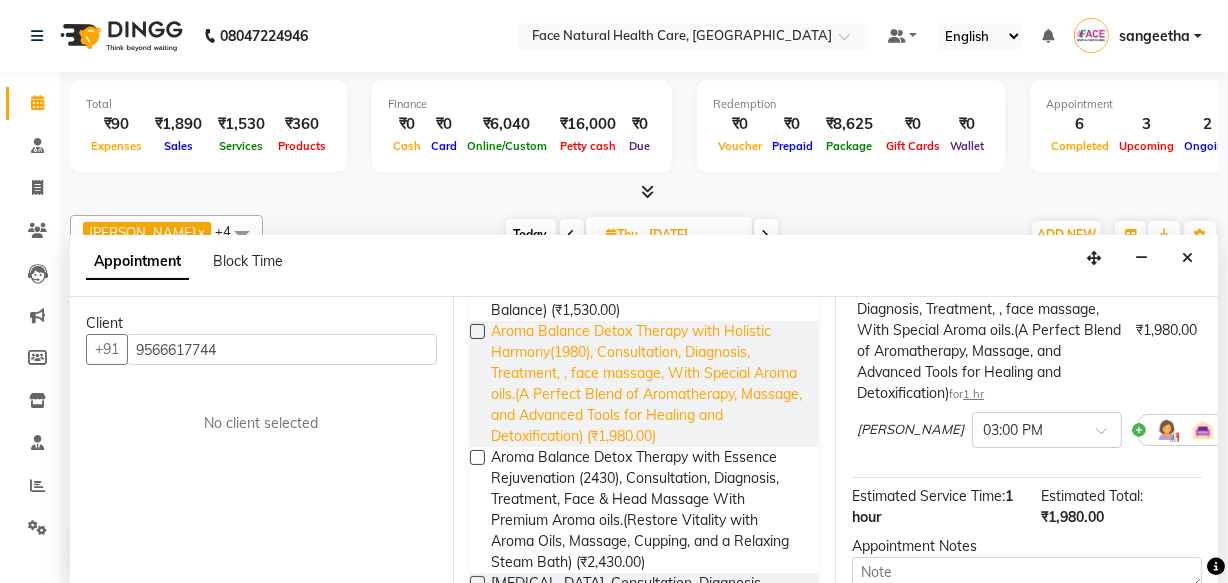 scroll, scrollTop: 209, scrollLeft: 0, axis: vertical 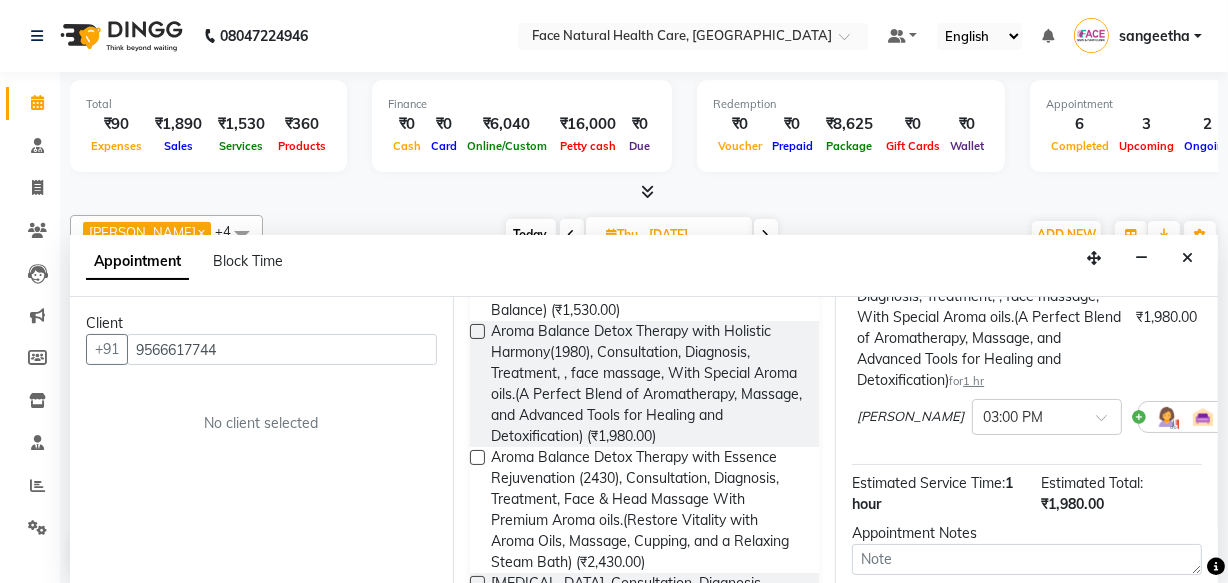 click at bounding box center [1167, 417] 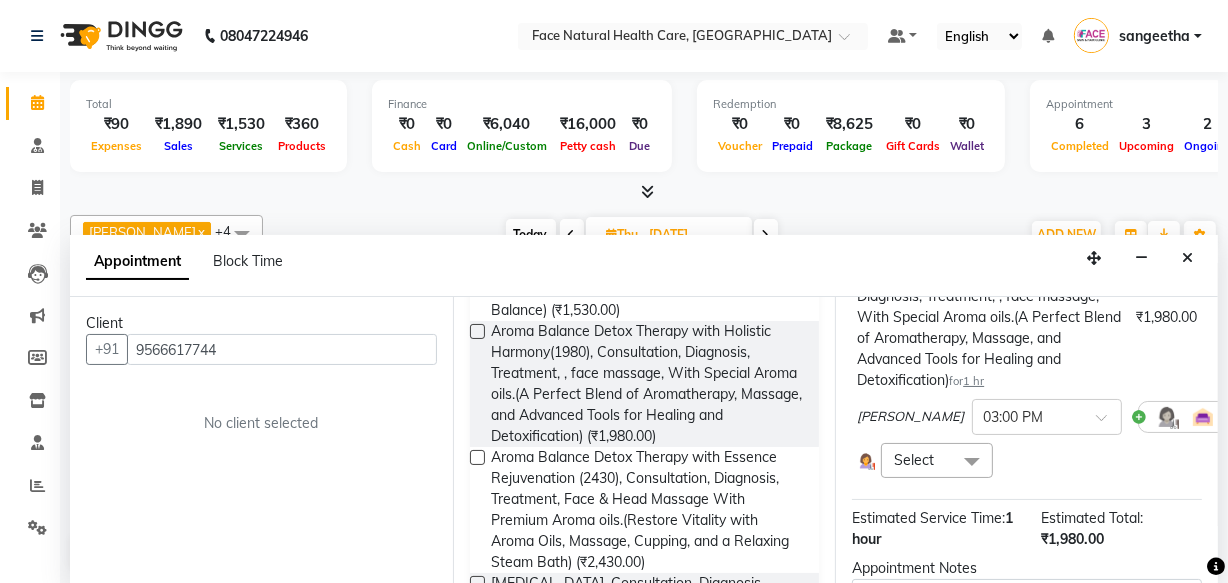 click at bounding box center (972, 462) 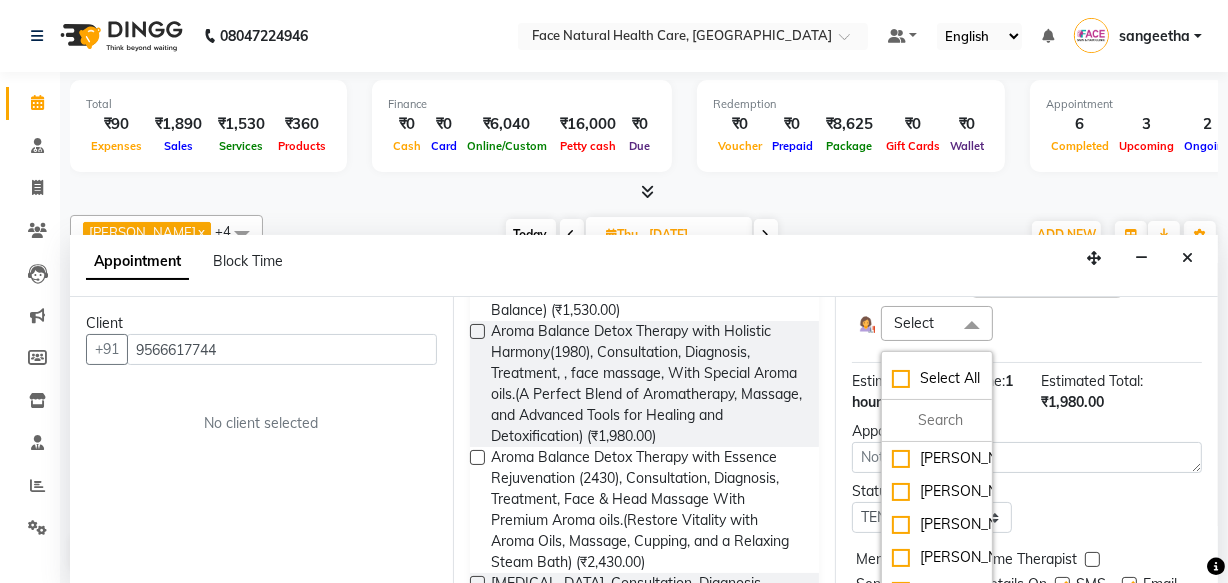scroll, scrollTop: 455, scrollLeft: 0, axis: vertical 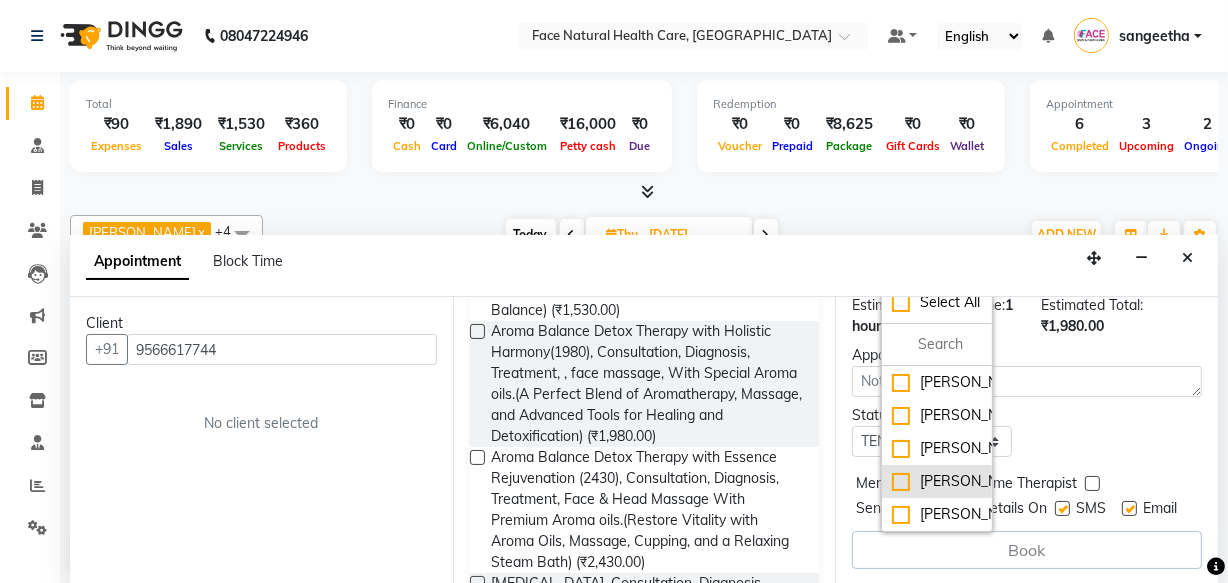 click on "[PERSON_NAME]" at bounding box center [937, 481] 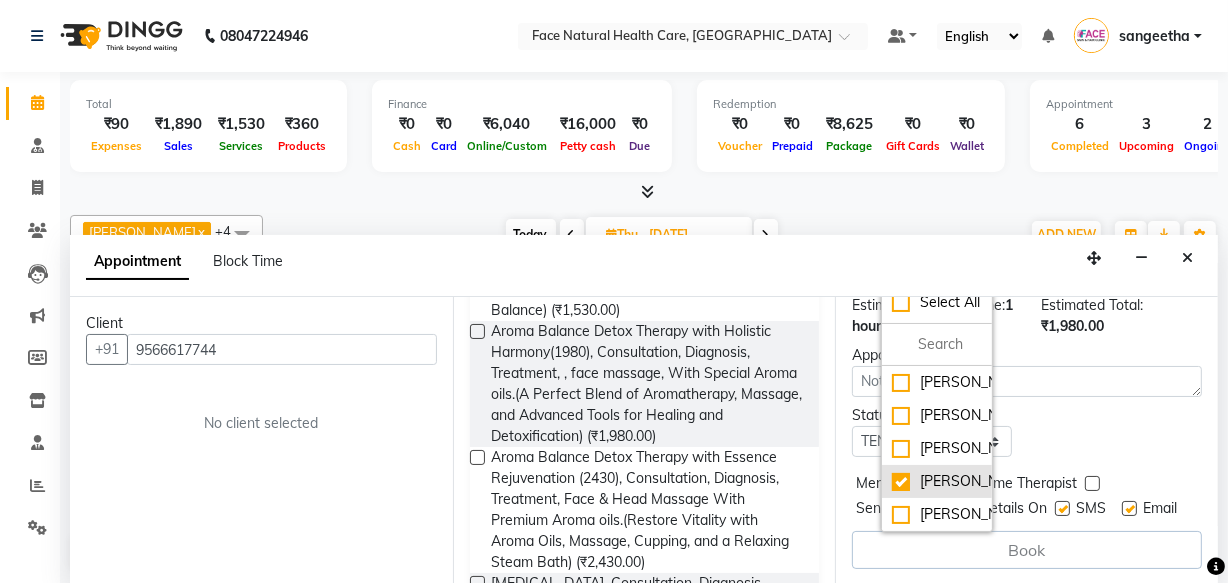 checkbox on "true" 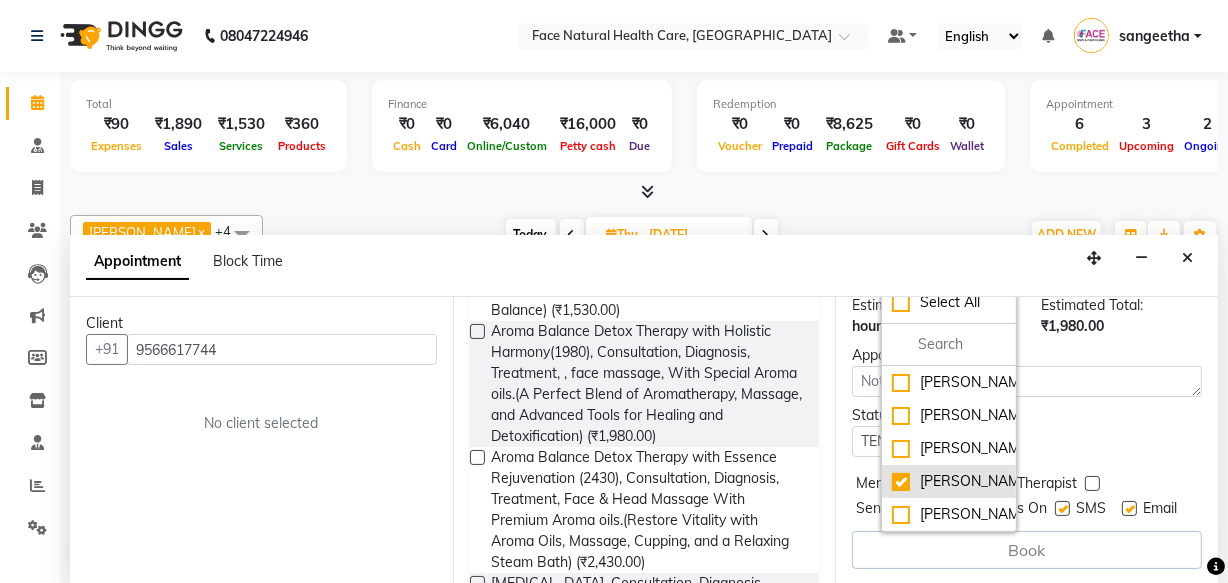 scroll, scrollTop: 460, scrollLeft: 0, axis: vertical 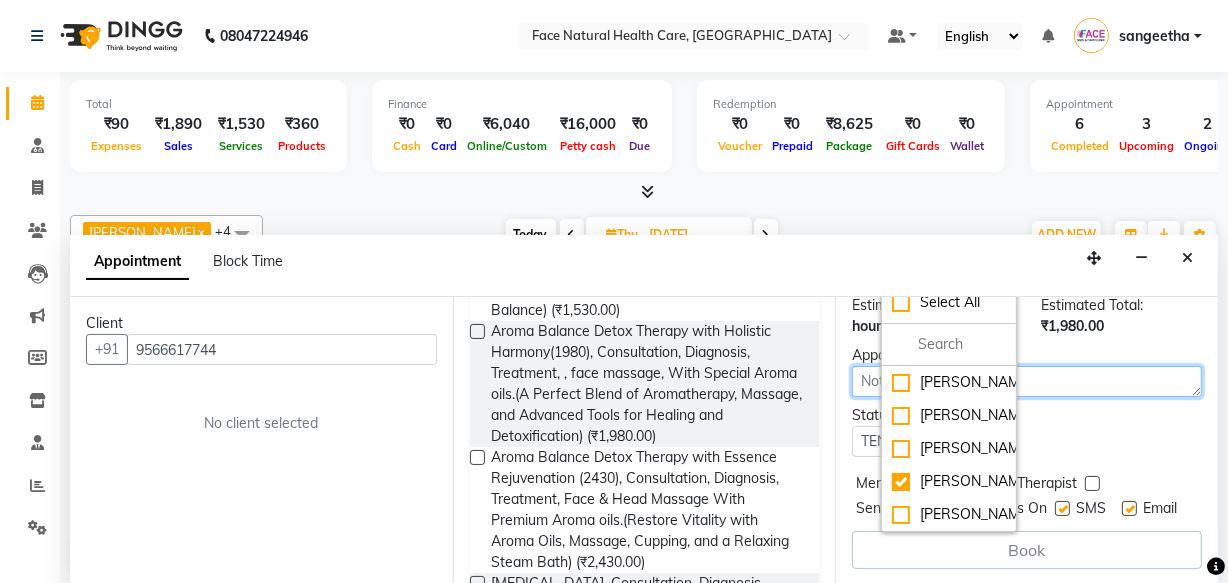 click at bounding box center (1027, 381) 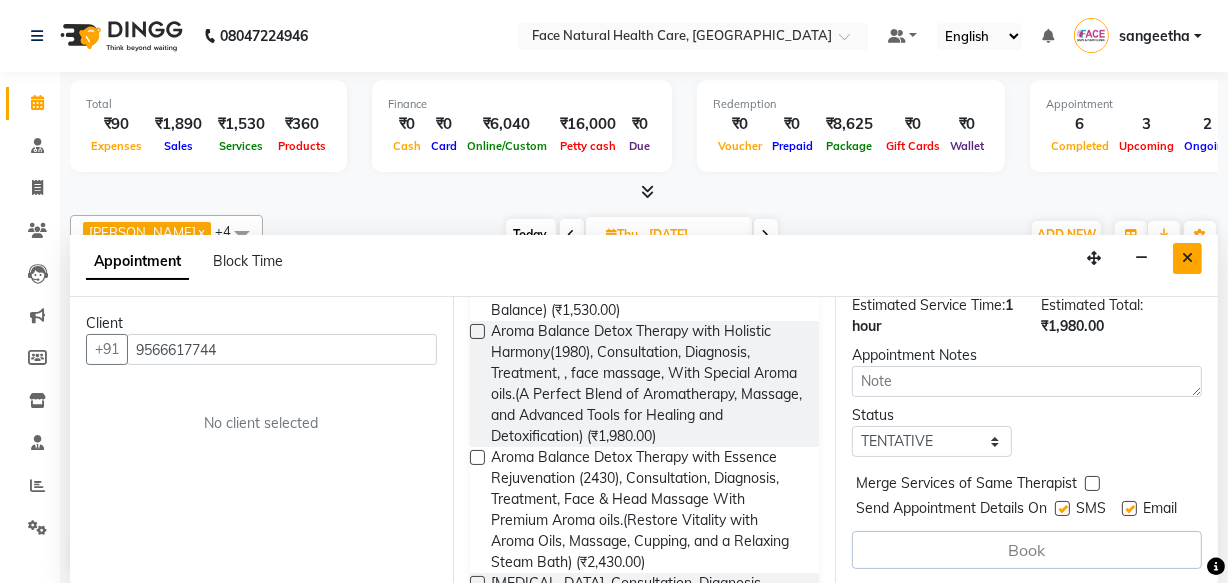click at bounding box center (1187, 258) 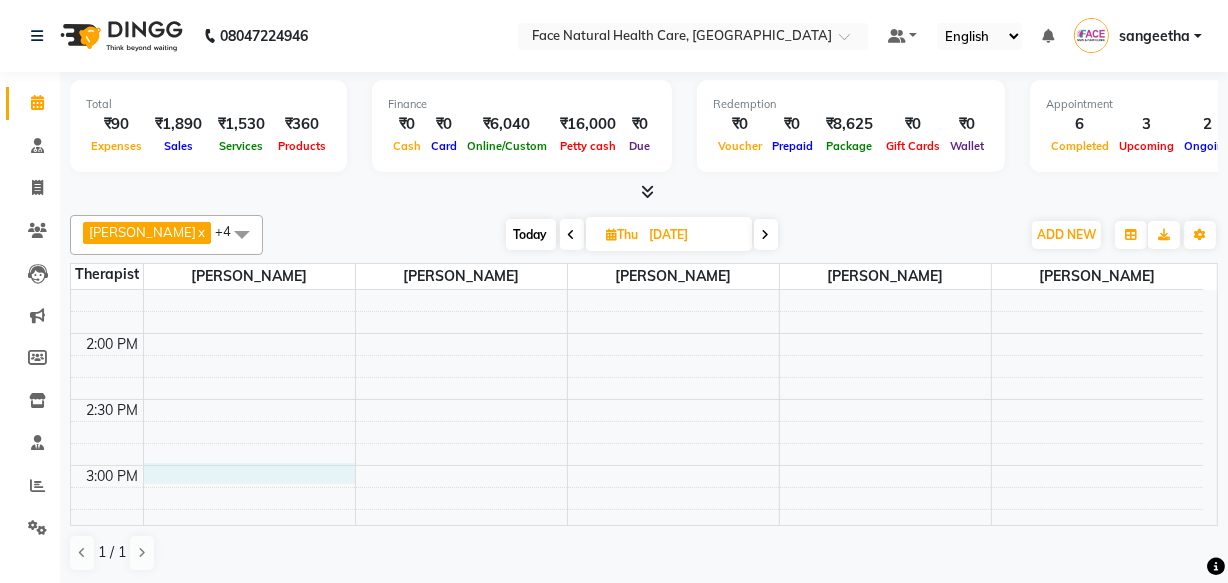 click on "9:00 AM 9:30 AM 10:00 AM 10:30 AM 11:00 AM 11:30 AM 12:00 PM 12:30 PM 1:00 PM 1:30 PM 2:00 PM 2:30 PM 3:00 PM 3:30 PM 4:00 PM 4:30 PM 5:00 PM 5:30 PM 6:00 PM 6:30 PM             [GEOGRAPHIC_DATA] 0628, 04:00 PM-05:00 PM, Aroma Balance Detox Therapy with Holistic Harmony(1980), Consultation, Diagnosis, Treatment, , face massage, With Special  Aroma oils.(A Perfect Blend of Aromatherapy, Massage, and Advanced Tools for Healing and Detoxification)             Kanchana Gowri 0628, 04:00 PM-05:00 PM, Aroma Balance Detox Therapy with Holistic Harmony(1980), Consultation, Diagnosis, Treatment, , face massage, With Special  Aroma oils.(A Perfect Blend of Aromatherapy, Massage, and Advanced Tools for Healing and Detoxification)             [PERSON_NAME] 6194, 11:00 AM-12:00 PM, Aroma Balance Detox Therapy with Holistic Harmony(1980), Consultation, Diagnosis, Treatment, , face massage, With Special  Aroma oils.(A Perfect Blend of Aromatherapy, Massage, and Advanced Tools for Healing and Detoxification)" at bounding box center (637, 333) 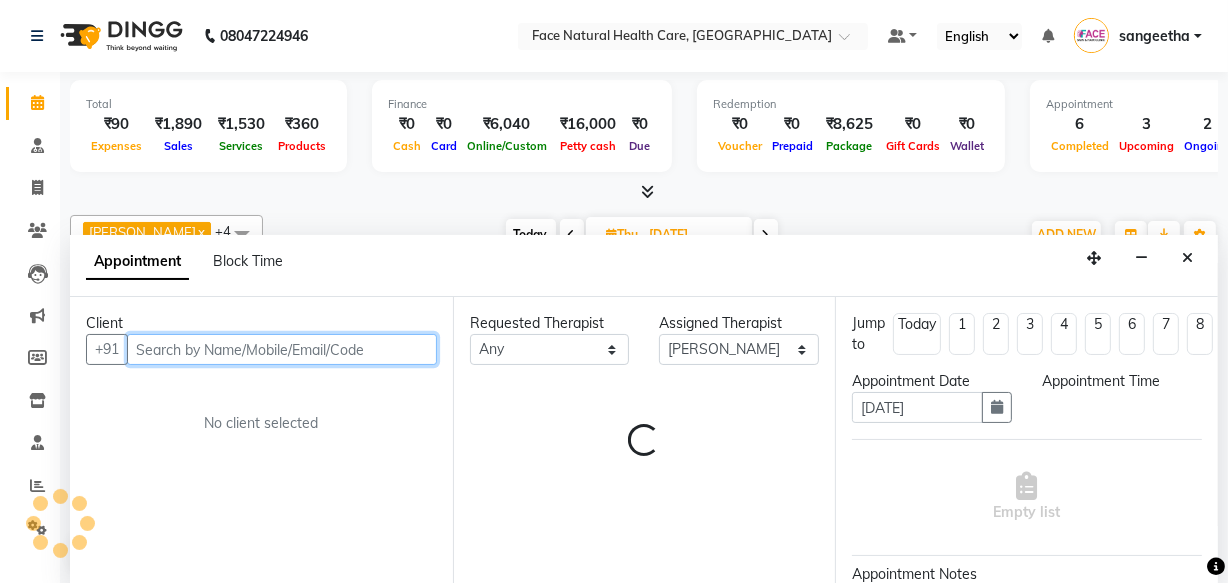 select on "900" 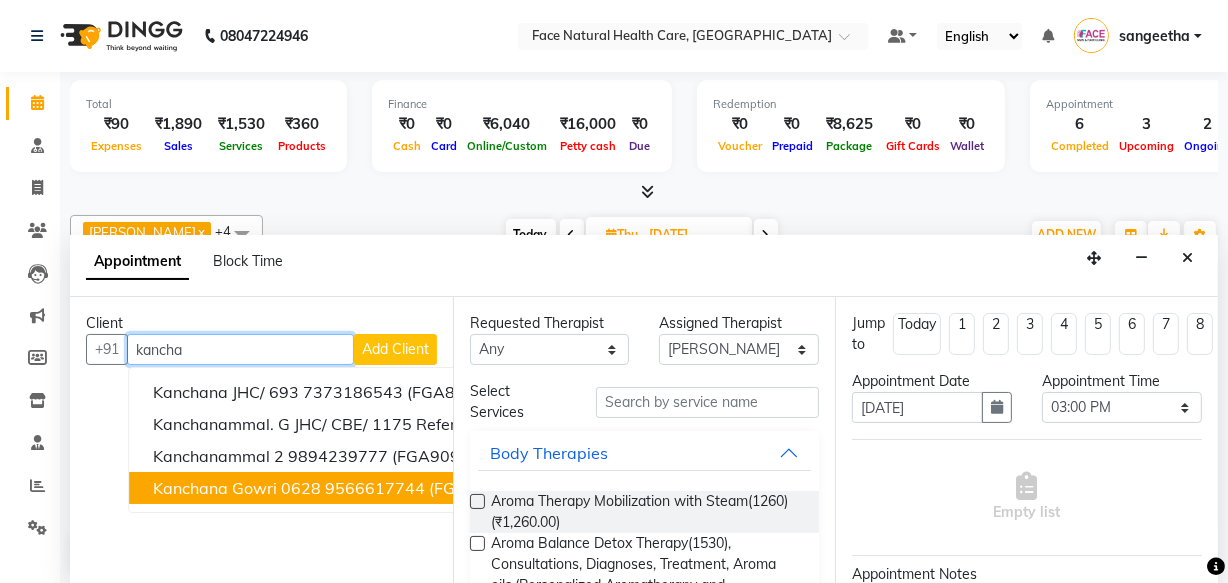 click on "Kanchana Gowri 0628" at bounding box center (237, 488) 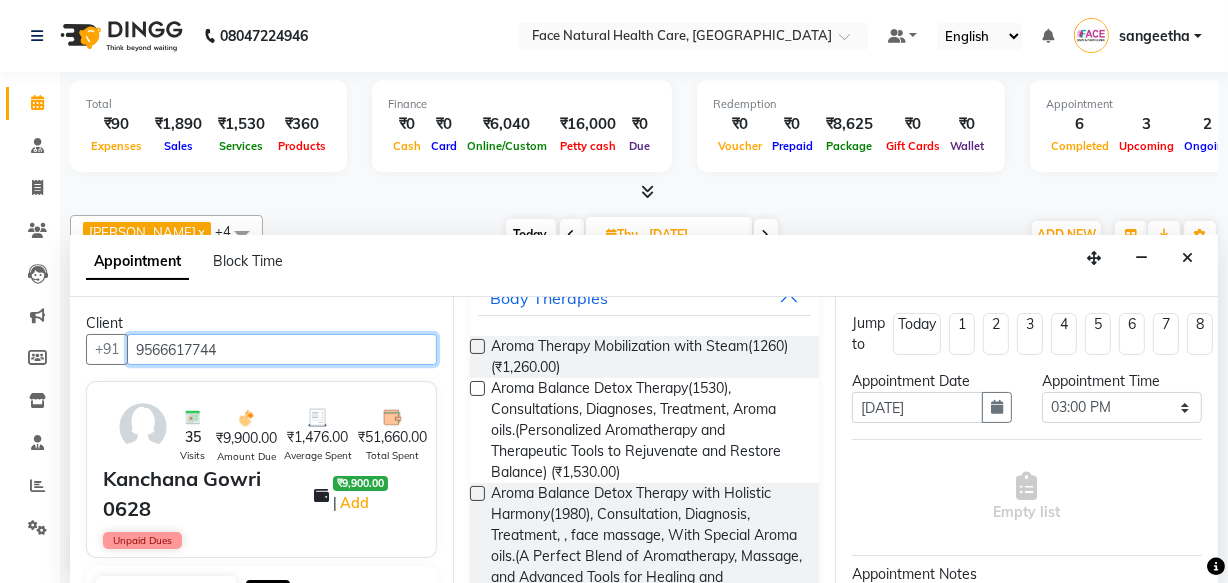 scroll, scrollTop: 215, scrollLeft: 0, axis: vertical 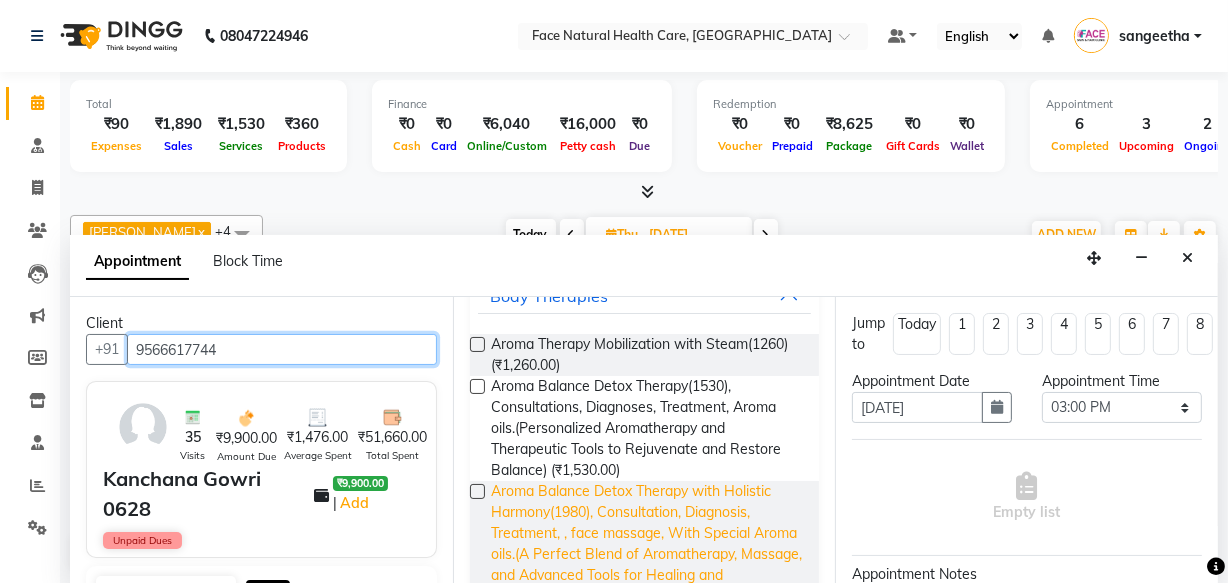 type on "9566617744" 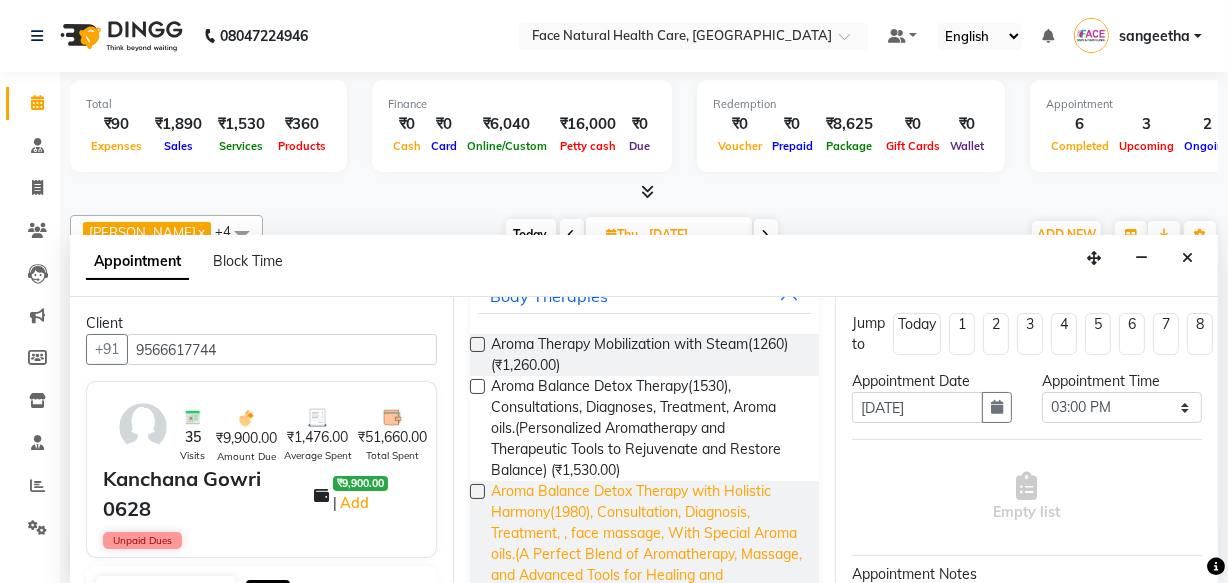 click on "Aroma Balance Detox Therapy with Holistic Harmony(1980), Consultation, Diagnosis, Treatment, , face massage, With Special  Aroma oils.(A Perfect Blend of Aromatherapy, Massage, and Advanced Tools for Healing and Detoxification) (₹1,980.00)" at bounding box center [647, 544] 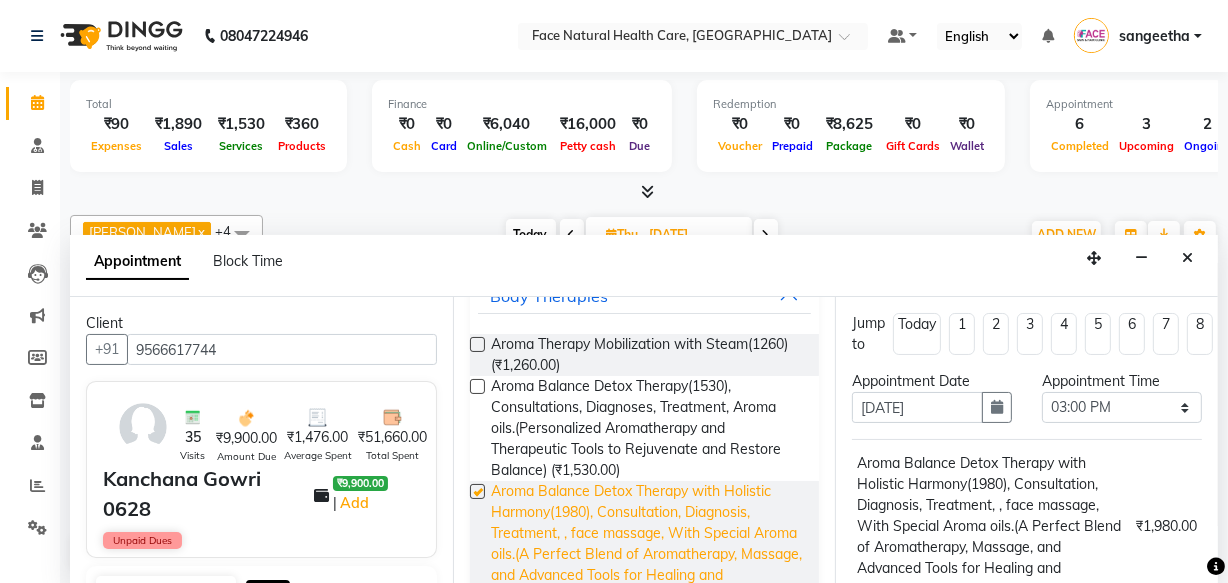 checkbox on "false" 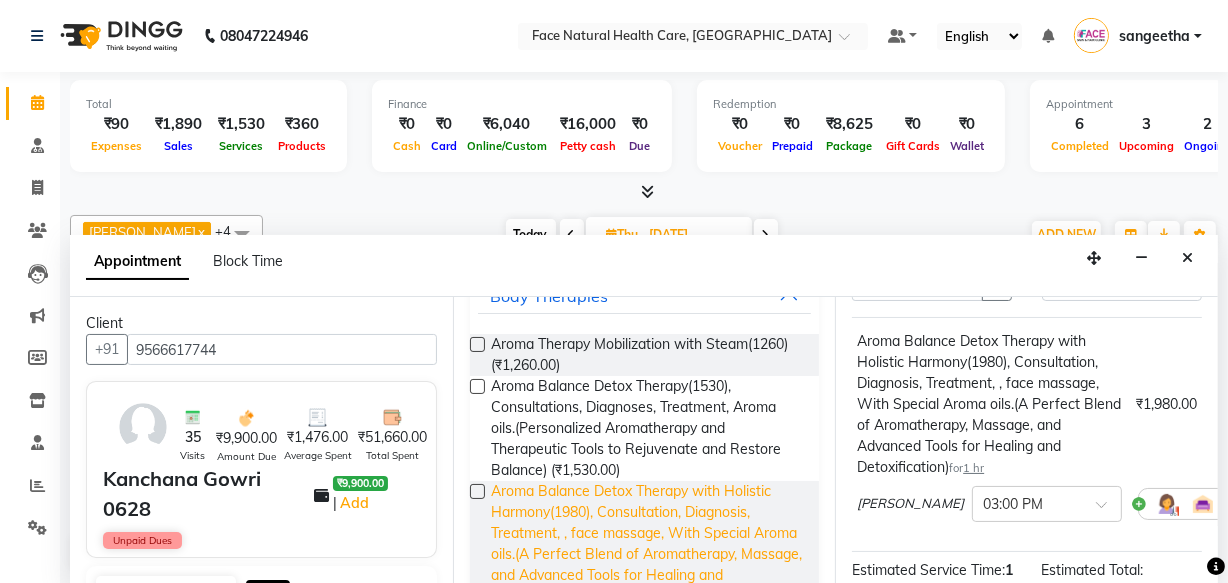scroll, scrollTop: 156, scrollLeft: 0, axis: vertical 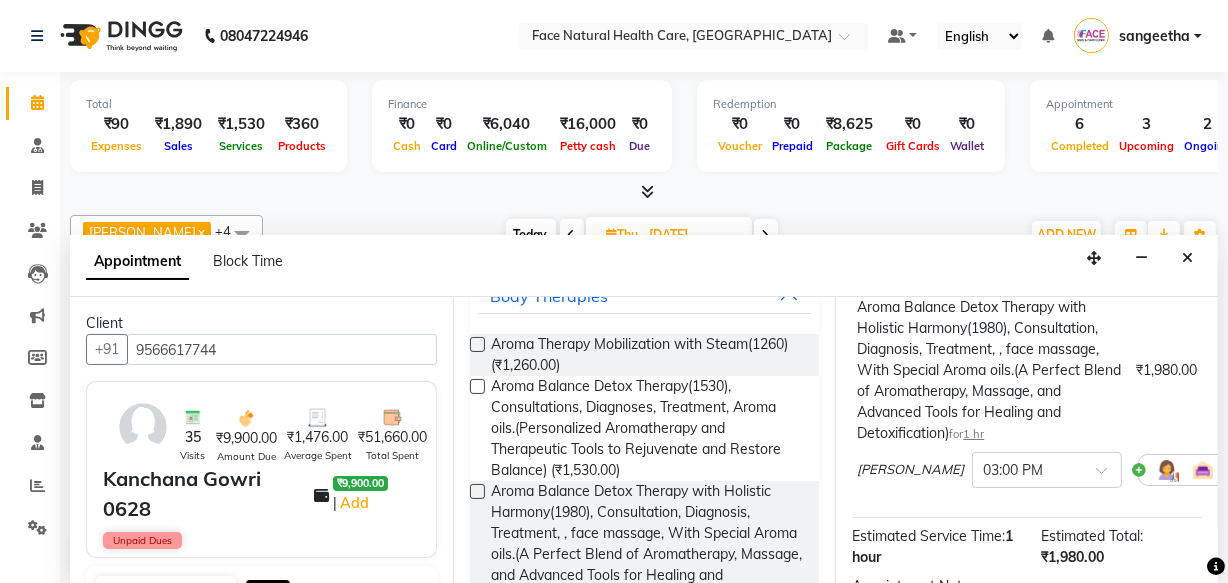 click at bounding box center [1167, 470] 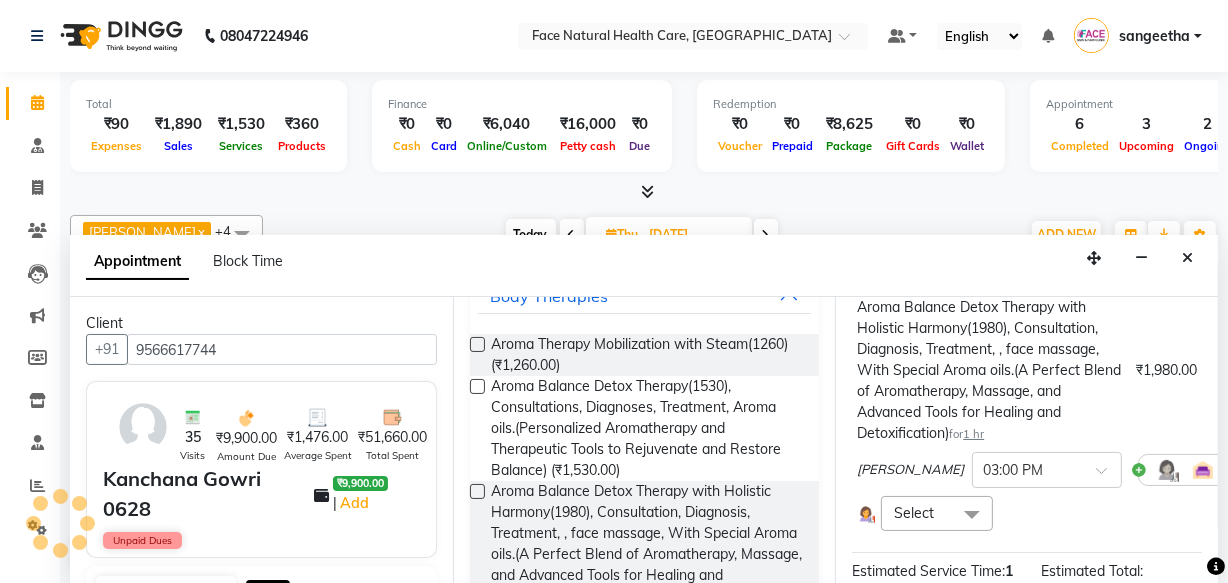 click at bounding box center (972, 515) 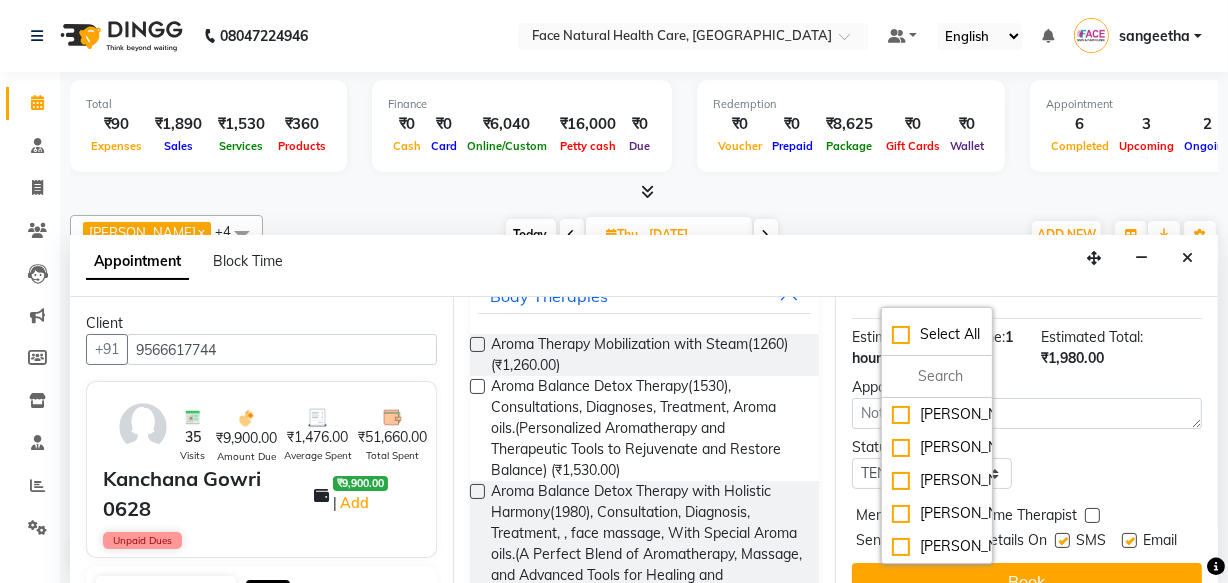 scroll, scrollTop: 424, scrollLeft: 0, axis: vertical 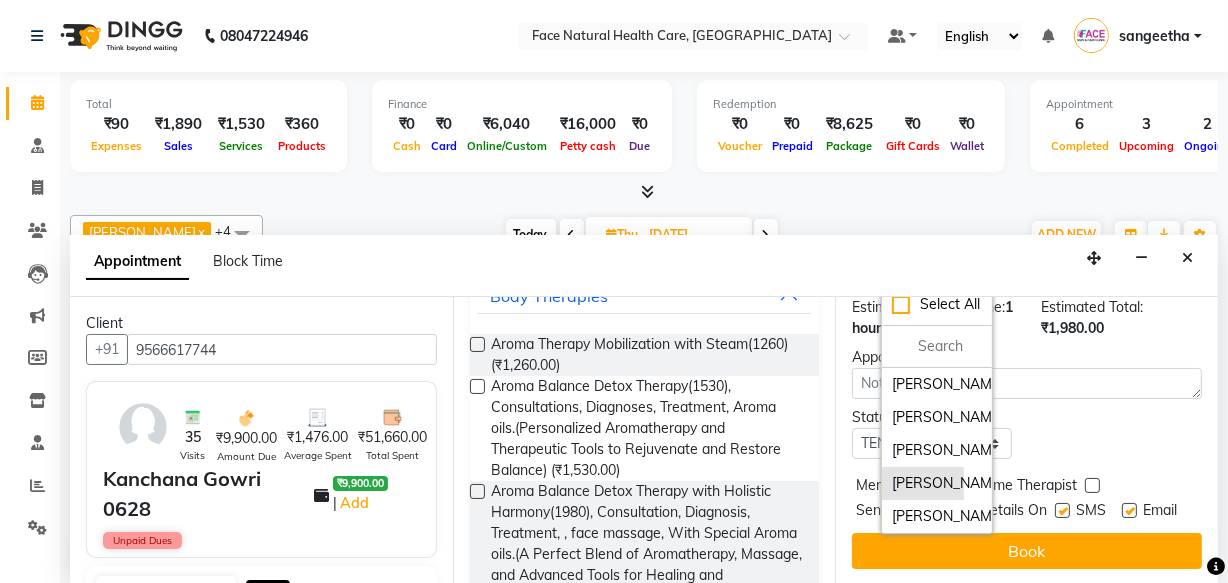 click on "[PERSON_NAME]" at bounding box center (909, 483) 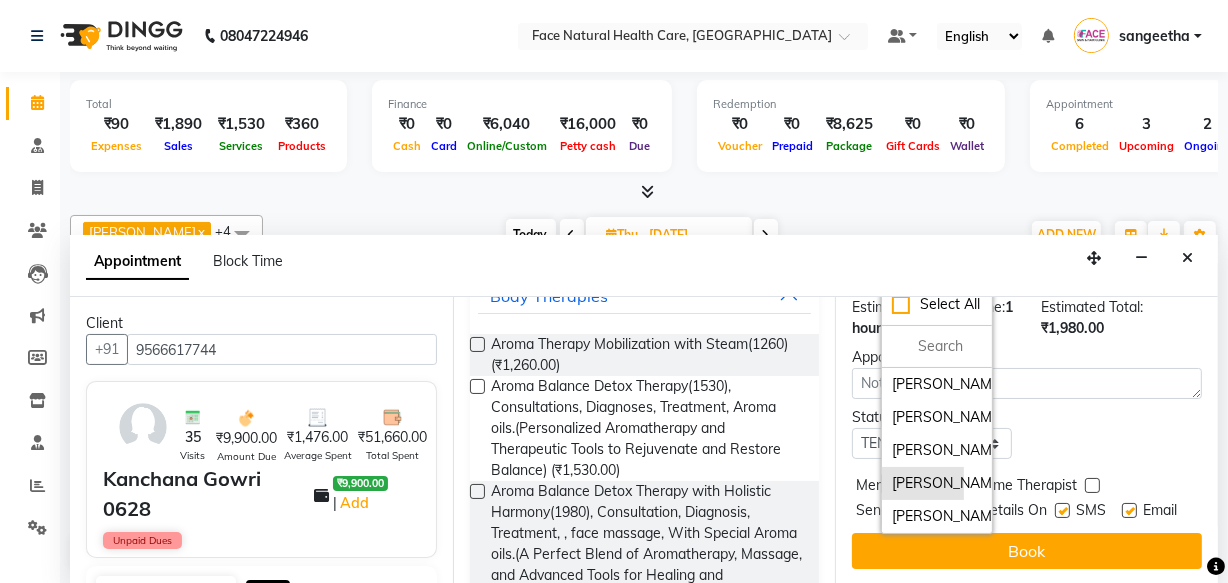 checkbox on "true" 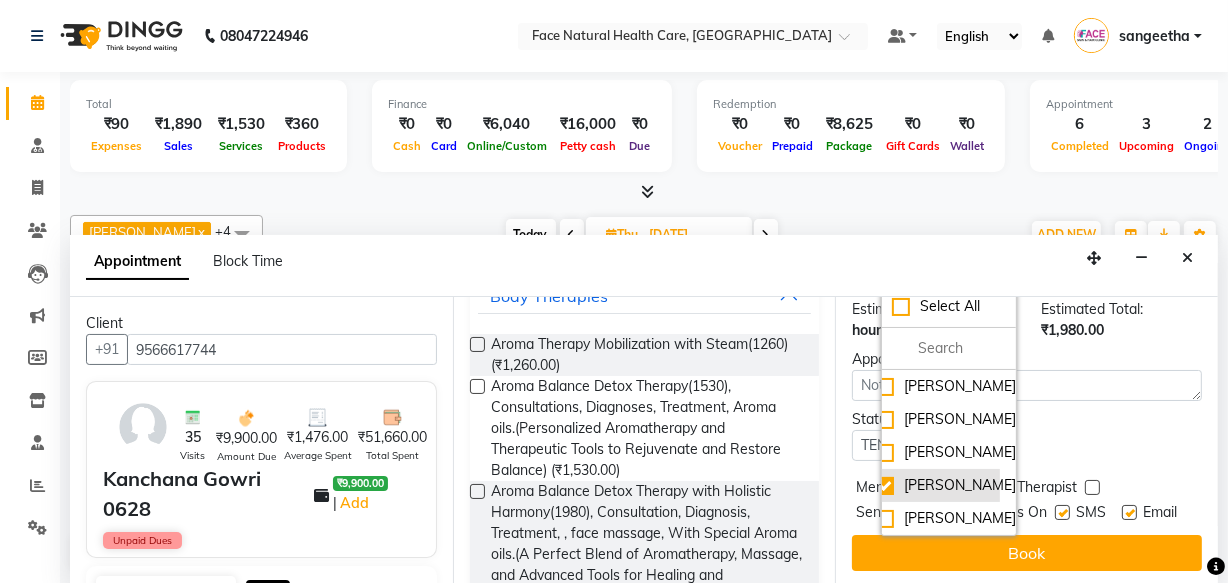 scroll, scrollTop: 0, scrollLeft: 20, axis: horizontal 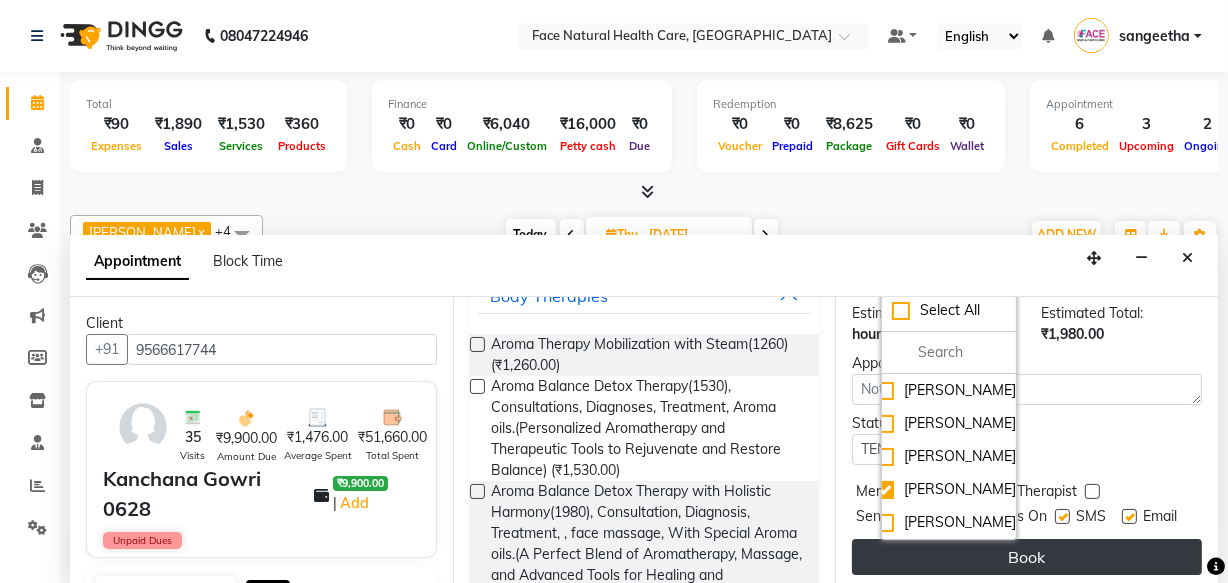 click on "Book" at bounding box center (1027, 557) 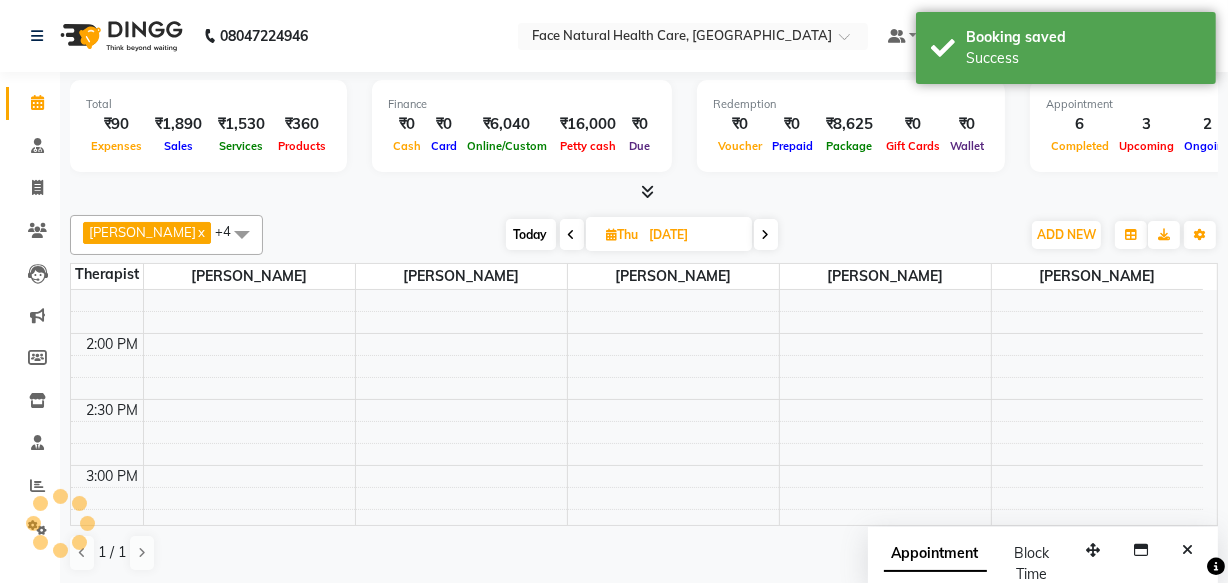 scroll, scrollTop: 0, scrollLeft: 0, axis: both 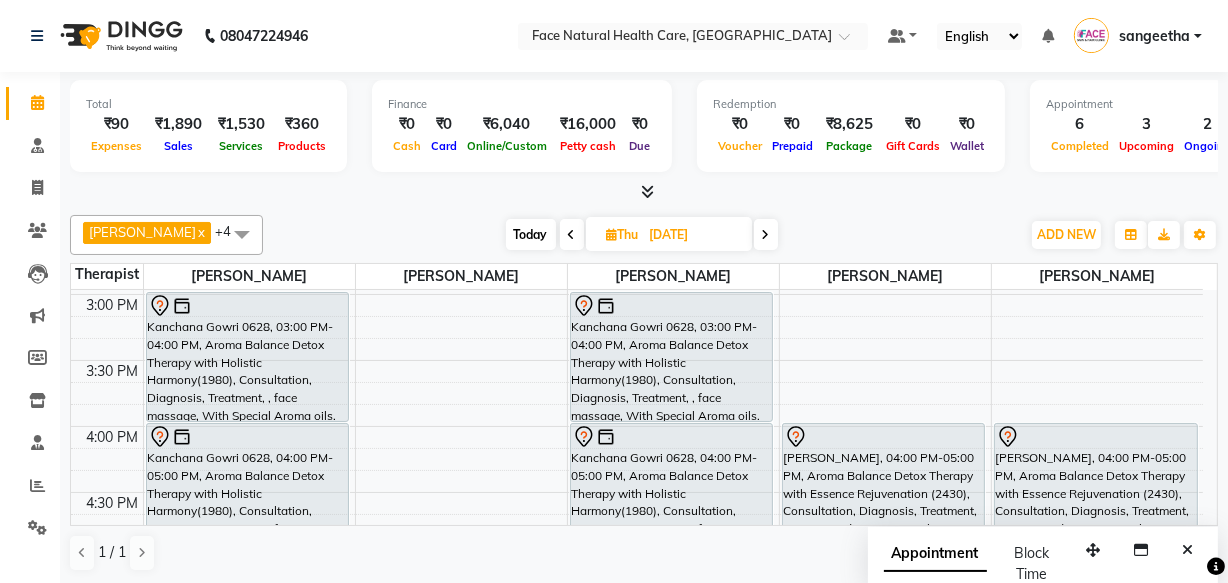 click on "Kanchana Gowri 0628, 04:00 PM-05:00 PM, Aroma Balance Detox Therapy with Holistic Harmony(1980), Consultation, Diagnosis, Treatment, , face massage, With Special  Aroma oils.(A Perfect Blend of Aromatherapy, Massage, and Advanced Tools for Healing and Detoxification)" at bounding box center (672, 488) 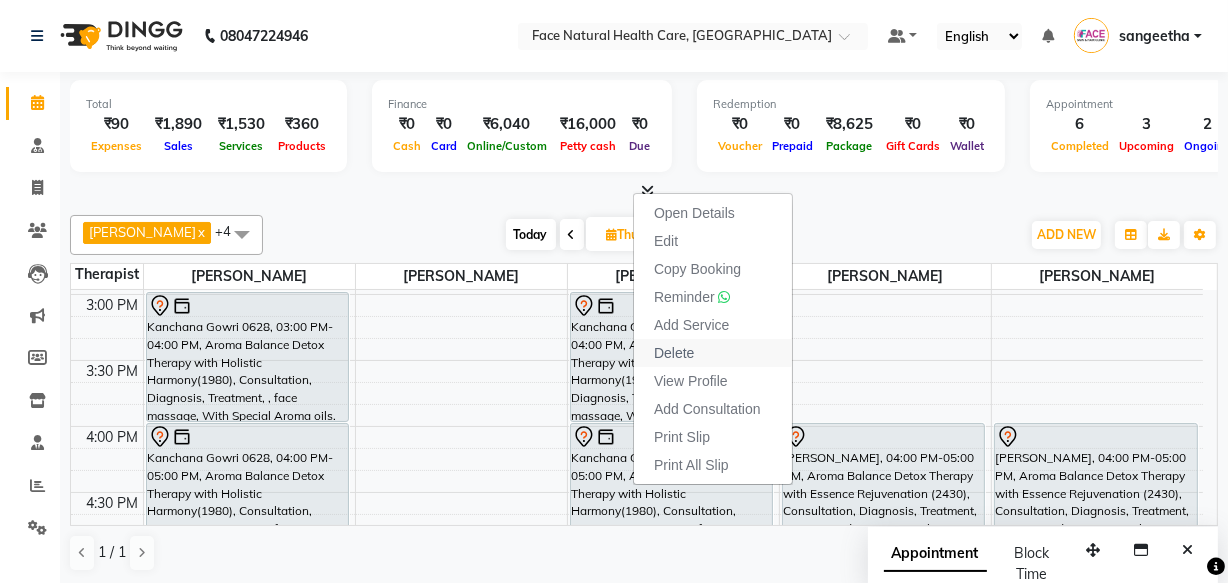 click on "Delete" at bounding box center [674, 353] 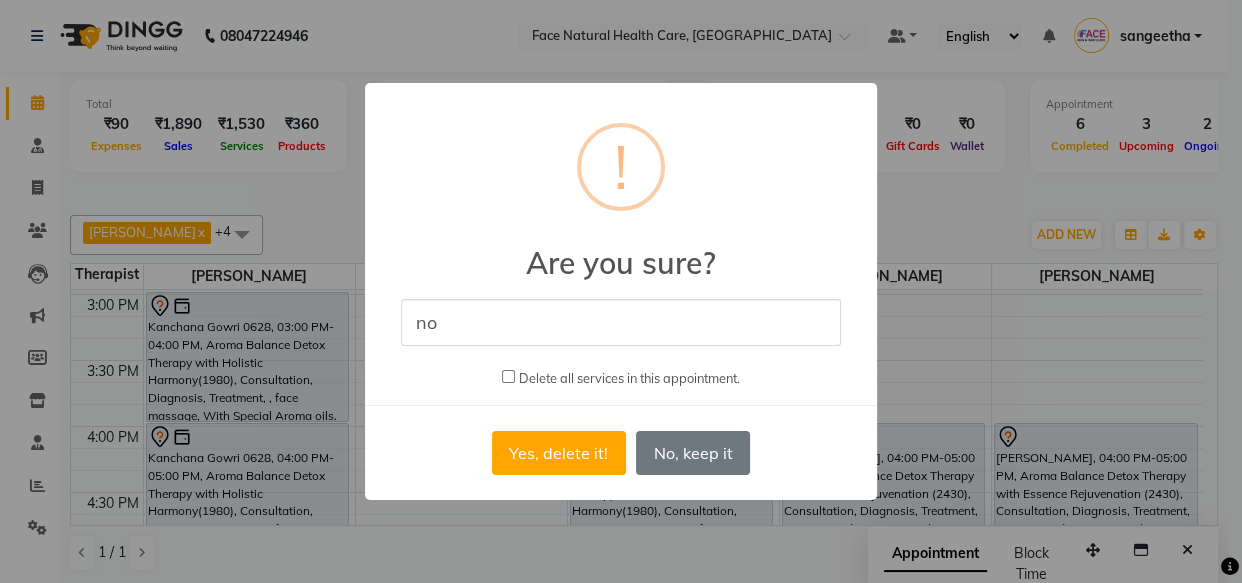 type on "NO" 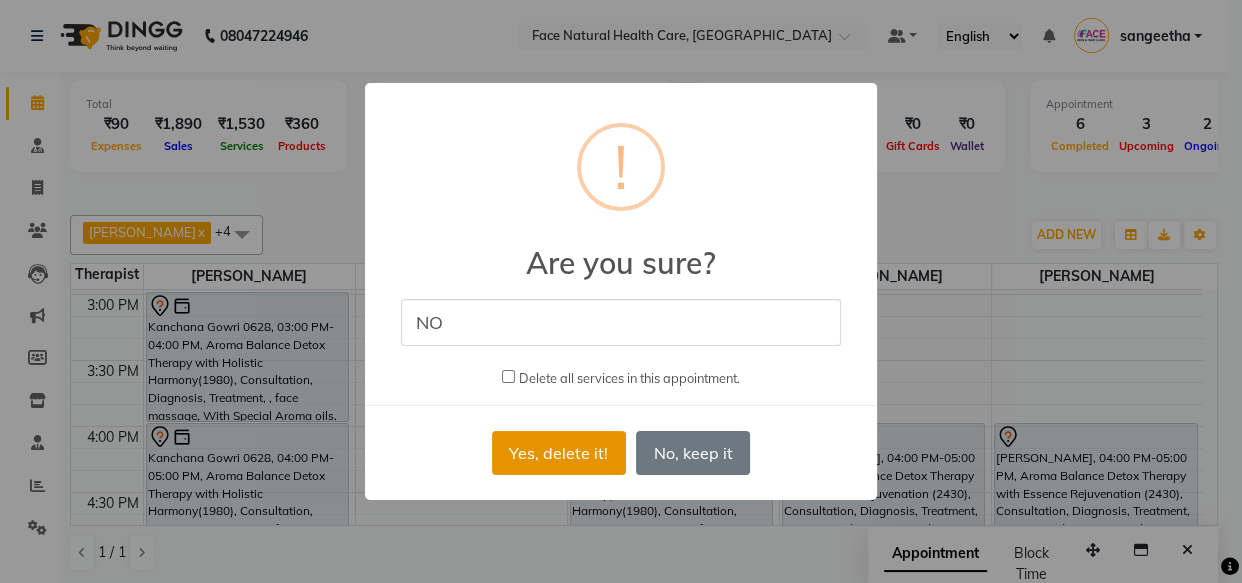 click on "Yes, delete it!" at bounding box center (559, 453) 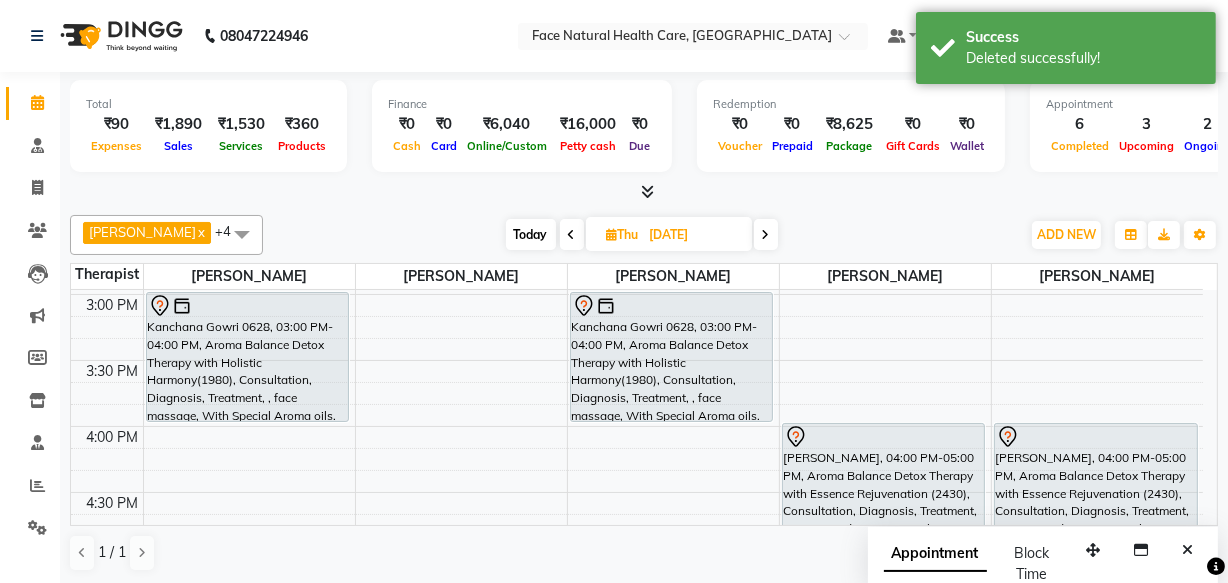 click on "9:00 AM 9:30 AM 10:00 AM 10:30 AM 11:00 AM 11:30 AM 12:00 PM 12:30 PM 1:00 PM 1:30 PM 2:00 PM 2:30 PM 3:00 PM 3:30 PM 4:00 PM 4:30 PM 5:00 PM 5:30 PM 6:00 PM 6:30 PM             [GEOGRAPHIC_DATA] 0628, 03:00 PM-04:00 PM, Aroma Balance Detox Therapy with Holistic Harmony(1980), Consultation, Diagnosis, Treatment, , face massage, With Special  Aroma oils.(A Perfect Blend of Aromatherapy, Massage, and Advanced Tools for Healing and Detoxification)             Kanchana Gowri 0628, 03:00 PM-04:00 PM, Aroma Balance Detox Therapy with Holistic Harmony(1980), Consultation, Diagnosis, Treatment, , face massage, With Special  Aroma oils.(A Perfect Blend of Aromatherapy, Massage, and Advanced Tools for Healing and Detoxification)             [PERSON_NAME] 6194, 11:00 AM-12:00 PM, Aroma Balance Detox Therapy with Holistic Harmony(1980), Consultation, Diagnosis, Treatment, , face massage, With Special  Aroma oils.(A Perfect Blend of Aromatherapy, Massage, and Advanced Tools for Healing and Detoxification)" at bounding box center [637, 162] 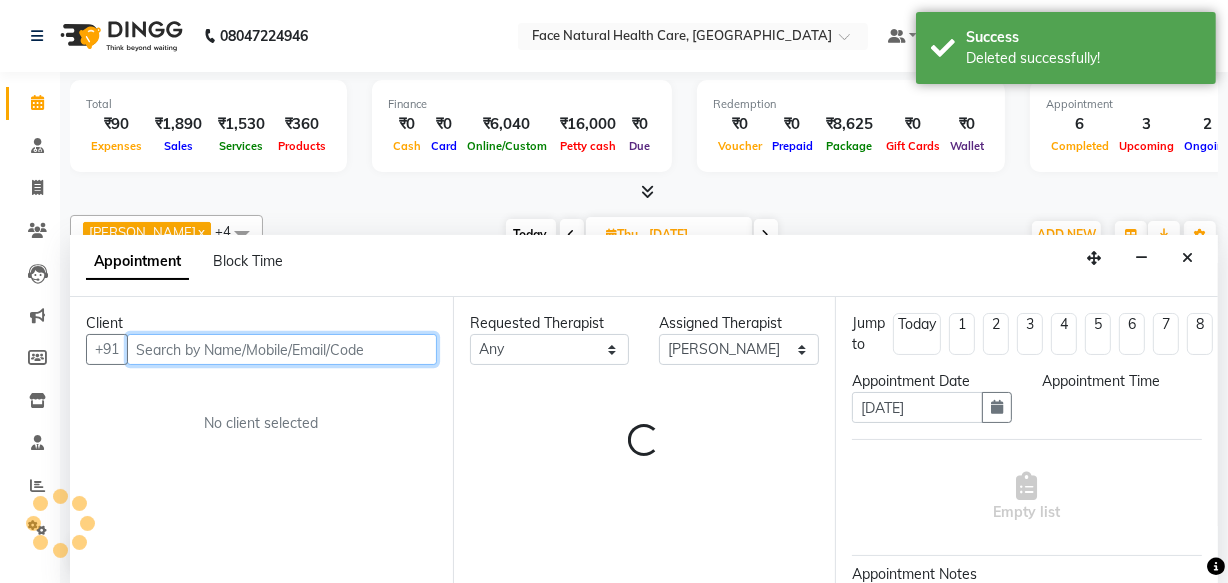 select on "960" 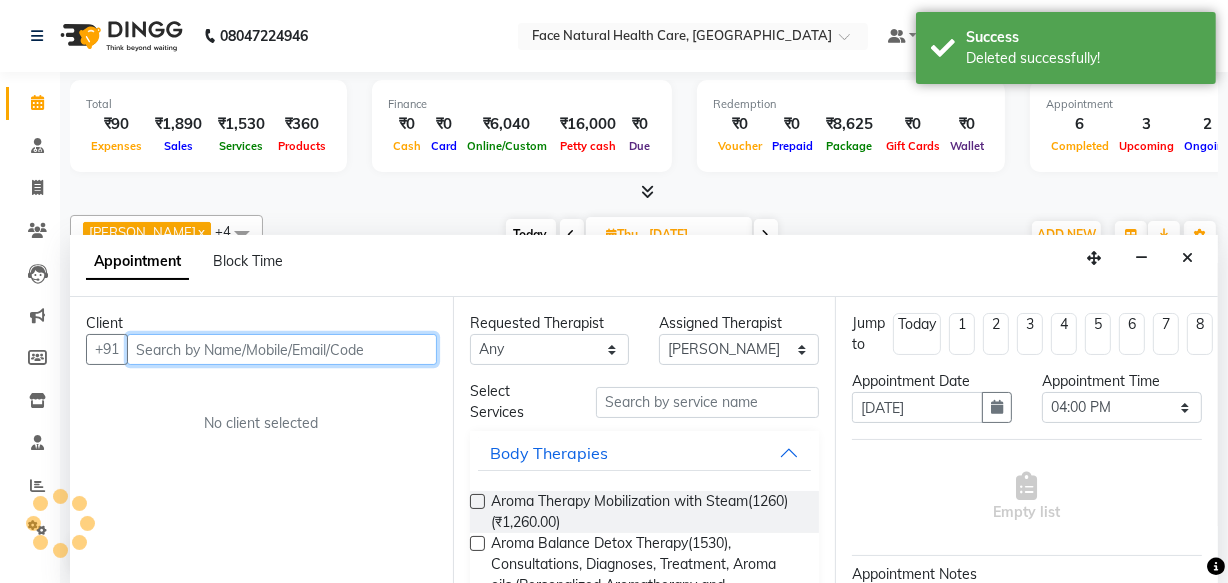 scroll, scrollTop: 0, scrollLeft: 0, axis: both 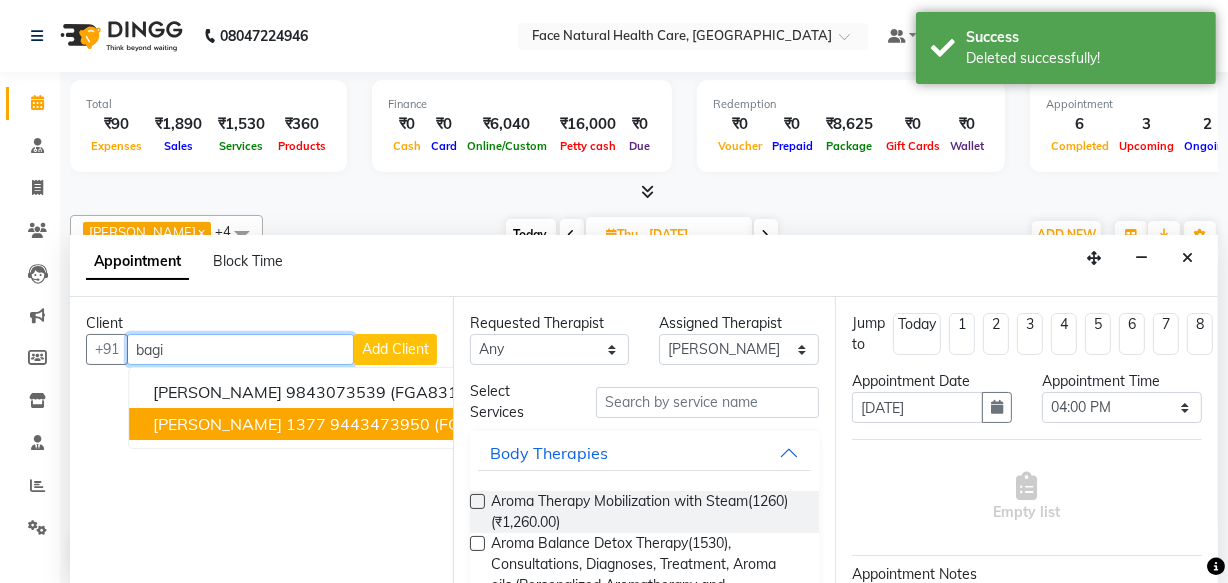 click on "[PERSON_NAME] 1377  9443473950 (FGA1377)" at bounding box center [337, 424] 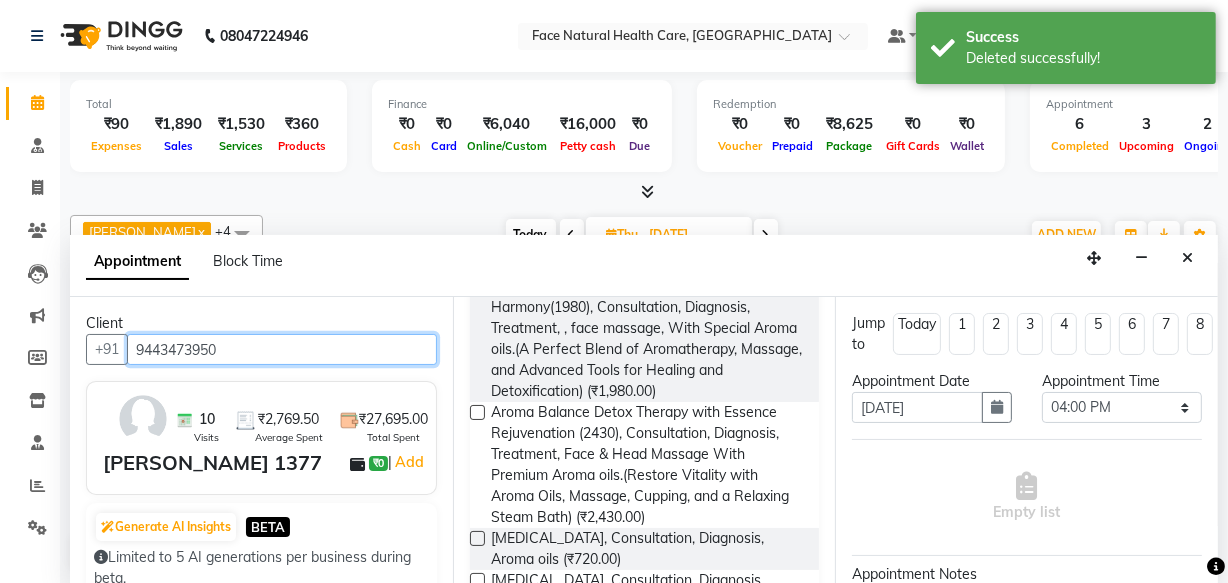 scroll, scrollTop: 436, scrollLeft: 0, axis: vertical 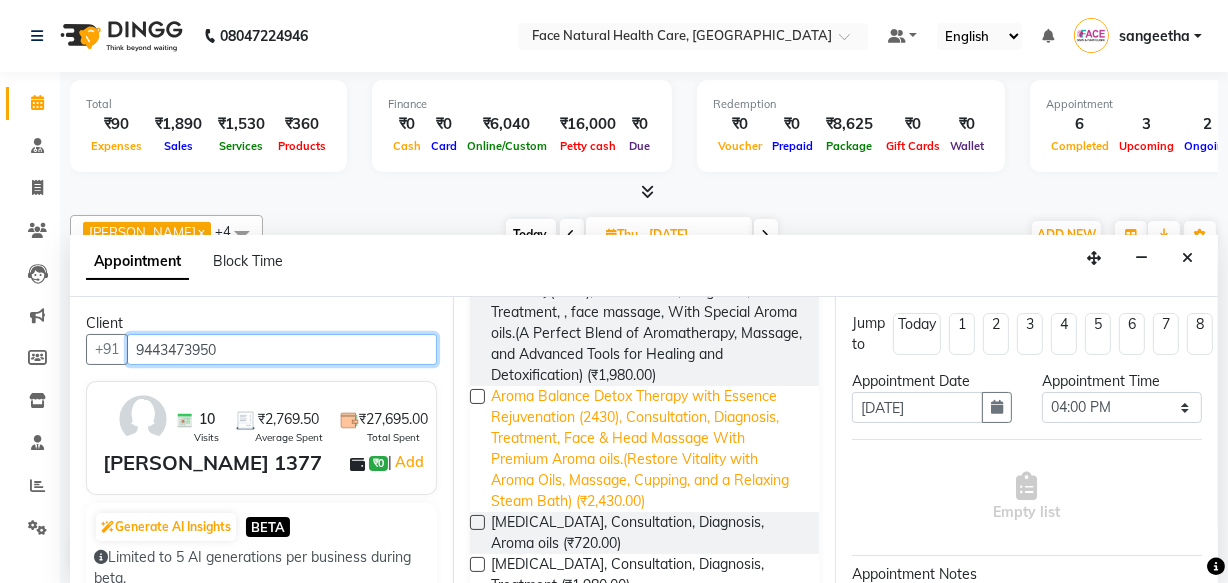 type on "9443473950" 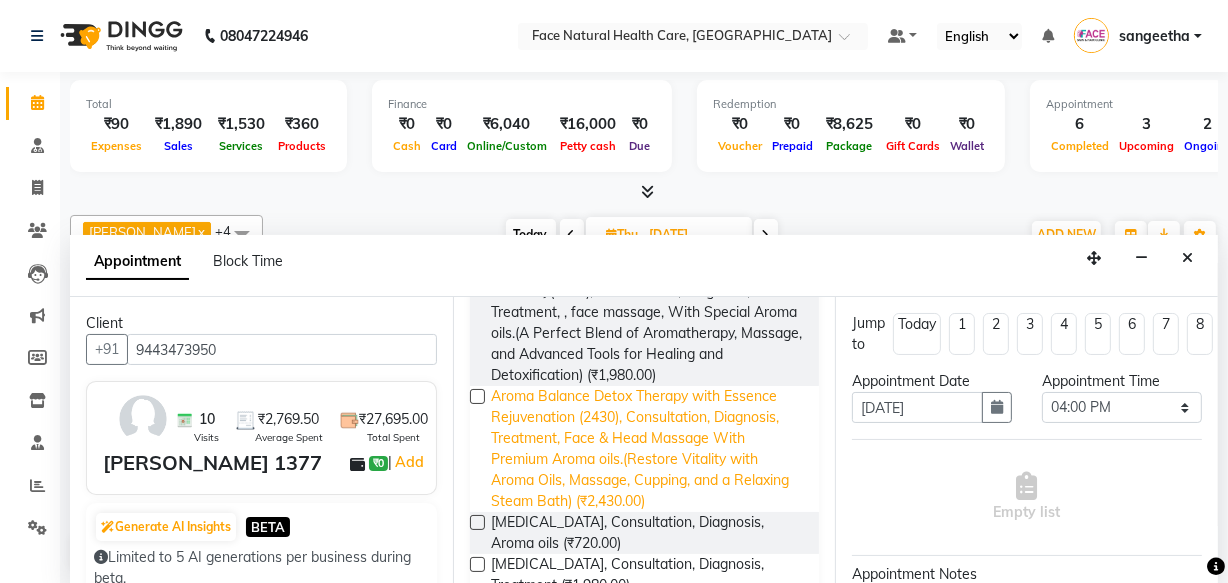 click on "Aroma Balance Detox Therapy with Essence Rejuvenation  (2430), Consultation, Diagnosis, Treatment,  Face & Head Massage With Premium Aroma oils.(Restore Vitality with Aroma Oils, Massage, Cupping, and a Relaxing Steam Bath) (₹2,430.00)" at bounding box center (647, 449) 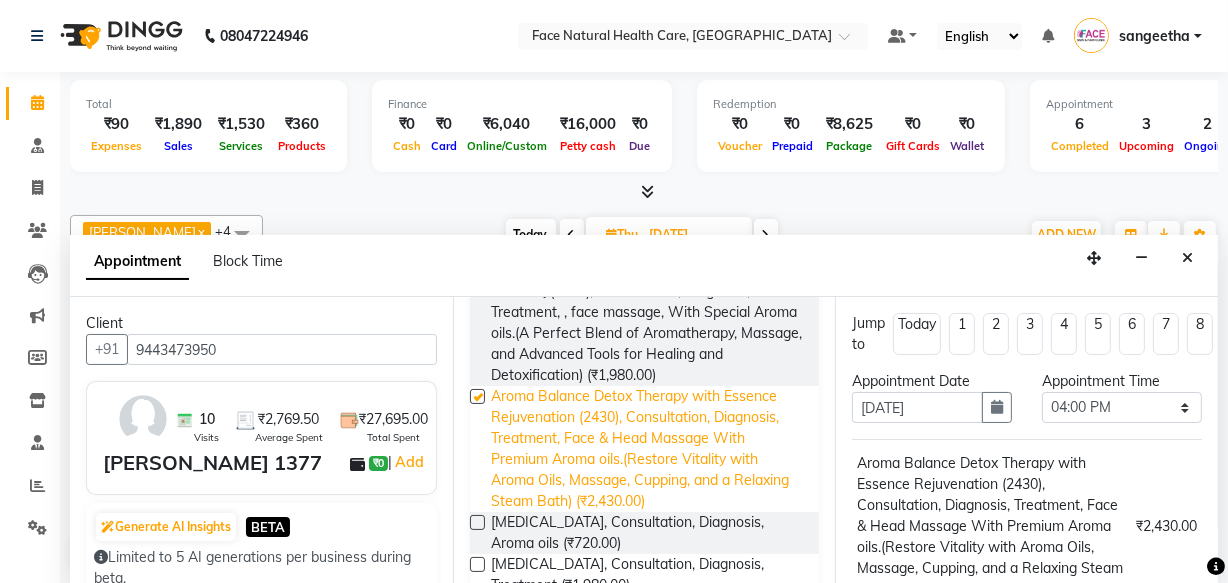 checkbox on "false" 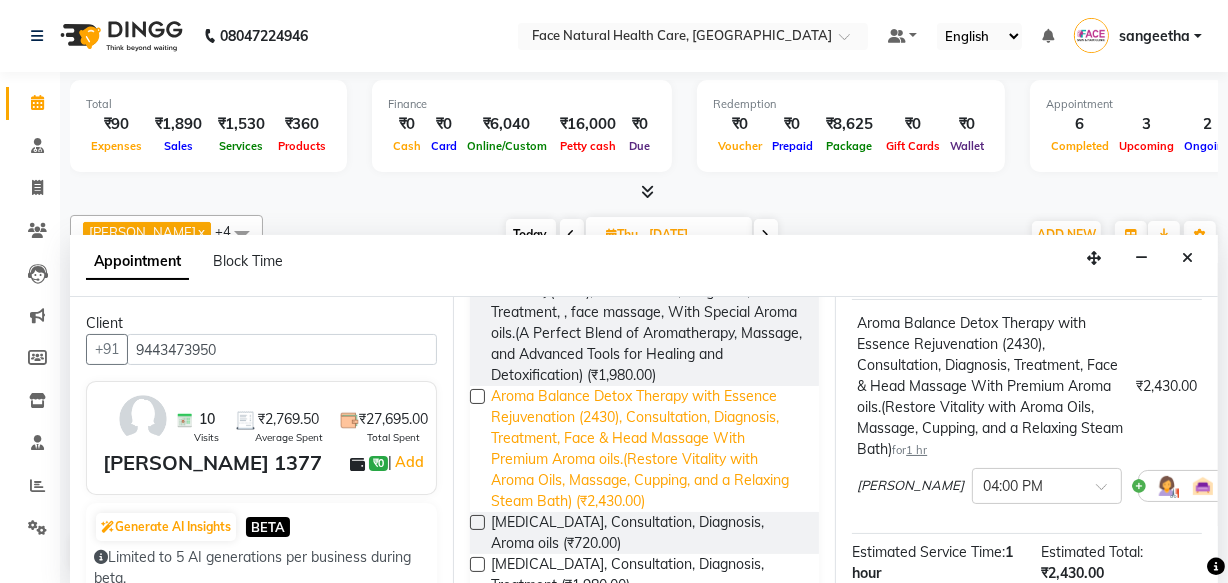scroll, scrollTop: 186, scrollLeft: 0, axis: vertical 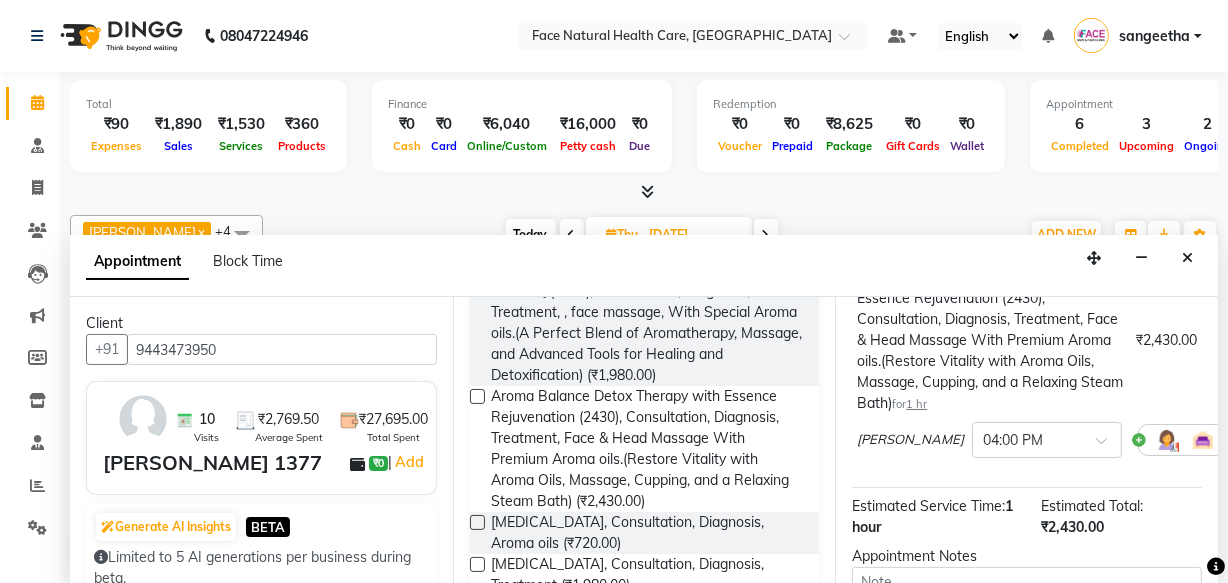 click at bounding box center (1167, 440) 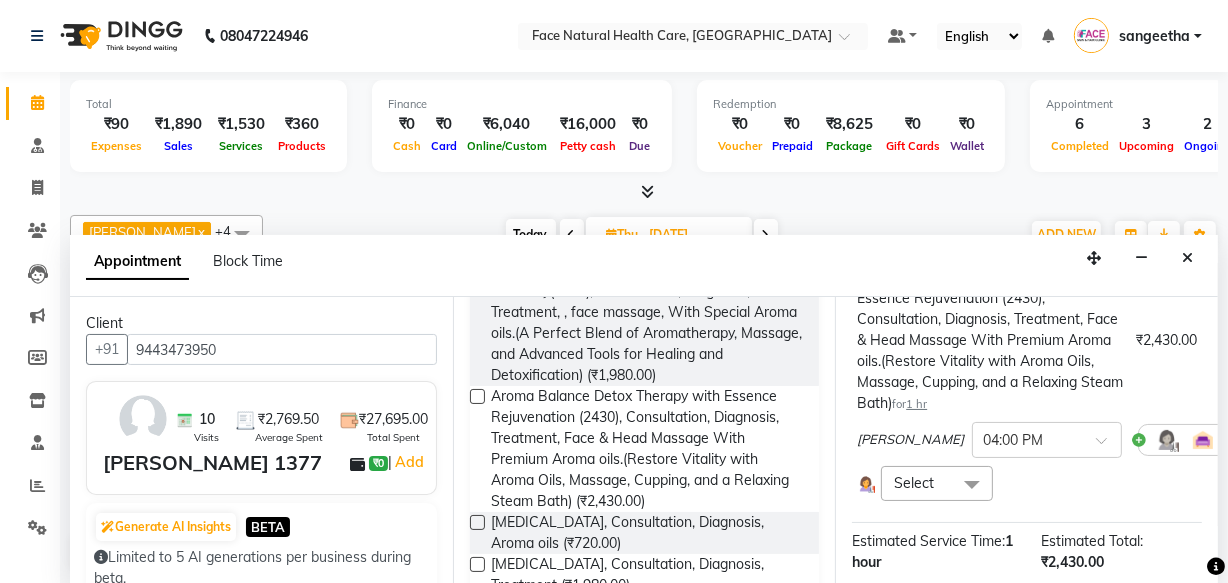 click at bounding box center (972, 485) 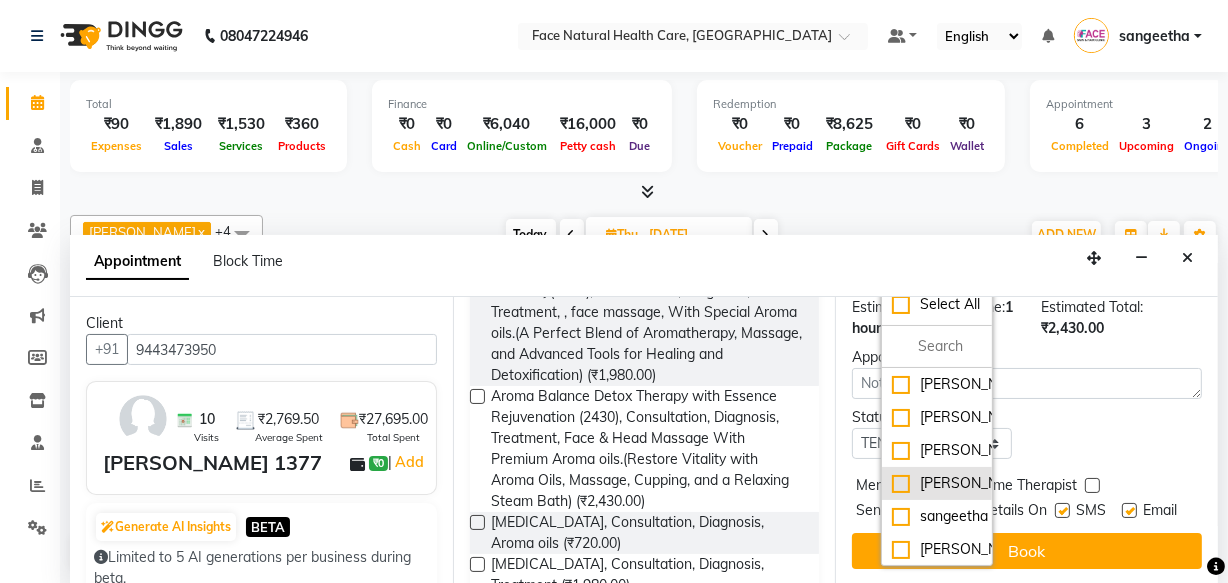 click on "[PERSON_NAME]" at bounding box center (937, 483) 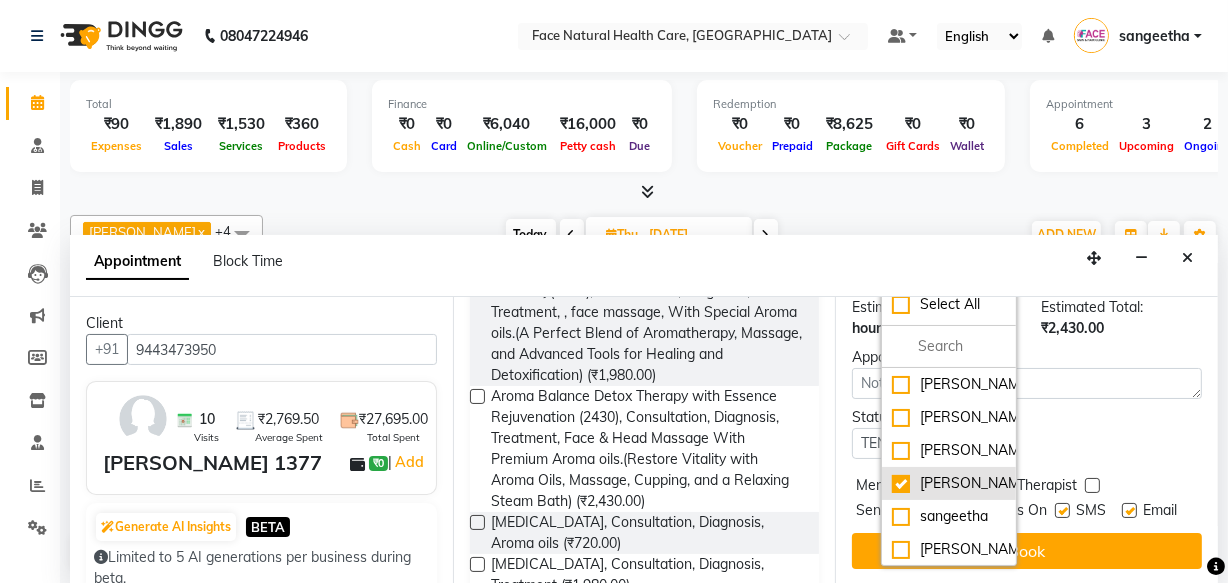checkbox on "true" 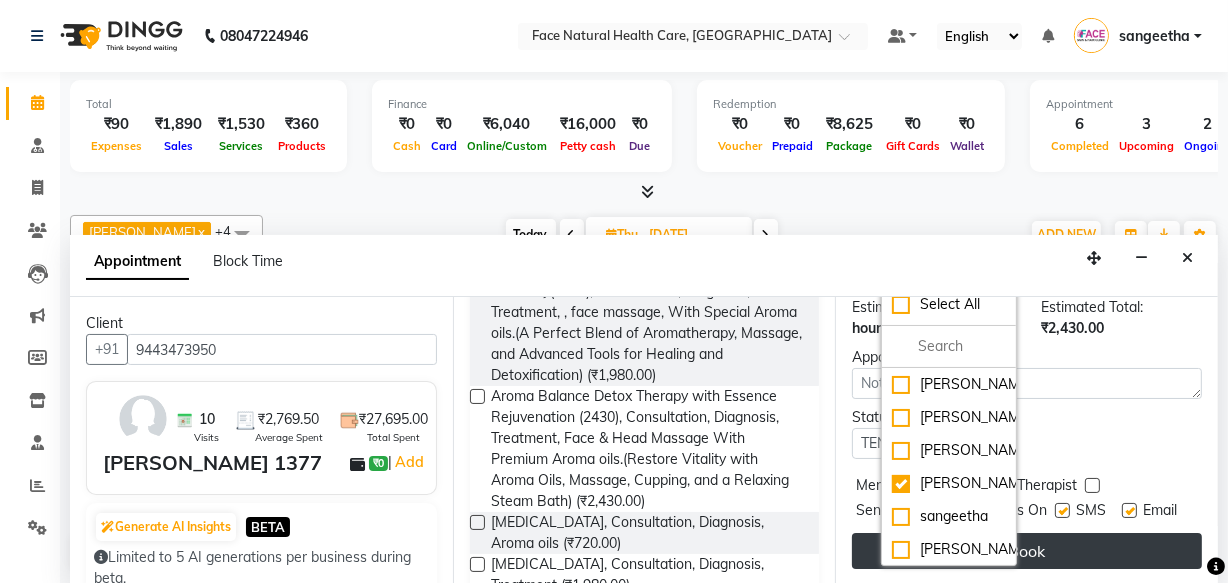 click on "Book" at bounding box center [1027, 551] 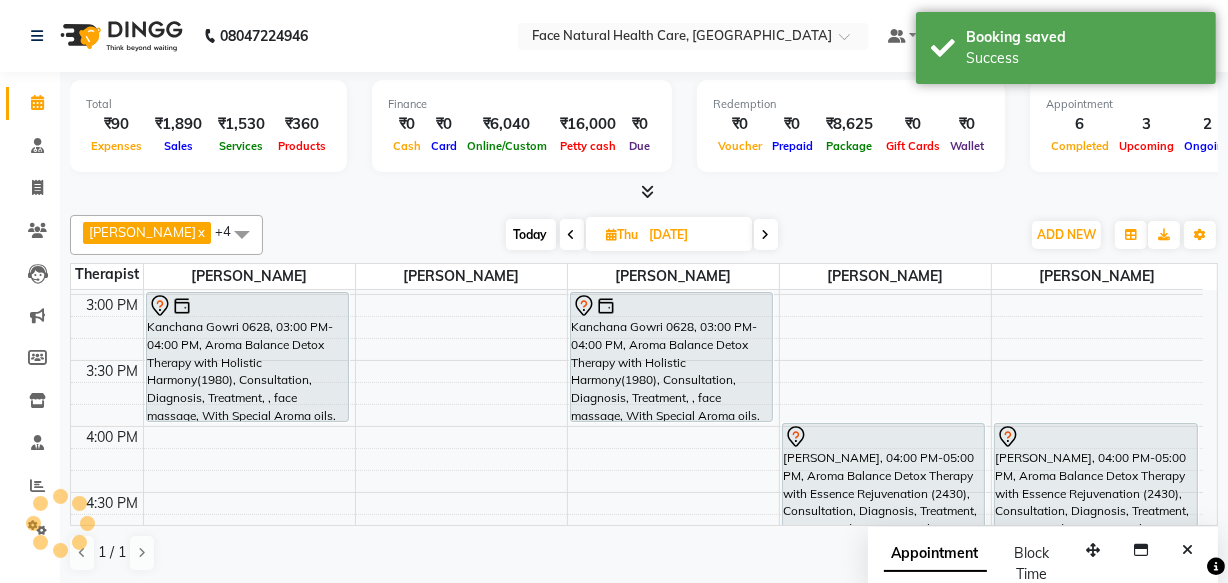 scroll, scrollTop: 0, scrollLeft: 0, axis: both 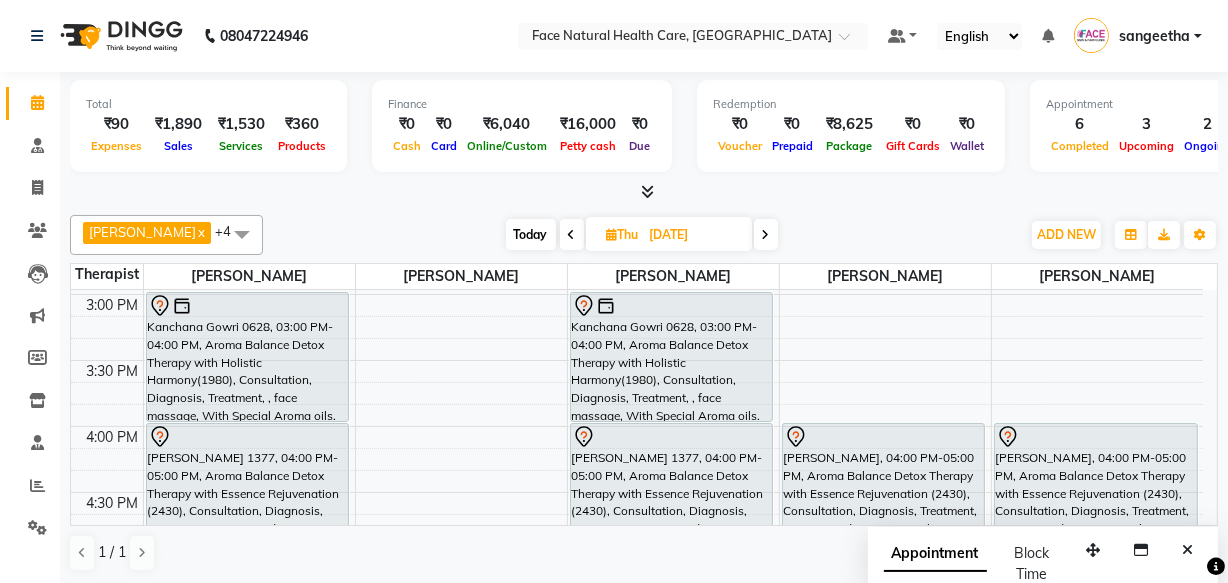 click on "Today" at bounding box center (531, 234) 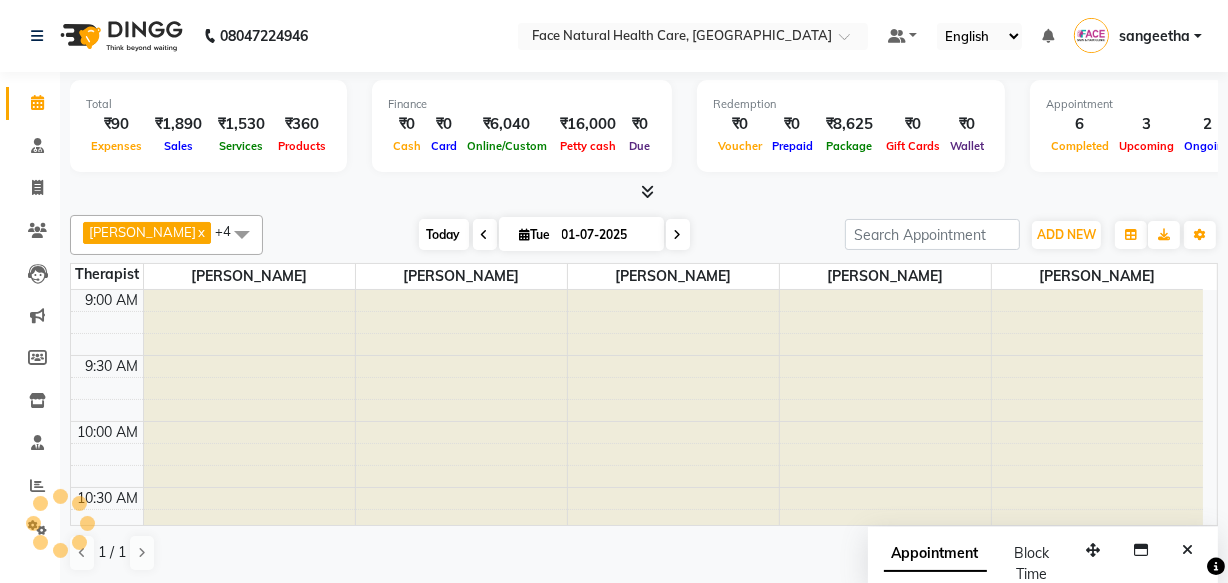 scroll, scrollTop: 921, scrollLeft: 0, axis: vertical 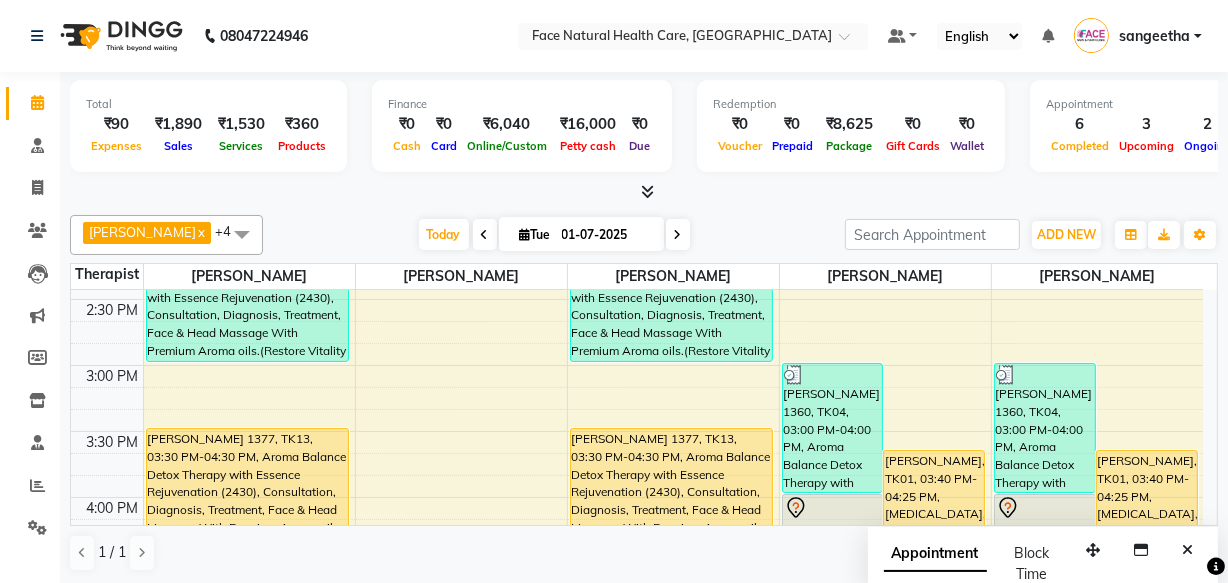 click on "[PERSON_NAME] 1377, TK13, 03:30 PM-04:30 PM, Aroma Balance Detox Therapy with Essence Rejuvenation  (2430), Consultation, Diagnosis, Treatment,  Face & Head Massage With Premium Aroma oils.(Restore Vitality with Aroma Oils, Massage, Cupping, and a Relaxing Steam Bath)" at bounding box center [672, 493] 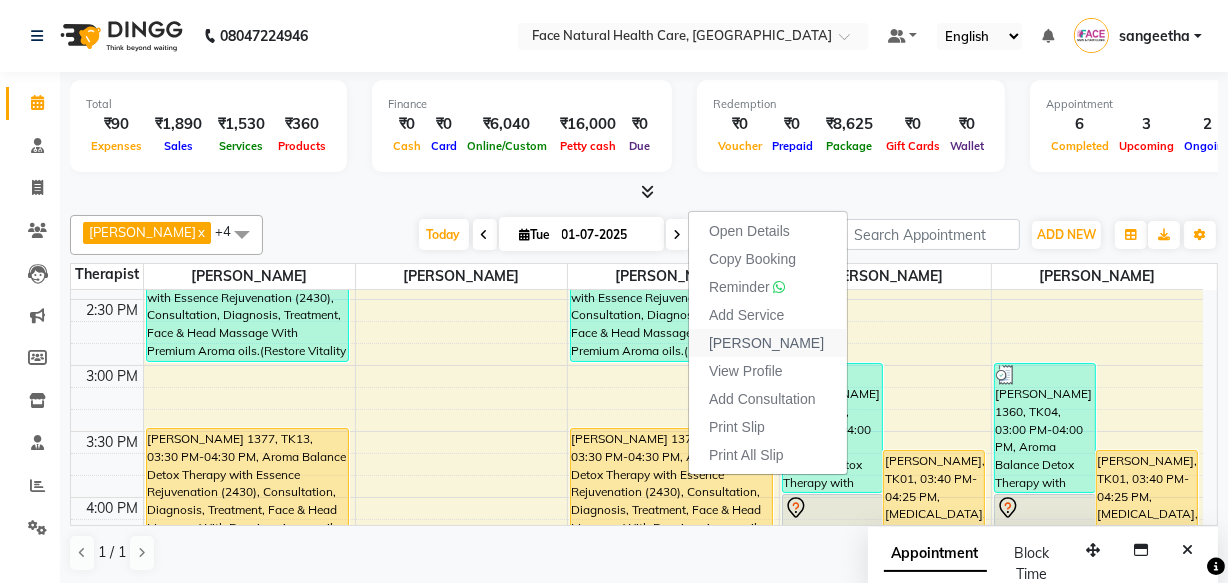 click on "[PERSON_NAME]" at bounding box center [768, 343] 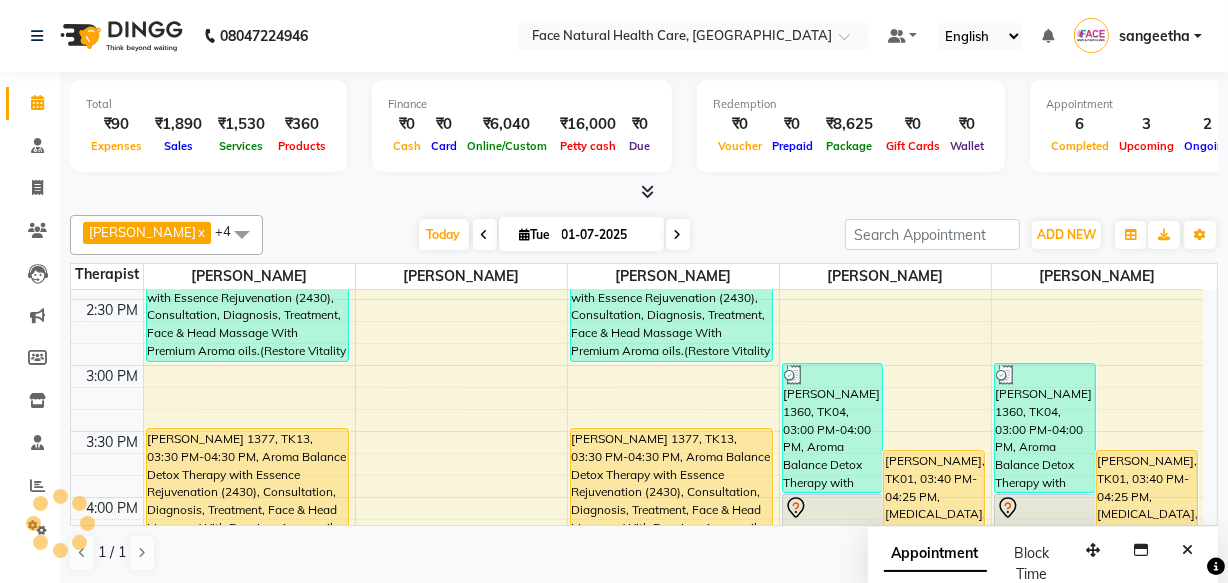 select on "service" 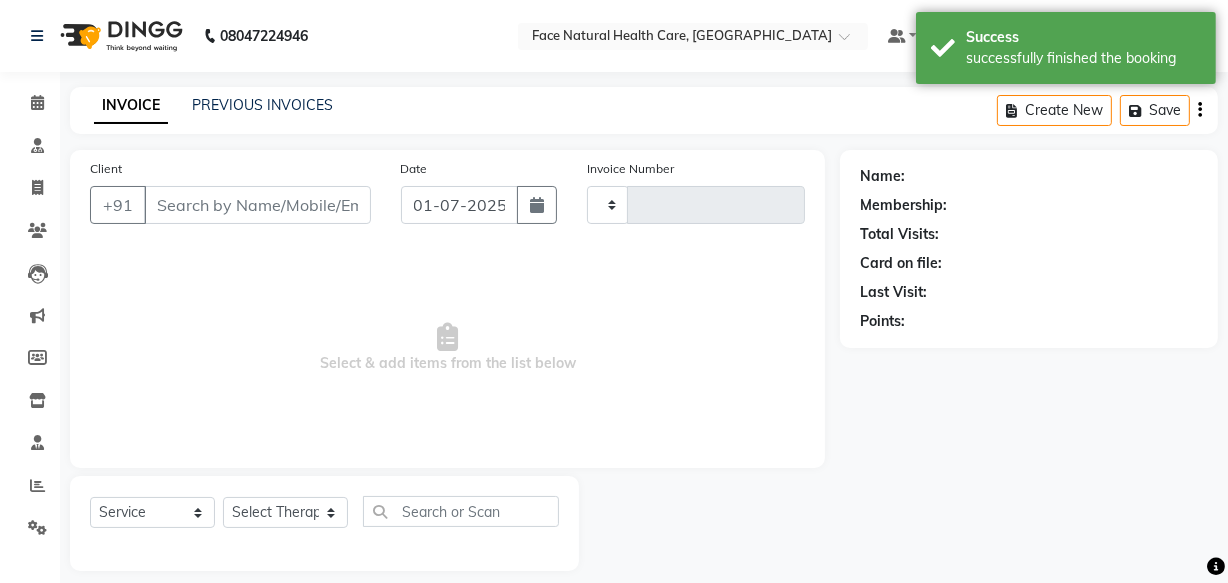 type on "0720" 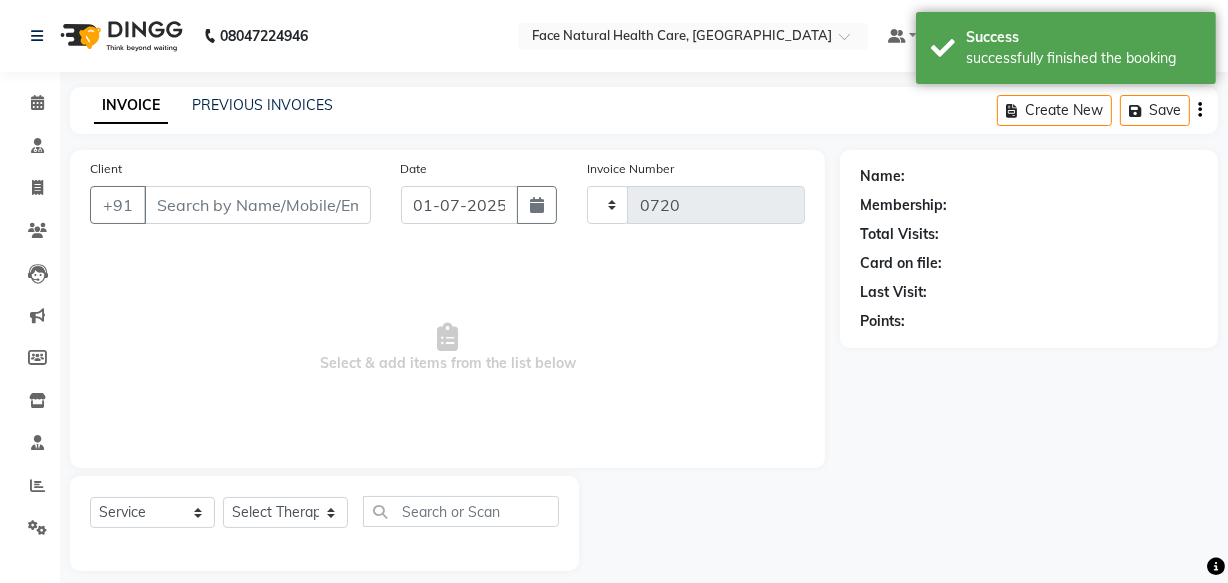 select on "5675" 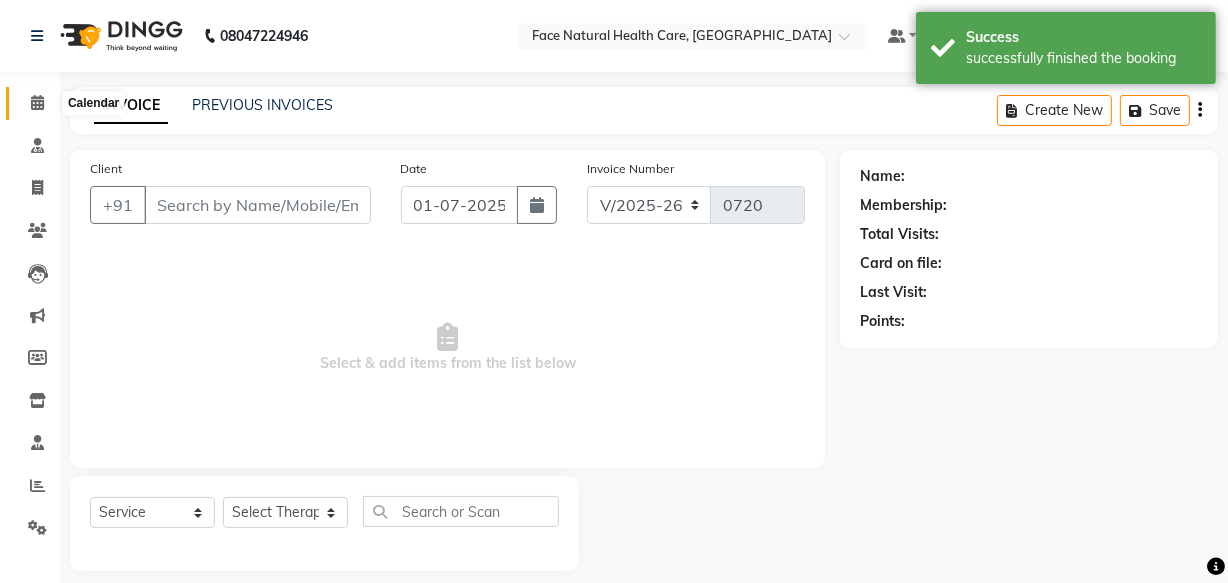 click 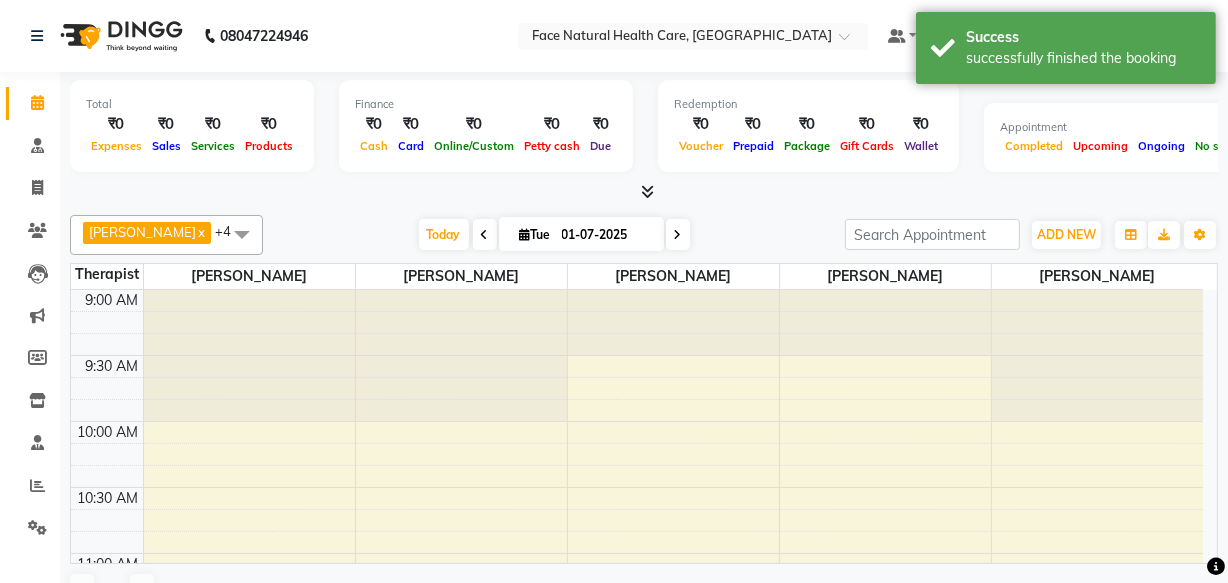 scroll, scrollTop: 0, scrollLeft: 0, axis: both 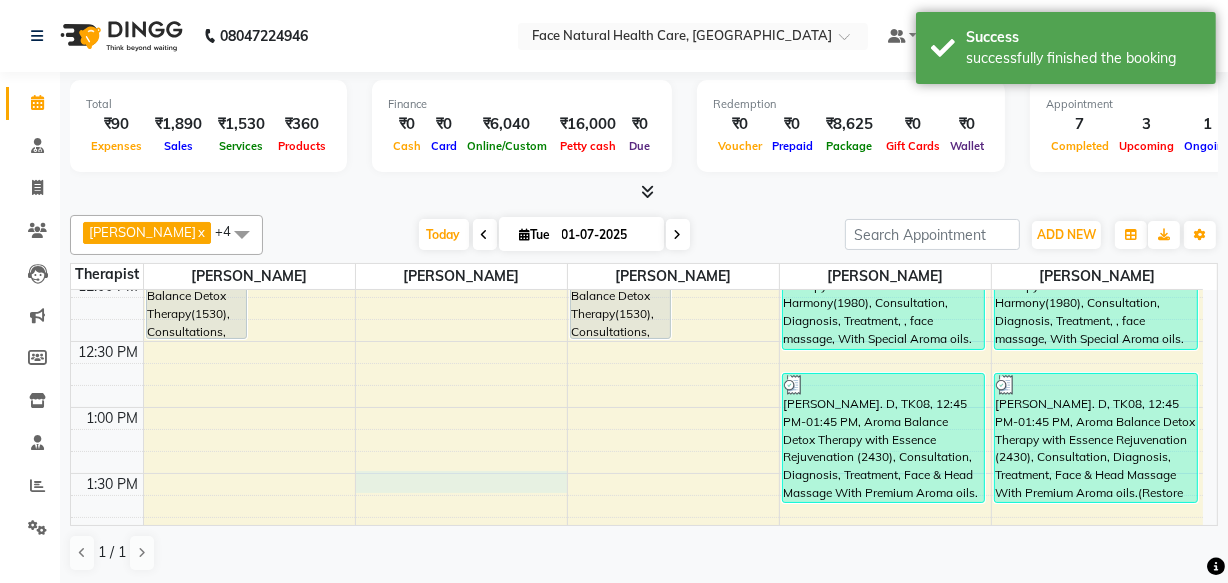 click on "9:00 AM 9:30 AM 10:00 AM 10:30 AM 11:00 AM 11:30 AM 12:00 PM 12:30 PM 1:00 PM 1:30 PM 2:00 PM 2:30 PM 3:00 PM 3:30 PM 4:00 PM 4:30 PM 5:00 PM 5:30 PM 6:00 PM 6:30 PM     [PERSON_NAME], TK11, 10:00 AM-11:00 AM, Aroma Balance Detox Therapy(1530), Consultations, Diagnoses, Treatment, Aroma oils.(Personalized Aromatherapy and Therapeutic Tools to Rejuvenate and Restore Balance)     Muthu lakshmi, TK12, 10:55 AM-11:55 AM, Aroma Balance Detox Therapy(1530), Consultations, Diagnoses, Treatment, Aroma oils.(Personalized Aromatherapy and Therapeutic Tools to Rejuvenate and Restore Balance)             Neelaveni 1374, TK06, 11:30 AM-12:30 PM, Aroma Balance Detox Therapy(1530), Consultations, Diagnoses, Treatment, Aroma oils.(Personalized Aromatherapy and Therapeutic Tools to Rejuvenate and Restore Balance)             [PERSON_NAME], TK11, 10:00 AM-11:00 AM, Aroma Balance Detox Therapy(1530), Consultations, Diagnoses, Treatment, Aroma oils.(Personalized Aromatherapy and Therapeutic Tools to Rejuvenate and Restore Balance)" at bounding box center [637, 539] 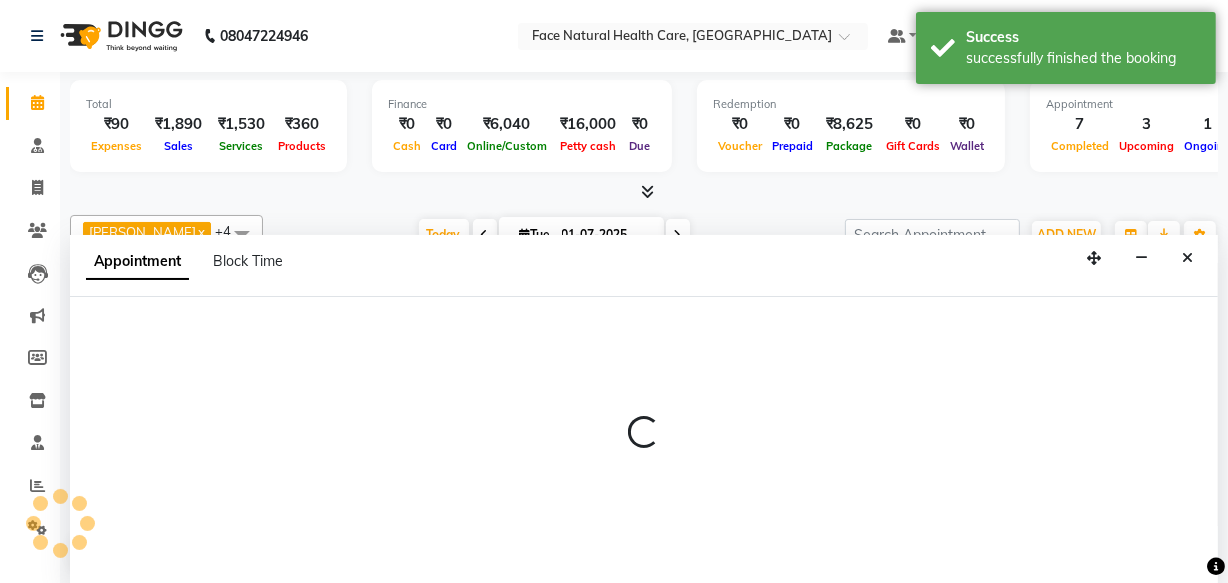 select on "50221" 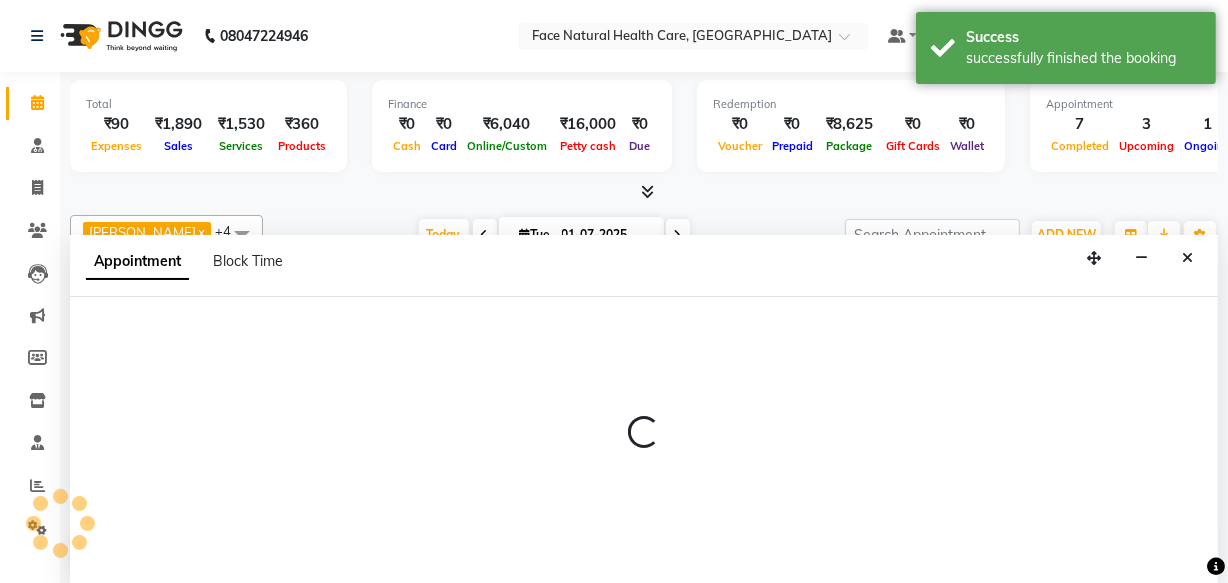 select on "tentative" 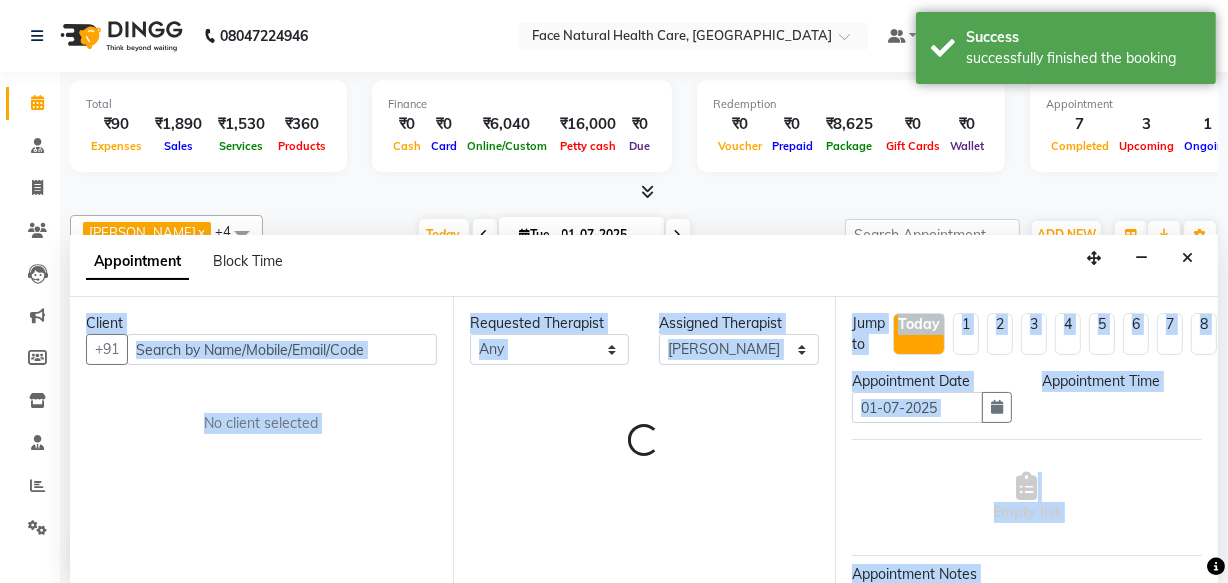 scroll, scrollTop: 0, scrollLeft: 0, axis: both 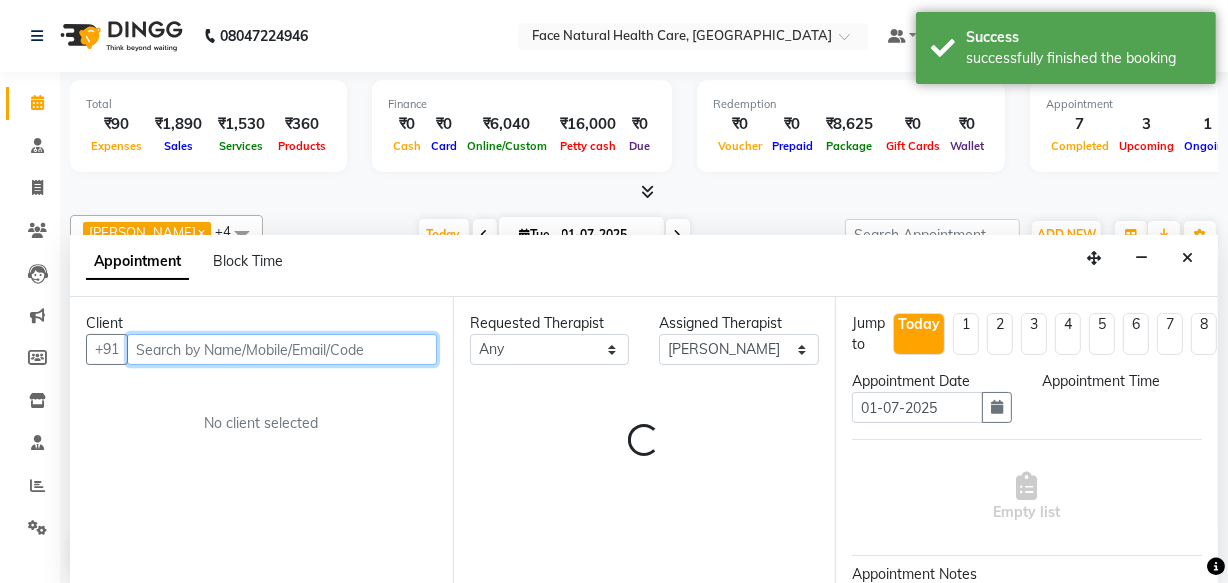 select on "810" 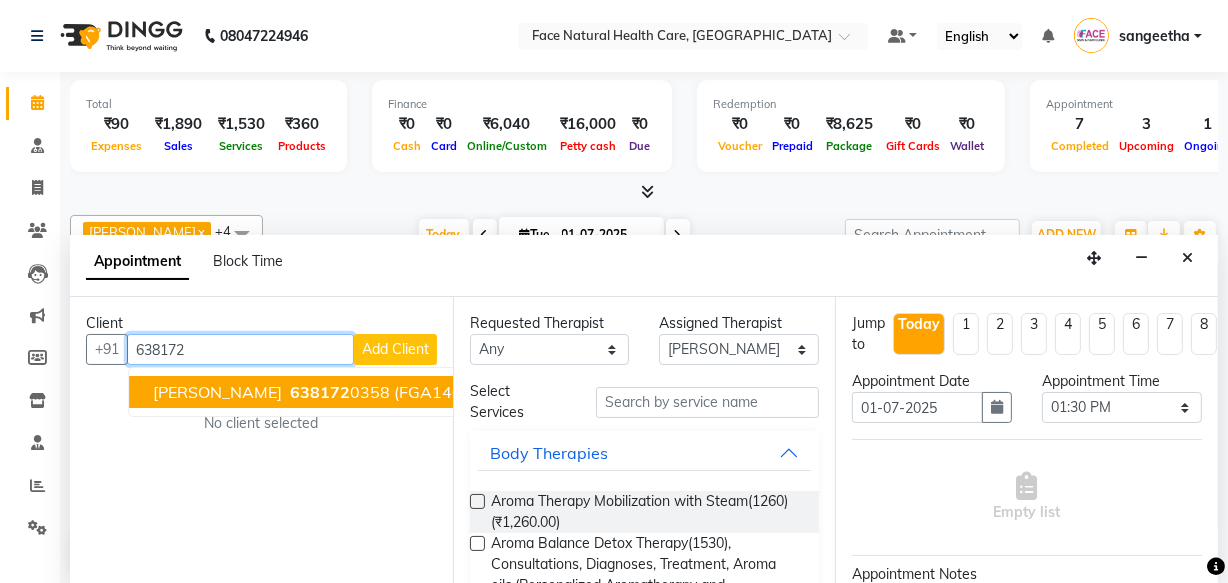 click on "[PERSON_NAME]   638172 0358 (FGA1409)" at bounding box center [317, 392] 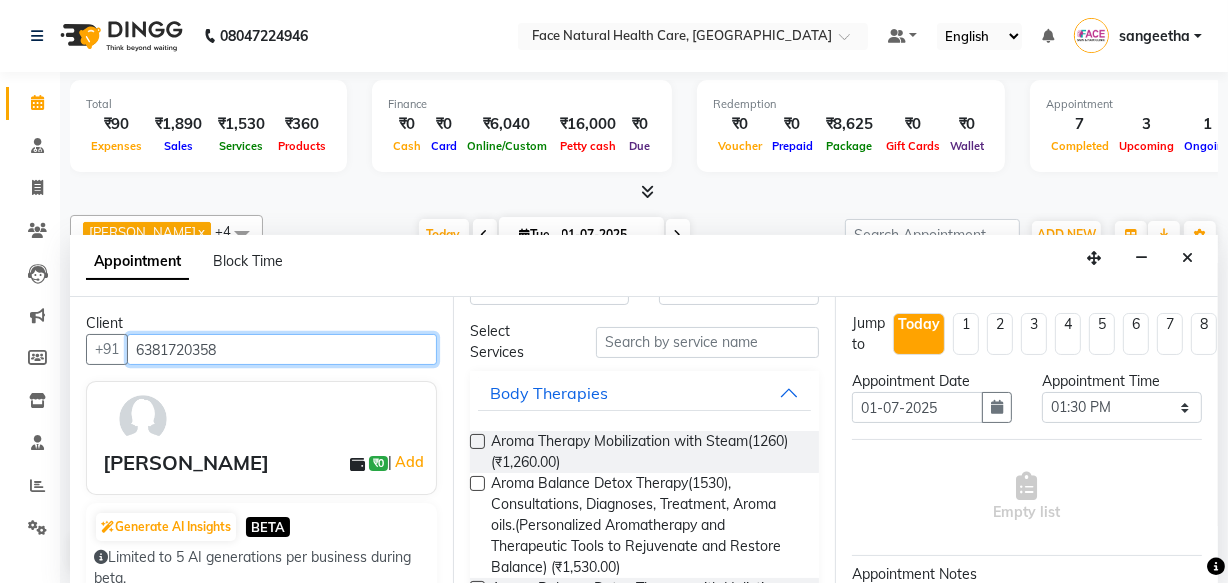 scroll, scrollTop: 0, scrollLeft: 0, axis: both 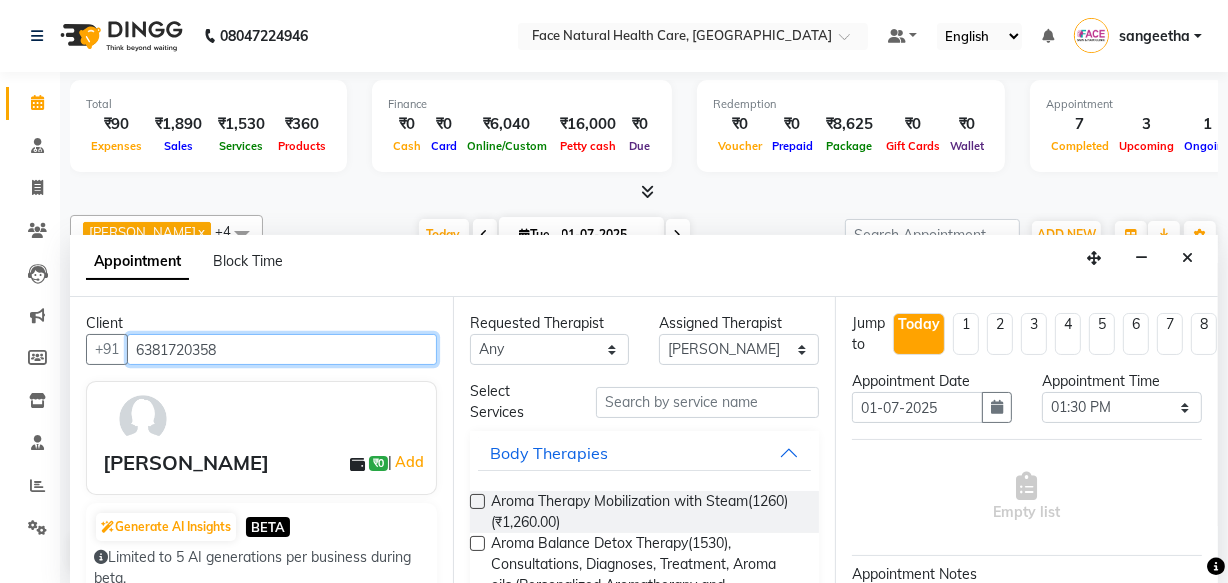 type on "6381720358" 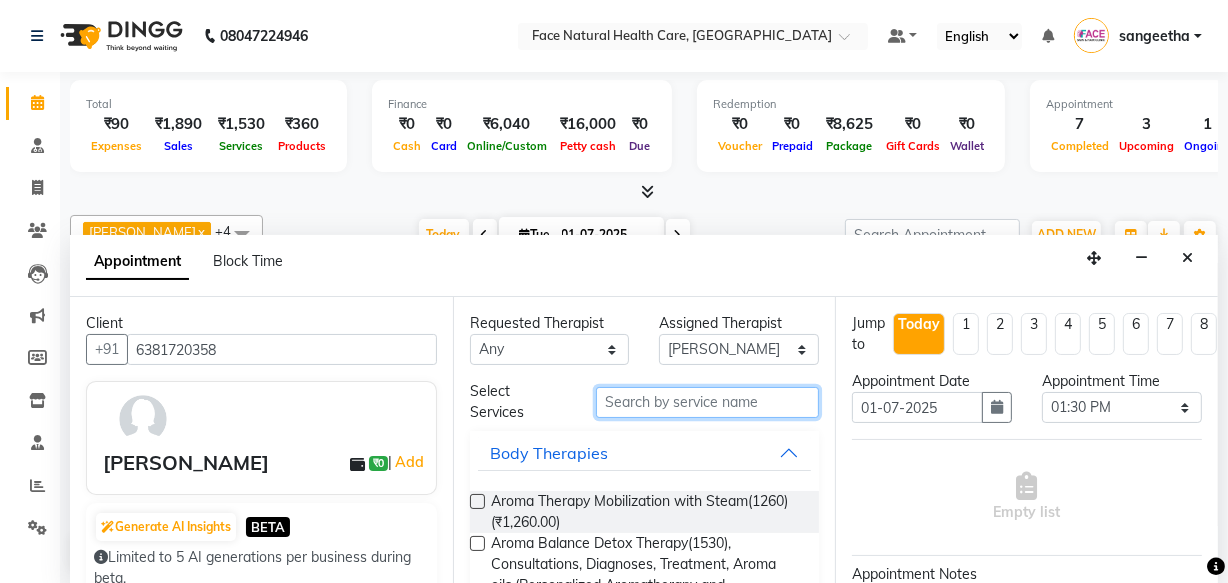 click at bounding box center [707, 402] 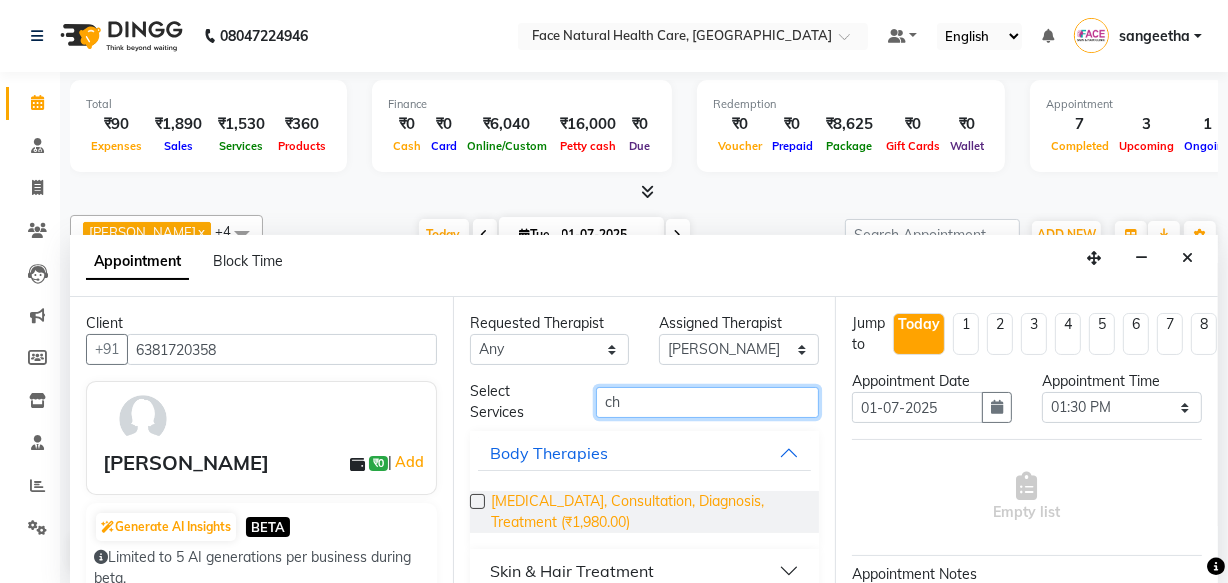 type on "ch" 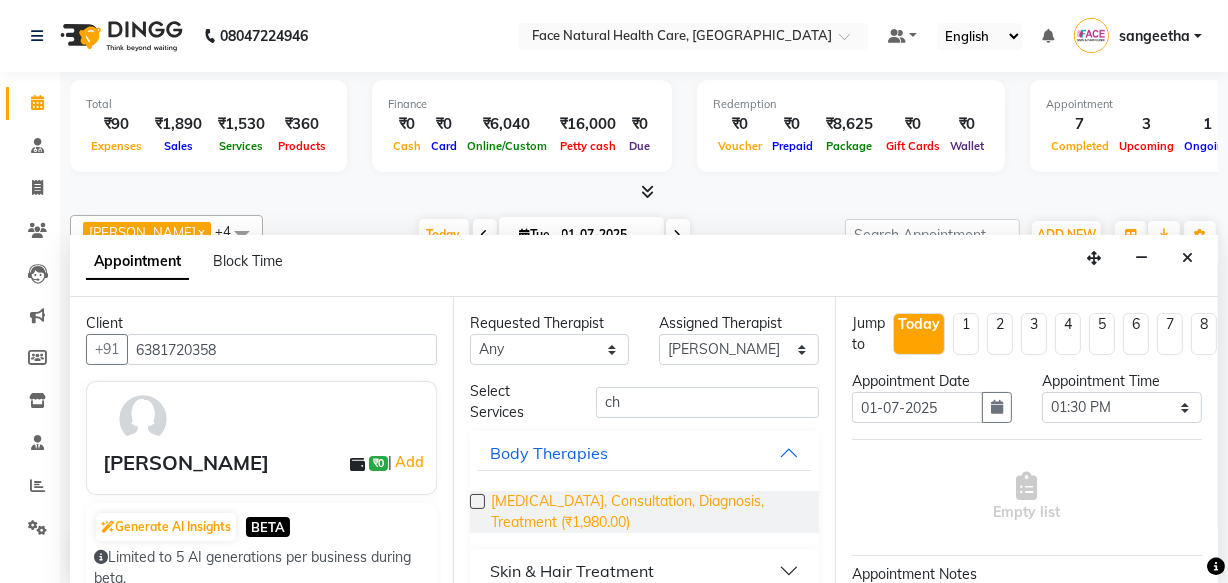 click on "[MEDICAL_DATA], Consultation, Diagnosis, Treatment (₹1,980.00)" at bounding box center [647, 512] 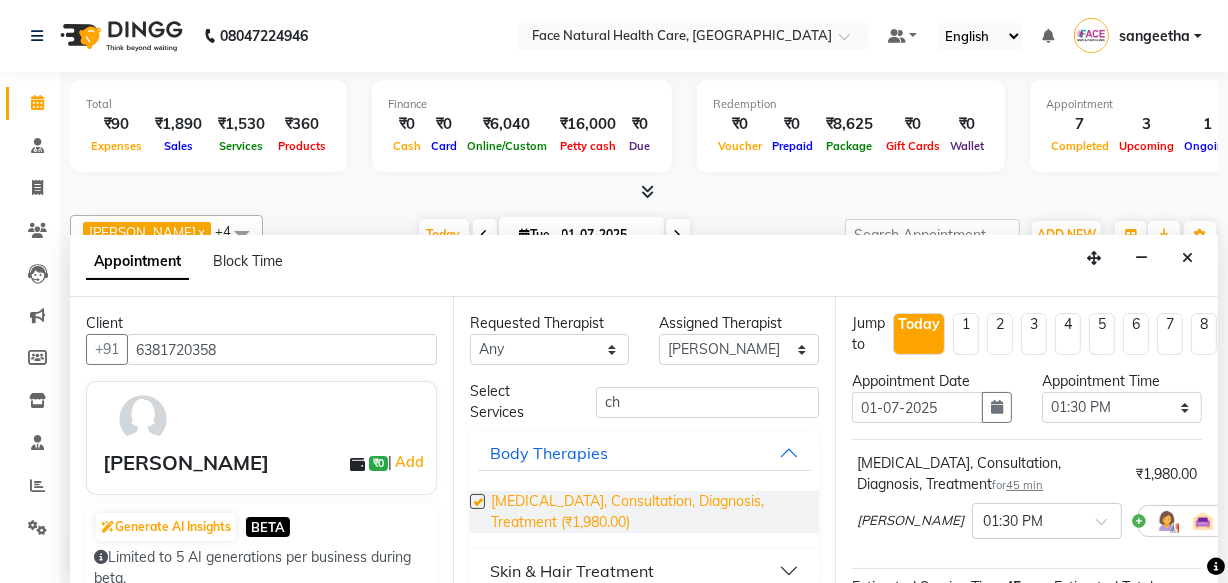 checkbox on "false" 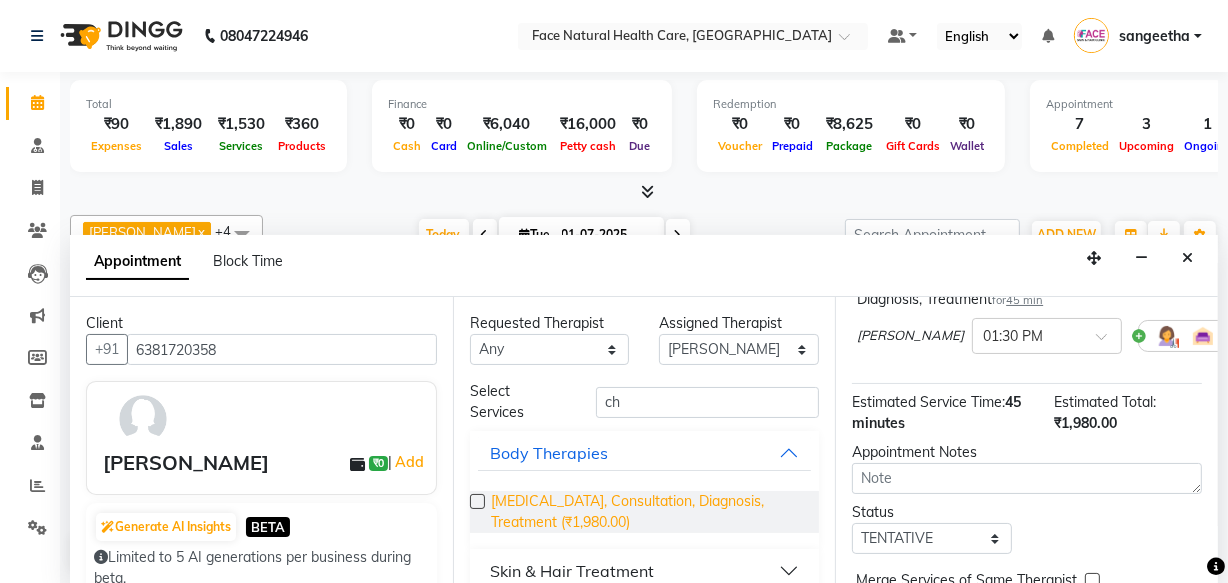 scroll, scrollTop: 313, scrollLeft: 0, axis: vertical 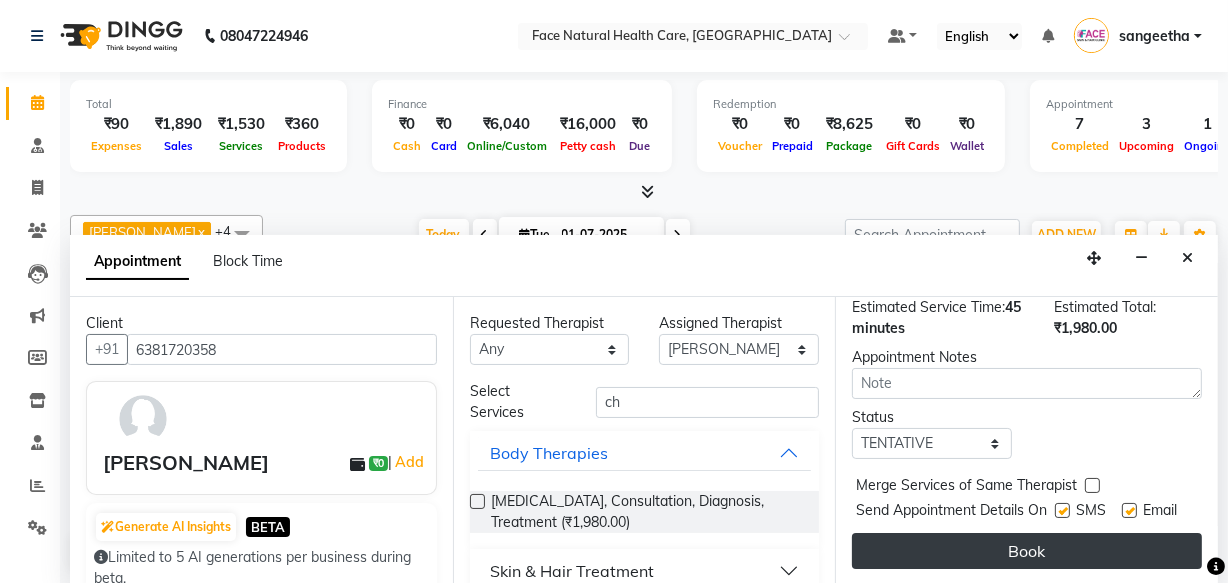 click on "Book" at bounding box center (1027, 551) 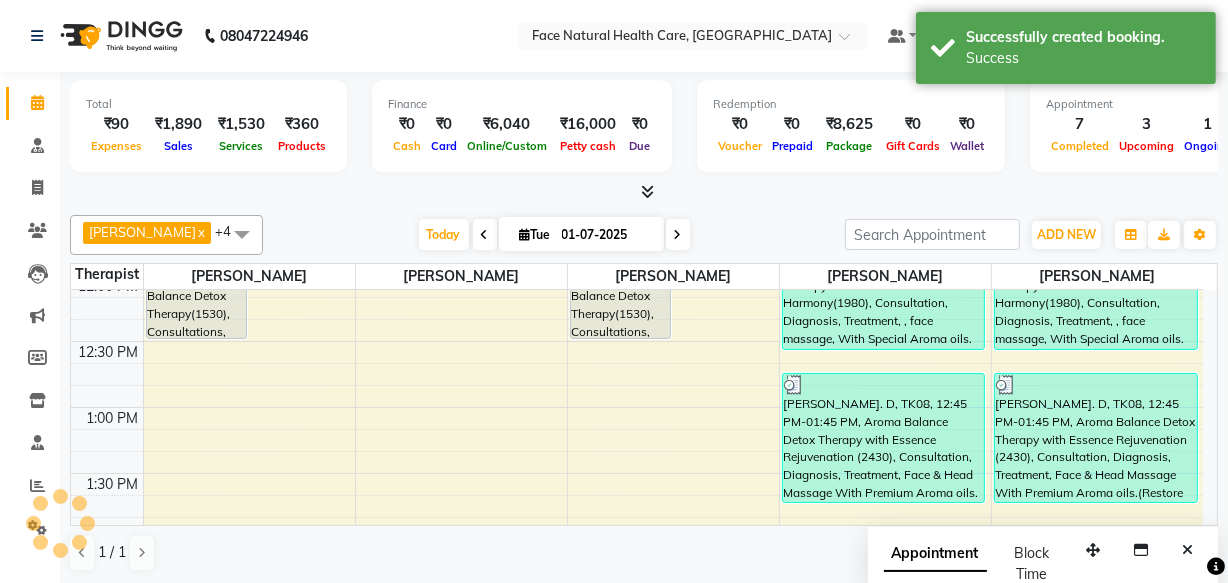 scroll, scrollTop: 0, scrollLeft: 0, axis: both 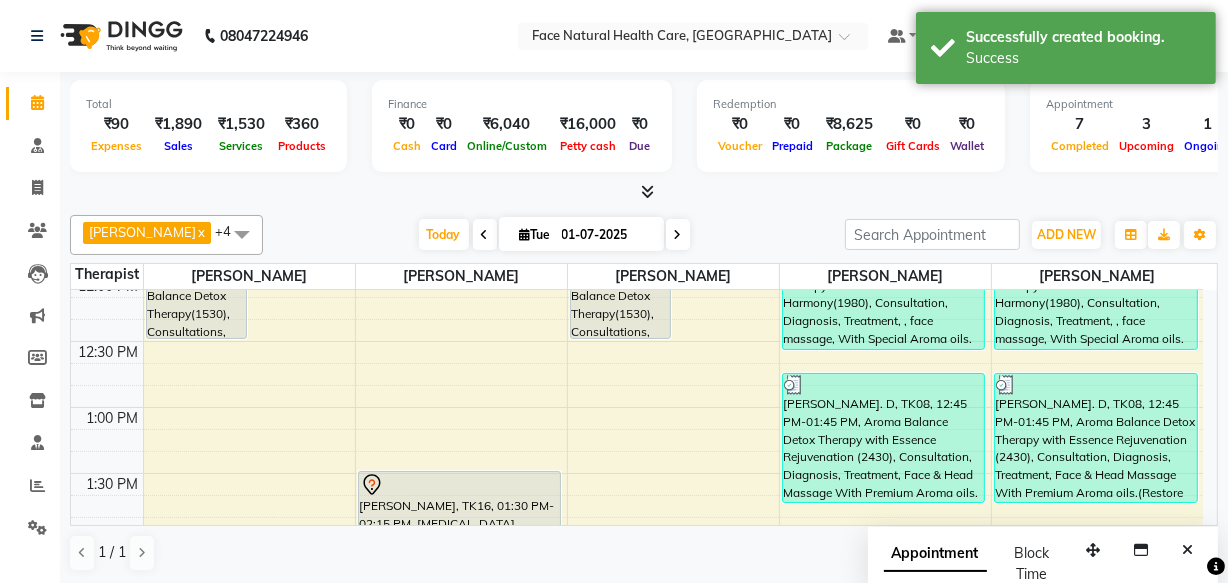 click at bounding box center (460, 485) 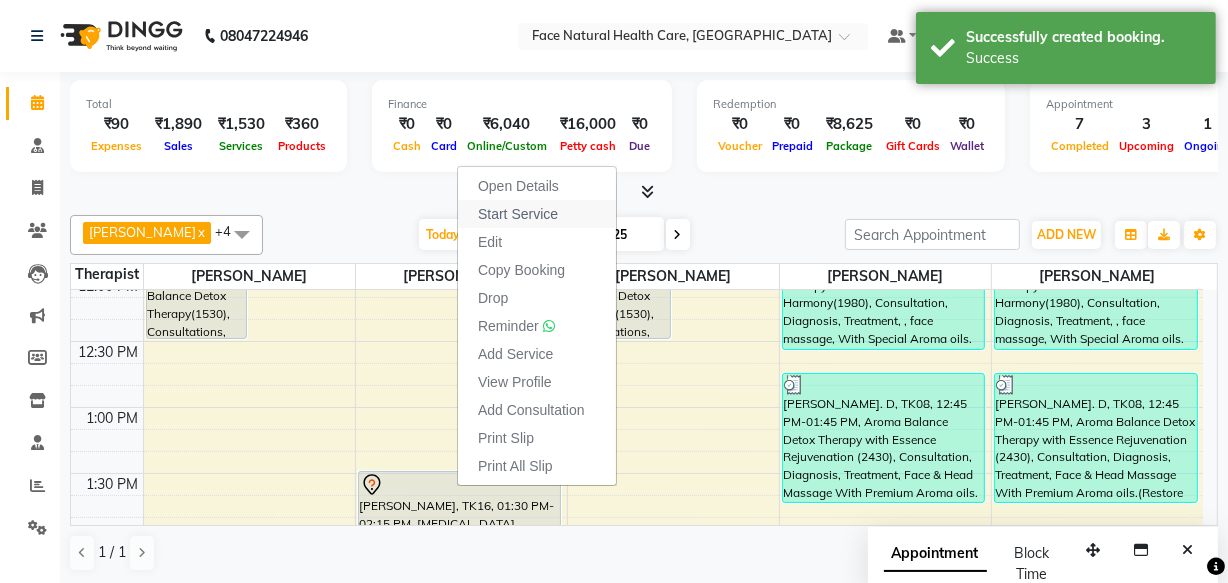click on "Start Service" at bounding box center [537, 214] 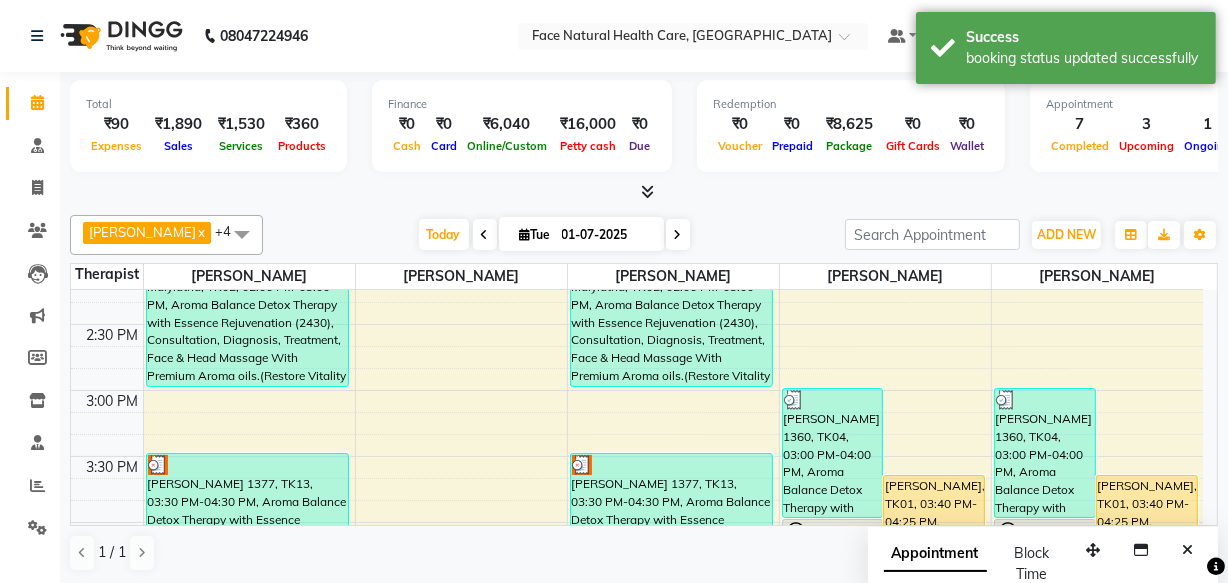 scroll, scrollTop: 685, scrollLeft: 0, axis: vertical 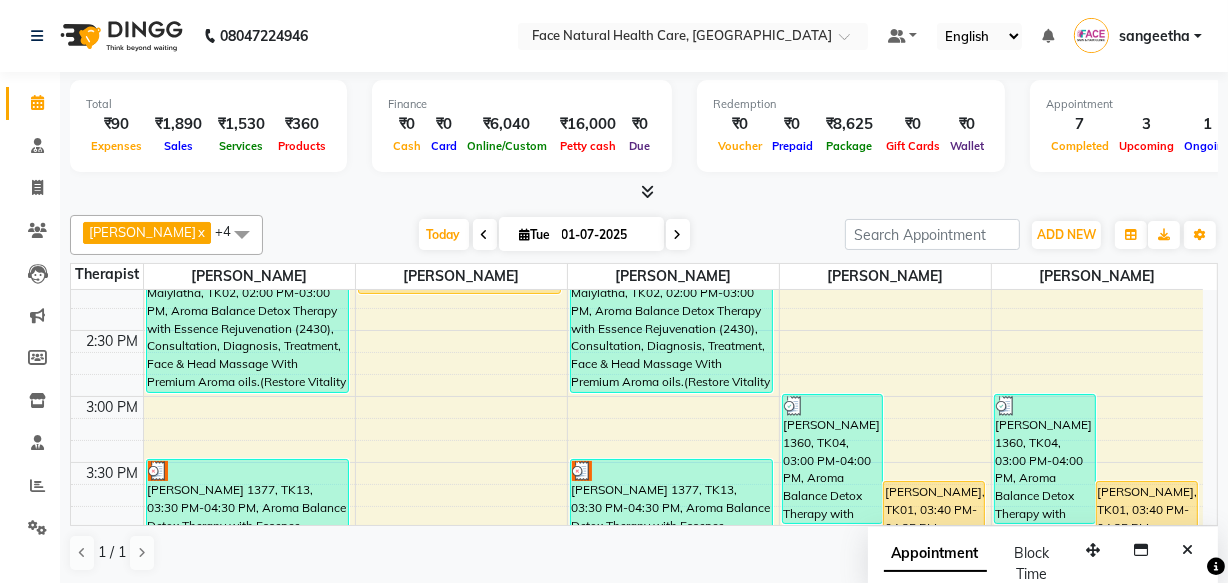 click on "[PERSON_NAME] 1377, TK13, 03:30 PM-04:30 PM, Aroma Balance Detox Therapy with Essence Rejuvenation  (2430), Consultation, Diagnosis, Treatment,  Face & Head Massage With Premium Aroma oils.(Restore Vitality with Aroma Oils, Massage, Cupping, and a Relaxing Steam Bath)" at bounding box center (672, 524) 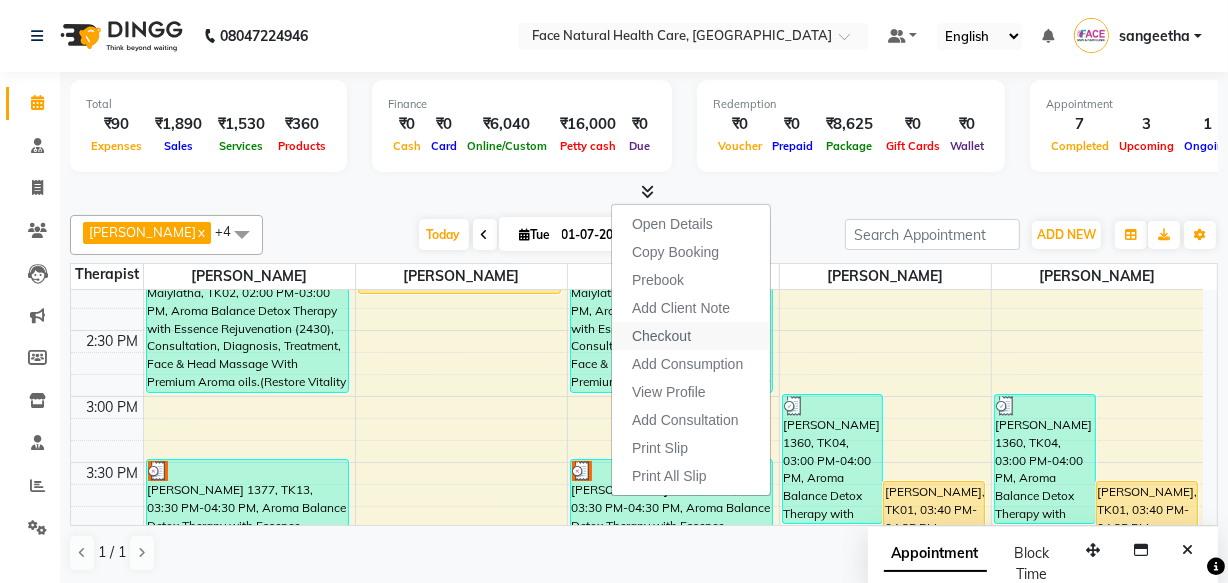 click on "Checkout" at bounding box center (691, 336) 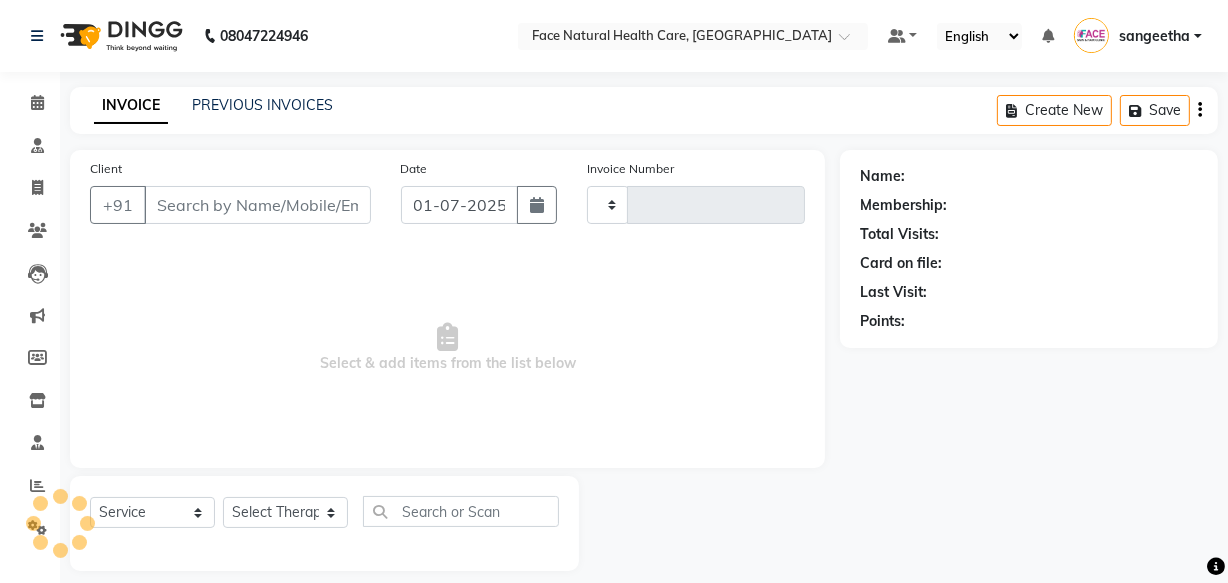type on "0720" 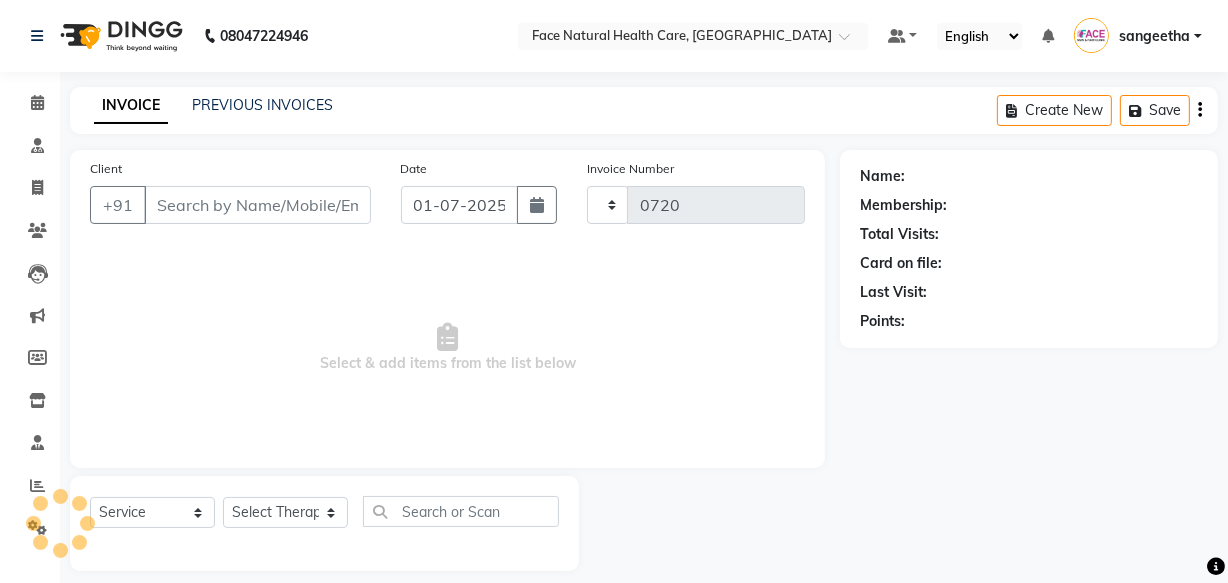 select on "5675" 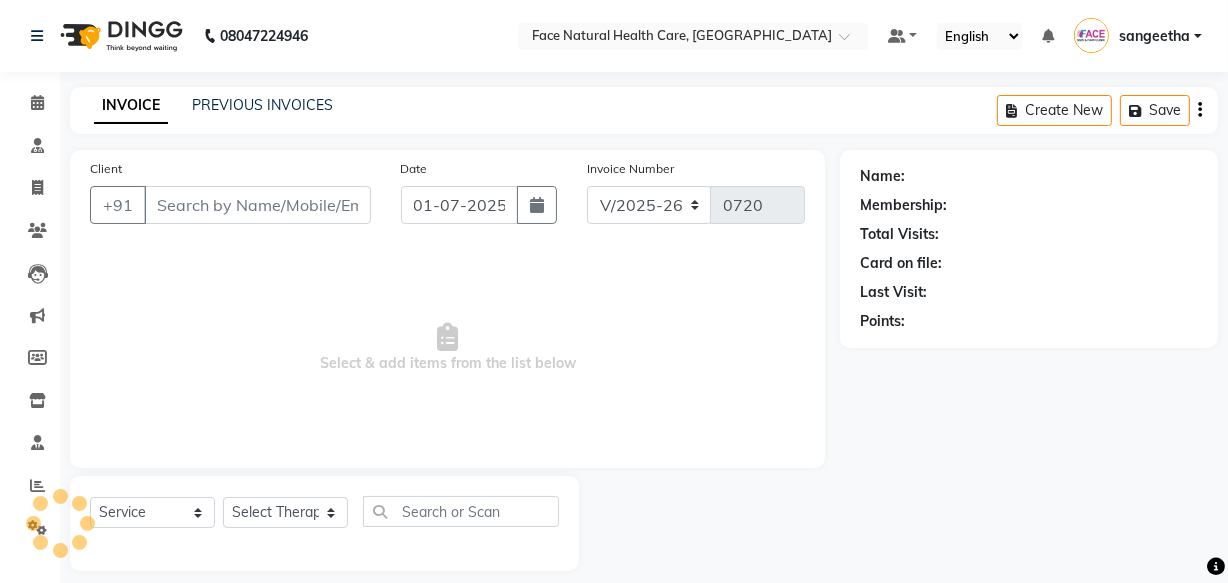click on "Select & add items from the list below" at bounding box center [447, 348] 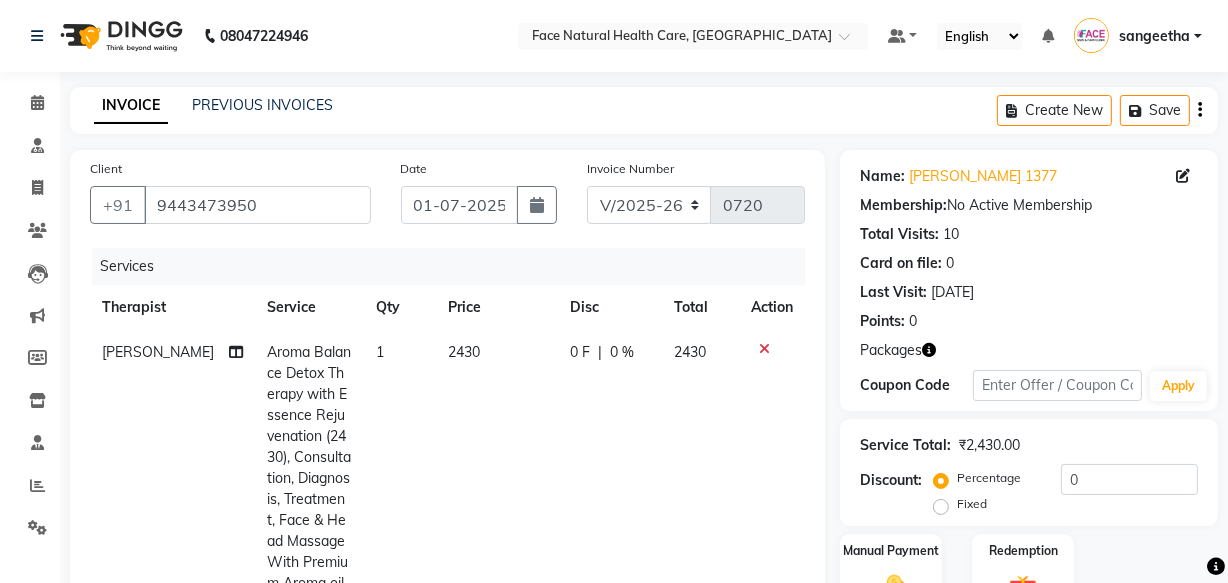 click on "2430" 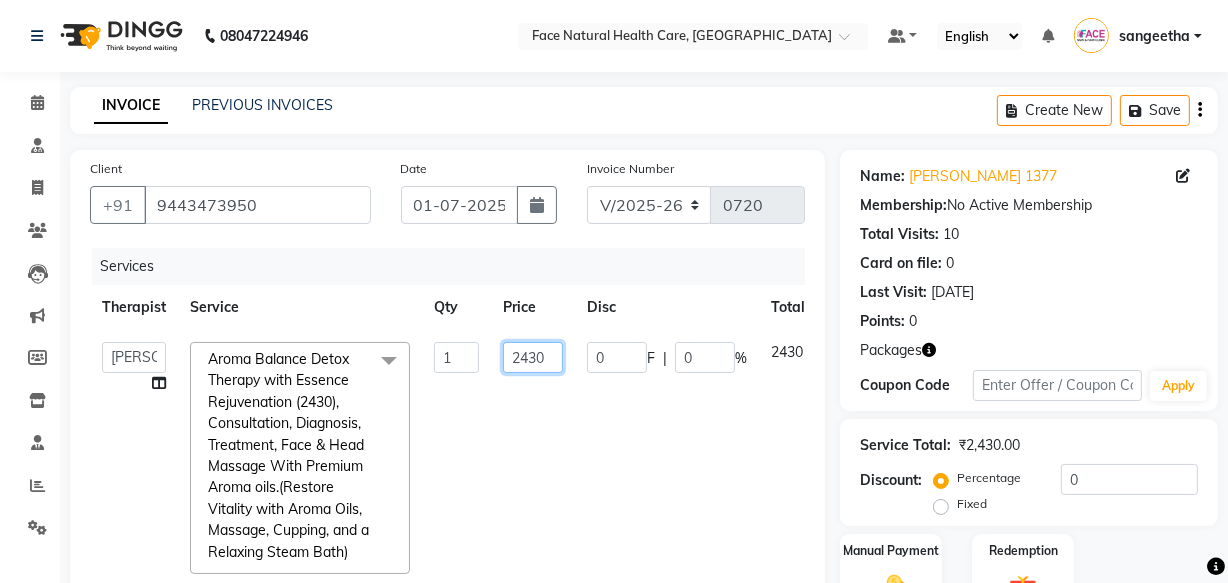 click on "2430" 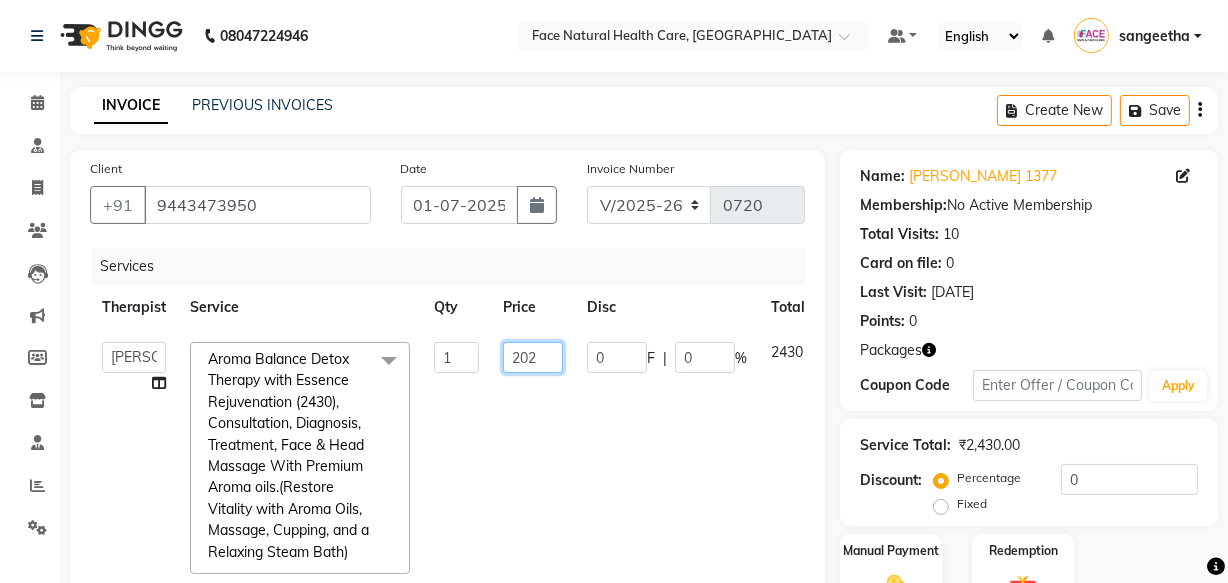 type on "2025" 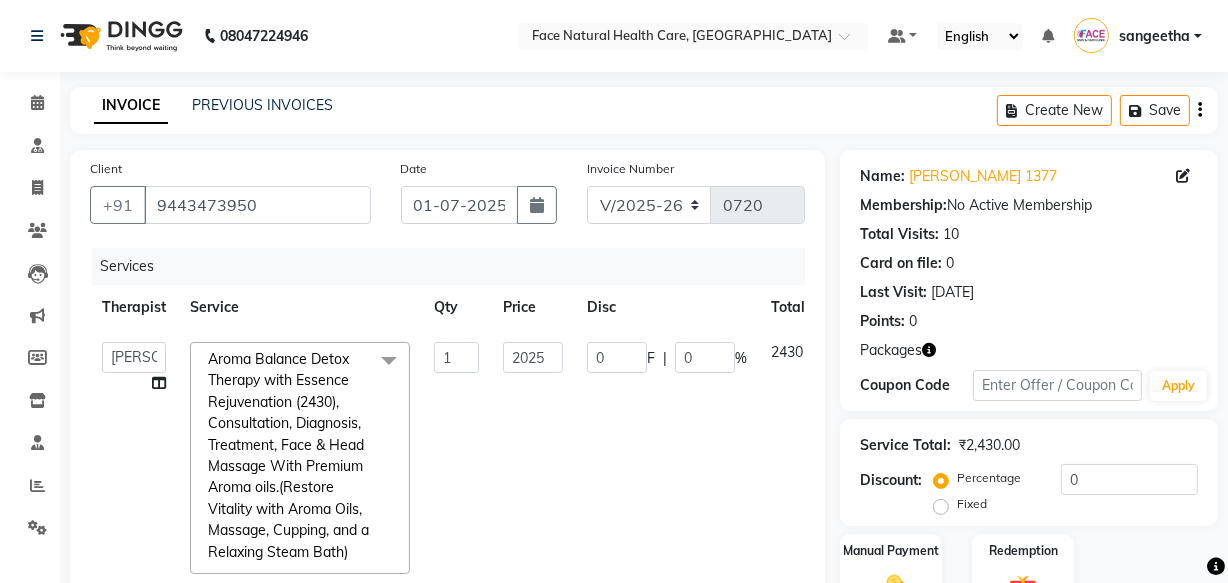 click on "0 F | 0 %" 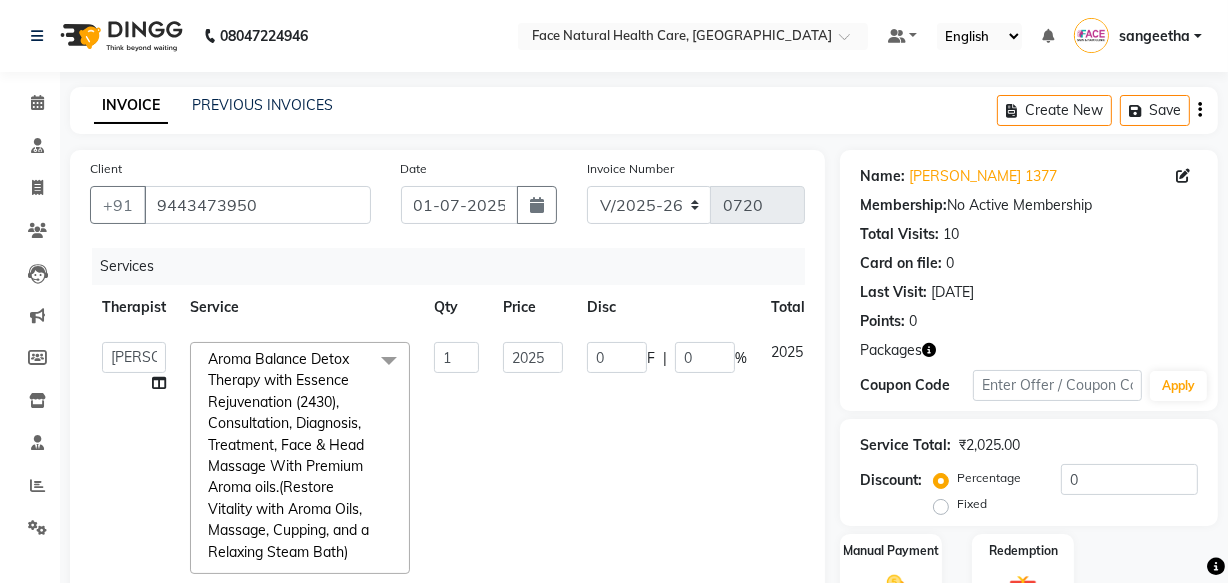 scroll, scrollTop: 337, scrollLeft: 0, axis: vertical 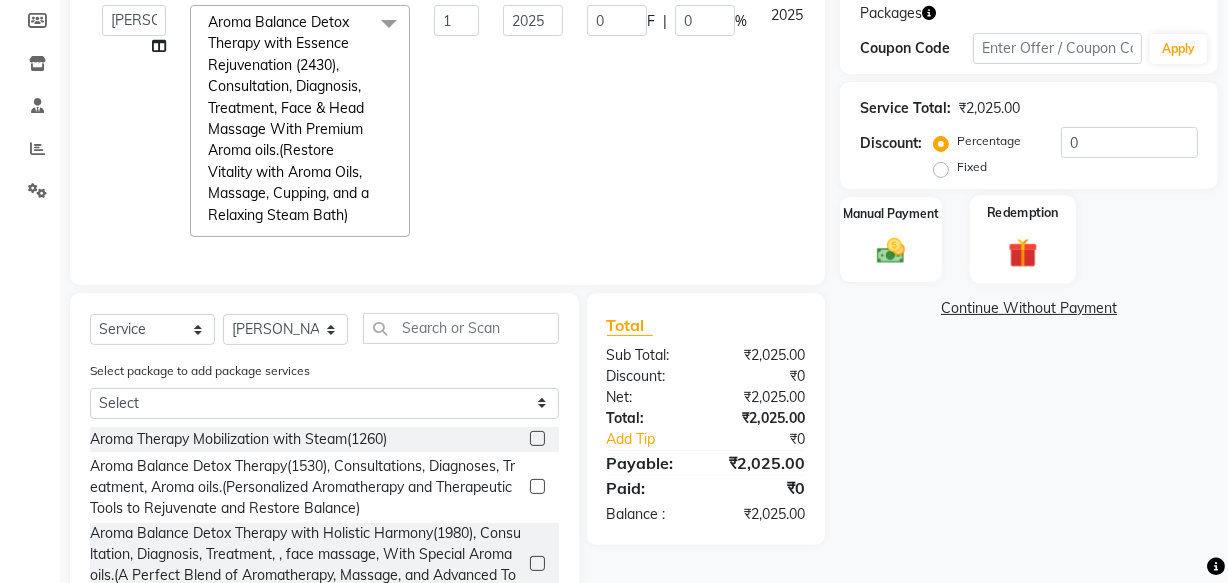 click on "Redemption" 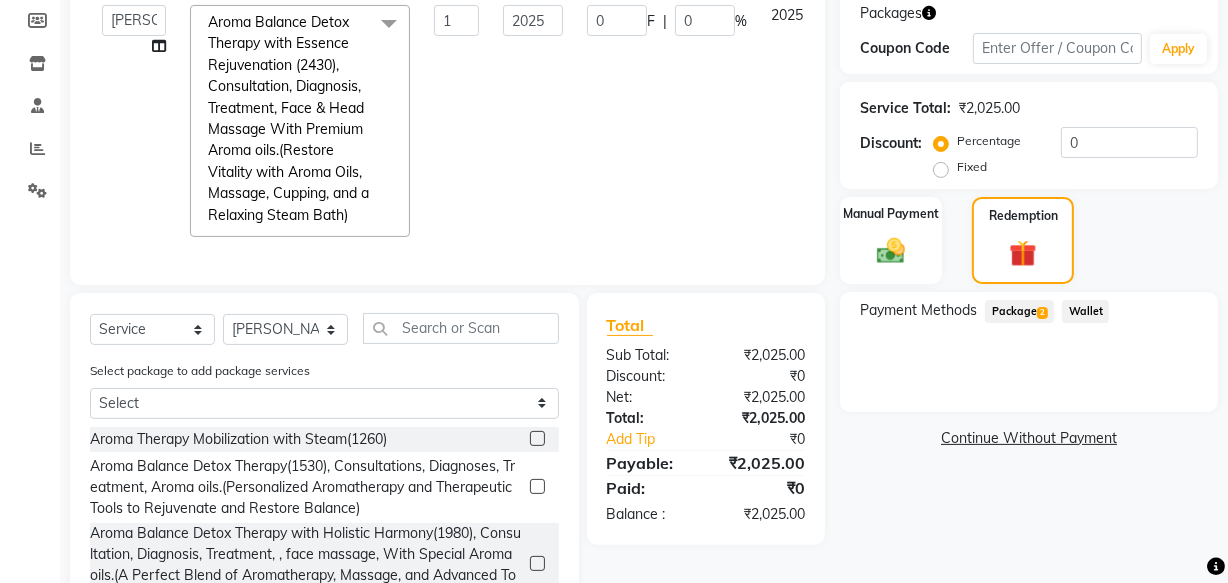 click on "Package  2" 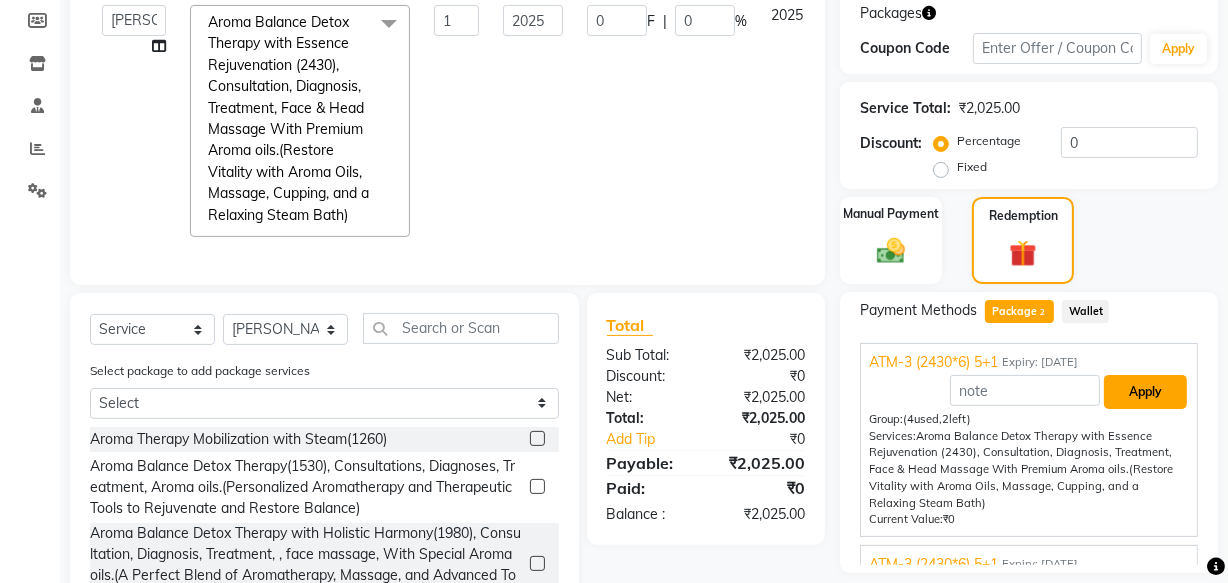 click on "Apply" at bounding box center [1145, 392] 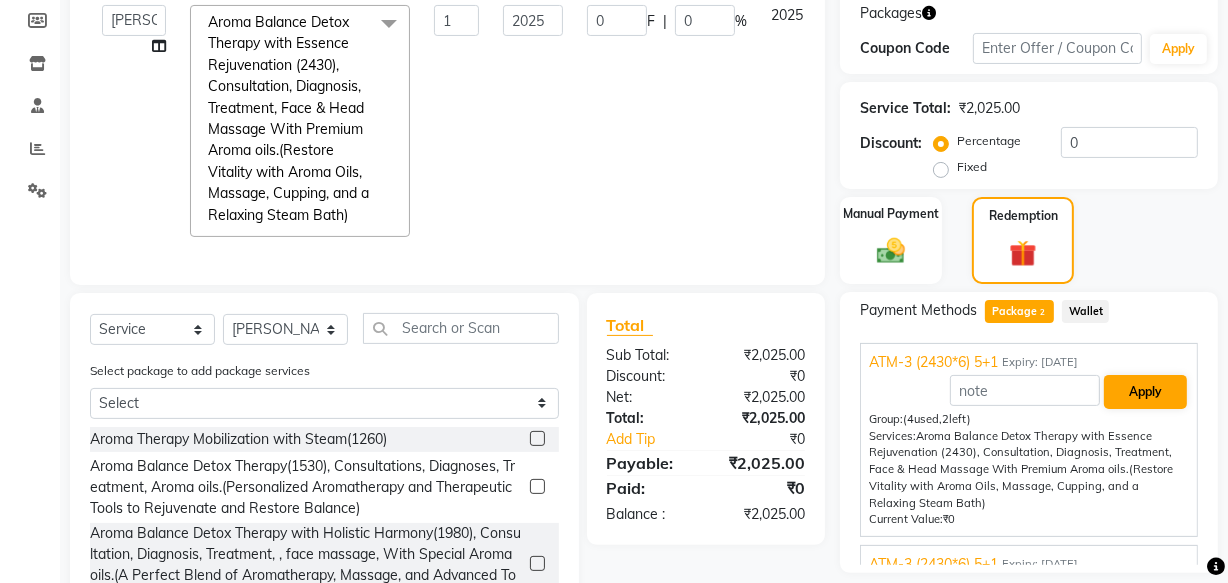 type on "337.57" 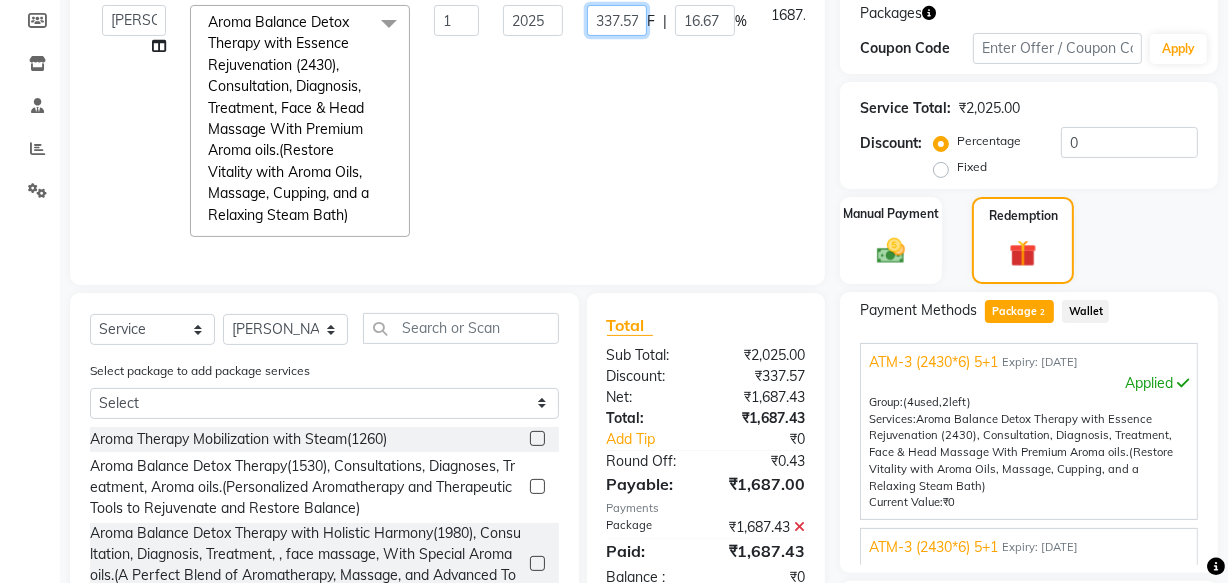 click on "337.57" 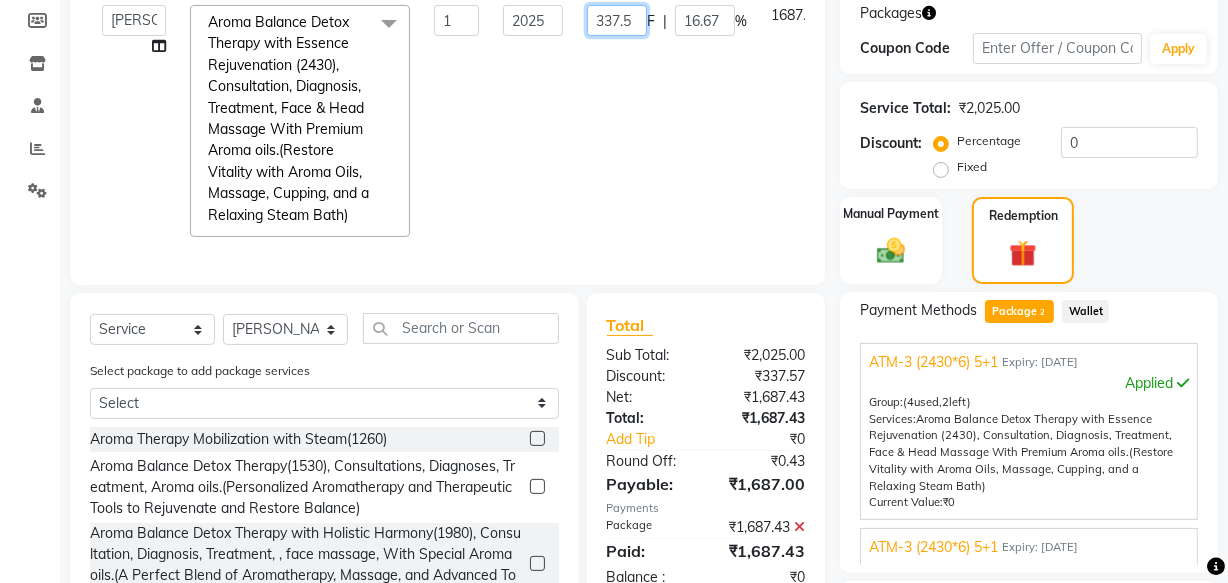 scroll, scrollTop: 0, scrollLeft: 0, axis: both 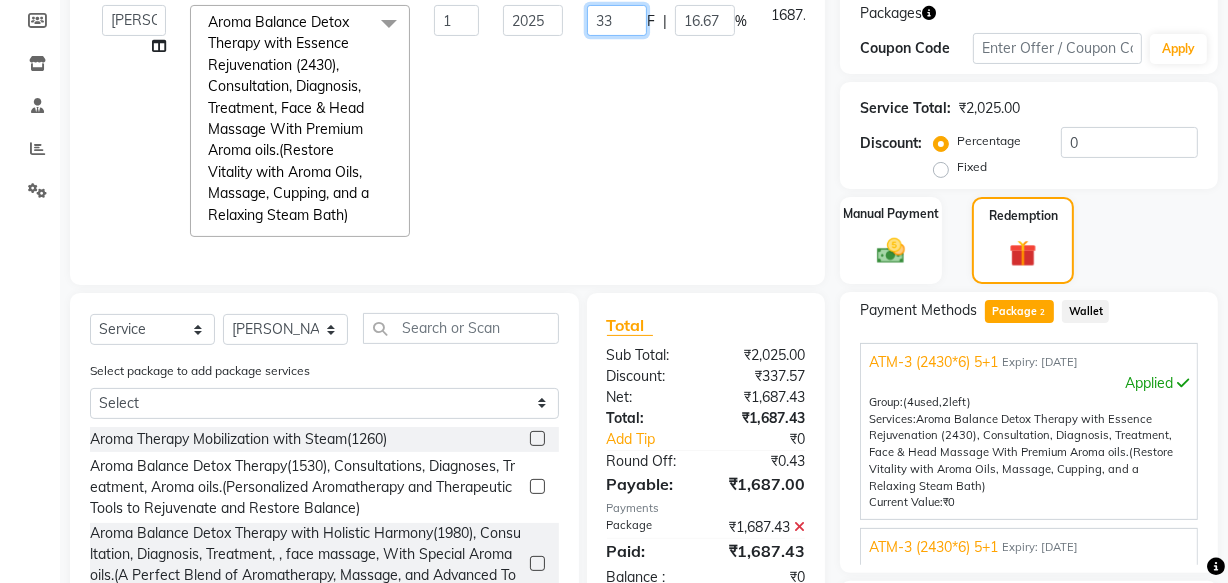 type on "3" 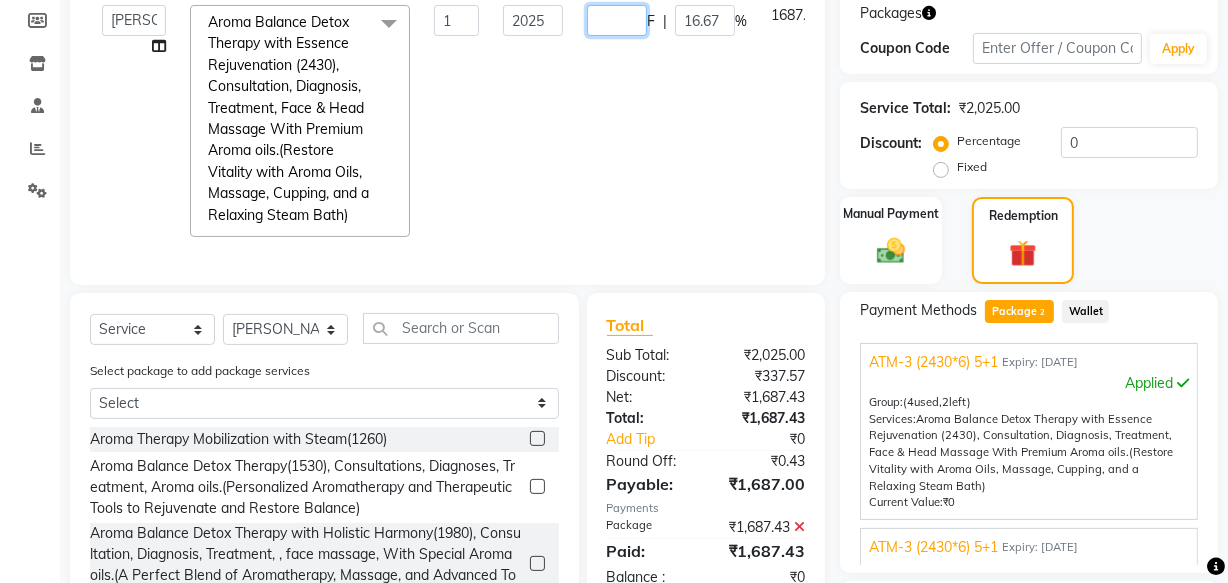 type on "0" 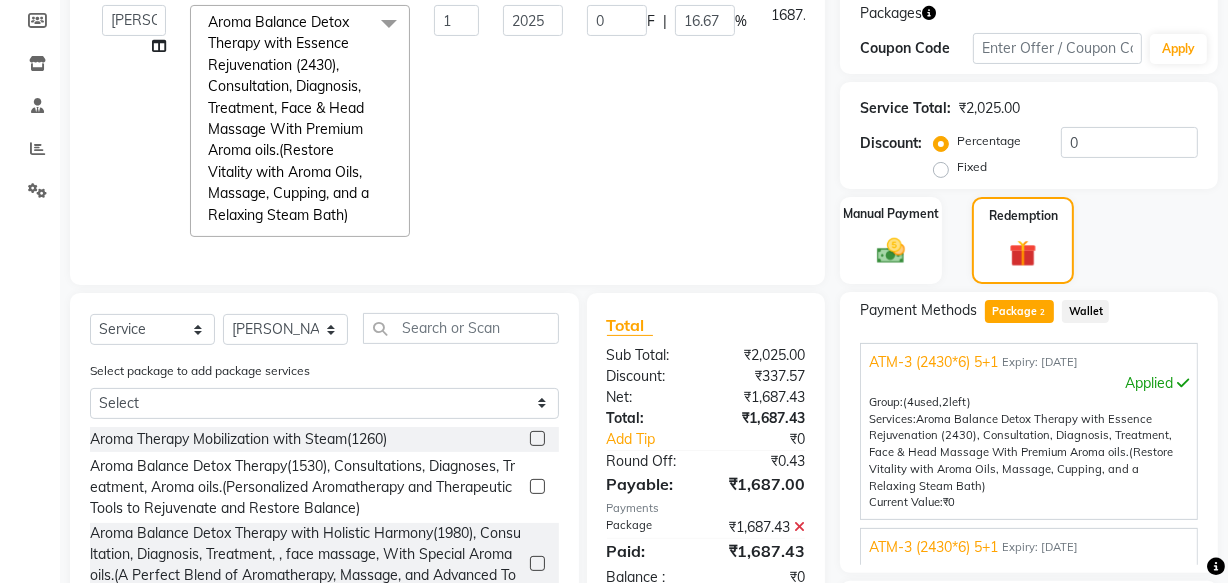 click on "[PERSON_NAME]   [PERSON_NAME] [PERSON_NAME] M   [PERSON_NAME] [PERSON_NAME]   [PERSON_NAME]   [PERSON_NAME]  Aroma Balance Detox Therapy with Essence Rejuvenation  (2430), Consultation, Diagnosis, Treatment,  Face & Head Massage With Premium Aroma oils.(Restore Vitality with Aroma Oils, Massage, Cupping, and a Relaxing Steam Bath)  x Aroma Therapy Mobilization with Steam(1260) Aroma Balance Detox Therapy(1530), Consultations, Diagnoses, Treatment, Aroma oils.(Personalized Aromatherapy and Therapeutic Tools to Rejuvenate and Restore Balance) Aroma Balance Detox Therapy with Holistic Harmony(1980), Consultation, Diagnosis, Treatment, , face massage, With Special  Aroma oils.(A Perfect Blend of Aromatherapy, Massage, and Advanced Tools for Healing and Detoxification) [MEDICAL_DATA], Consultation, Diagnosis,  Aroma oils [MEDICAL_DATA], Consultation, Diagnosis, Treatment Steam Therapy With Aroma oils, Consultation, Diagnosis Sauna bed, Consultation, Diagnosis. consultaion 1 0" 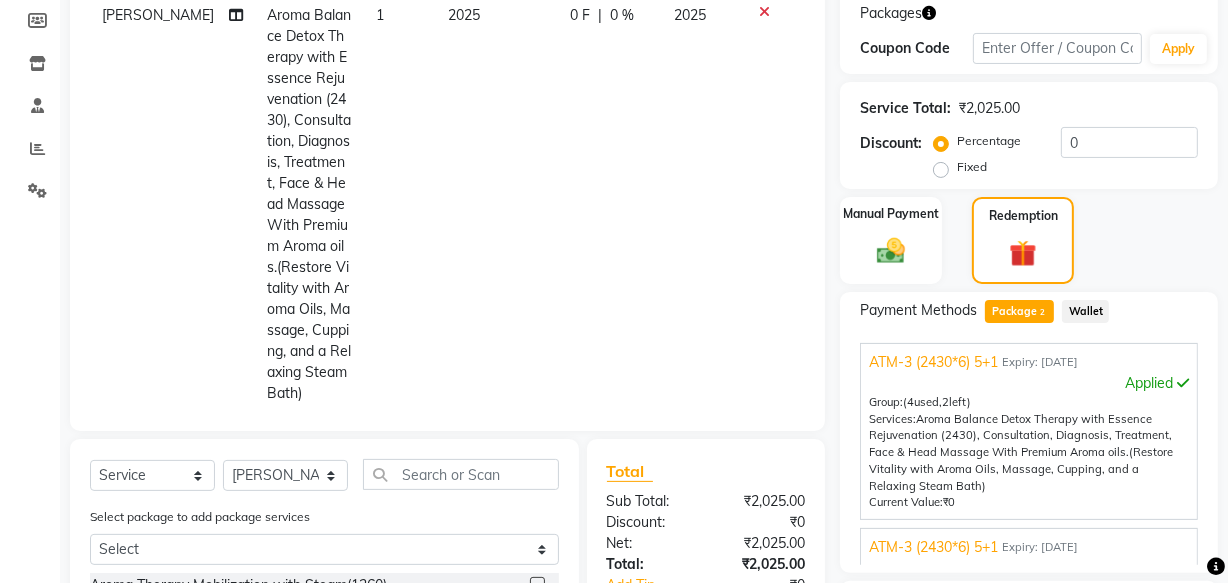 scroll, scrollTop: 586, scrollLeft: 0, axis: vertical 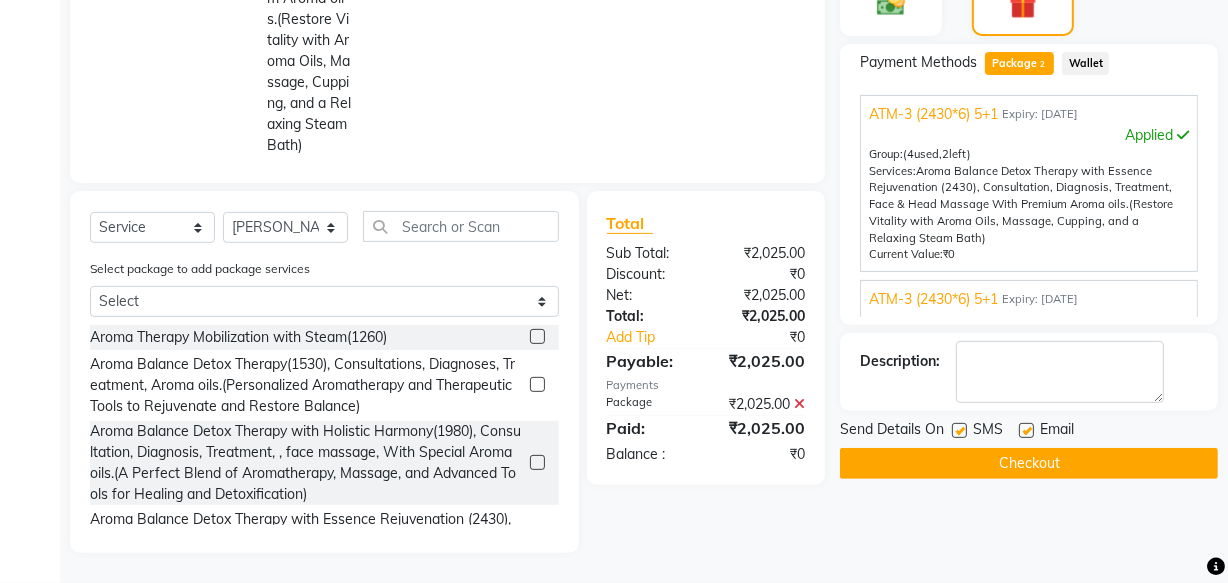 click 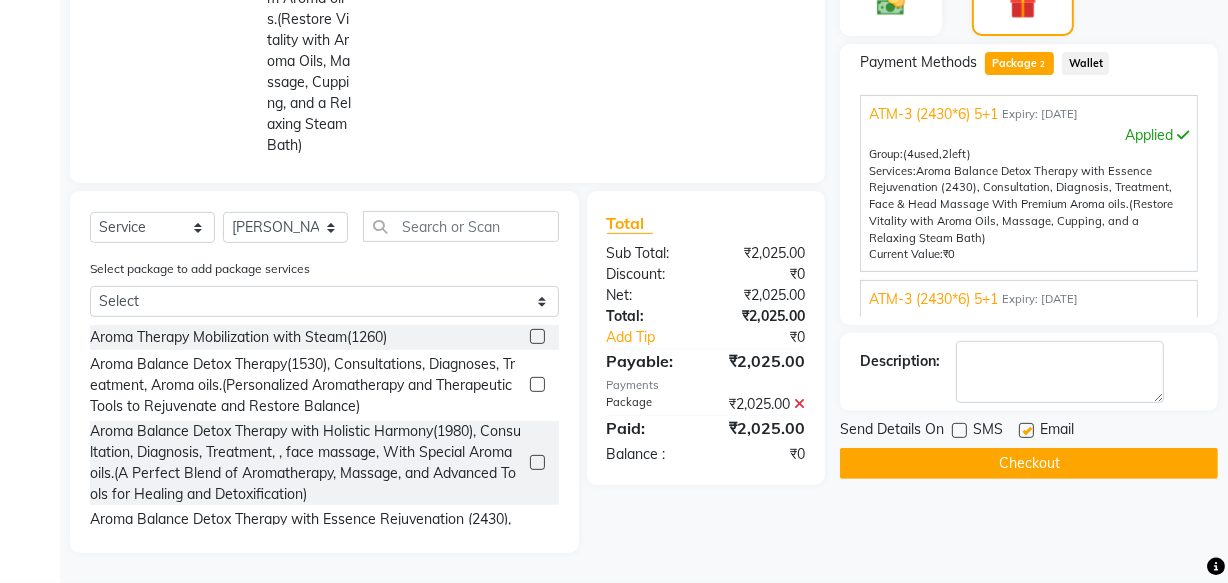 click 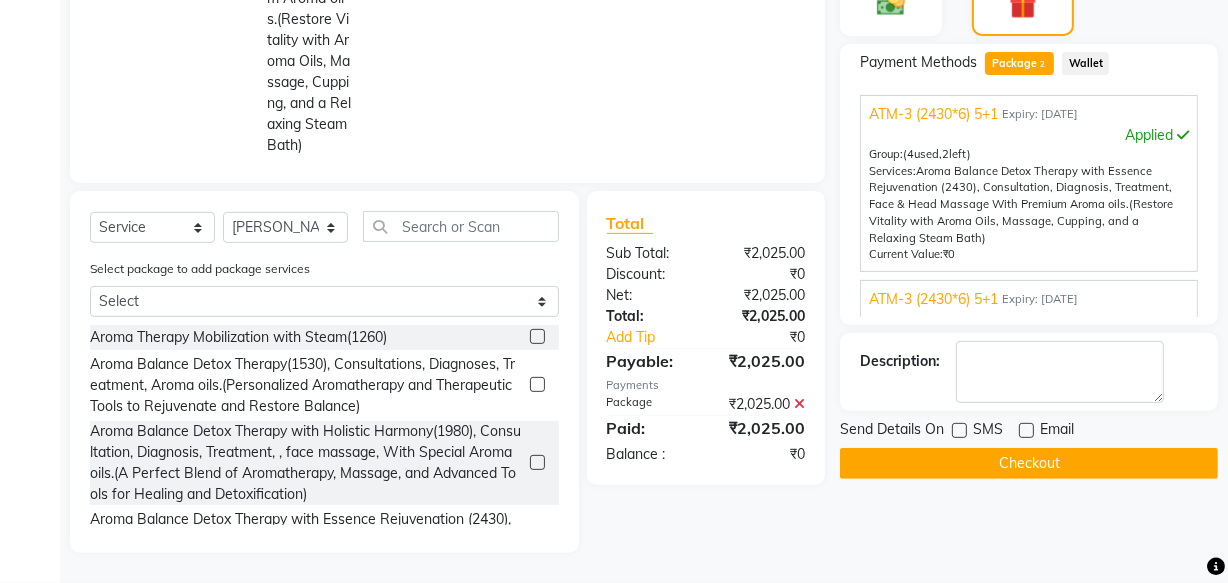 click on "Checkout" 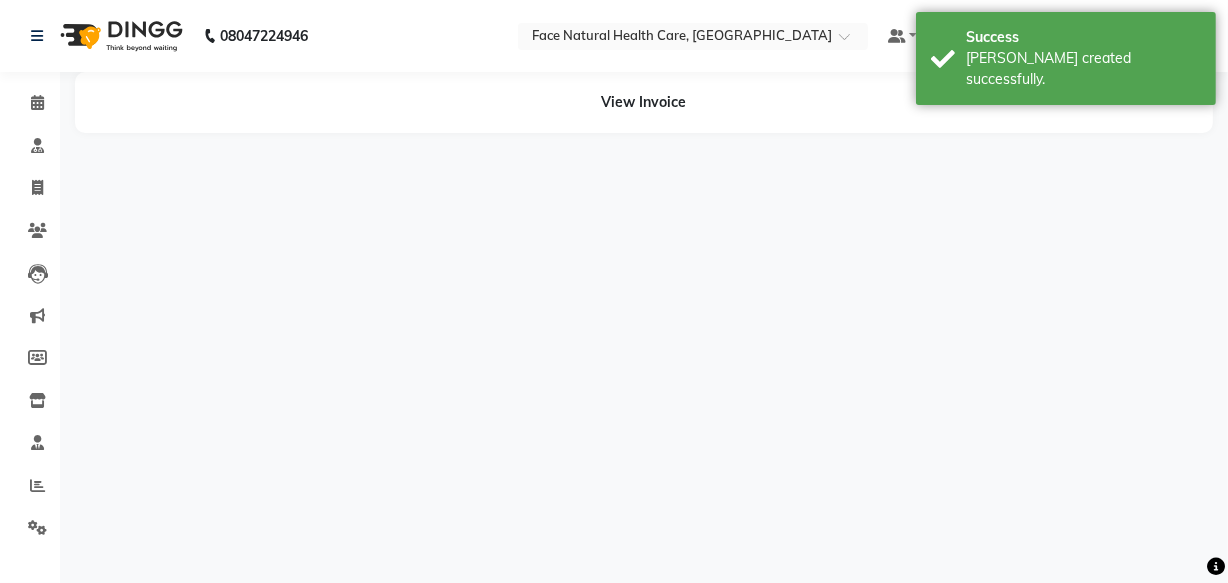 scroll, scrollTop: 0, scrollLeft: 0, axis: both 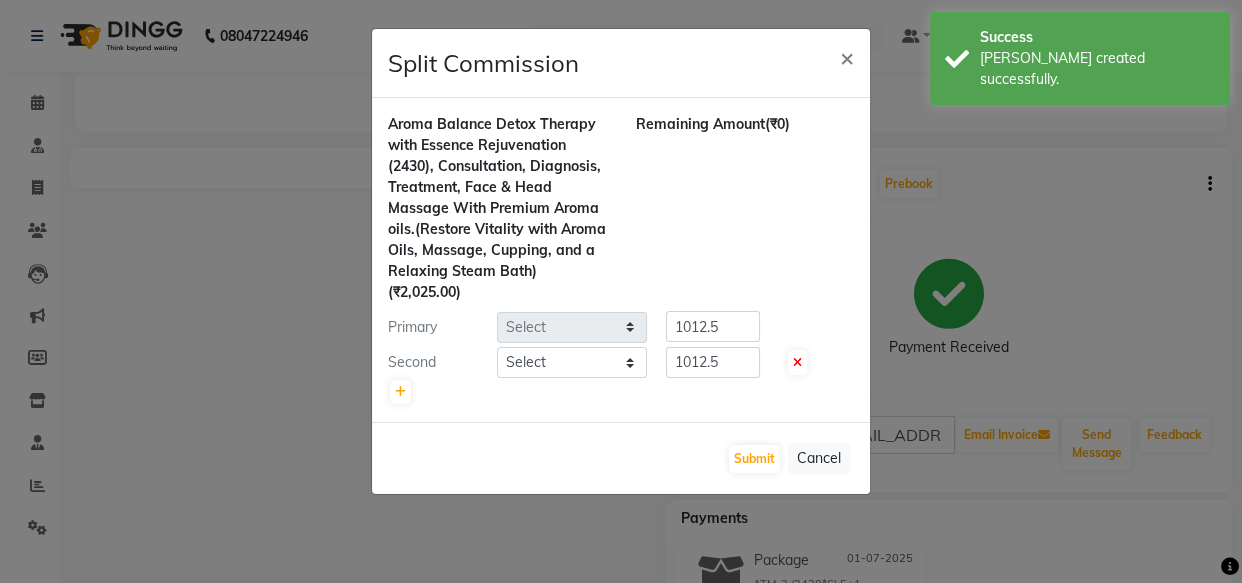 select on "47694" 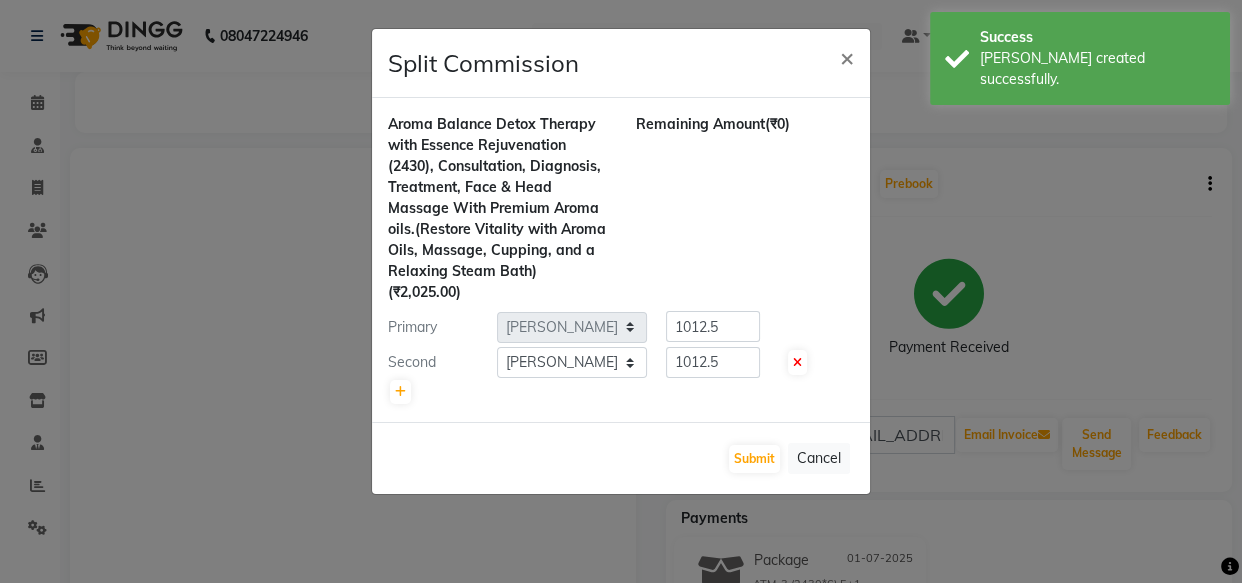 click on "Split Commission × Aroma Balance Detox Therapy with Essence Rejuvenation  (2430), Consultation, Diagnosis, Treatment,  Face & Head Massage With Premium Aroma oils.(Restore Vitality with Aroma Oils, Massage, Cupping, and a Relaxing Steam Bath)  (₹2,025.00) Remaining Amount  (₹0) Primary Select  [PERSON_NAME]   [PERSON_NAME] [PERSON_NAME] M   [PERSON_NAME] [PERSON_NAME]   [PERSON_NAME]   [PERSON_NAME]  1012.5 Second Select  [PERSON_NAME]   [PERSON_NAME] [PERSON_NAME] M   [PERSON_NAME] [PERSON_NAME]   [PERSON_NAME]   [PERSON_NAME]  1012.5  Submit   Cancel" 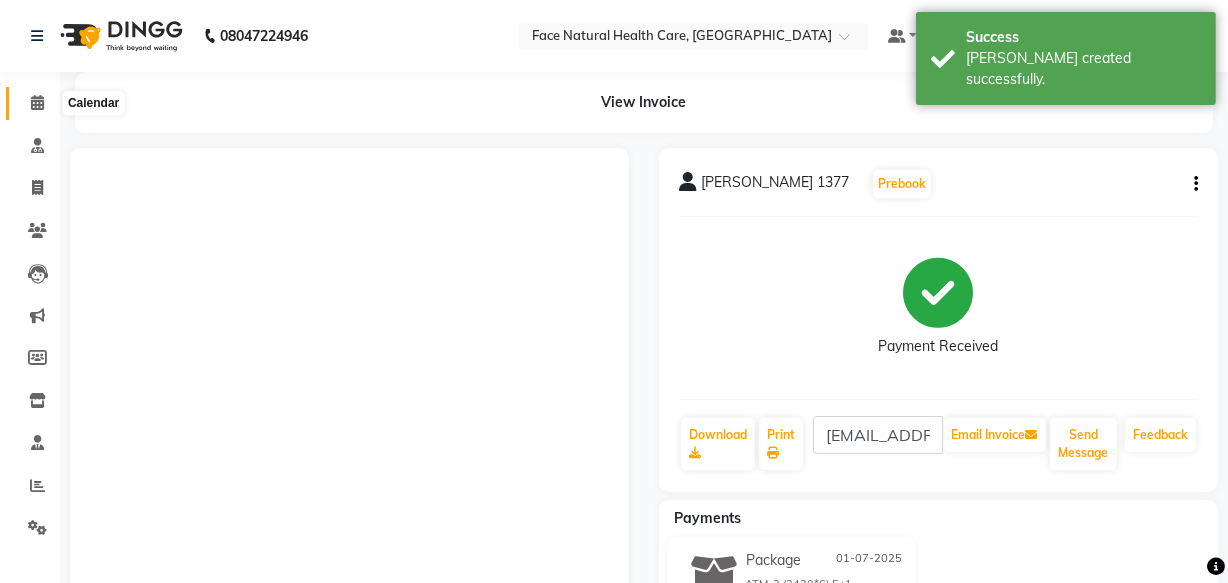 click 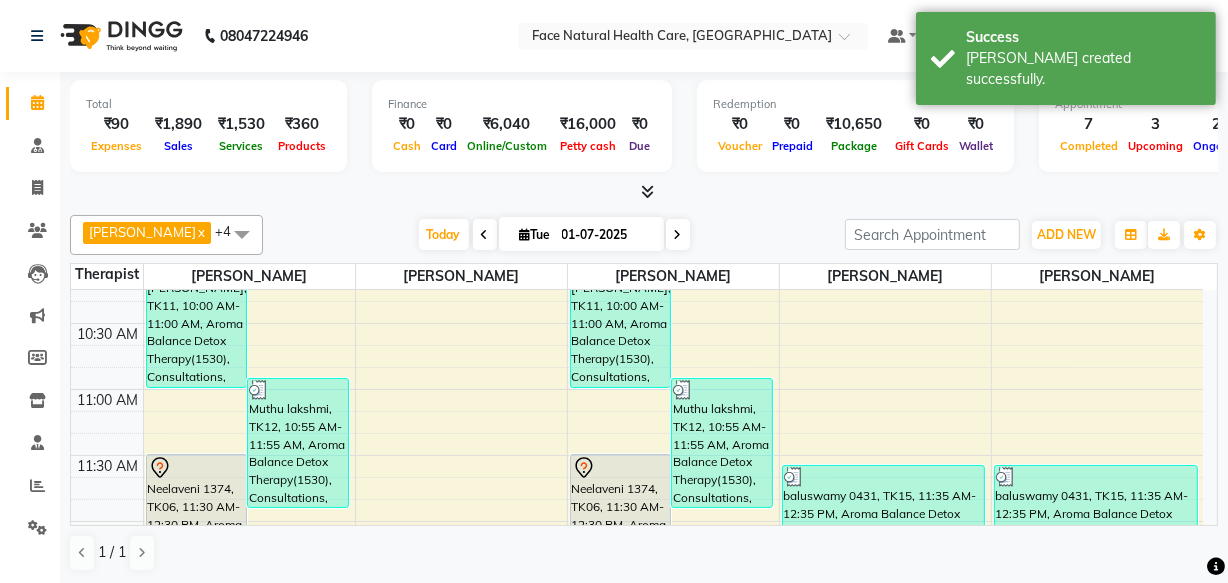 scroll, scrollTop: 282, scrollLeft: 0, axis: vertical 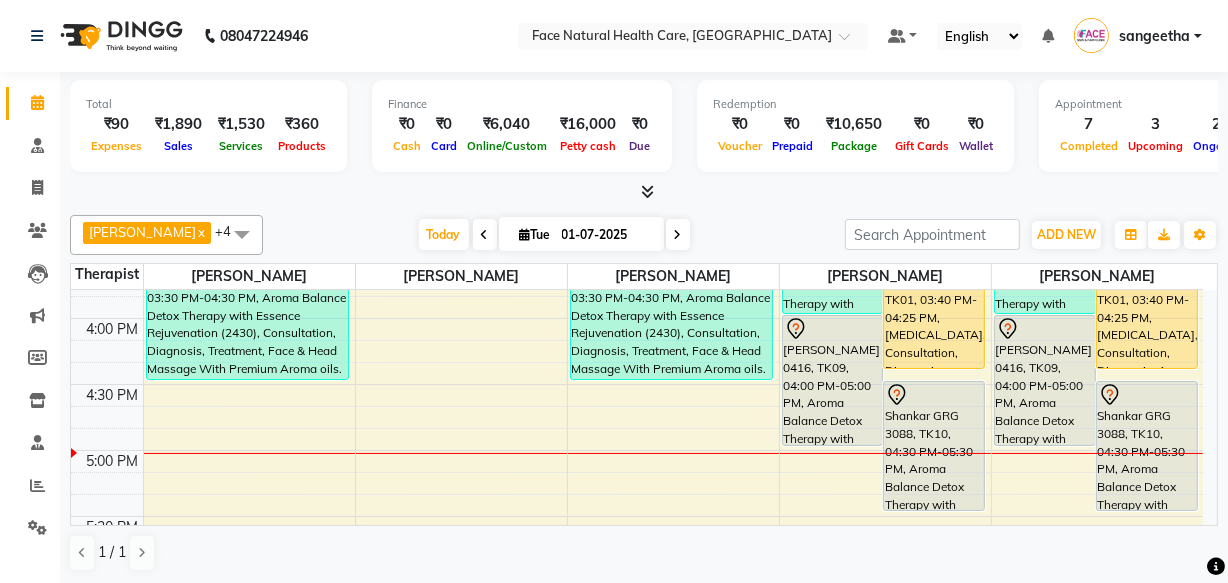 click at bounding box center (678, 235) 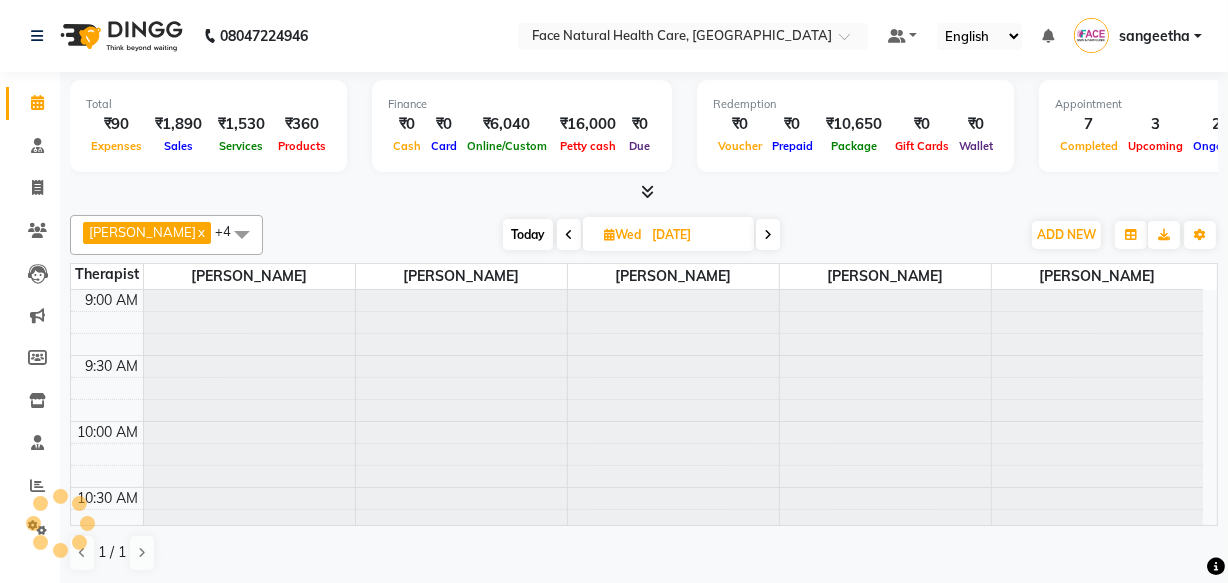 scroll, scrollTop: 1052, scrollLeft: 0, axis: vertical 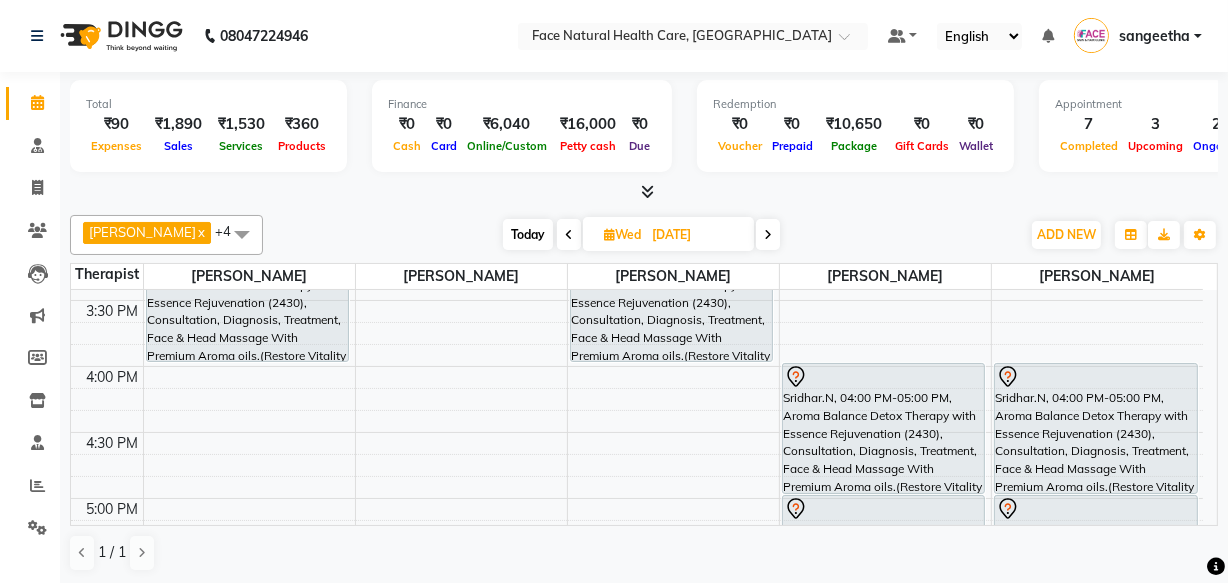 click at bounding box center [768, 235] 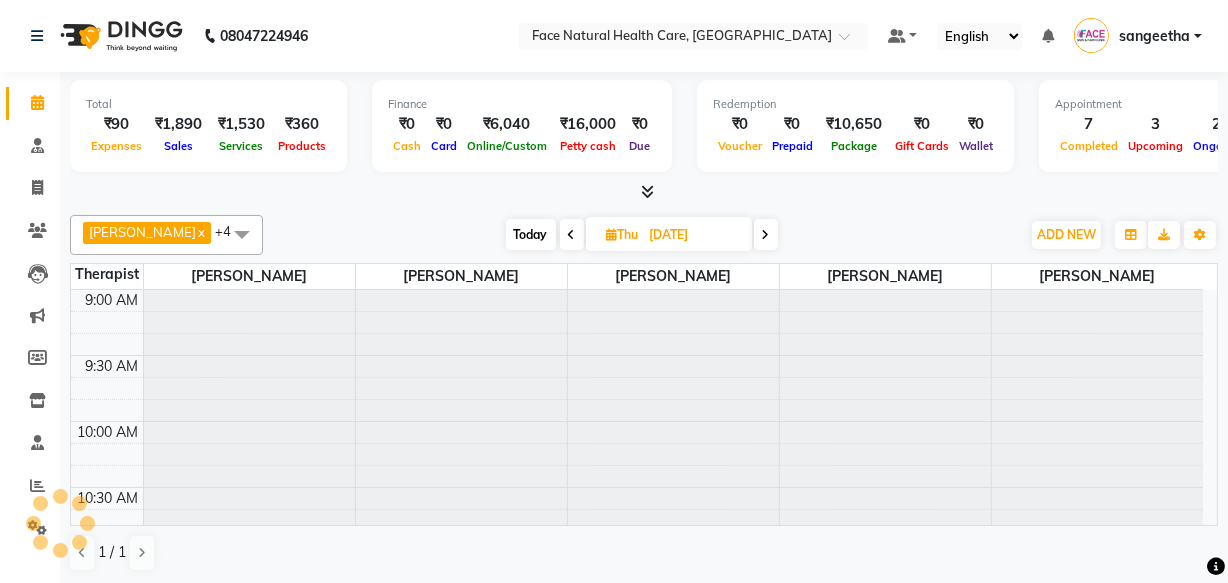 scroll, scrollTop: 1052, scrollLeft: 0, axis: vertical 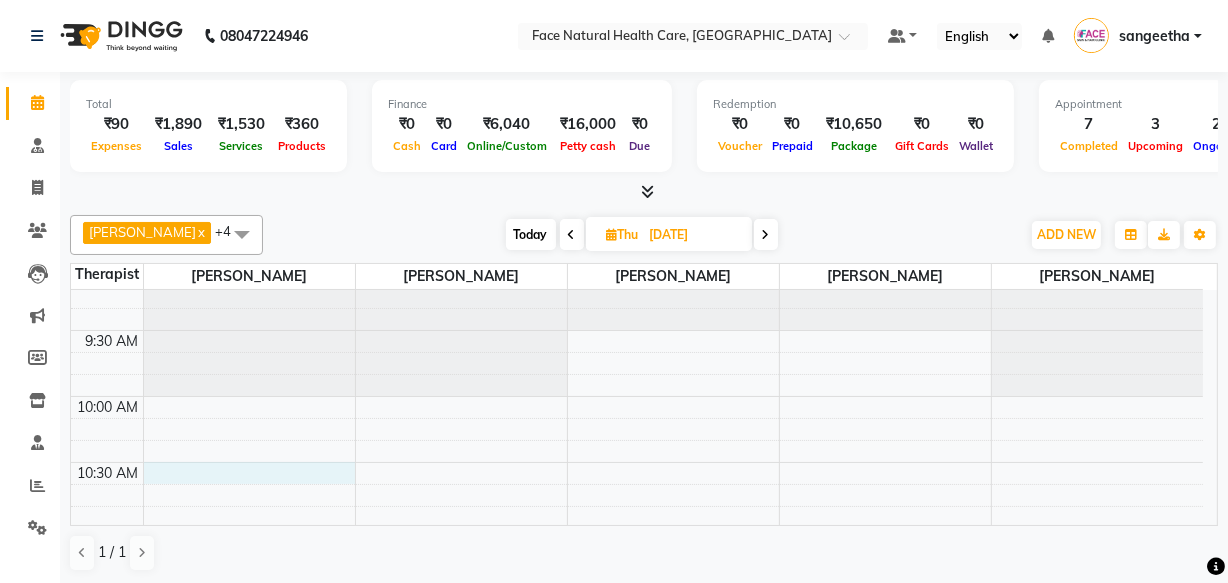 click on "9:00 AM 9:30 AM 10:00 AM 10:30 AM 11:00 AM 11:30 AM 12:00 PM 12:30 PM 1:00 PM 1:30 PM 2:00 PM 2:30 PM 3:00 PM 3:30 PM 4:00 PM 4:30 PM 5:00 PM 5:30 PM 6:00 PM 6:30 PM             [GEOGRAPHIC_DATA] 0628, 03:00 PM-04:00 PM, Aroma Balance Detox Therapy with Holistic Harmony(1980), Consultation, Diagnosis, Treatment, , face massage, With Special  Aroma oils.(A Perfect Blend of Aromatherapy, Massage, and Advanced Tools for Healing and Detoxification)             [PERSON_NAME] 1377, 04:00 PM-05:00 PM, Aroma Balance Detox Therapy with Essence Rejuvenation  (2430), Consultation, Diagnosis, Treatment,  Face & Head Massage With Premium Aroma oils.(Restore Vitality with Aroma Oils, Massage, Cupping, and a Relaxing Steam Bath)             Kanchana Gowri 0628, 03:00 PM-04:00 PM, Aroma Balance Detox Therapy with Holistic Harmony(1980), Consultation, Diagnosis, Treatment, , face massage, With Special  Aroma oils.(A Perfect Blend of Aromatherapy, Massage, and Advanced Tools for Healing and Detoxification)" at bounding box center [637, 924] 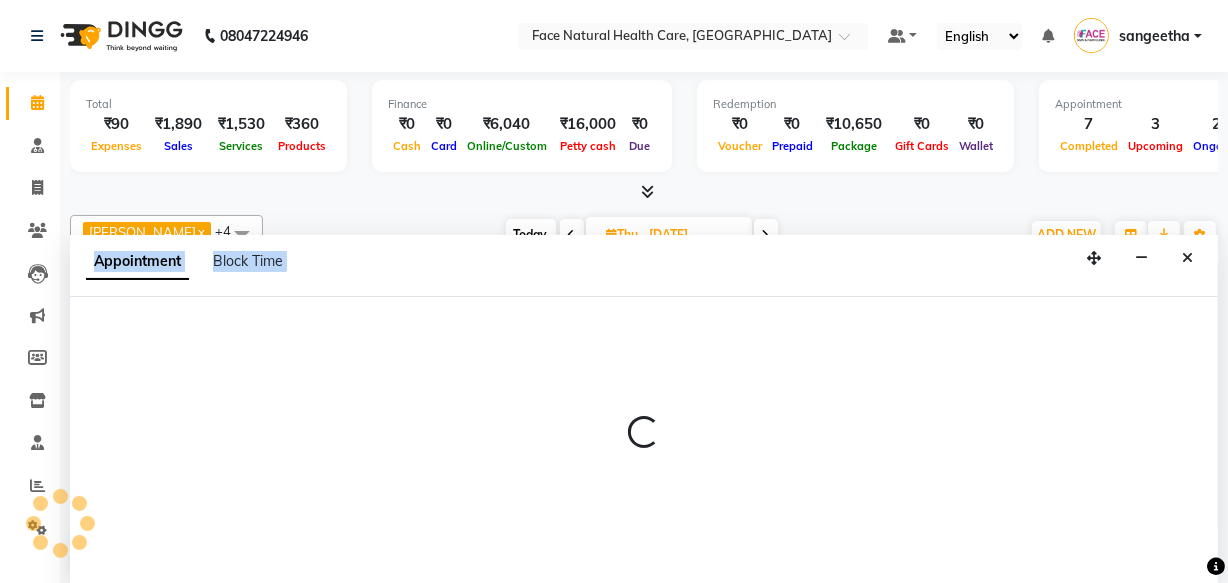 scroll, scrollTop: 0, scrollLeft: 0, axis: both 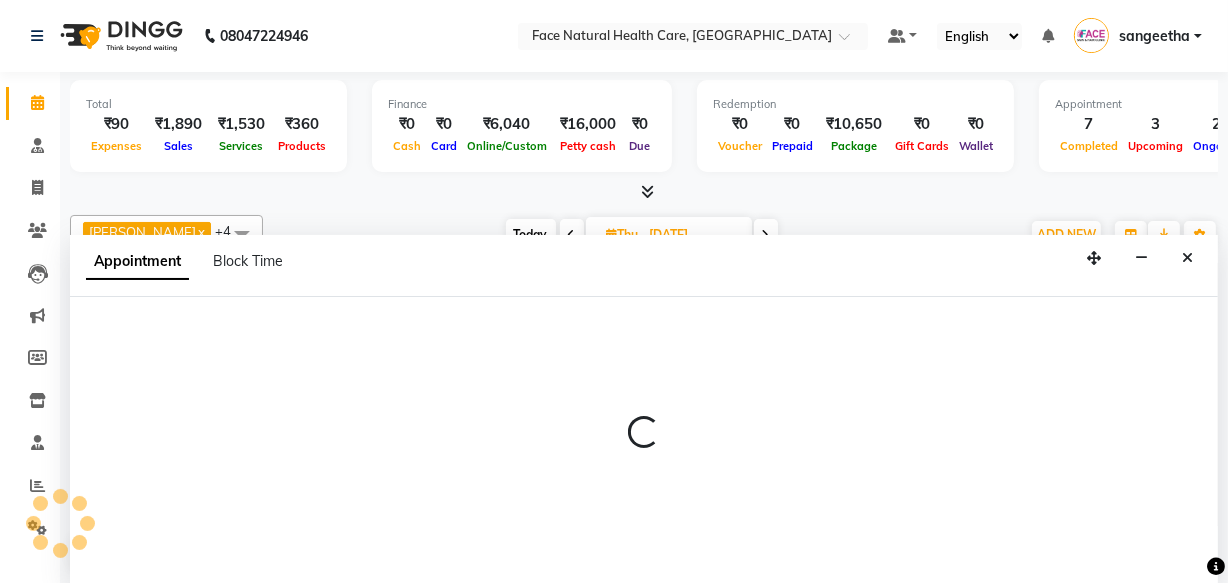 select on "47694" 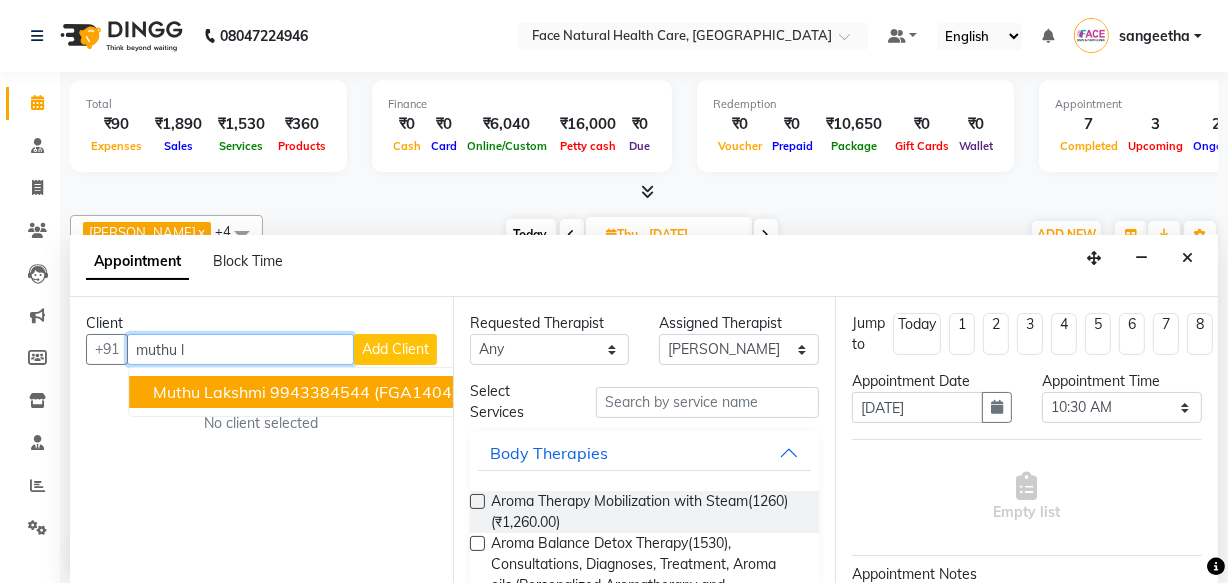 click on "Muthu lakshmi  9943384544 (FGA1404)" at bounding box center (307, 392) 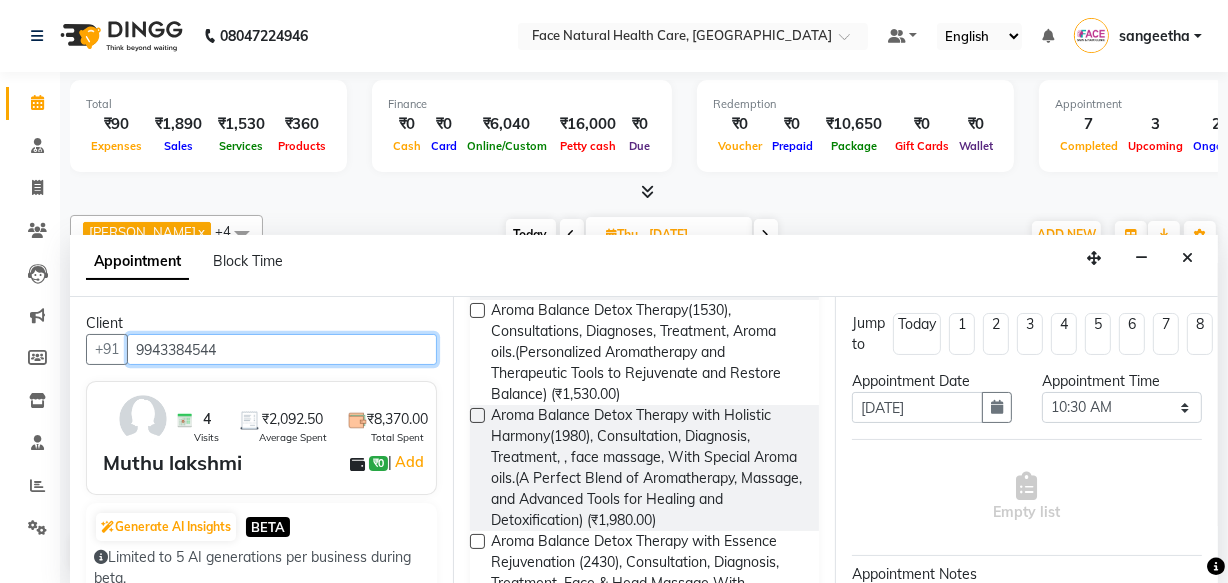 scroll, scrollTop: 300, scrollLeft: 0, axis: vertical 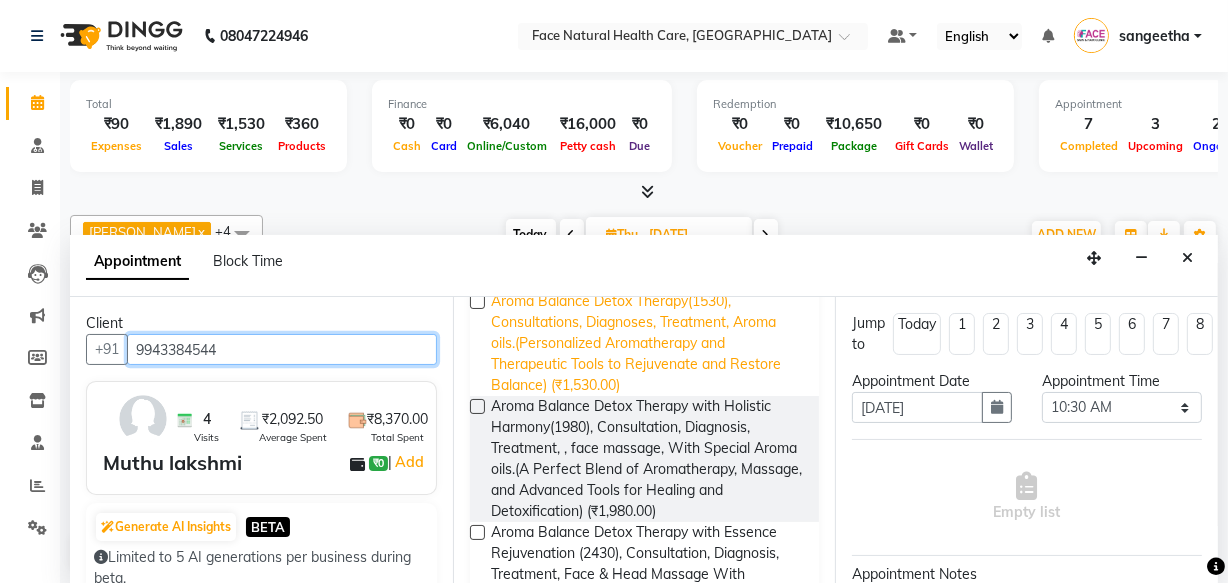 type on "9943384544" 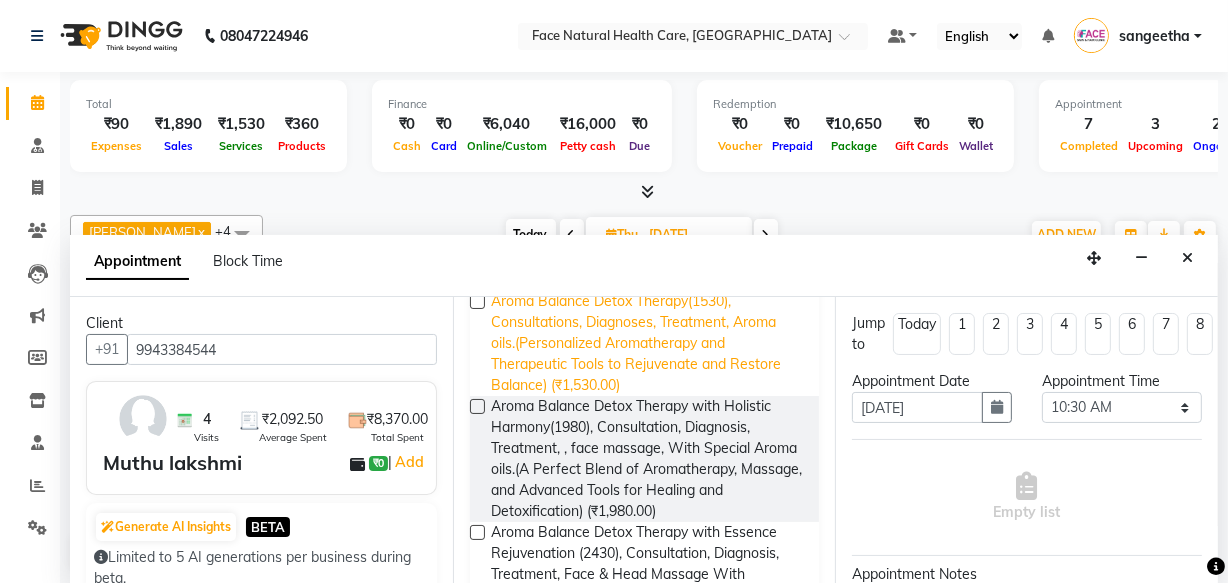 click on "Aroma Balance Detox Therapy(1530), Consultations, Diagnoses, Treatment, Aroma oils.(Personalized Aromatherapy and Therapeutic Tools to Rejuvenate and Restore Balance) (₹1,530.00)" at bounding box center (647, 343) 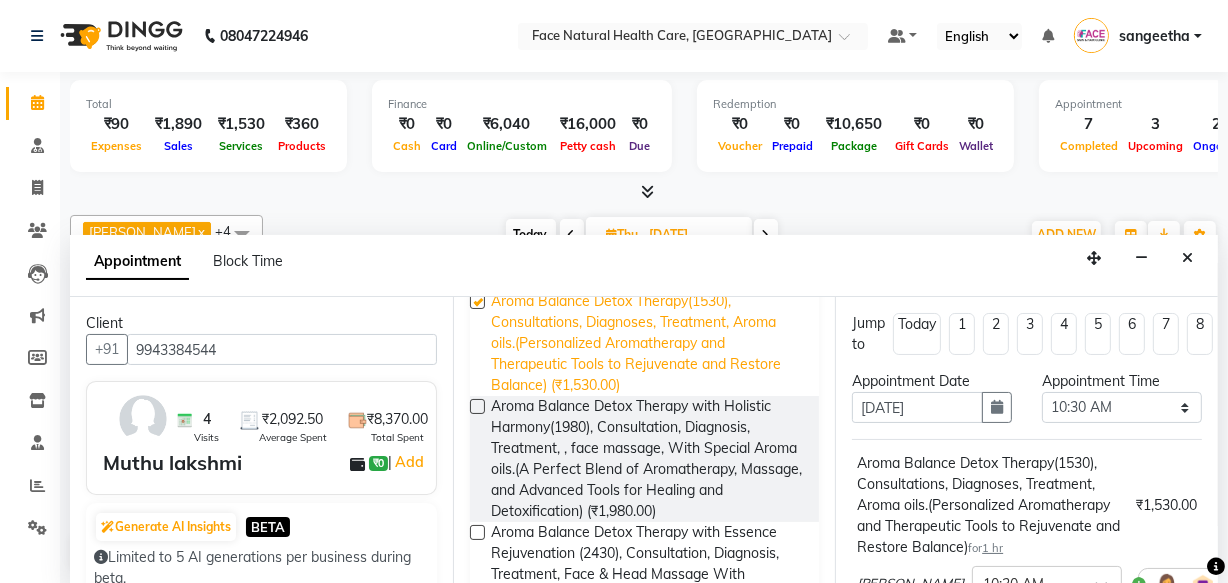 checkbox on "false" 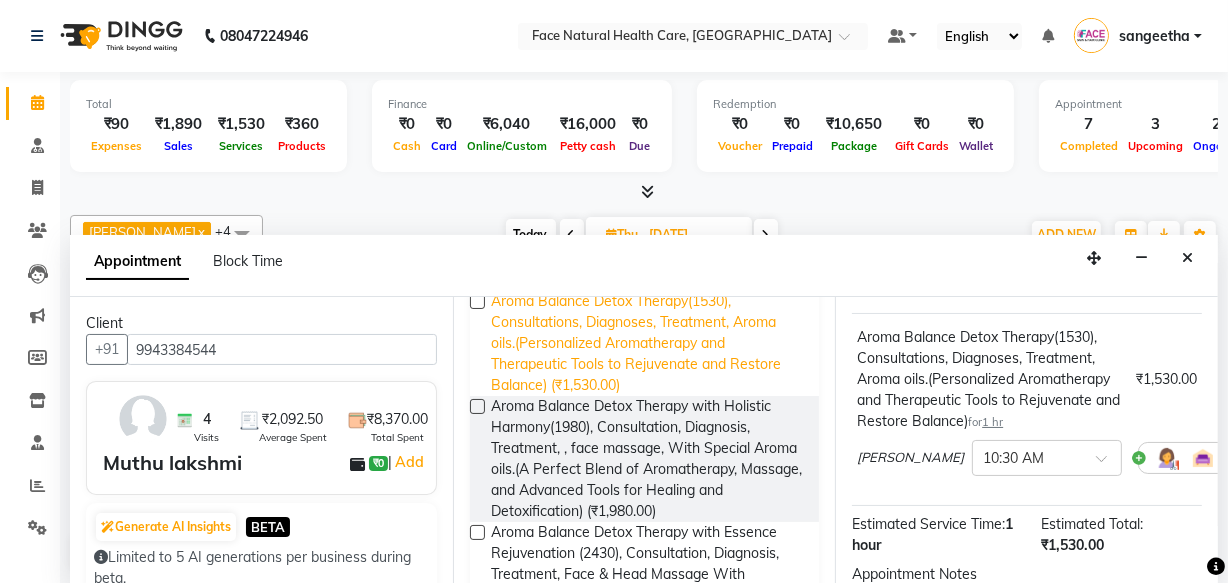 scroll, scrollTop: 136, scrollLeft: 0, axis: vertical 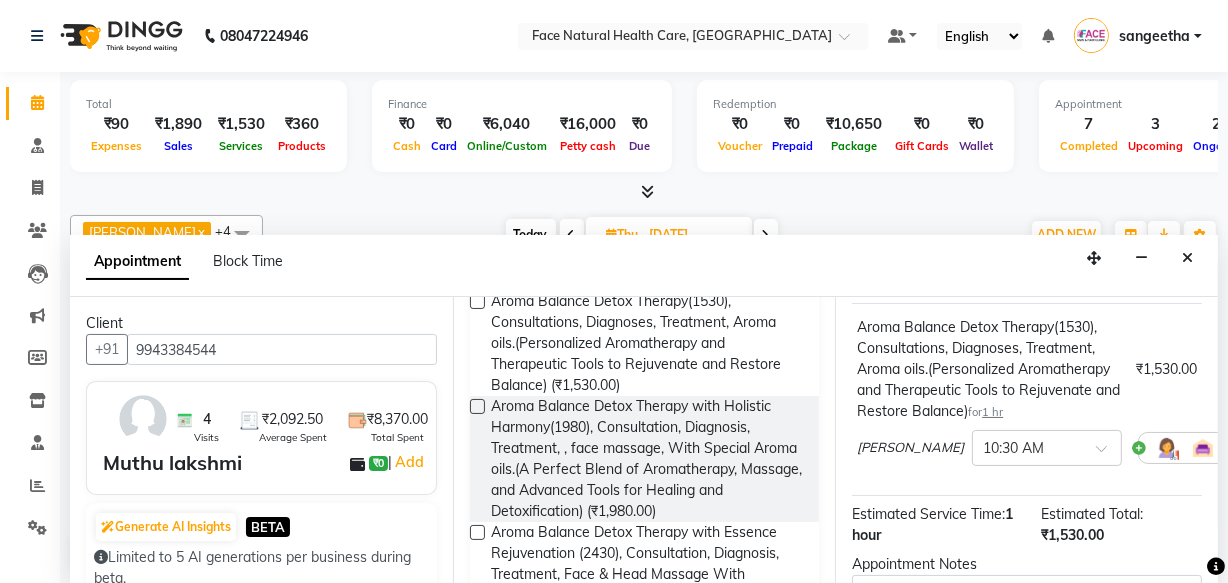 click at bounding box center (1167, 448) 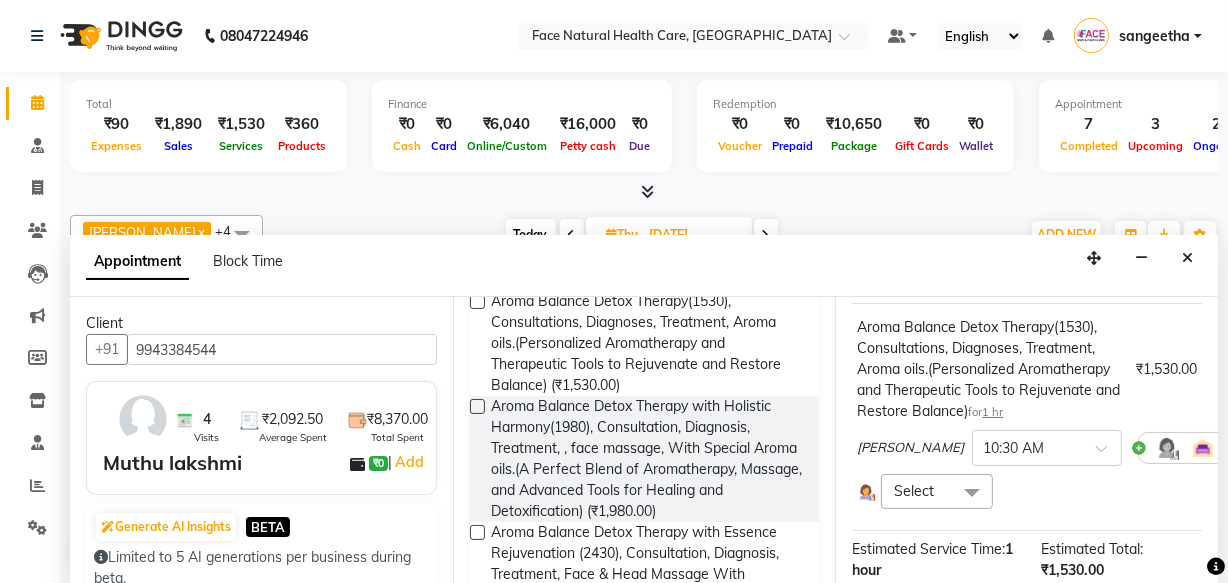 click at bounding box center (972, 493) 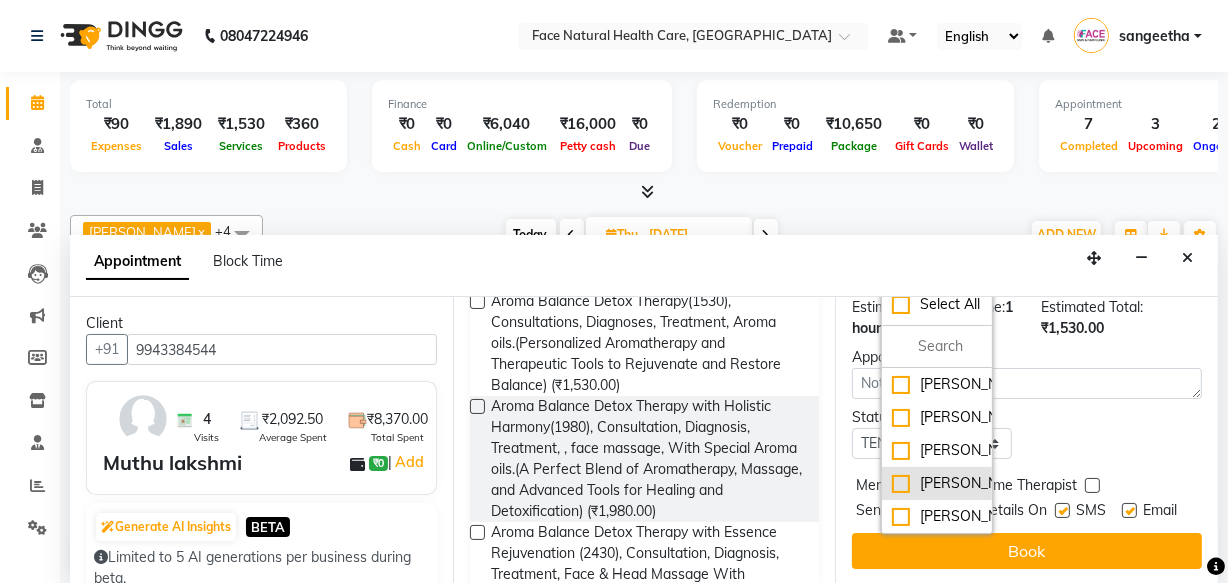 click on "[PERSON_NAME]" at bounding box center [937, 483] 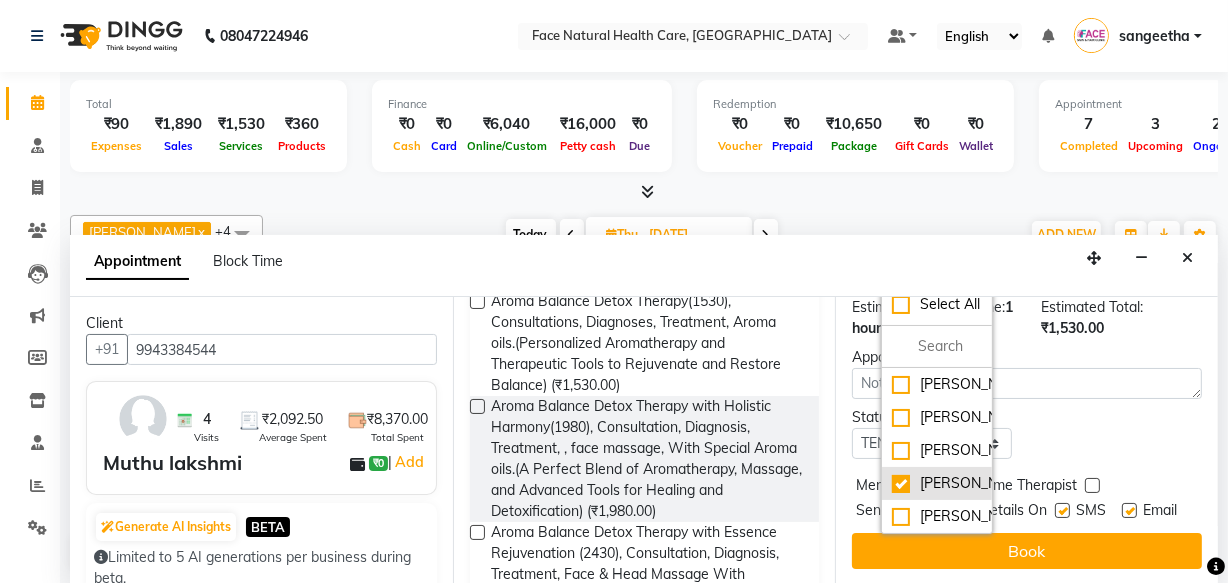 checkbox on "true" 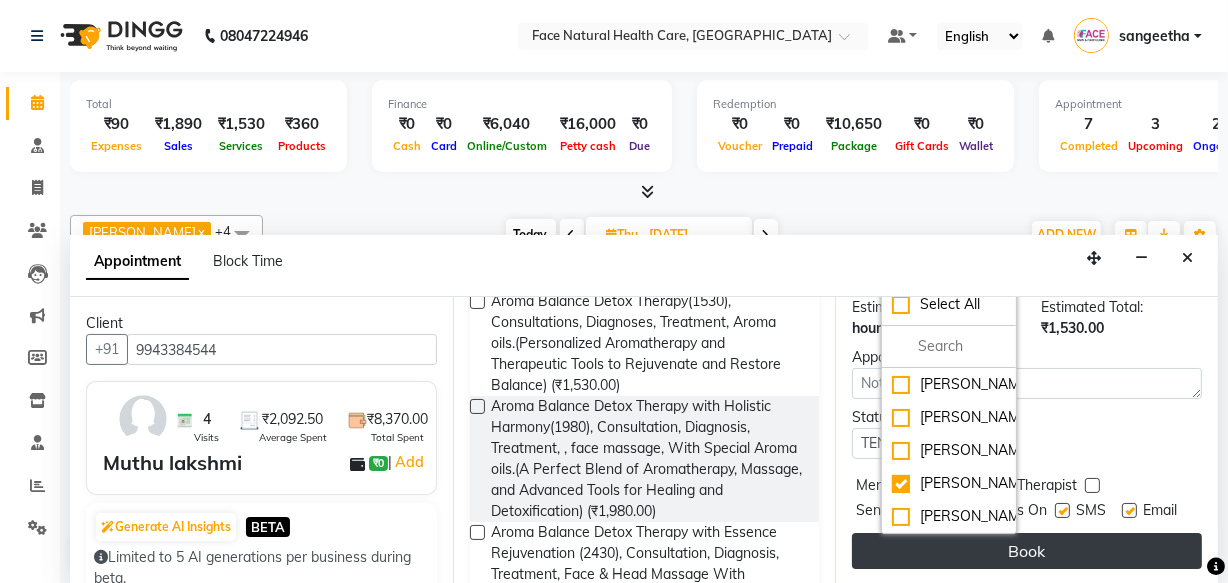 click on "Book" at bounding box center [1027, 551] 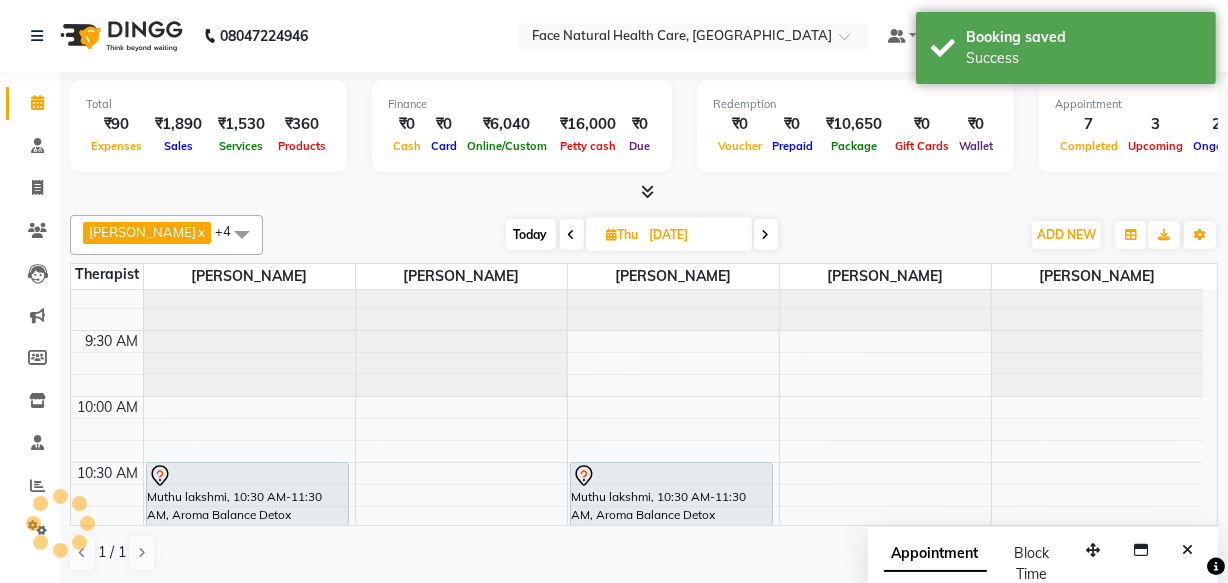 scroll, scrollTop: 0, scrollLeft: 0, axis: both 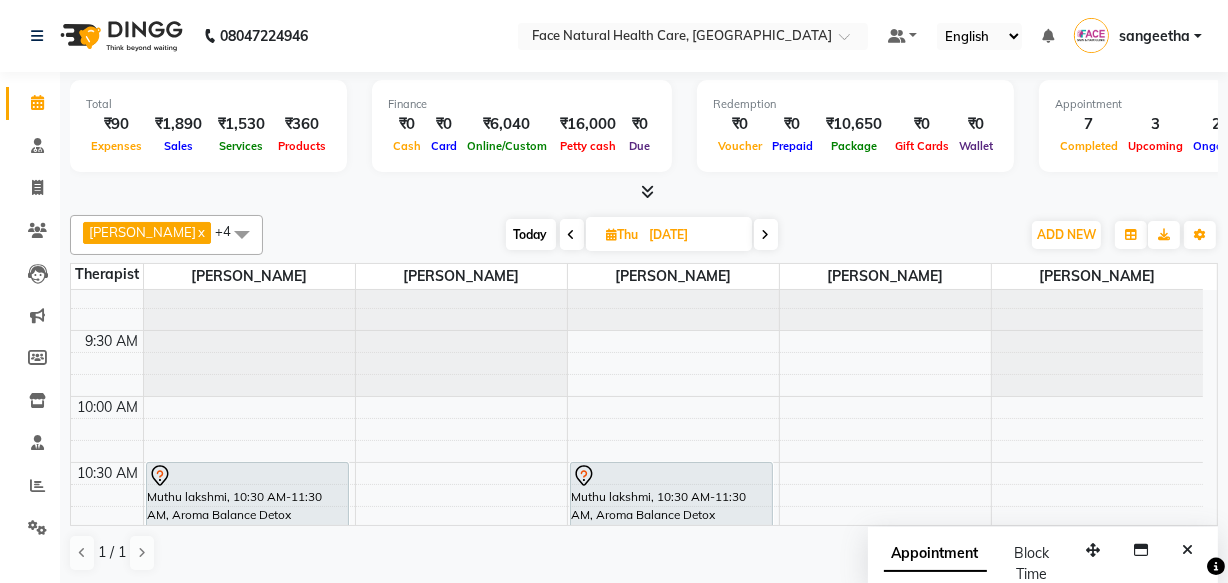 click on "Today" at bounding box center [531, 234] 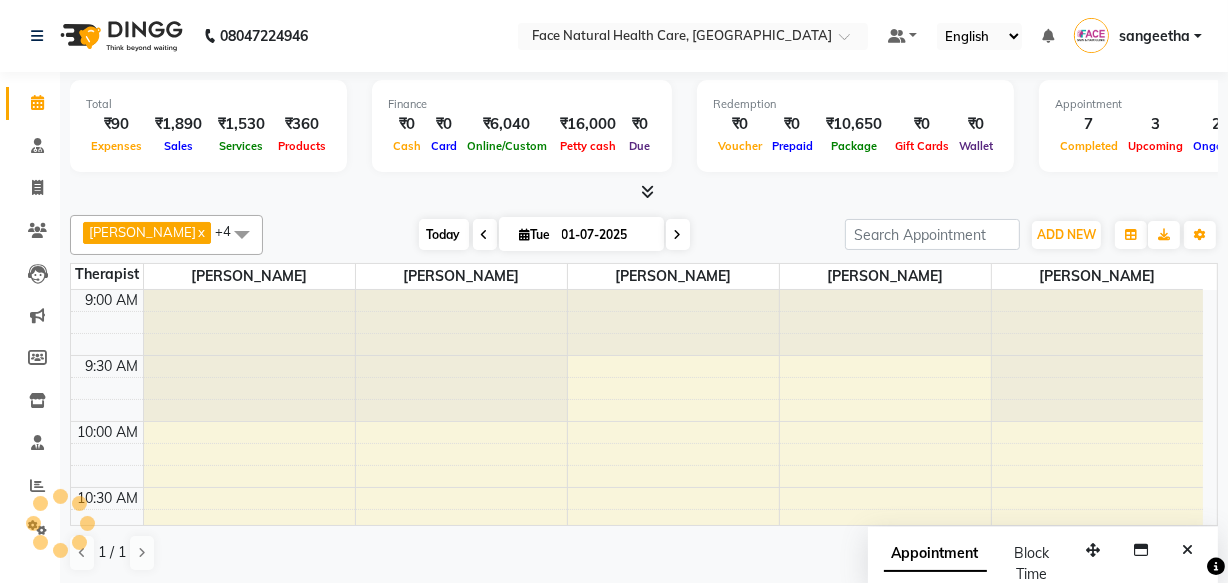 scroll, scrollTop: 1052, scrollLeft: 0, axis: vertical 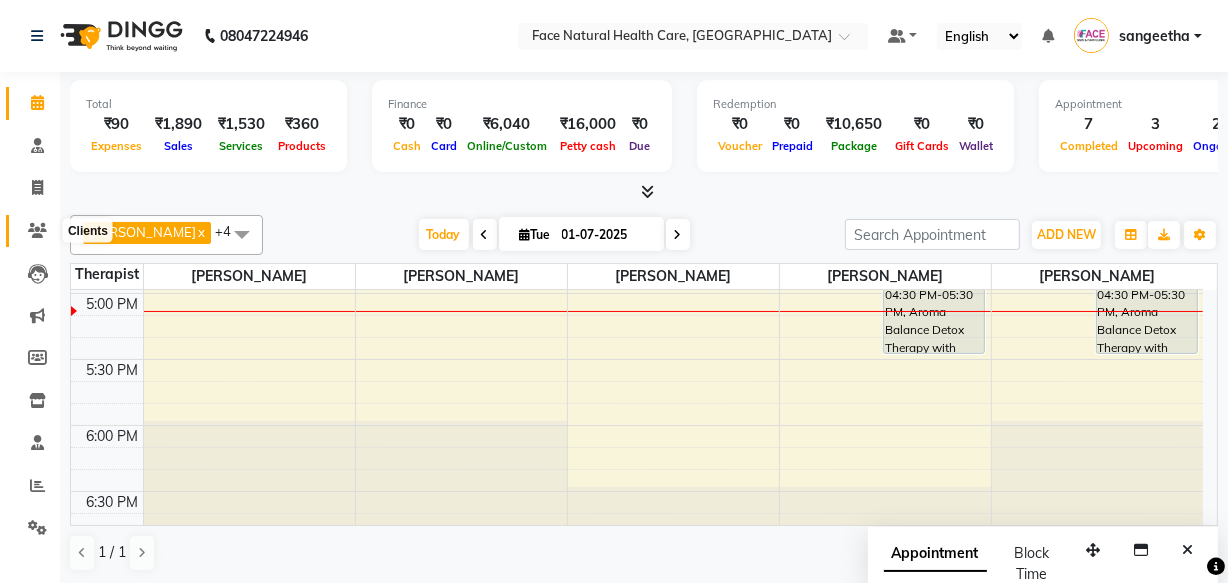 click 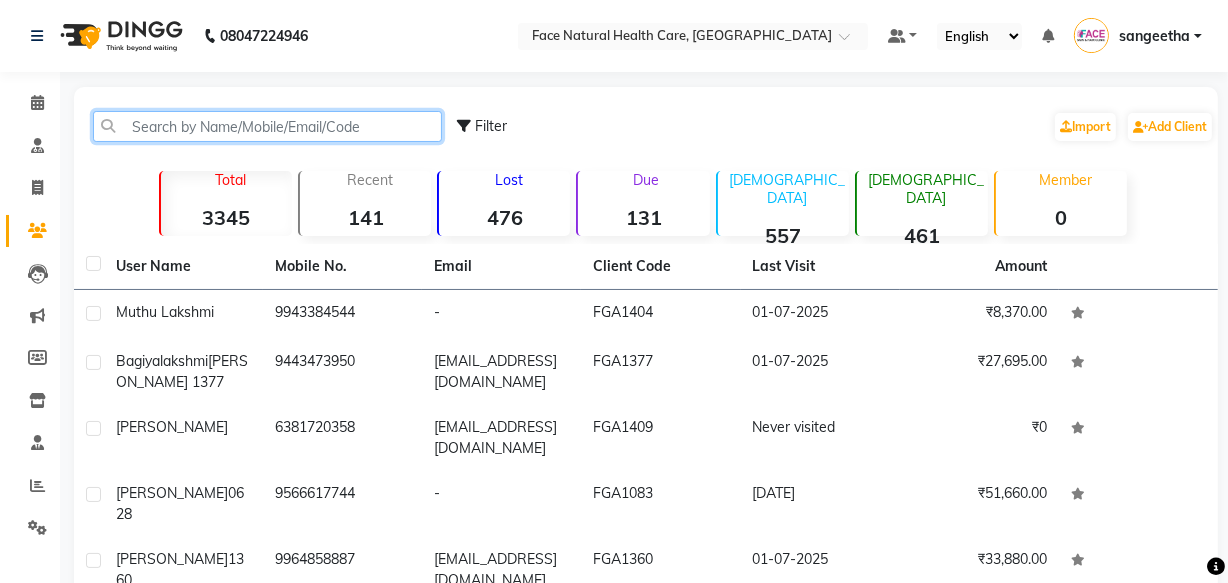 click 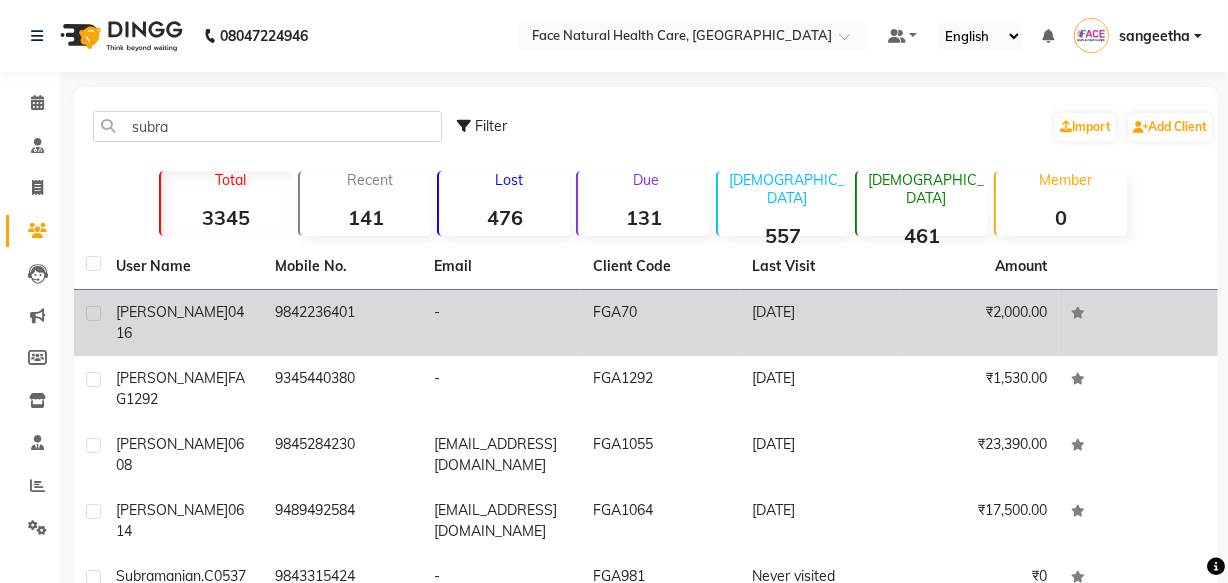 click on "[PERSON_NAME]  0416" 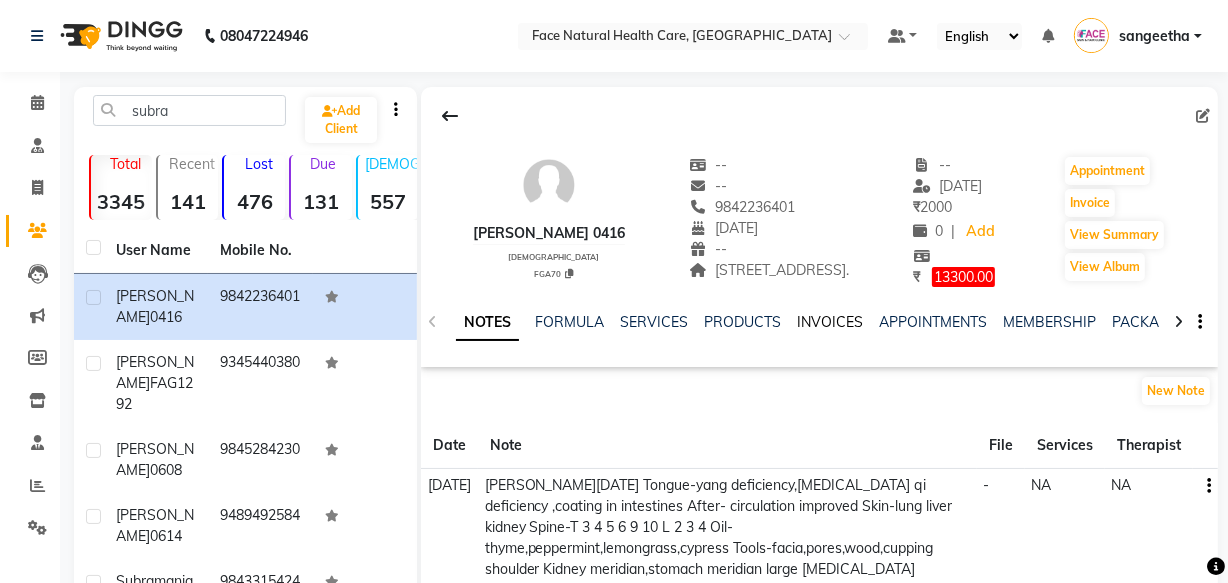 click on "INVOICES" 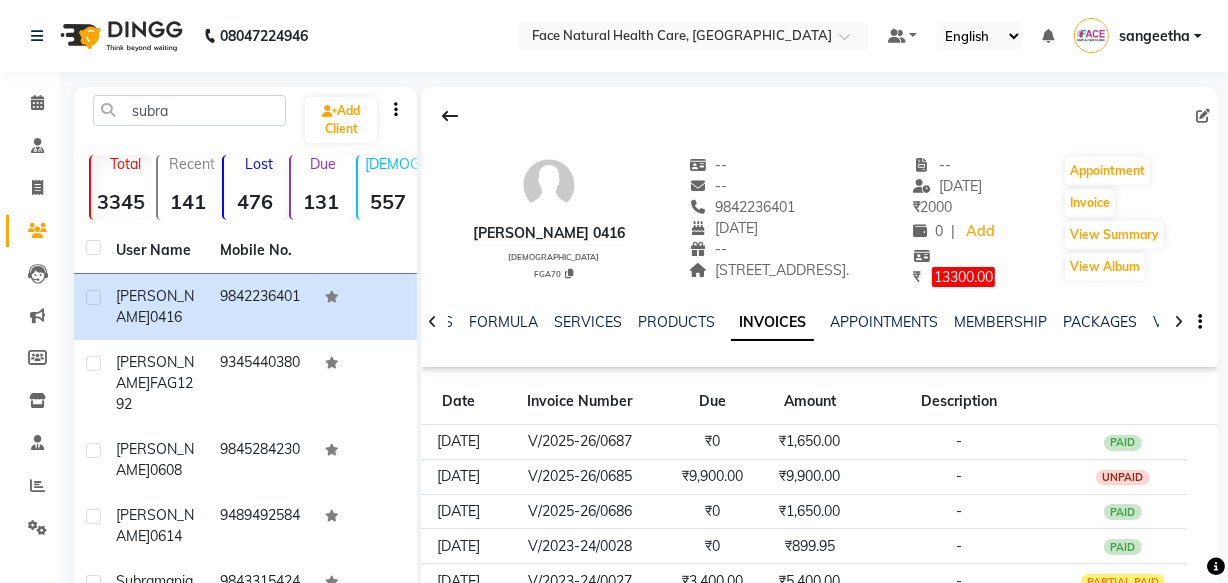 scroll, scrollTop: 98, scrollLeft: 0, axis: vertical 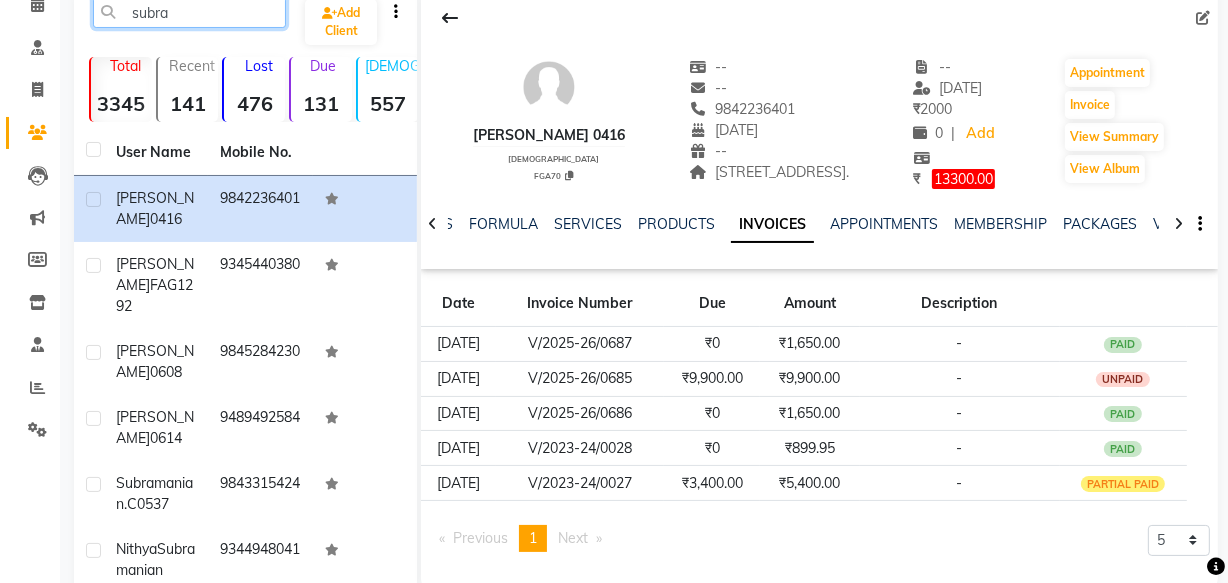click on "subra" 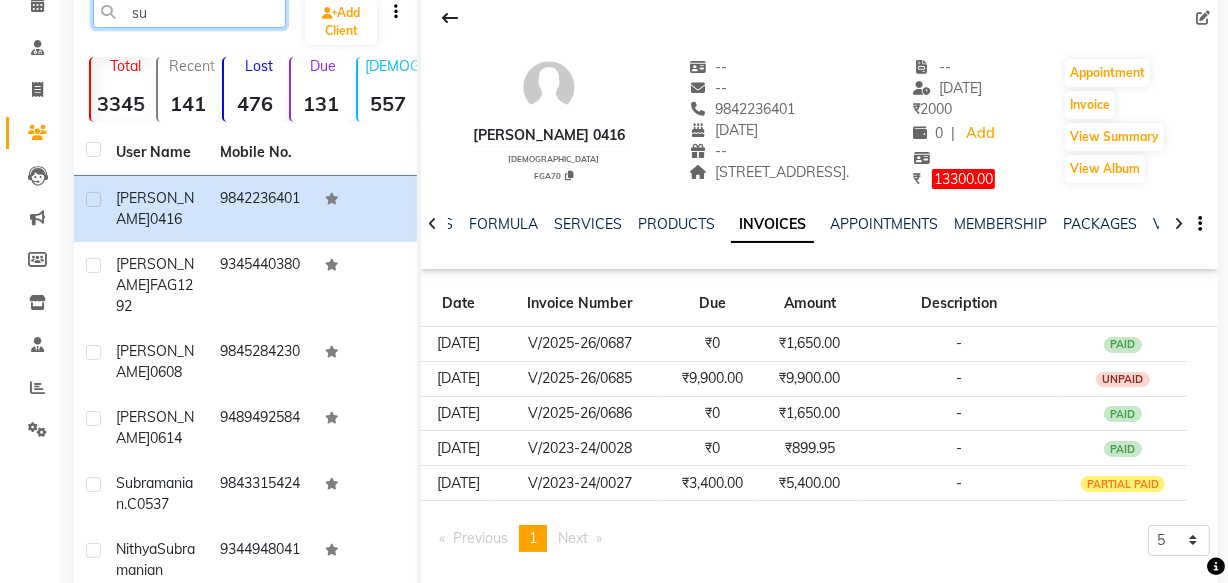 type on "s" 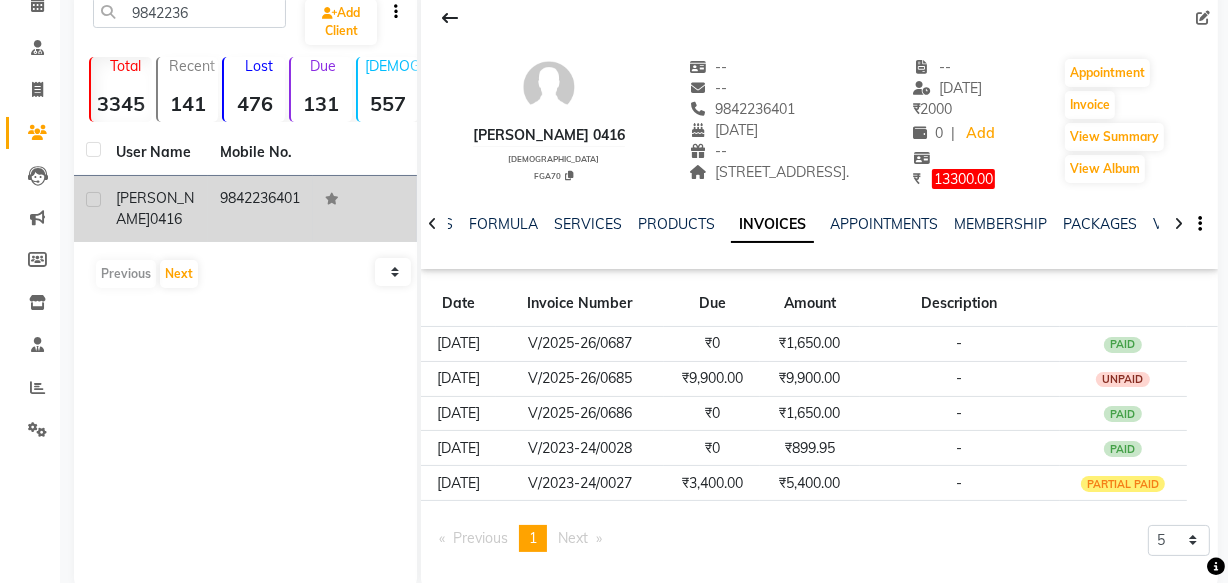 click on "9842236401" 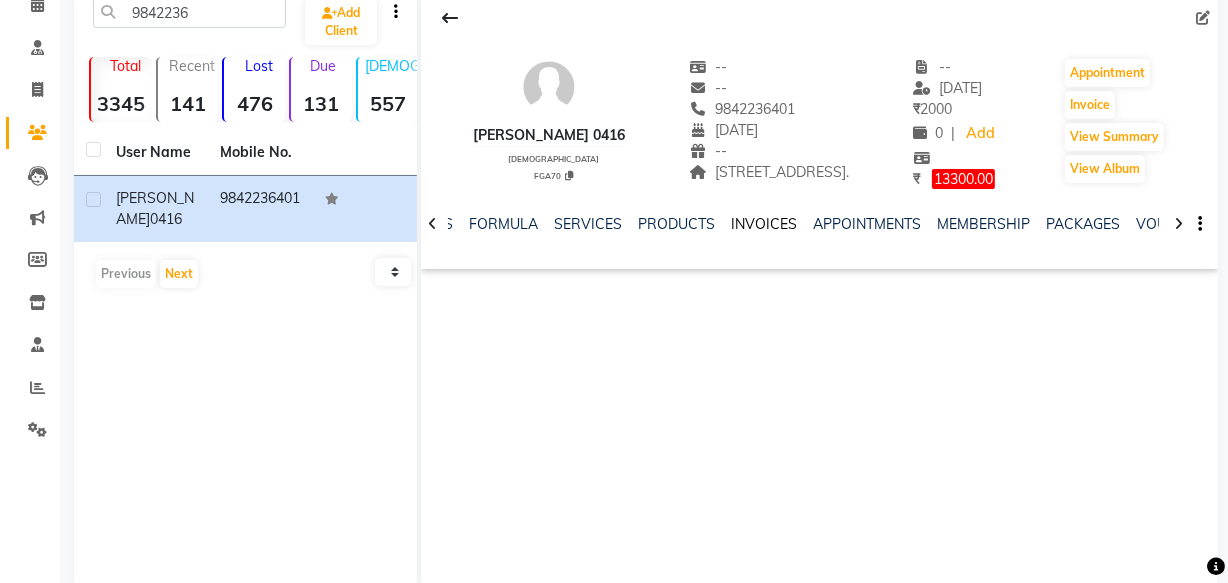 click on "INVOICES" 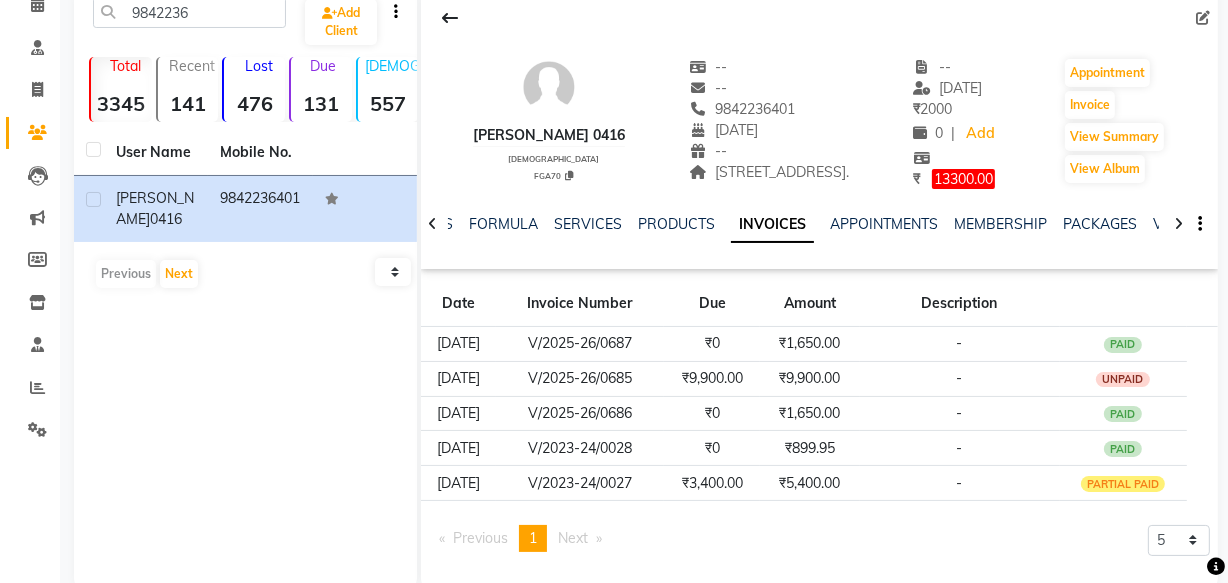 click 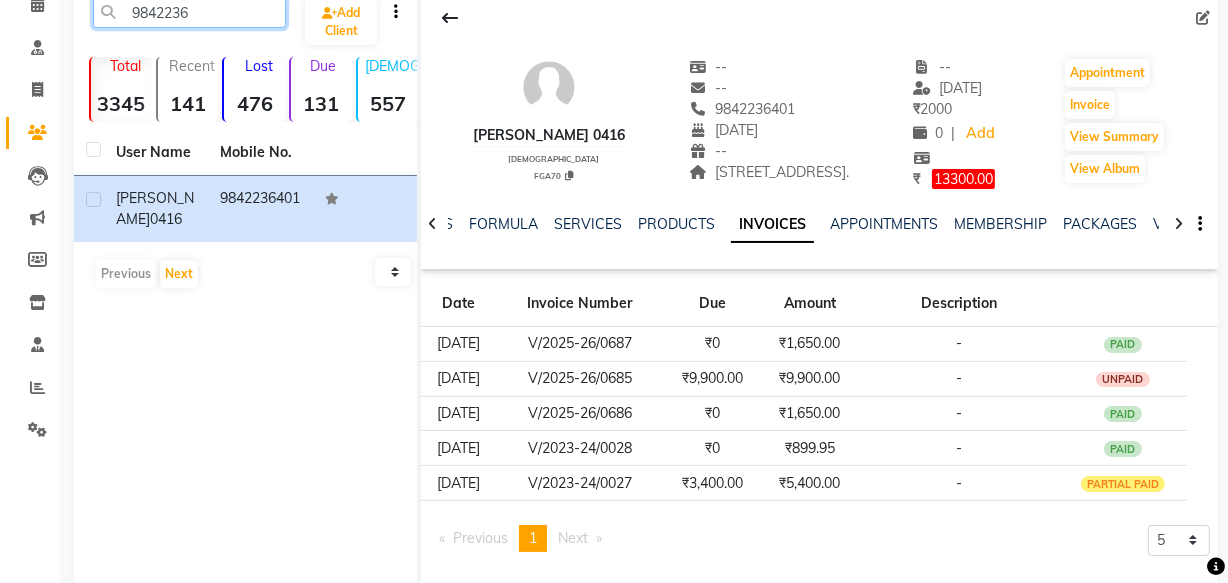 click on "9842236" 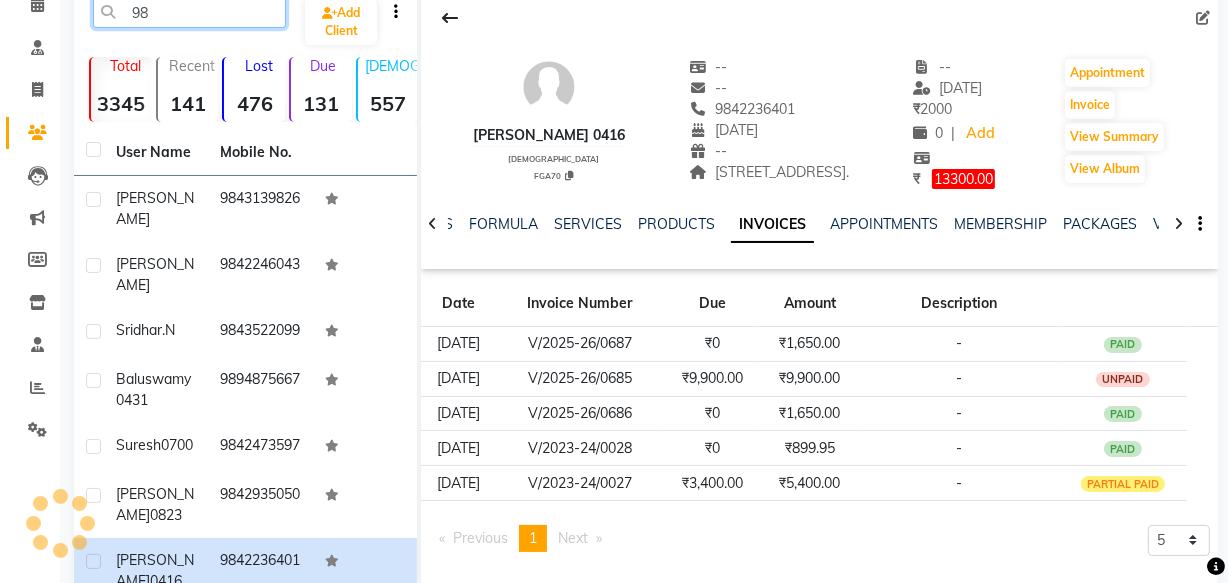 type on "9" 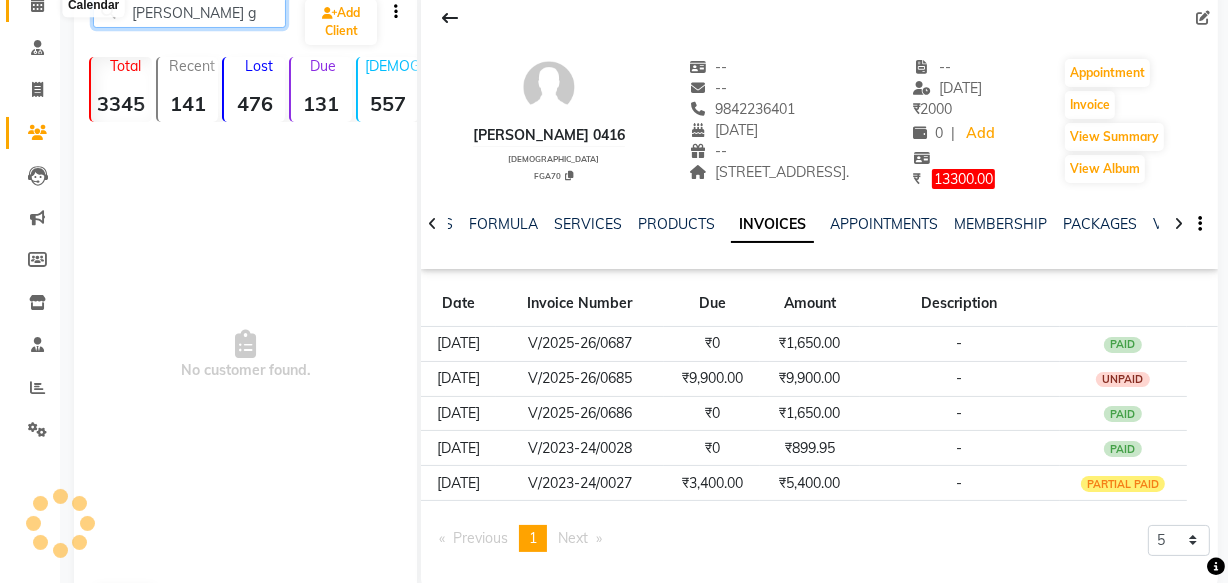 type on "[PERSON_NAME] g" 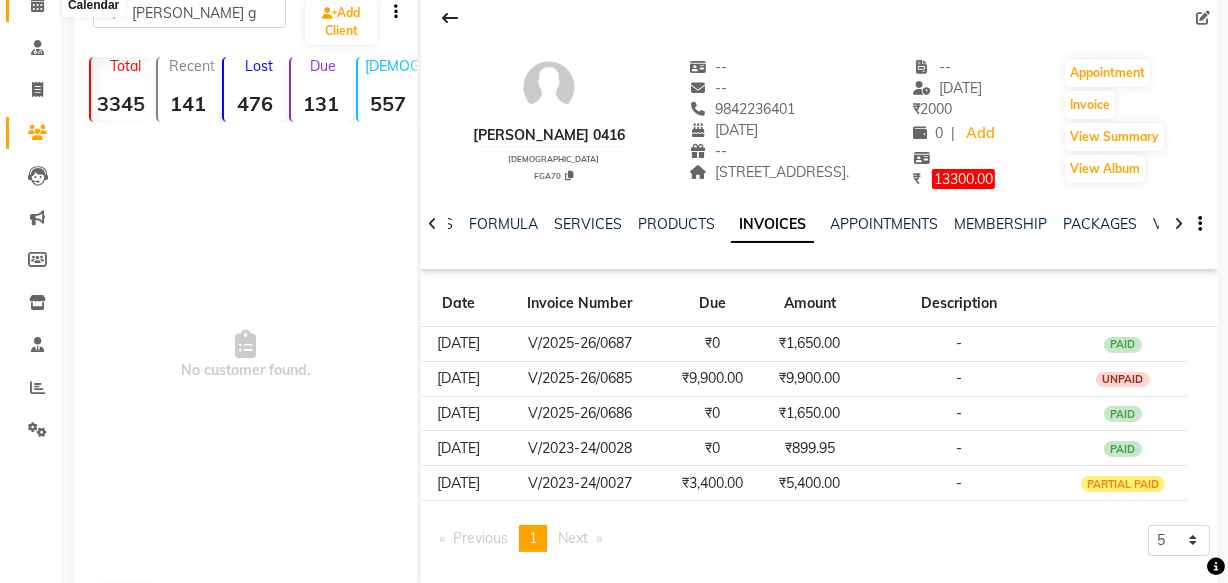 click 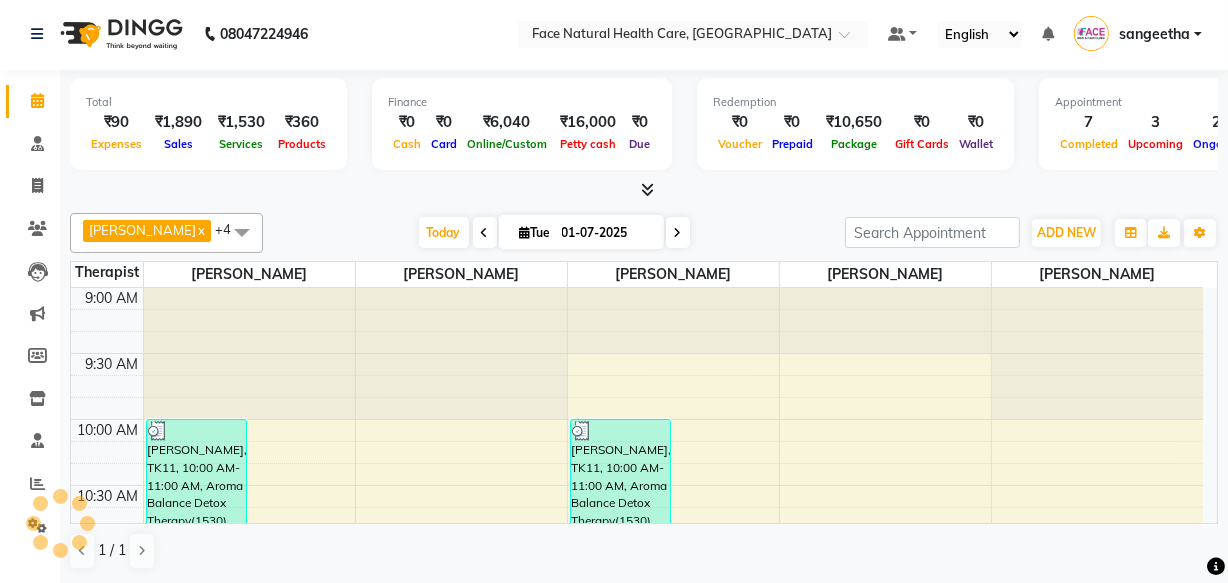 scroll, scrollTop: 0, scrollLeft: 0, axis: both 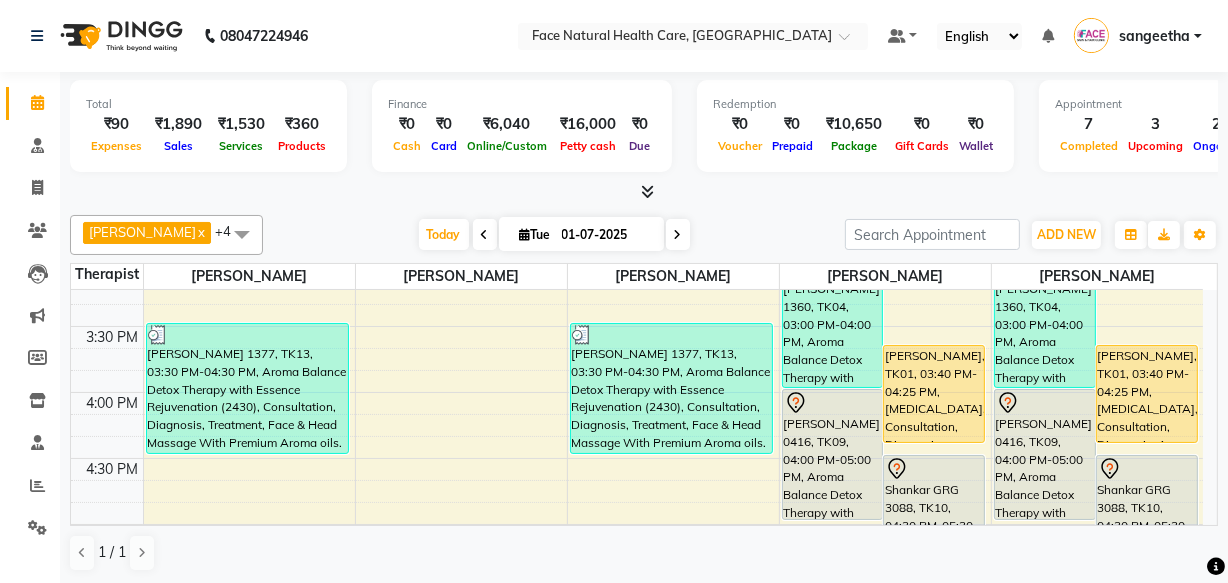 click on "[PERSON_NAME] 0416, TK09, 04:00 PM-05:00 PM, Aroma Balance Detox Therapy with Essence Rejuvenation  (2430), Consultation, Diagnosis, Treatment,  Face & Head Massage With Premium Aroma oils.(Restore Vitality with Aroma Oils, Massage, Cupping, and a Relaxing Steam Bath)" at bounding box center [1045, 454] 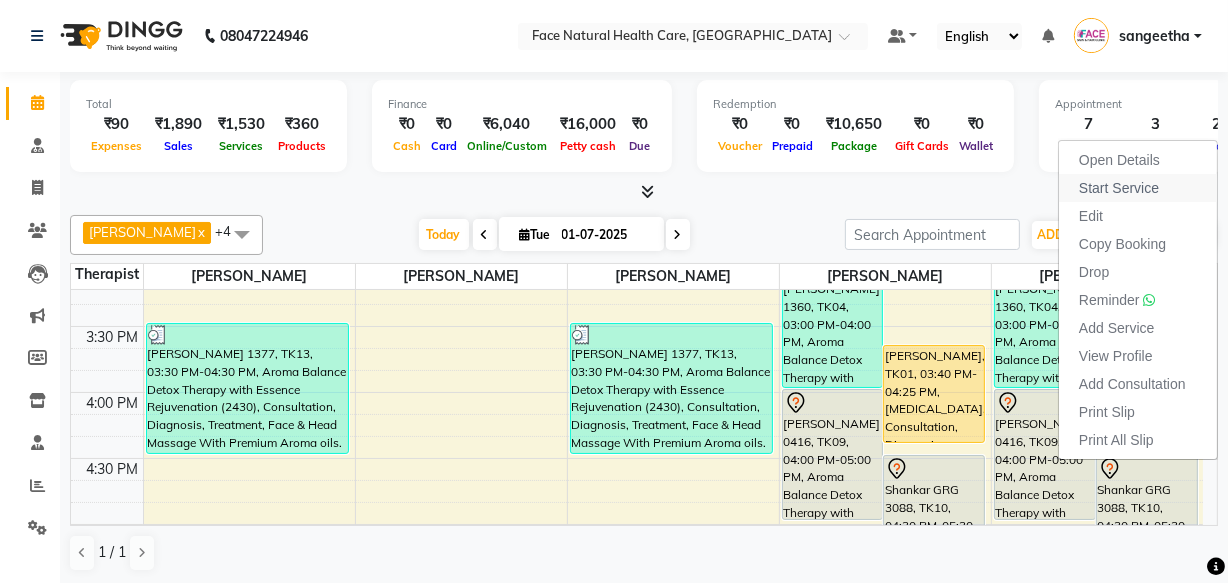 click on "Start Service" at bounding box center (1119, 188) 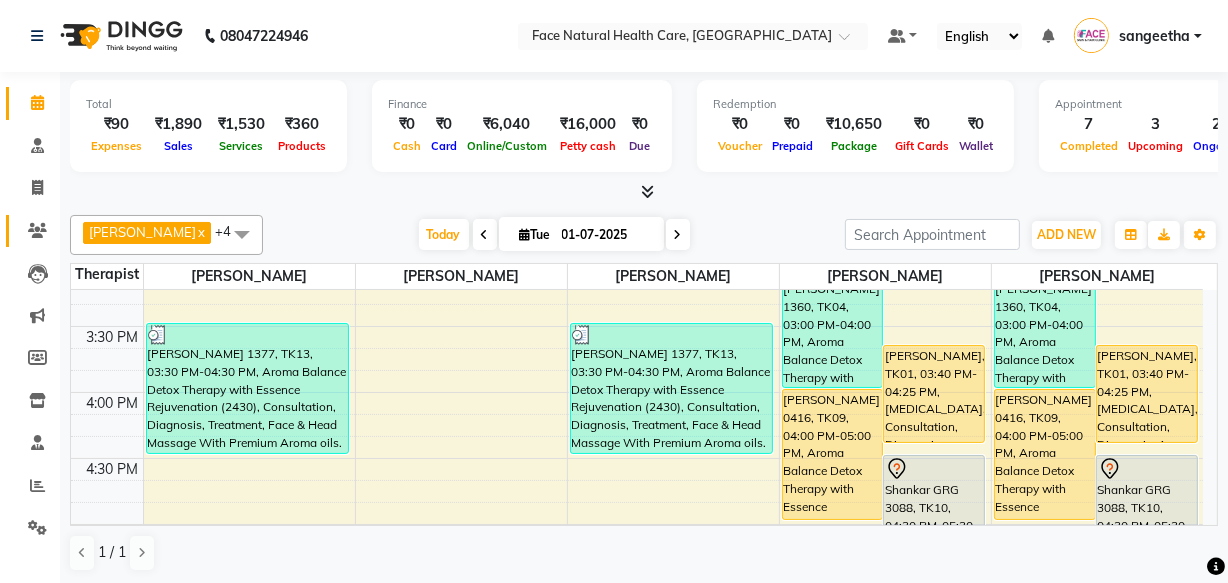 click 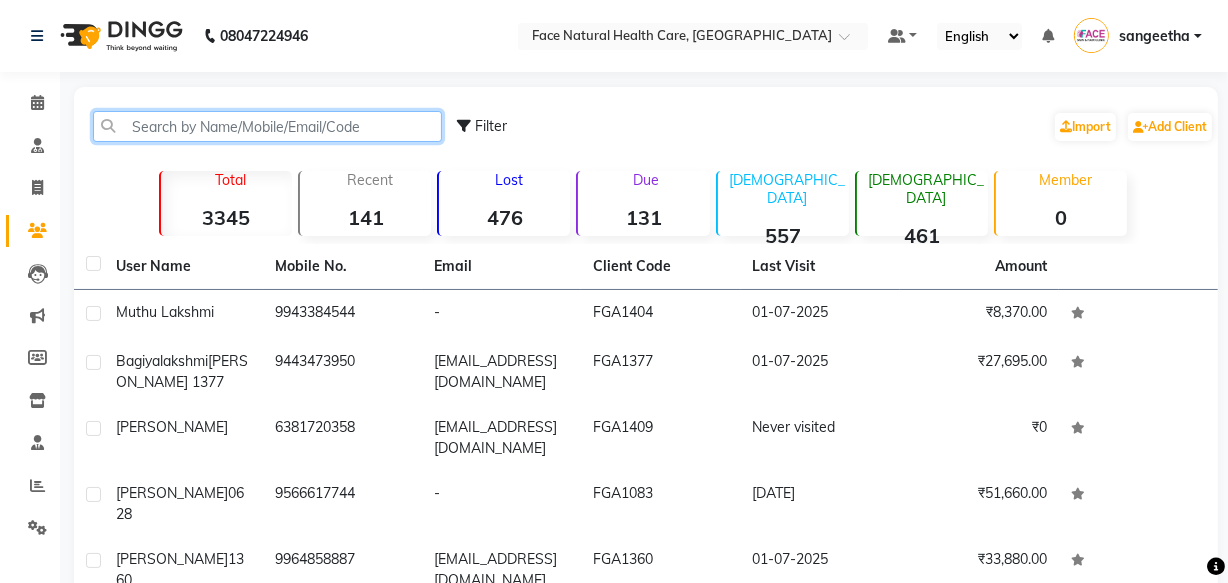 click 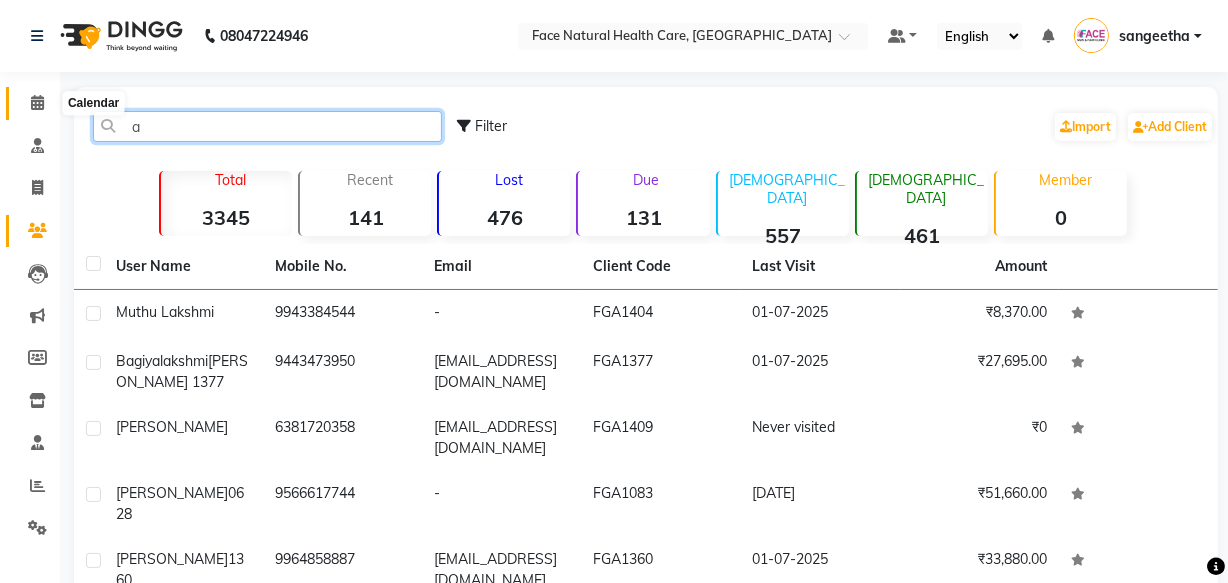 type on "a" 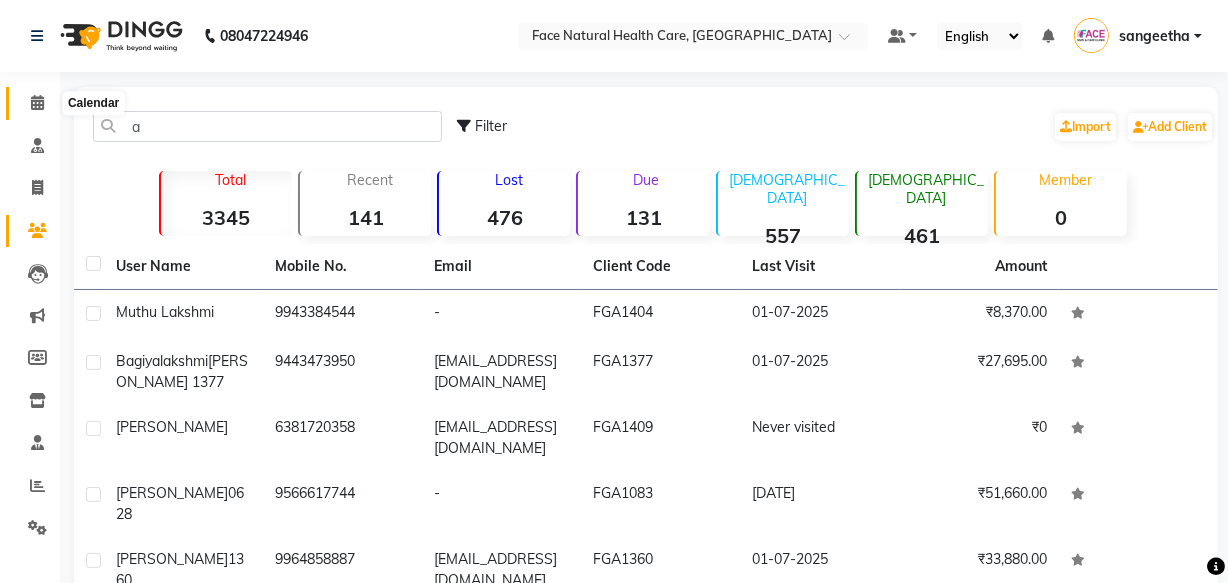 click 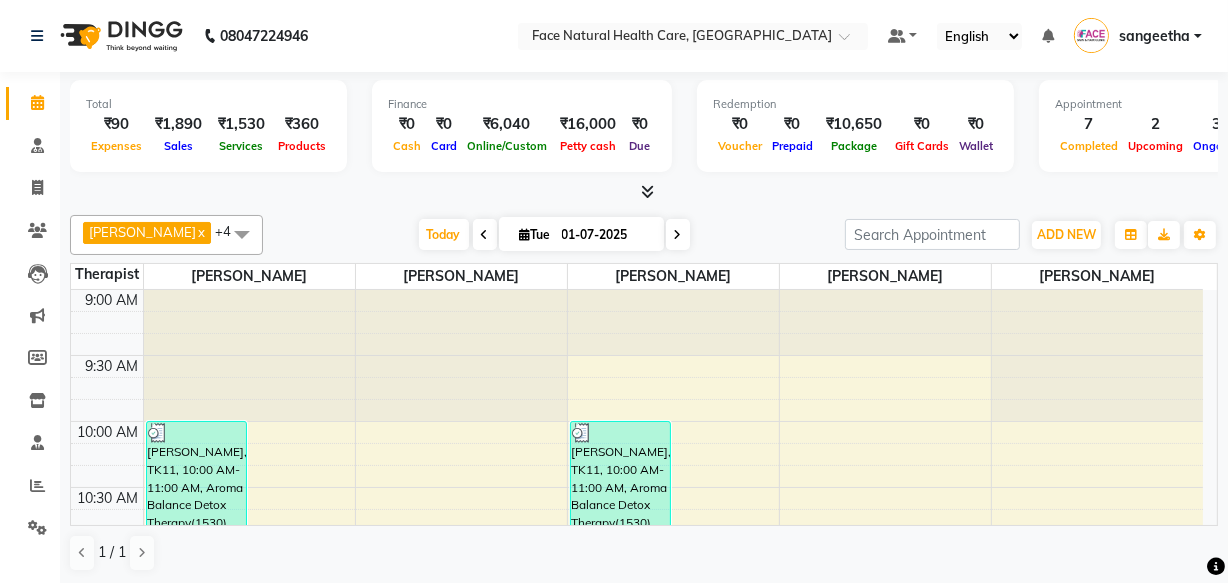 click at bounding box center [485, 234] 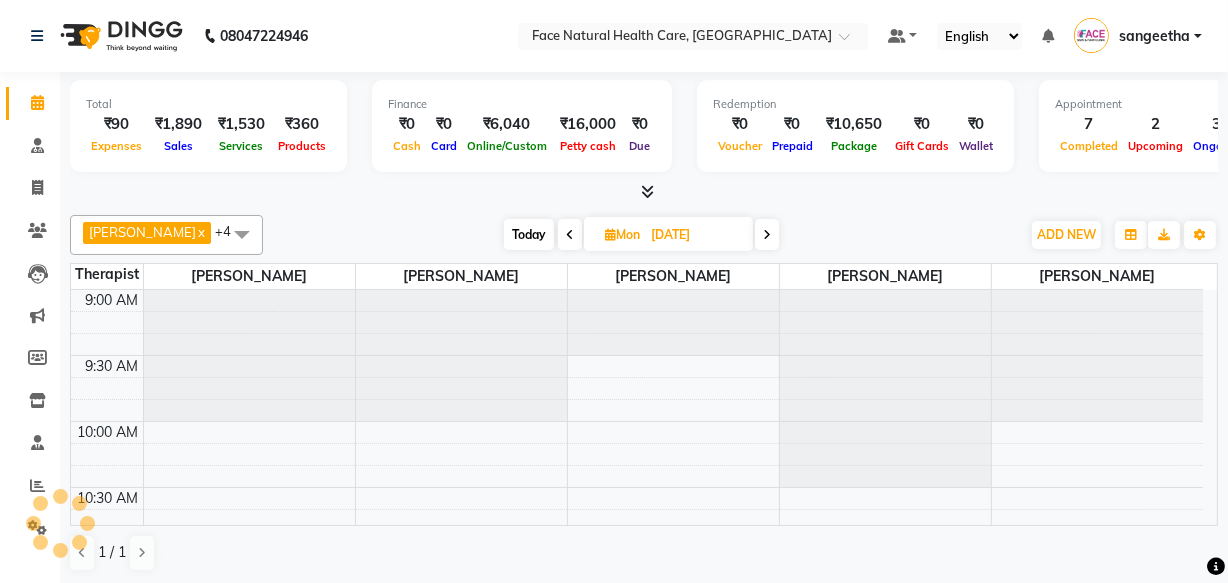 scroll, scrollTop: 1052, scrollLeft: 0, axis: vertical 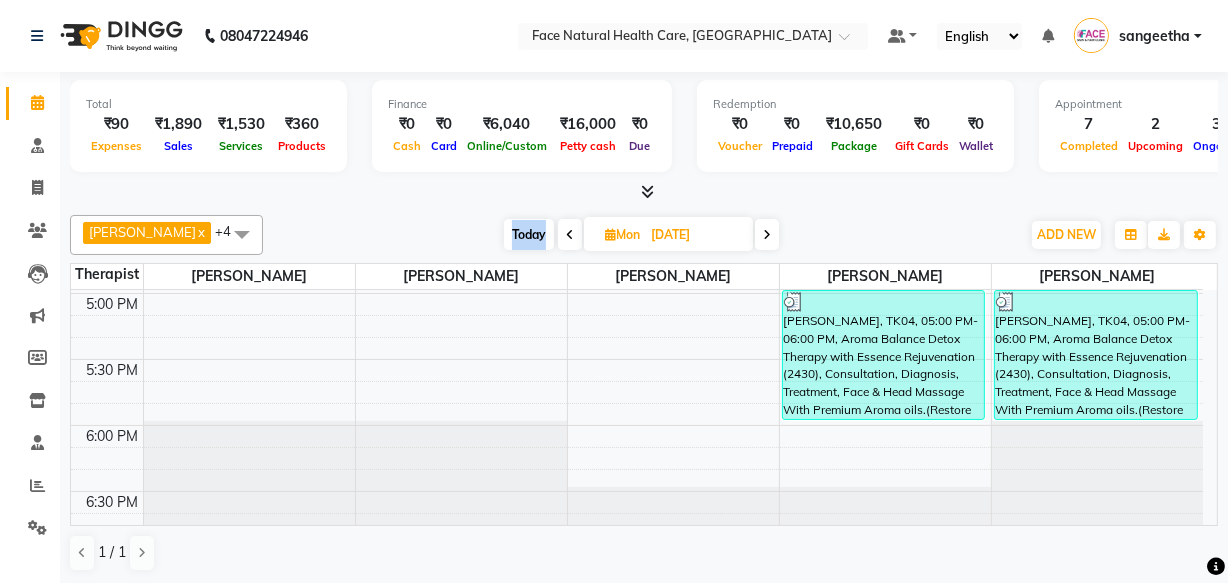 drag, startPoint x: 480, startPoint y: 234, endPoint x: 569, endPoint y: 227, distance: 89.27486 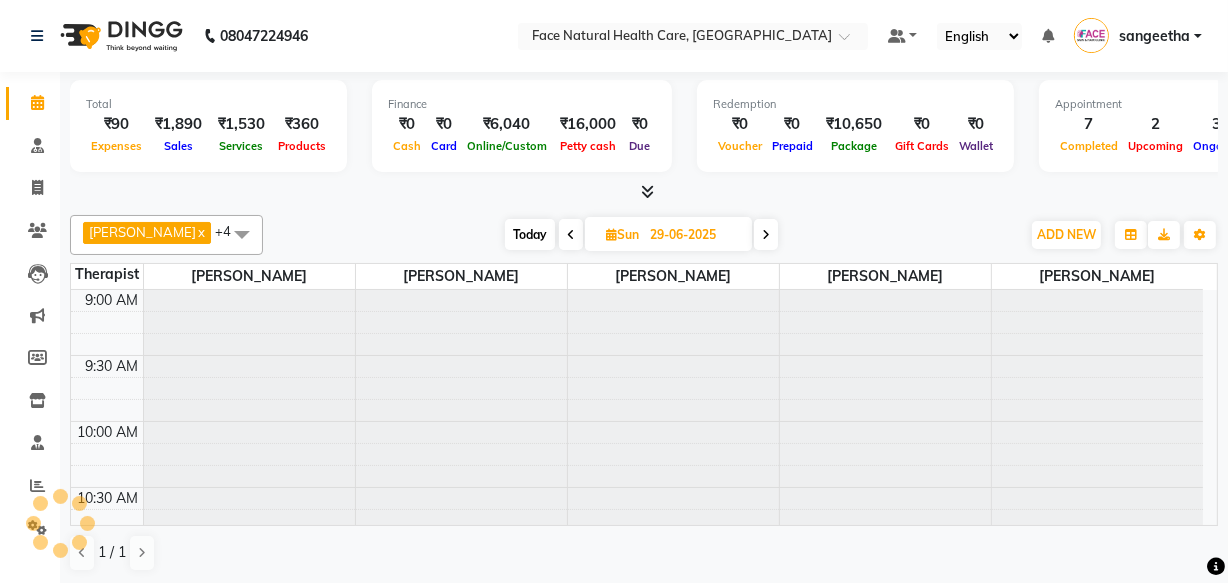 scroll, scrollTop: 1052, scrollLeft: 0, axis: vertical 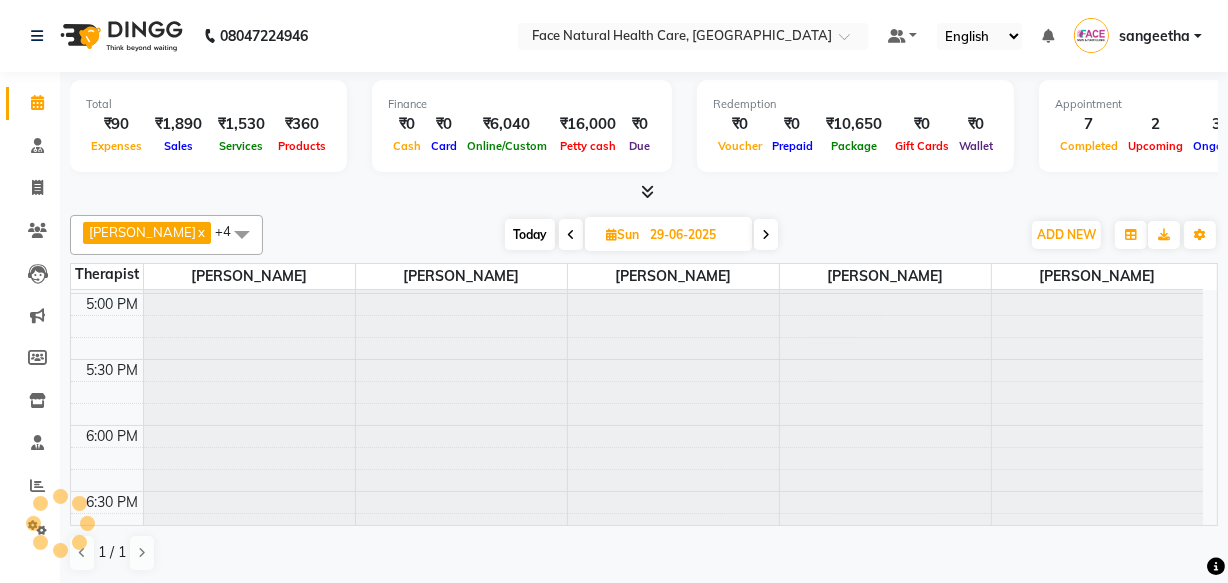 click at bounding box center [571, 234] 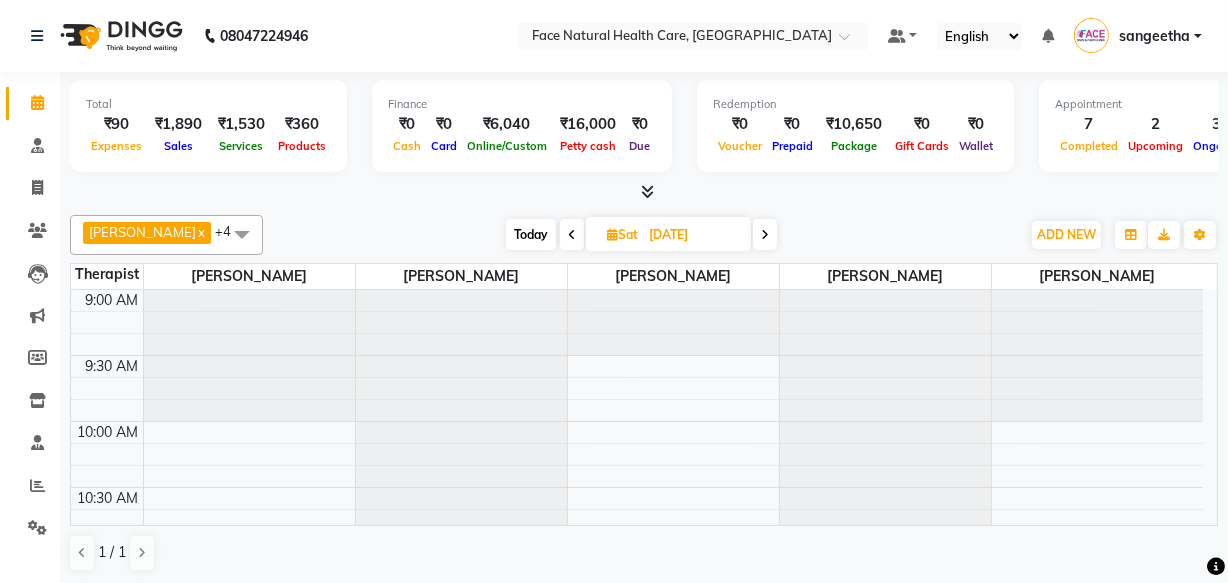 scroll, scrollTop: 1052, scrollLeft: 0, axis: vertical 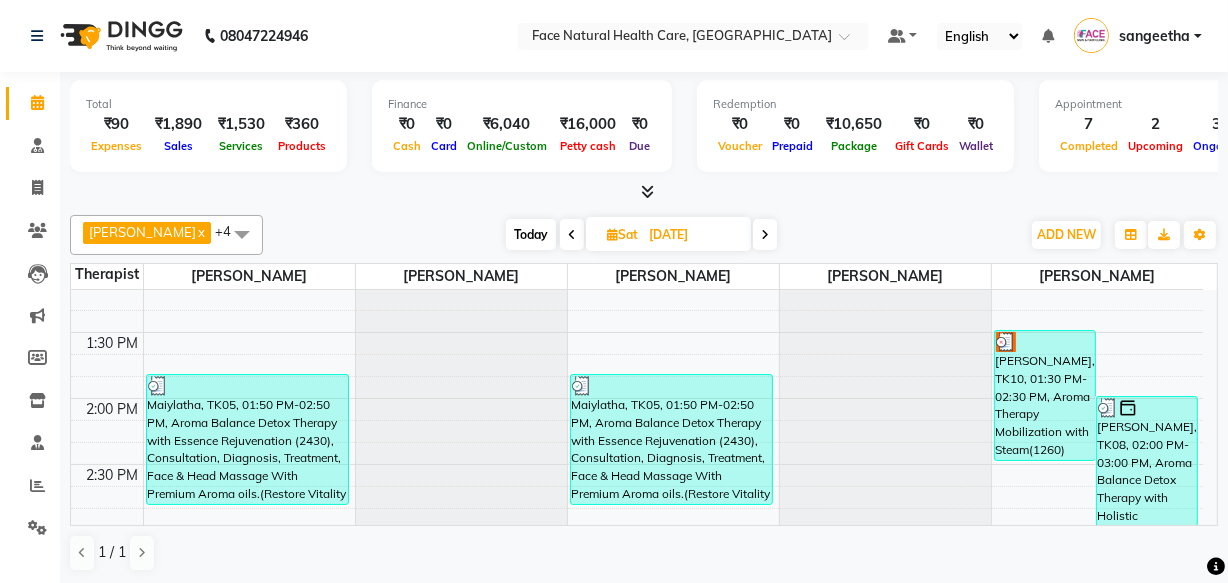 click on "[PERSON_NAME], TK10, 01:30 PM-02:30 PM, Aroma Therapy Mobilization with Steam(1260)" at bounding box center (1045, 395) 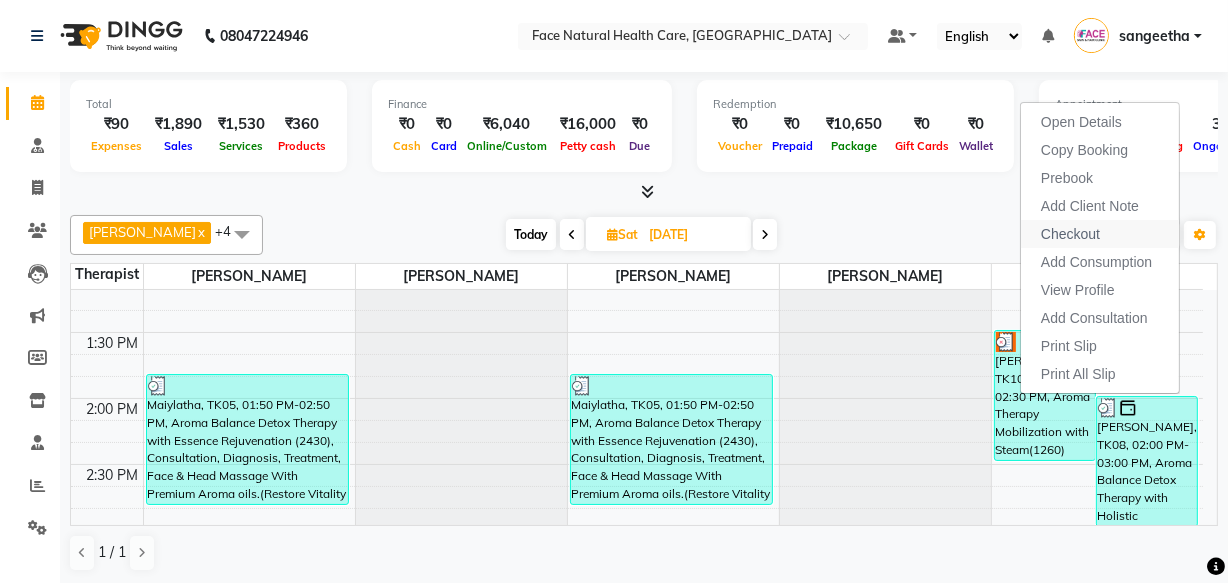 click on "Checkout" at bounding box center [1070, 234] 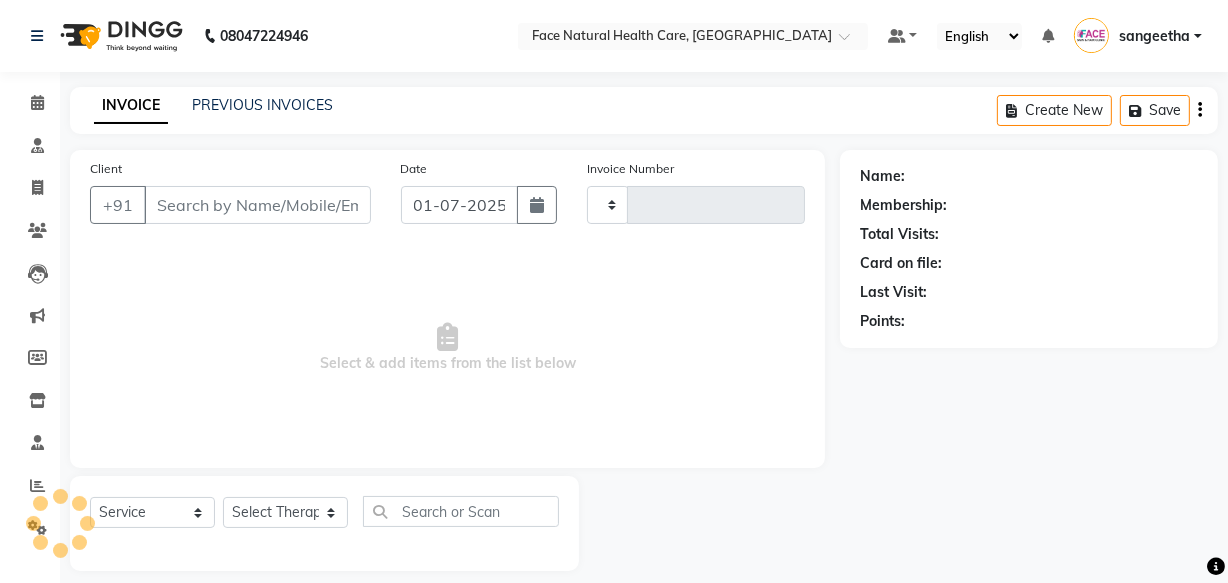 type on "0721" 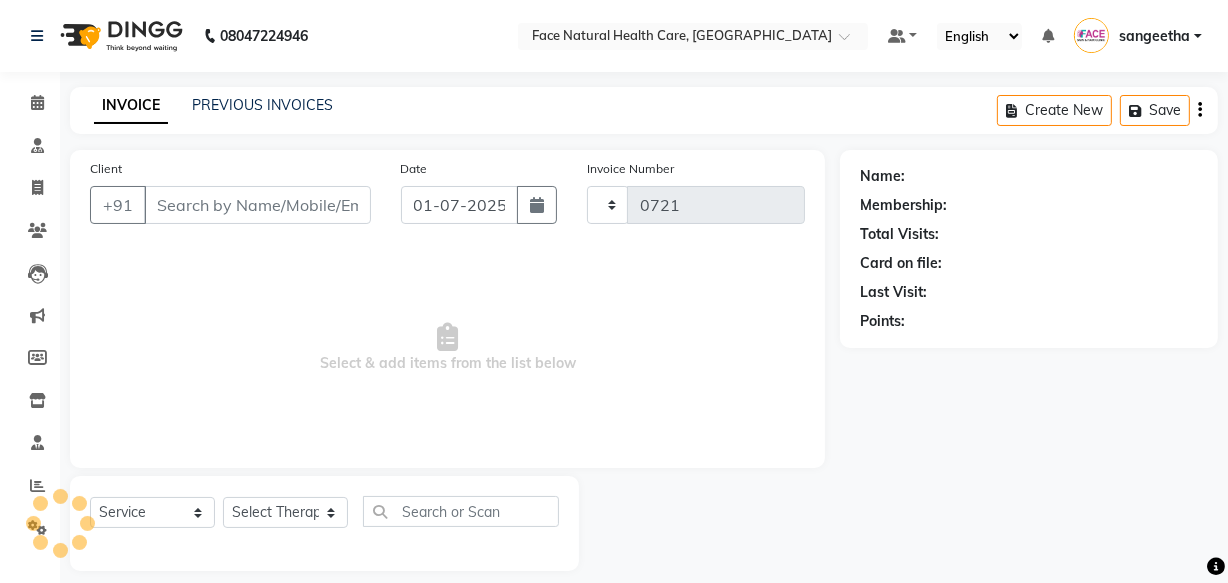 select on "5675" 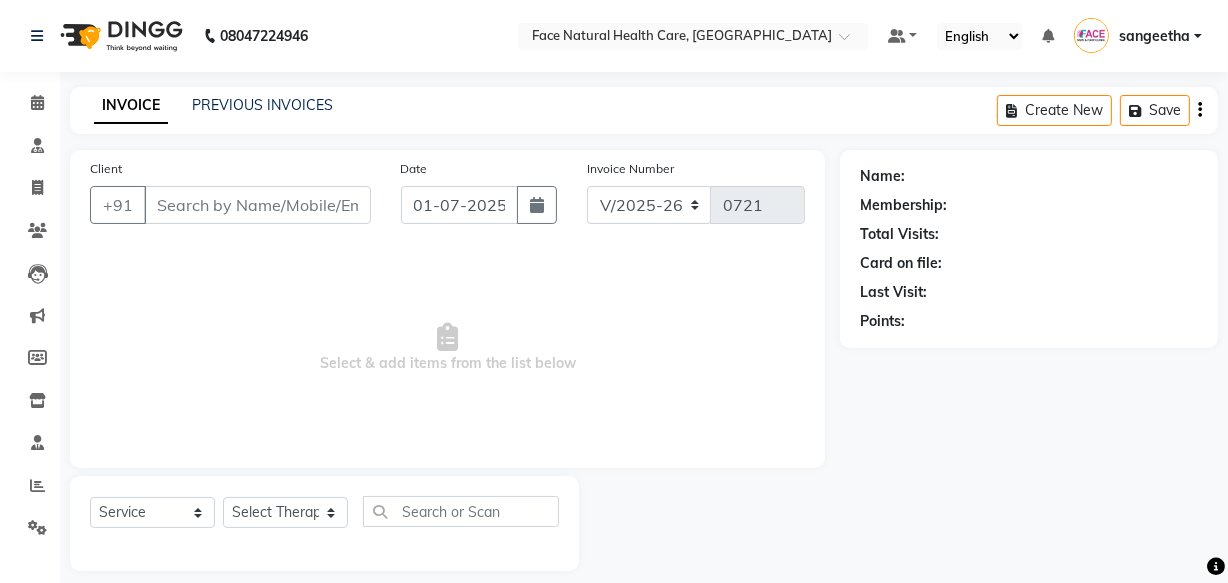 type on "9361630537" 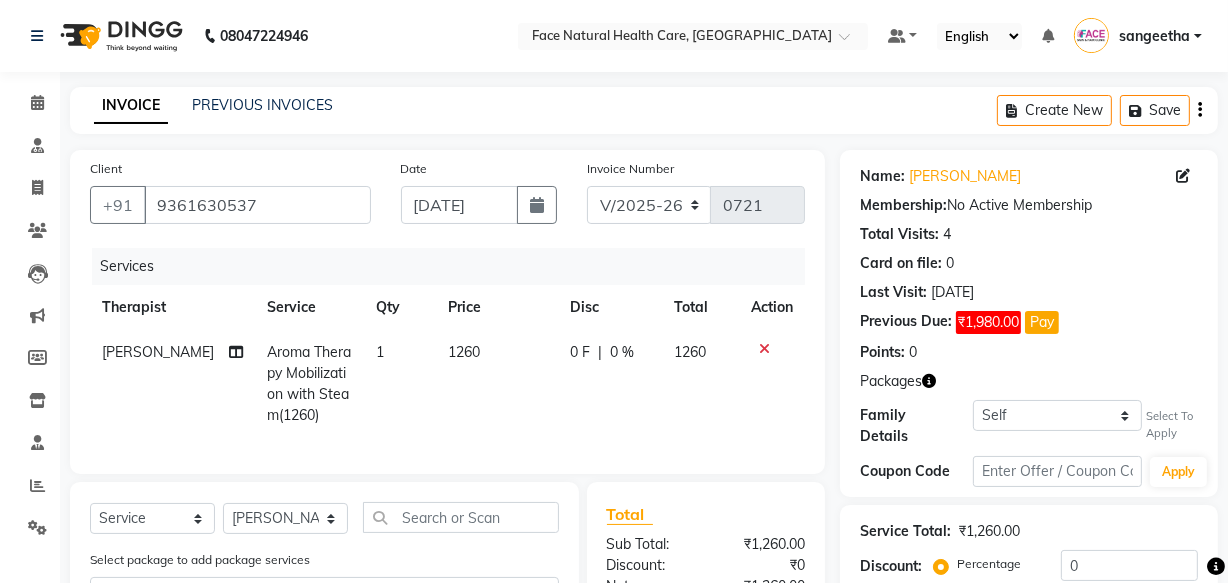 click on "0 F" 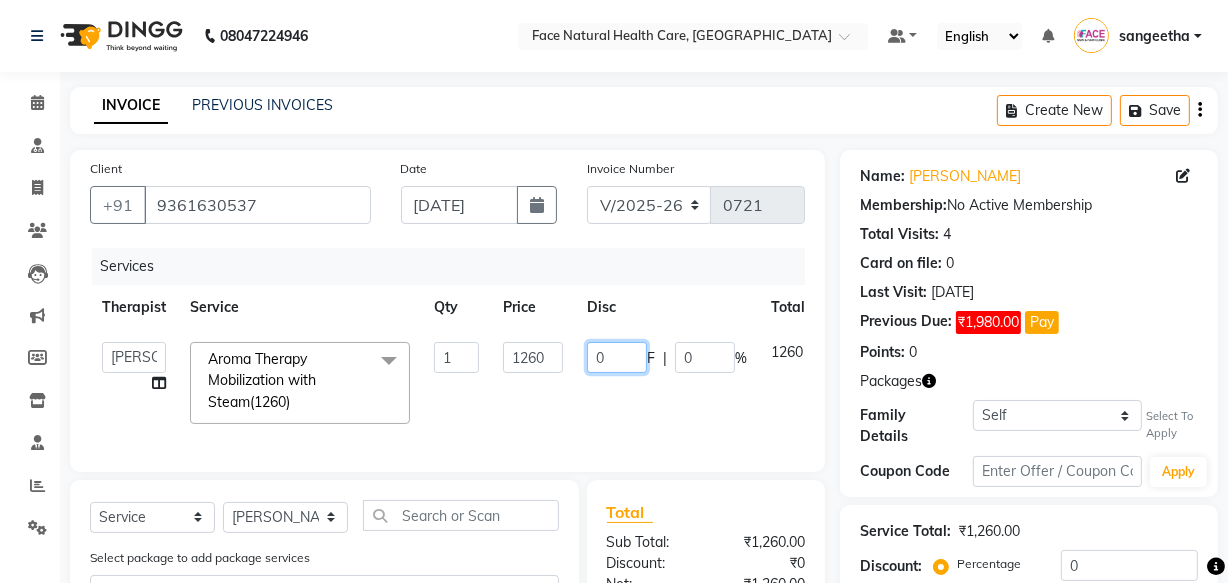 click on "0" 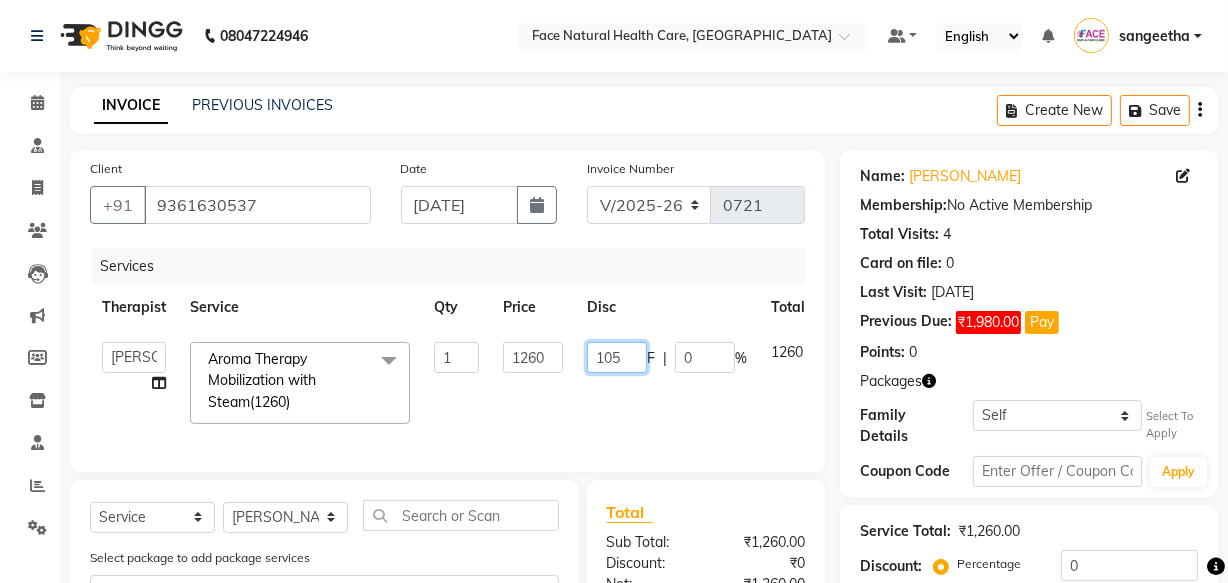 type on "1050" 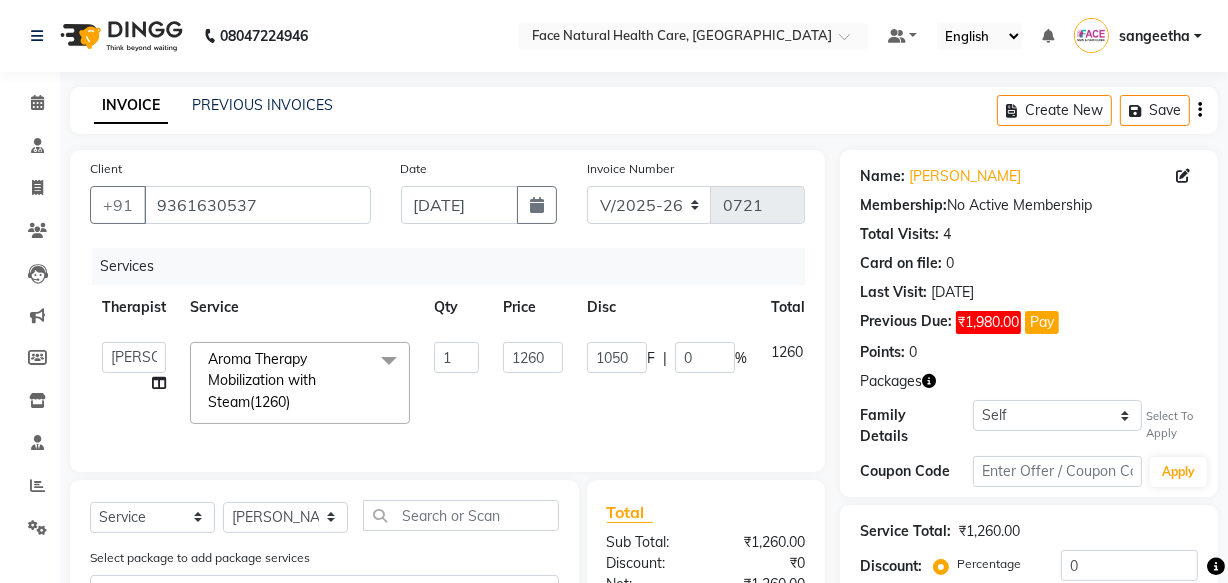 click on "[PERSON_NAME]   [PERSON_NAME] [PERSON_NAME] M   [PERSON_NAME] [PERSON_NAME]   [PERSON_NAME]   [PERSON_NAME]  Aroma Therapy Mobilization with Steam(1260)  x Aroma Therapy Mobilization with Steam(1260) Aroma Balance Detox Therapy(1530), Consultations, Diagnoses, Treatment, Aroma oils.(Personalized Aromatherapy and Therapeutic Tools to Rejuvenate and Restore Balance) Aroma Balance Detox Therapy with Holistic Harmony(1980), Consultation, Diagnosis, Treatment, , face massage, With Special  Aroma oils.(A Perfect Blend of Aromatherapy, Massage, and Advanced Tools for Healing and Detoxification) Aroma Balance Detox Therapy with Essence Rejuvenation  (2430), Consultation, Diagnosis, Treatment,  Face & Head Massage With Premium Aroma oils.(Restore Vitality with Aroma Oils, Massage, Cupping, and a Relaxing Steam Bath) [MEDICAL_DATA], Consultation, Diagnosis,  Aroma oils [MEDICAL_DATA], Consultation, Diagnosis, Treatment Steam Therapy With Aroma oils, Consultation, Diagnosis GTR  1" 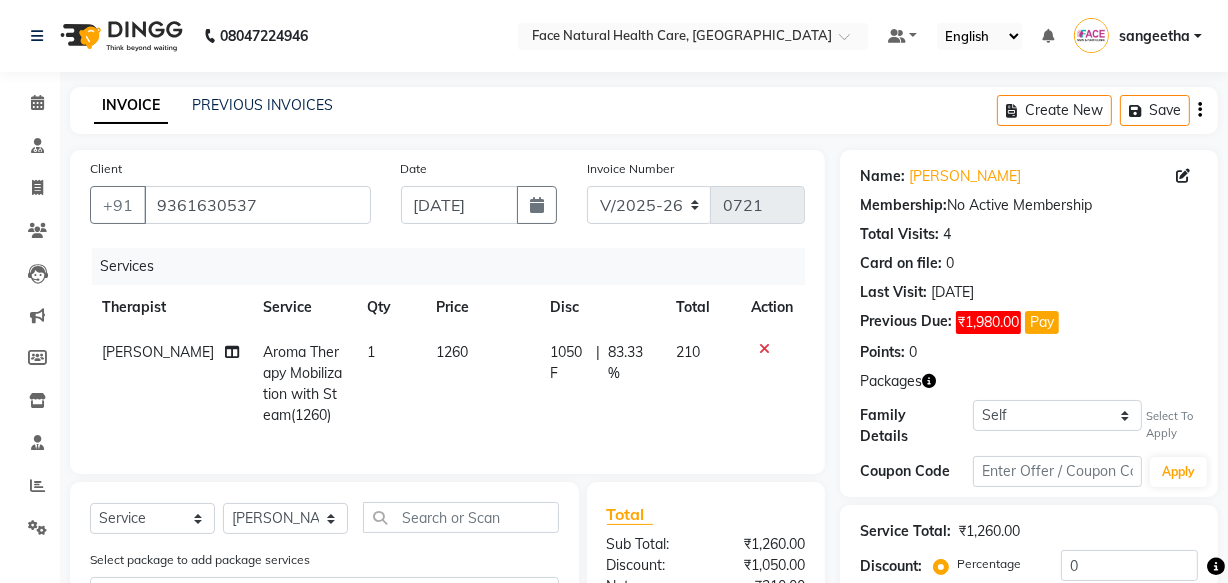 scroll, scrollTop: 306, scrollLeft: 0, axis: vertical 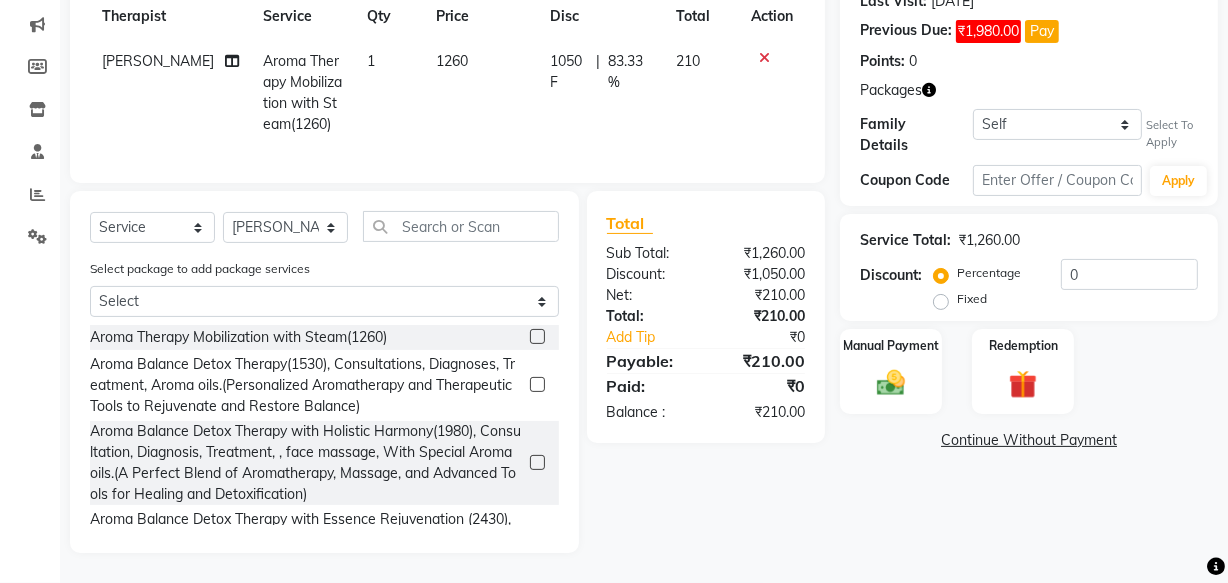 click on "1050 F" 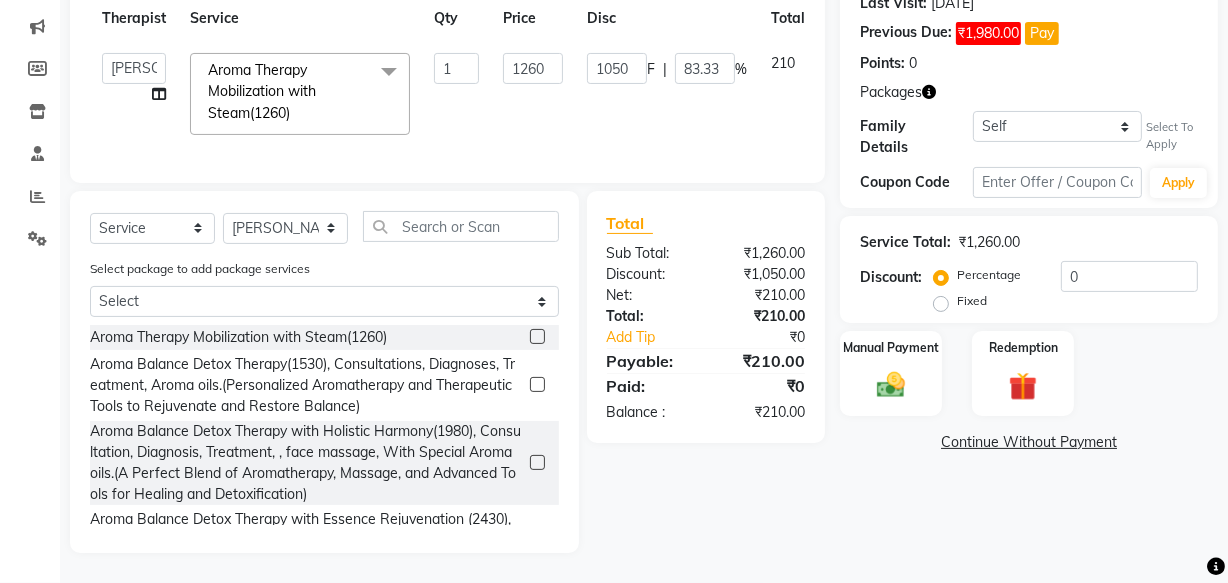 scroll, scrollTop: 303, scrollLeft: 0, axis: vertical 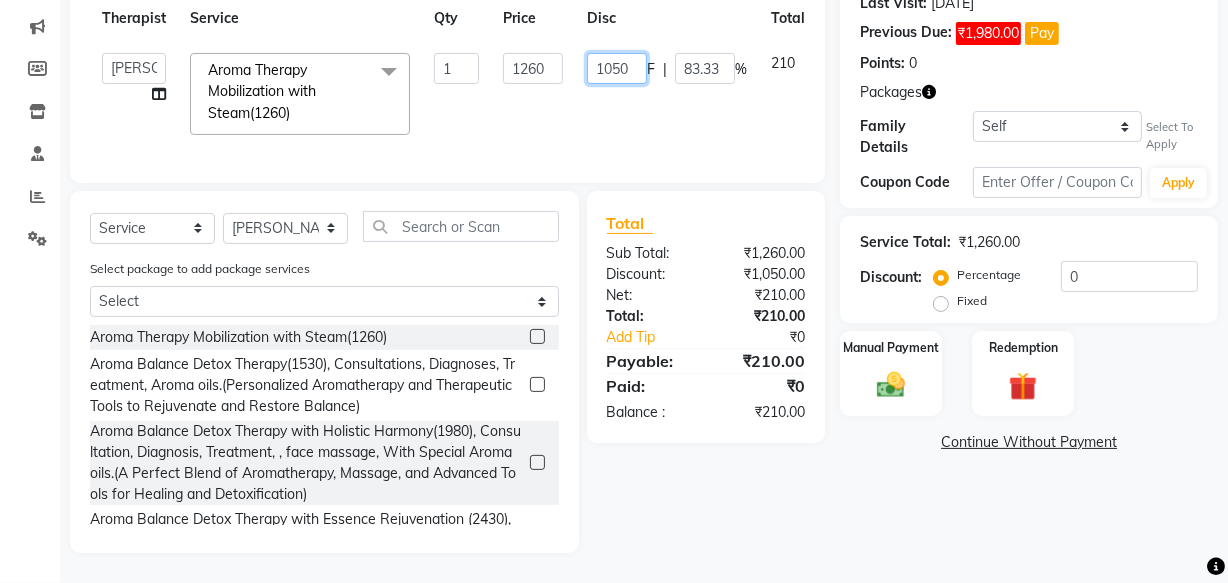 click on "1050" 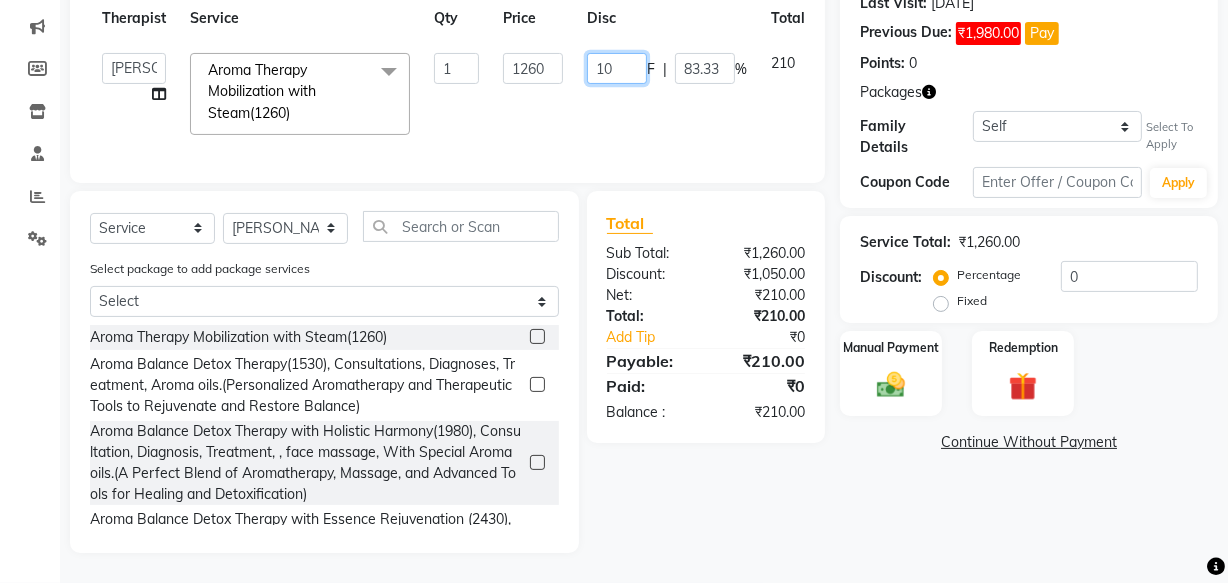 type on "1" 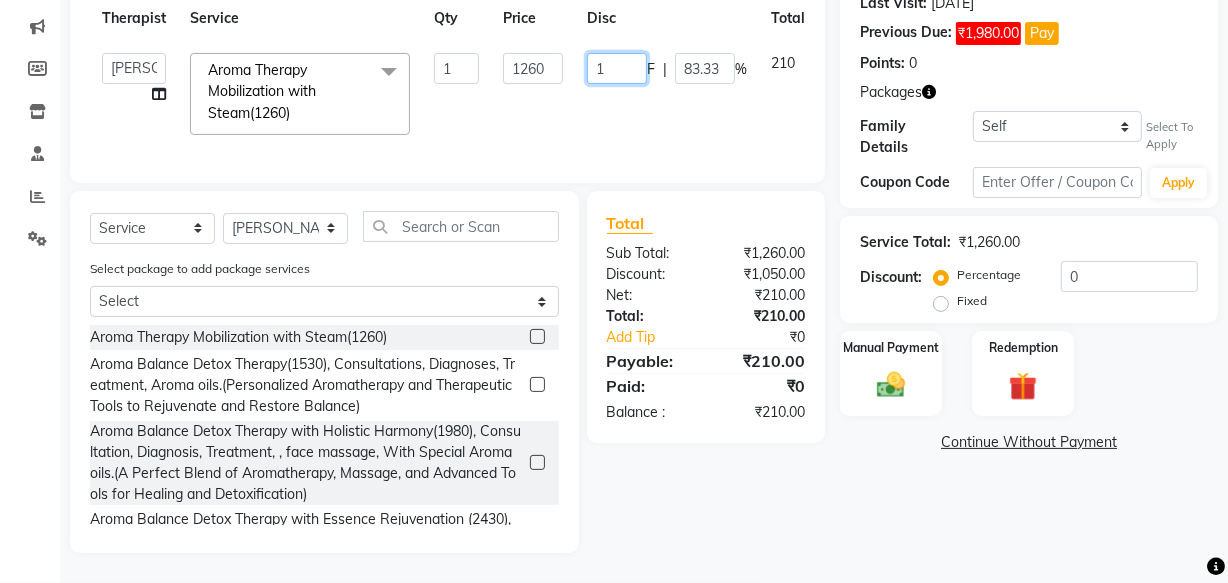 type 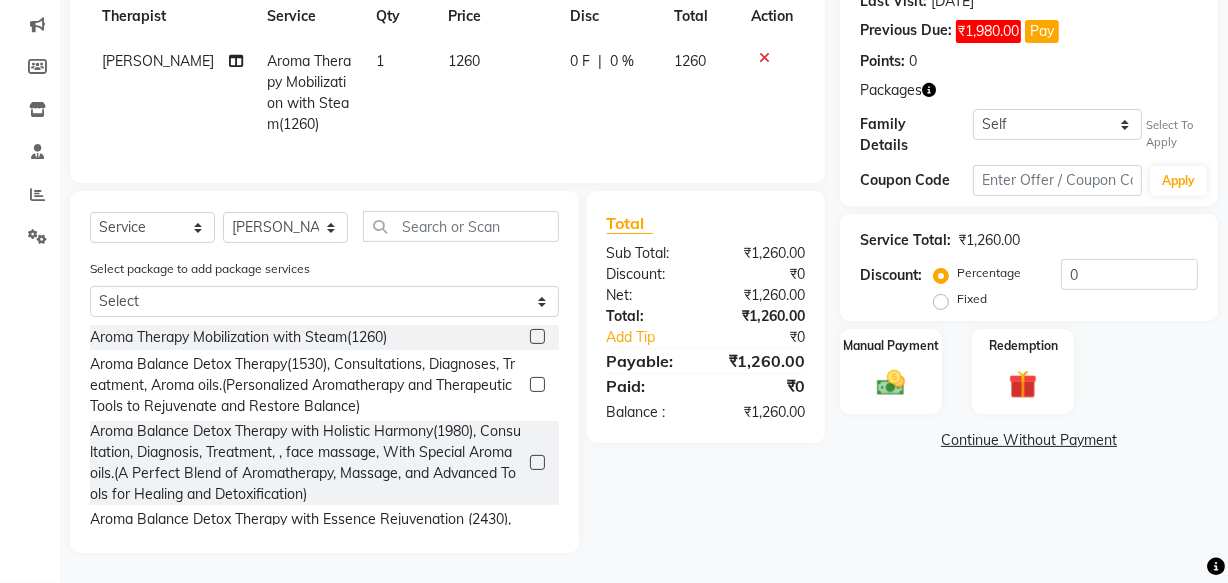 click on "1260" 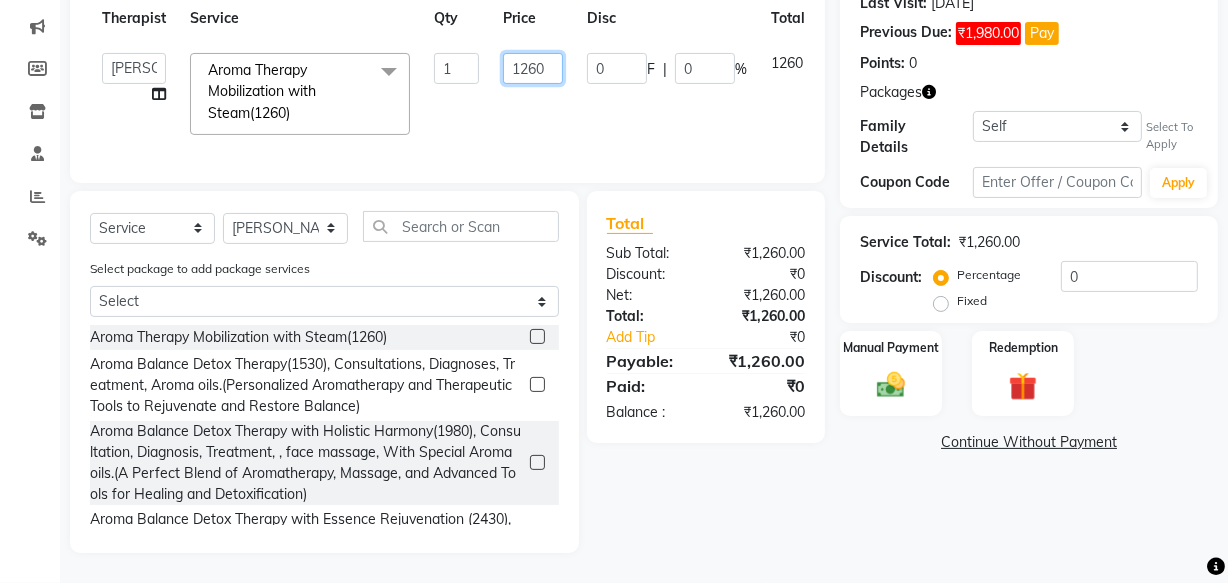 click on "1260" 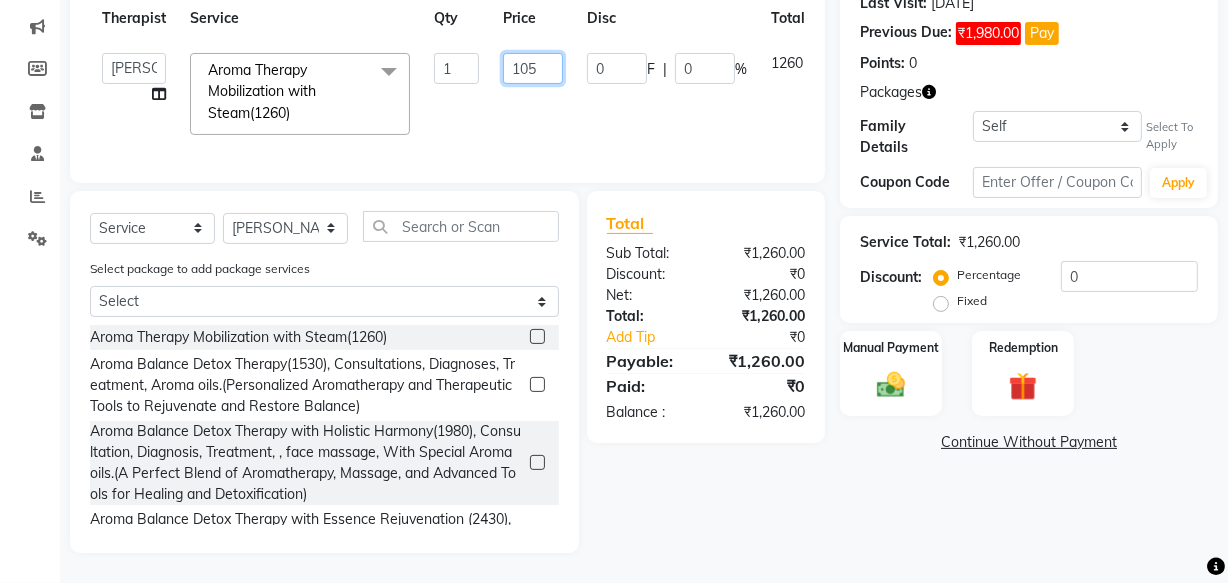 type on "1050" 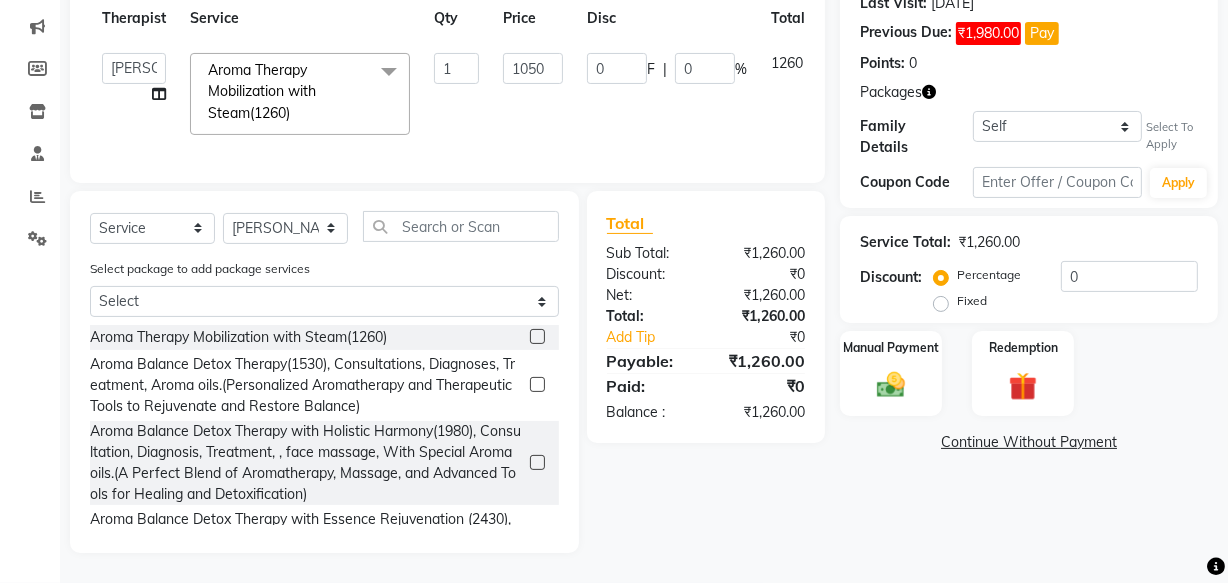 click on "[PERSON_NAME]   [PERSON_NAME] [PERSON_NAME] M   [PERSON_NAME] [PERSON_NAME]   [PERSON_NAME]   [PERSON_NAME]  Aroma Therapy Mobilization with Steam(1260)  x Aroma Therapy Mobilization with Steam(1260) Aroma Balance Detox Therapy(1530), Consultations, Diagnoses, Treatment, Aroma oils.(Personalized Aromatherapy and Therapeutic Tools to Rejuvenate and Restore Balance) Aroma Balance Detox Therapy with Holistic Harmony(1980), Consultation, Diagnosis, Treatment, , face massage, With Special  Aroma oils.(A Perfect Blend of Aromatherapy, Massage, and Advanced Tools for Healing and Detoxification) Aroma Balance Detox Therapy with Essence Rejuvenation  (2430), Consultation, Diagnosis, Treatment,  Face & Head Massage With Premium Aroma oils.(Restore Vitality with Aroma Oils, Massage, Cupping, and a Relaxing Steam Bath) [MEDICAL_DATA], Consultation, Diagnosis,  Aroma oils [MEDICAL_DATA], Consultation, Diagnosis, Treatment Steam Therapy With Aroma oils, Consultation, Diagnosis GTR  1" 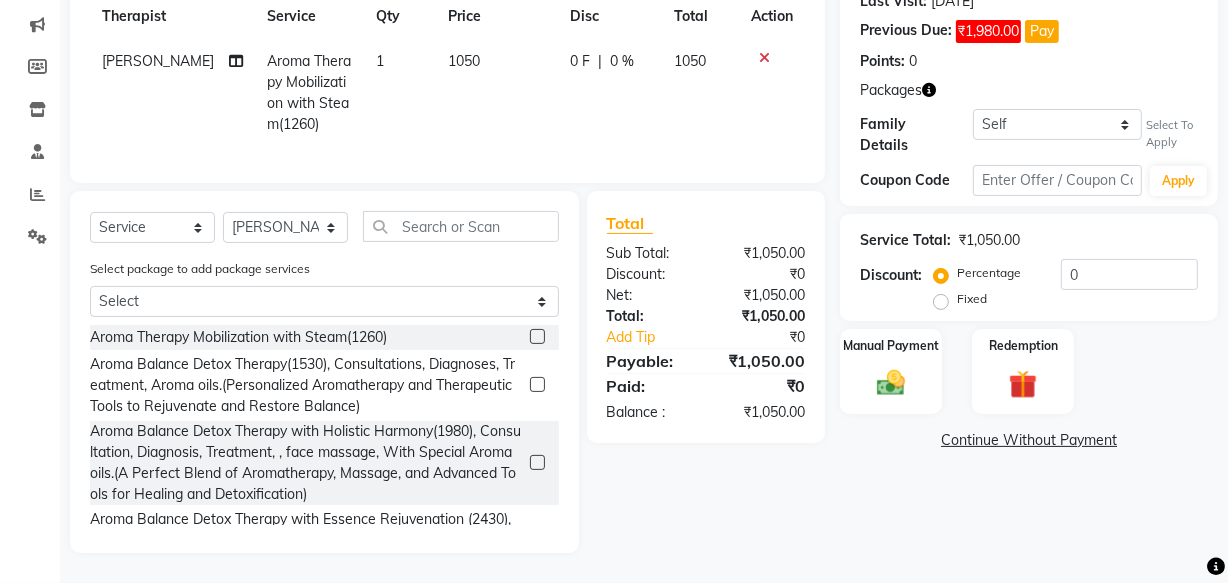scroll, scrollTop: 306, scrollLeft: 0, axis: vertical 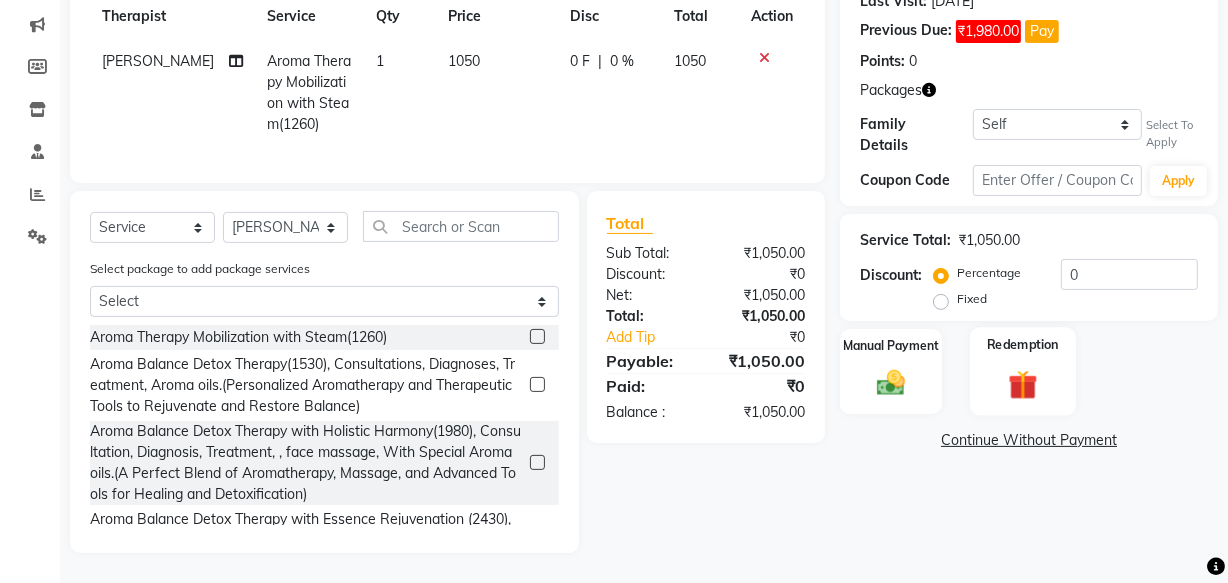 click on "Redemption" 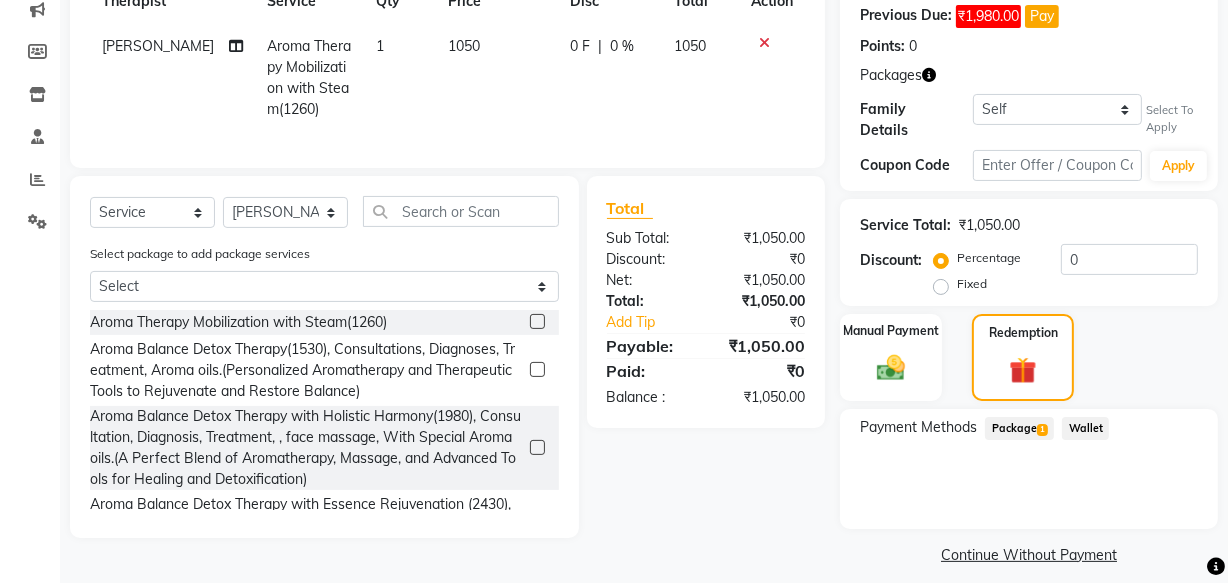 click on "Package  1" 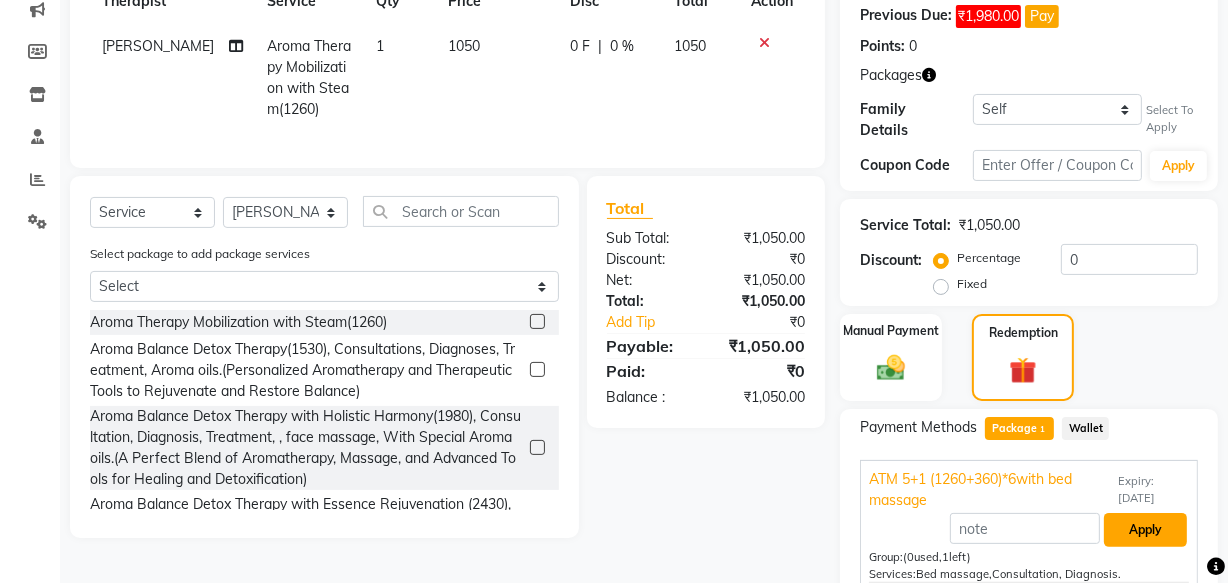 click on "Apply" at bounding box center (1145, 530) 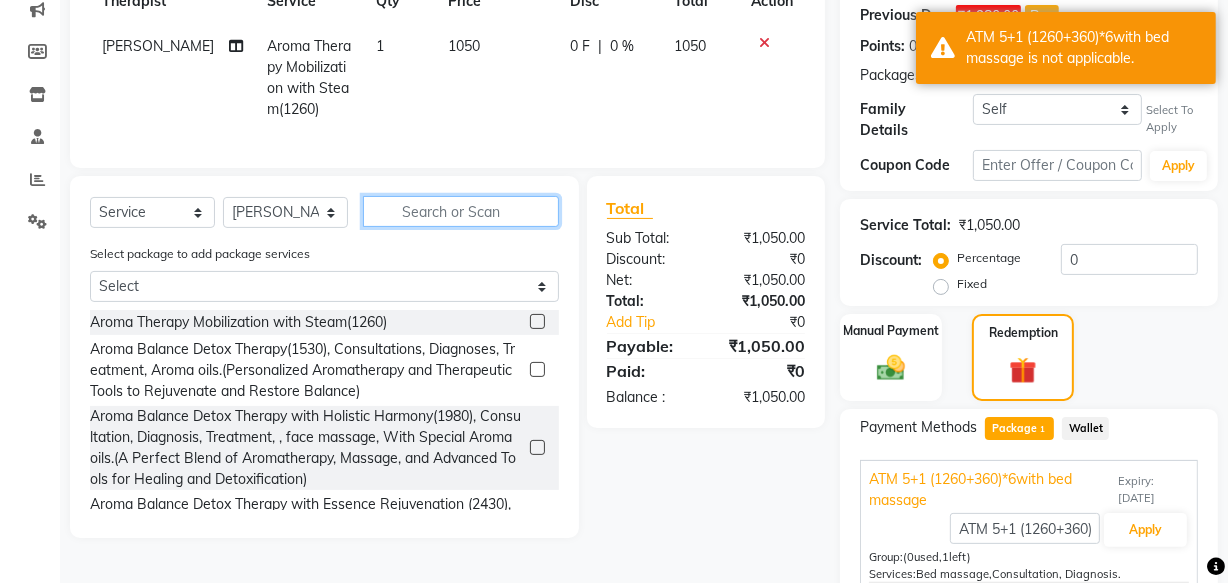 click 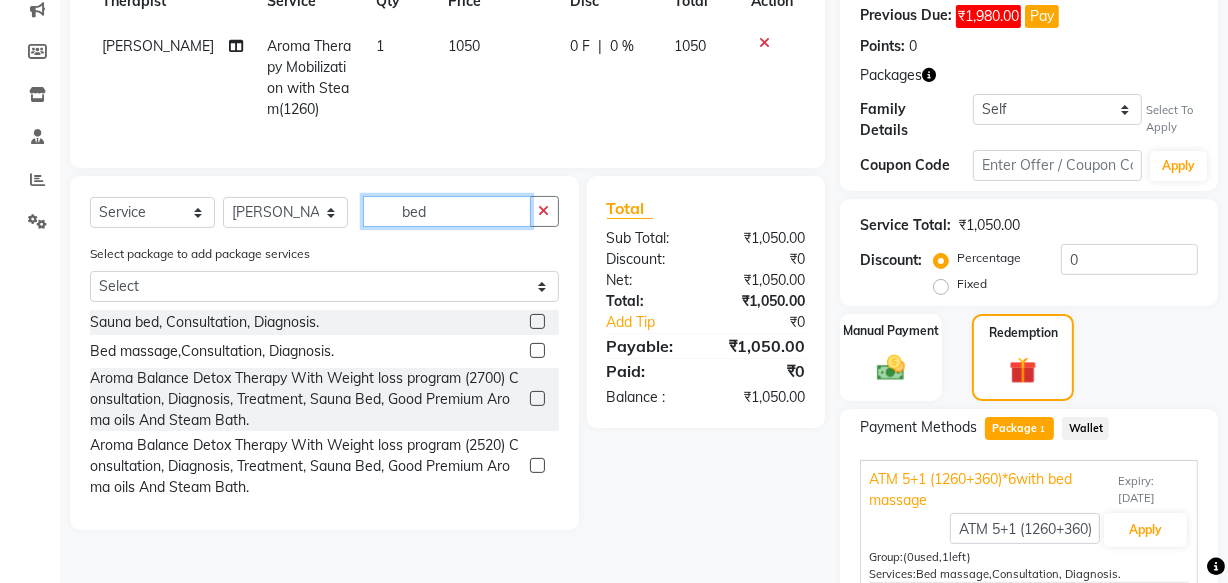 type on "bed" 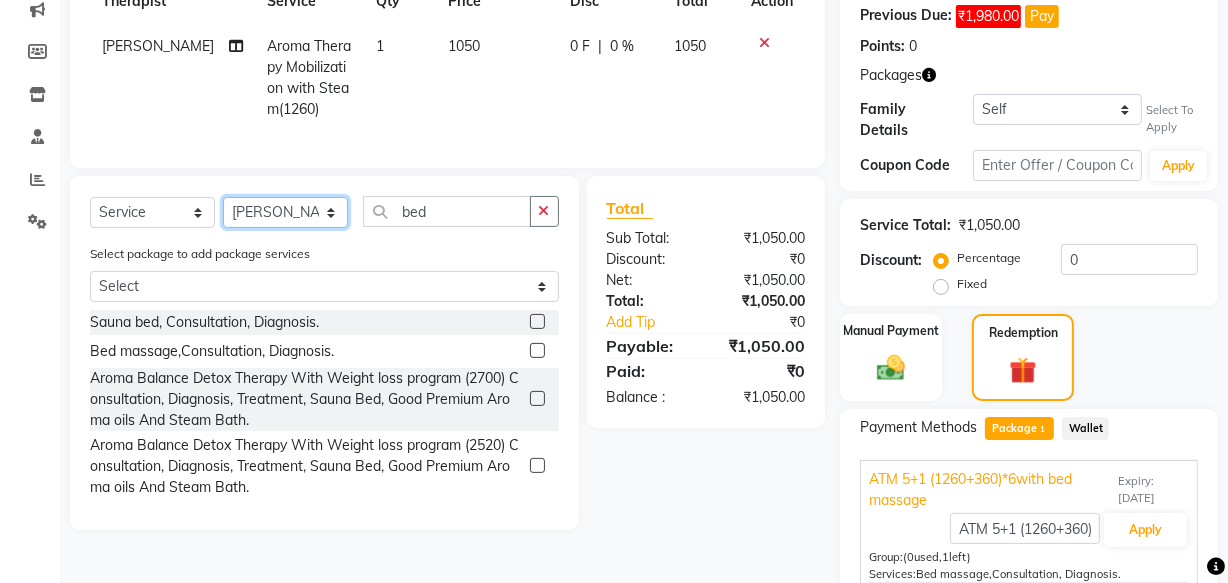 click on "Select Therapist [PERSON_NAME] [PERSON_NAME] [PERSON_NAME] M [PERSON_NAME] [PERSON_NAME] [PERSON_NAME] [PERSON_NAME]" 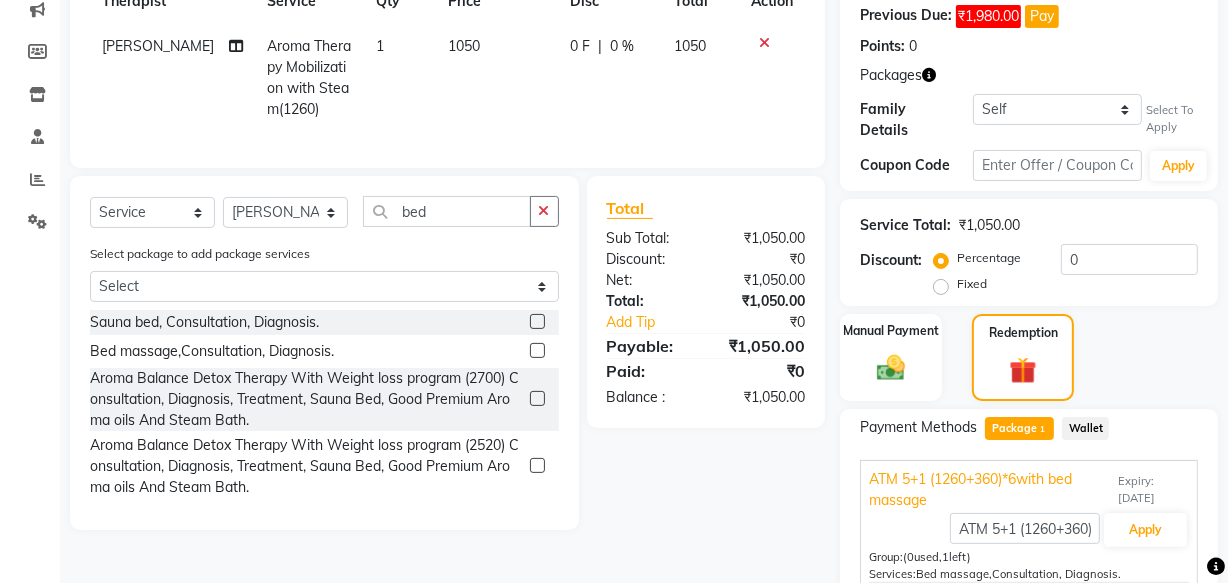 click on "0 F | 0 %" 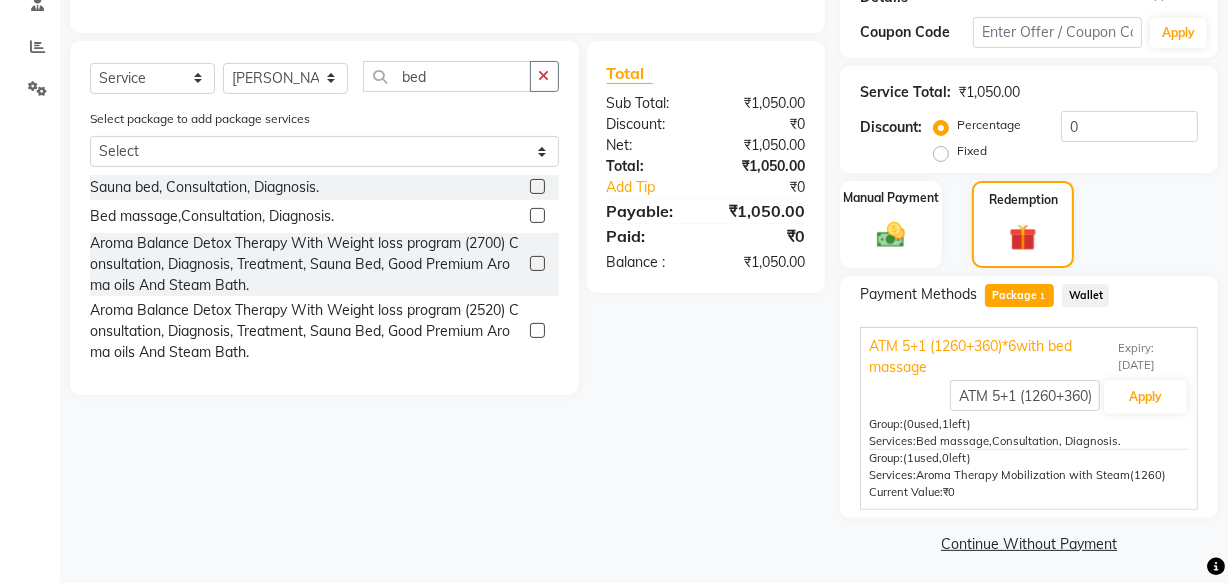 scroll, scrollTop: 132, scrollLeft: 0, axis: vertical 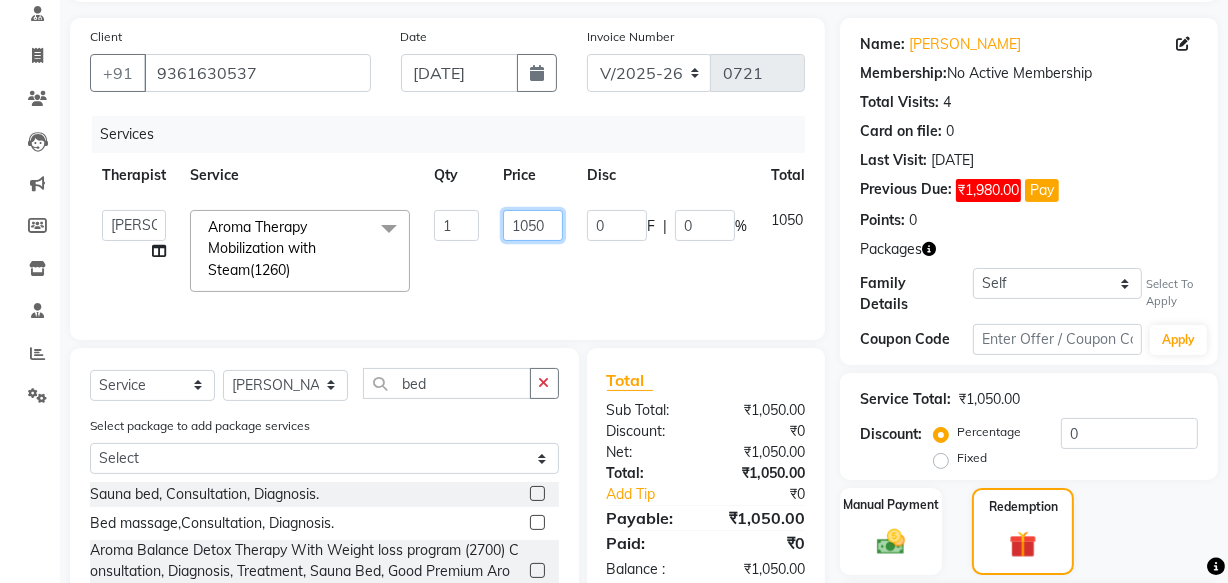 click on "1050" 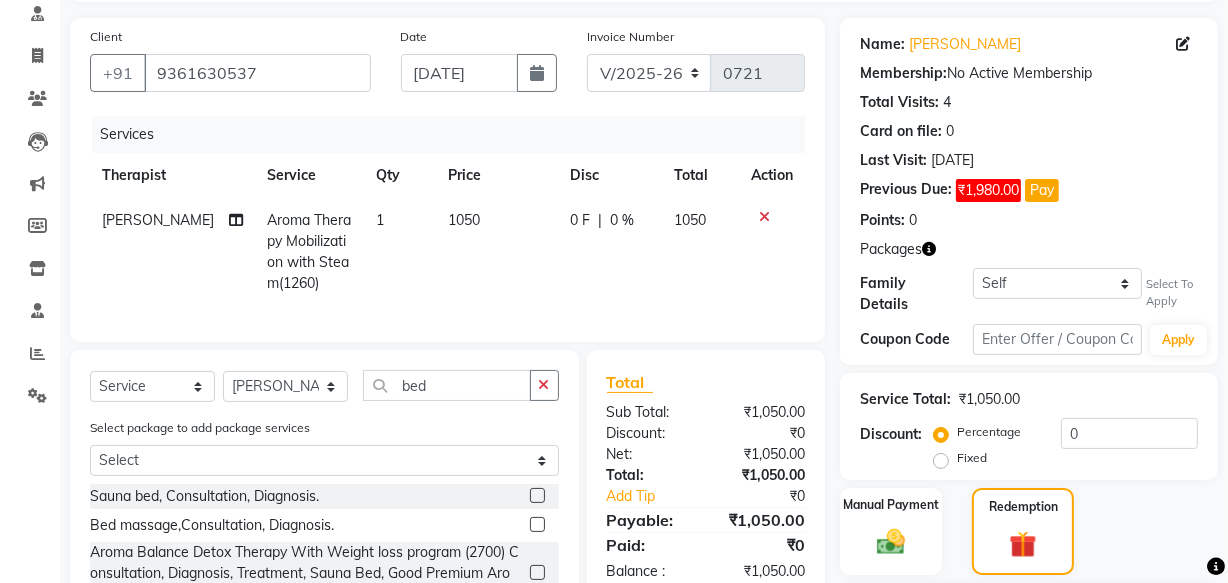 click on "1050" 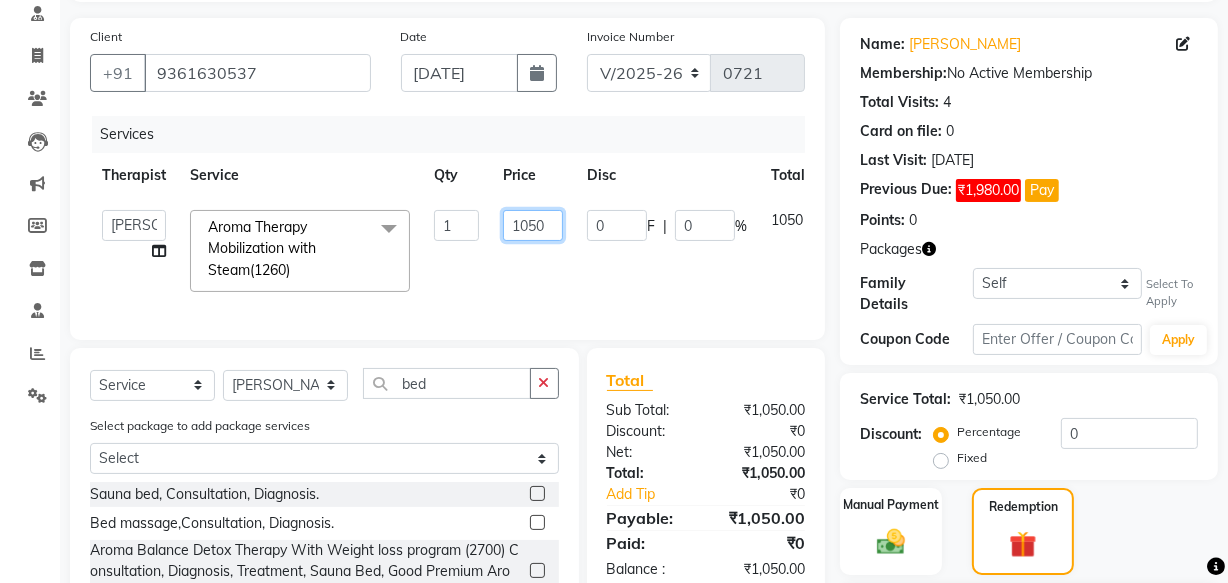 click on "1050" 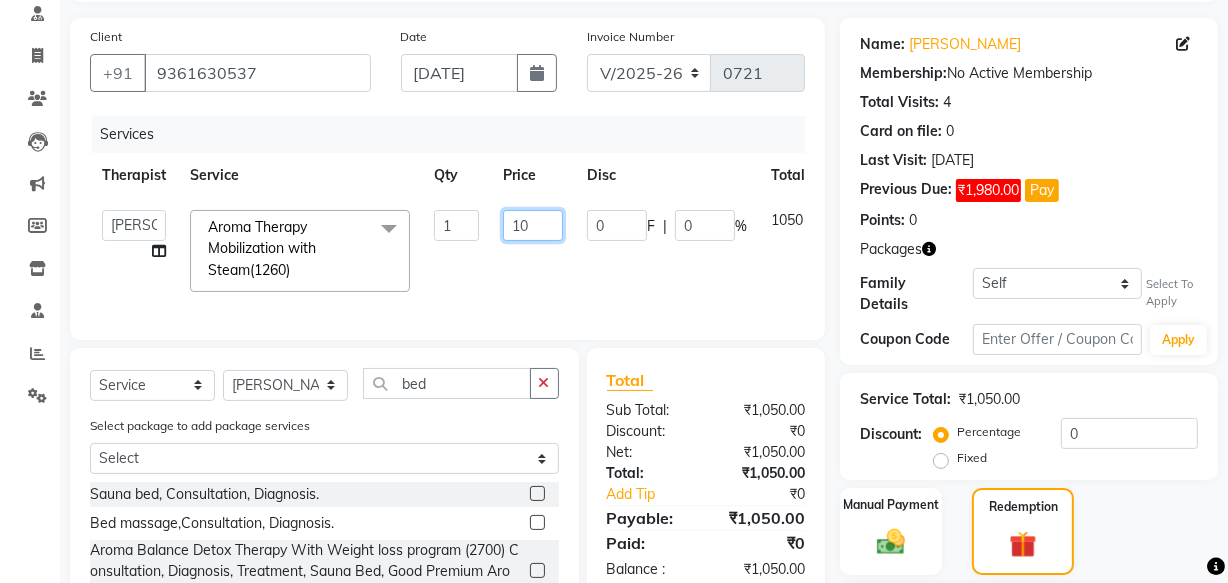 type on "1" 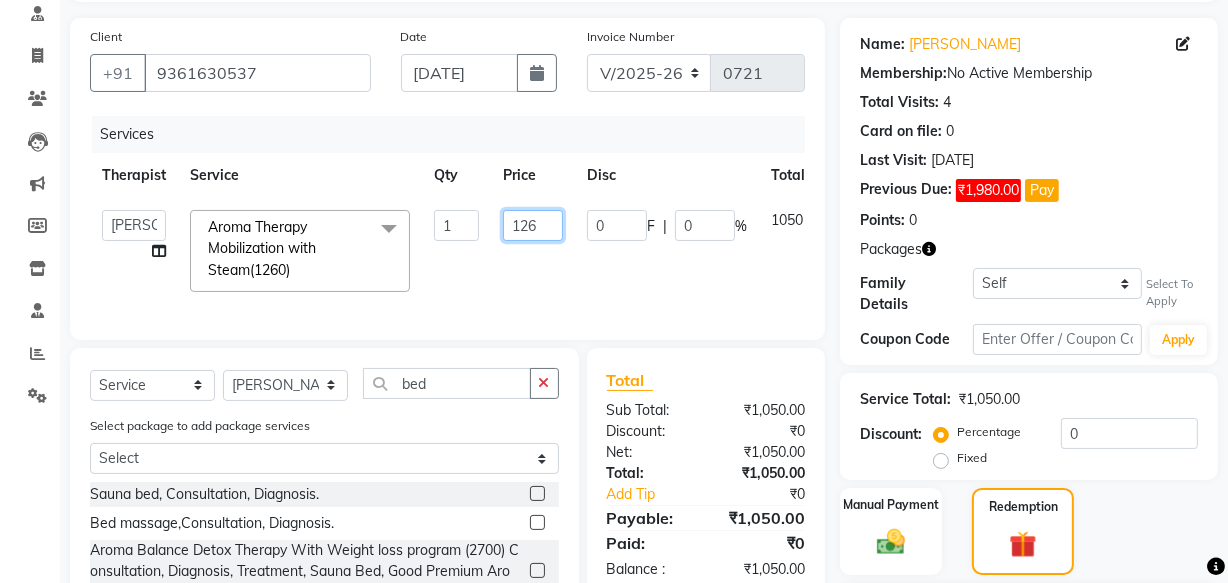 type on "1260" 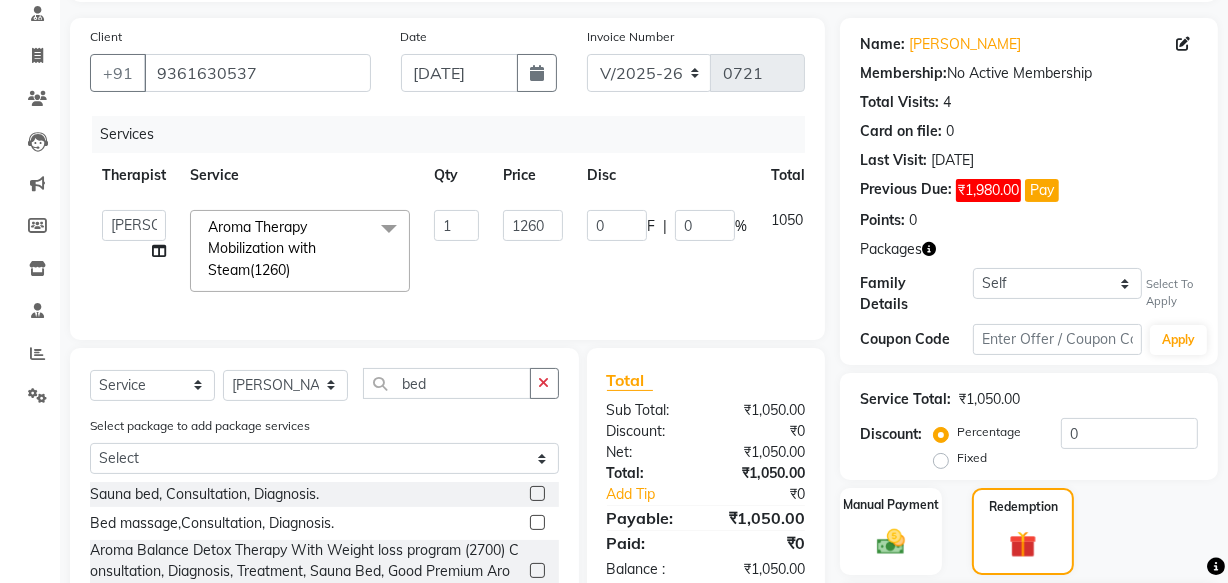 click on "[PERSON_NAME]   [PERSON_NAME] [PERSON_NAME] M   [PERSON_NAME] [PERSON_NAME]   [PERSON_NAME]   [PERSON_NAME]  Aroma Therapy Mobilization with Steam(1260)  x Aroma Therapy Mobilization with Steam(1260) Aroma Balance Detox Therapy(1530), Consultations, Diagnoses, Treatment, Aroma oils.(Personalized Aromatherapy and Therapeutic Tools to Rejuvenate and Restore Balance) Aroma Balance Detox Therapy with Holistic Harmony(1980), Consultation, Diagnosis, Treatment, , face massage, With Special  Aroma oils.(A Perfect Blend of Aromatherapy, Massage, and Advanced Tools for Healing and Detoxification) Aroma Balance Detox Therapy with Essence Rejuvenation  (2430), Consultation, Diagnosis, Treatment,  Face & Head Massage With Premium Aroma oils.(Restore Vitality with Aroma Oils, Massage, Cupping, and a Relaxing Steam Bath) [MEDICAL_DATA], Consultation, Diagnosis,  Aroma oils [MEDICAL_DATA], Consultation, Diagnosis, Treatment Steam Therapy With Aroma oils, Consultation, Diagnosis GTR  1" 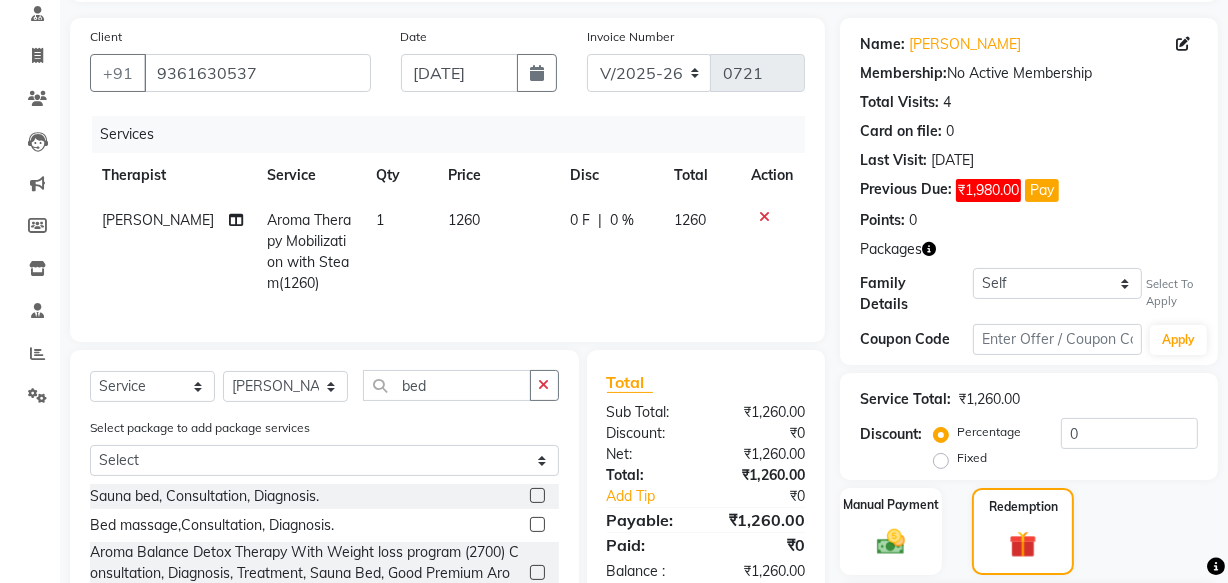 scroll, scrollTop: 439, scrollLeft: 0, axis: vertical 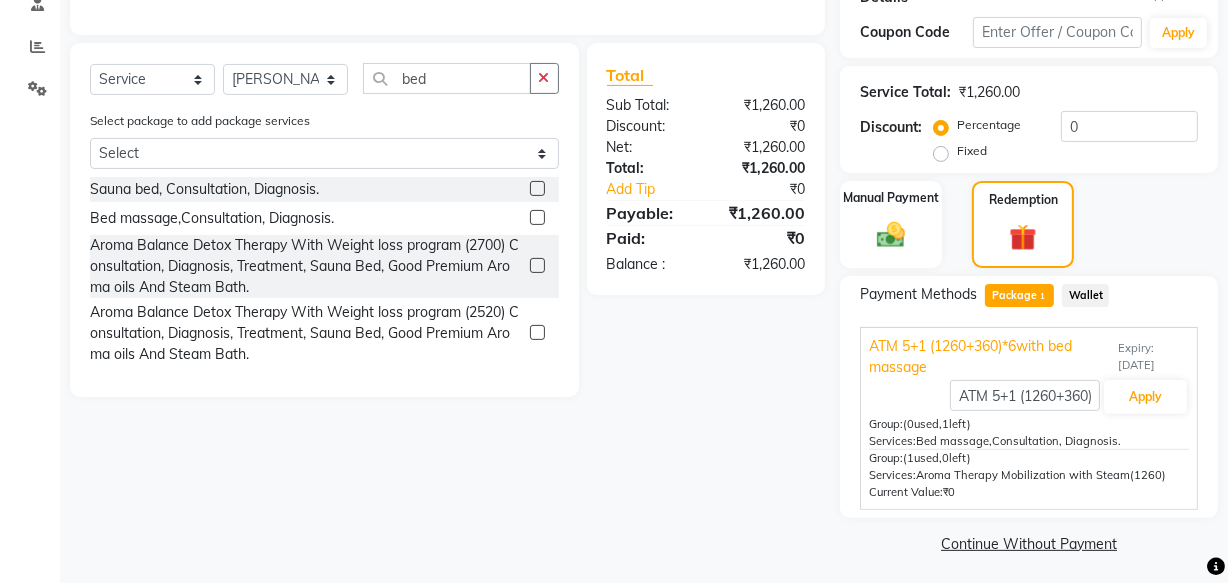 click on "0 F" 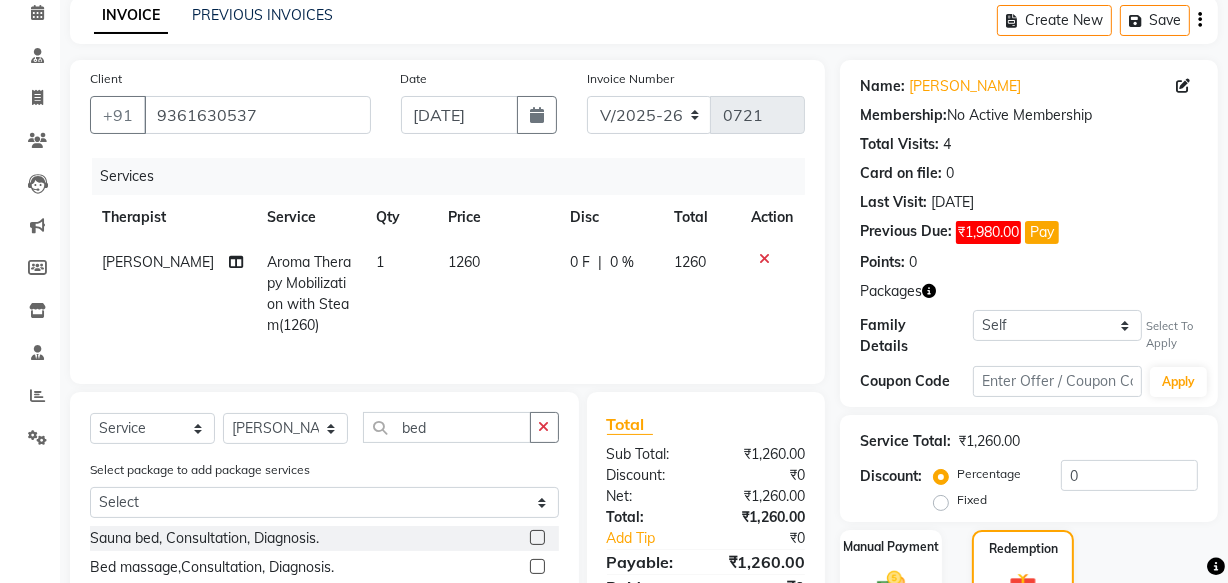 select on "65164" 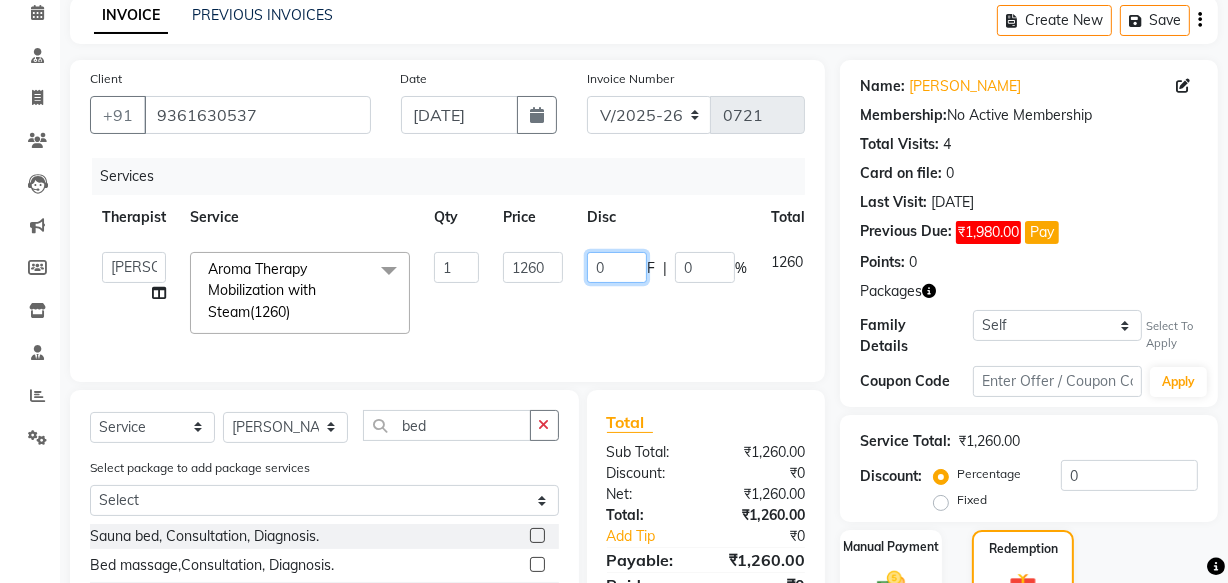click on "0" 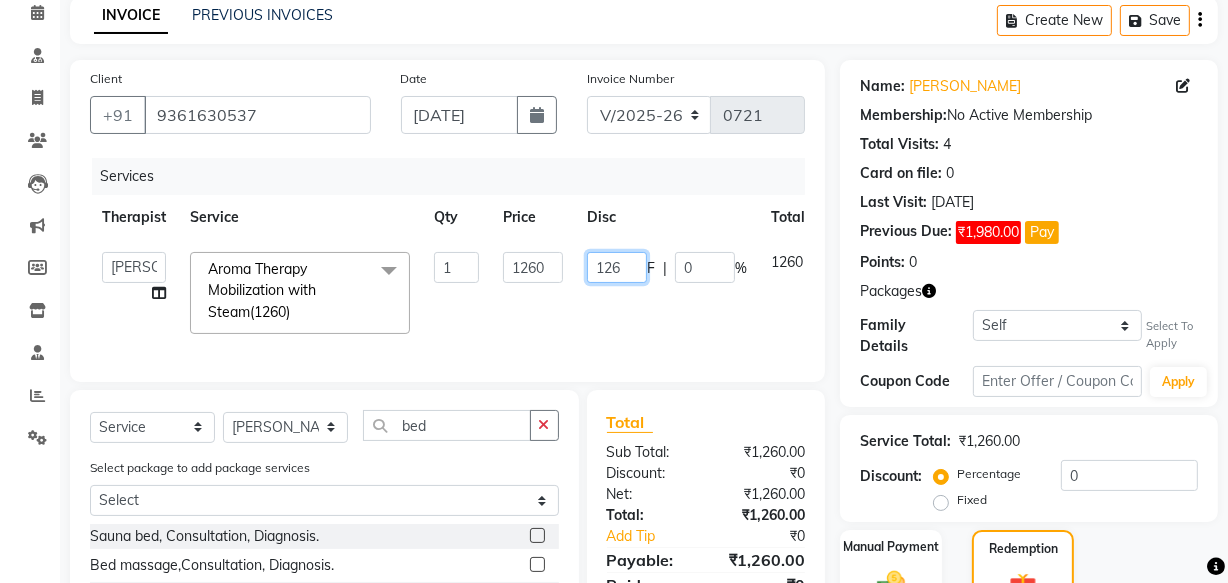 type on "1260" 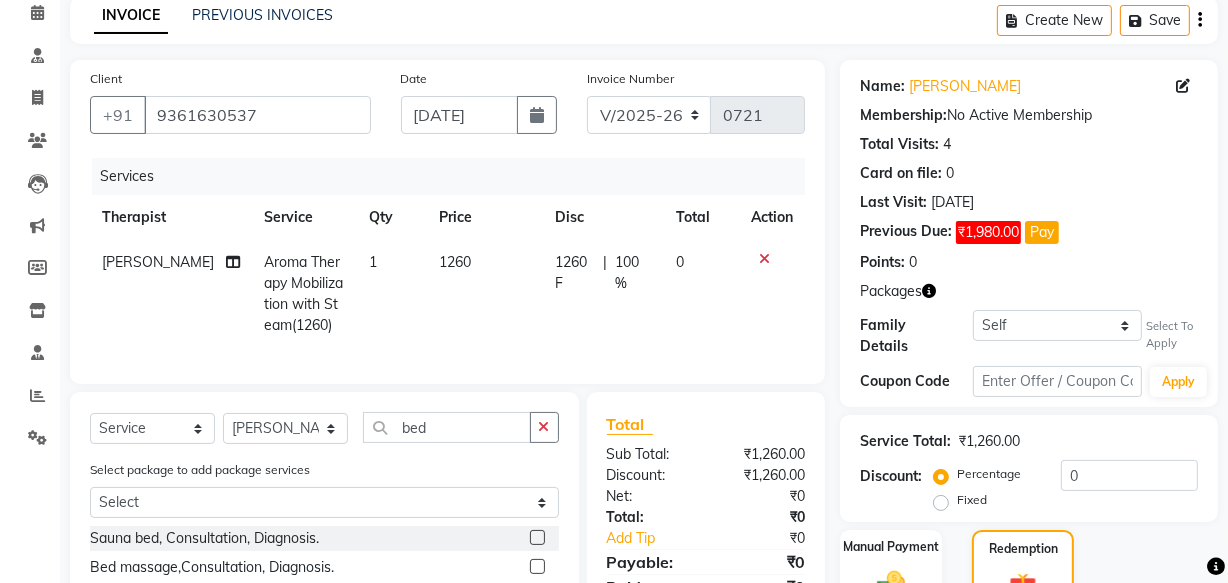 scroll, scrollTop: 439, scrollLeft: 0, axis: vertical 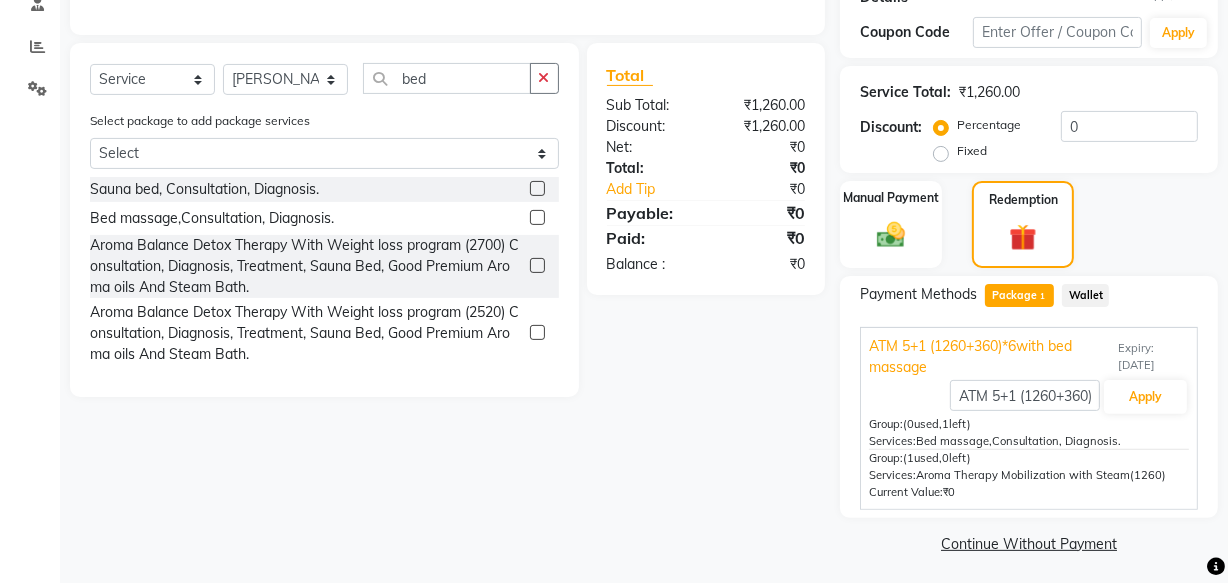 click on "Continue Without Payment" 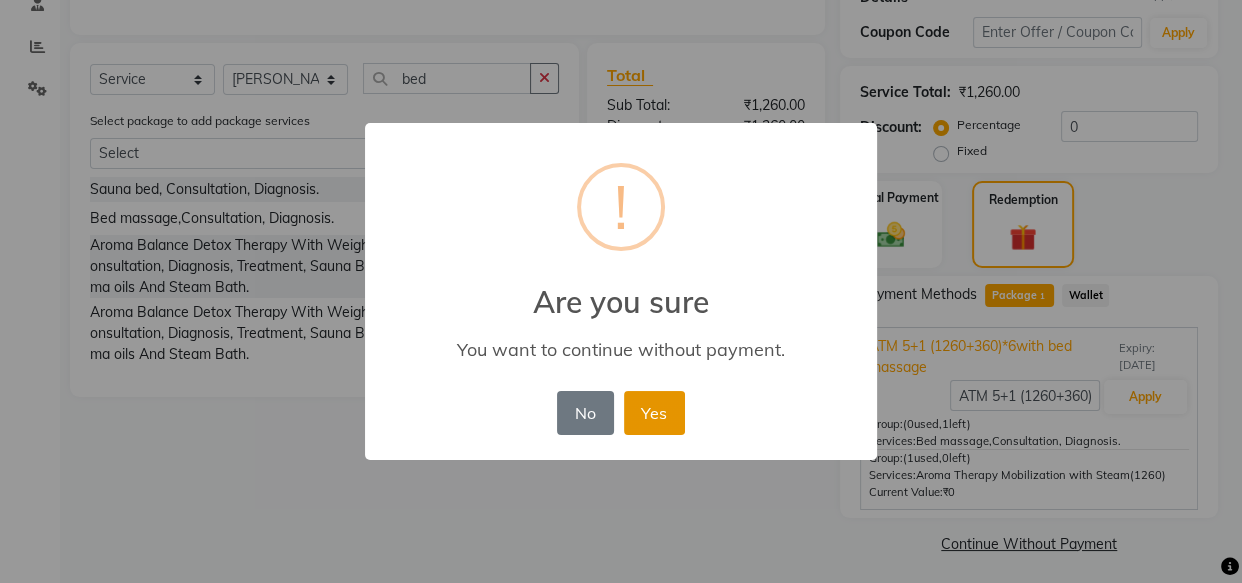 click on "Yes" at bounding box center [654, 413] 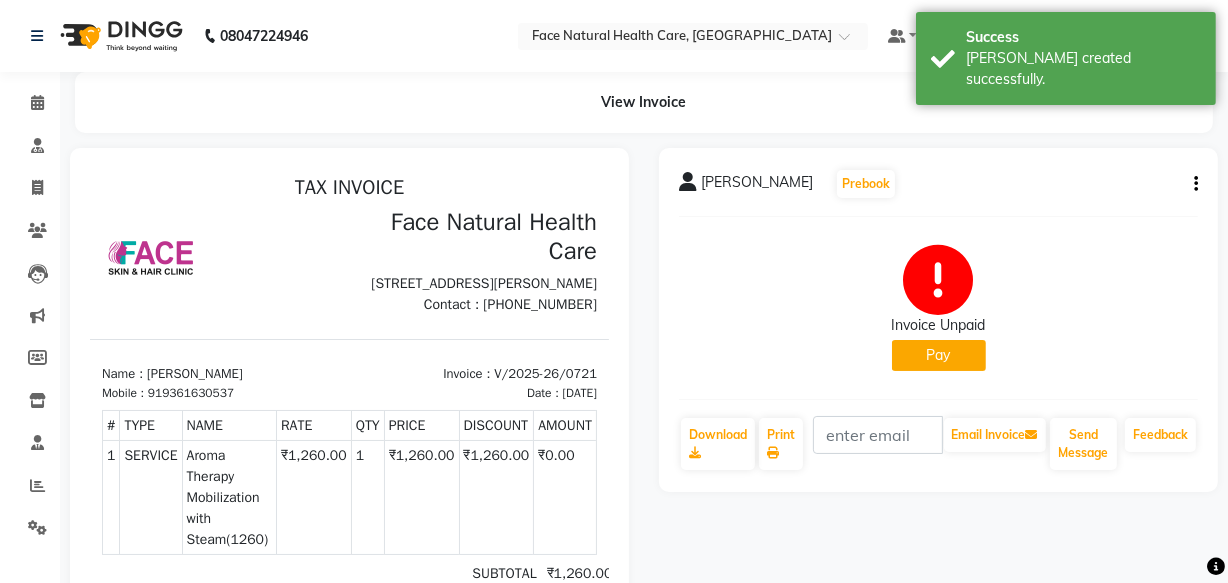 scroll, scrollTop: 0, scrollLeft: 0, axis: both 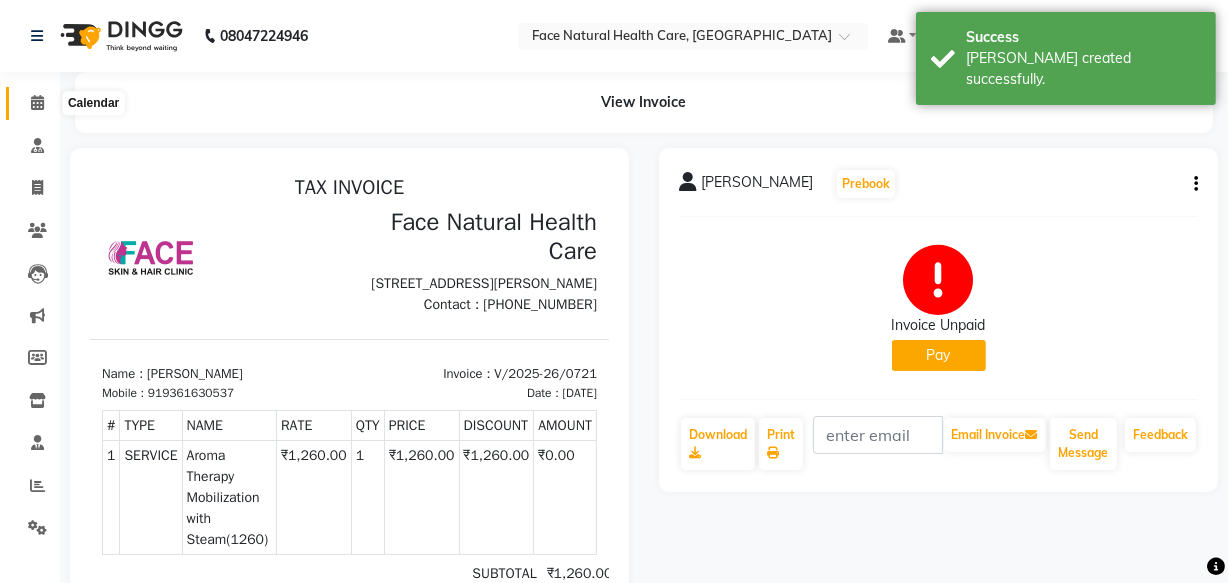 click 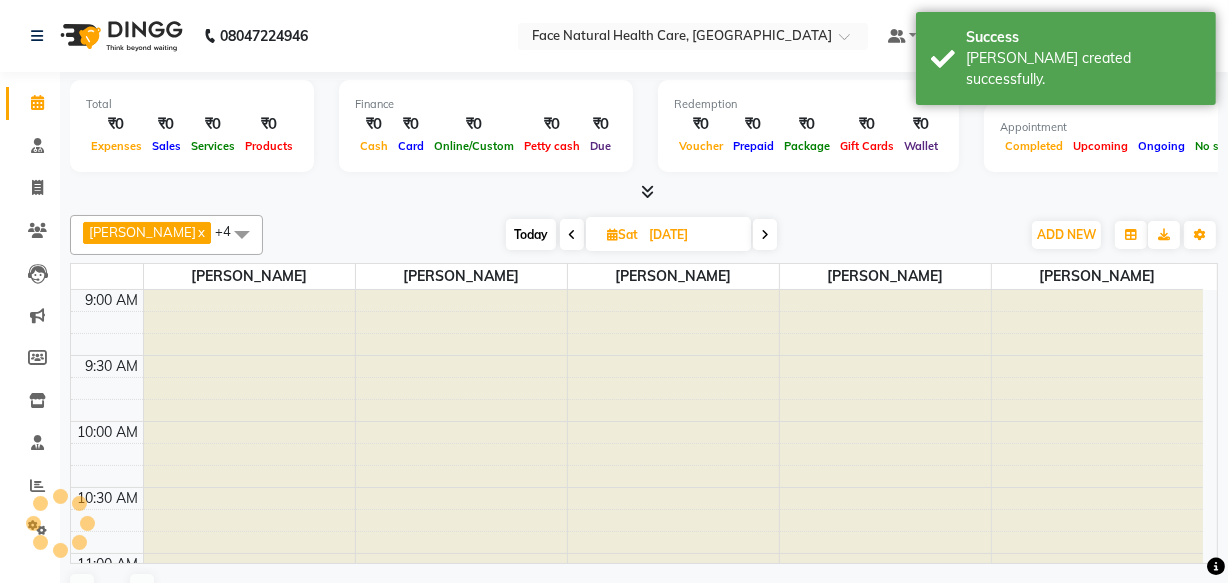 scroll, scrollTop: 0, scrollLeft: 0, axis: both 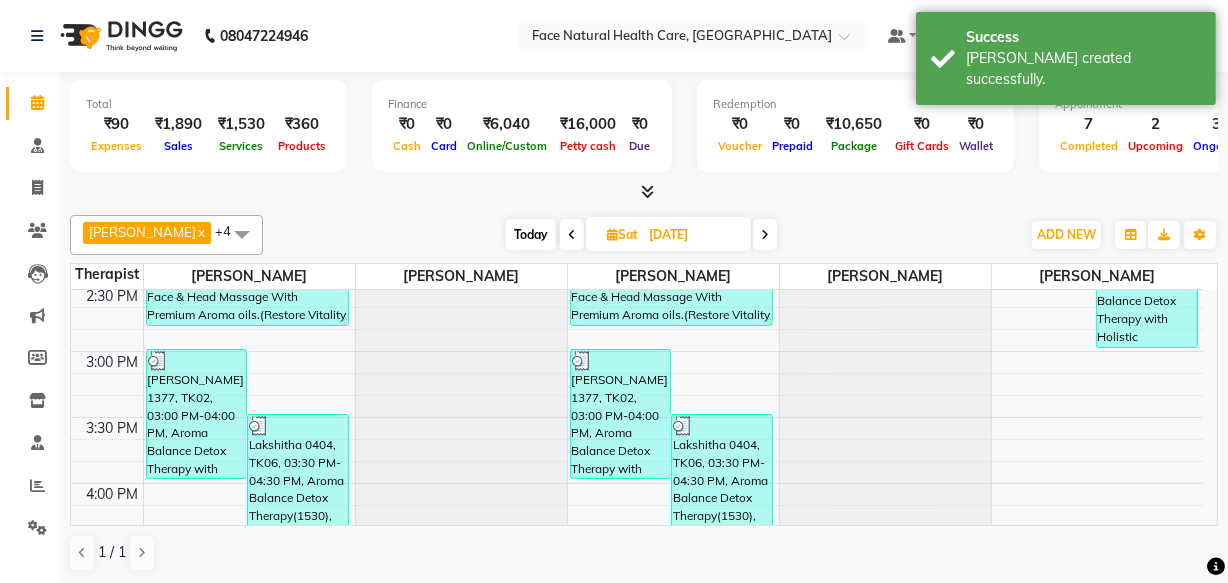 click on "Today" at bounding box center (531, 234) 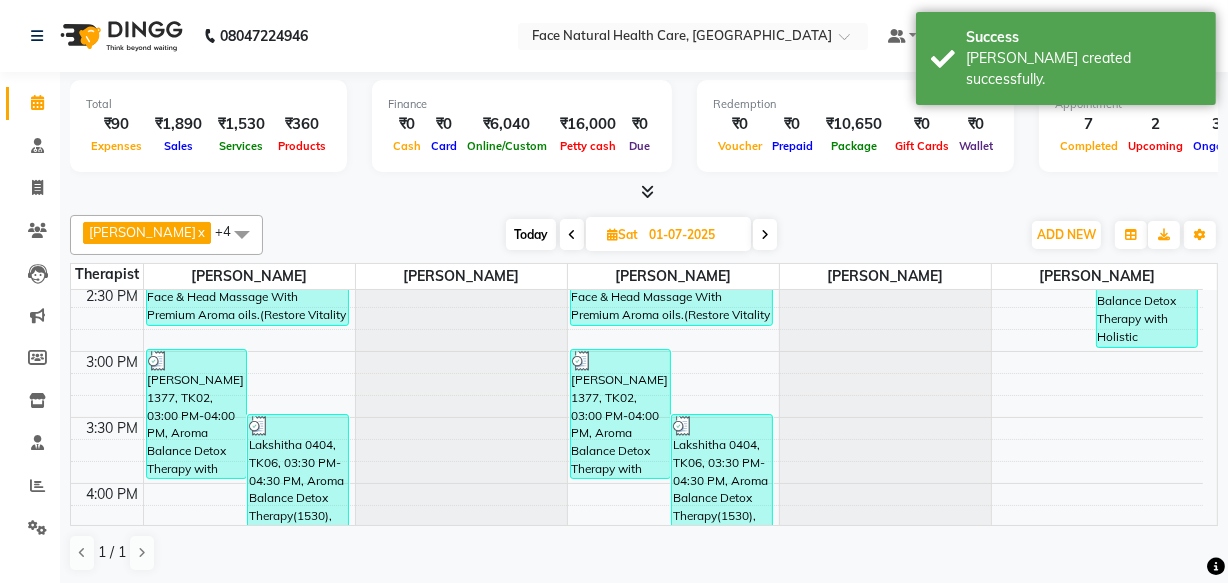 scroll, scrollTop: 0, scrollLeft: 0, axis: both 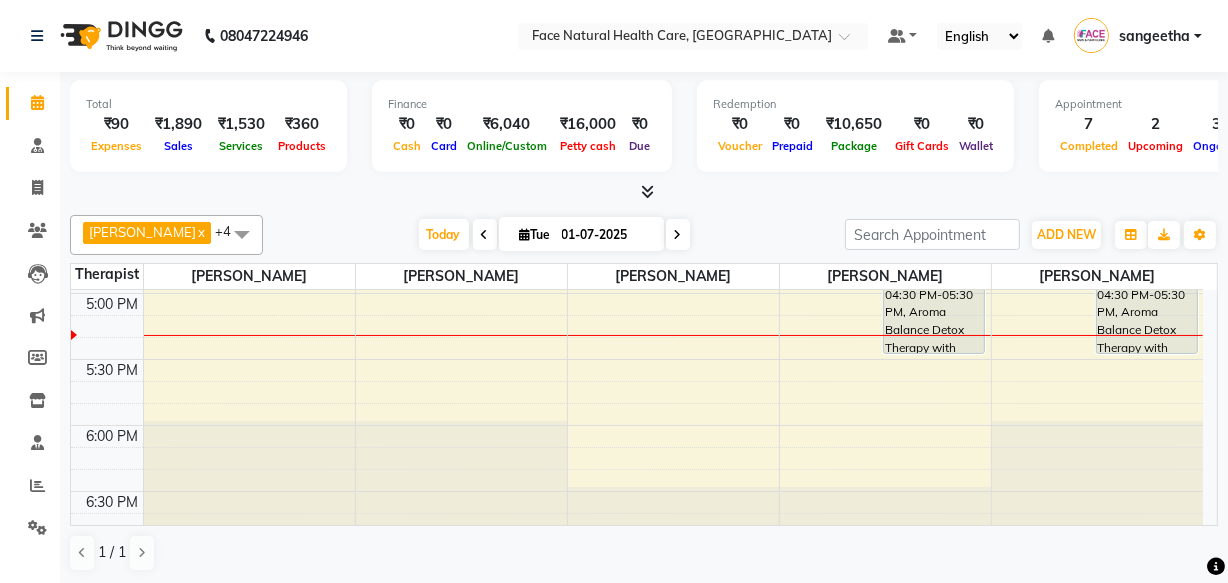 click at bounding box center (678, 235) 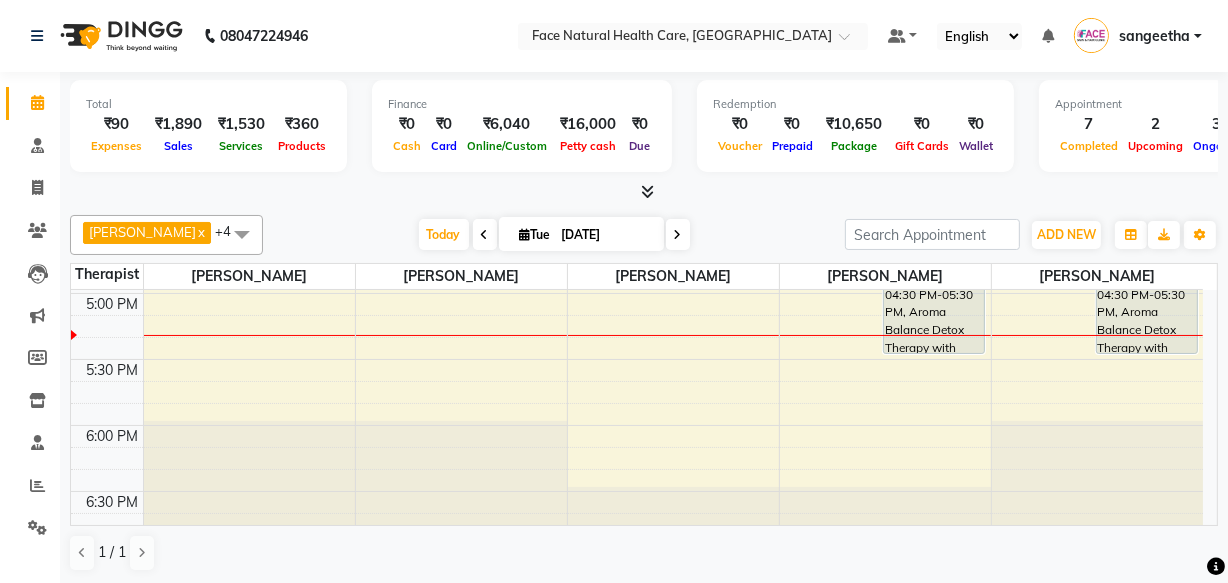 scroll, scrollTop: 1052, scrollLeft: 0, axis: vertical 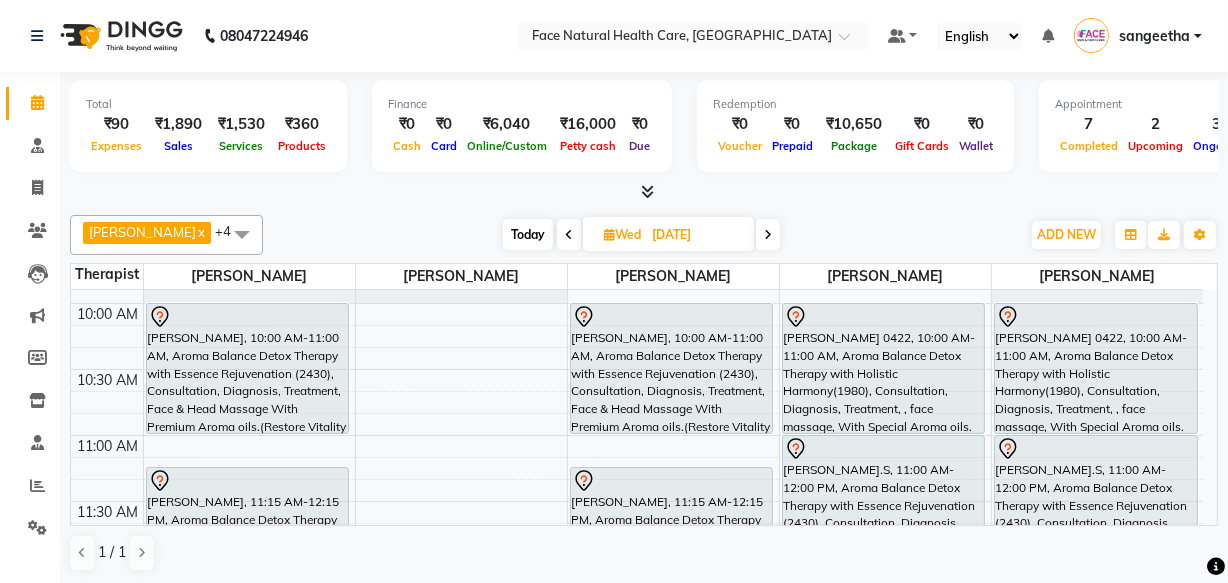 click on "[PERSON_NAME] 0422, 10:00 AM-11:00 AM, Aroma Balance Detox Therapy with Holistic Harmony(1980), Consultation, Diagnosis, Treatment, , face massage, With Special  Aroma oils.(A Perfect Blend of Aromatherapy, Massage, and Advanced Tools for Healing and Detoxification)" at bounding box center [884, 368] 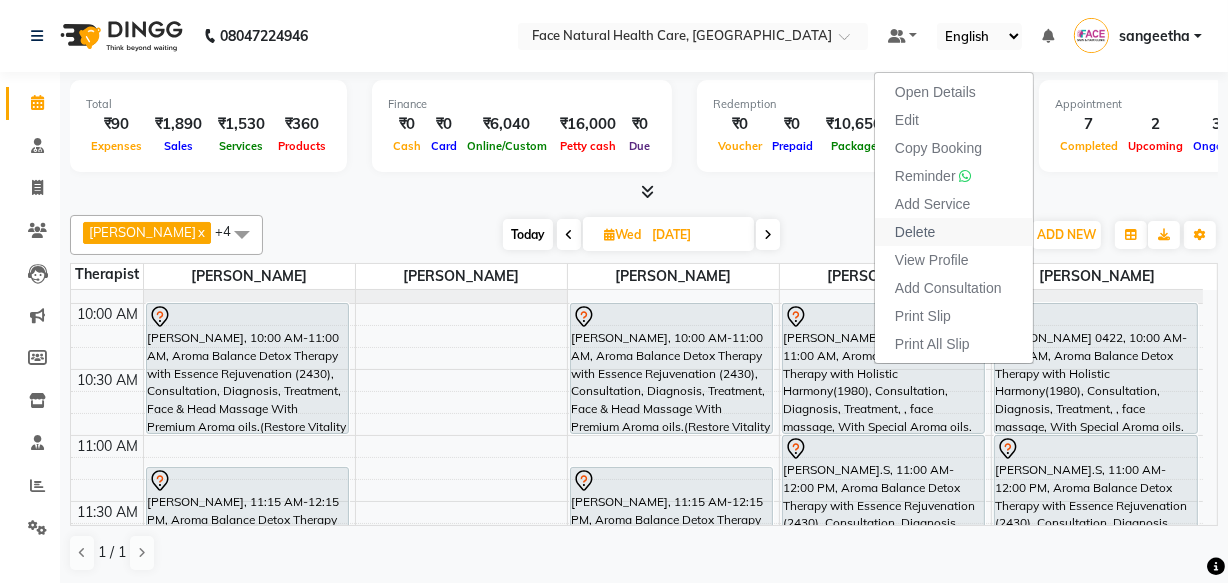click on "Delete" at bounding box center (915, 232) 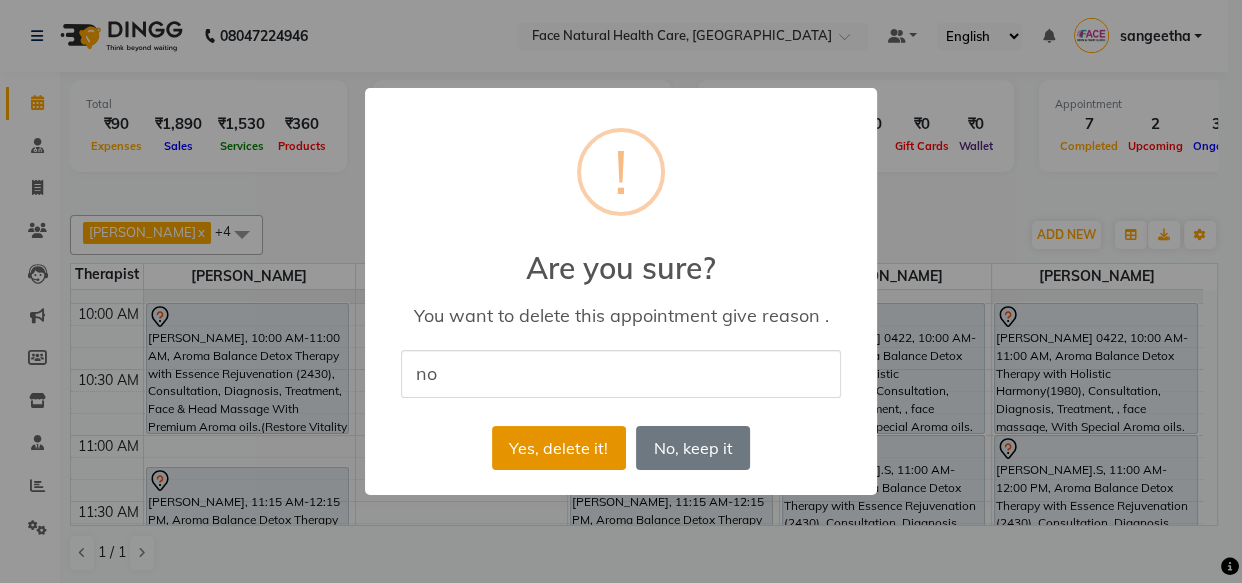 type on "no" 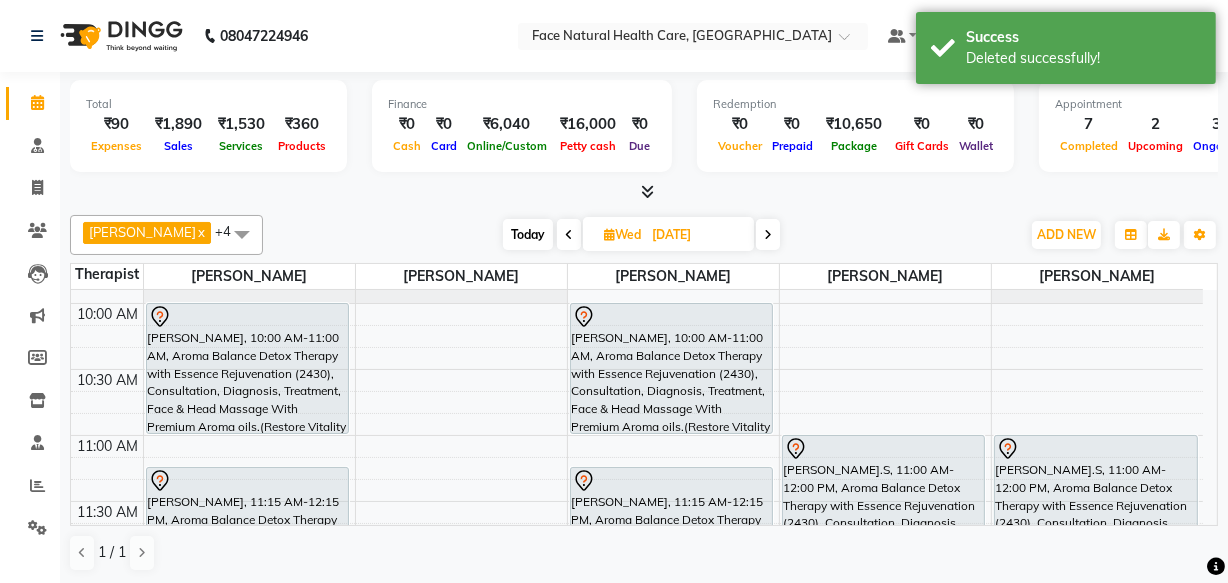 click on "[PERSON_NAME].S, 11:00 AM-12:00 PM, Aroma Balance Detox Therapy with Essence Rejuvenation  (2430), Consultation, Diagnosis, Treatment,  Face & Head Massage With Premium Aroma oils.(Restore Vitality with Aroma Oils, Massage, Cupping, and a Relaxing Steam Bath)" at bounding box center (1096, 500) 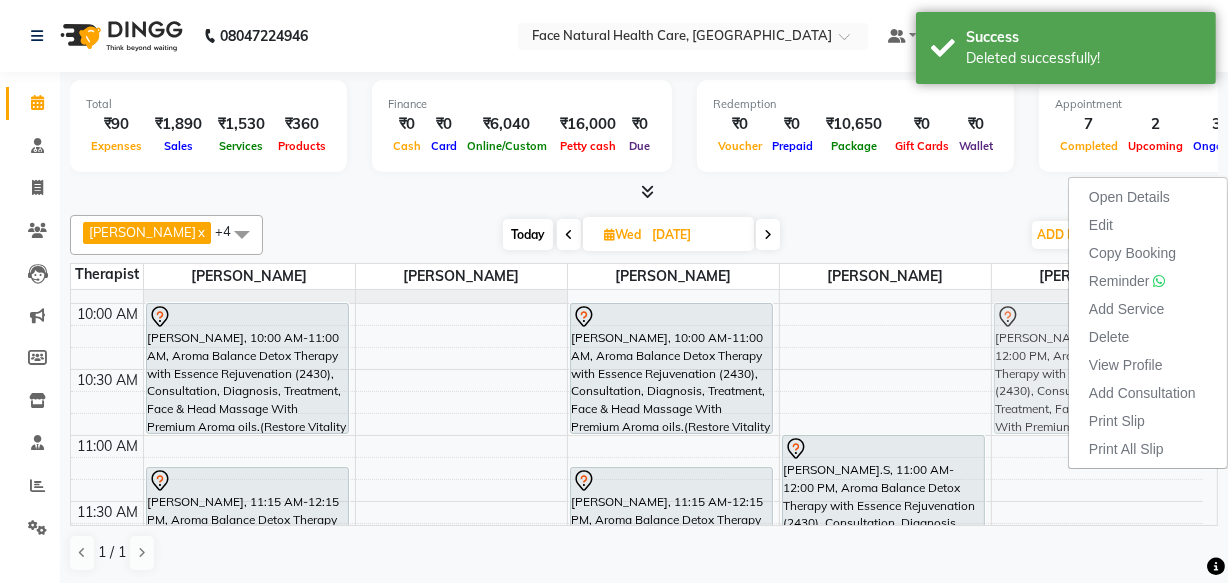 drag, startPoint x: 1029, startPoint y: 496, endPoint x: 1020, endPoint y: 366, distance: 130.31117 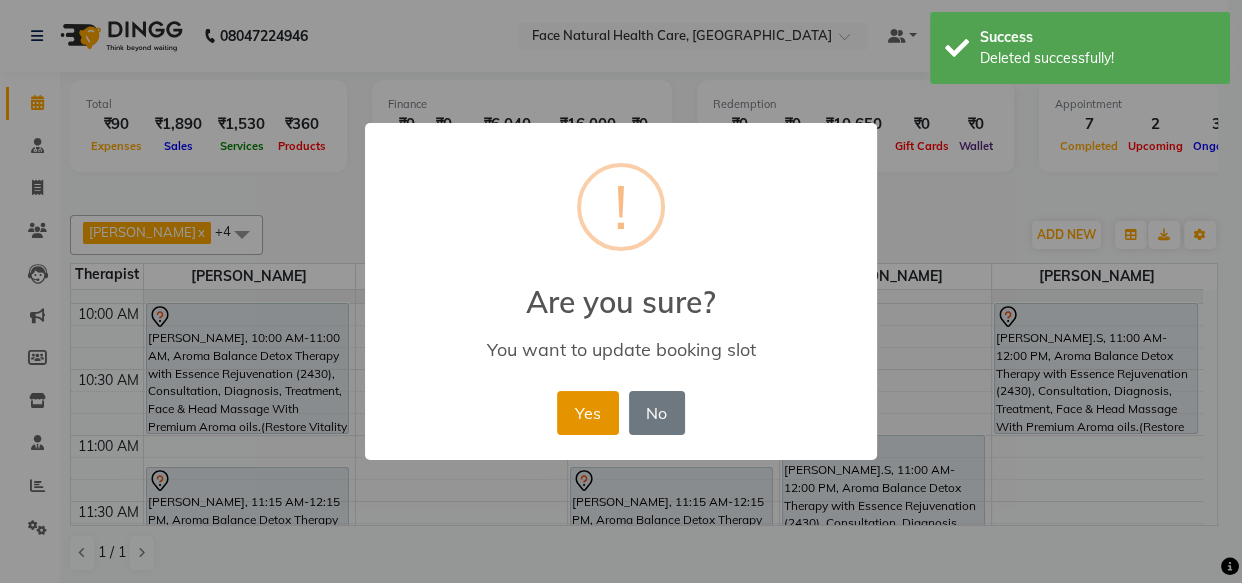 click on "Yes" at bounding box center [587, 413] 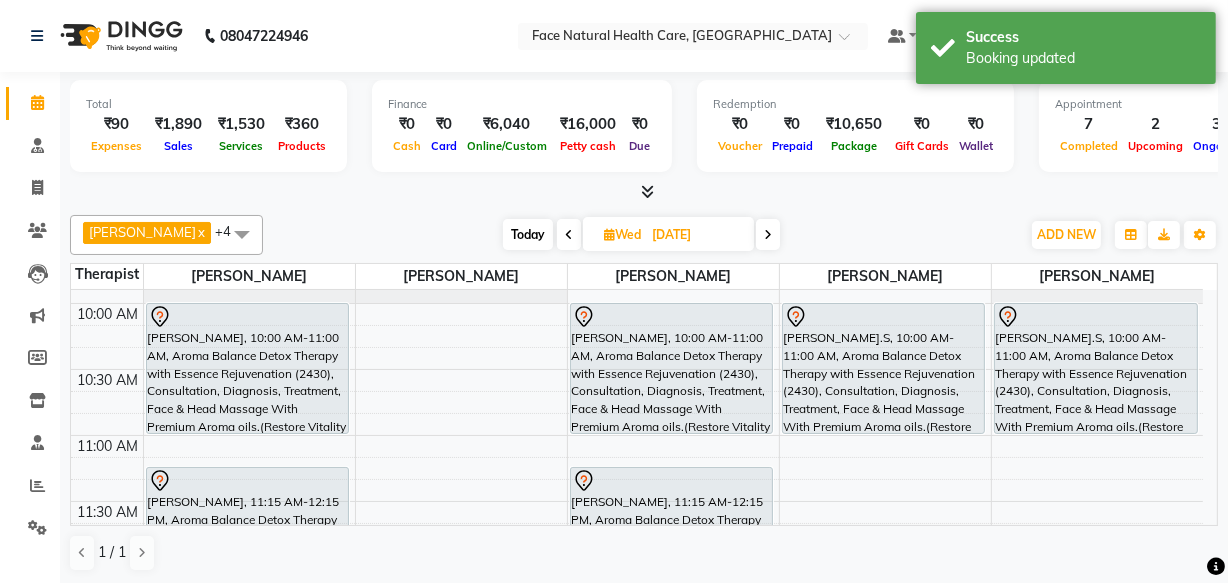 scroll, scrollTop: 323, scrollLeft: 0, axis: vertical 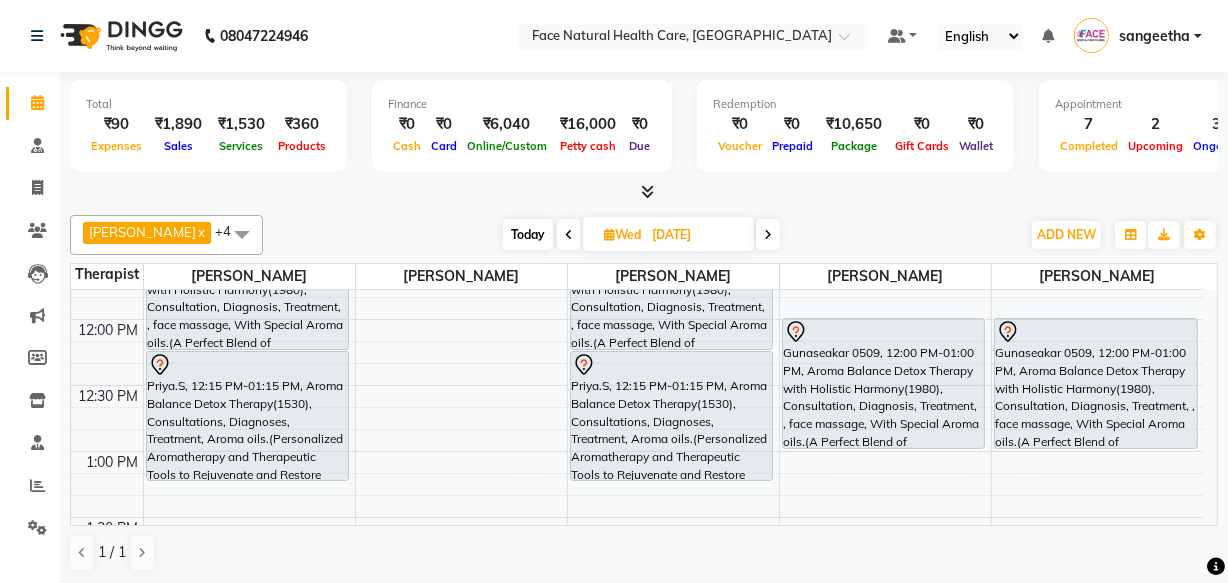click on "Today" at bounding box center (528, 234) 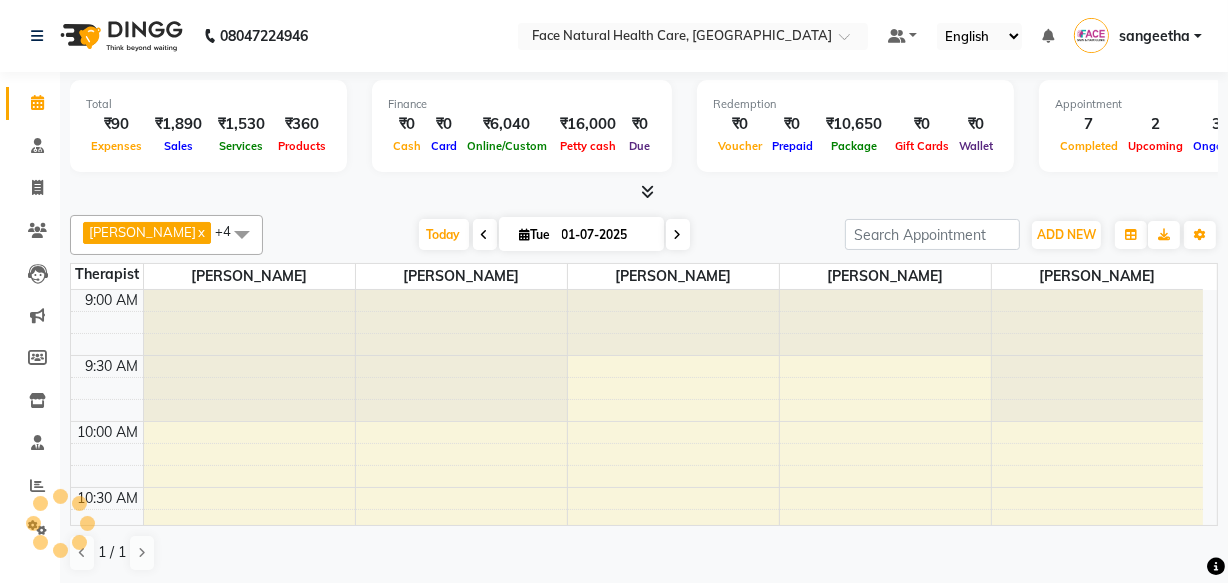 scroll, scrollTop: 1052, scrollLeft: 0, axis: vertical 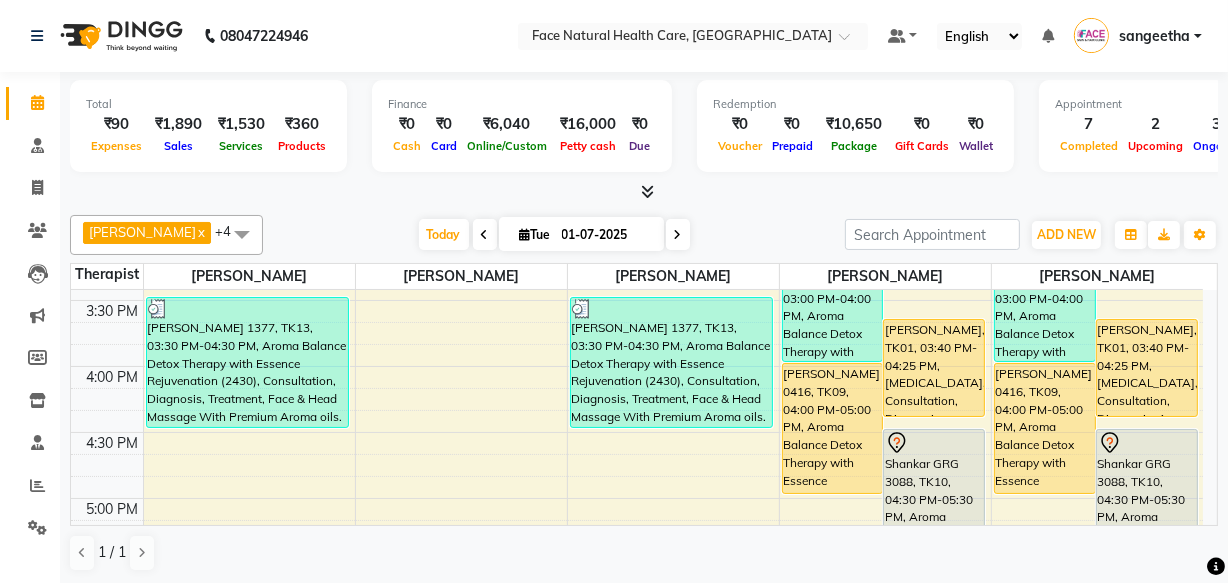 click on "[PERSON_NAME], TK01, 03:40 PM-04:25 PM, [MEDICAL_DATA], Consultation, Diagnosis, Aroma oil" at bounding box center [934, 368] 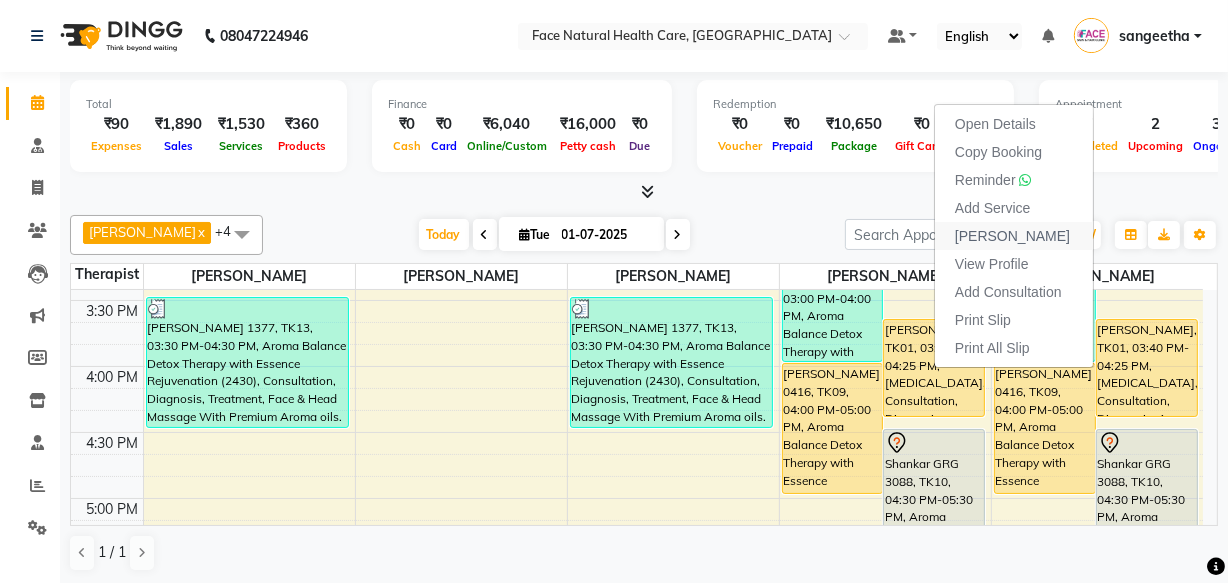 click on "[PERSON_NAME]" at bounding box center (1012, 236) 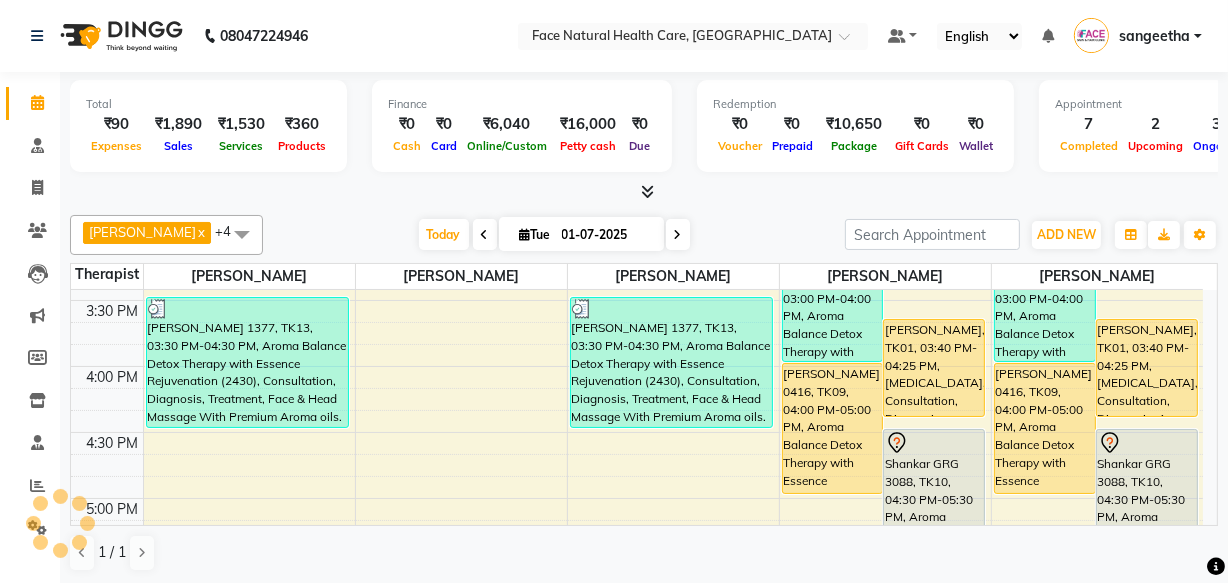 select on "service" 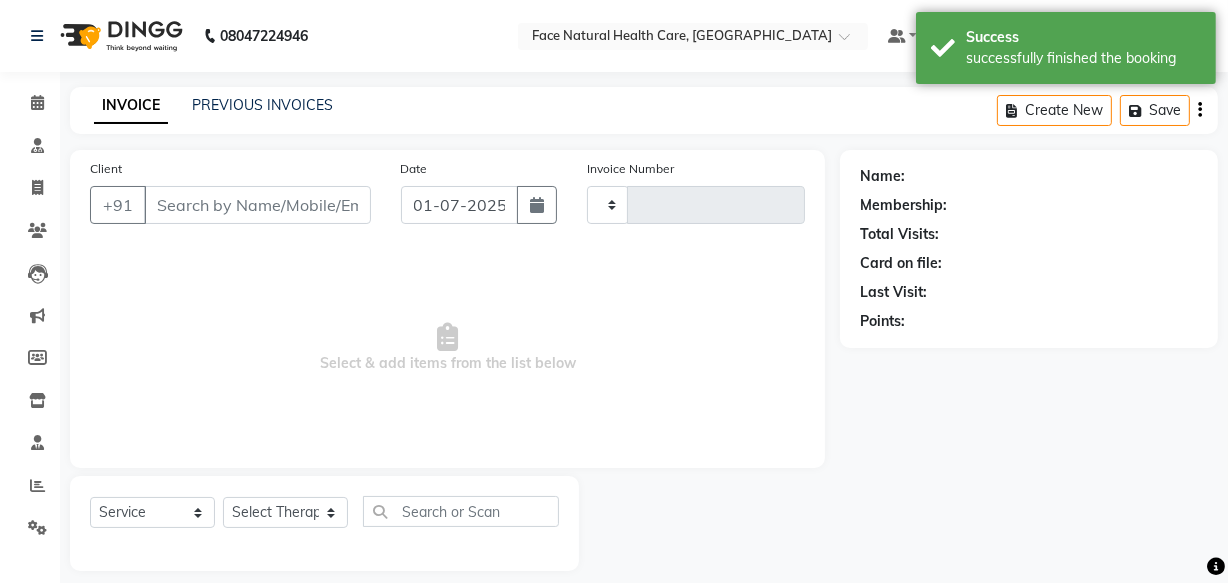 type on "0722" 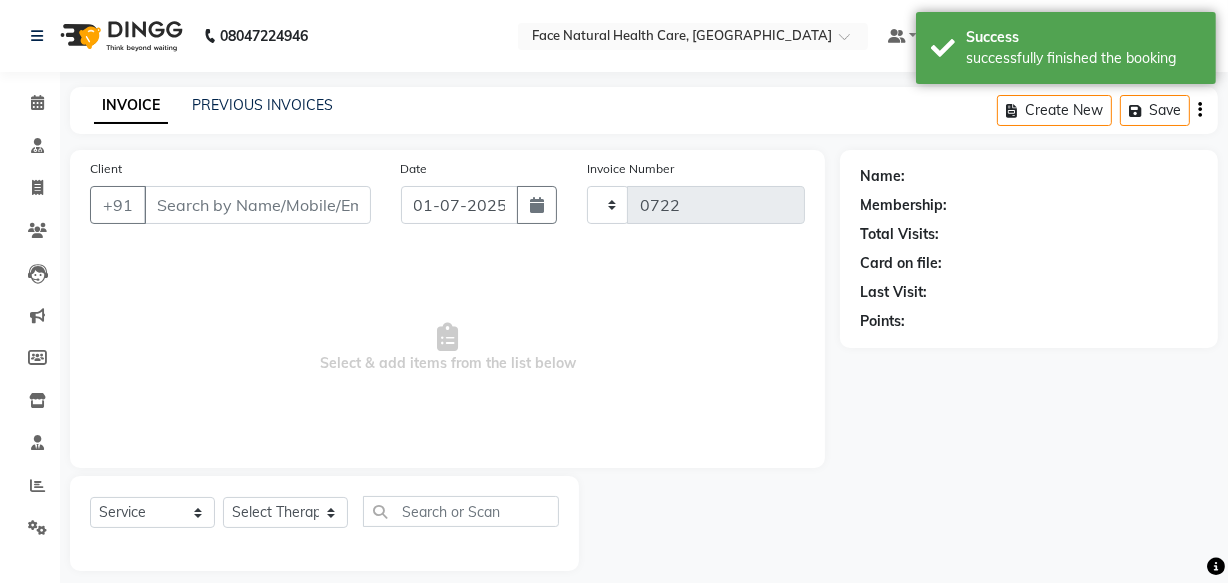 select on "5675" 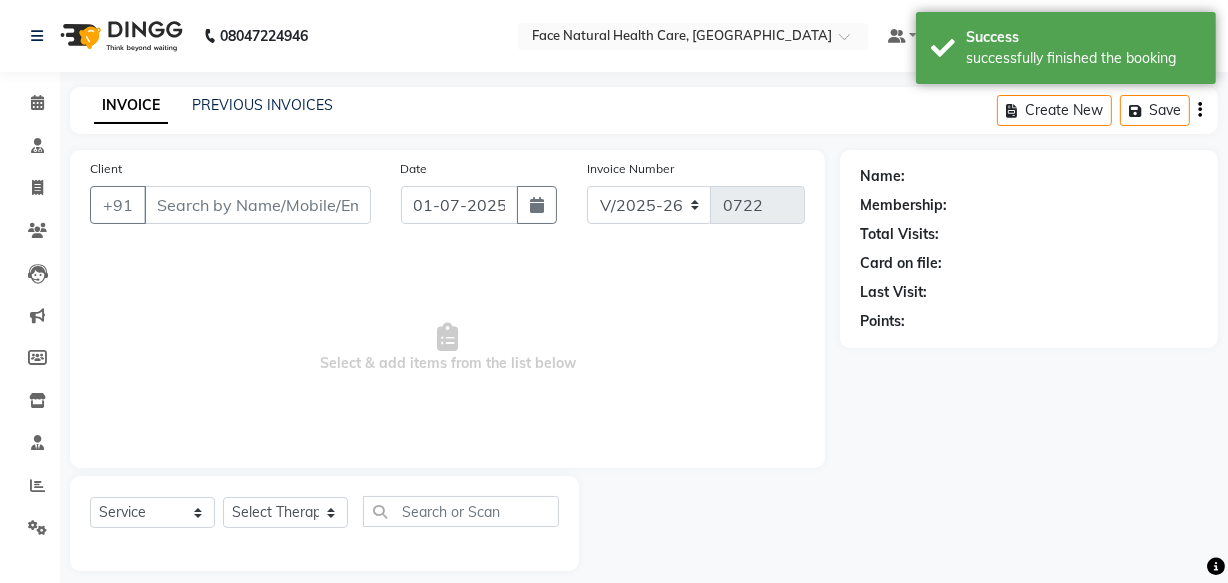 type on "9843139826" 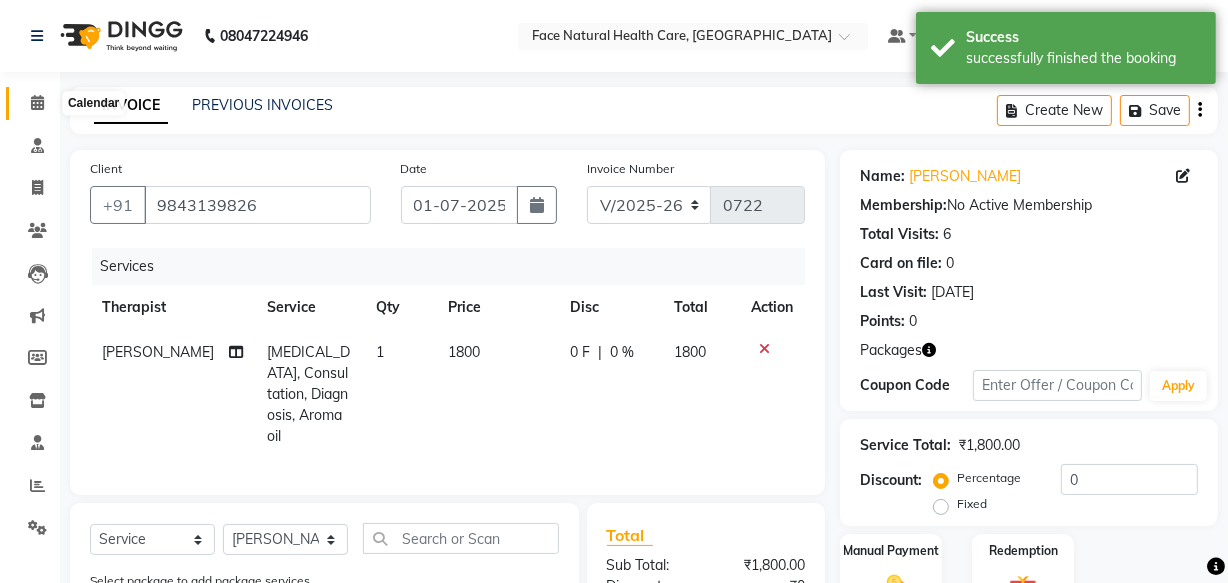 click 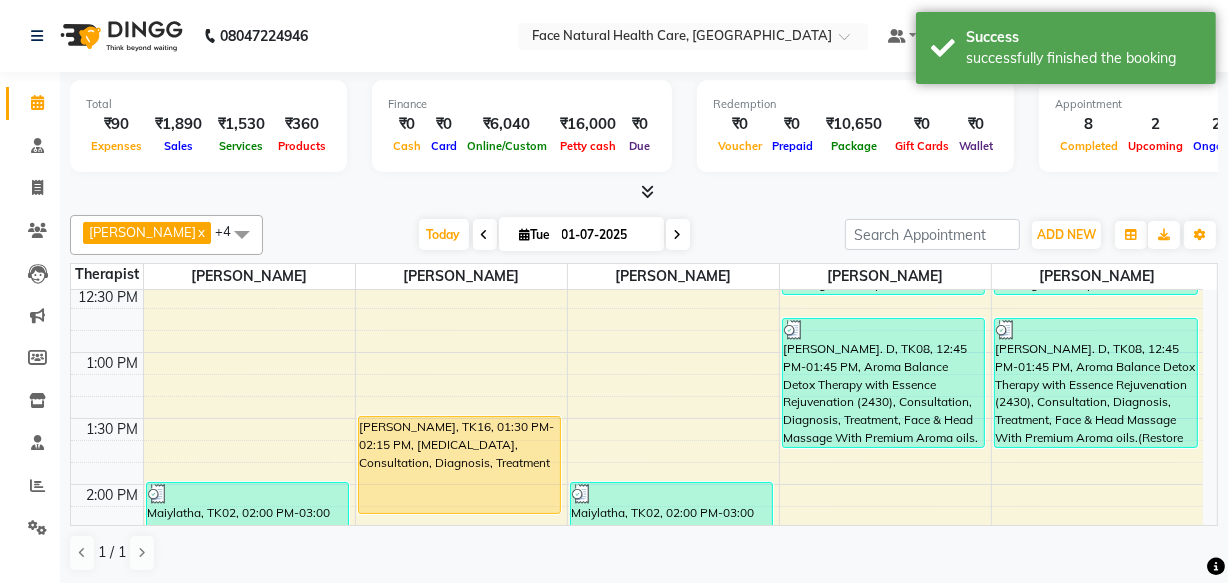 scroll, scrollTop: 470, scrollLeft: 0, axis: vertical 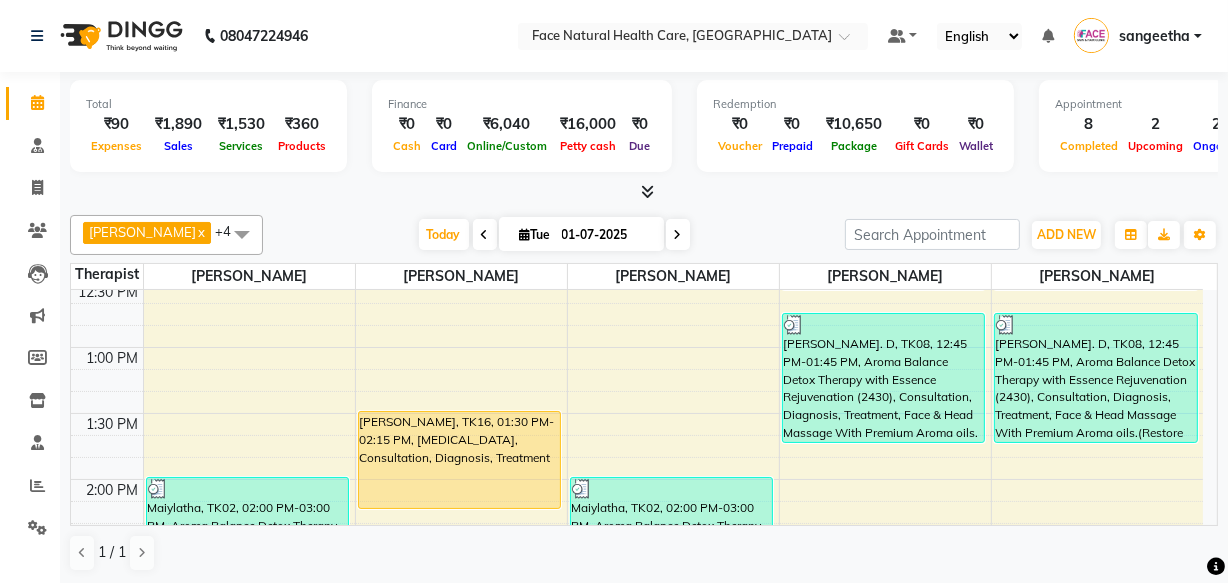 click on "[PERSON_NAME], TK16, 01:30 PM-02:15 PM, [MEDICAL_DATA], Consultation, Diagnosis, Treatment" at bounding box center (460, 460) 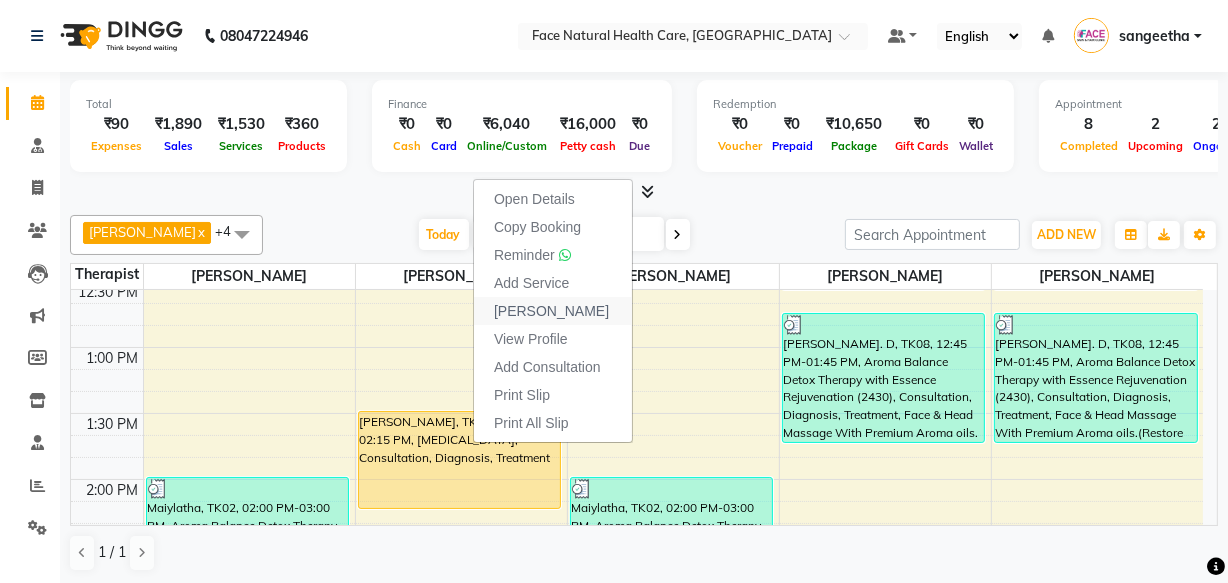 click on "[PERSON_NAME]" at bounding box center [553, 311] 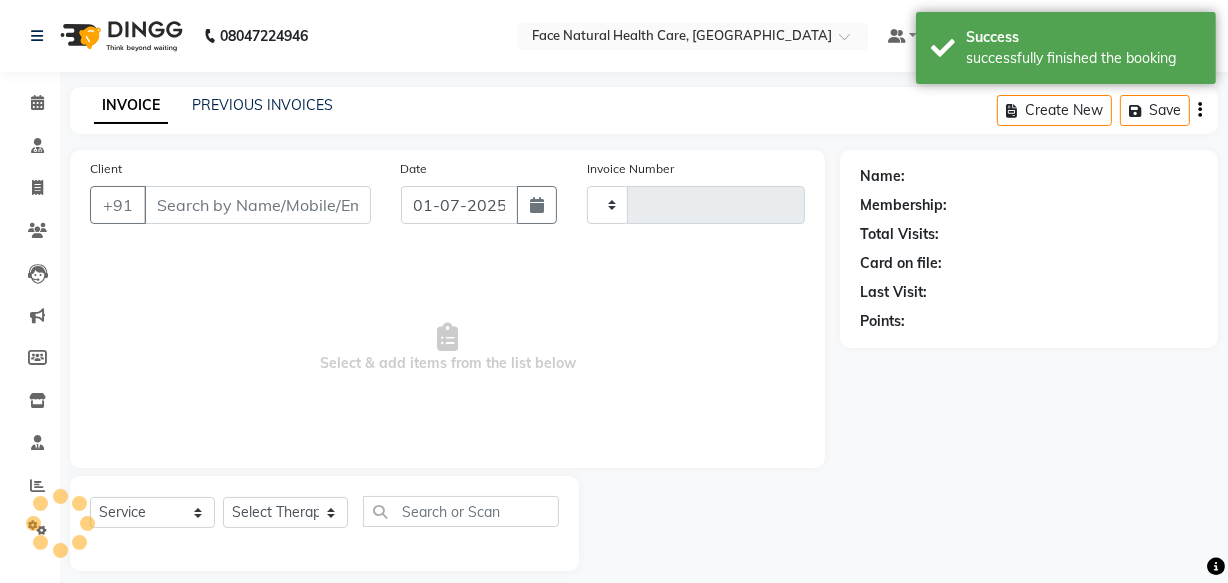 type on "0722" 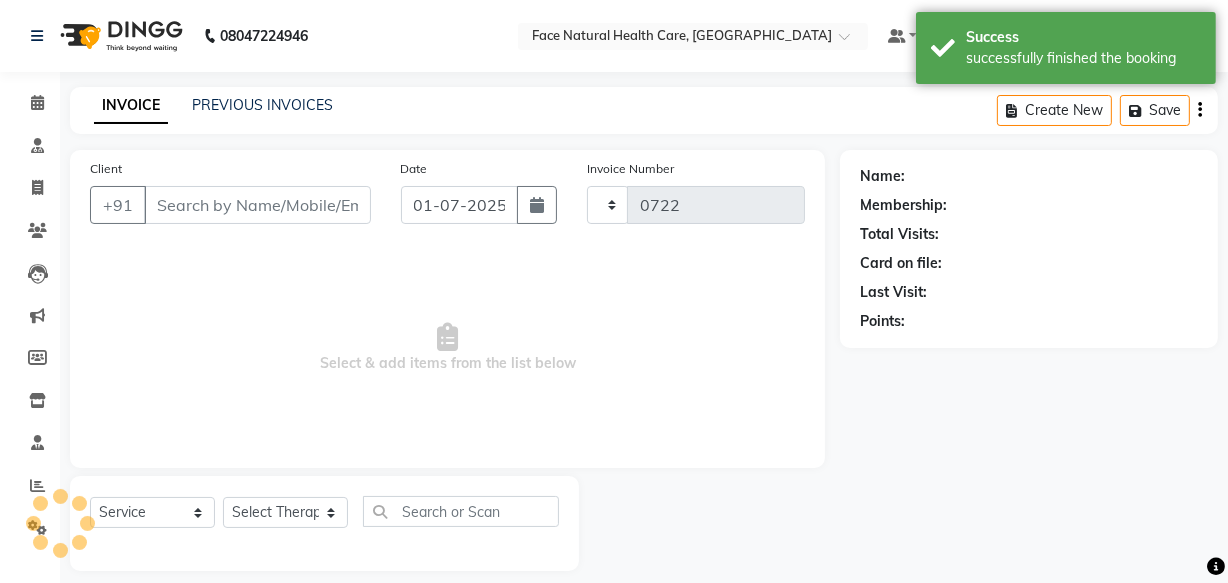 select on "5675" 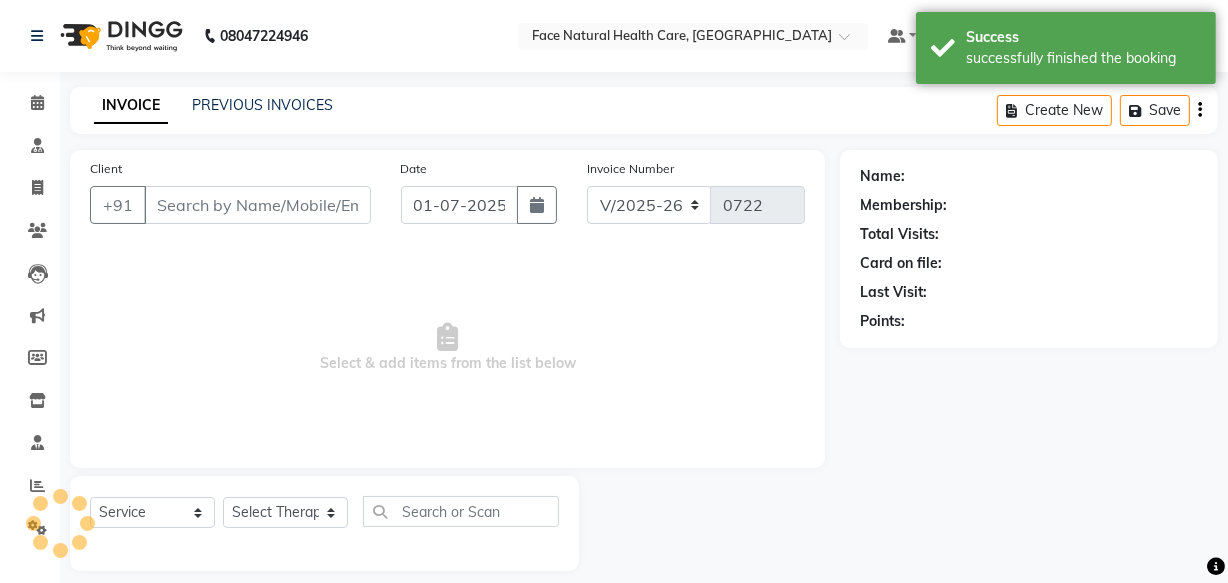 type on "6381720358" 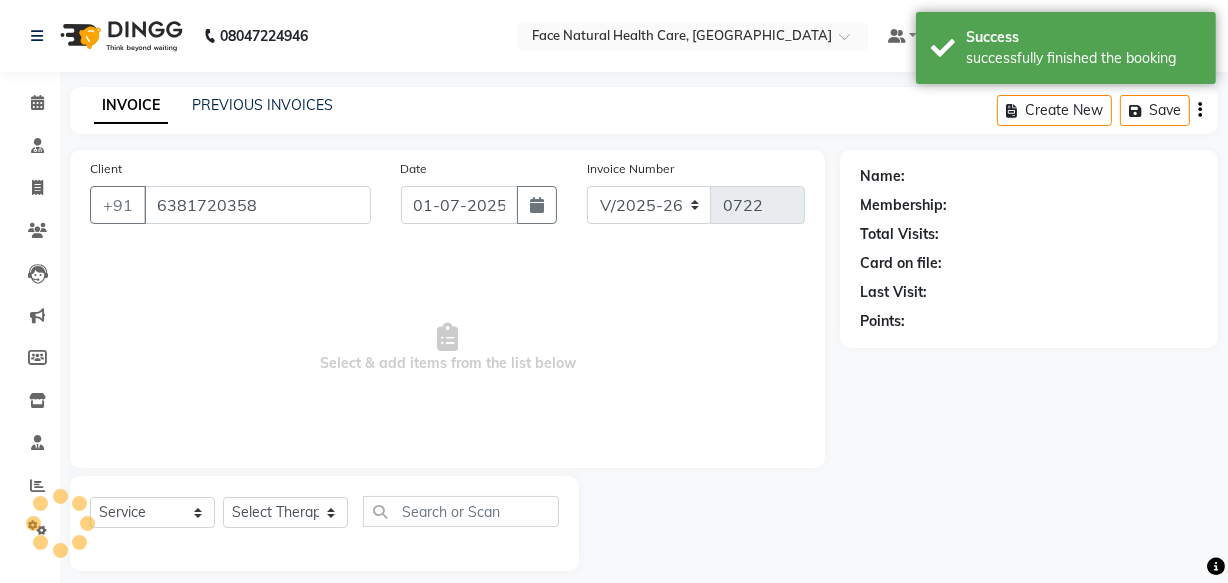 select on "50221" 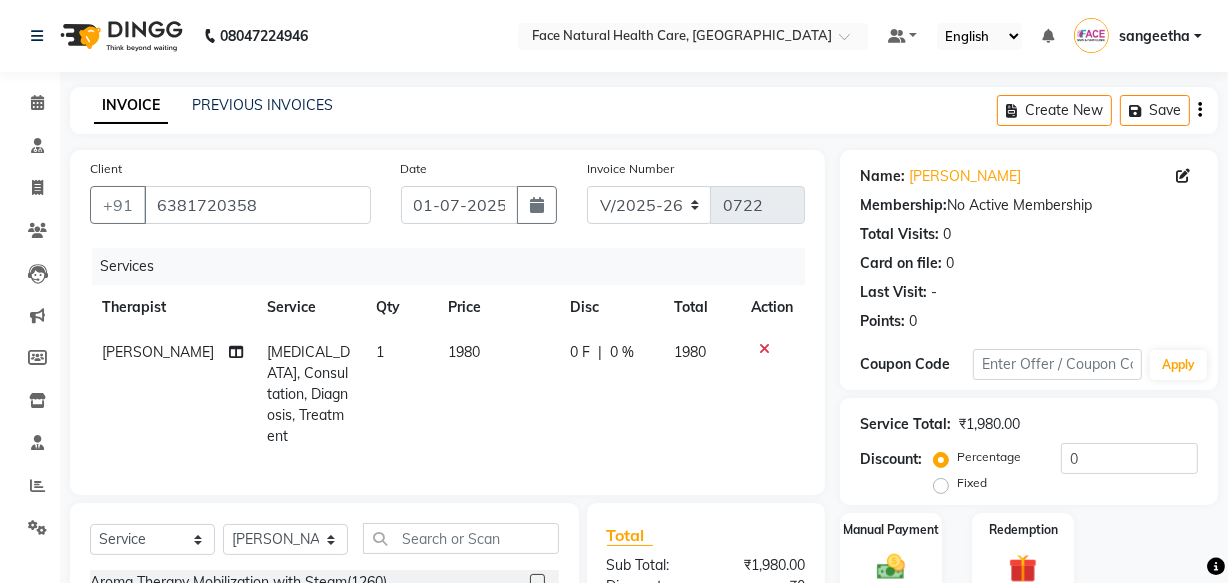 click on "1980" 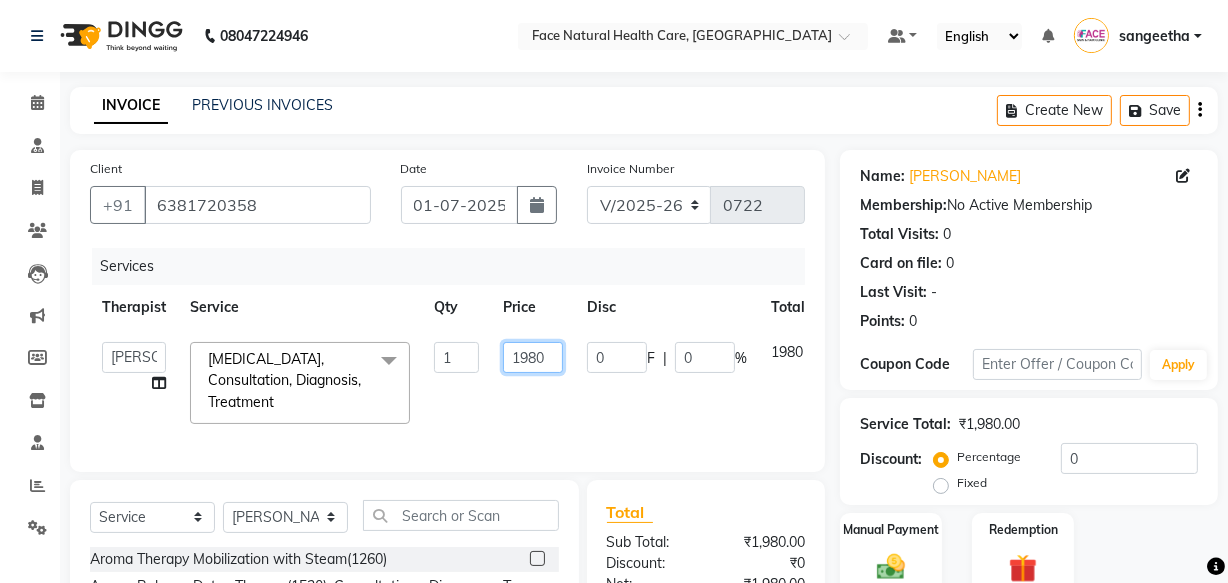 click on "1980" 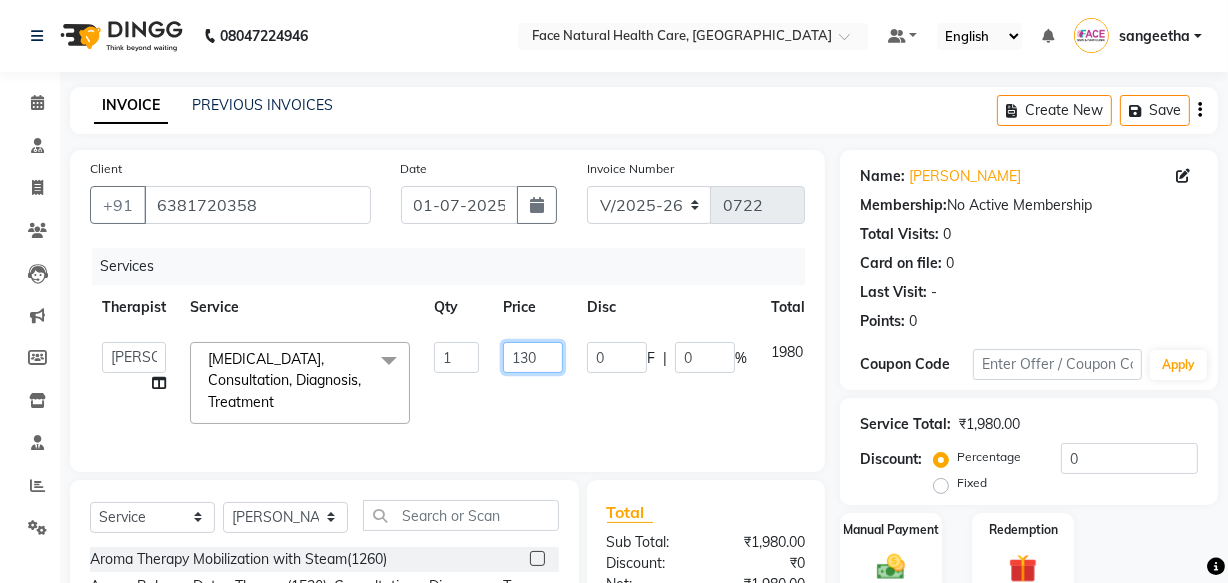 type on "1300" 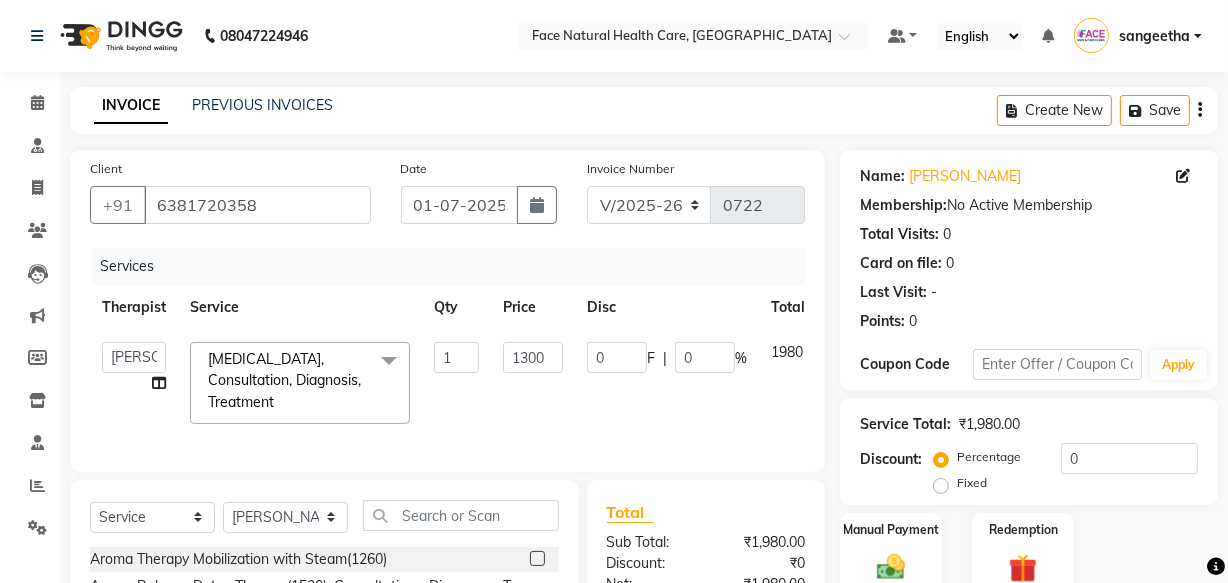 click on "[PERSON_NAME]   [PERSON_NAME] [PERSON_NAME] M   [PERSON_NAME] [PERSON_NAME]   [PERSON_NAME]   [PERSON_NAME]  [MEDICAL_DATA], Consultation, Diagnosis, Treatment  x Aroma Therapy Mobilization with Steam(1260) Aroma Balance Detox Therapy(1530), Consultations, Diagnoses, Treatment, Aroma oils.(Personalized Aromatherapy and Therapeutic Tools to Rejuvenate and Restore Balance) Aroma Balance Detox Therapy with Holistic Harmony(1980), Consultation, Diagnosis, Treatment, , face massage, With Special  Aroma oils.(A Perfect Blend of Aromatherapy, Massage, and Advanced Tools for Healing and Detoxification) Aroma Balance Detox Therapy with Essence Rejuvenation  (2430), Consultation, Diagnosis, Treatment,  Face & Head Massage With Premium Aroma oils.(Restore Vitality with Aroma Oils, Massage, Cupping, and a Relaxing Steam Bath) [MEDICAL_DATA], Consultation, Diagnosis,  Aroma oils [MEDICAL_DATA], Consultation, Diagnosis, Treatment Steam Therapy With Aroma oils, Consultation, Diagnosis 1" 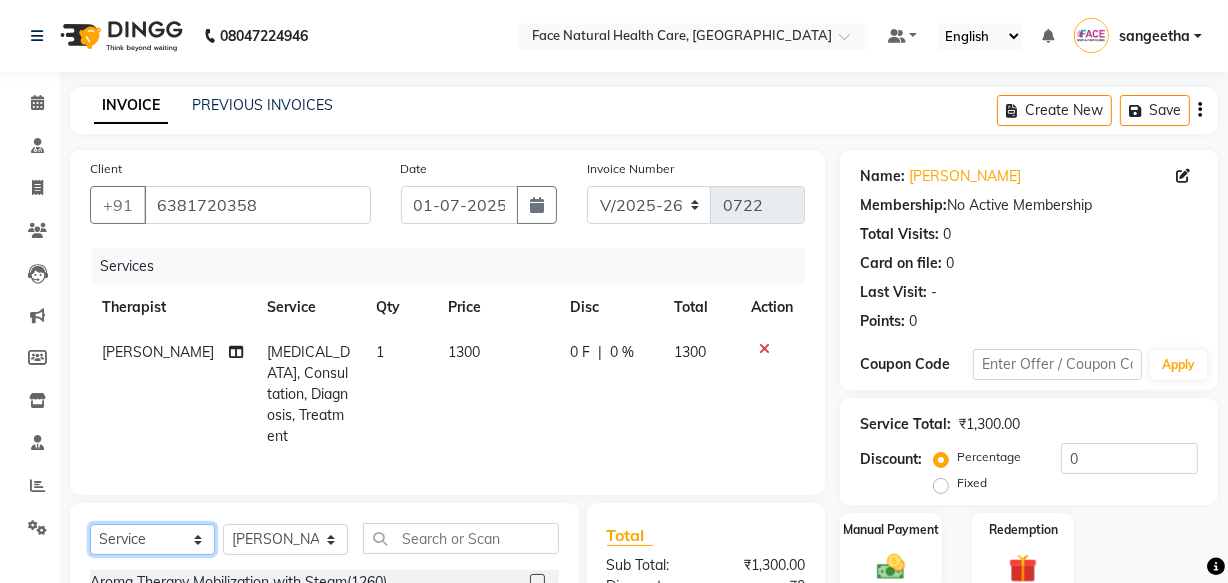 click on "Select  Service  Product  Membership  Package Voucher Prepaid Gift Card" 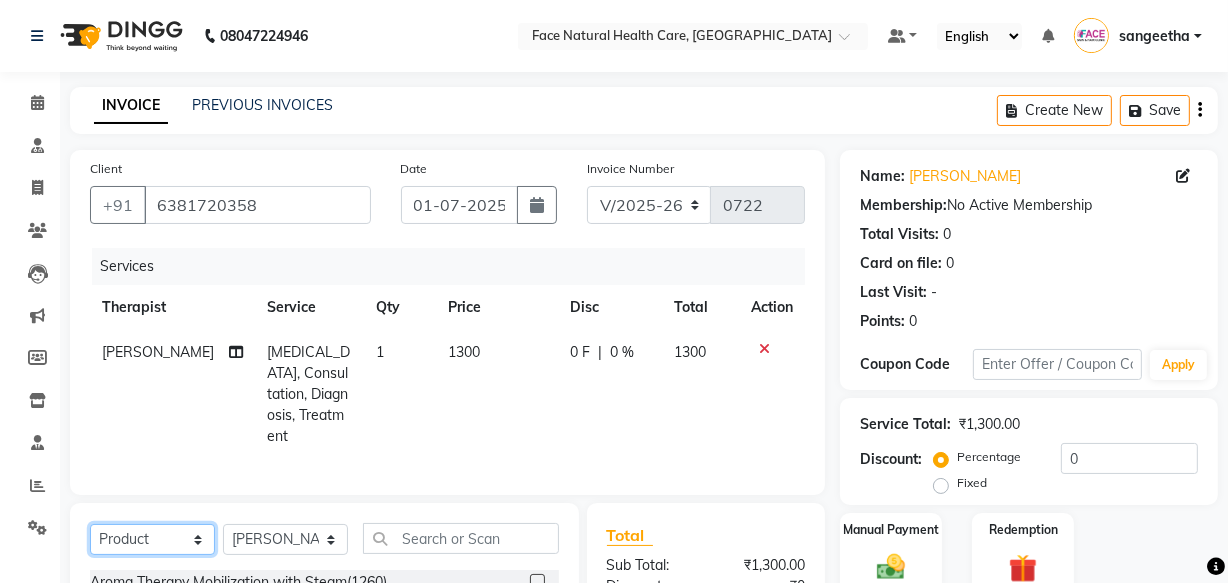 click on "Select  Service  Product  Membership  Package Voucher Prepaid Gift Card" 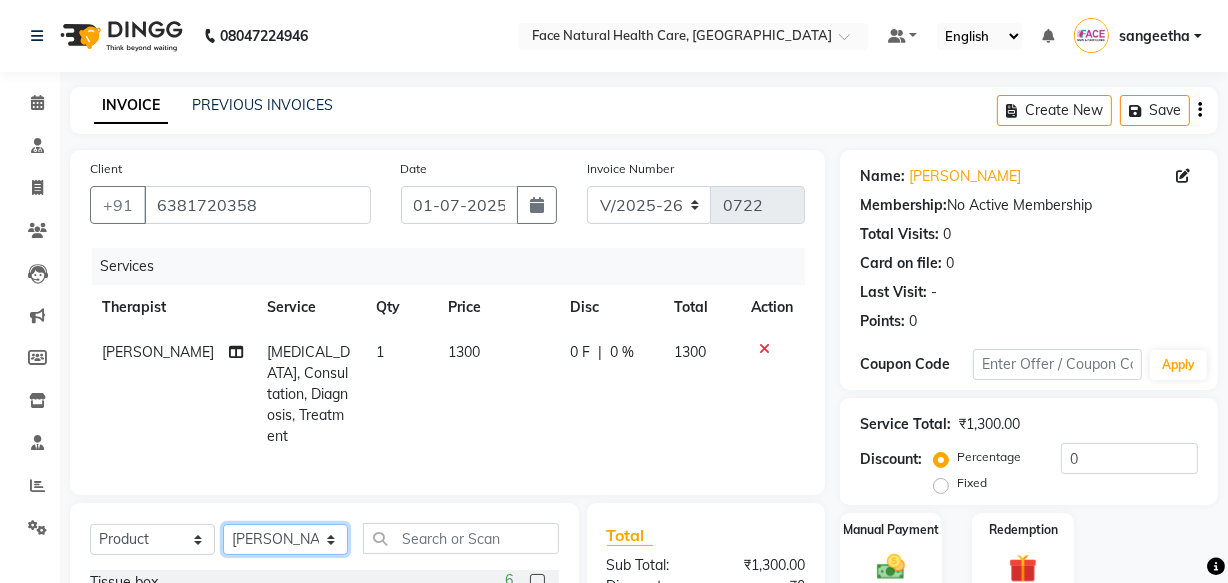 click on "Select Therapist [PERSON_NAME] [PERSON_NAME] [PERSON_NAME] M [PERSON_NAME] [PERSON_NAME] [PERSON_NAME] [PERSON_NAME]" 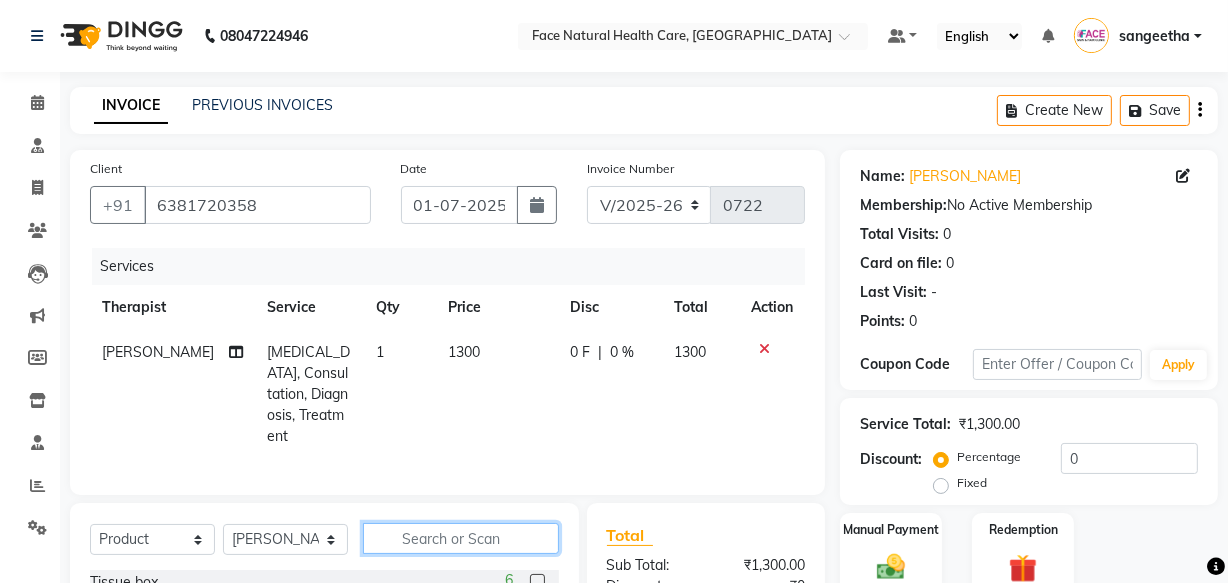 click 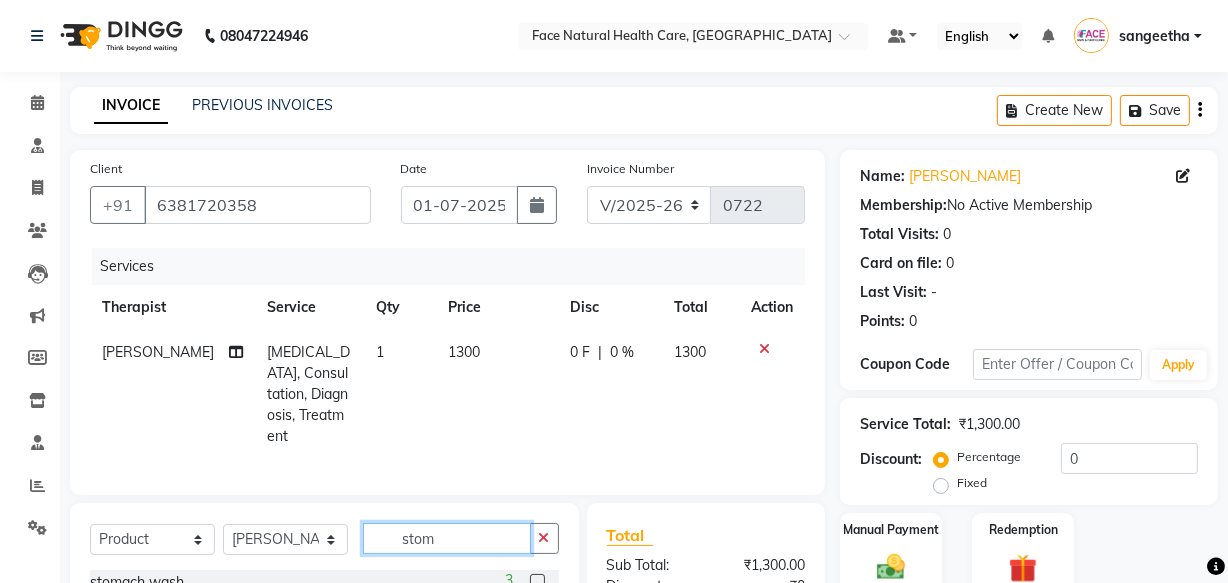 scroll, scrollTop: 166, scrollLeft: 0, axis: vertical 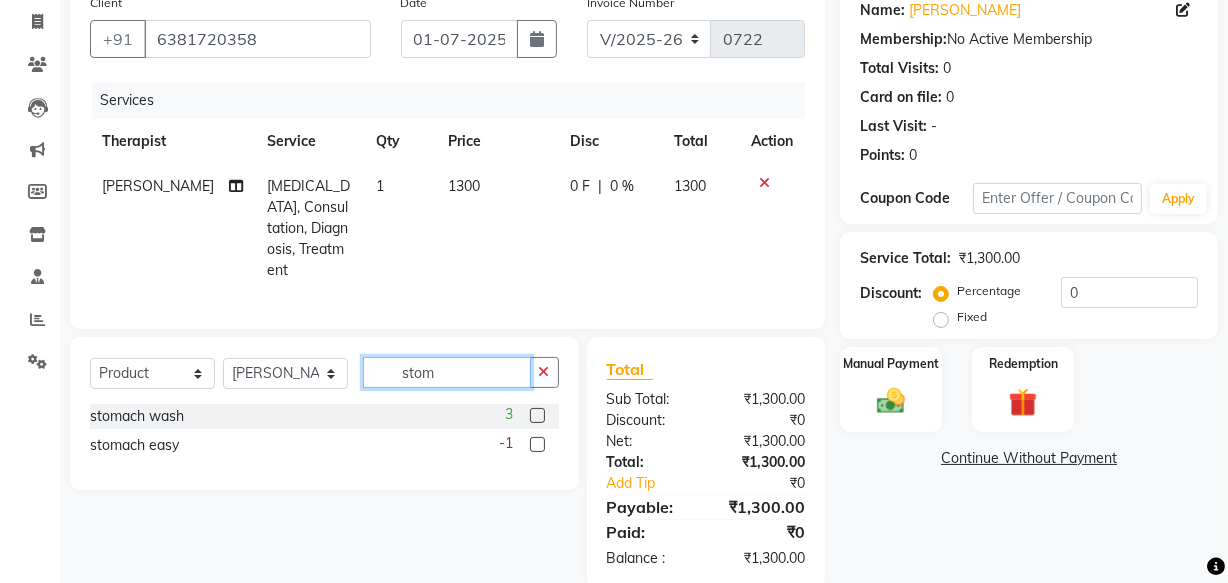 type on "stom" 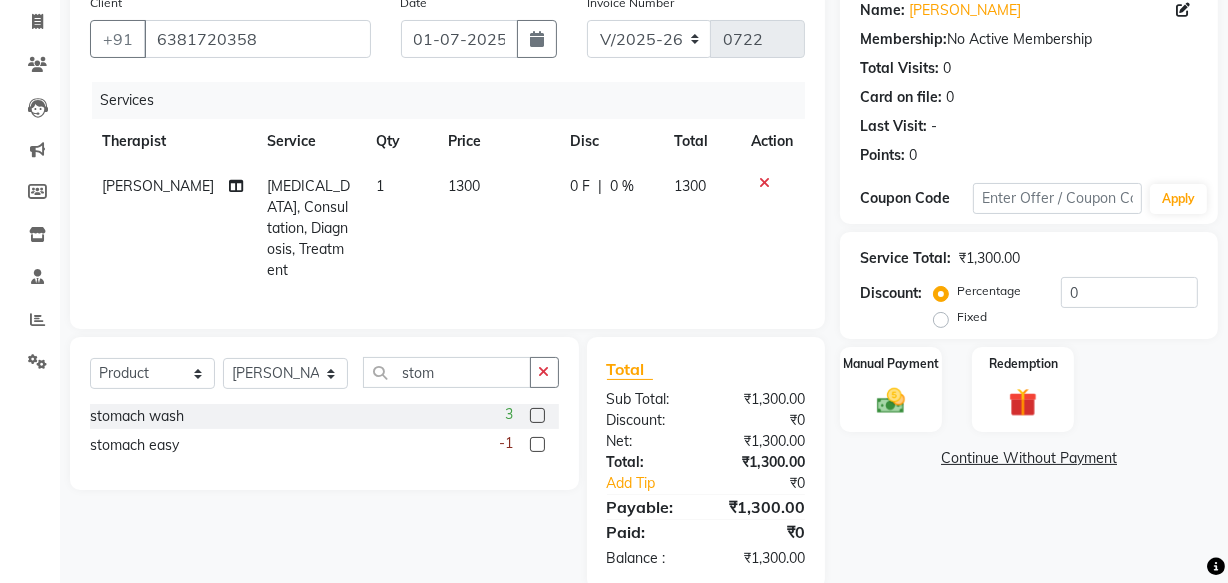 click 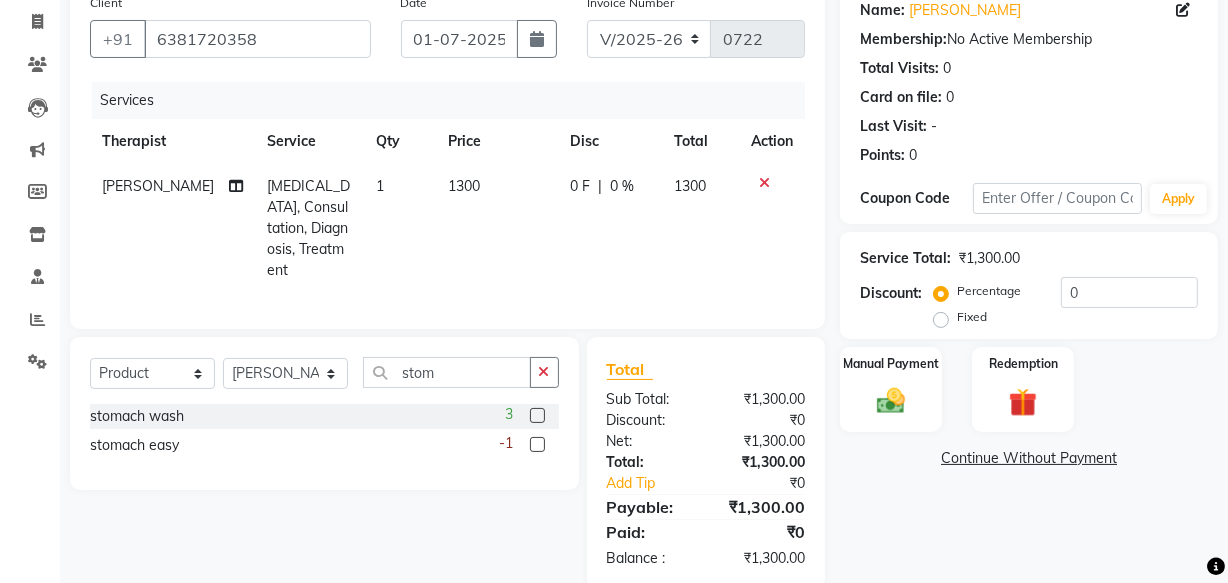 click at bounding box center (536, 416) 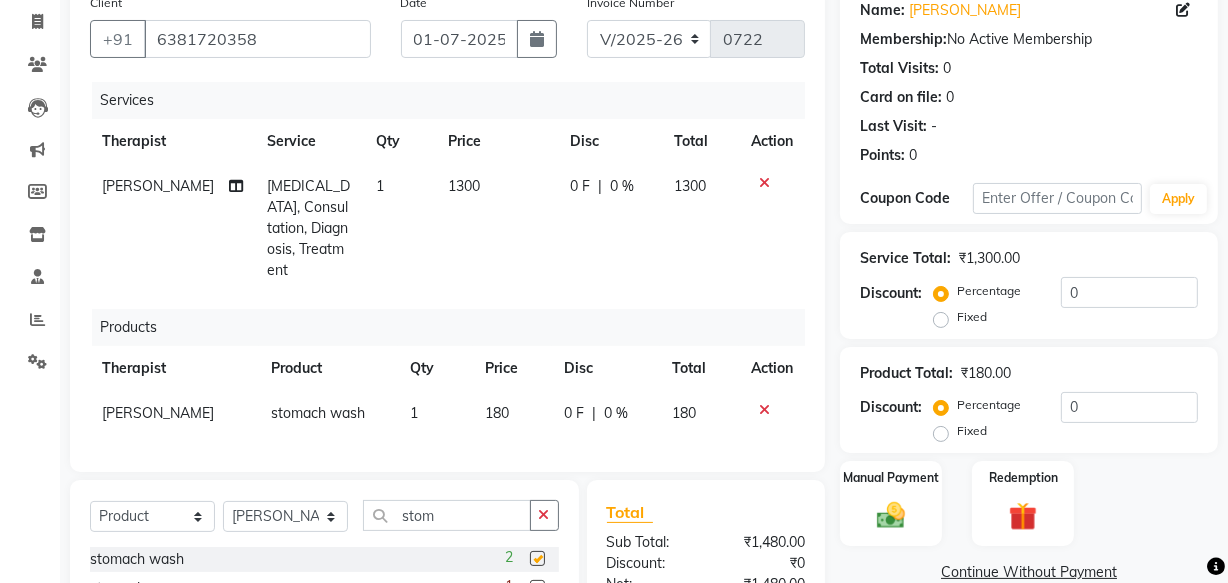 checkbox on "false" 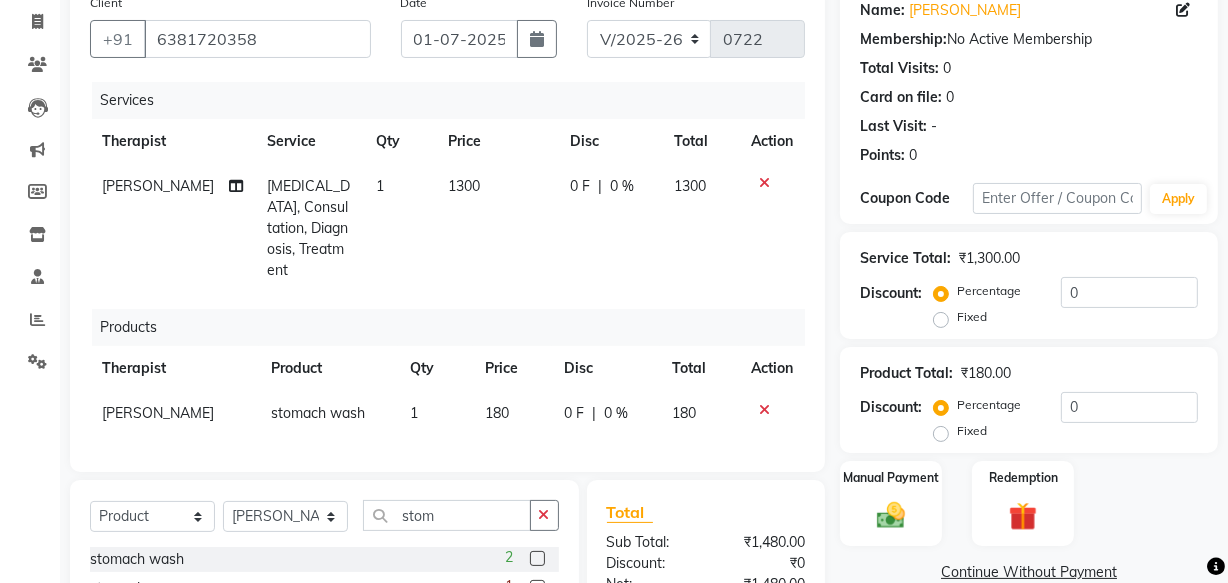 scroll, scrollTop: 338, scrollLeft: 0, axis: vertical 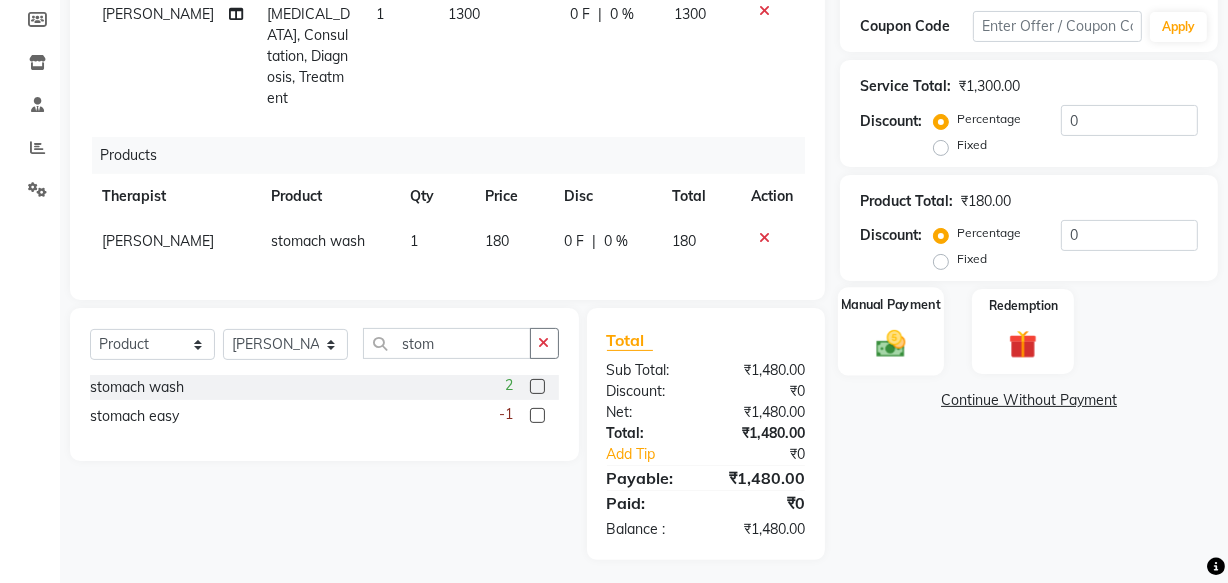 click on "Manual Payment" 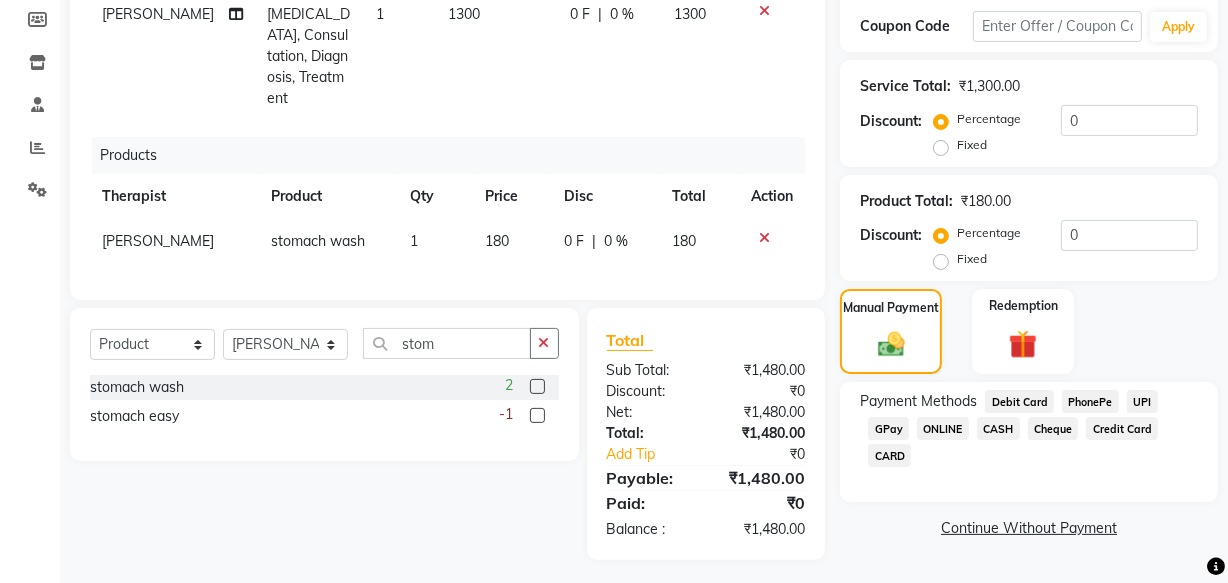 click on "GPay" 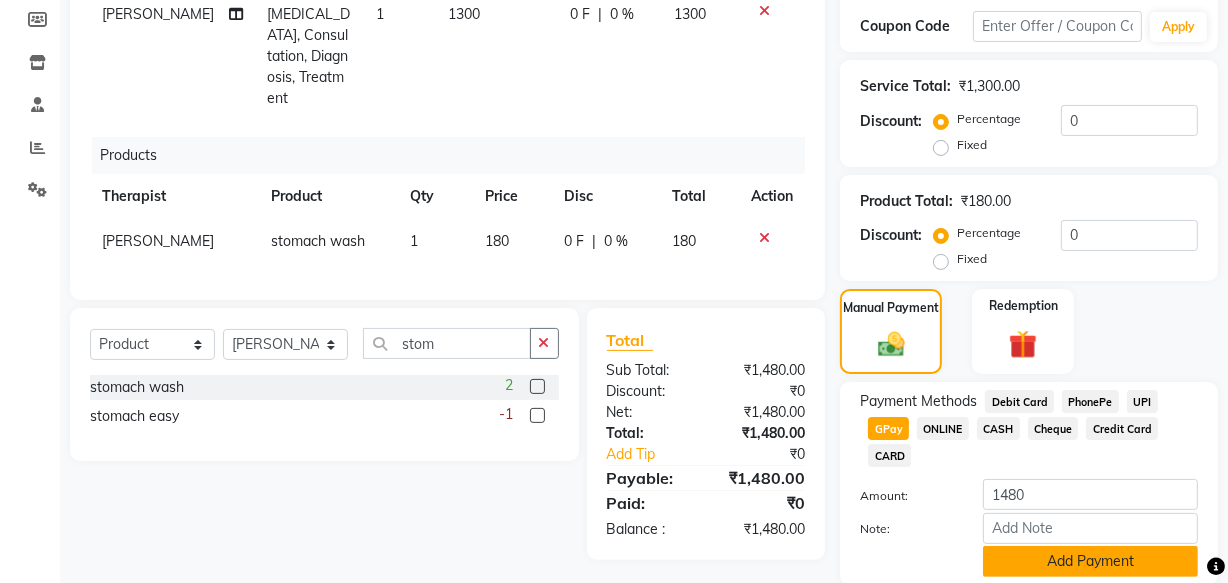 click on "Add Payment" 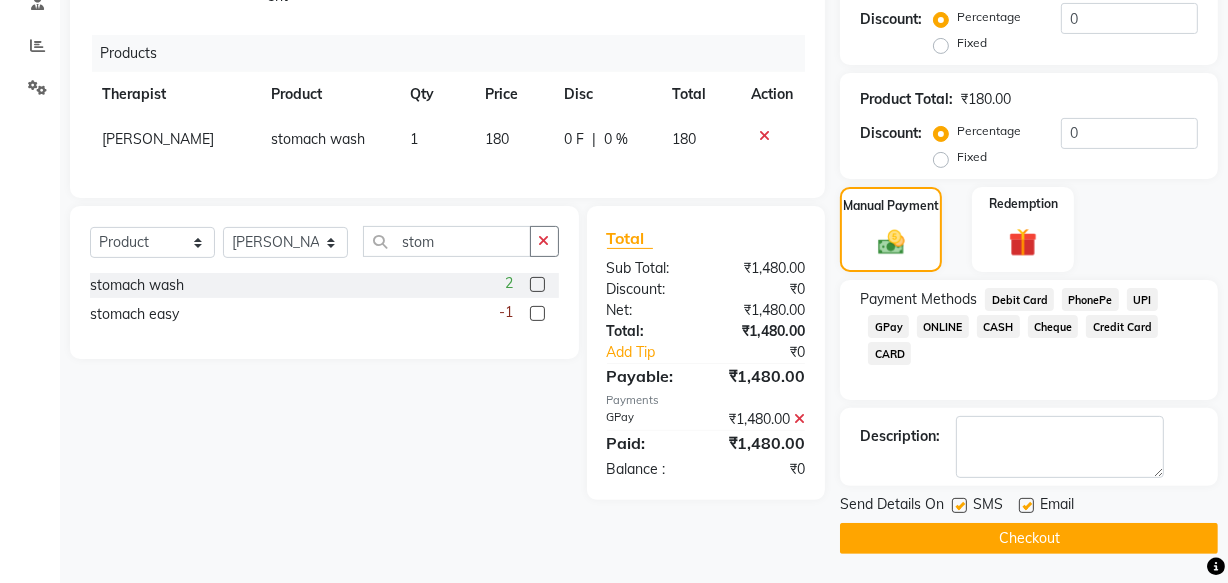 checkbox on "false" 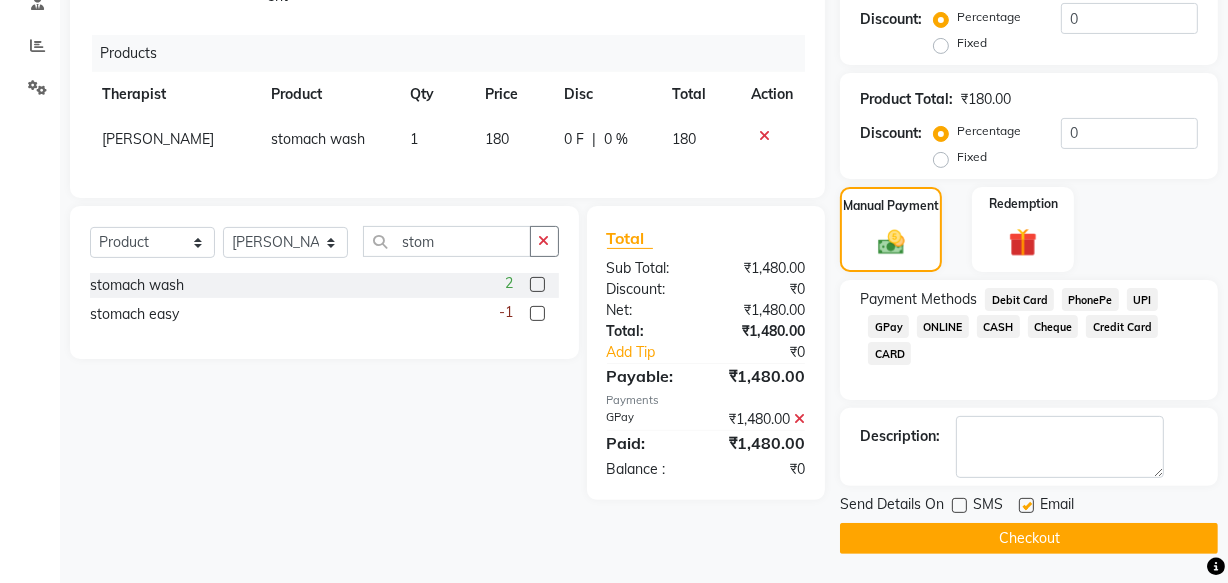 click 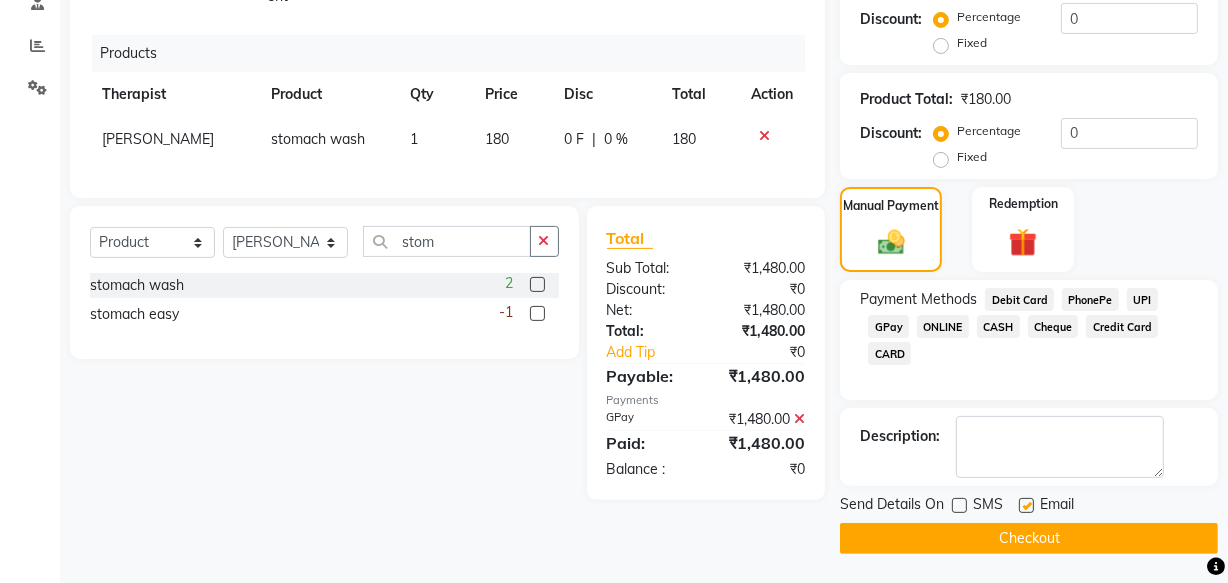 click at bounding box center [1025, 506] 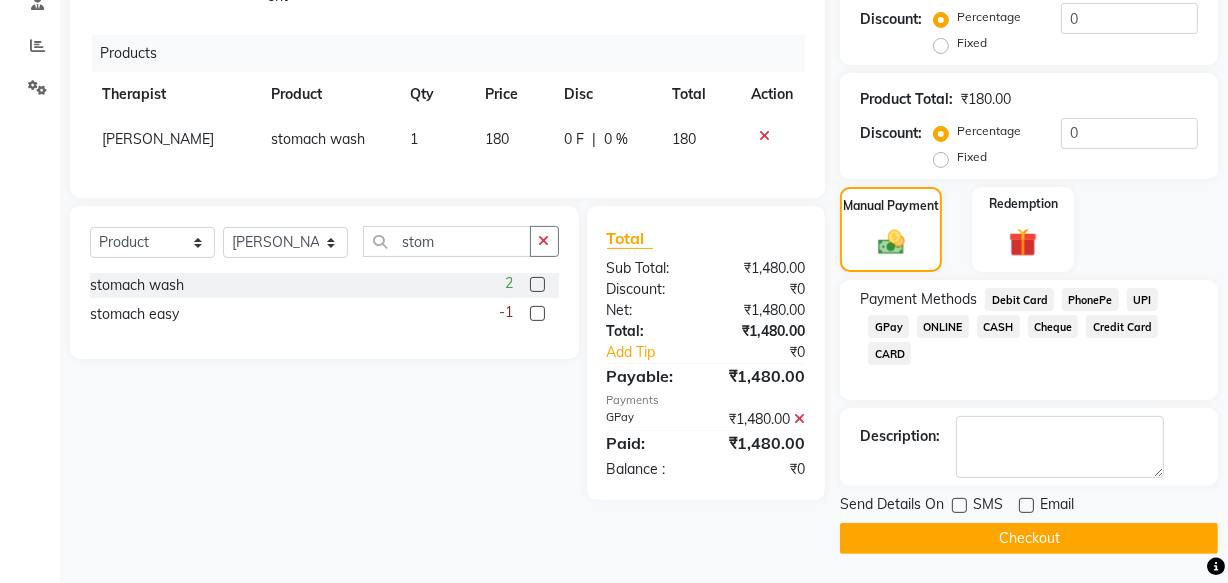 click on "Checkout" 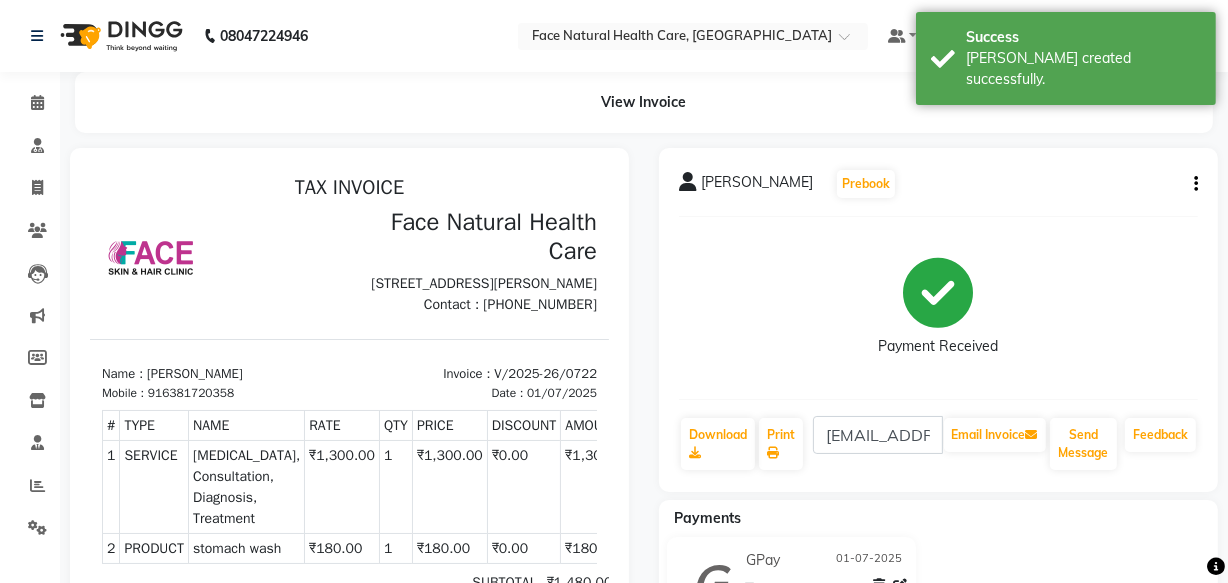 scroll, scrollTop: 0, scrollLeft: 0, axis: both 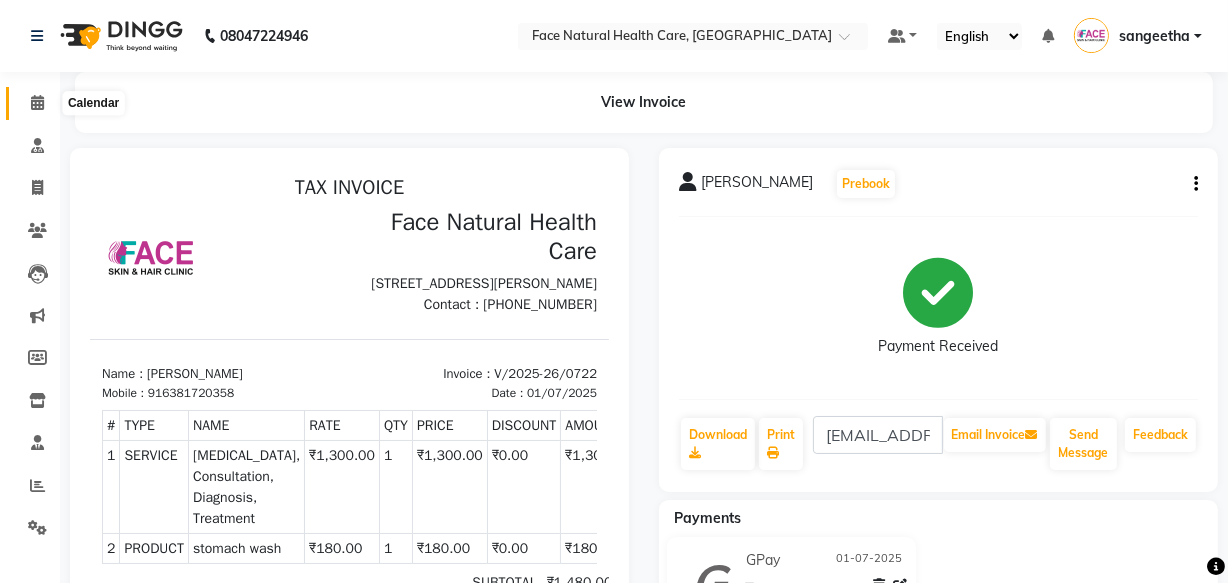 click 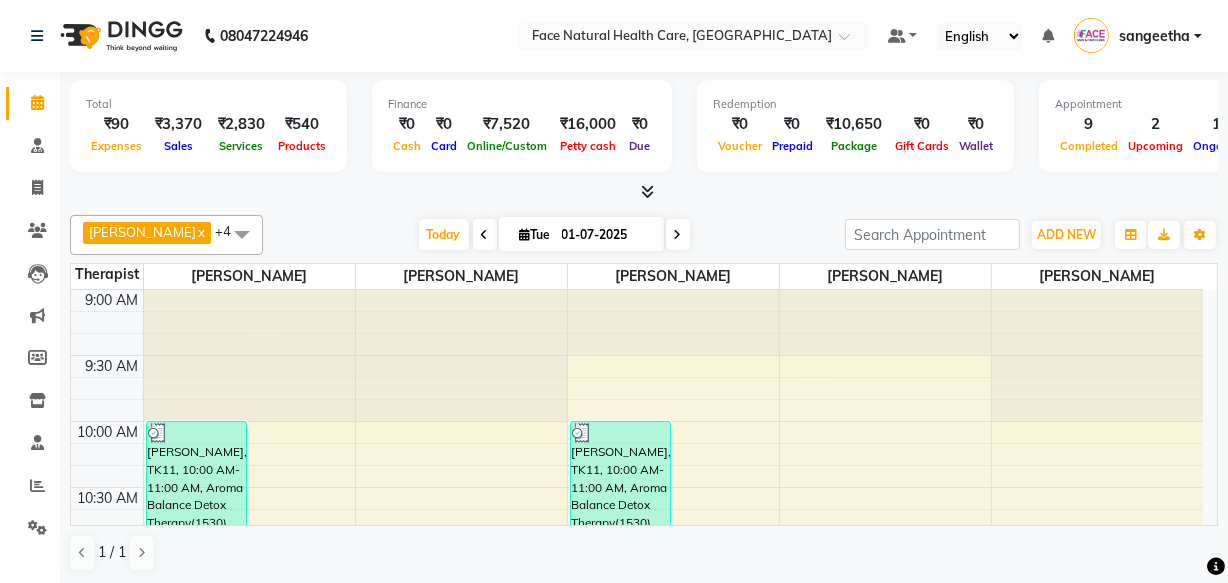 click at bounding box center (1098, 355) 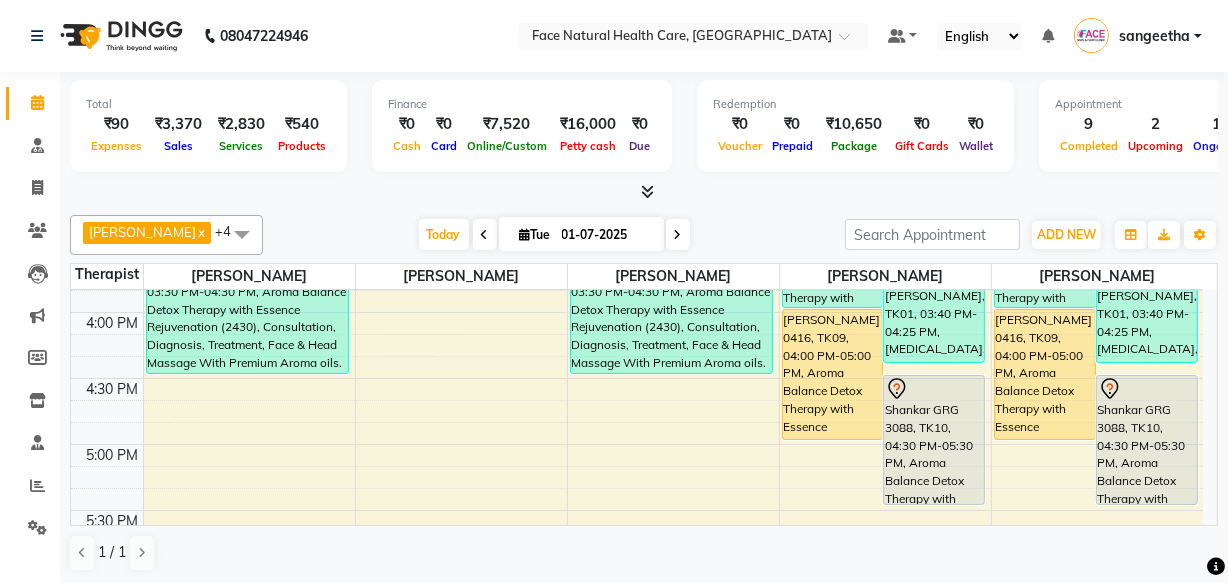 scroll, scrollTop: 871, scrollLeft: 0, axis: vertical 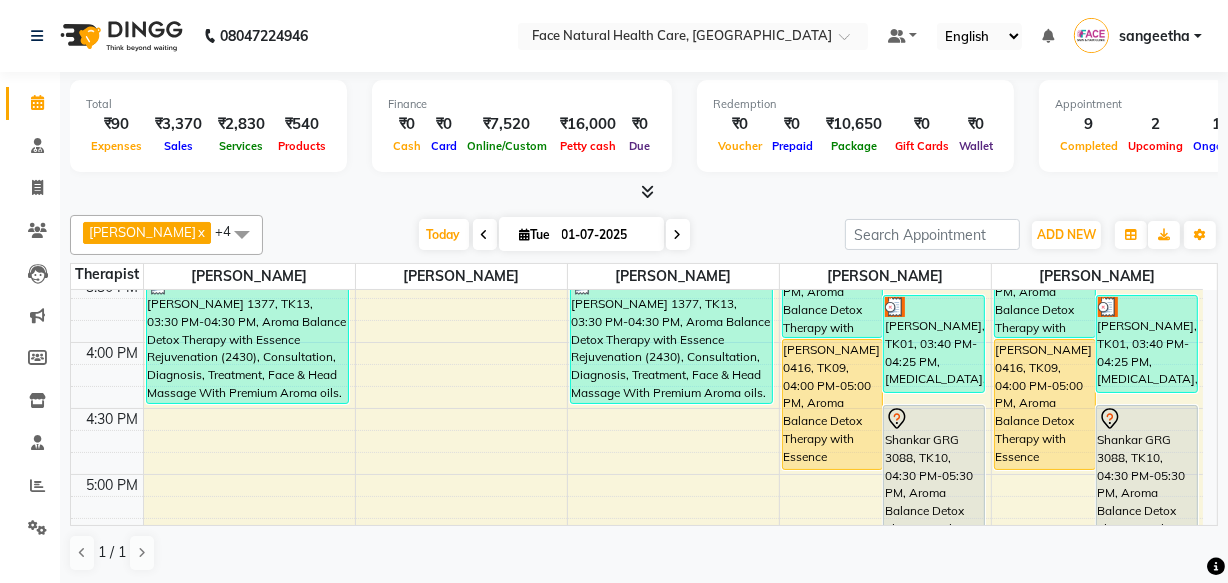 click on "Shankar GRG 3088, TK10, 04:30 PM-05:30 PM, Aroma Balance Detox Therapy with Essence Rejuvenation  (2430), Consultation, Diagnosis, Treatment,  Face & Head Massage With Premium Aroma oils.(Restore Vitality with Aroma Oils, Massage, Cupping, and a Relaxing Steam Bath)" at bounding box center (1147, 470) 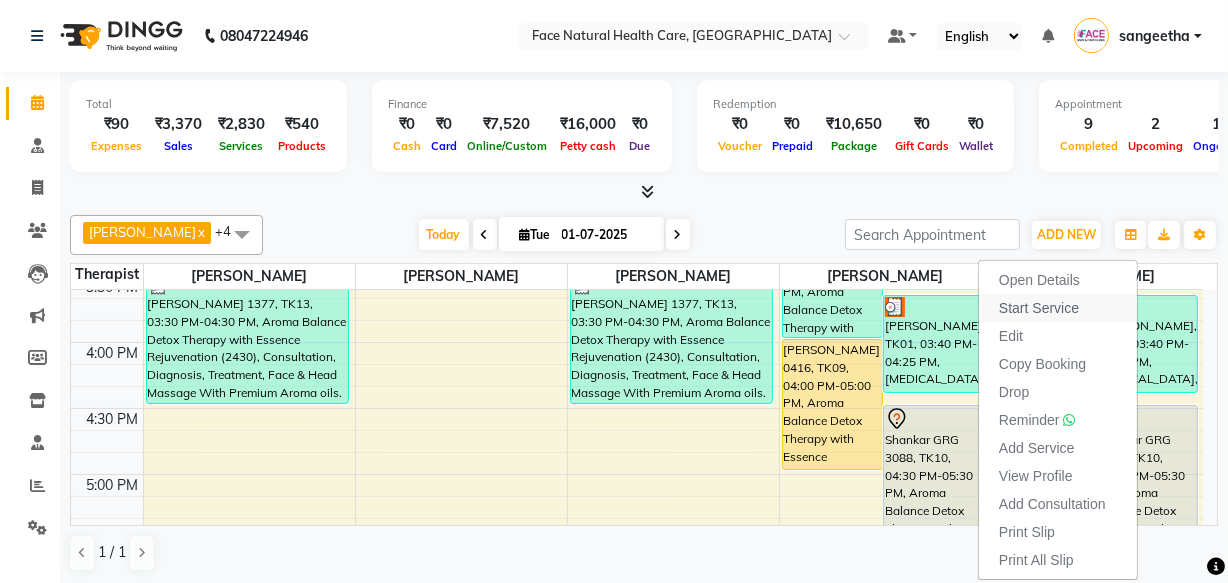 click on "Start Service" at bounding box center (1058, 308) 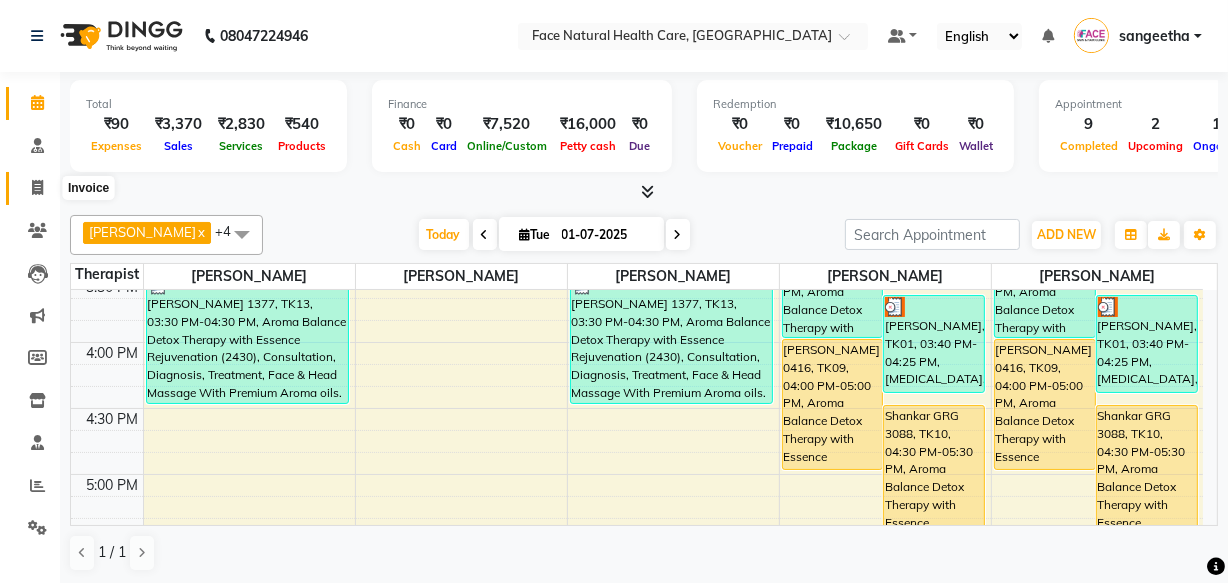 click 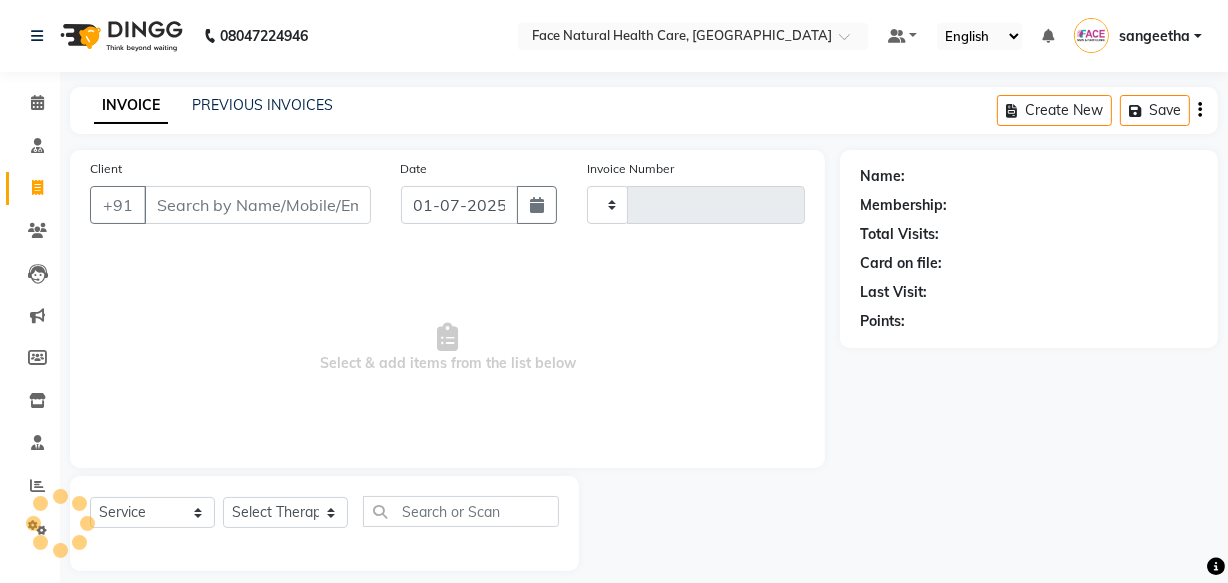 type on "0723" 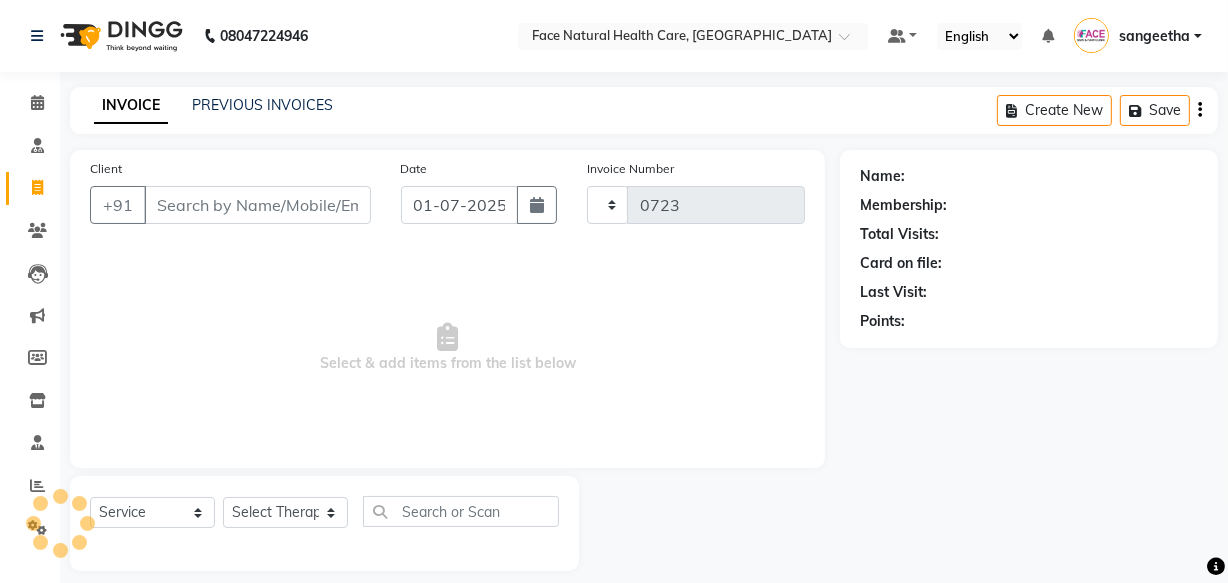 select on "5675" 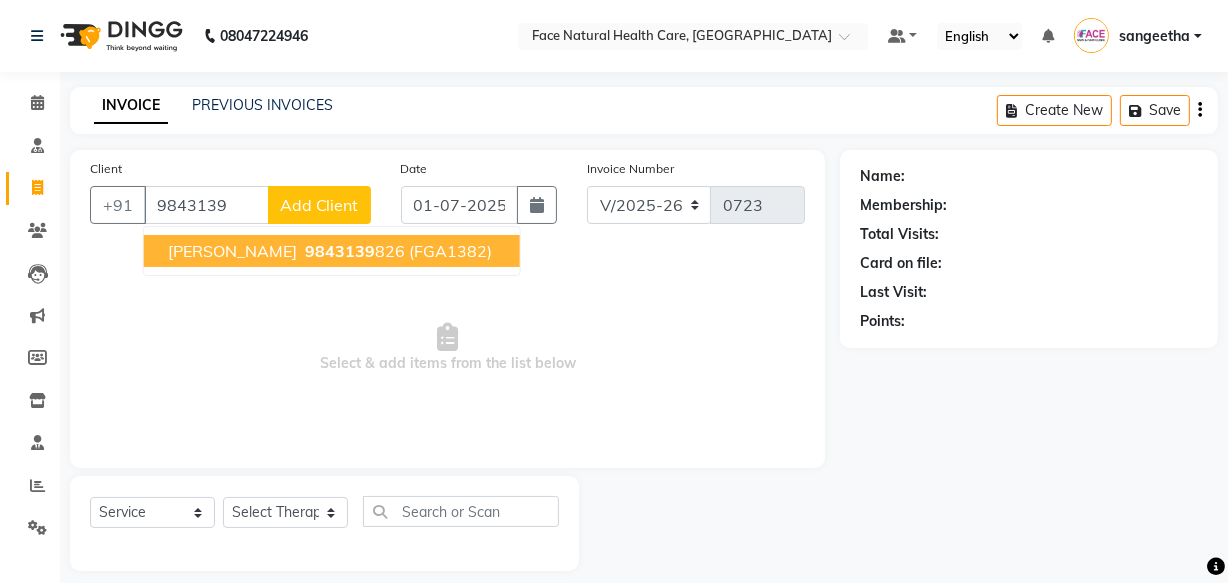 click on "[PERSON_NAME]" at bounding box center [232, 251] 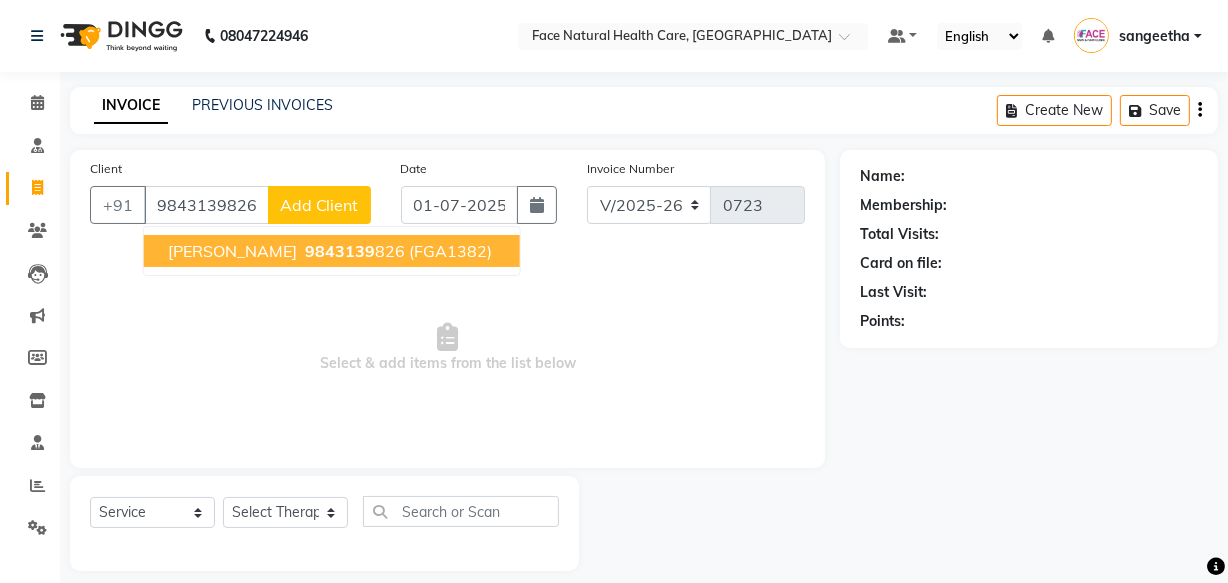 type on "9843139826" 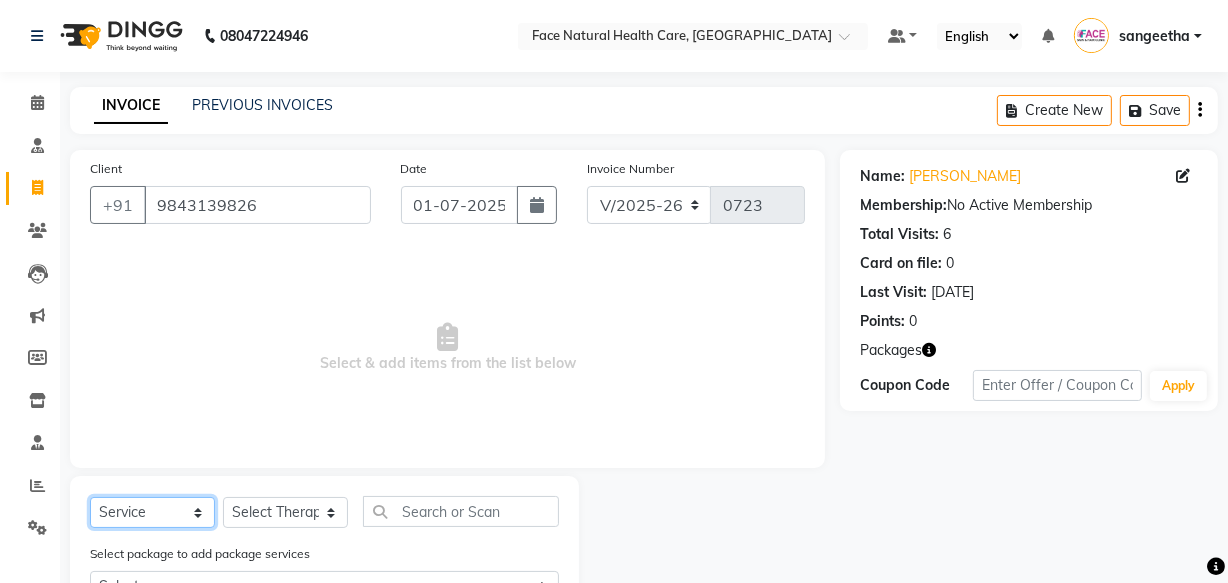 click on "Select  Service  Product  Membership  Package Voucher Prepaid Gift Card" 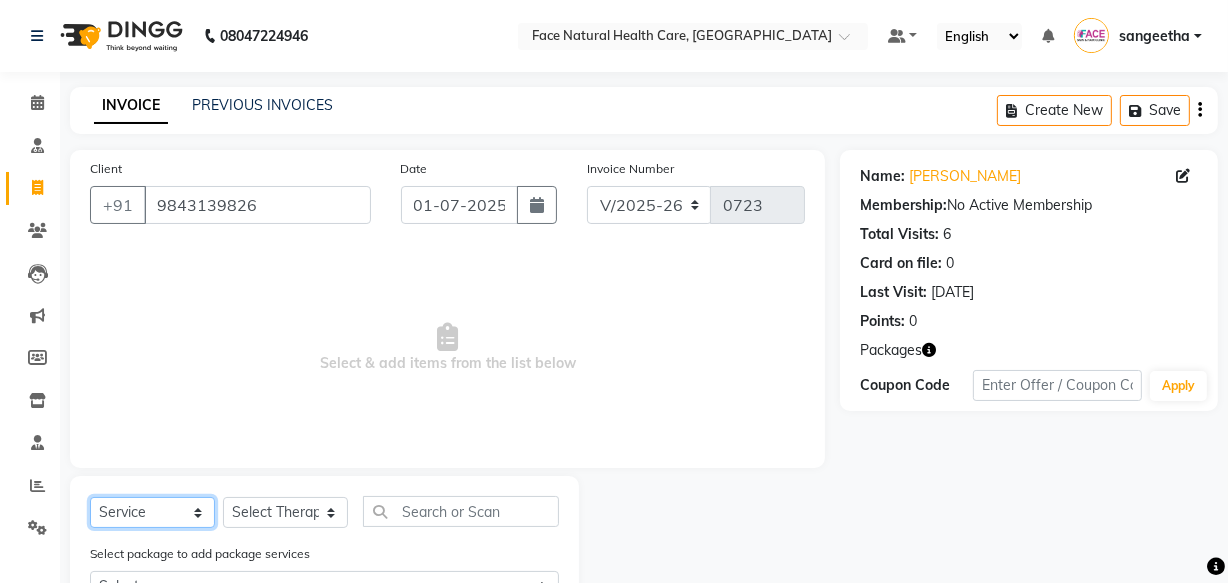 select on "package" 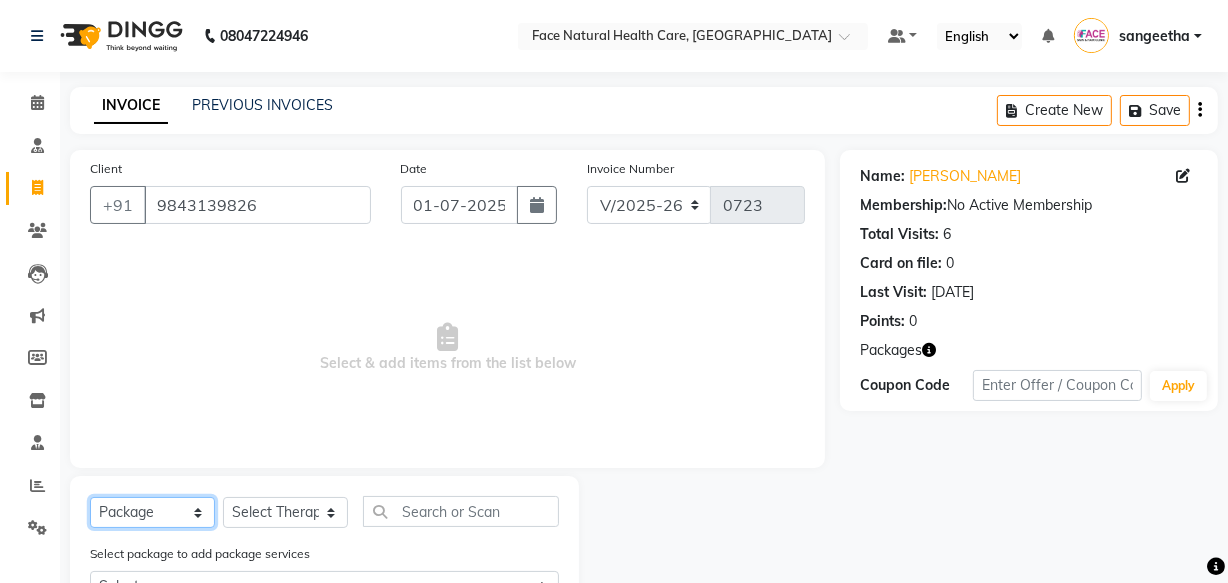 click on "Select  Service  Product  Membership  Package Voucher Prepaid Gift Card" 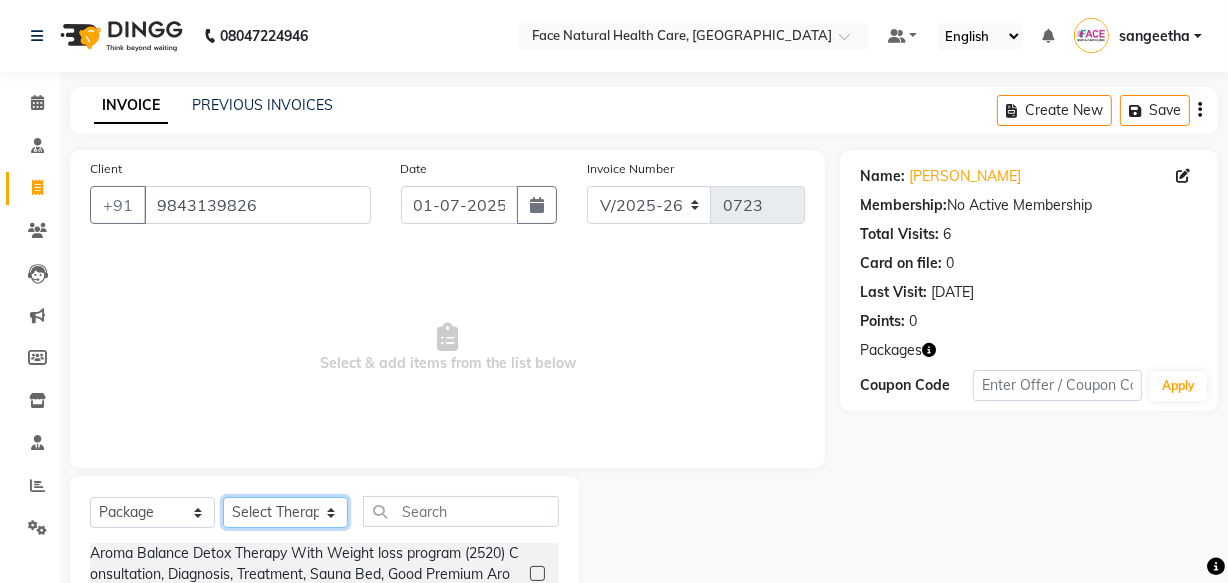 click on "Select Therapist [PERSON_NAME] [PERSON_NAME] [PERSON_NAME] M [PERSON_NAME] [PERSON_NAME] [PERSON_NAME] [PERSON_NAME]" 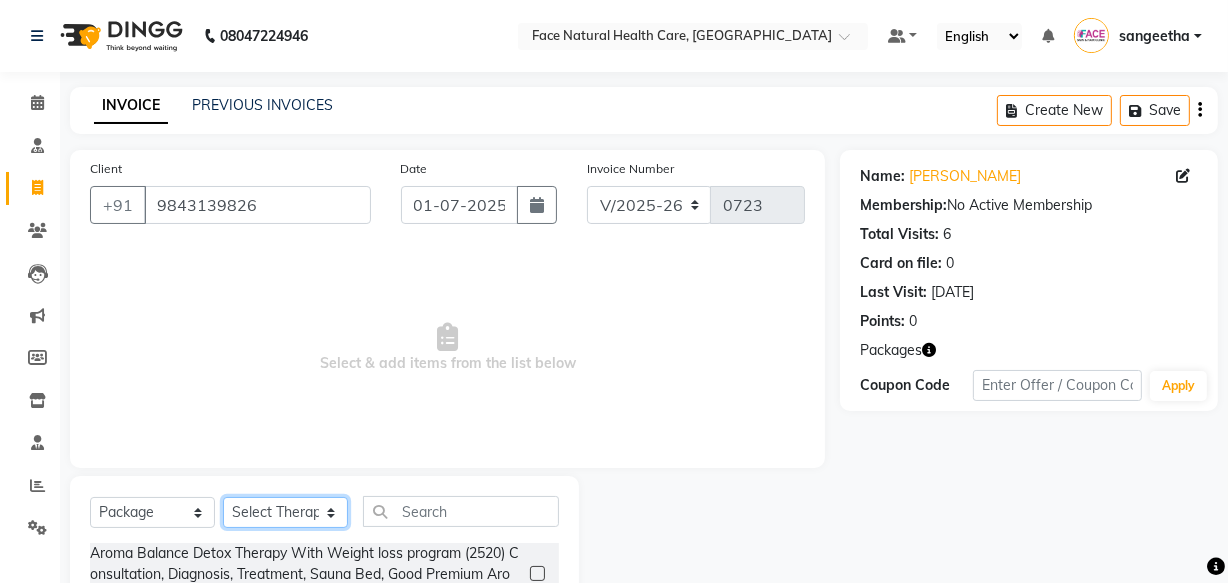 select on "38864" 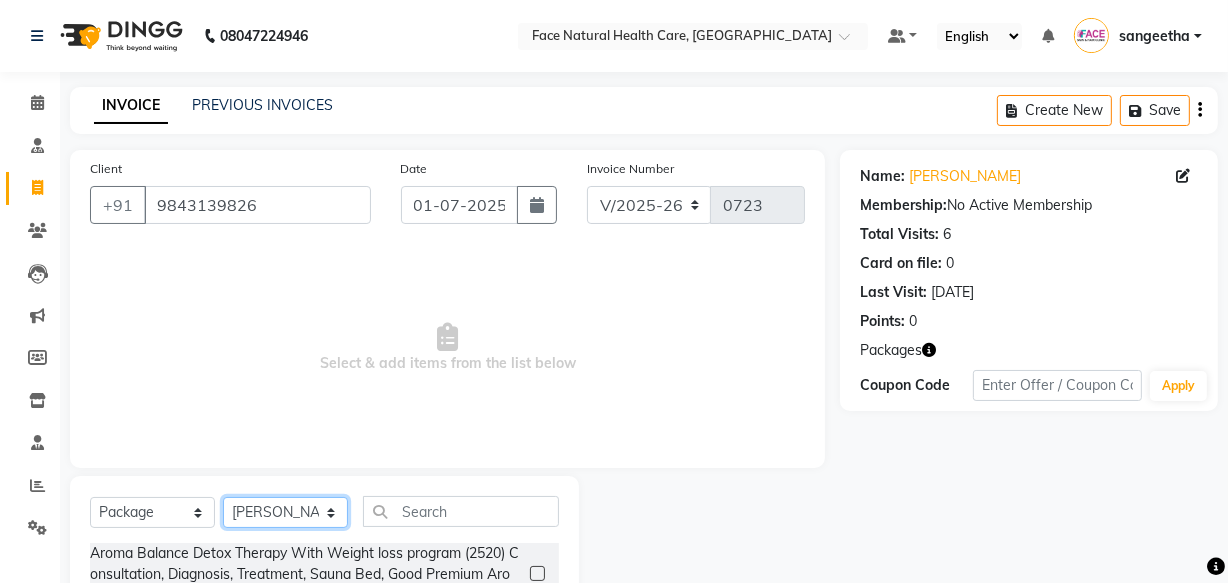 click on "Select Therapist [PERSON_NAME] [PERSON_NAME] [PERSON_NAME] M [PERSON_NAME] [PERSON_NAME] [PERSON_NAME] [PERSON_NAME]" 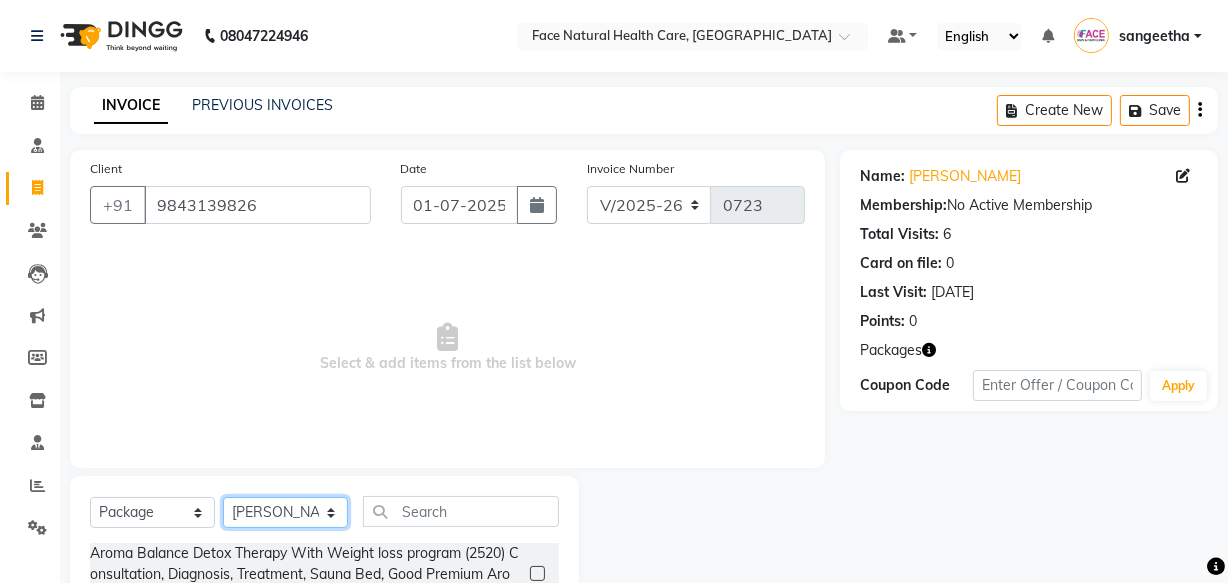 scroll, scrollTop: 219, scrollLeft: 0, axis: vertical 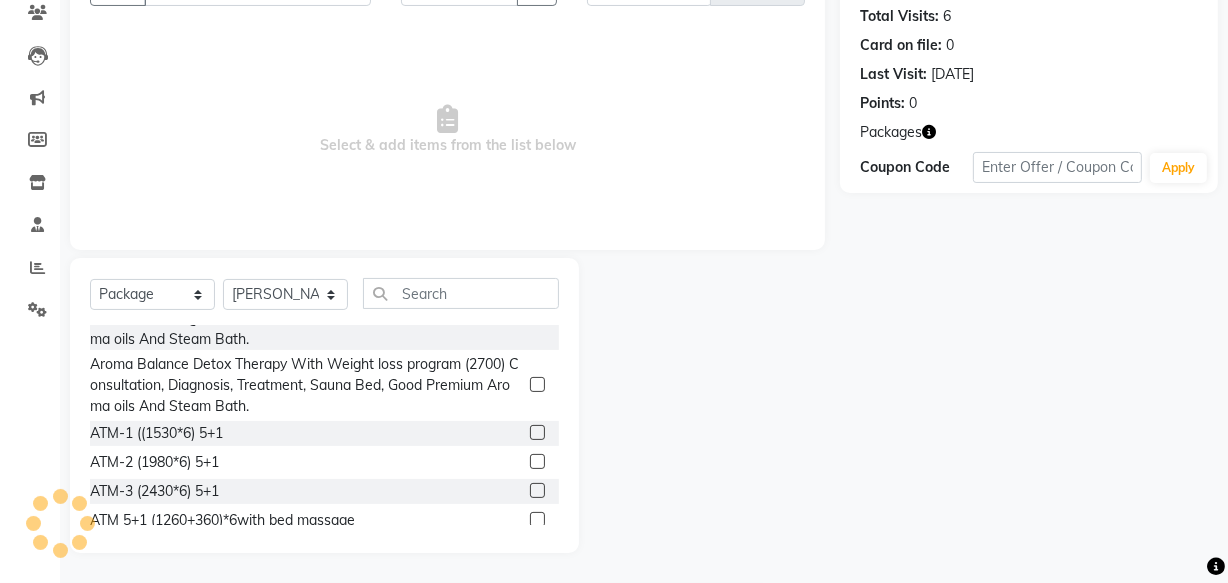 click 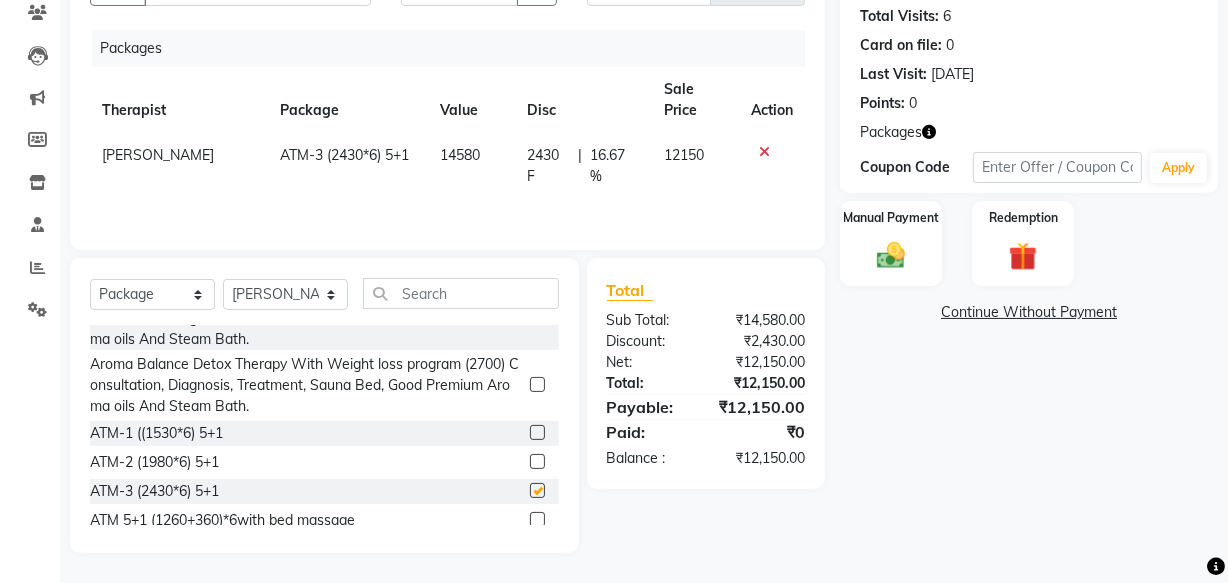 checkbox on "false" 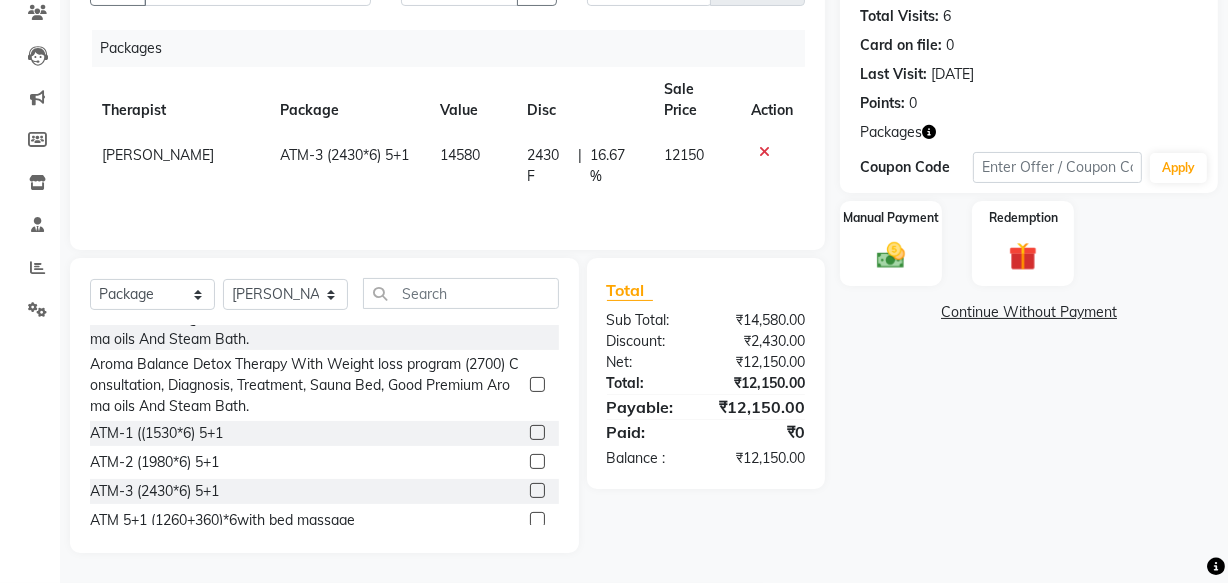 click on "Continue Without Payment" 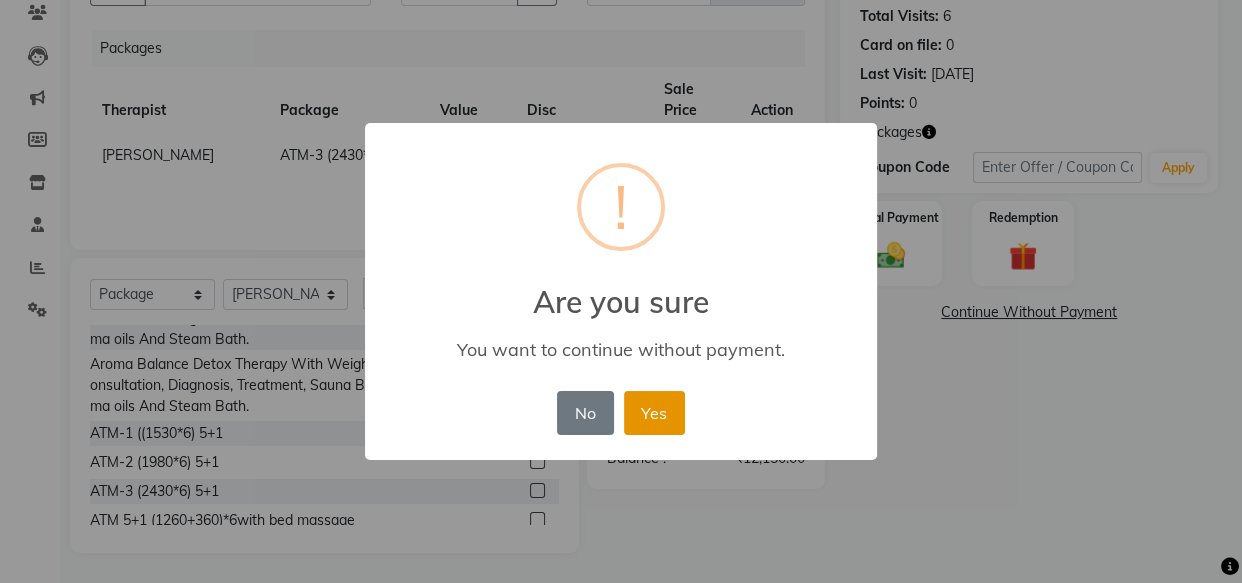click on "Yes" at bounding box center [654, 413] 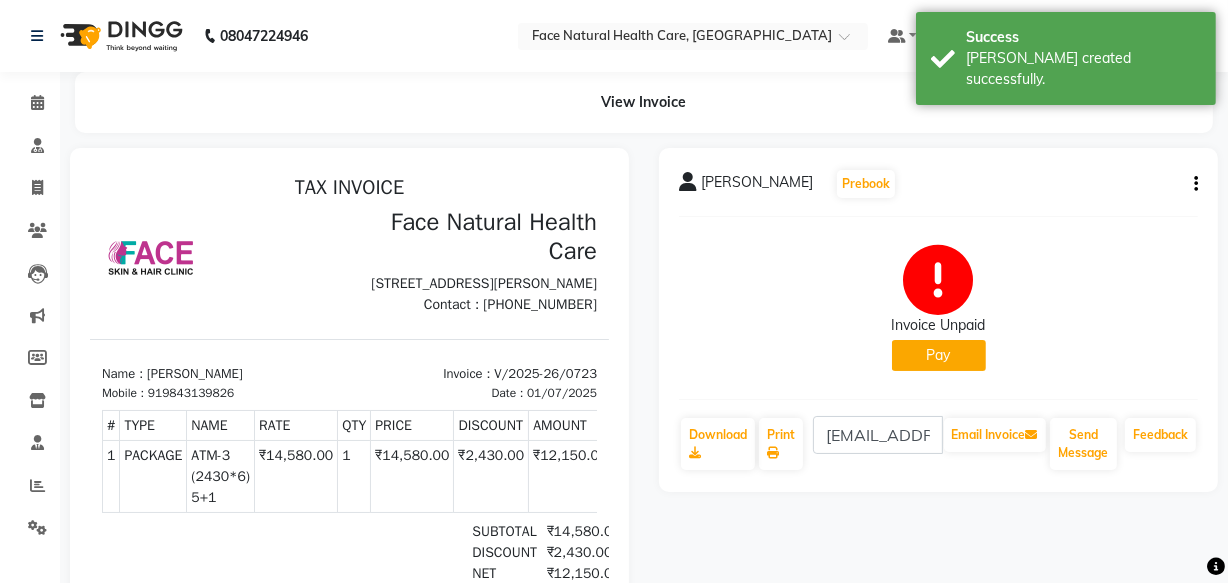 scroll, scrollTop: 0, scrollLeft: 0, axis: both 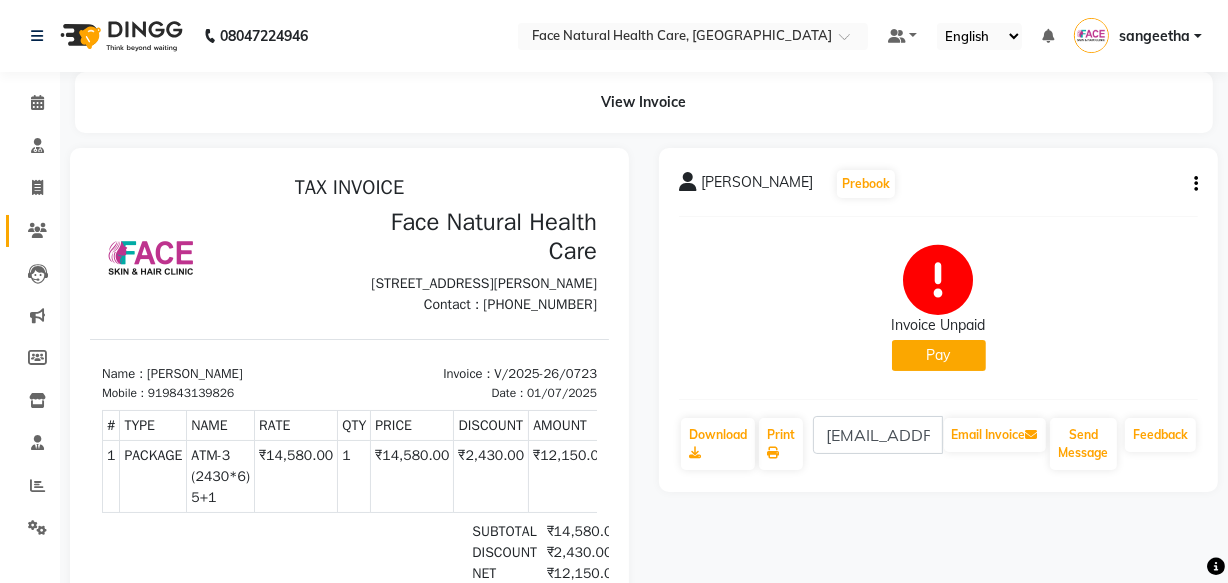 click 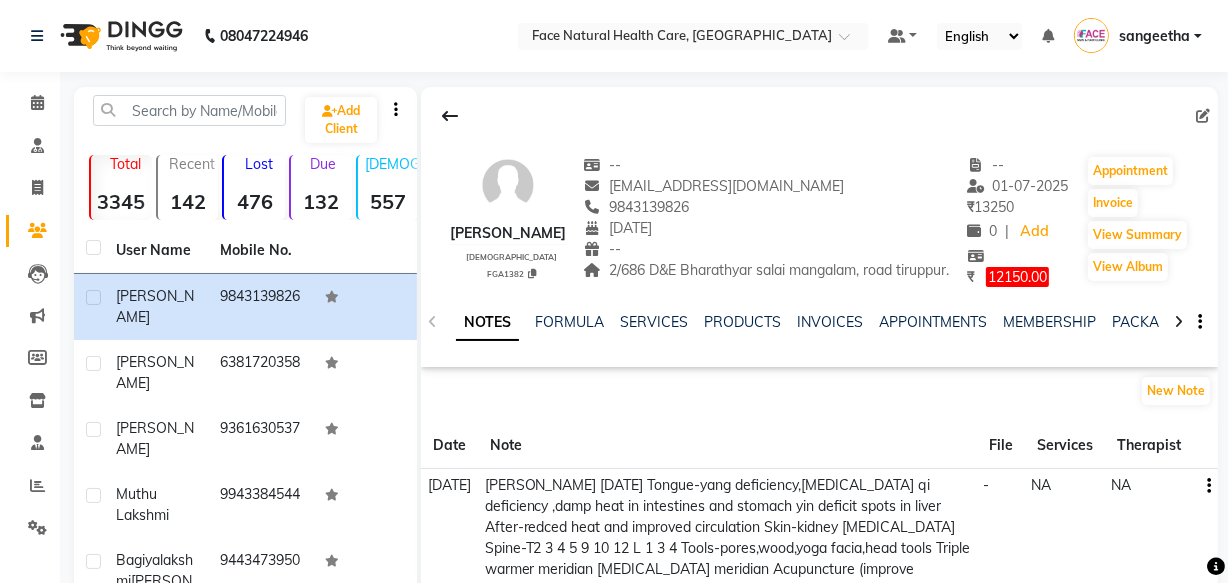click on "12150.00" 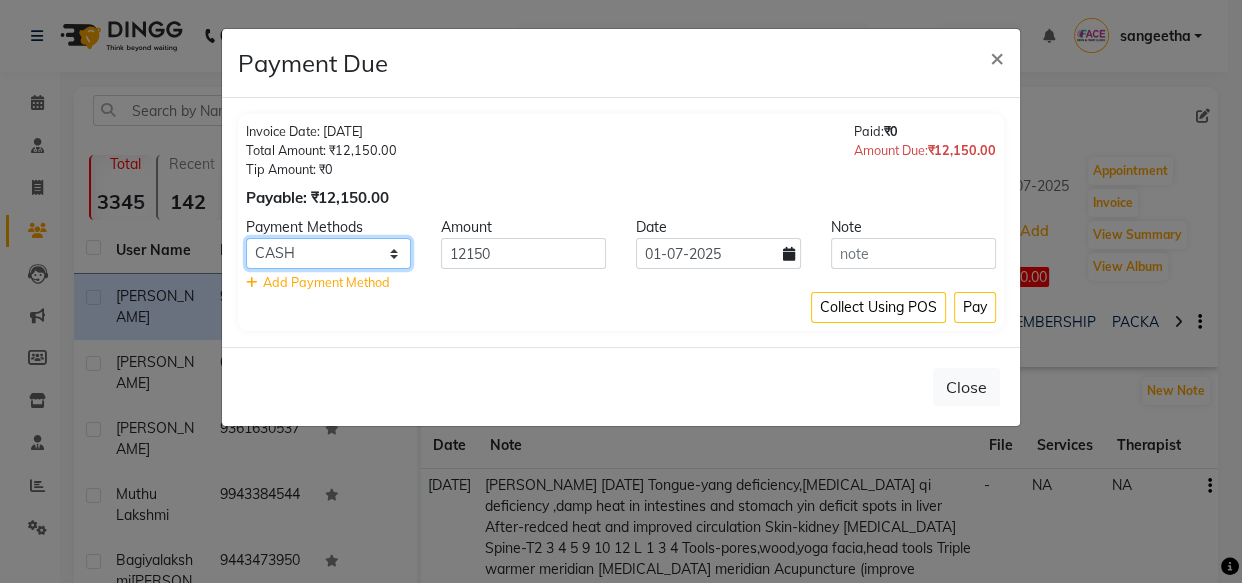click on "Debit Card PhonePe UPI GPay ONLINE CASH Cheque Credit Card CARD" 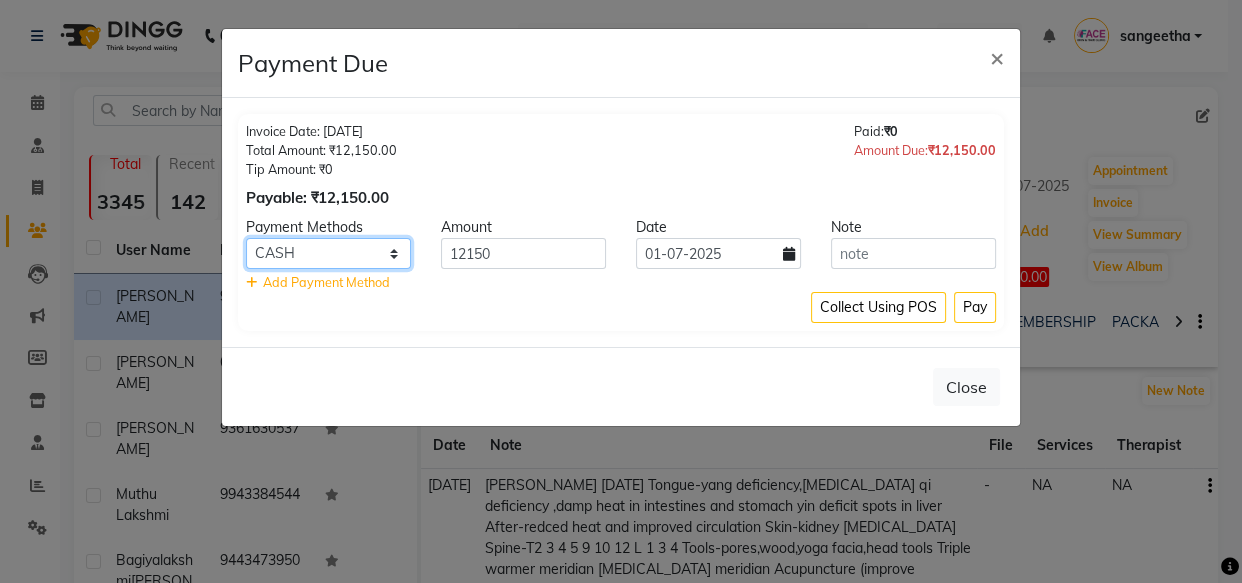 select on "5" 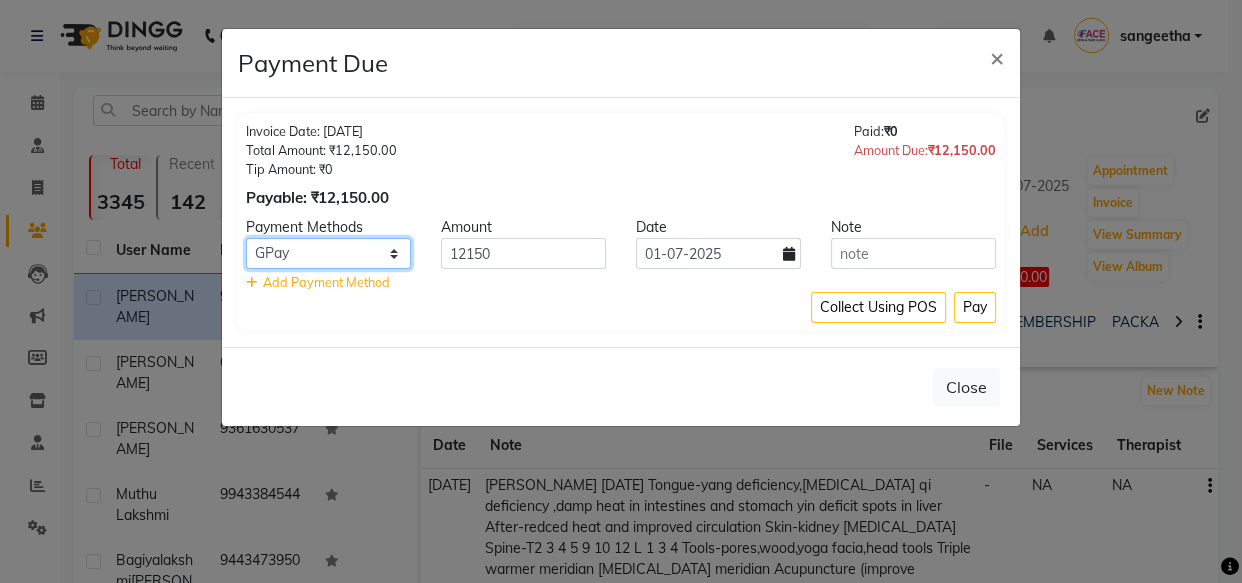 click on "Debit Card PhonePe UPI GPay ONLINE CASH Cheque Credit Card CARD" 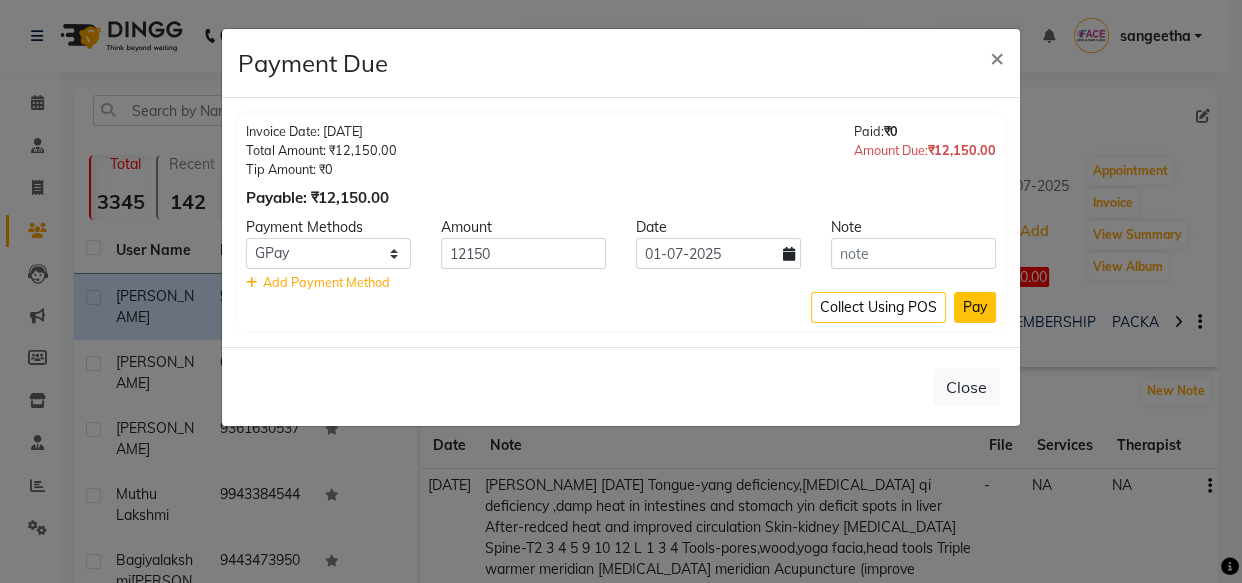 click on "Pay" 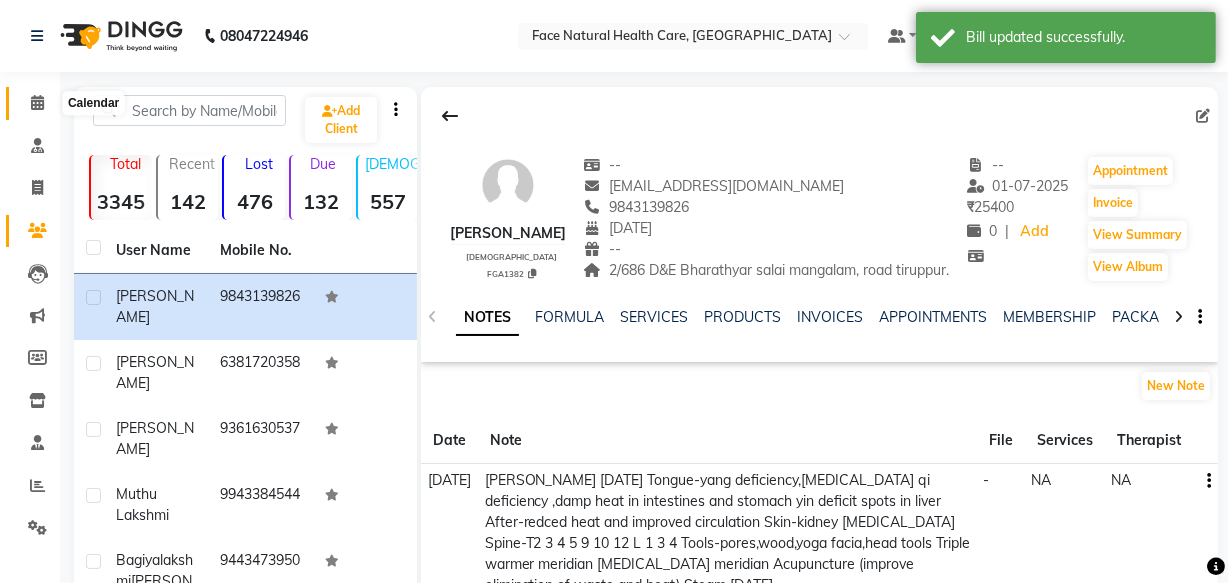 click 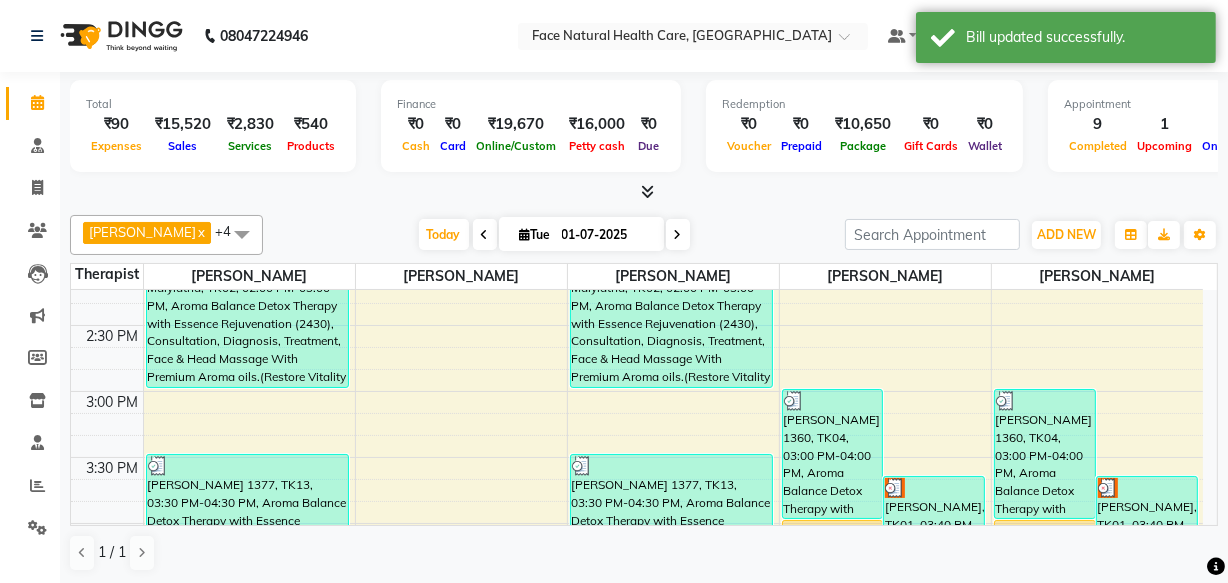 scroll, scrollTop: 821, scrollLeft: 0, axis: vertical 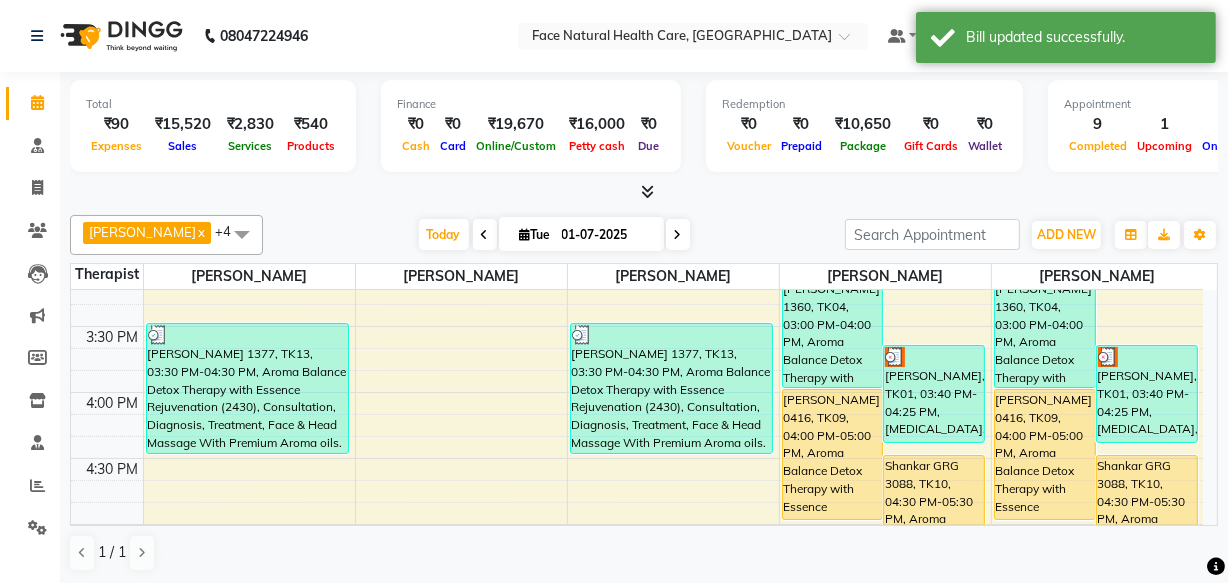 click on "[PERSON_NAME], TK01, 03:40 PM-04:25 PM, [MEDICAL_DATA], Consultation, Diagnosis, Aroma oil" at bounding box center [934, 394] 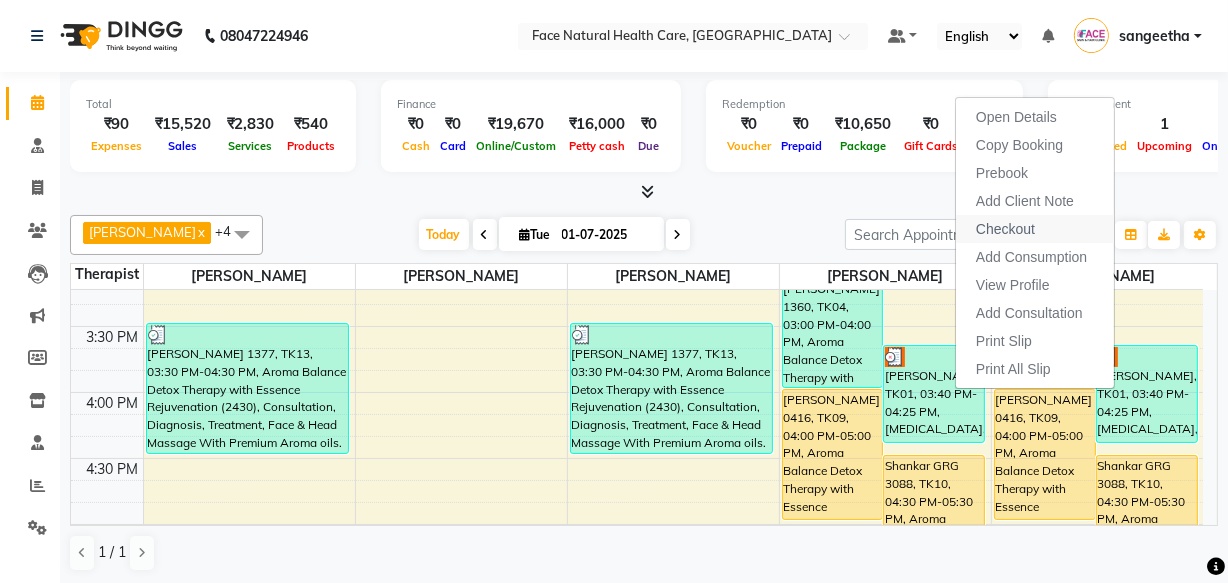 click on "Checkout" at bounding box center [1005, 229] 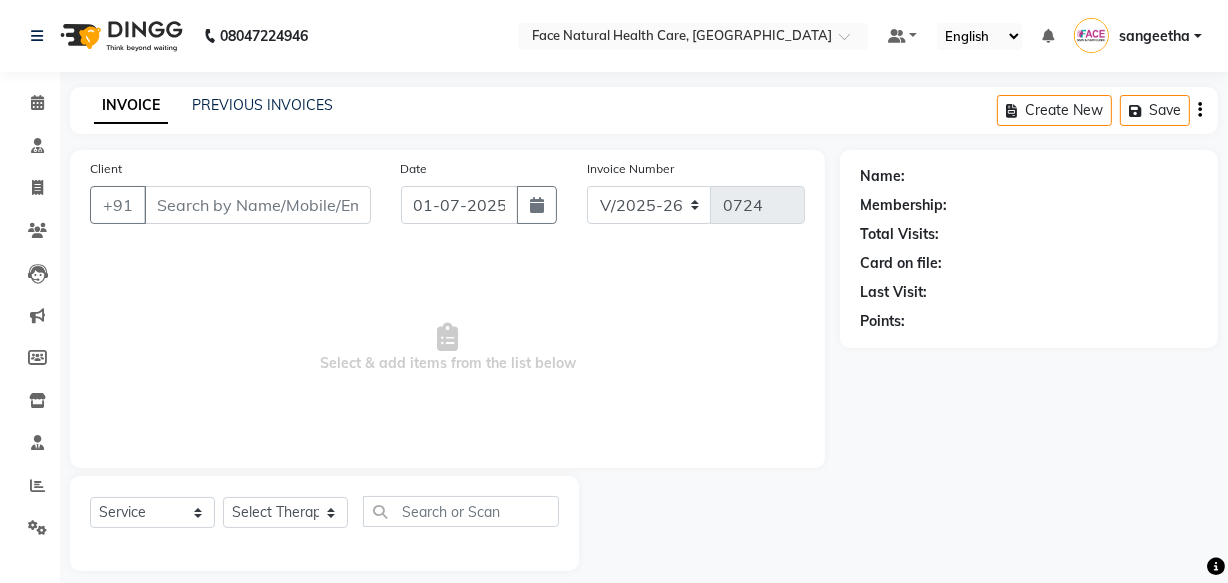type on "9843139826" 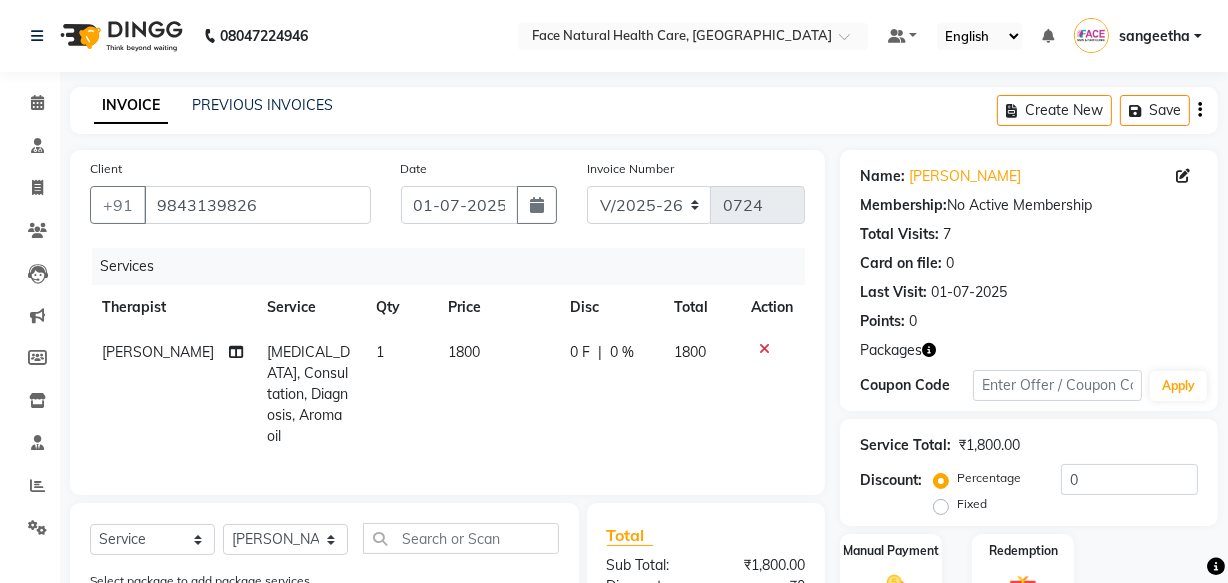 click 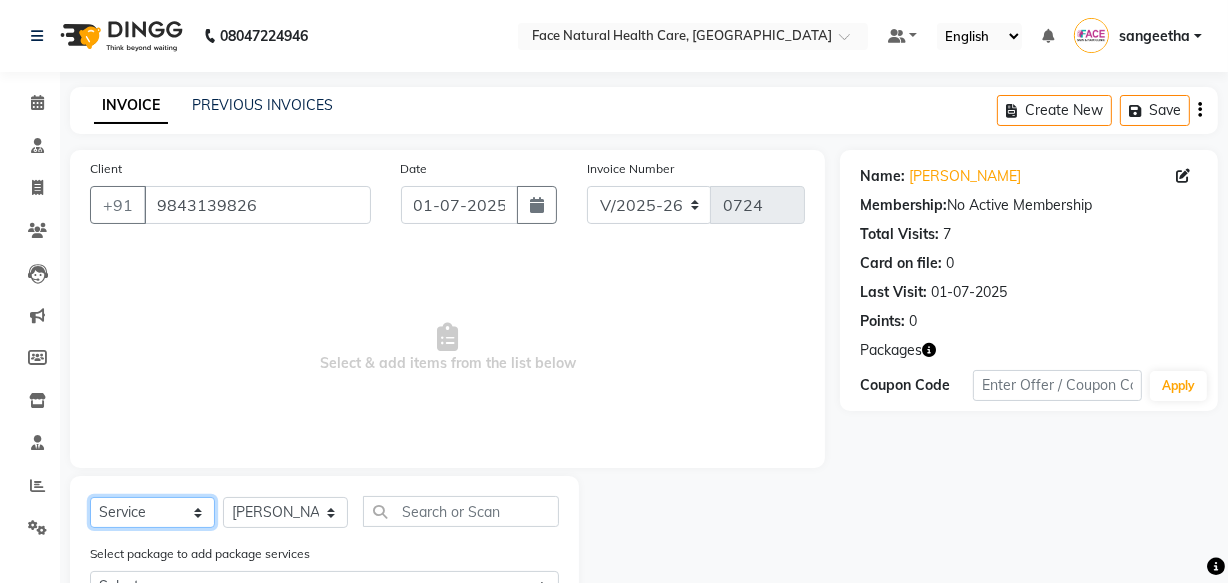 click on "Select  Service  Product  Membership  Package Voucher Prepaid Gift Card" 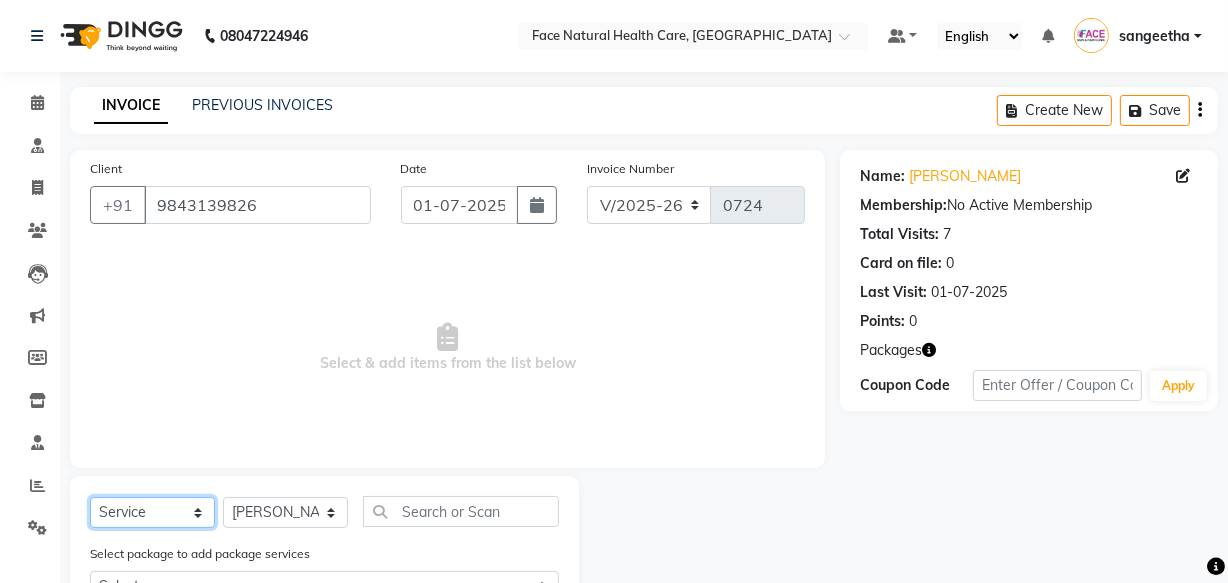 scroll, scrollTop: 286, scrollLeft: 0, axis: vertical 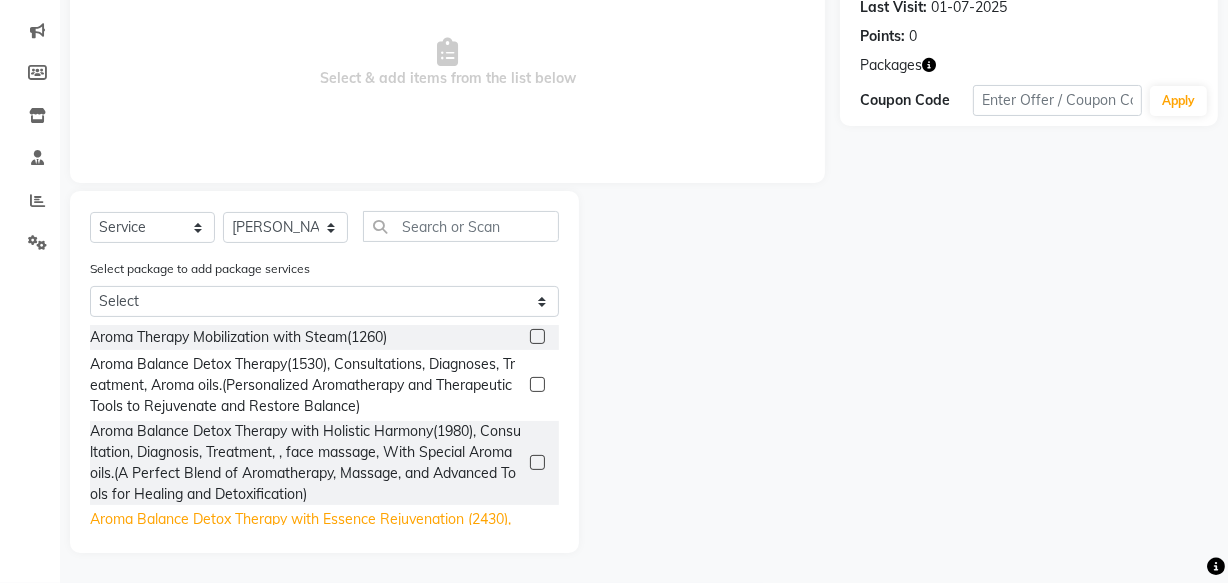 click on "Aroma Balance Detox Therapy with Essence Rejuvenation  (2430), Consultation, Diagnosis, Treatment,  Face & Head Massage With Premium Aroma oils.(Restore Vitality with Aroma Oils, Massage, Cupping, and a Relaxing Steam Bath)" 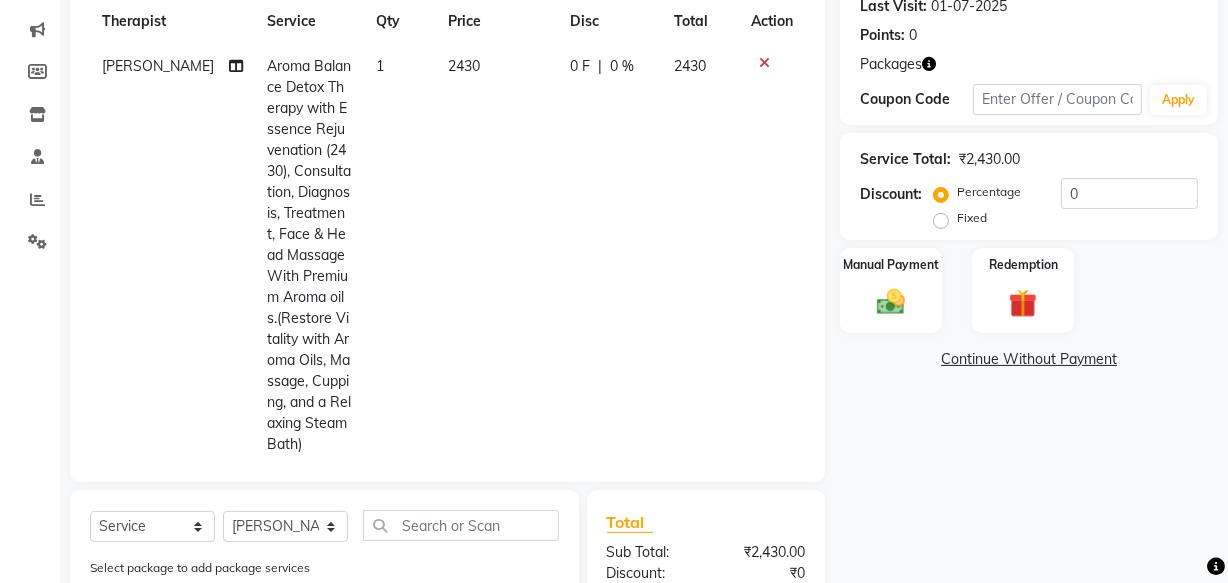 click on "2430" 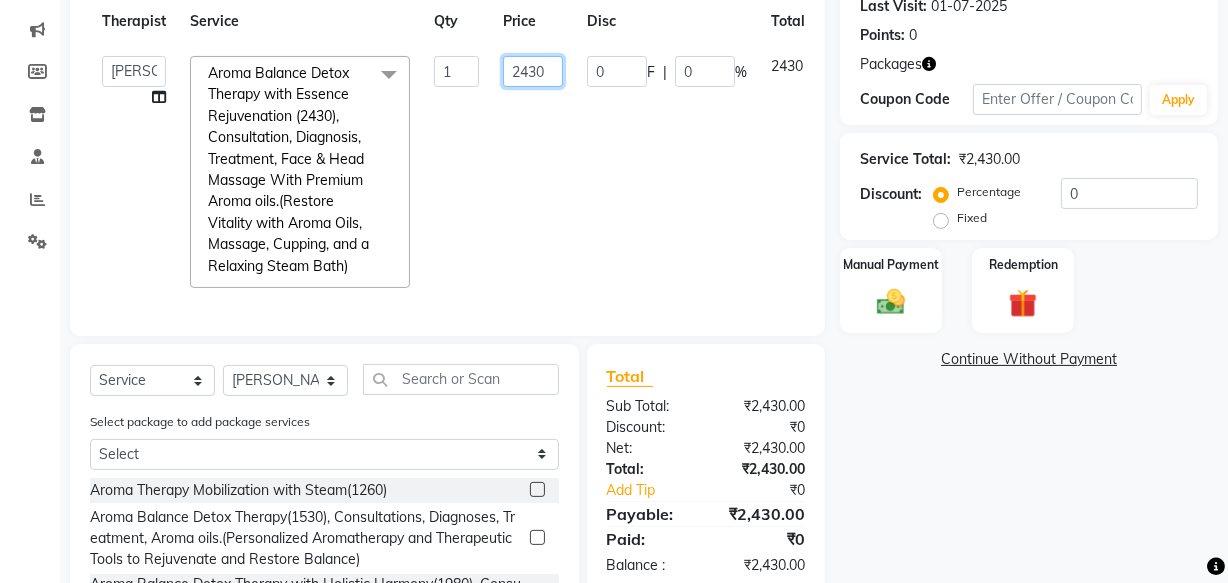 click on "2430" 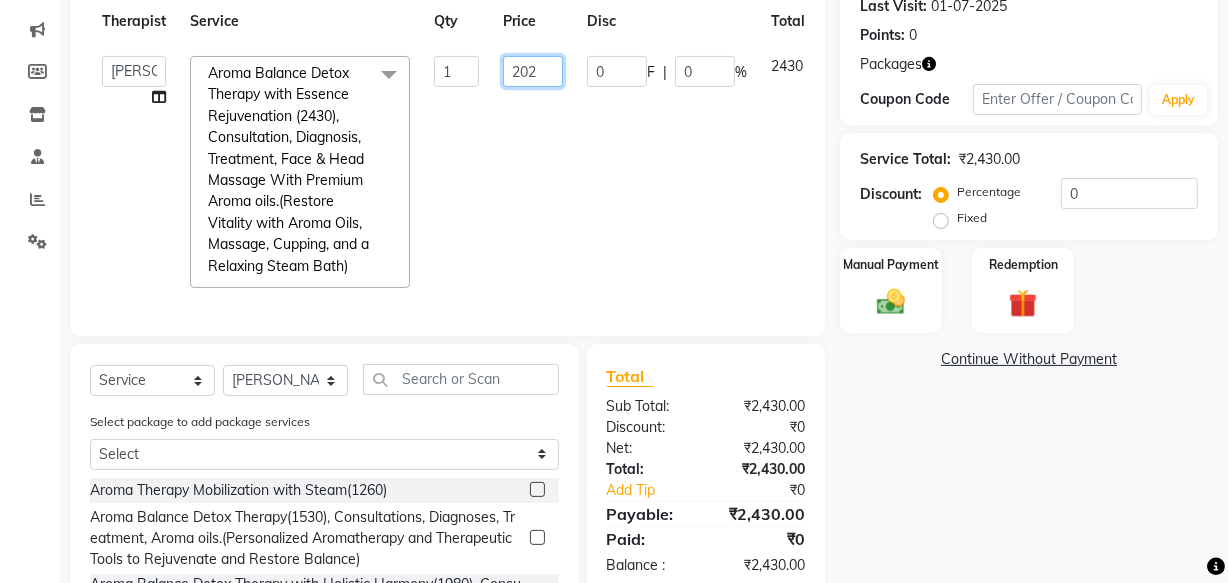 type on "2025" 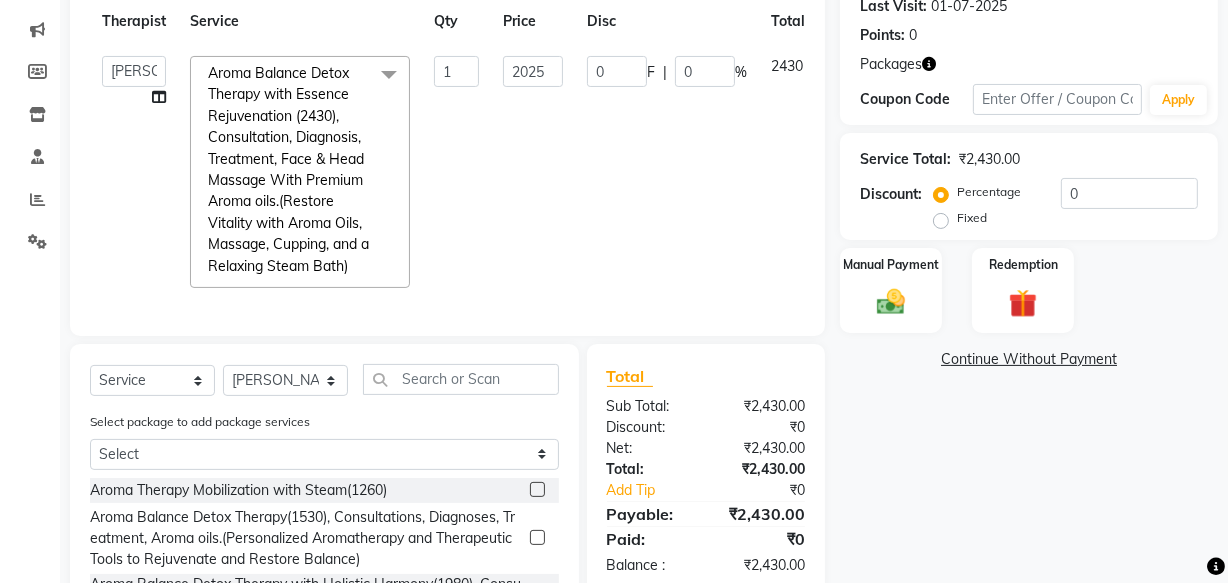 click on "[PERSON_NAME]   [PERSON_NAME] [PERSON_NAME] M   [PERSON_NAME] [PERSON_NAME]   [PERSON_NAME]   [PERSON_NAME]  Aroma Balance Detox Therapy with Essence Rejuvenation  (2430), Consultation, Diagnosis, Treatment,  Face & Head Massage With Premium Aroma oils.(Restore Vitality with Aroma Oils, Massage, Cupping, and a Relaxing Steam Bath)  x Aroma Therapy Mobilization with Steam(1260) Aroma Balance Detox Therapy(1530), Consultations, Diagnoses, Treatment, Aroma oils.(Personalized Aromatherapy and Therapeutic Tools to Rejuvenate and Restore Balance) Aroma Balance Detox Therapy with Holistic Harmony(1980), Consultation, Diagnosis, Treatment, , face massage, With Special  Aroma oils.(A Perfect Blend of Aromatherapy, Massage, and Advanced Tools for Healing and Detoxification) [MEDICAL_DATA], Consultation, Diagnosis,  Aroma oils [MEDICAL_DATA], Consultation, Diagnosis, Treatment Steam Therapy With Aroma oils, Consultation, Diagnosis Sauna bed, Consultation, Diagnosis. consultaion 1 0" 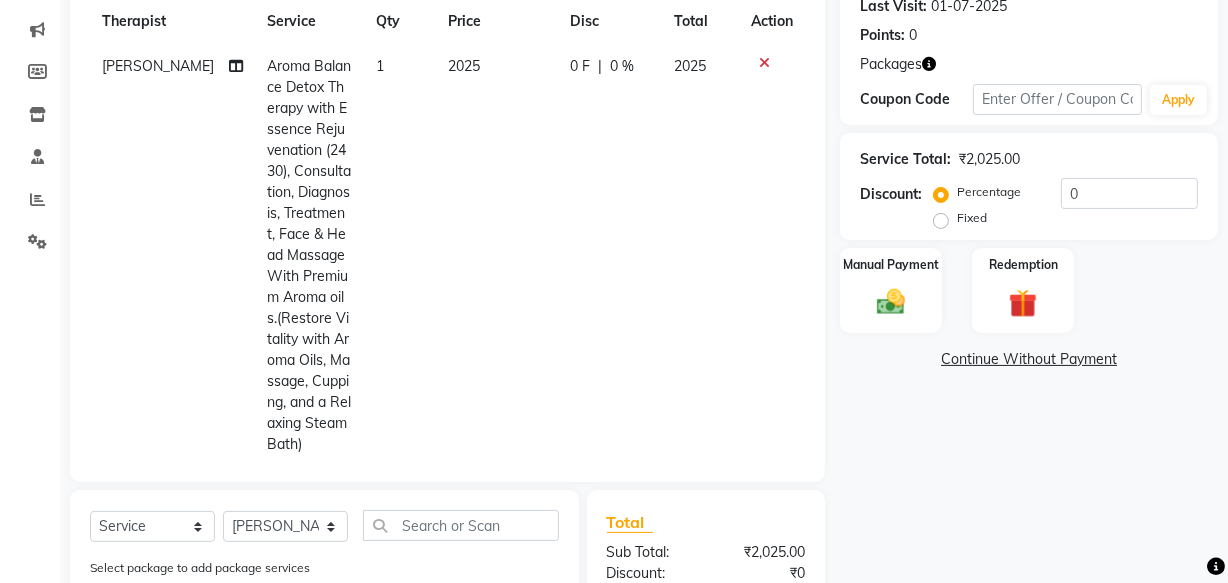 scroll, scrollTop: 586, scrollLeft: 0, axis: vertical 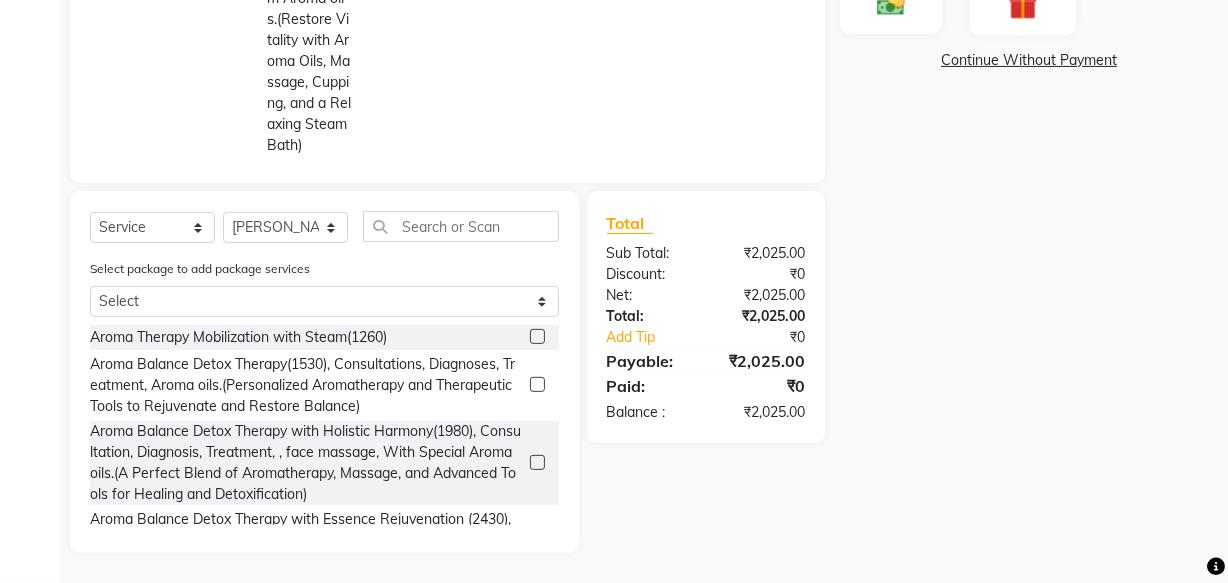 click 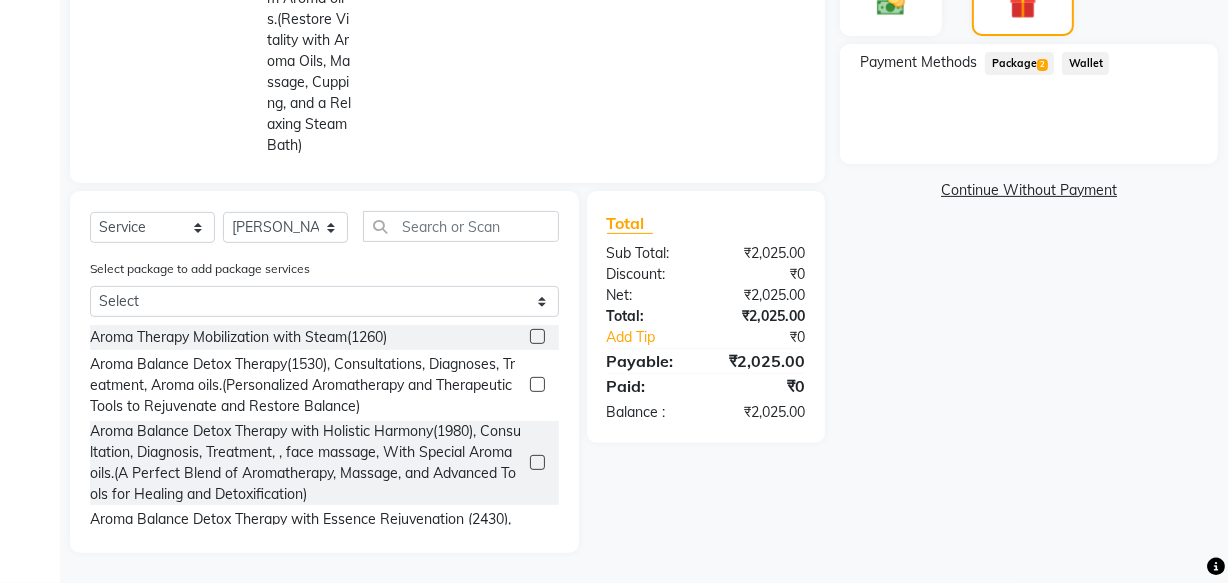 click on "Package  2" 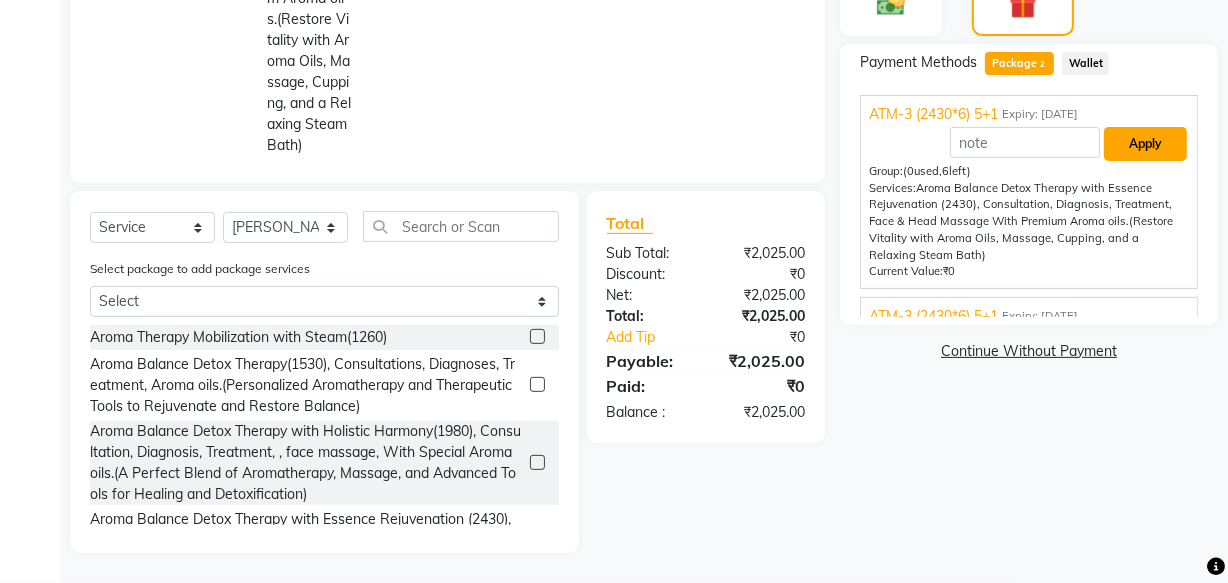 click on "Apply" at bounding box center (1145, 144) 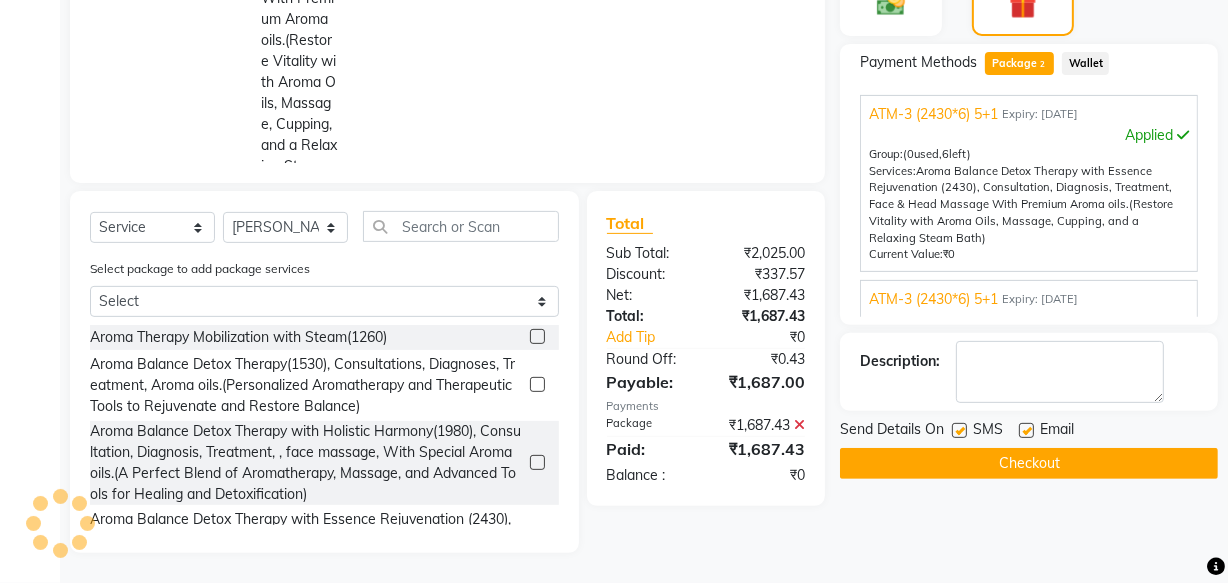 click on "337.57 F" 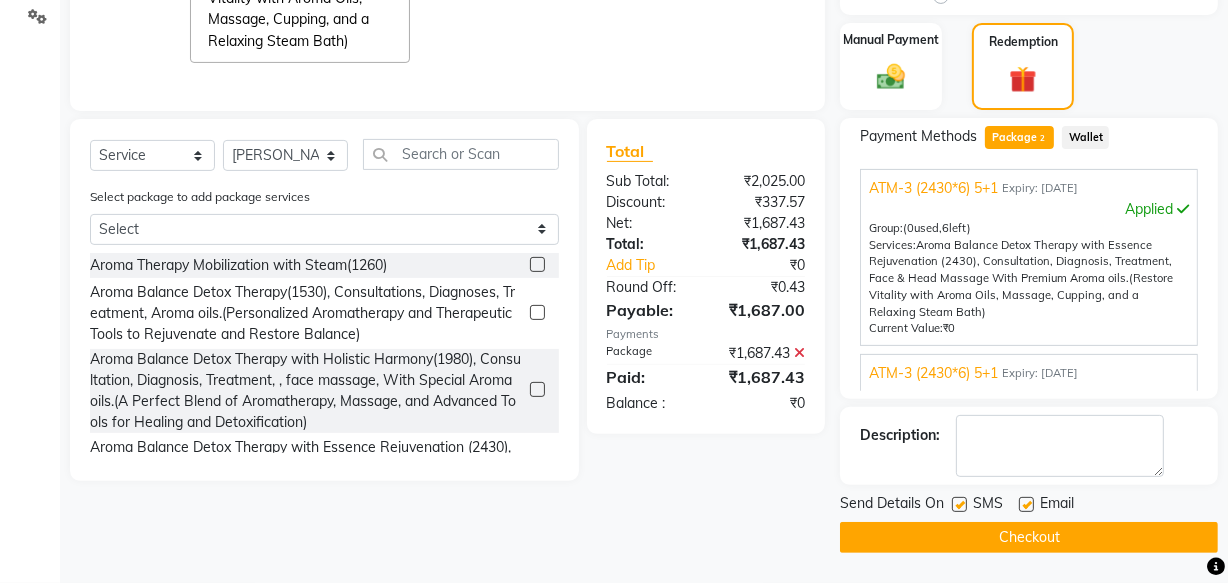 scroll, scrollTop: 278, scrollLeft: 0, axis: vertical 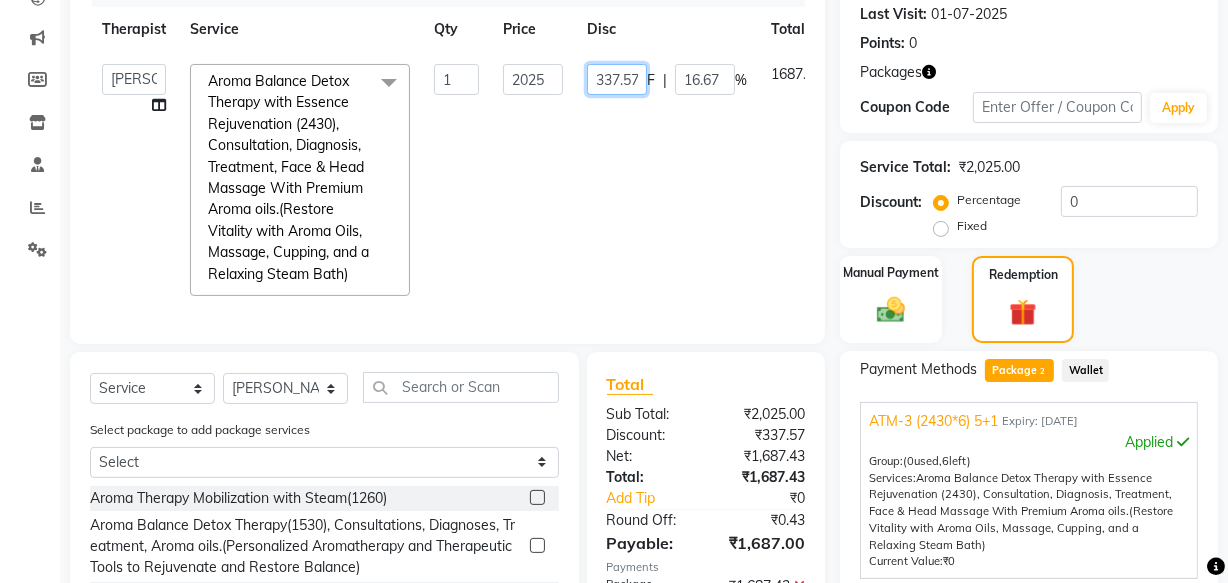 click on "337.57" 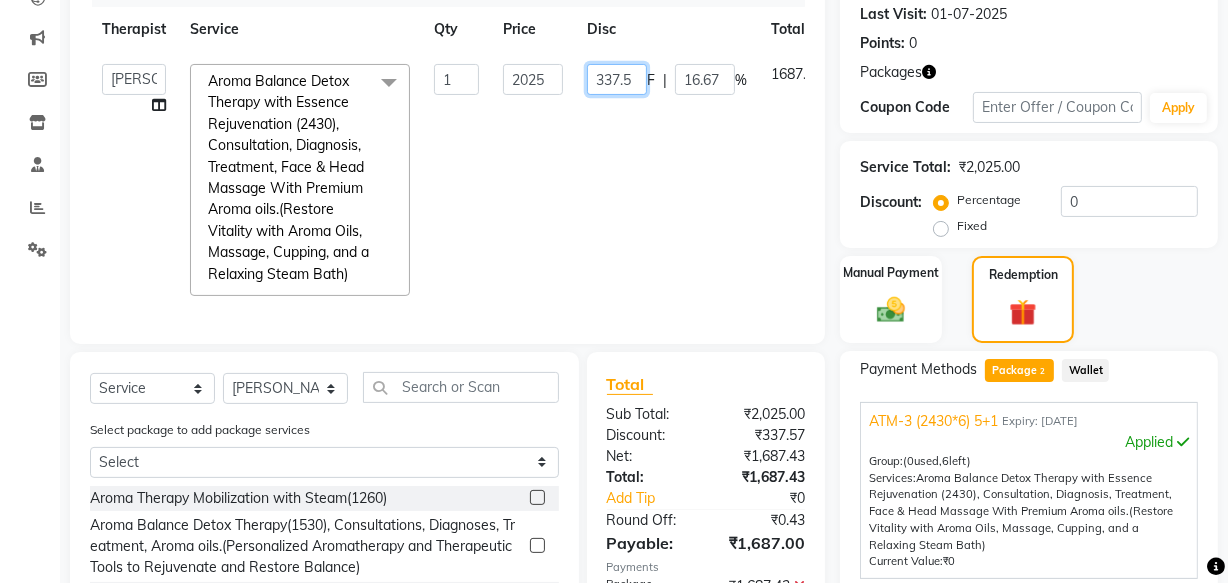 scroll, scrollTop: 0, scrollLeft: 0, axis: both 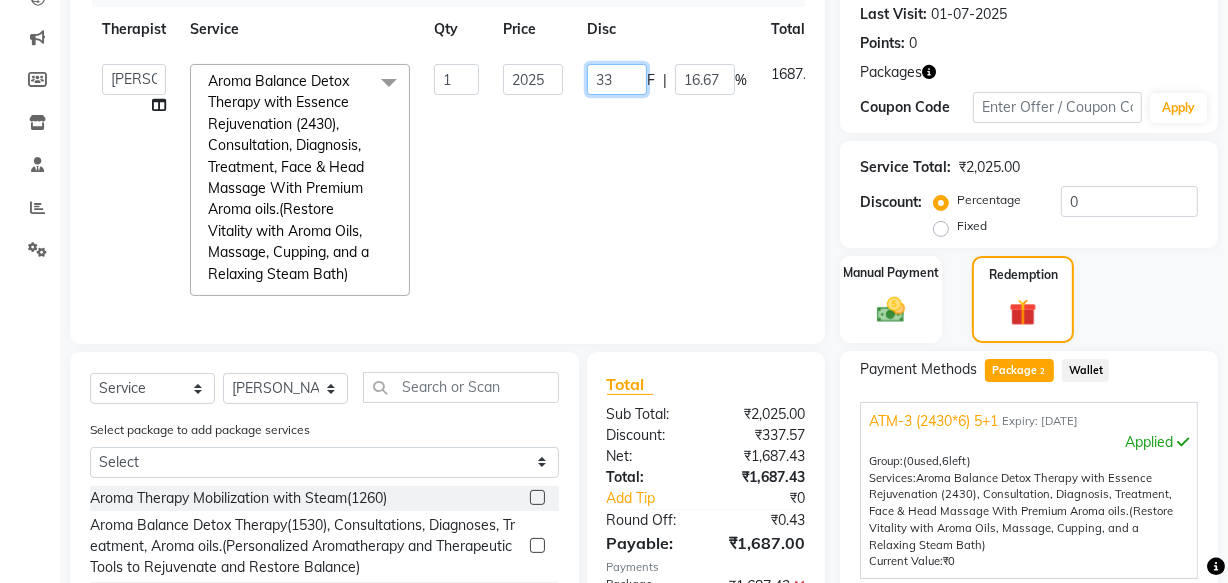 type on "3" 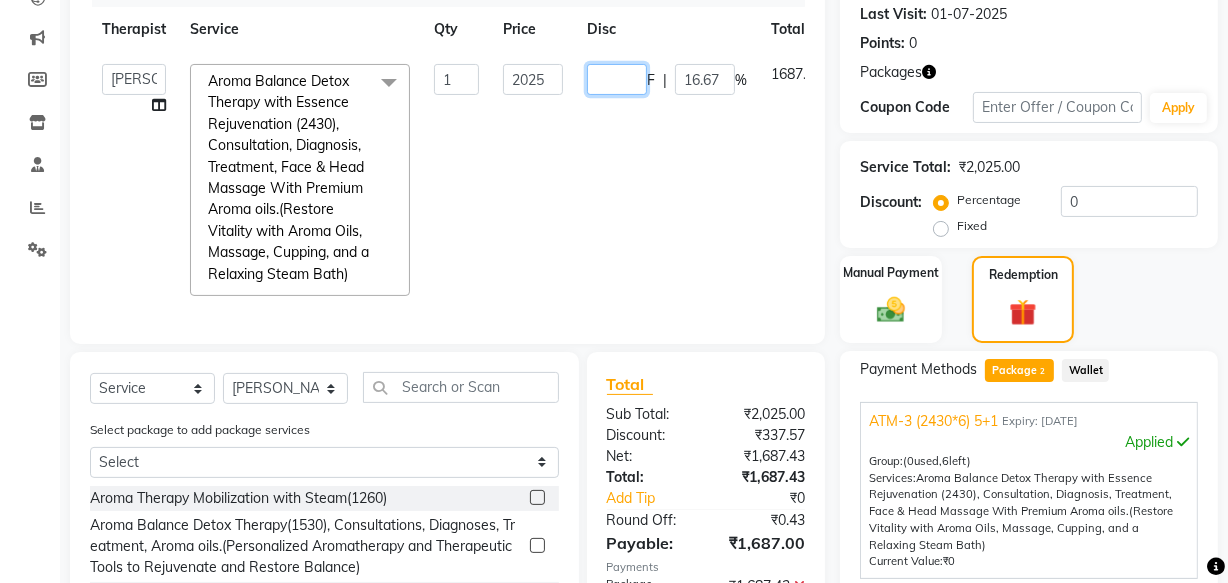 type on "0" 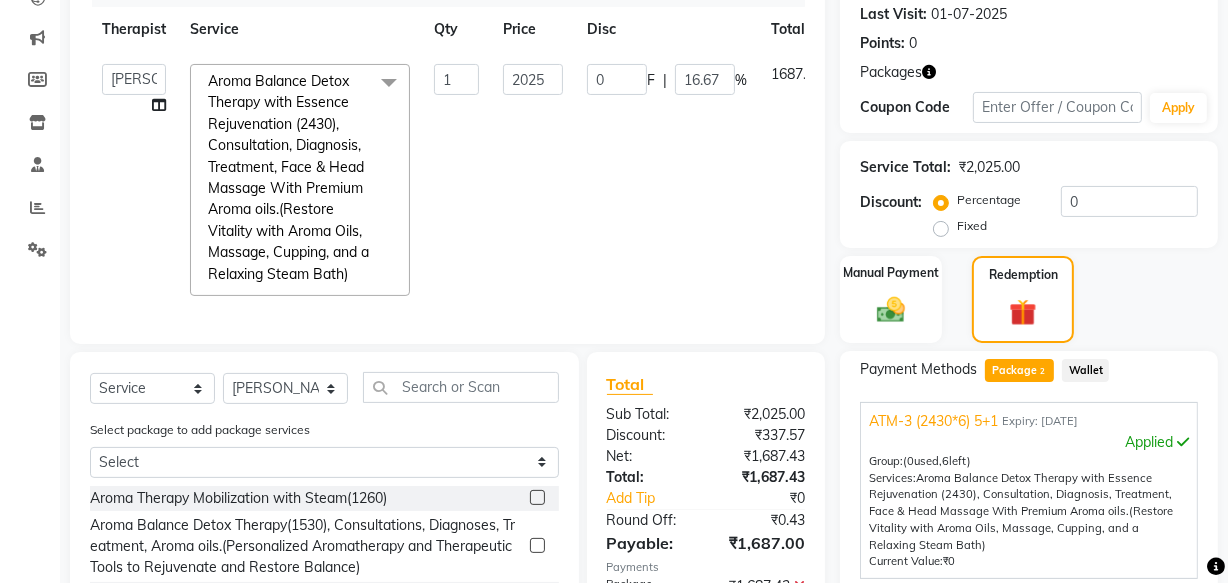 click on "[PERSON_NAME]   [PERSON_NAME] [PERSON_NAME] M   [PERSON_NAME] [PERSON_NAME]   [PERSON_NAME]   [PERSON_NAME]  Aroma Balance Detox Therapy with Essence Rejuvenation  (2430), Consultation, Diagnosis, Treatment,  Face & Head Massage With Premium Aroma oils.(Restore Vitality with Aroma Oils, Massage, Cupping, and a Relaxing Steam Bath)  x Aroma Therapy Mobilization with Steam(1260) Aroma Balance Detox Therapy(1530), Consultations, Diagnoses, Treatment, Aroma oils.(Personalized Aromatherapy and Therapeutic Tools to Rejuvenate and Restore Balance) Aroma Balance Detox Therapy with Holistic Harmony(1980), Consultation, Diagnosis, Treatment, , face massage, With Special  Aroma oils.(A Perfect Blend of Aromatherapy, Massage, and Advanced Tools for Healing and Detoxification) [MEDICAL_DATA], Consultation, Diagnosis,  Aroma oils [MEDICAL_DATA], Consultation, Diagnosis, Treatment Steam Therapy With Aroma oils, Consultation, Diagnosis Sauna bed, Consultation, Diagnosis. consultaion 1 0" 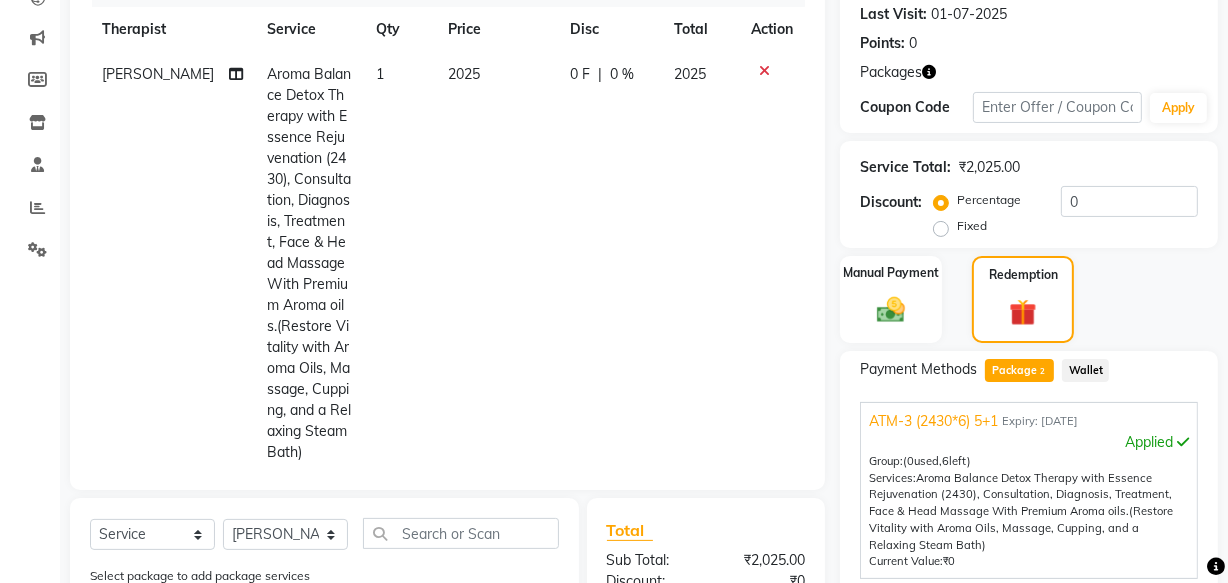 scroll, scrollTop: 586, scrollLeft: 0, axis: vertical 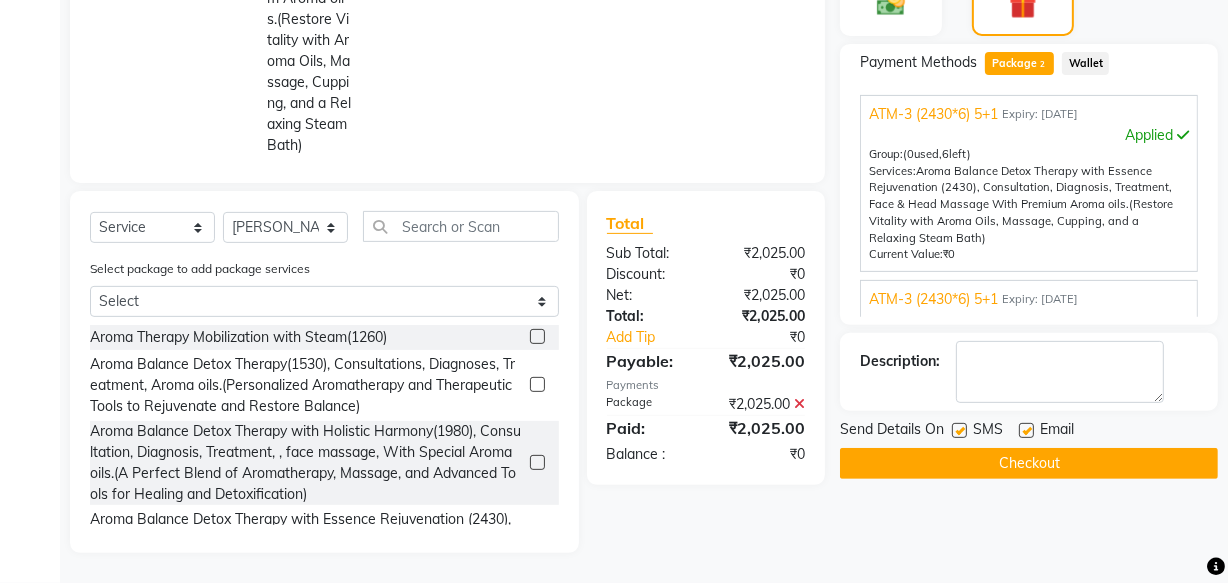 click 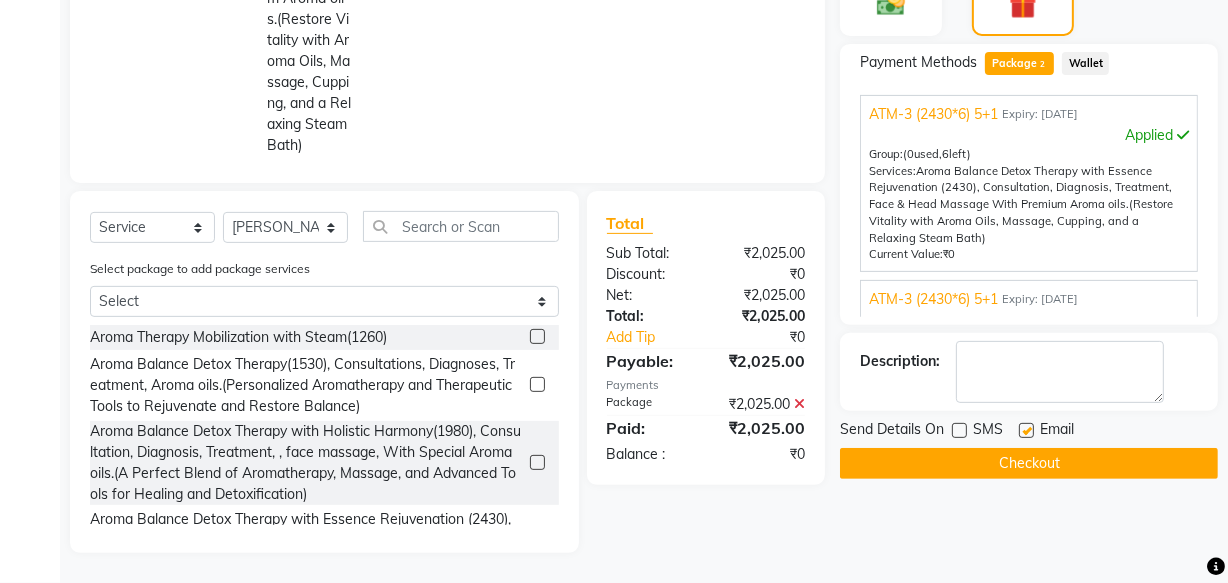 click 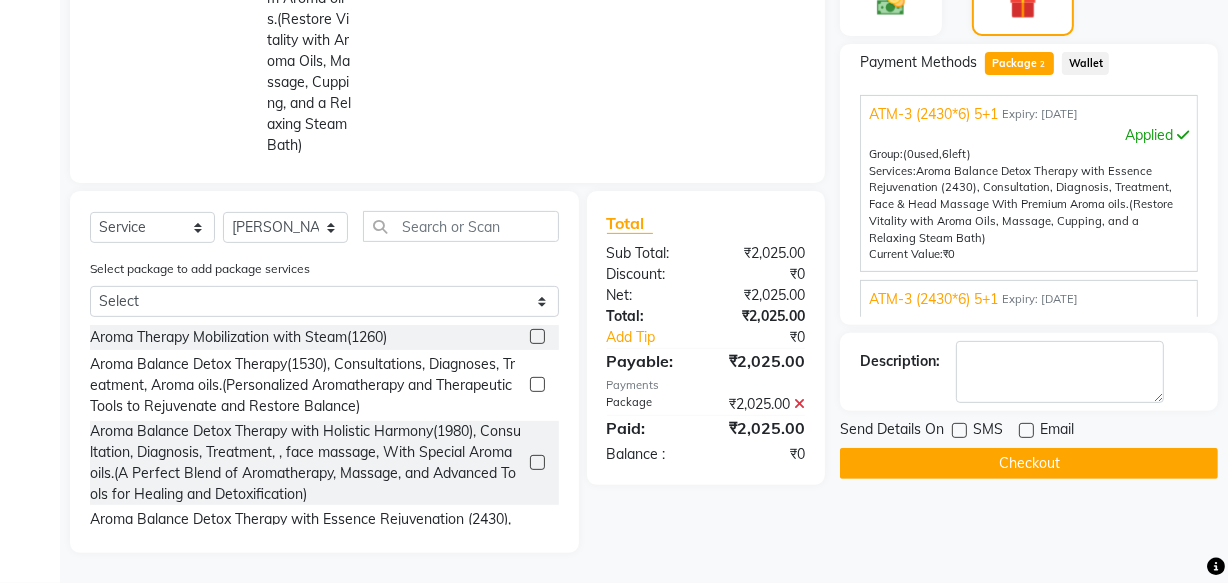 click on "Checkout" 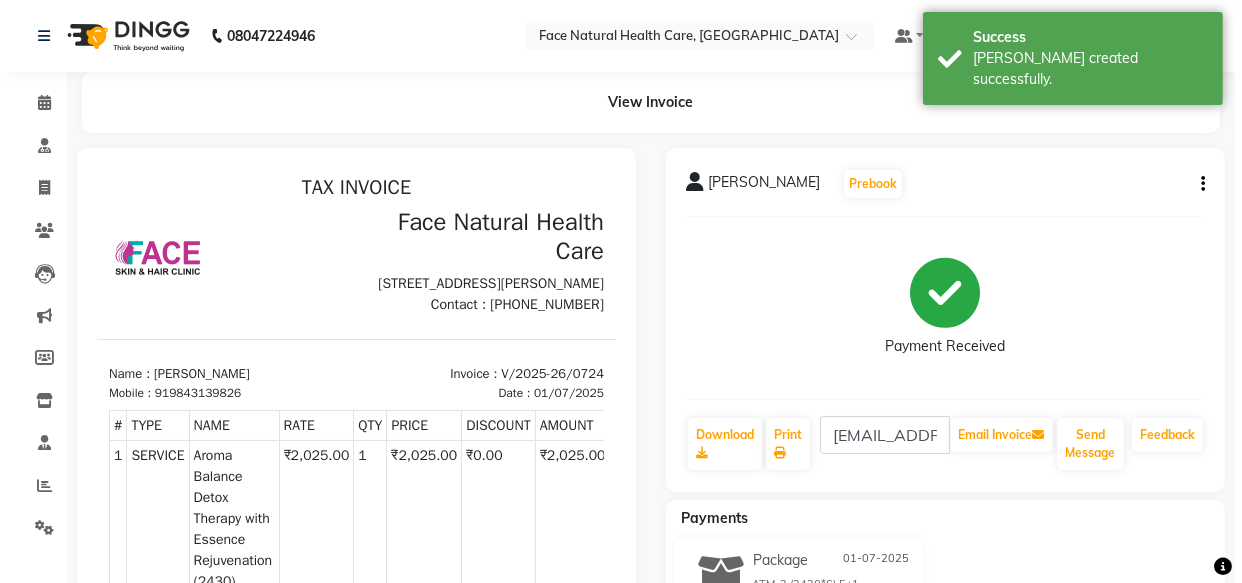 scroll, scrollTop: 0, scrollLeft: 0, axis: both 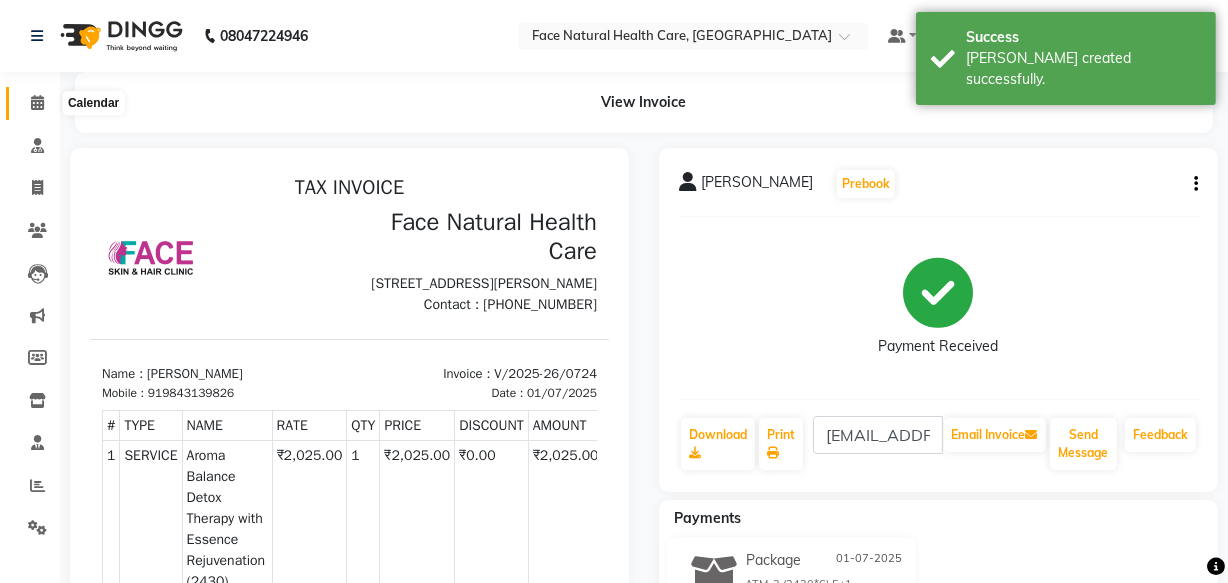 click 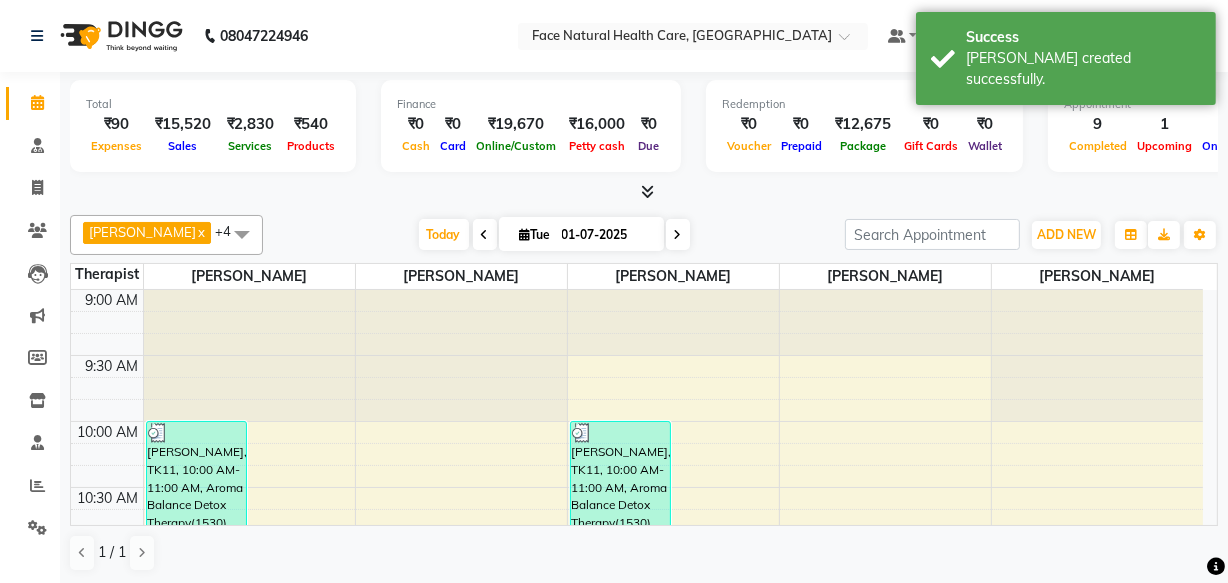 click 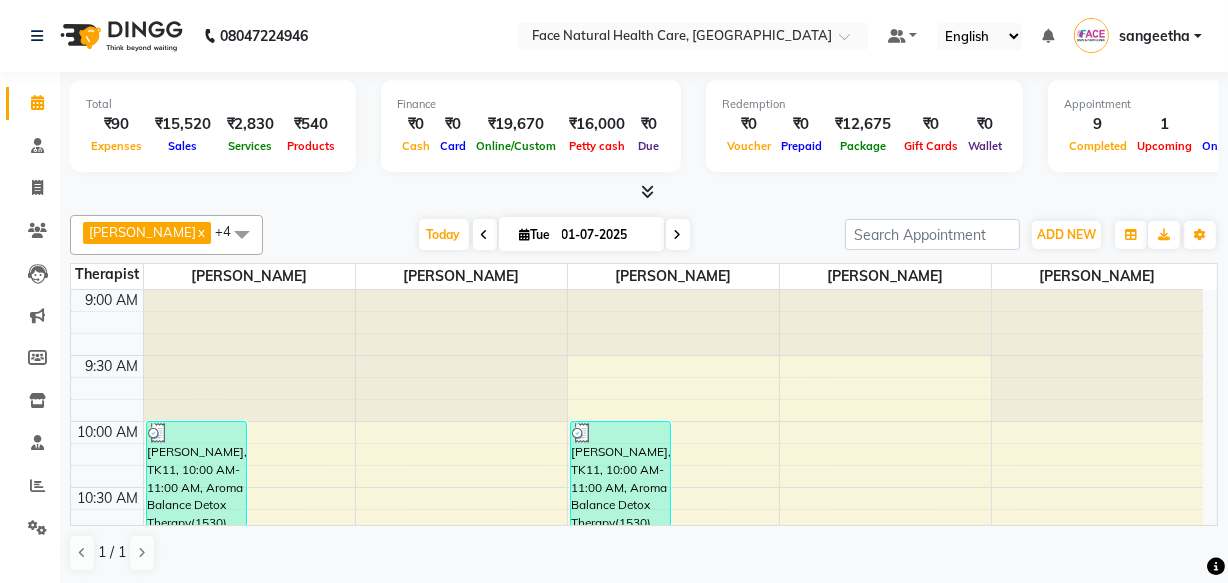 drag, startPoint x: 10, startPoint y: 159, endPoint x: 350, endPoint y: 192, distance: 341.59772 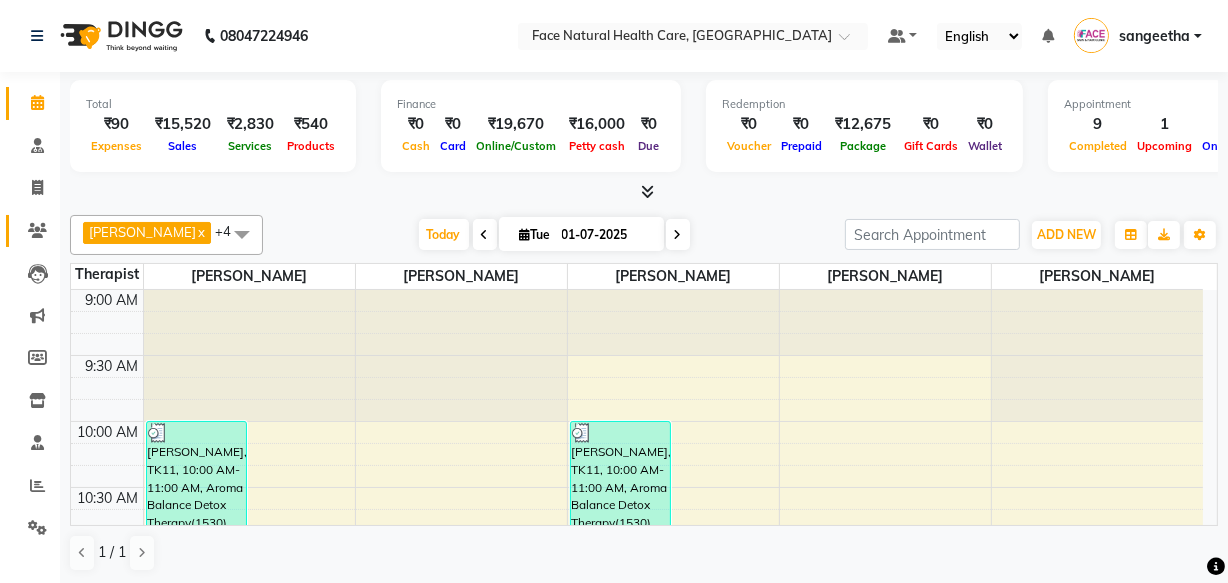 click on "Clients" 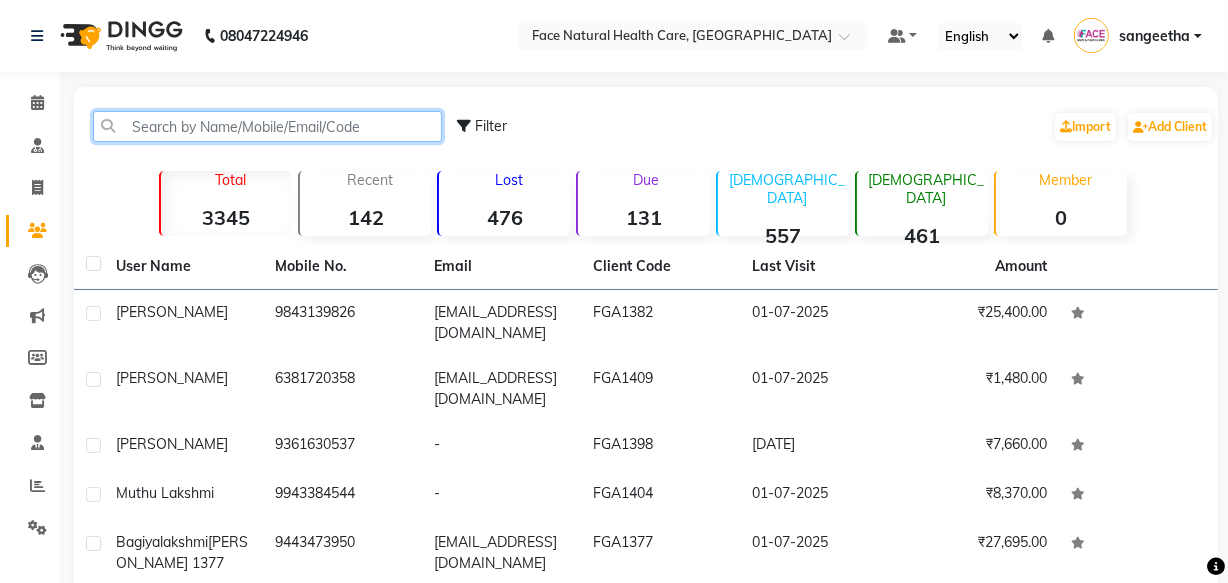 click 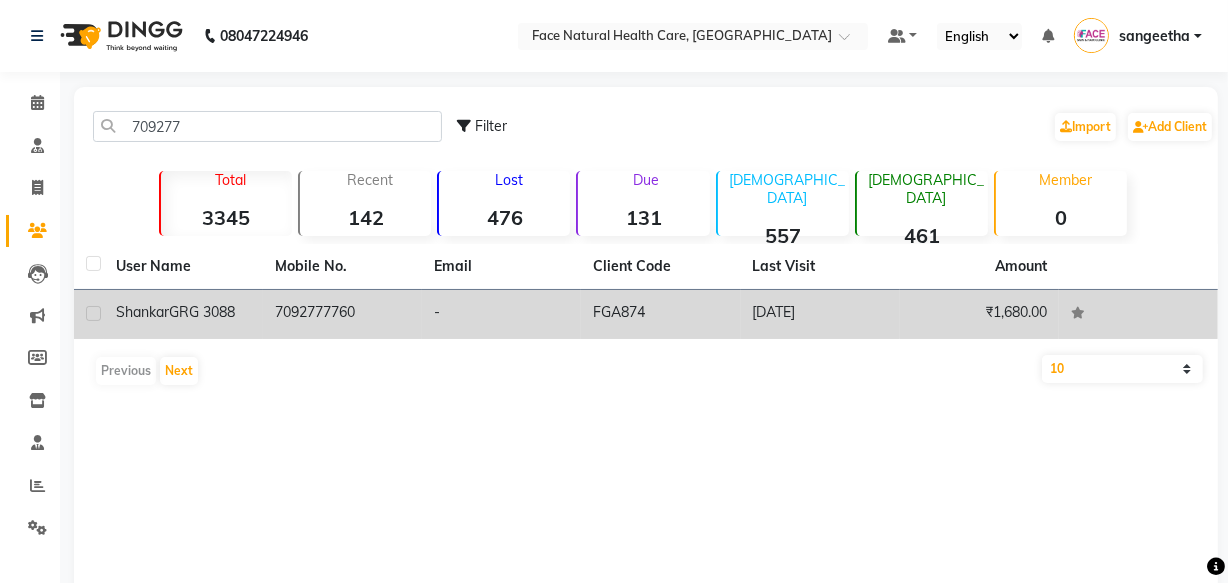 click on "7092777760" 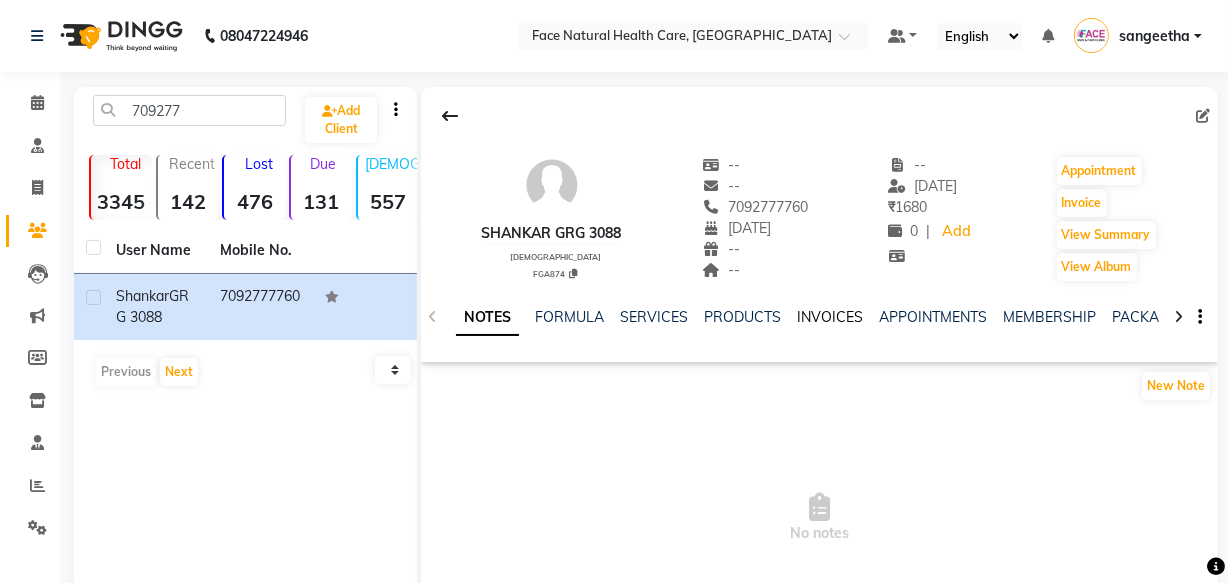 click on "INVOICES" 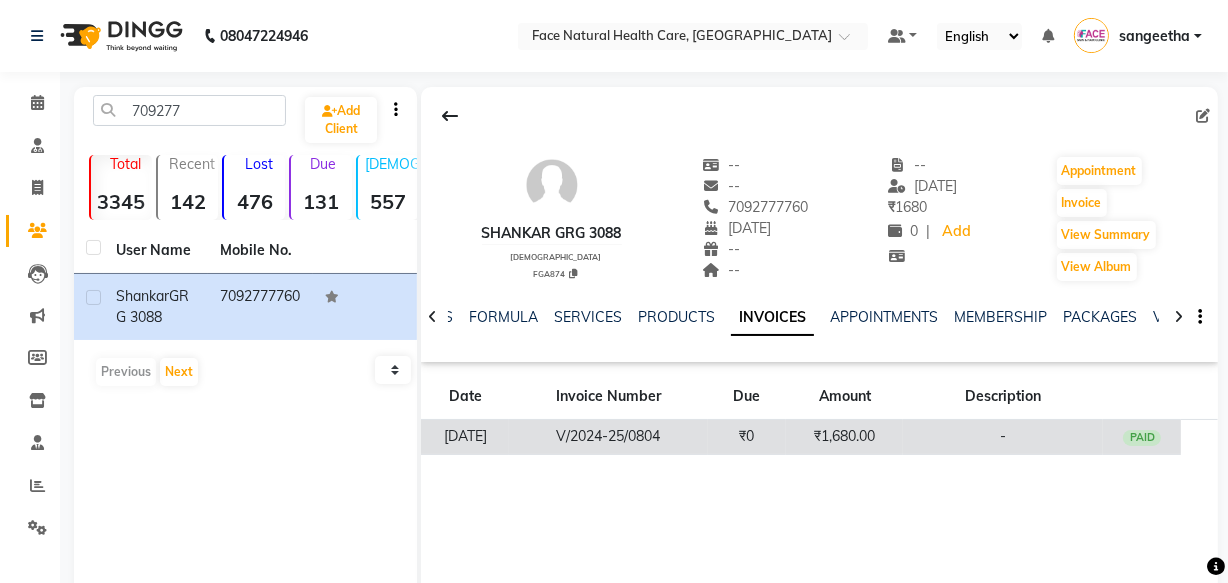 click on "-" 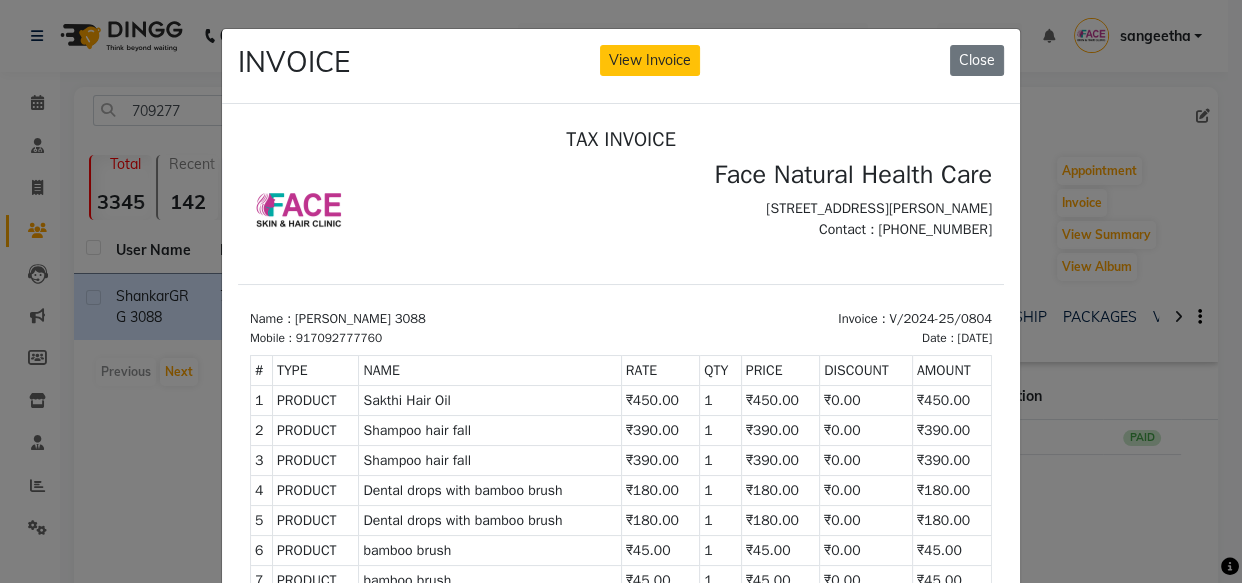 scroll, scrollTop: 15, scrollLeft: 0, axis: vertical 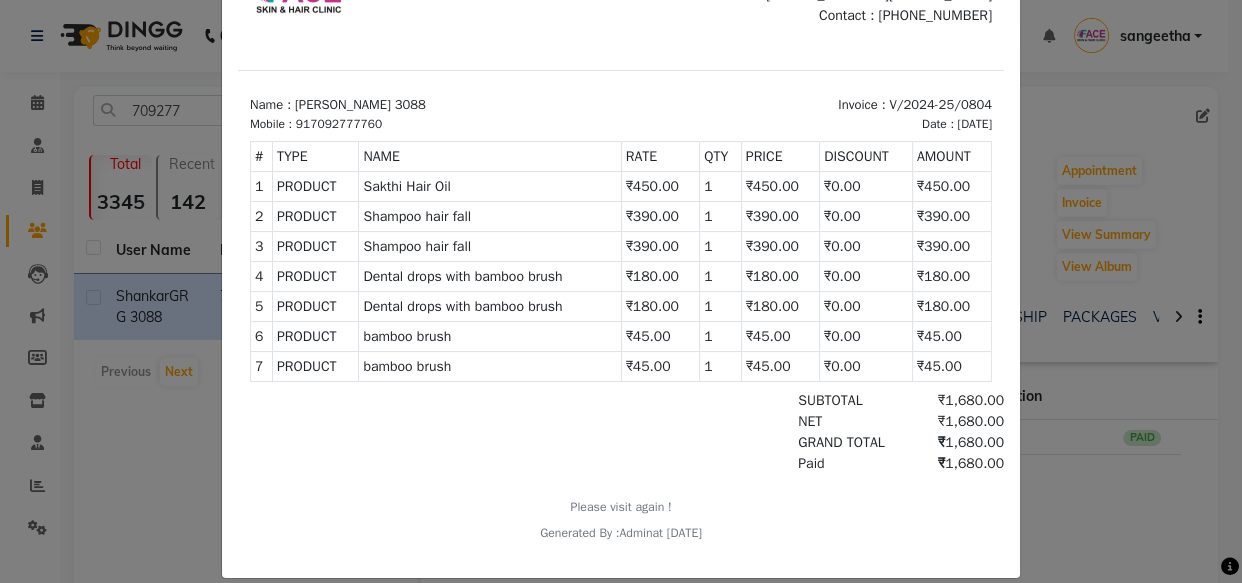 click on "INVOICE View Invoice Close" 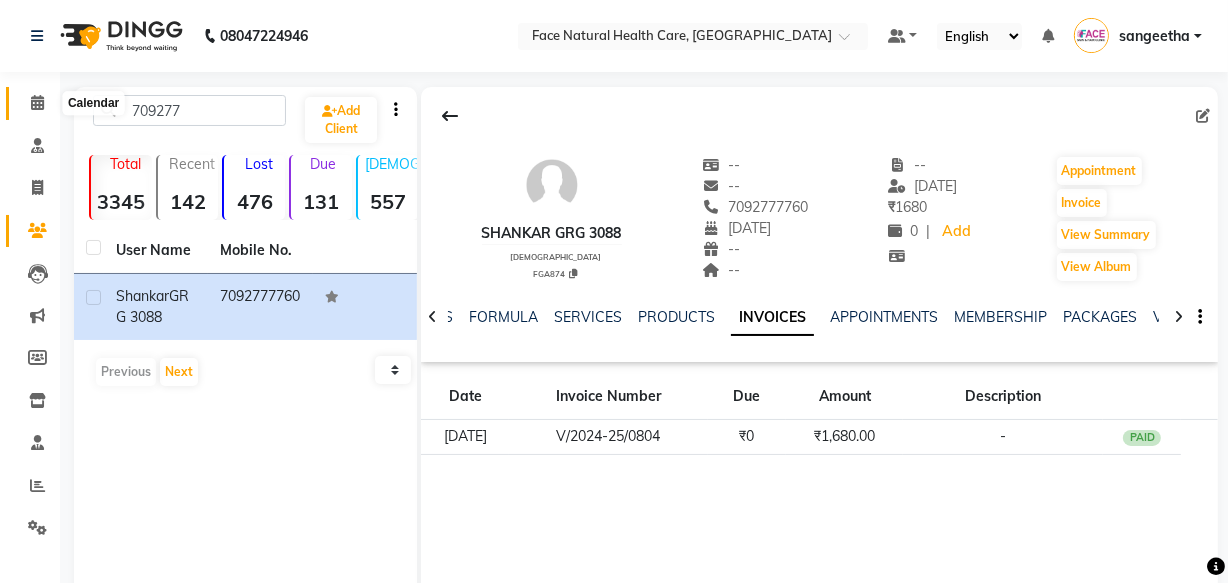click 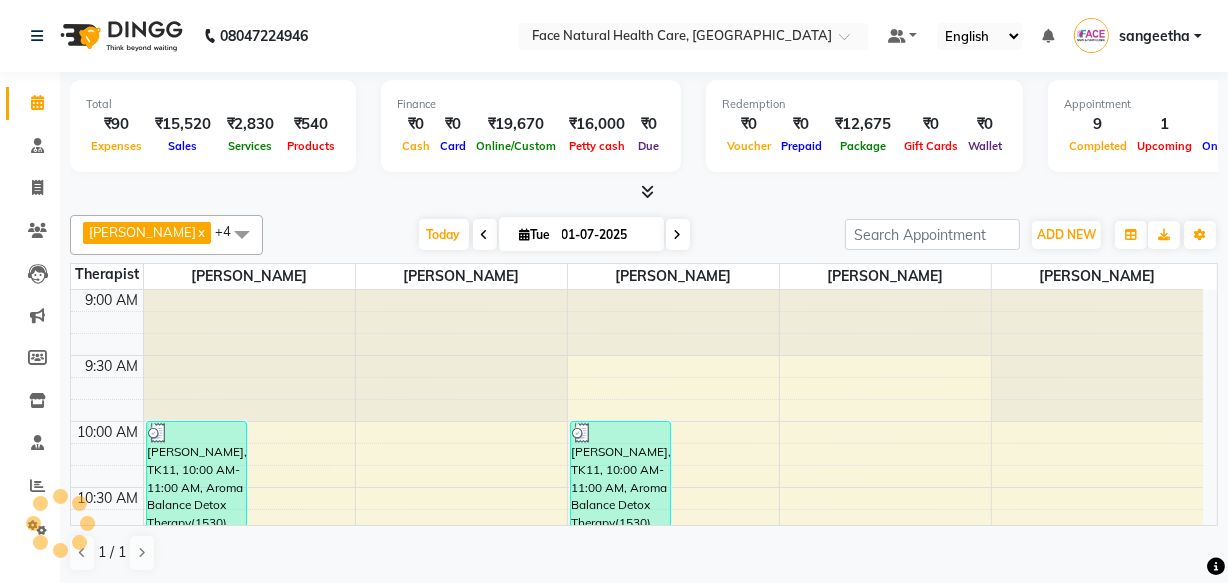 scroll, scrollTop: 0, scrollLeft: 0, axis: both 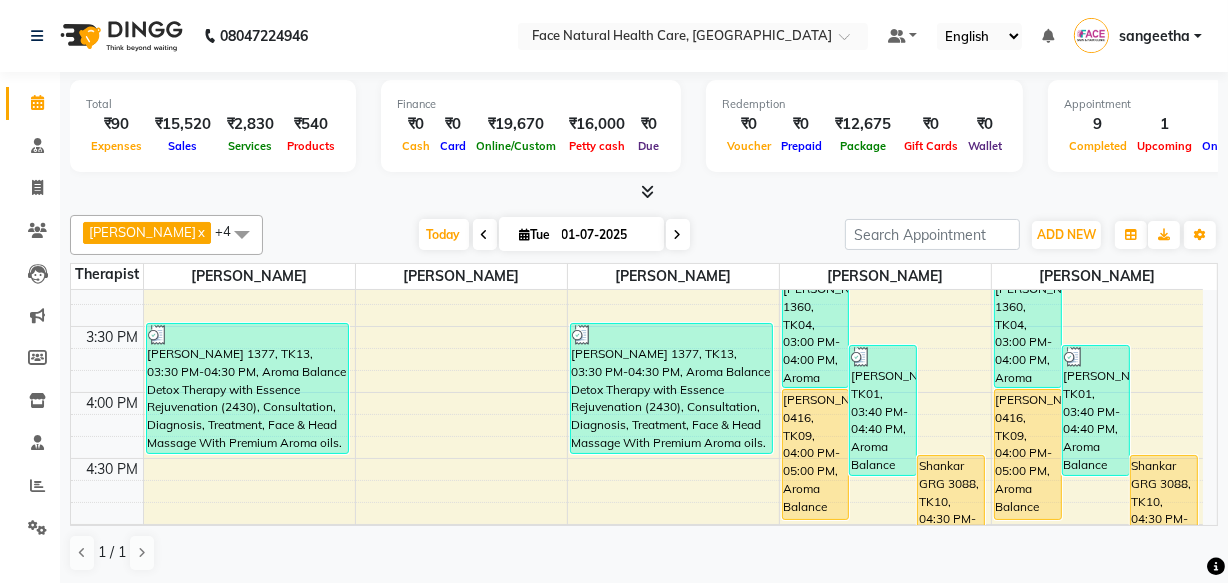 click on "Shankar GRG 3088, TK10, 04:30 PM-05:30 PM, Aroma Balance Detox Therapy with Essence Rejuvenation  (2430), Consultation, Diagnosis, Treatment,  Face & Head Massage With Premium Aroma oils.(Restore Vitality with Aroma Oils, Massage, Cupping, and a Relaxing Steam Bath)" at bounding box center [951, 520] 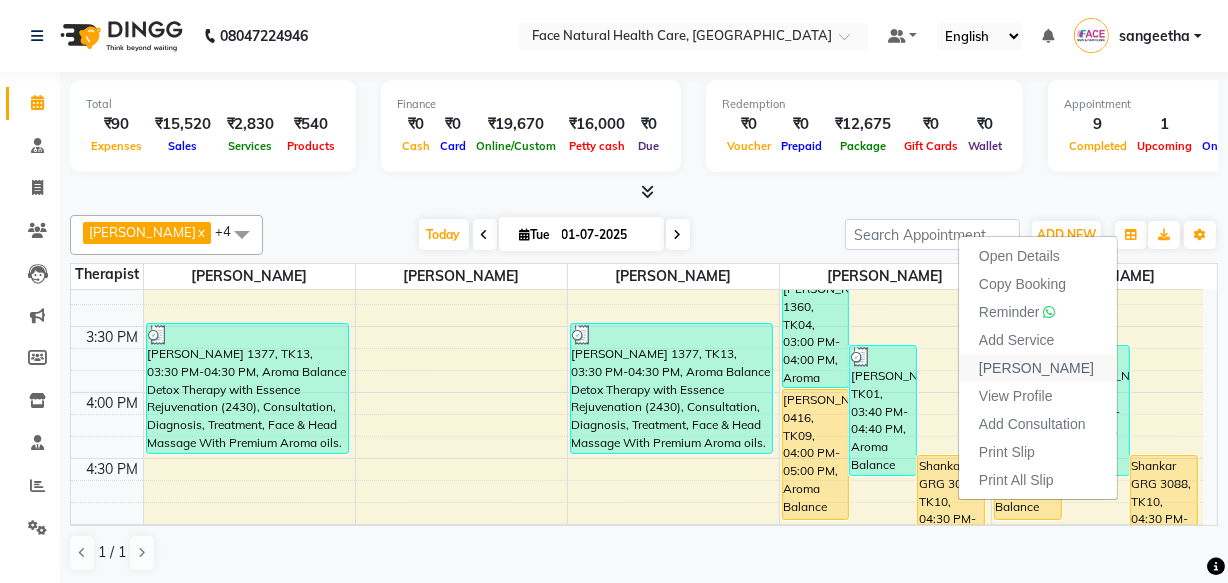click on "[PERSON_NAME]" at bounding box center (1036, 368) 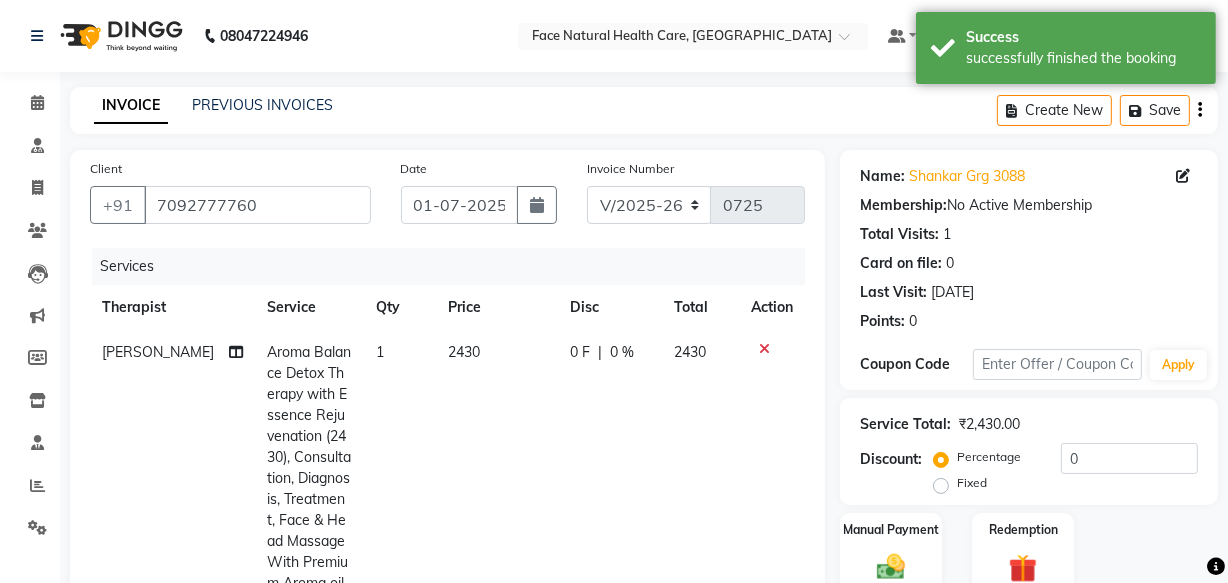 click on "2430" 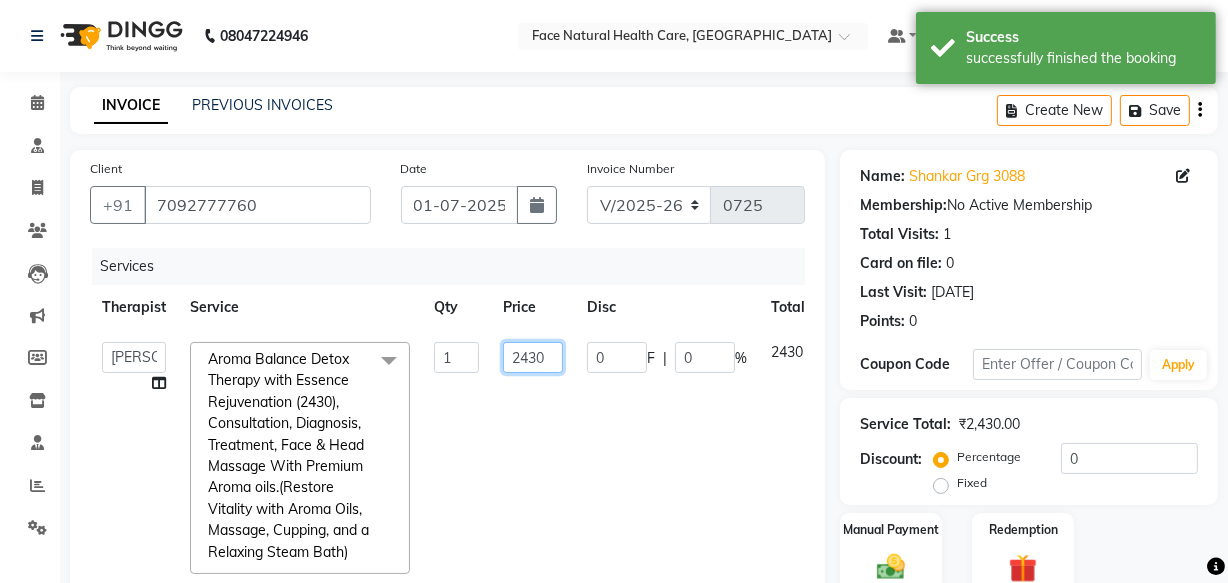 click on "2430" 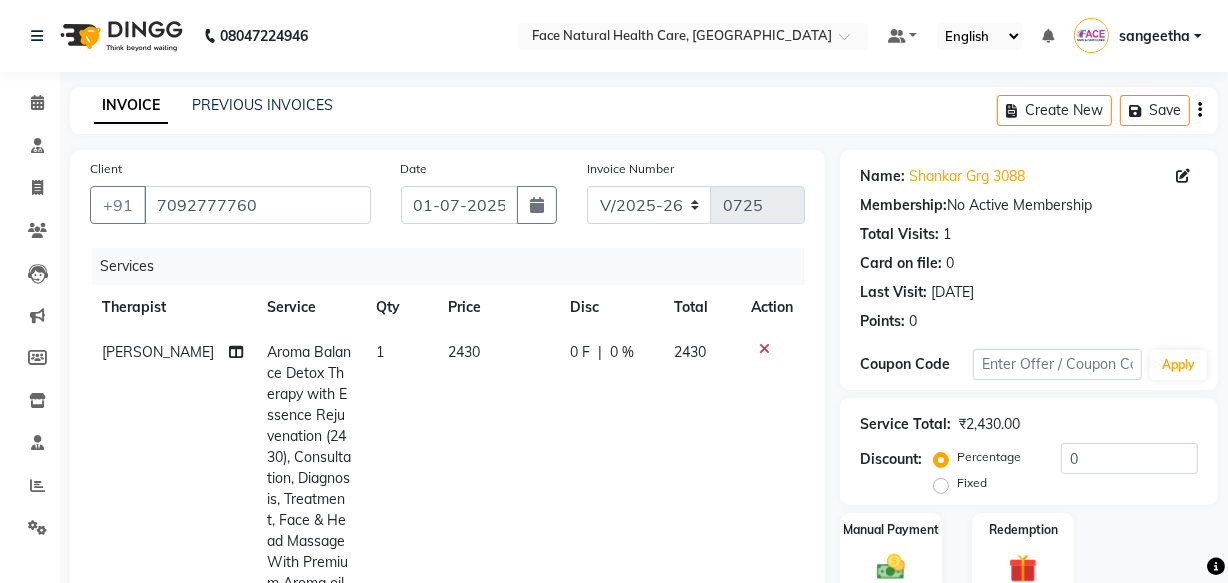 click on "[PERSON_NAME] Aroma Balance Detox Therapy with Essence Rejuvenation  (2430), Consultation, Diagnosis, Treatment,  Face & Head Massage With Premium Aroma oils.(Restore Vitality with Aroma Oils, Massage, Cupping, and a Relaxing Steam Bath) 1 2430 0 F | 0 % 2430" 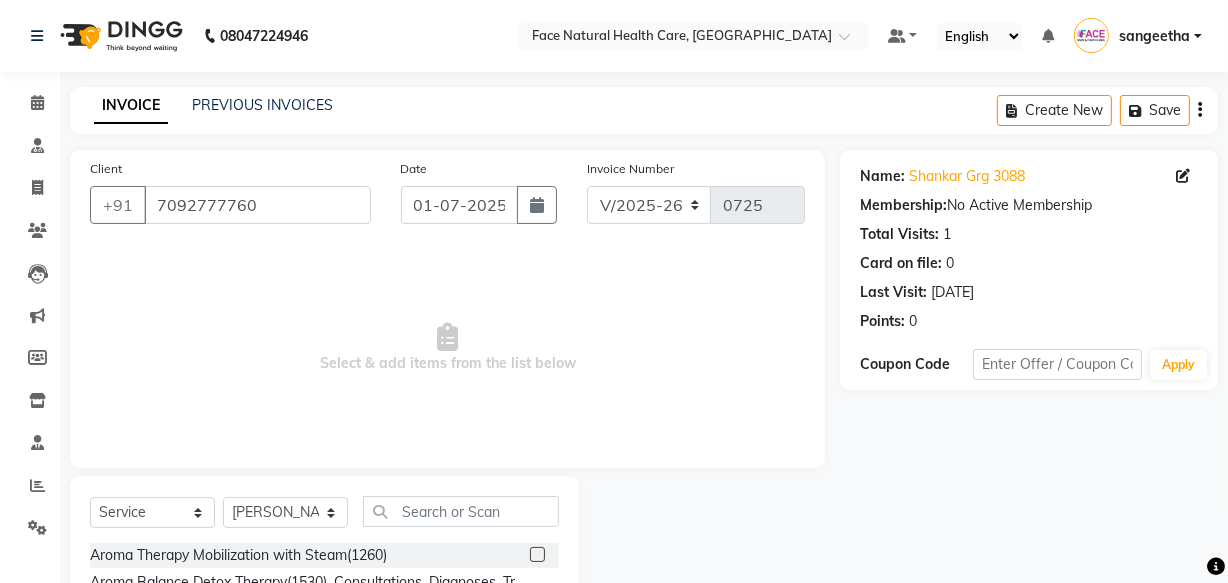 scroll, scrollTop: 219, scrollLeft: 0, axis: vertical 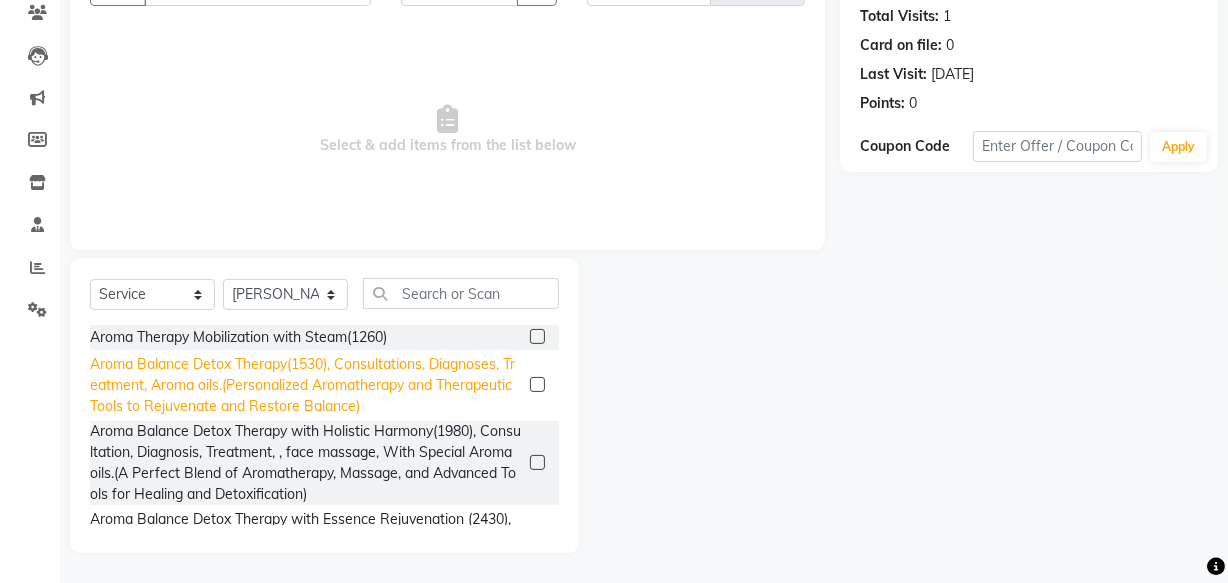 click on "Aroma Balance Detox Therapy(1530), Consultations, Diagnoses, Treatment, Aroma oils.(Personalized Aromatherapy and Therapeutic Tools to Rejuvenate and Restore Balance)" 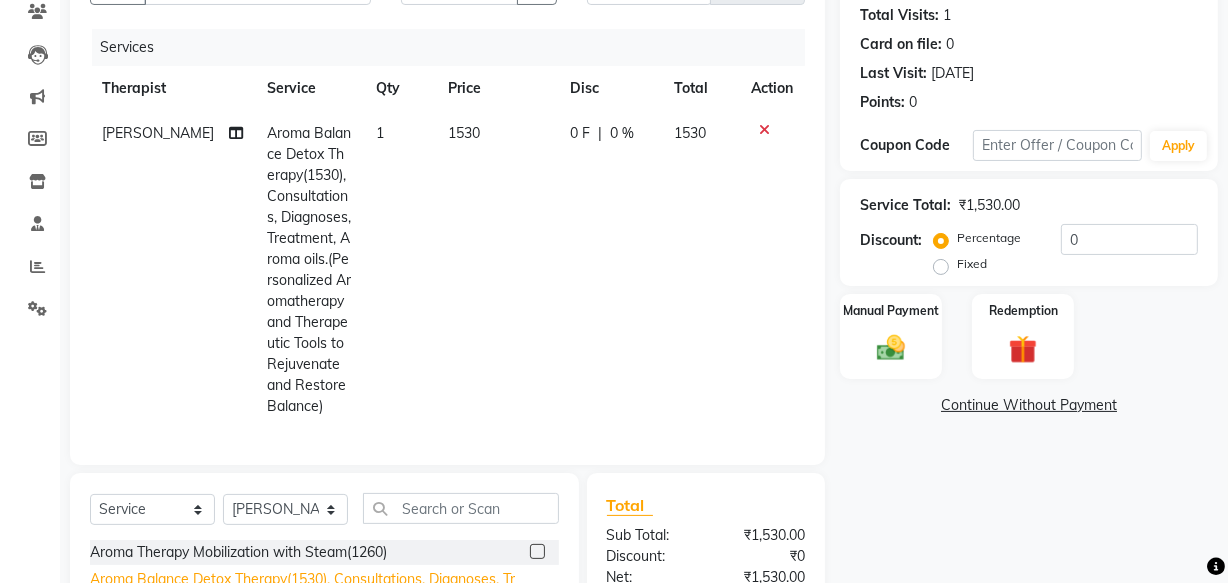 scroll, scrollTop: 37, scrollLeft: 0, axis: vertical 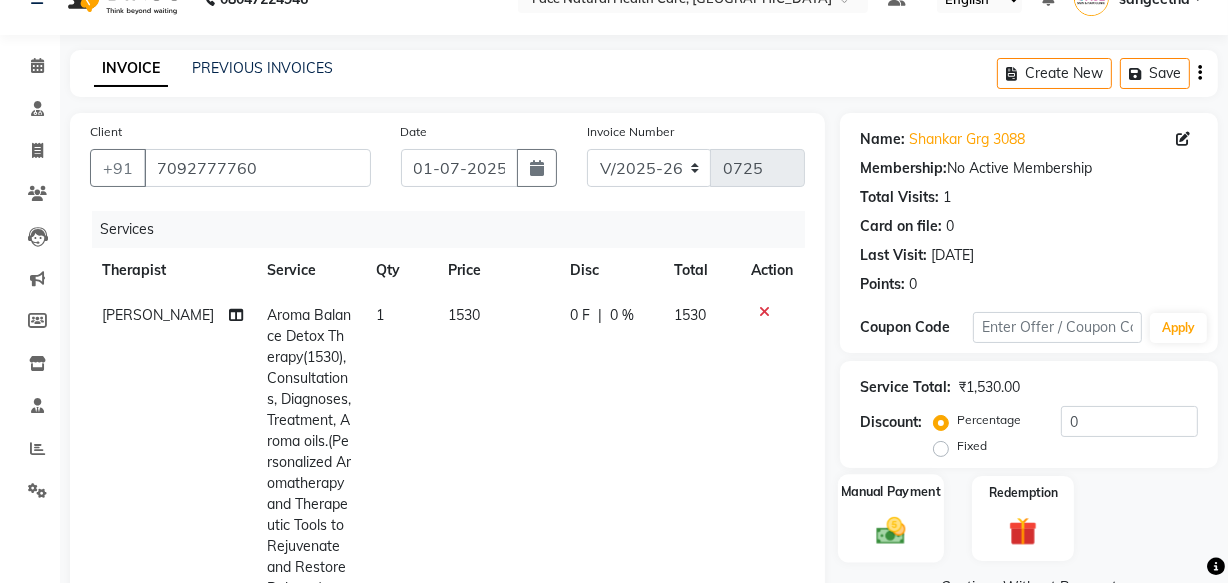 click 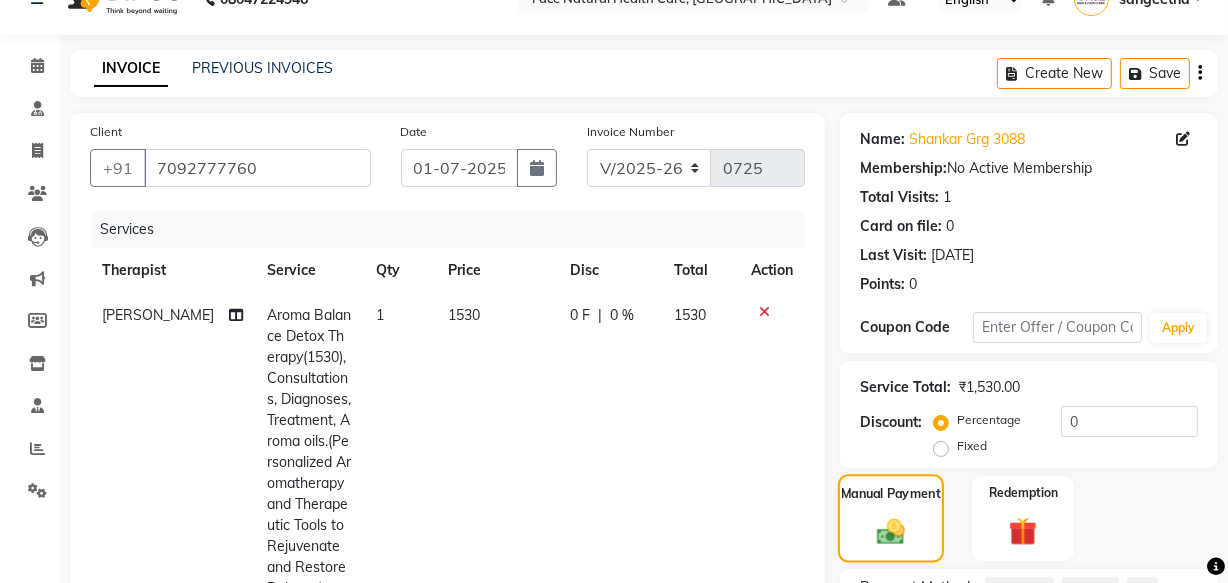 scroll, scrollTop: 253, scrollLeft: 0, axis: vertical 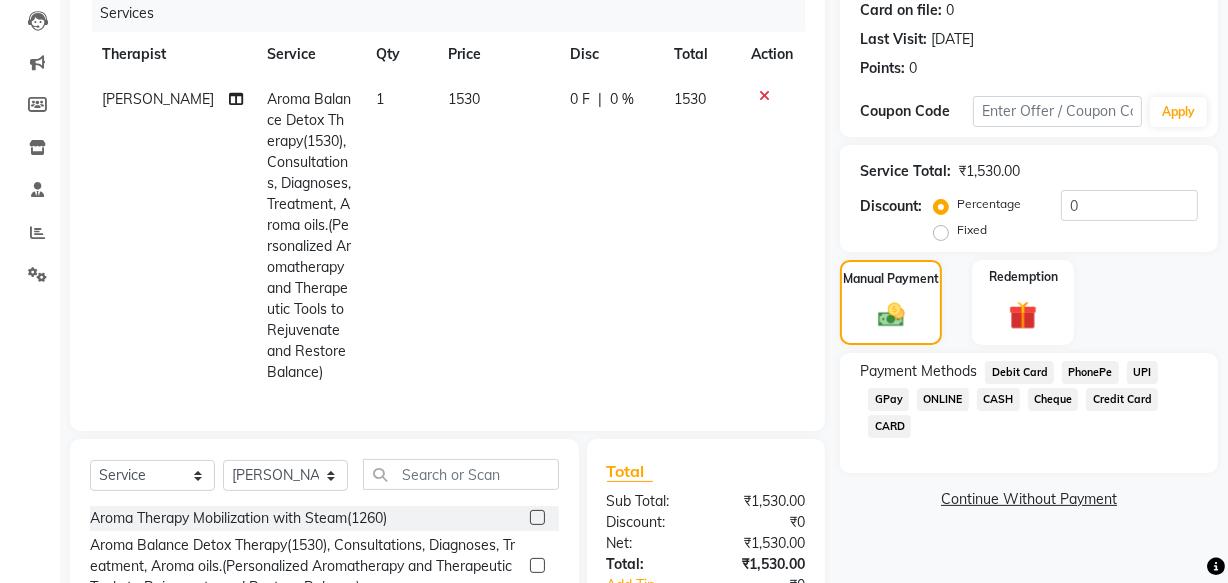 click on "GPay" 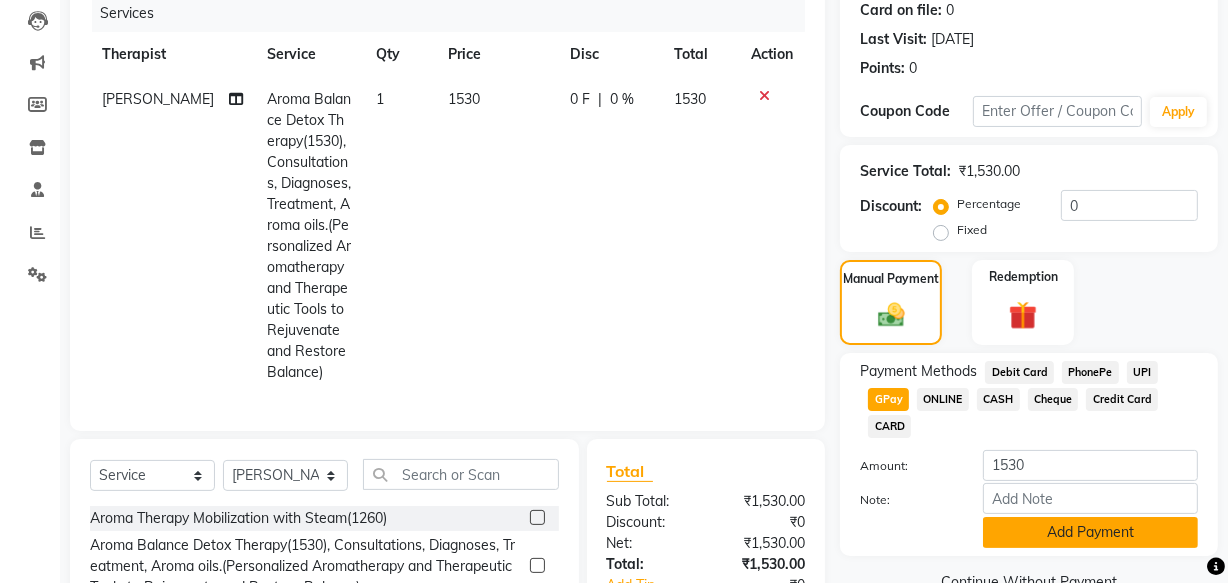 click on "Add Payment" 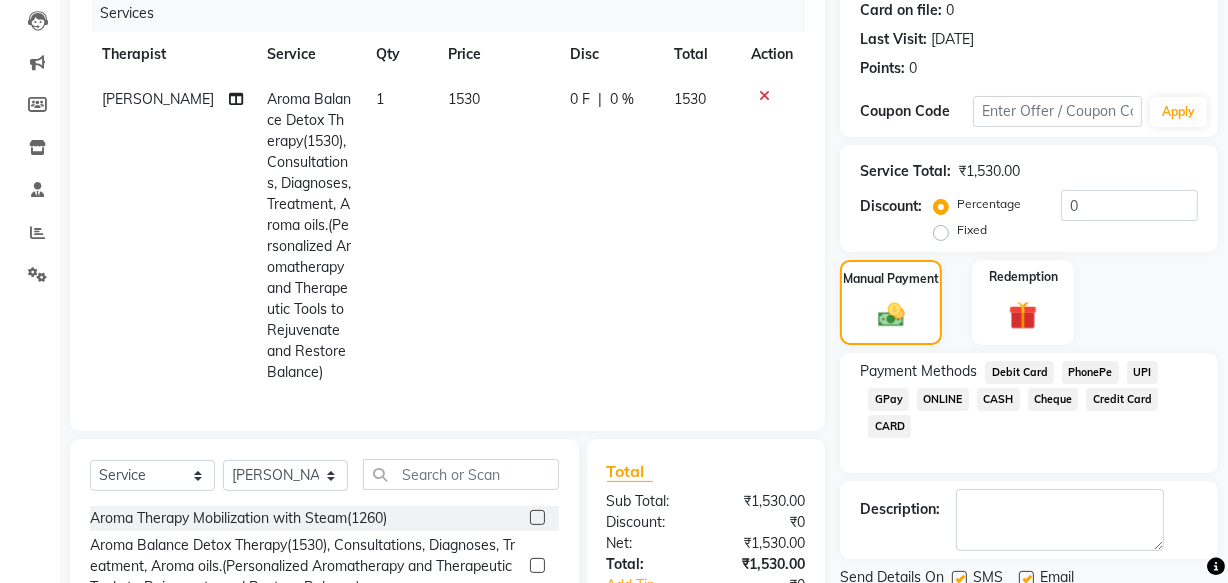 scroll, scrollTop: 448, scrollLeft: 0, axis: vertical 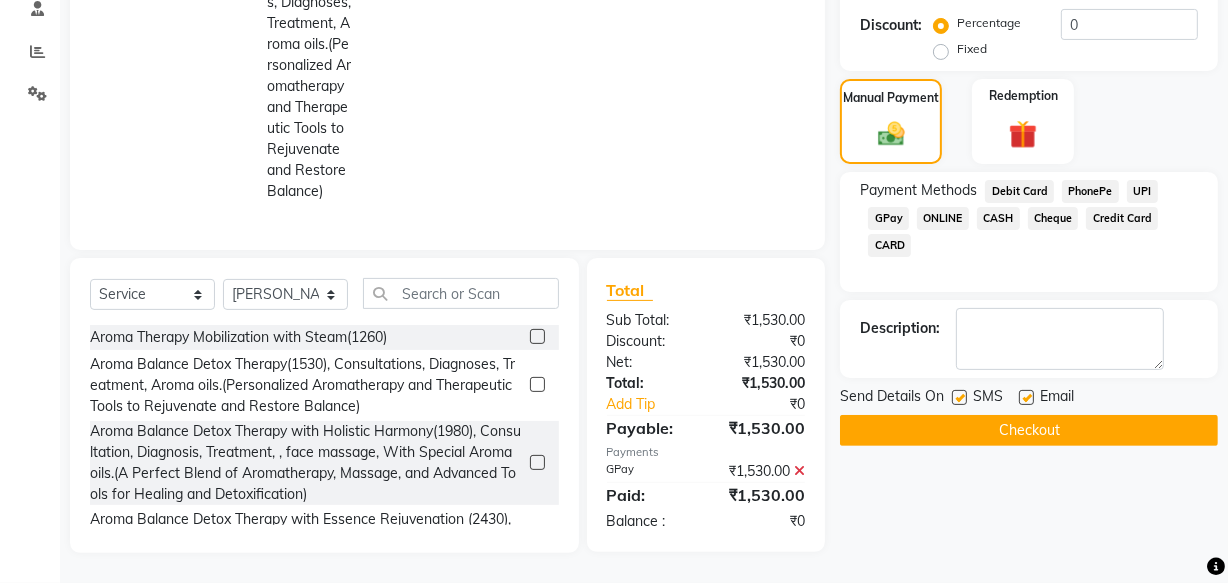 click 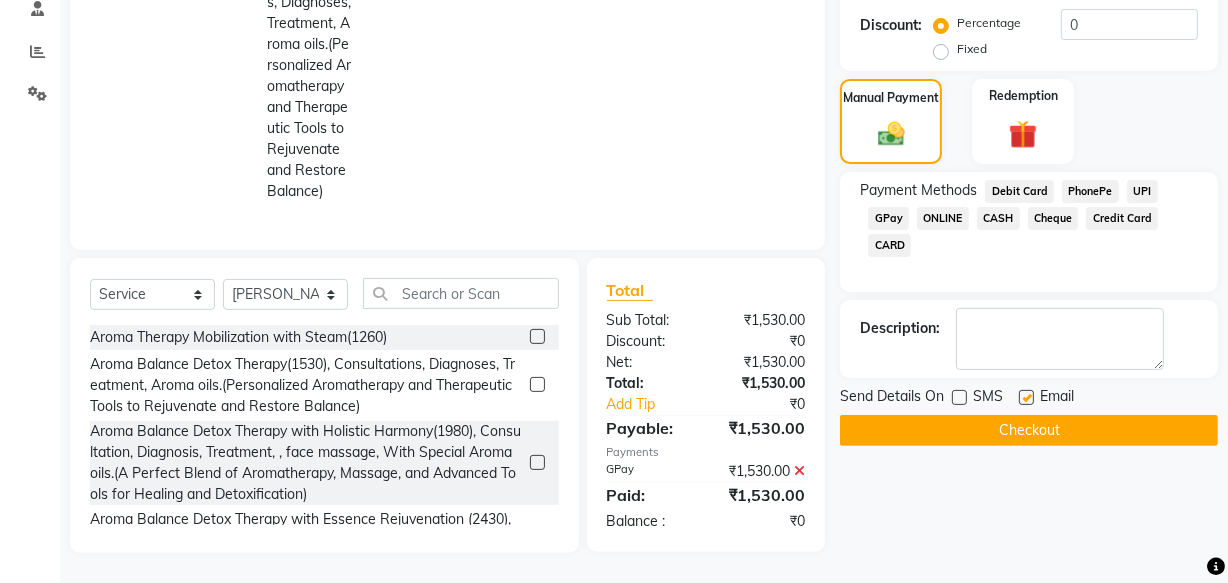 click 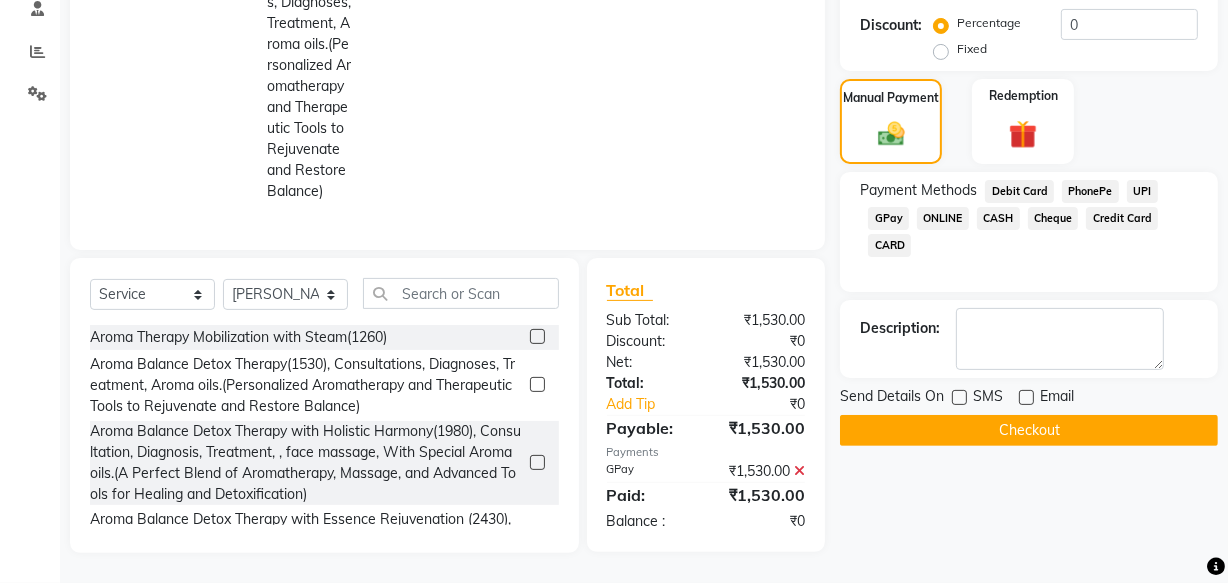 click on "Checkout" 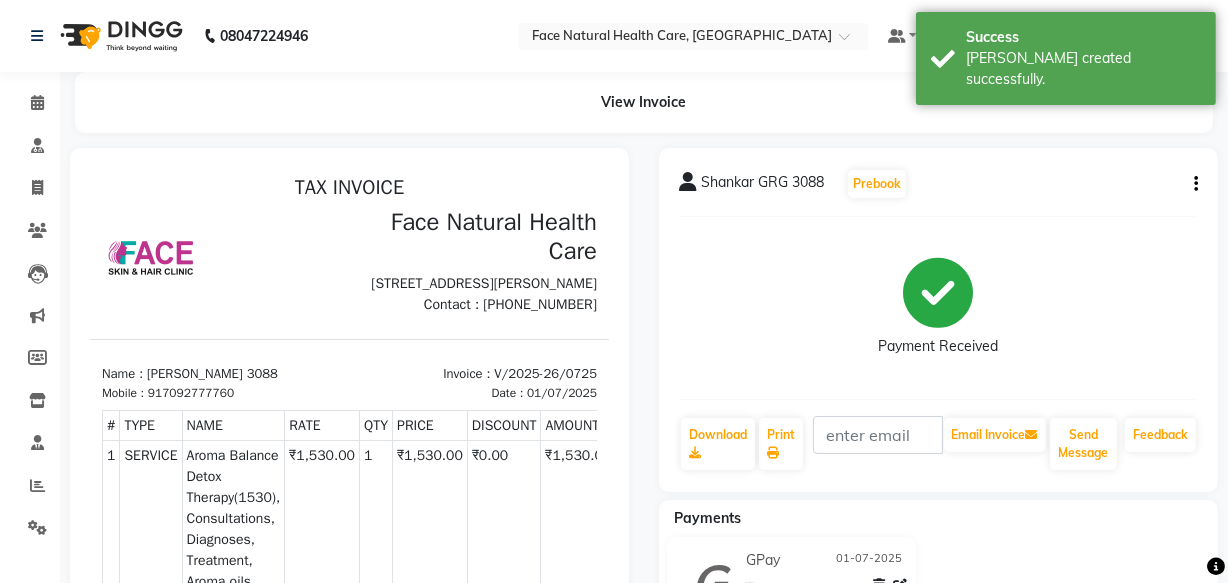scroll, scrollTop: 0, scrollLeft: 0, axis: both 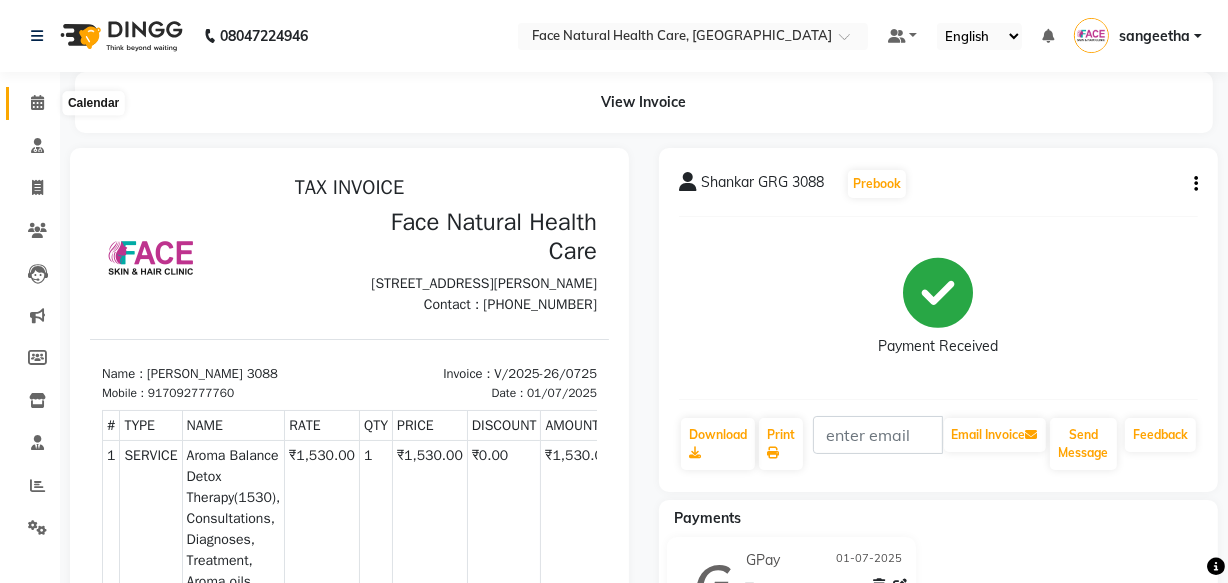 click 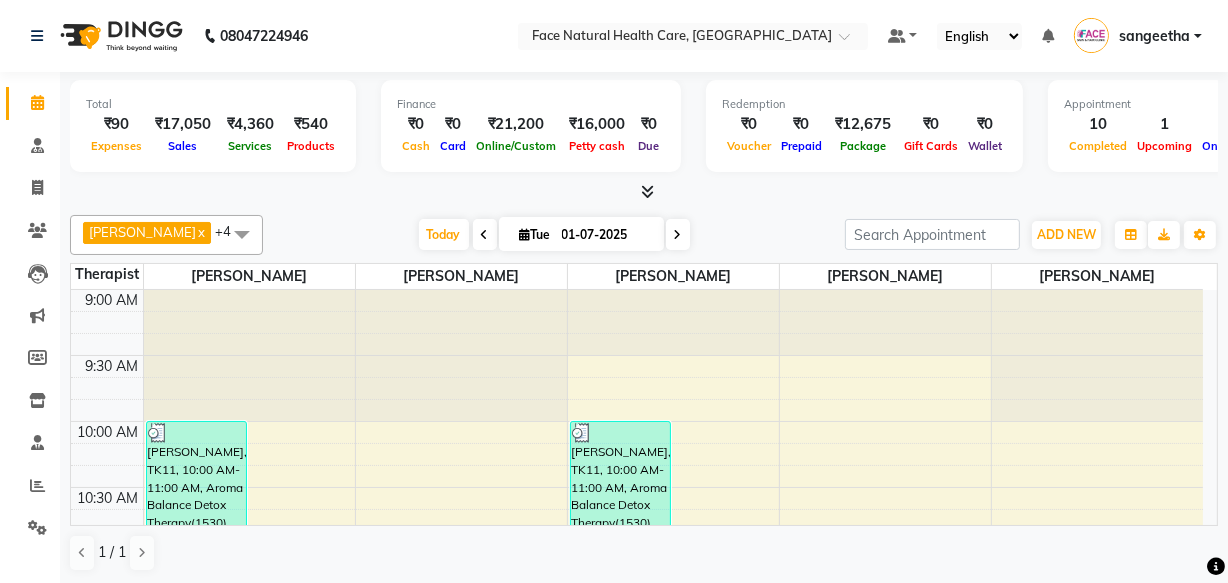 click at bounding box center [678, 235] 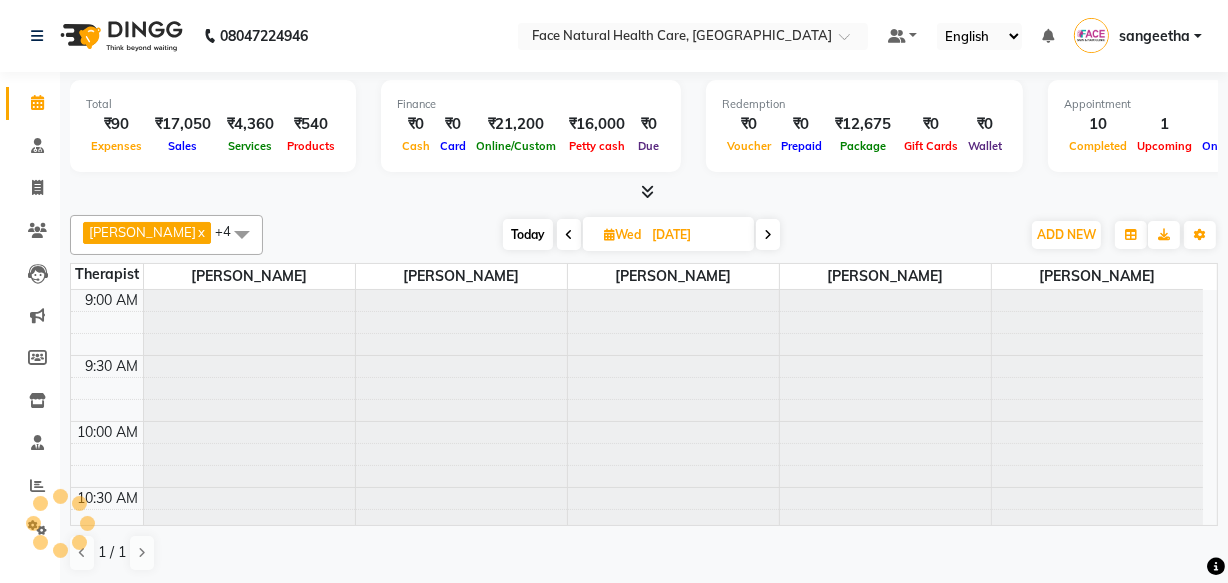 scroll, scrollTop: 1079, scrollLeft: 0, axis: vertical 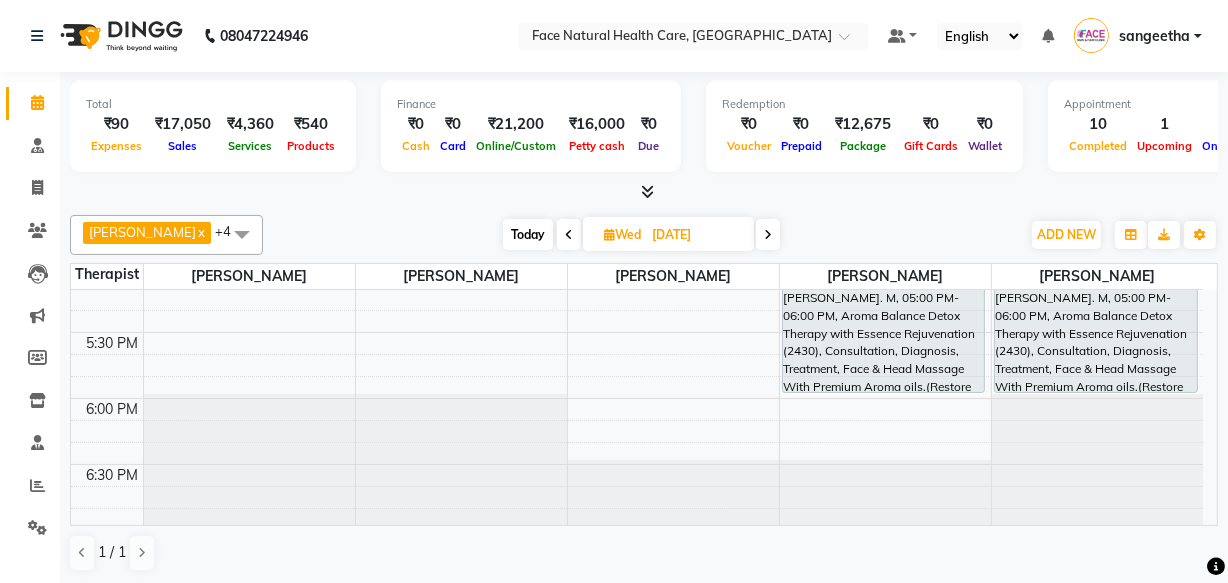 click on "Today" at bounding box center [528, 234] 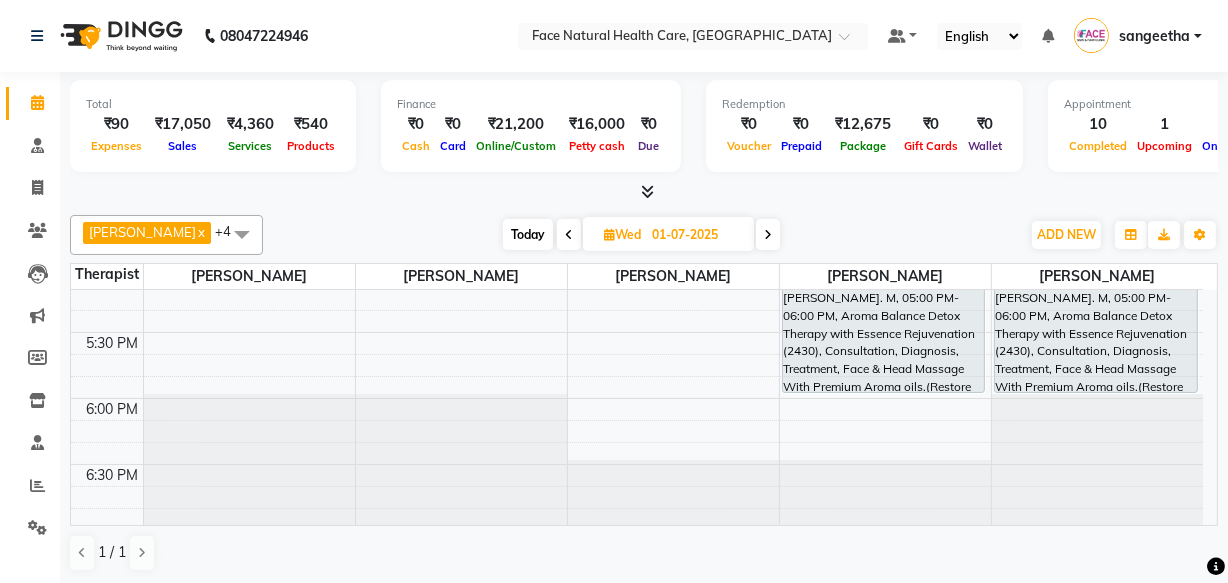 scroll, scrollTop: 1079, scrollLeft: 0, axis: vertical 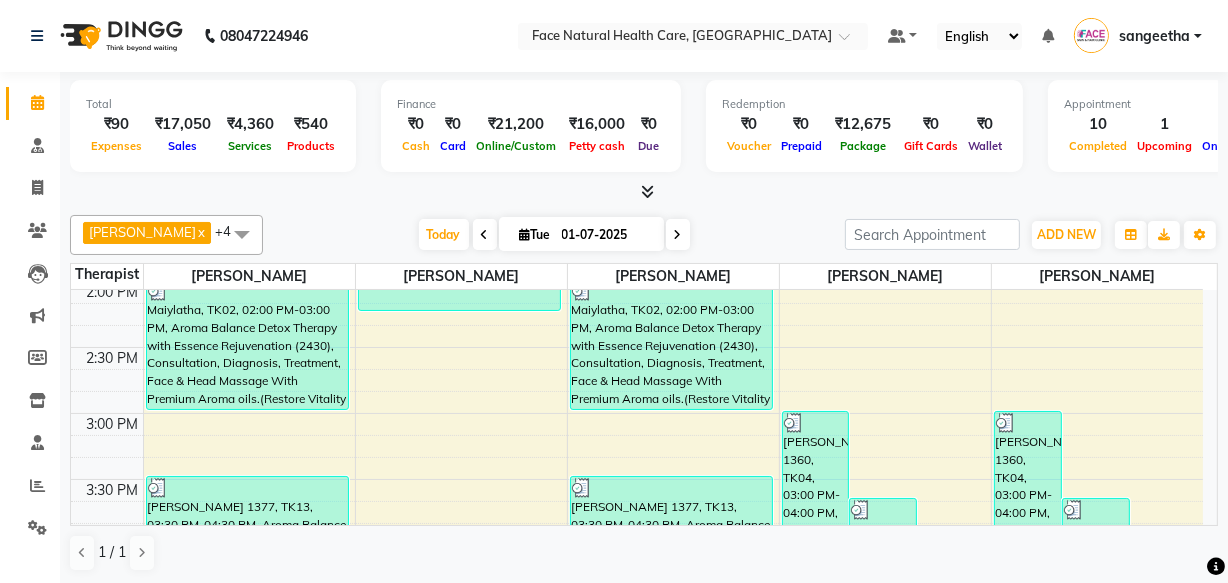 click on "9:00 AM 9:30 AM 10:00 AM 10:30 AM 11:00 AM 11:30 AM 12:00 PM 12:30 PM 1:00 PM 1:30 PM 2:00 PM 2:30 PM 3:00 PM 3:30 PM 4:00 PM 4:30 PM 5:00 PM 5:30 PM 6:00 PM 6:30 PM     [PERSON_NAME], TK11, 10:00 AM-11:00 AM, Aroma Balance Detox Therapy(1530), Consultations, Diagnoses, Treatment, Aroma oils.(Personalized Aromatherapy and Therapeutic Tools to Rejuvenate and Restore Balance)     Muthu lakshmi, TK12, 10:55 AM-11:55 AM, Aroma Balance Detox Therapy(1530), Consultations, Diagnoses, Treatment, Aroma oils.(Personalized Aromatherapy and Therapeutic Tools to Rejuvenate and Restore Balance)             Neelaveni 1374, TK06, 11:30 AM-12:30 PM, Aroma Balance Detox Therapy(1530), Consultations, Diagnoses, Treatment, Aroma oils.(Personalized Aromatherapy and Therapeutic Tools to Rejuvenate and Restore Balance)             [PERSON_NAME], TK16, 01:30 PM-02:15 PM, [MEDICAL_DATA], Consultation, Diagnosis, Treatment" at bounding box center [644, 407] 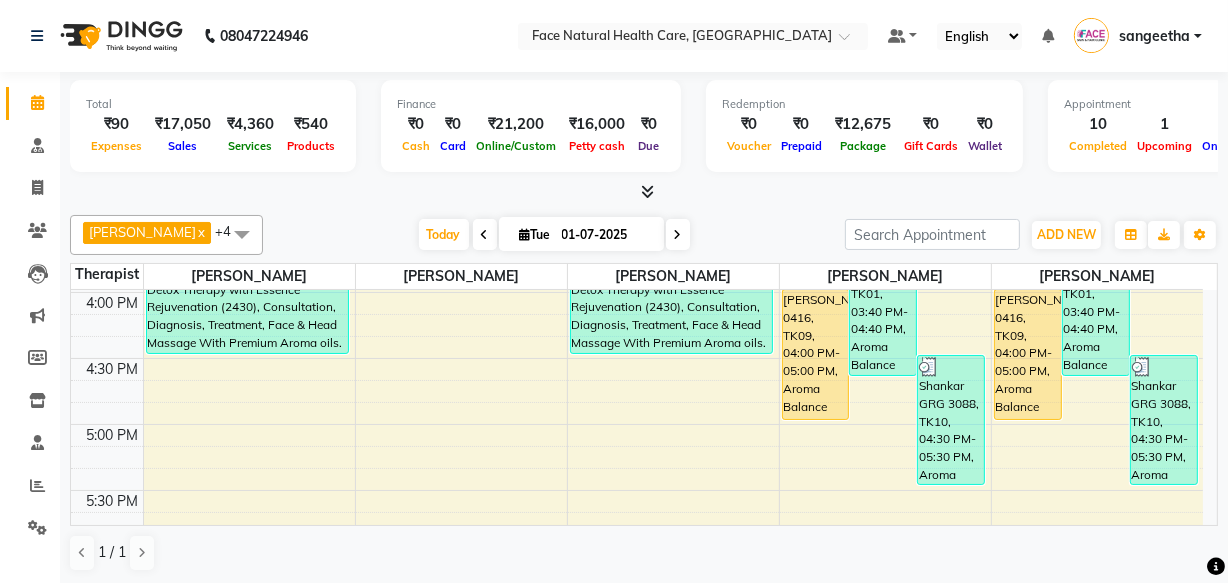 scroll, scrollTop: 927, scrollLeft: 0, axis: vertical 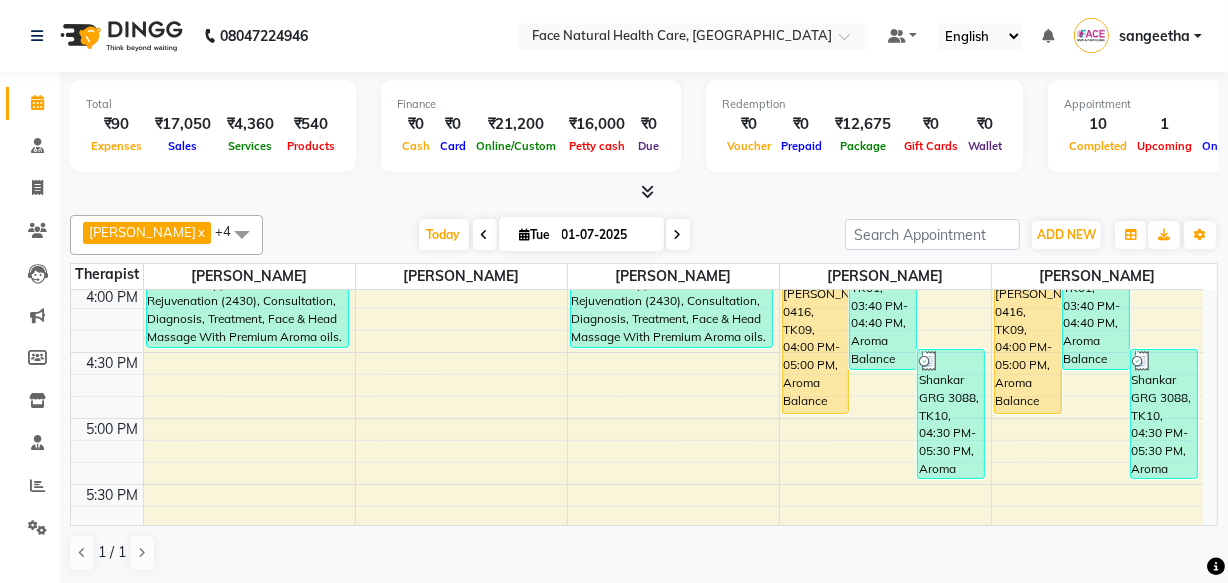 click on "[PERSON_NAME] 0416, TK09, 04:00 PM-05:00 PM, Aroma Balance Detox Therapy with Essence Rejuvenation  (2430), Consultation, Diagnosis, Treatment,  Face & Head Massage With Premium Aroma oils.(Restore Vitality with Aroma Oils, Massage, Cupping, and a Relaxing Steam Bath)" at bounding box center (1028, 348) 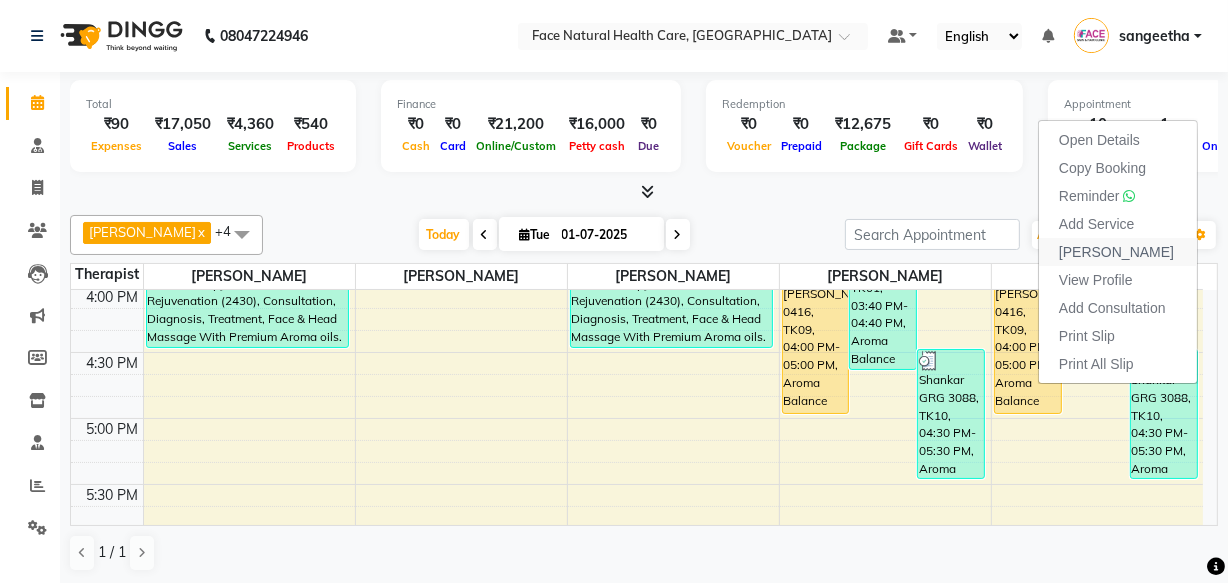 click on "[PERSON_NAME]" at bounding box center [1116, 252] 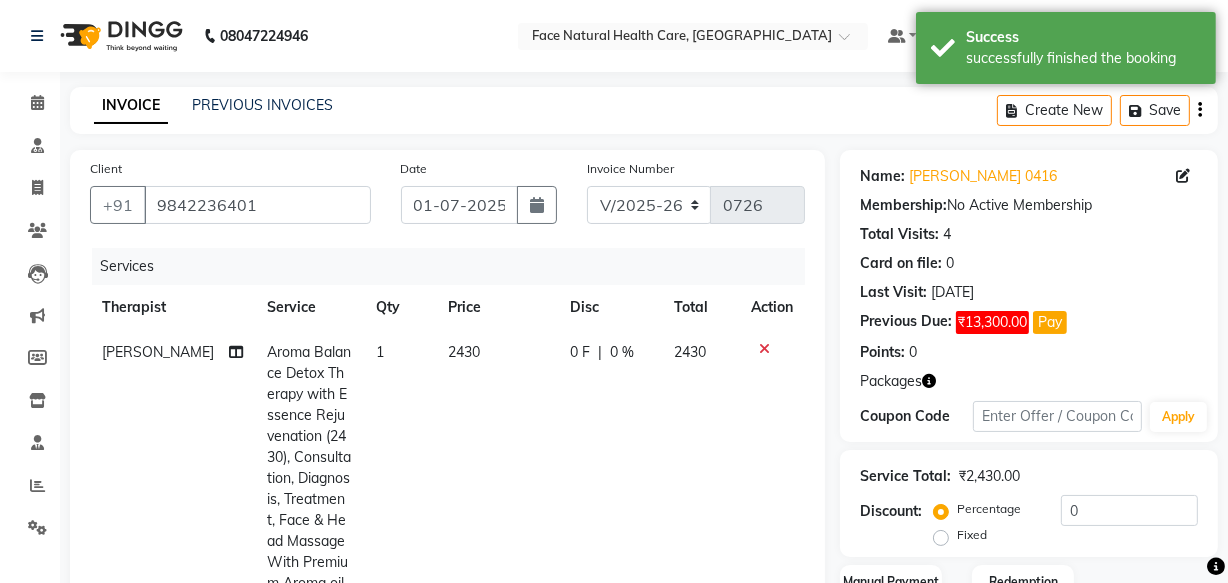 click on "2430" 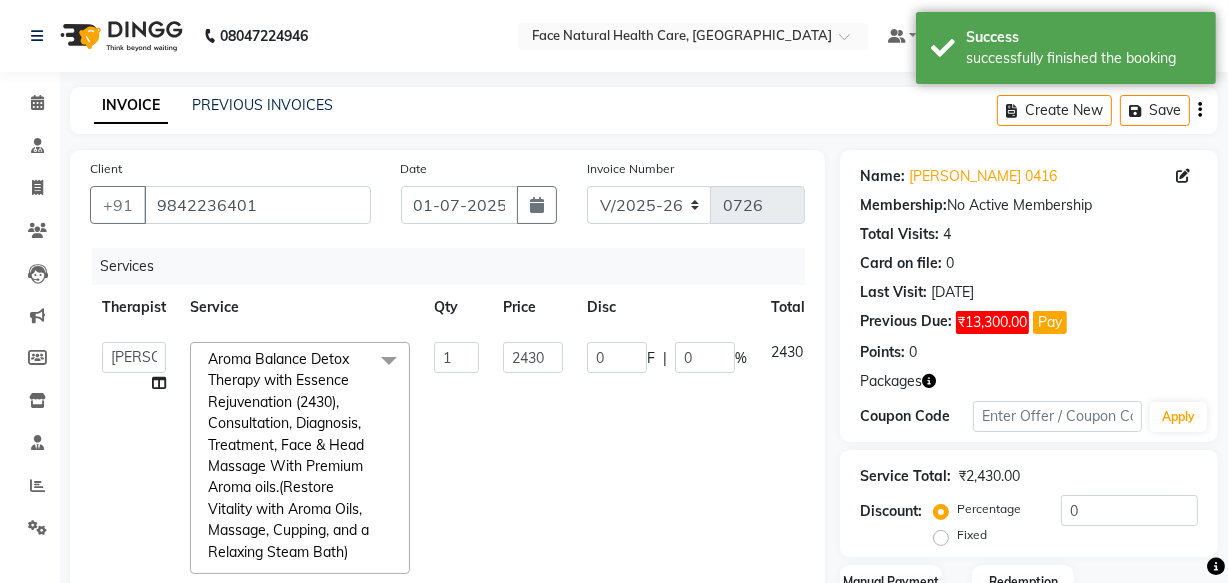 click on "0 F | 0 %" 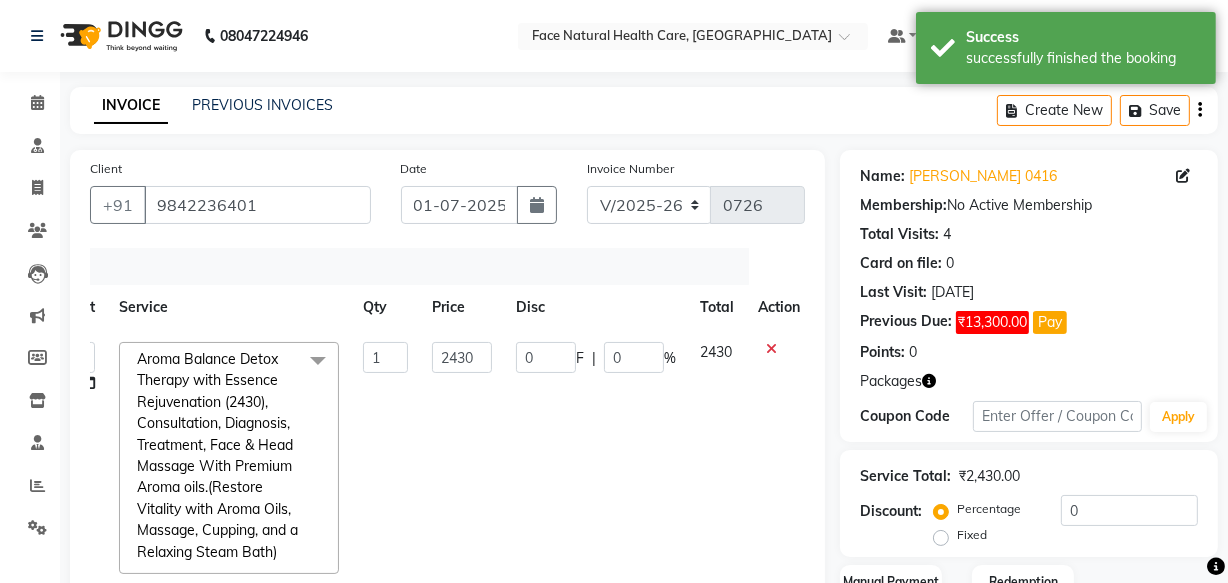 scroll, scrollTop: 0, scrollLeft: 77, axis: horizontal 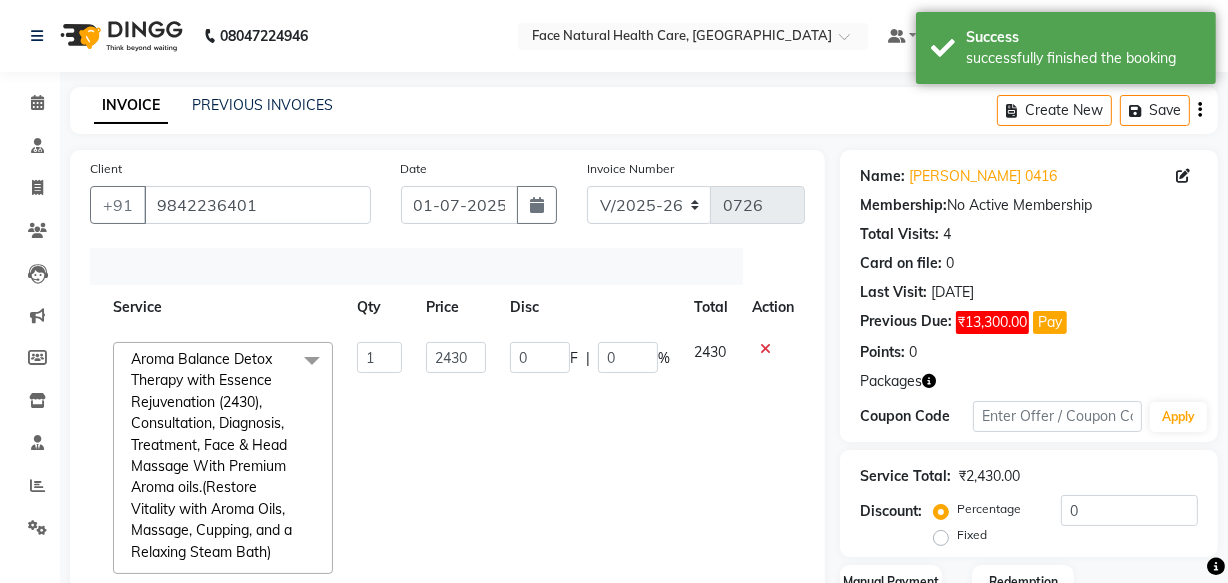 click 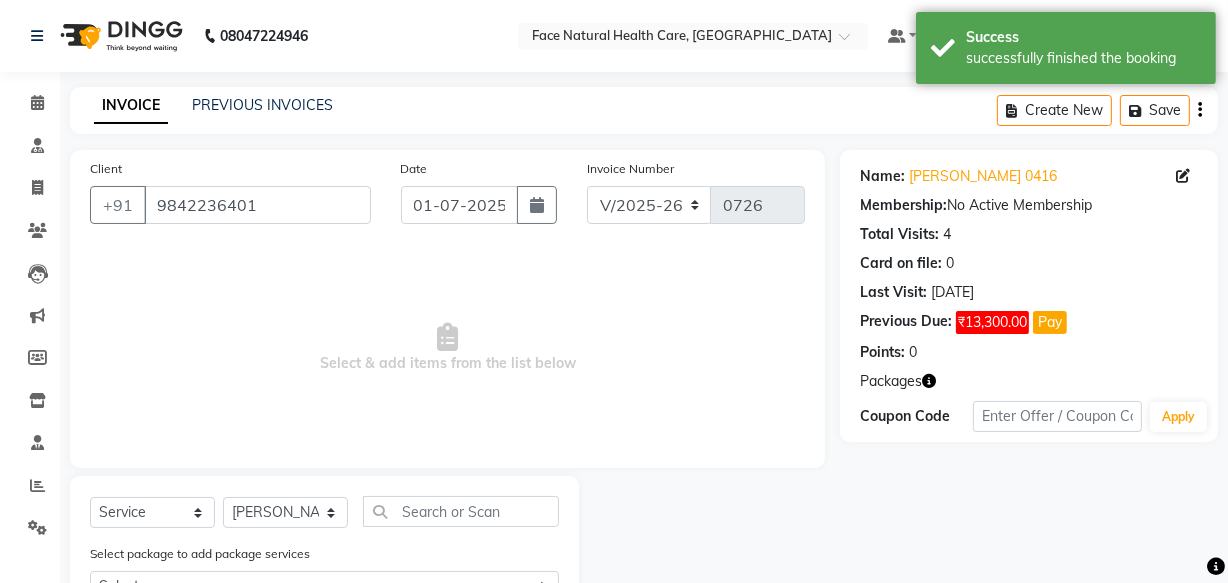 scroll, scrollTop: 0, scrollLeft: 0, axis: both 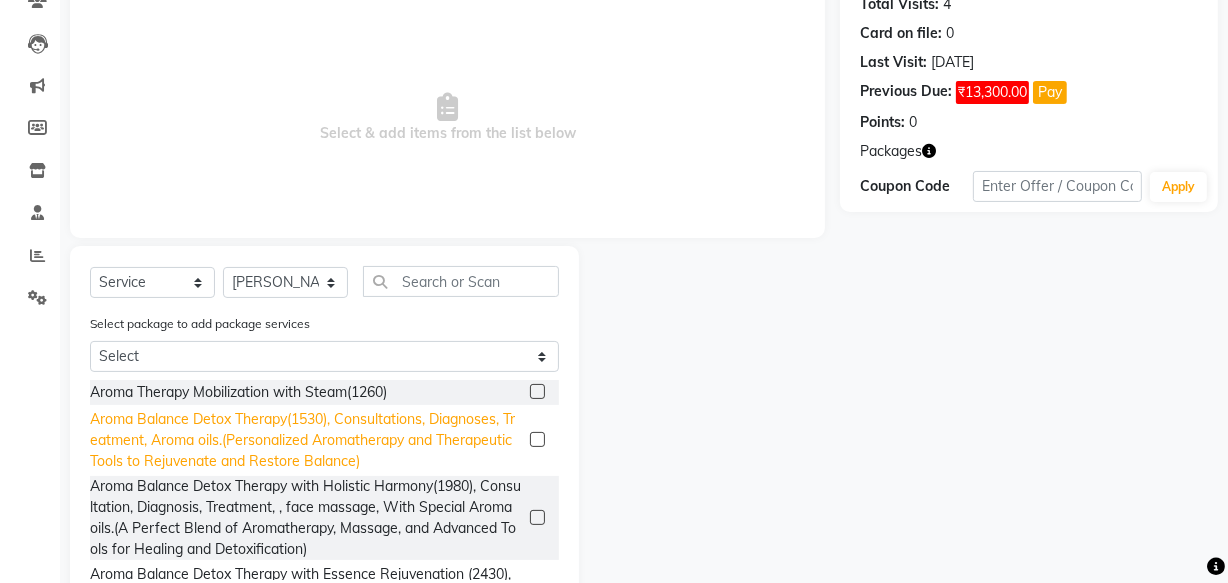 click on "Aroma Balance Detox Therapy(1530), Consultations, Diagnoses, Treatment, Aroma oils.(Personalized Aromatherapy and Therapeutic Tools to Rejuvenate and Restore Balance)" 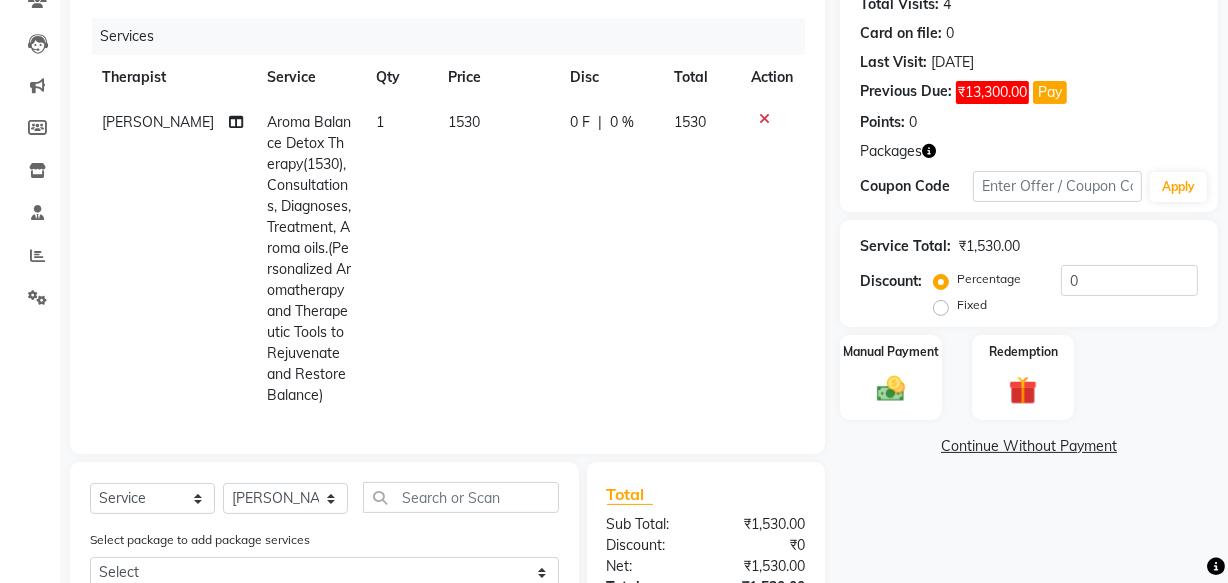 scroll, scrollTop: 151, scrollLeft: 0, axis: vertical 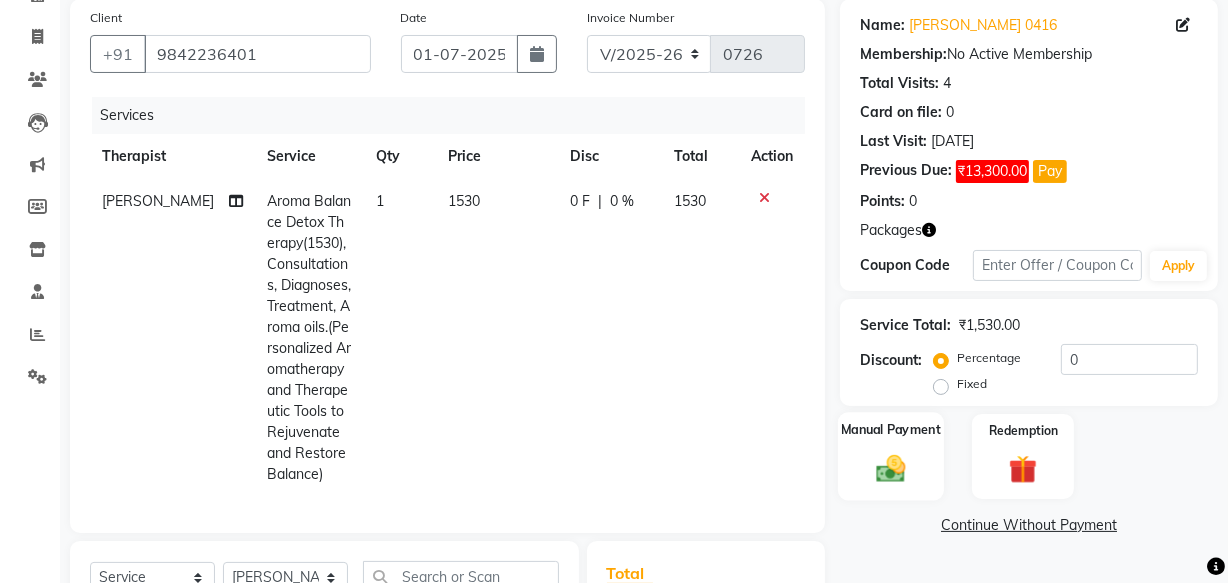 click on "Manual Payment" 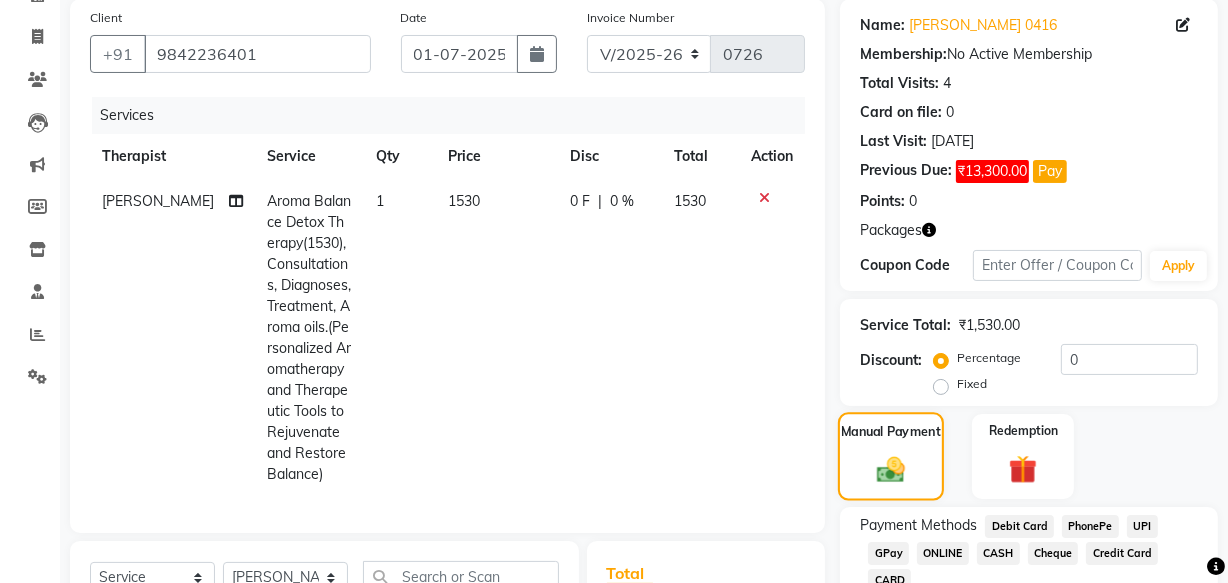 scroll, scrollTop: 516, scrollLeft: 0, axis: vertical 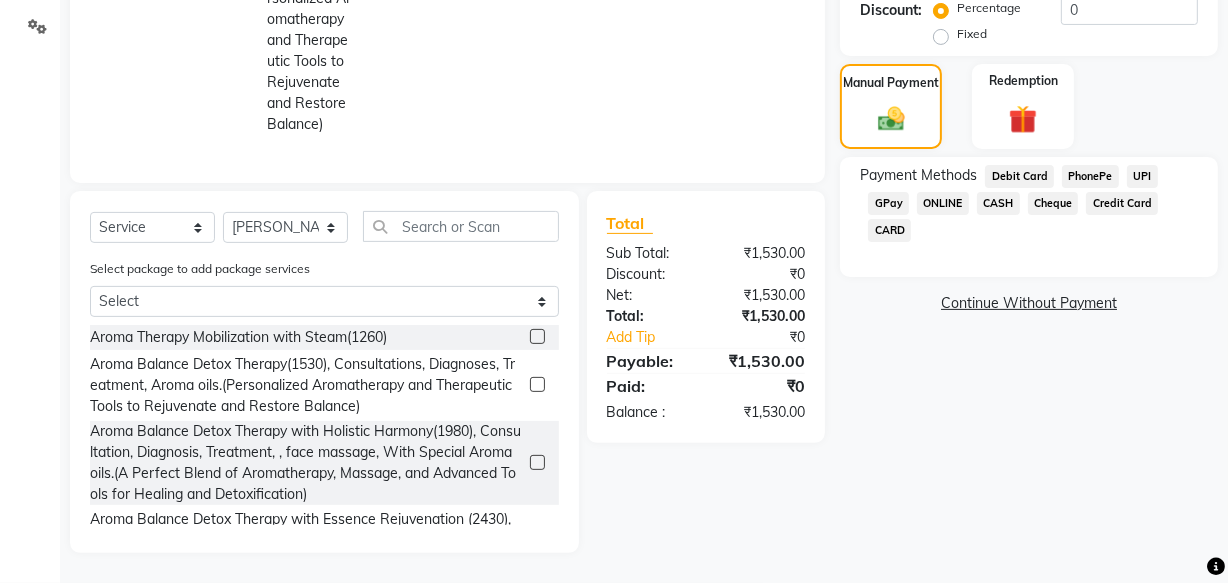 click on "GPay" 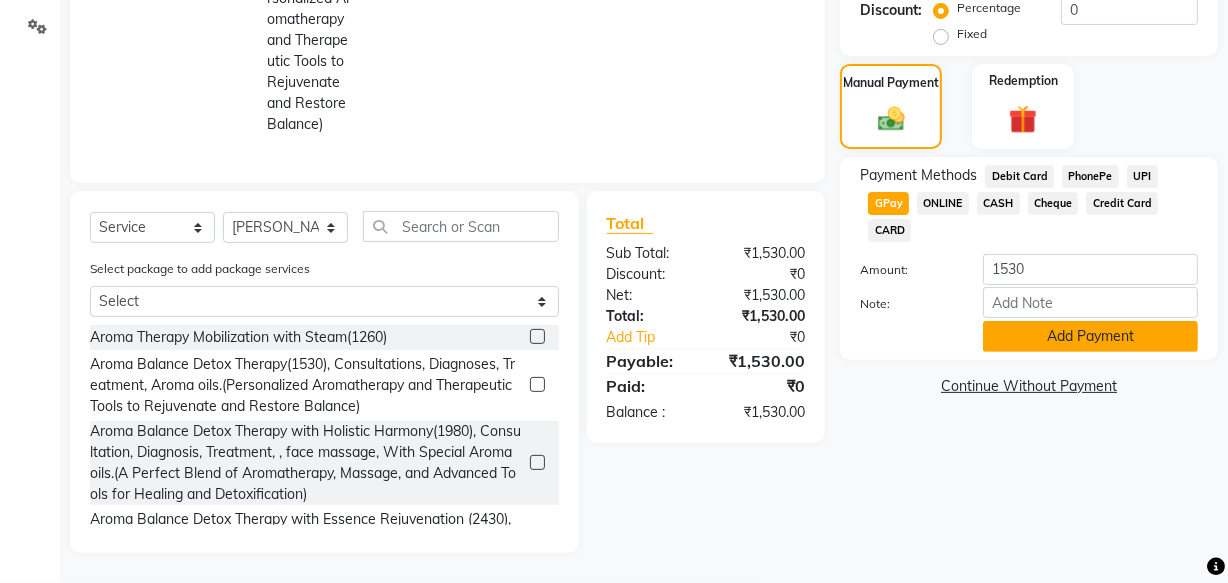click on "Add Payment" 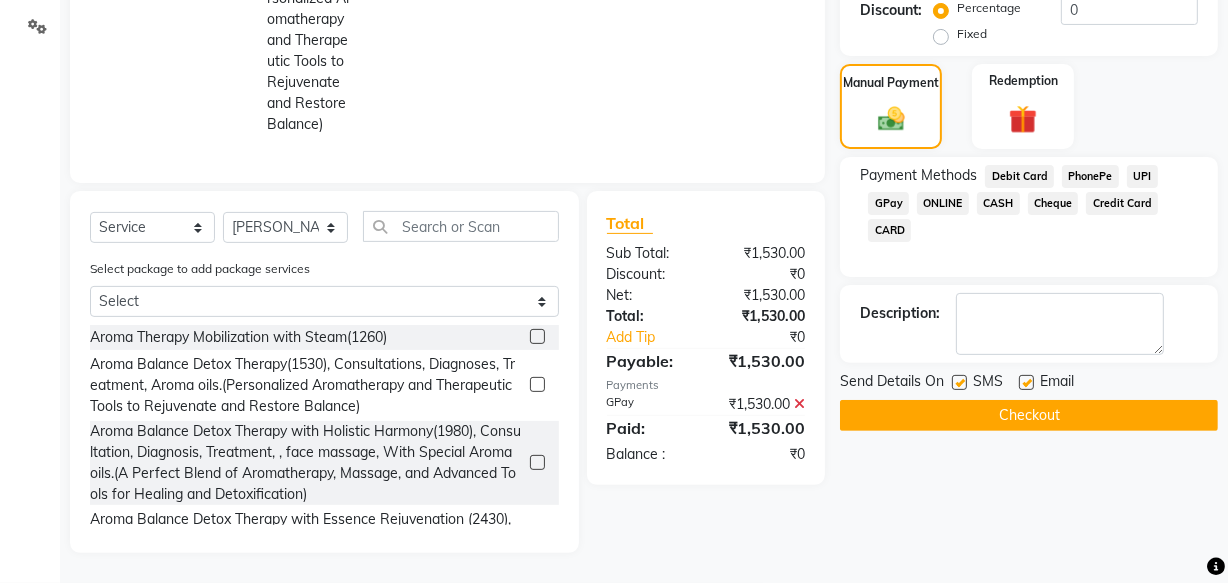 click on "Name: [PERSON_NAME] 0416 Membership:  No Active Membership  Total Visits:  4 Card on file:  0 Last Visit:   [DATE] Previous Due:  ₹13,300.00 Pay Points:   0  Packages Coupon Code Apply Service Total:  ₹1,530.00  Discount:  Percentage   Fixed  0 Manual Payment Redemption Payment Methods  Debit Card   PhonePe   UPI   GPay   ONLINE   CASH   Cheque   Credit Card   CARD  Description:                  Send Details On SMS Email  Checkout" 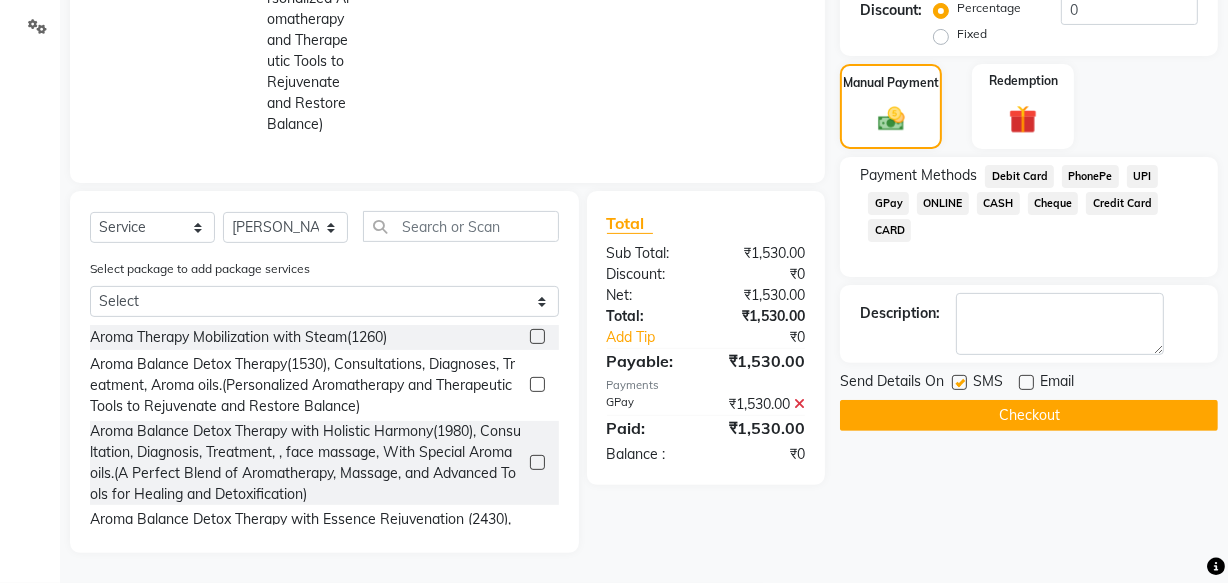 click 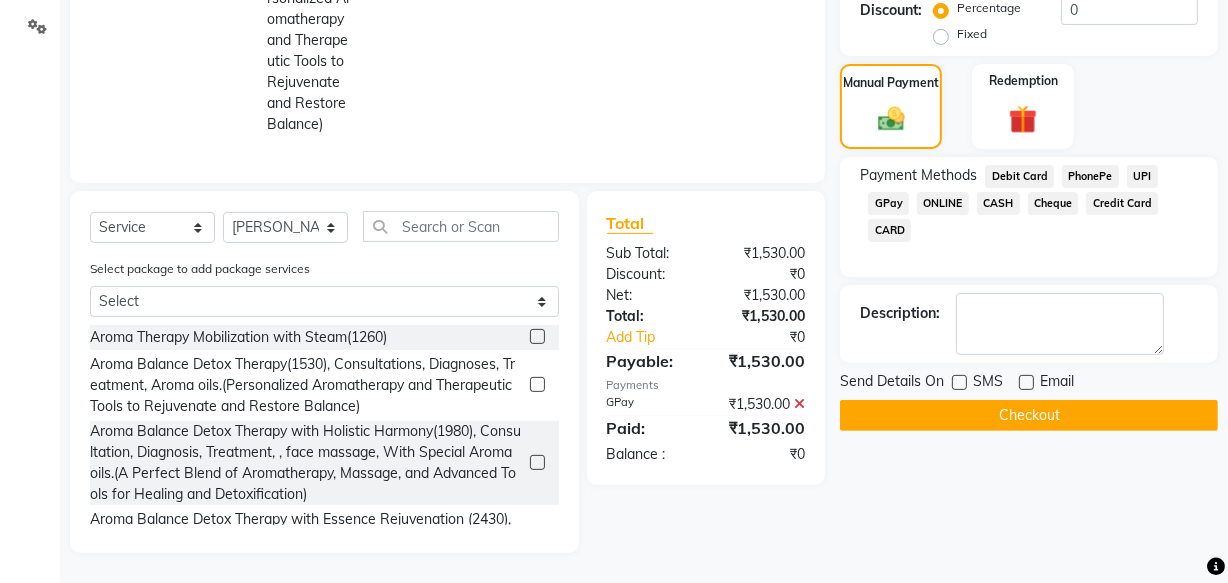 click on "Checkout" 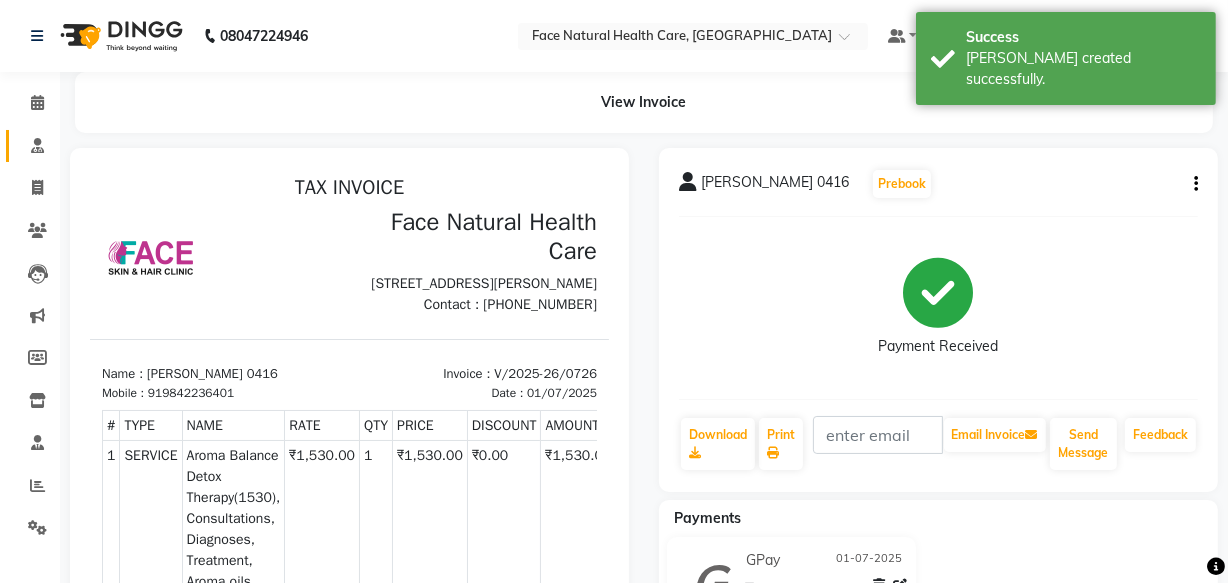 scroll, scrollTop: 0, scrollLeft: 0, axis: both 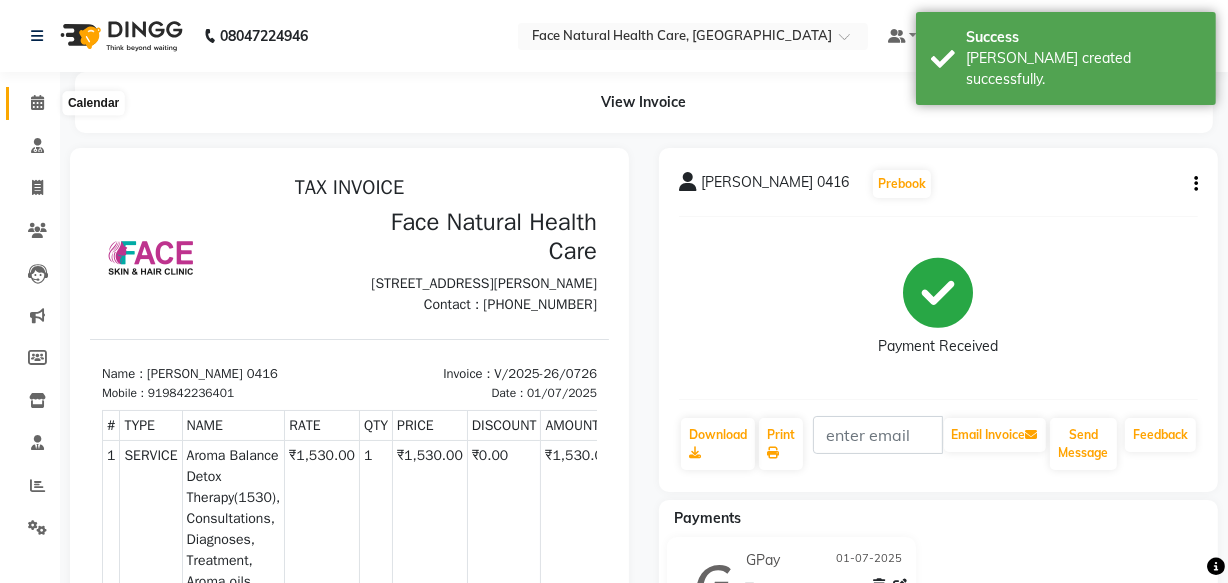 click 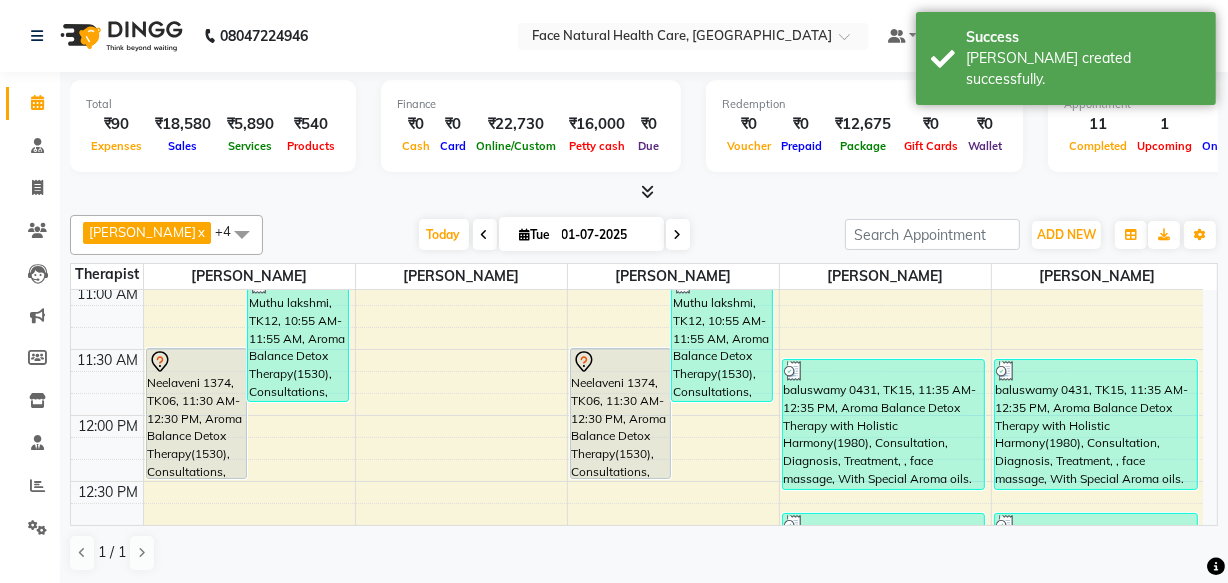 scroll, scrollTop: 0, scrollLeft: 0, axis: both 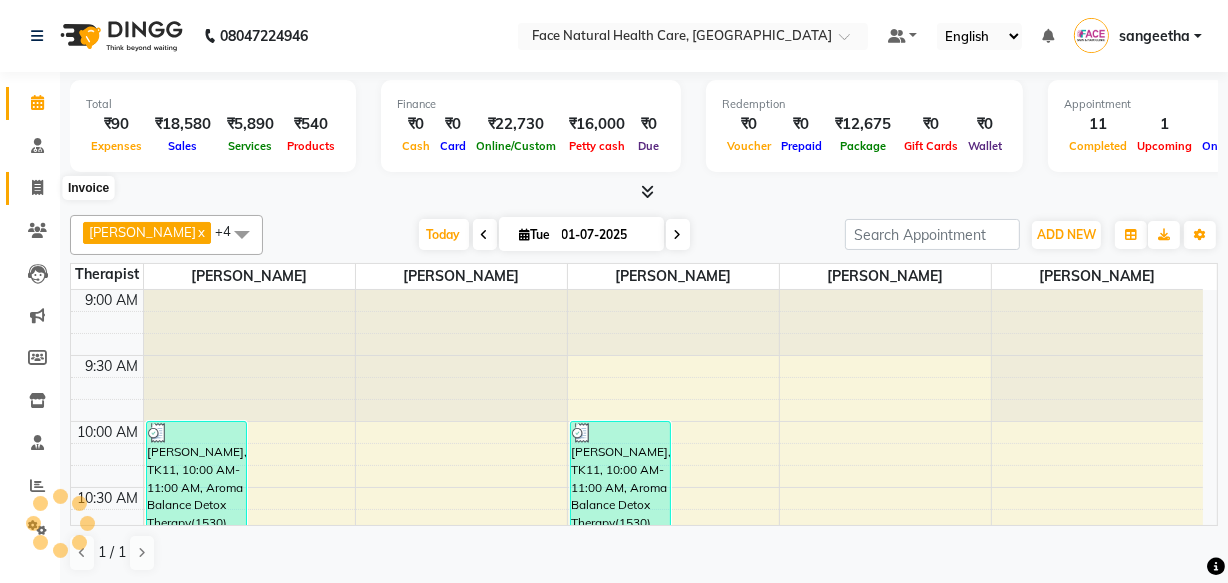 click 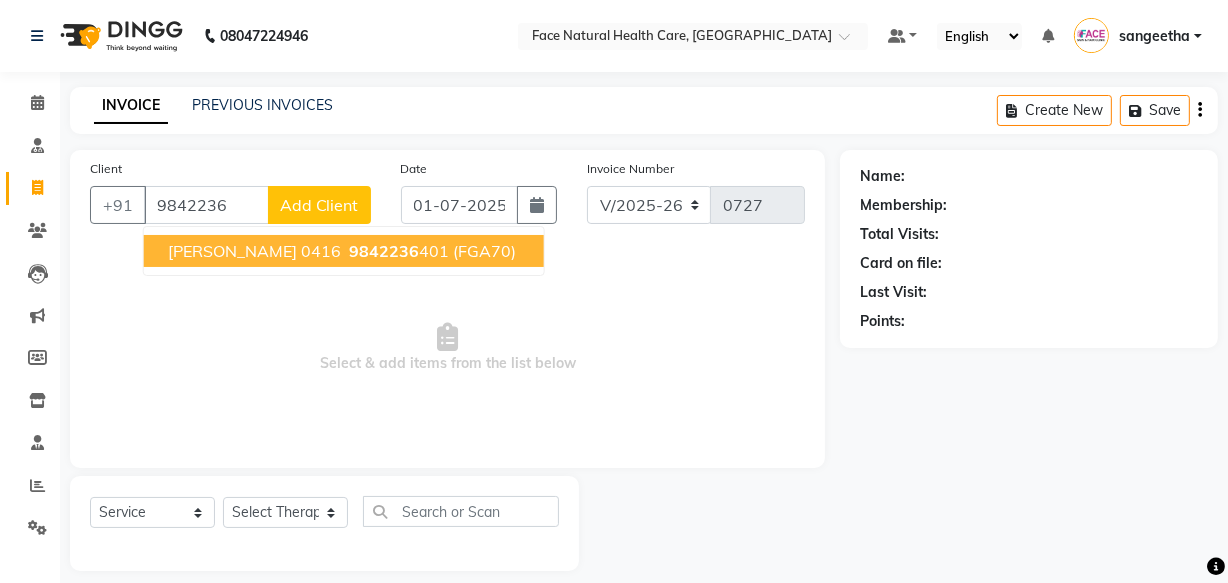 click on "[PERSON_NAME] 0416" at bounding box center [254, 251] 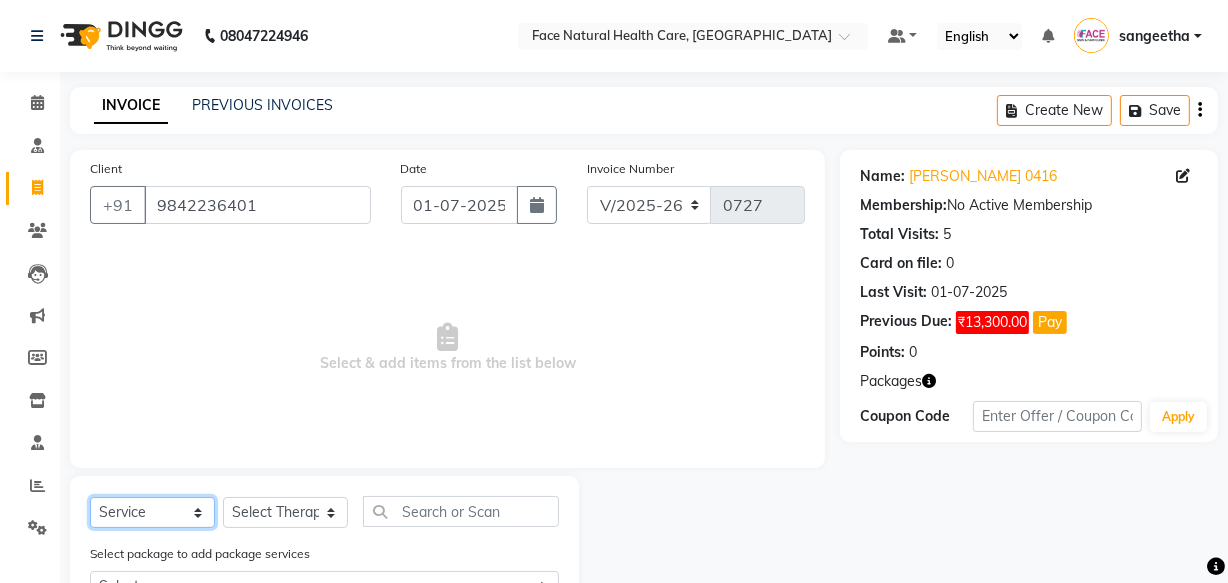 click on "Select  Service  Product  Membership  Package Voucher Prepaid Gift Card" 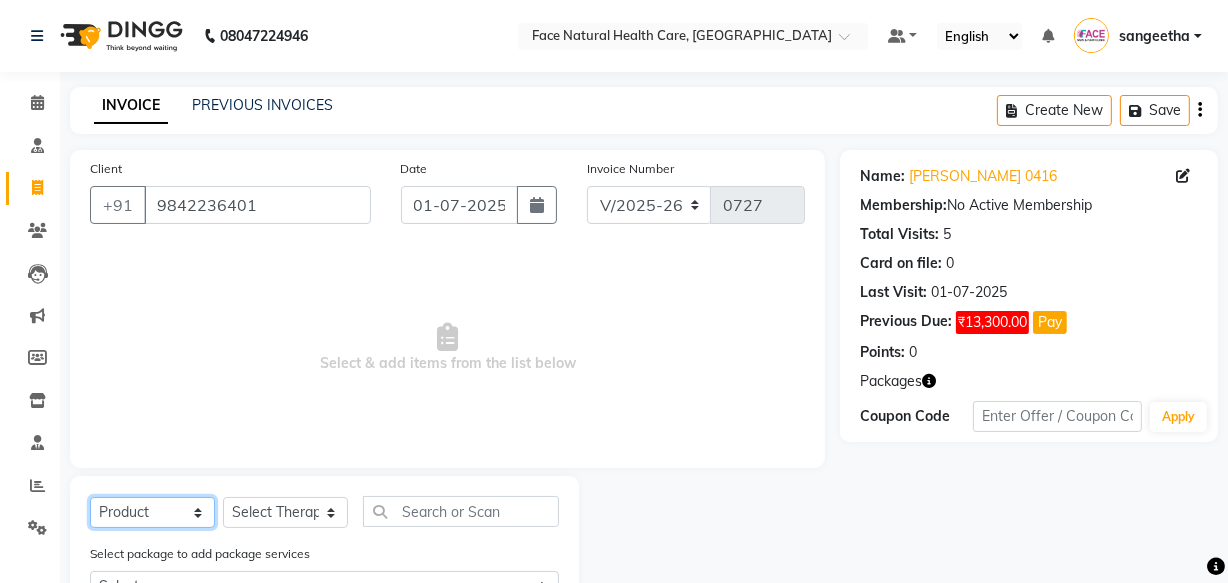 click on "Select  Service  Product  Membership  Package Voucher Prepaid Gift Card" 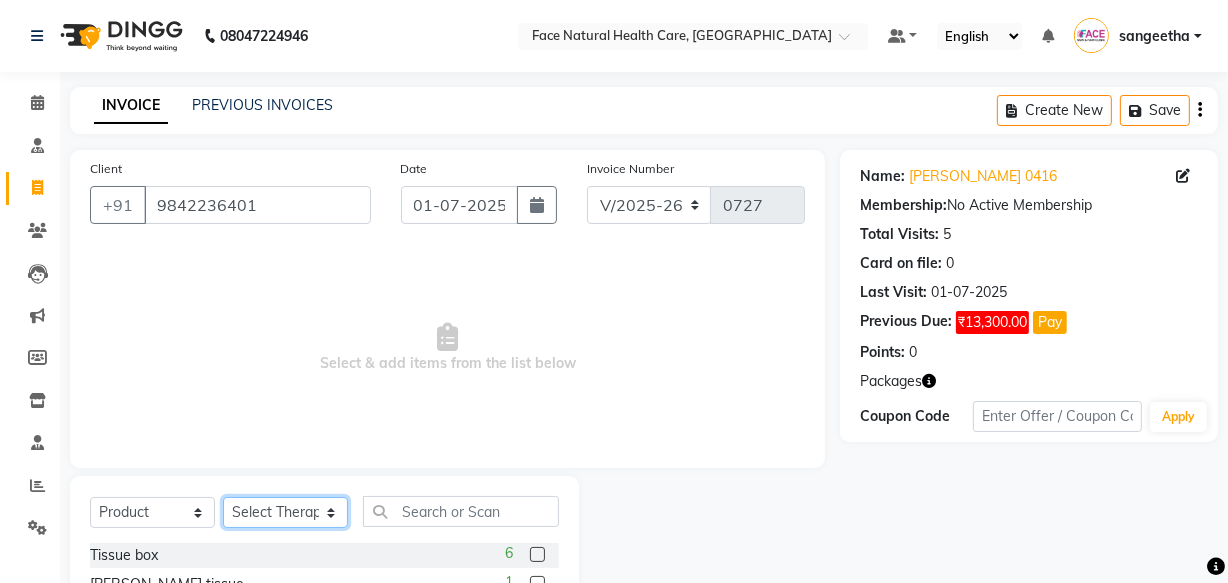 click on "Select Therapist [PERSON_NAME] [PERSON_NAME] [PERSON_NAME] M [PERSON_NAME] [PERSON_NAME] [PERSON_NAME] [PERSON_NAME]" 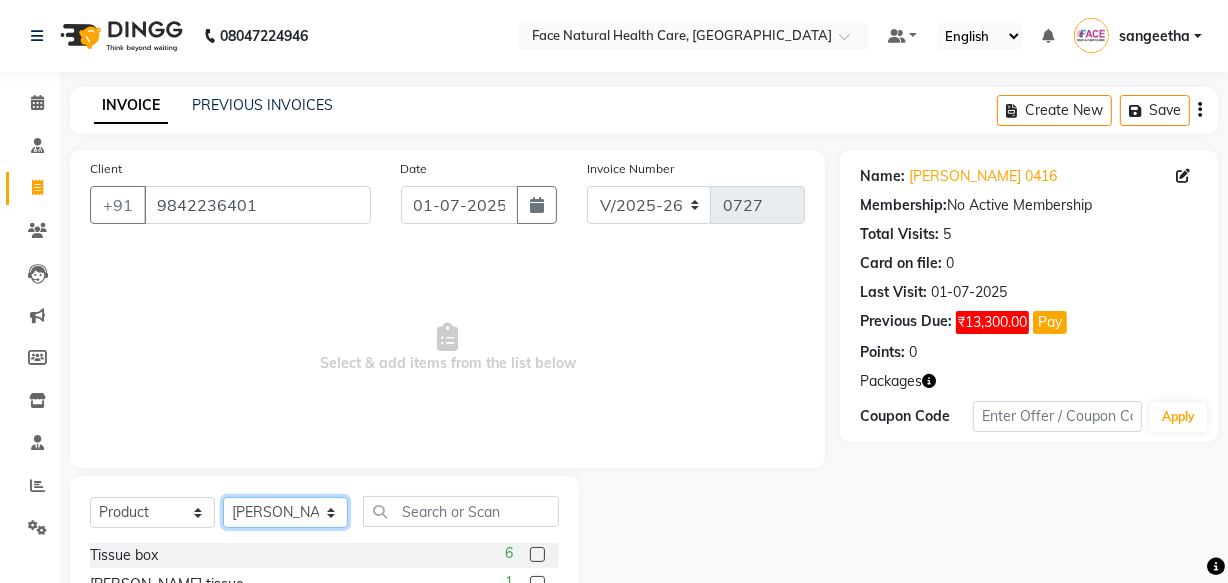 click on "Select Therapist [PERSON_NAME] [PERSON_NAME] [PERSON_NAME] M [PERSON_NAME] [PERSON_NAME] [PERSON_NAME] [PERSON_NAME]" 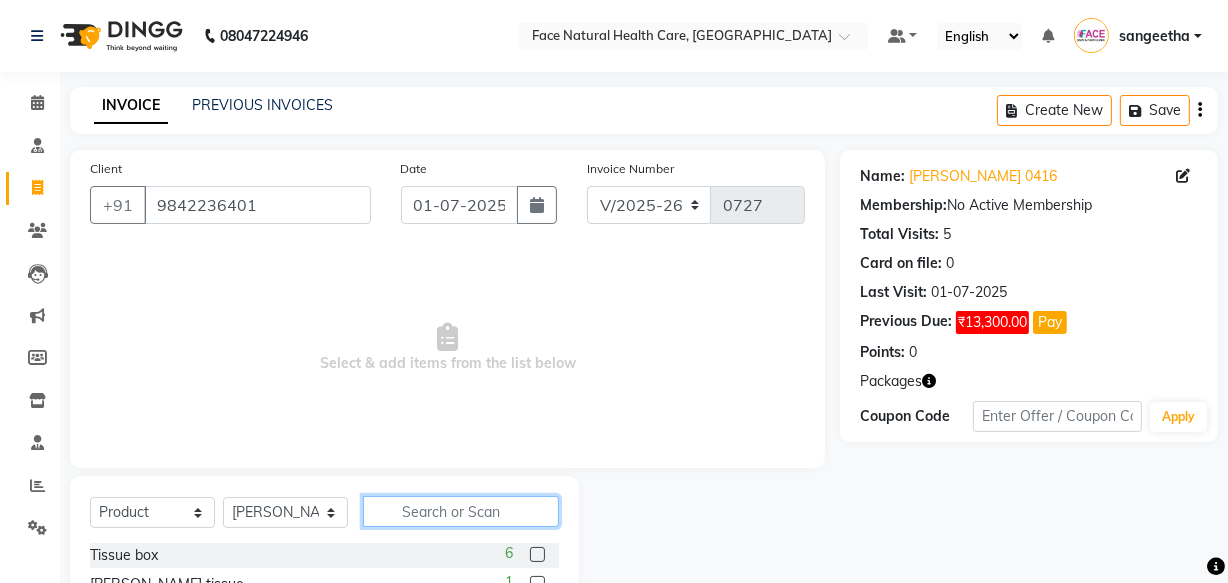 click 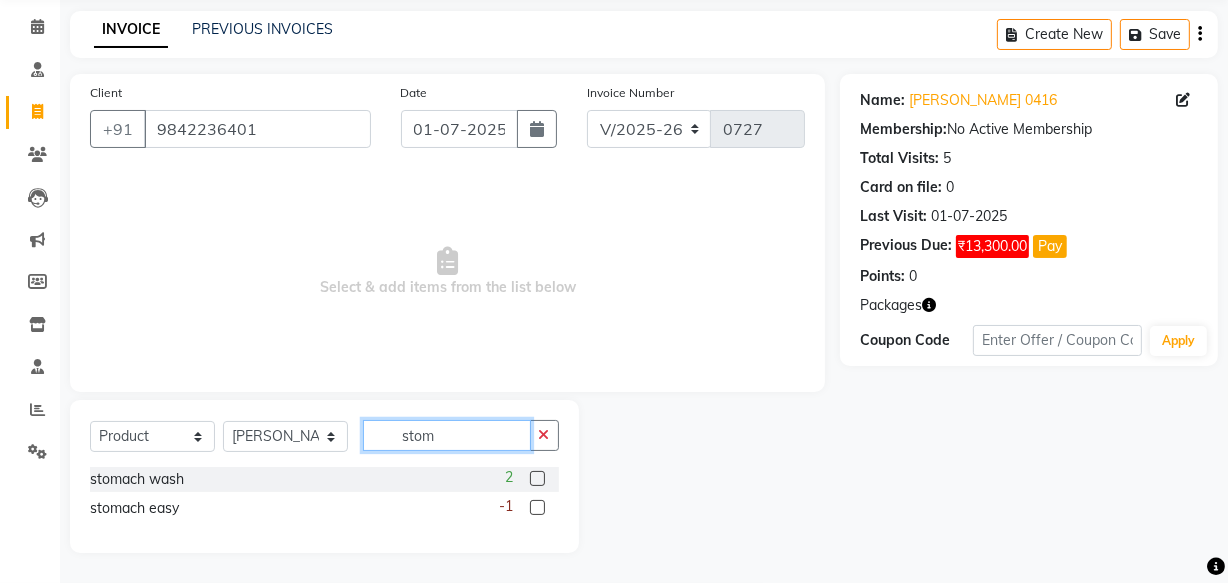 scroll, scrollTop: 76, scrollLeft: 0, axis: vertical 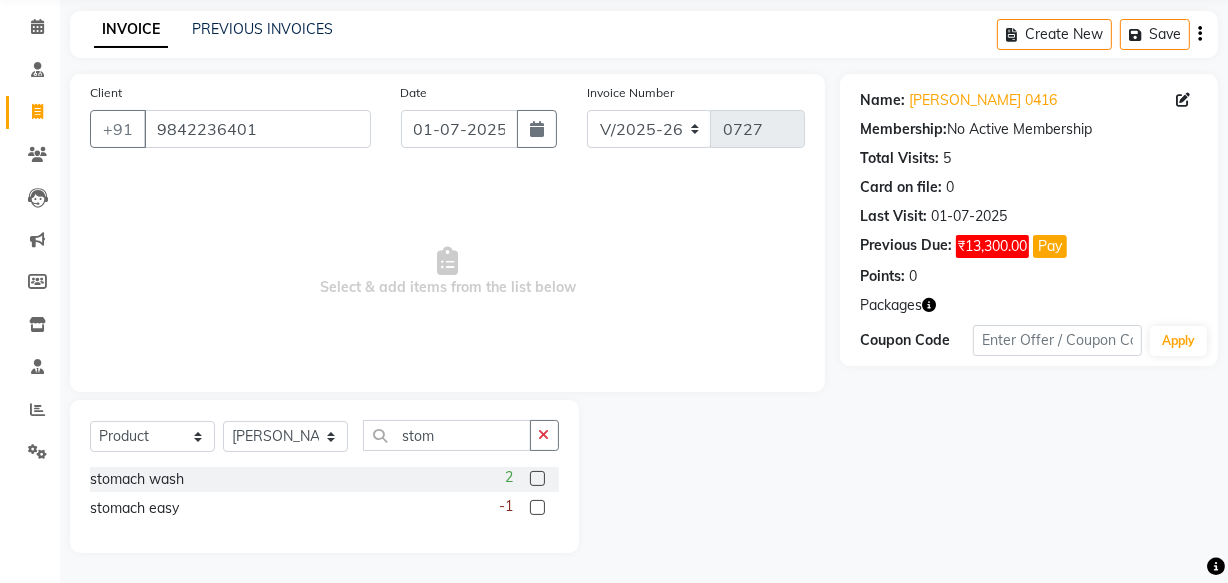 click 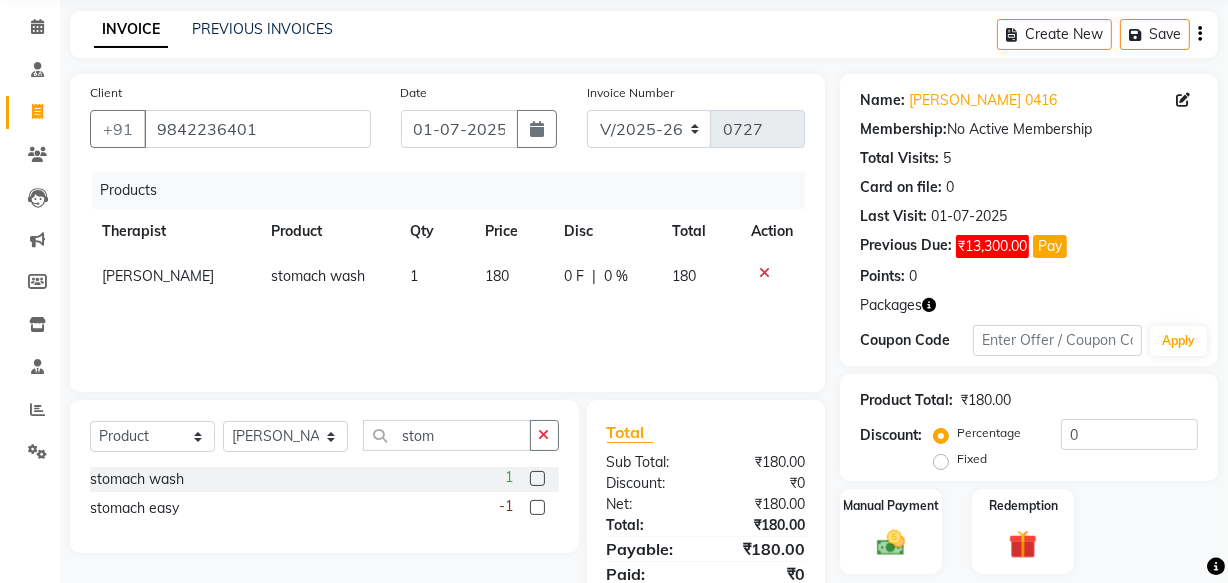 scroll, scrollTop: 154, scrollLeft: 0, axis: vertical 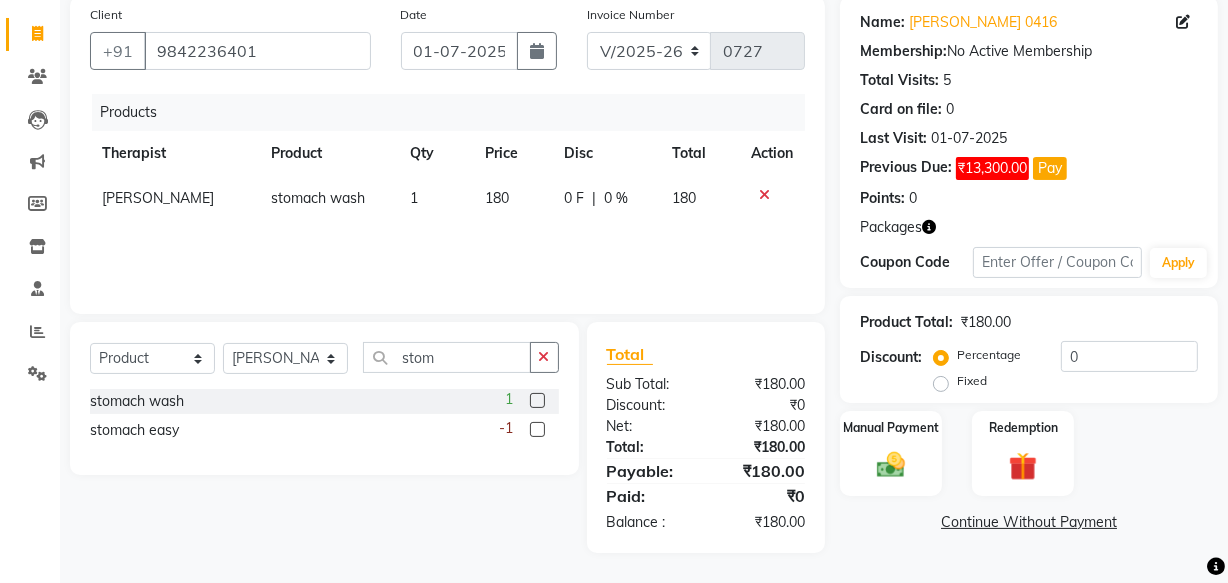 click 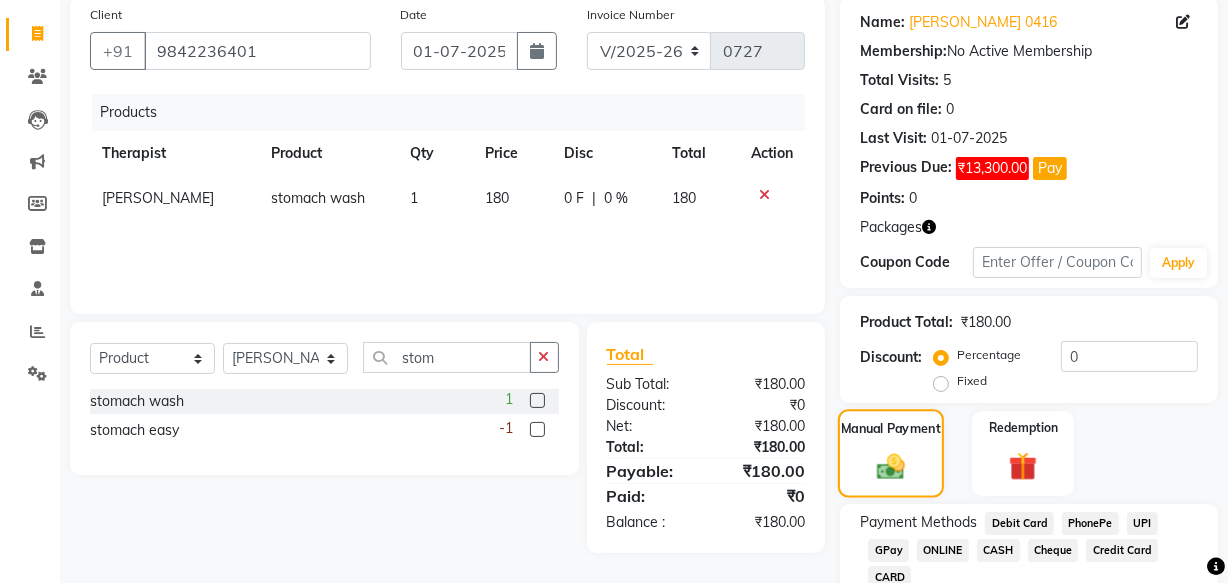 scroll, scrollTop: 266, scrollLeft: 0, axis: vertical 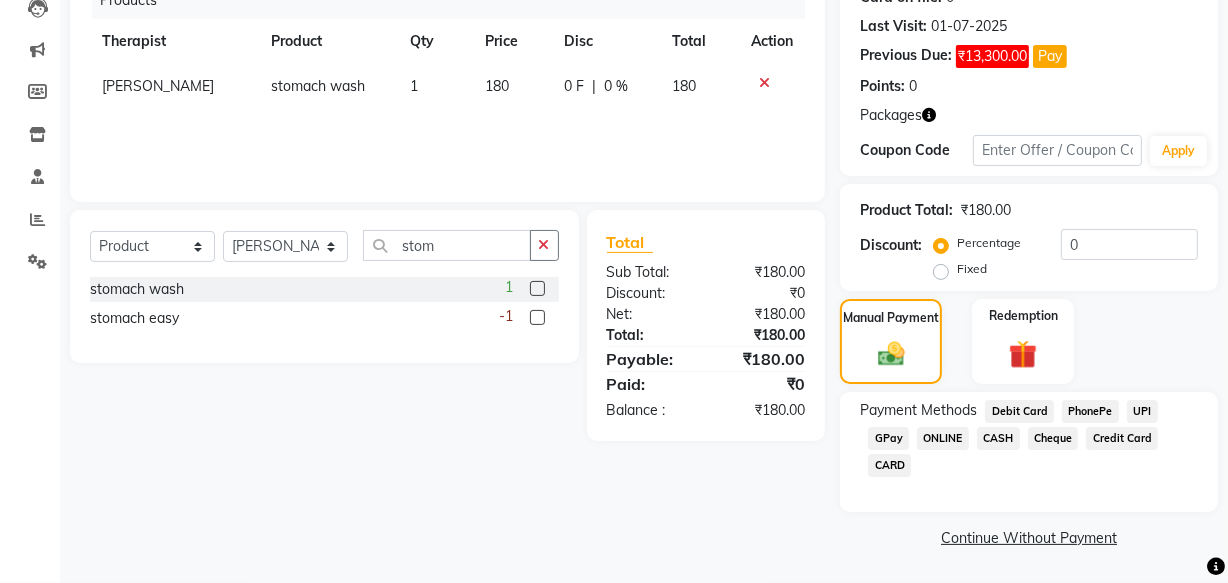 click on "Continue Without Payment" 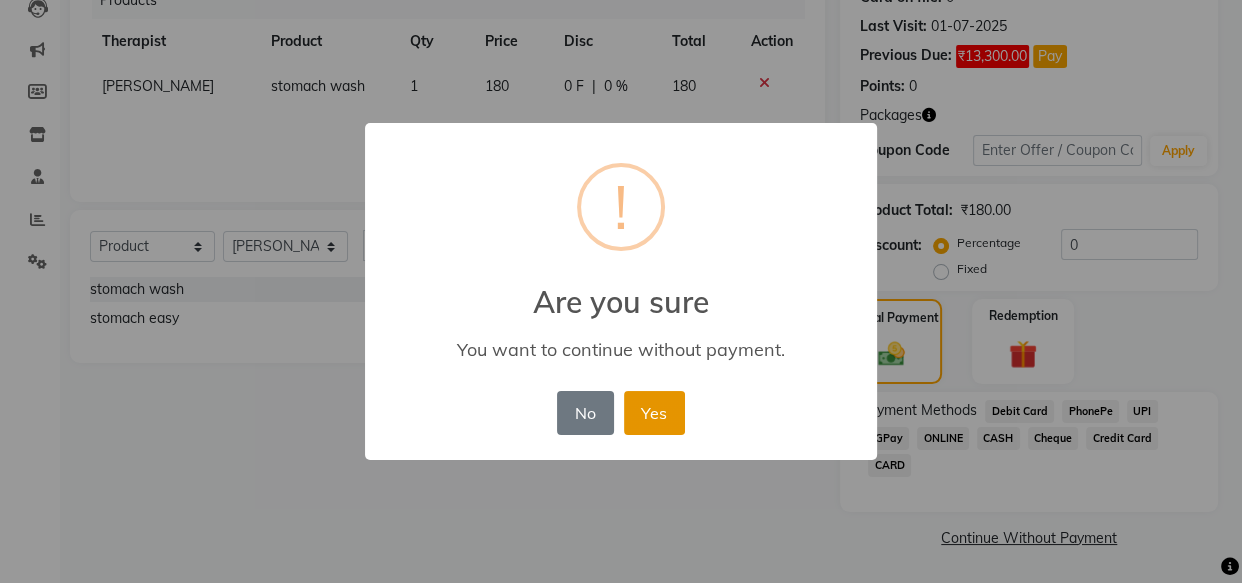 click on "Yes" at bounding box center (654, 413) 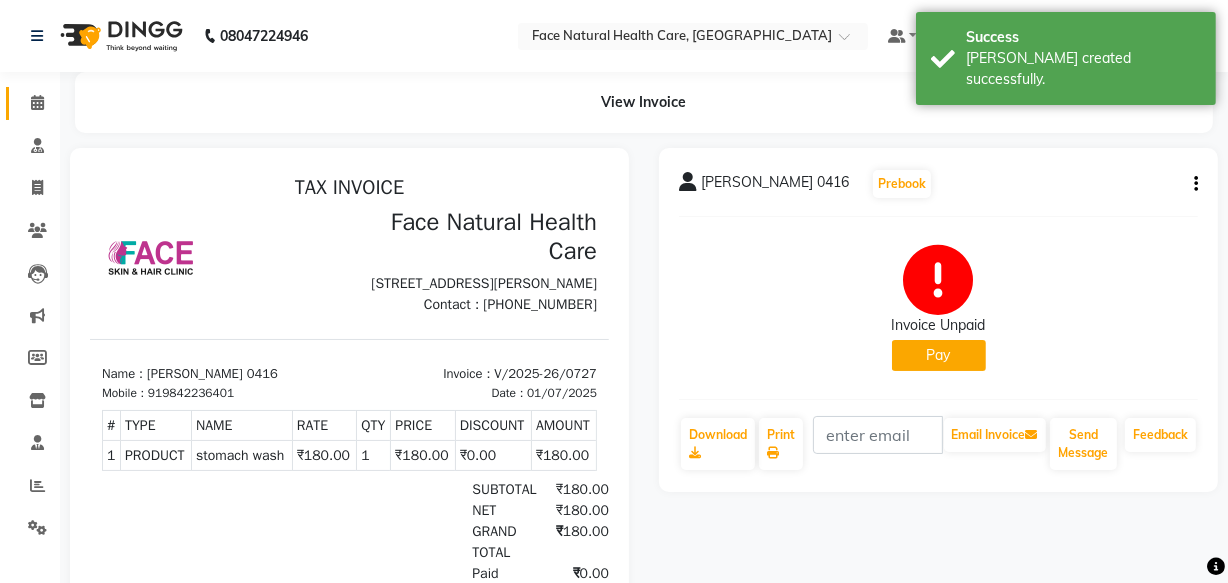 scroll, scrollTop: 0, scrollLeft: 0, axis: both 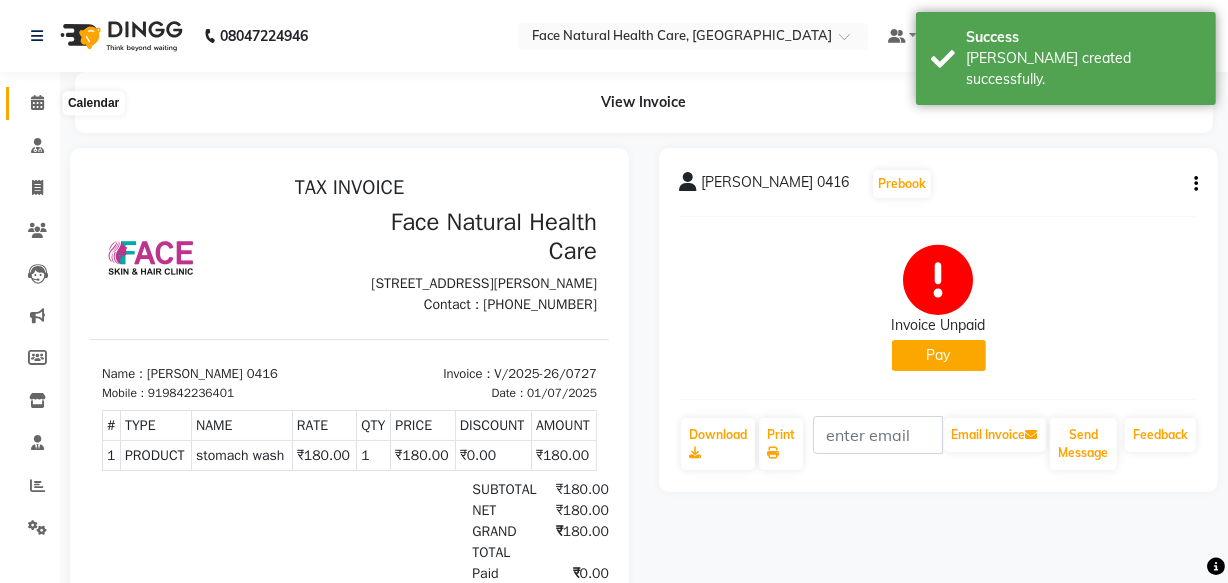 click 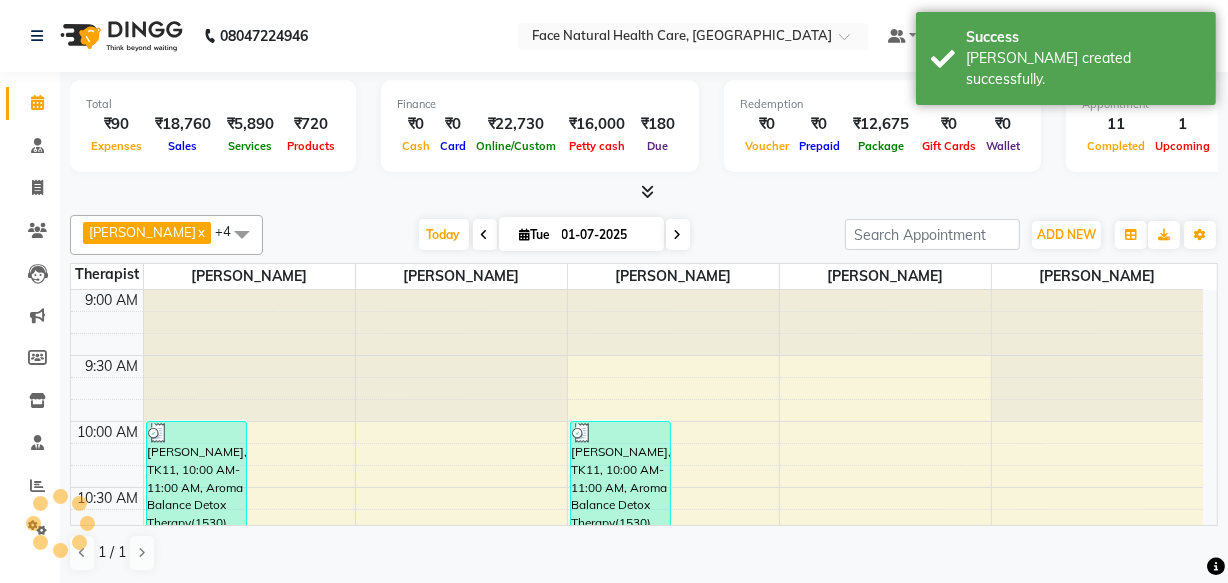 scroll, scrollTop: 0, scrollLeft: 0, axis: both 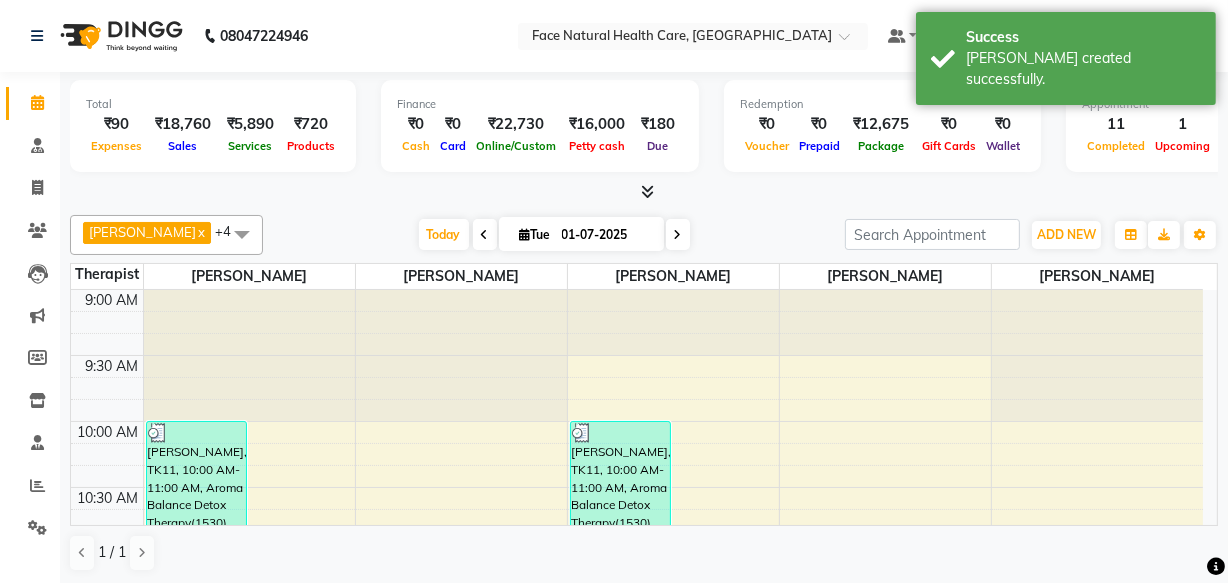 click at bounding box center [678, 234] 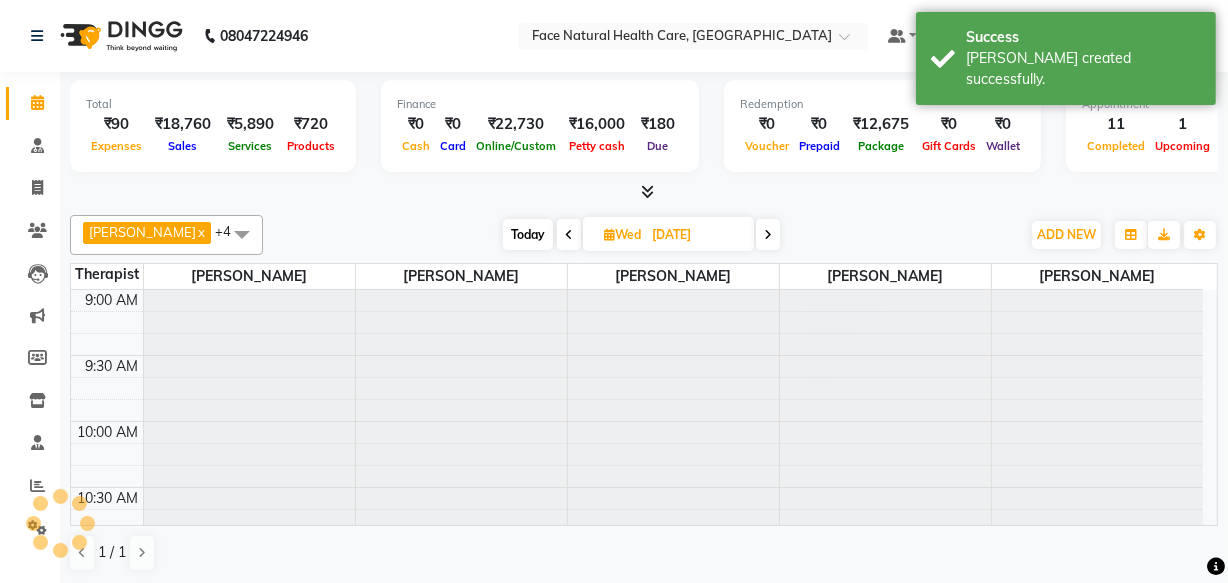 scroll, scrollTop: 1079, scrollLeft: 0, axis: vertical 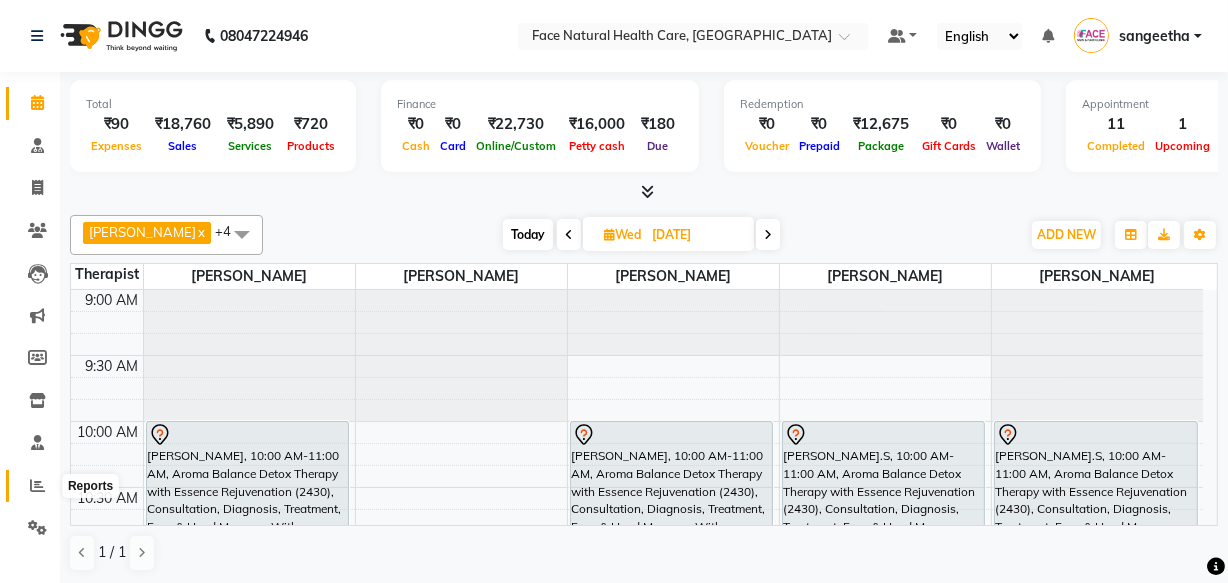 click 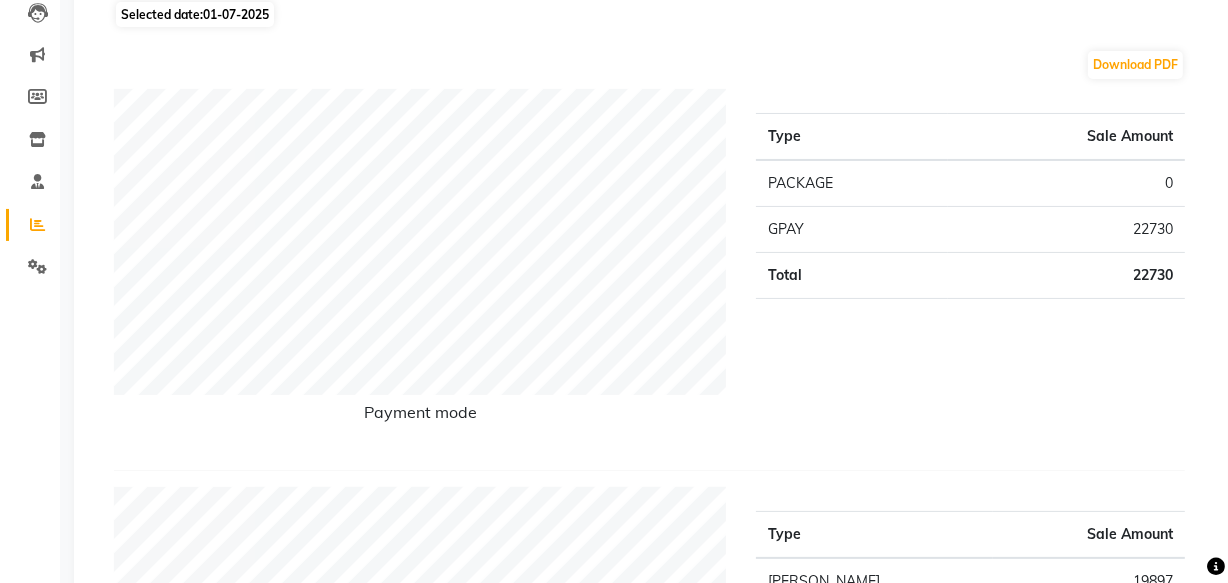 scroll, scrollTop: 0, scrollLeft: 0, axis: both 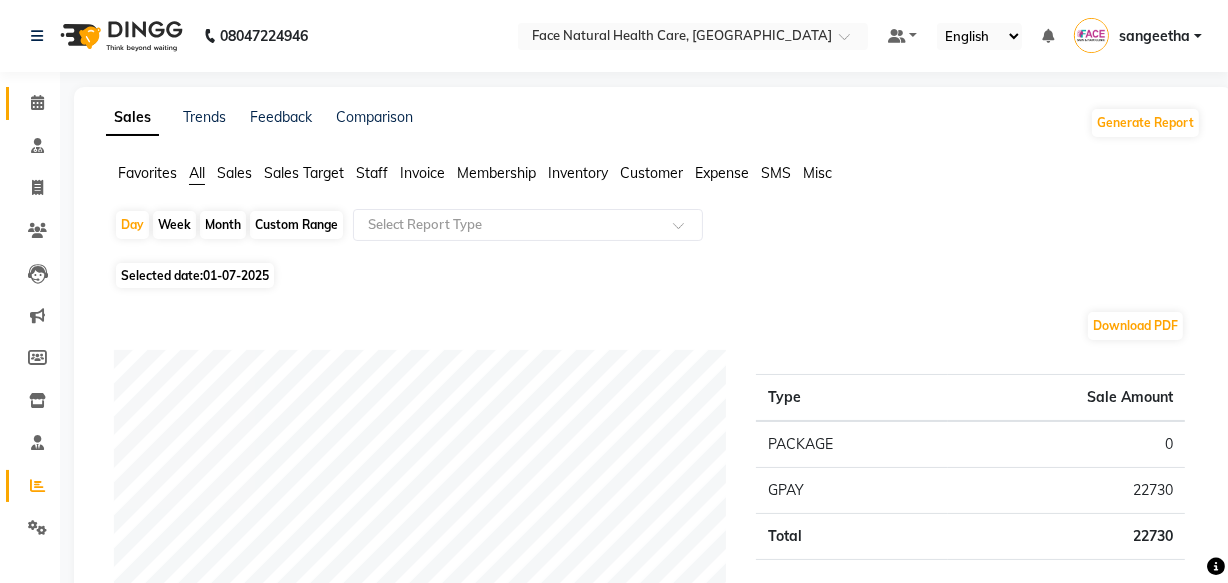 click on "Calendar" 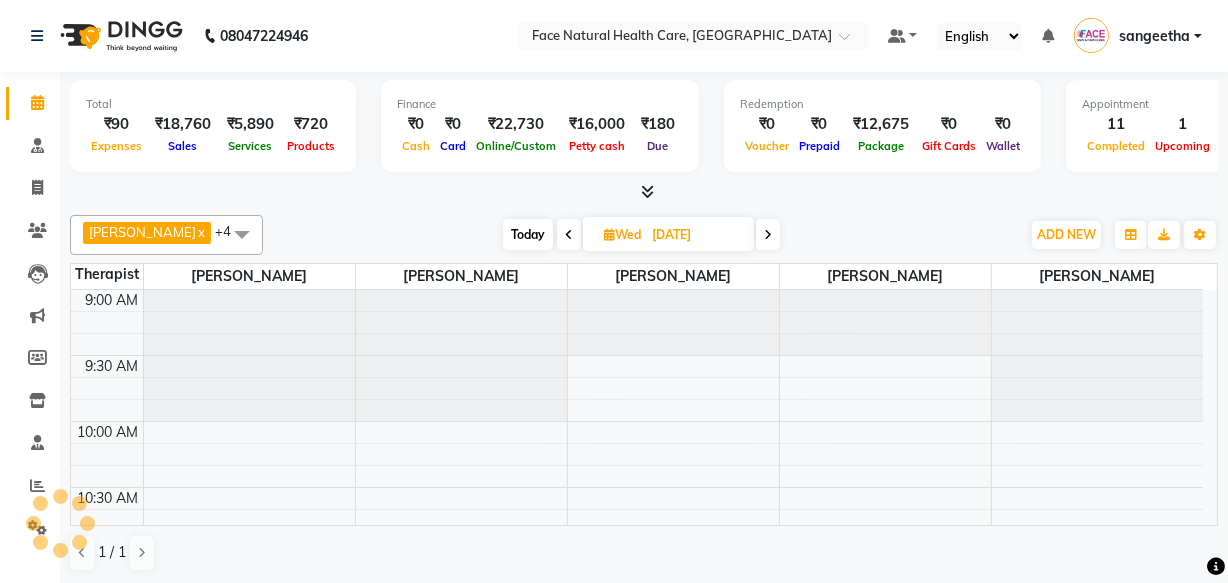 scroll, scrollTop: 0, scrollLeft: 0, axis: both 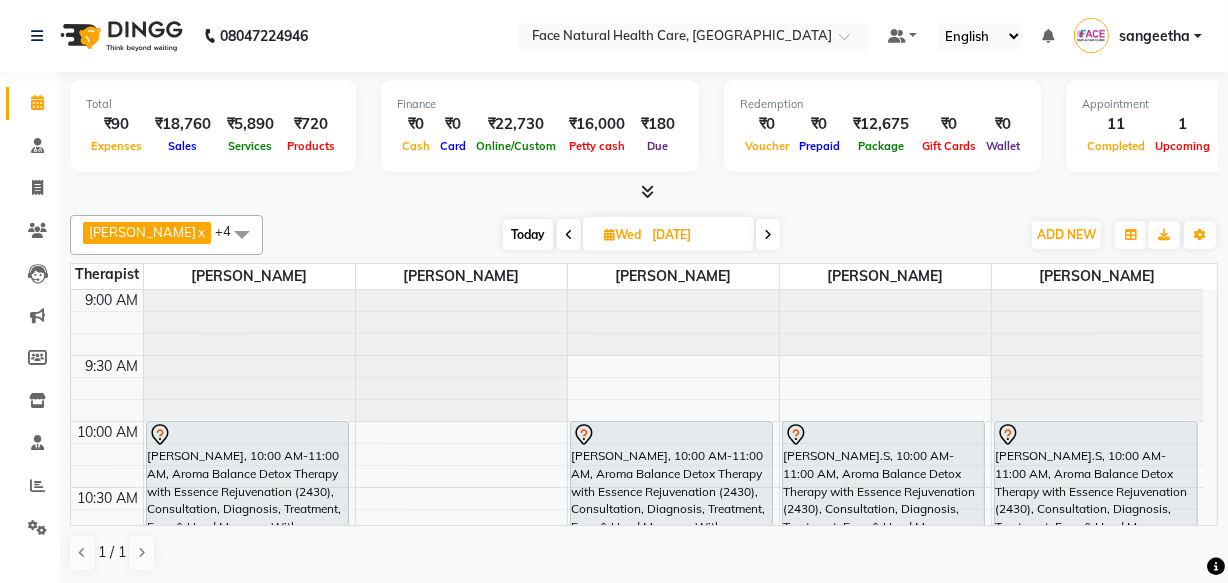 click on "[PERSON_NAME].S, 10:00 AM-11:00 AM, Aroma Balance Detox Therapy with Essence Rejuvenation  (2430), Consultation, Diagnosis, Treatment,  Face & Head Massage With Premium Aroma oils.(Restore Vitality with Aroma Oils, Massage, Cupping, and a Relaxing Steam Bath)" at bounding box center [884, 486] 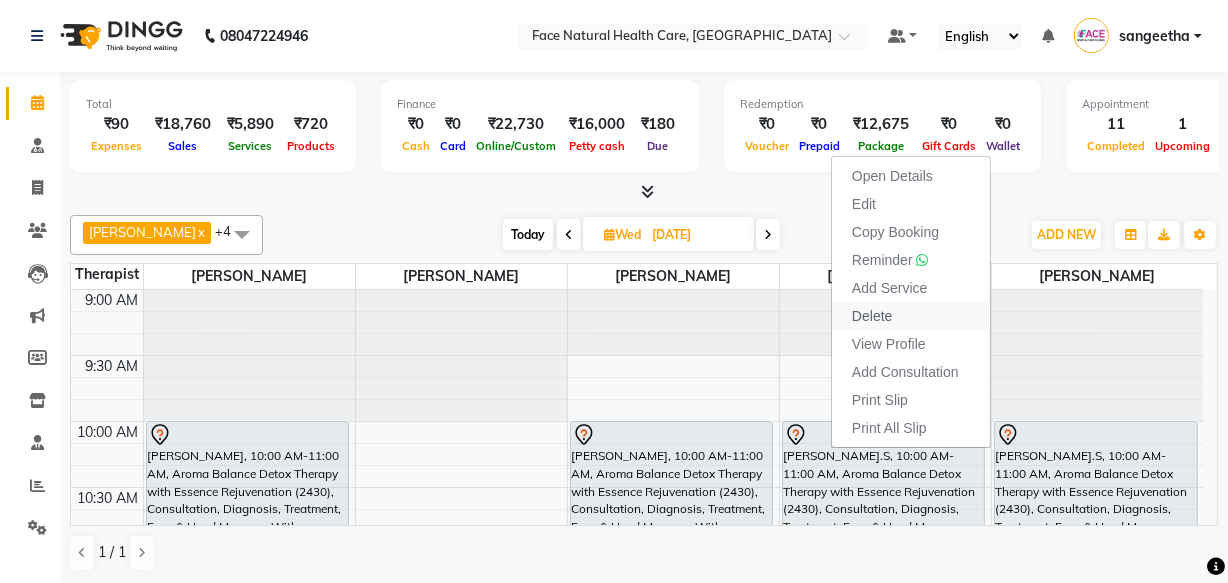 click on "Delete" at bounding box center (872, 316) 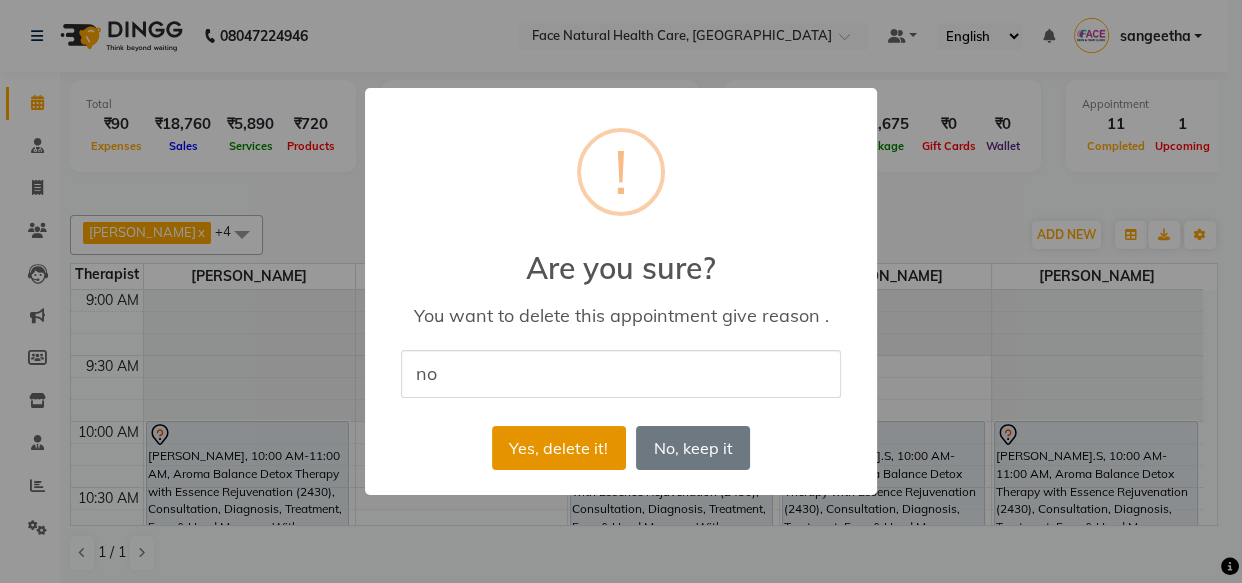 click on "Yes, delete it!" at bounding box center (559, 448) 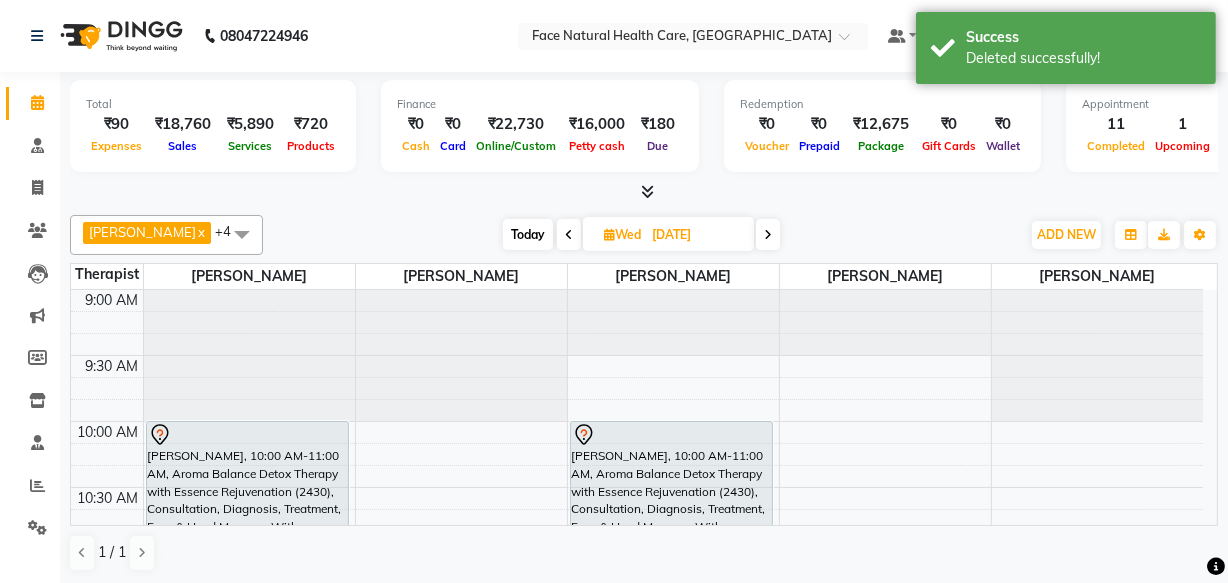 click at bounding box center (569, 235) 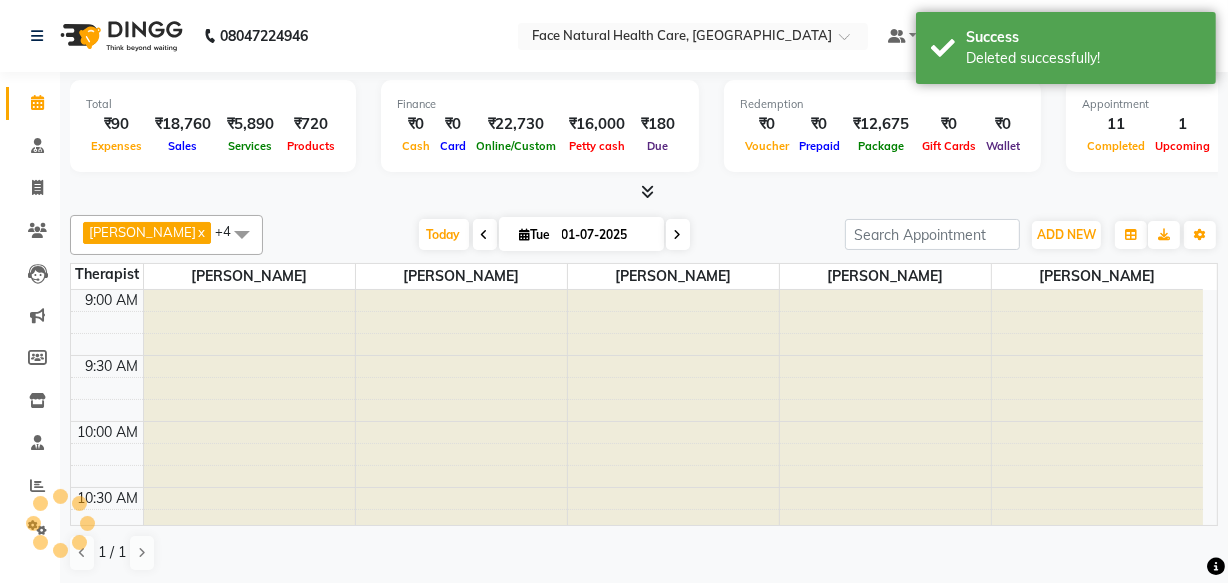 scroll, scrollTop: 1079, scrollLeft: 0, axis: vertical 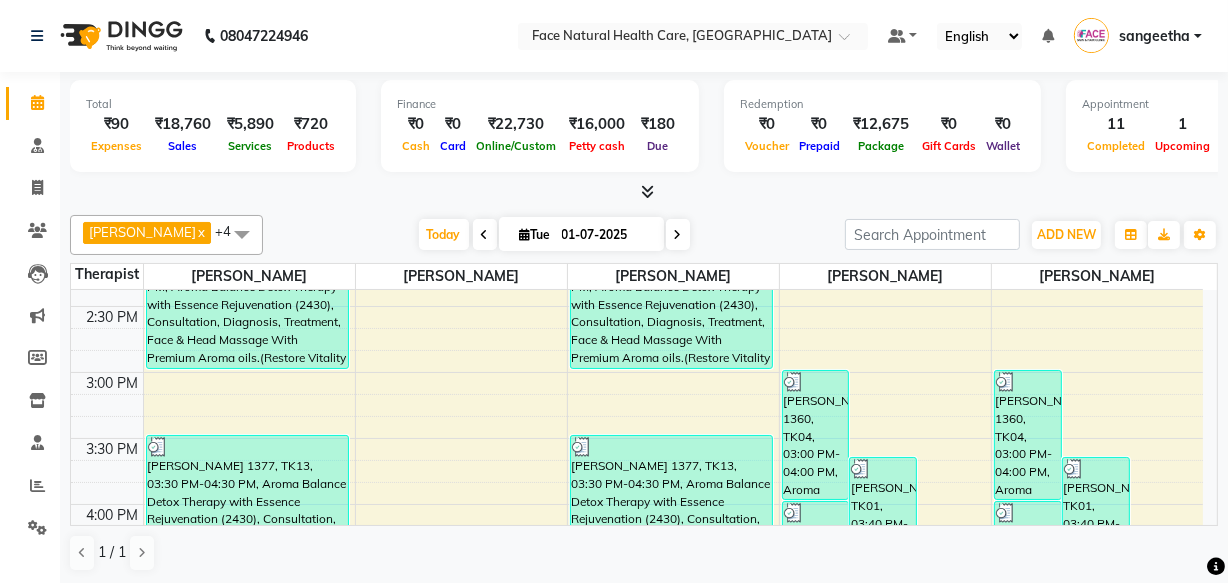 click at bounding box center (678, 235) 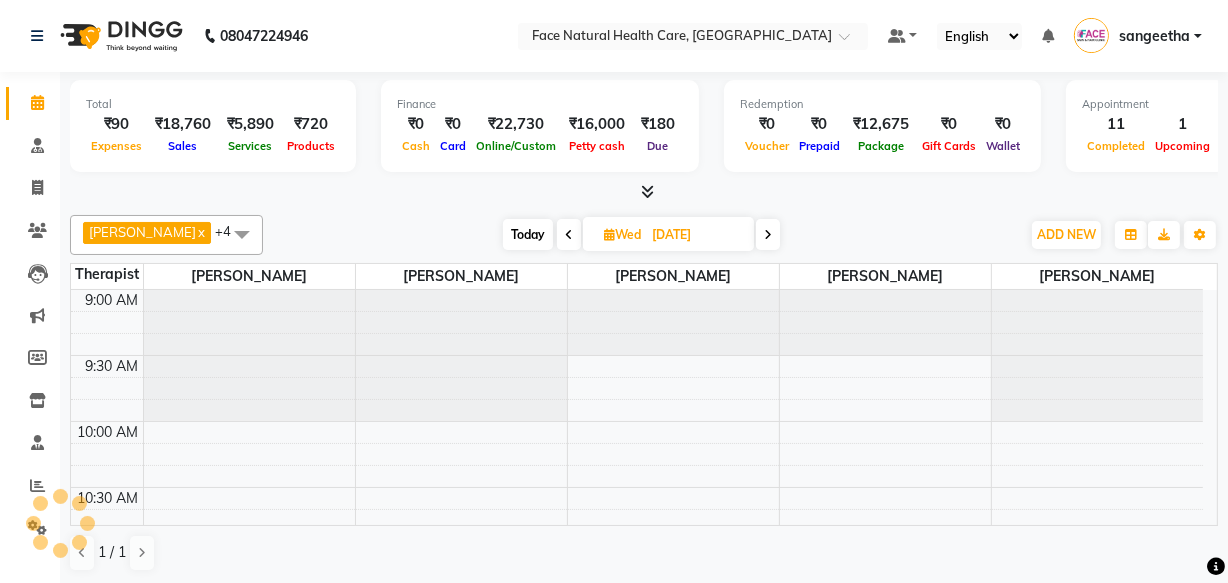 scroll, scrollTop: 1079, scrollLeft: 0, axis: vertical 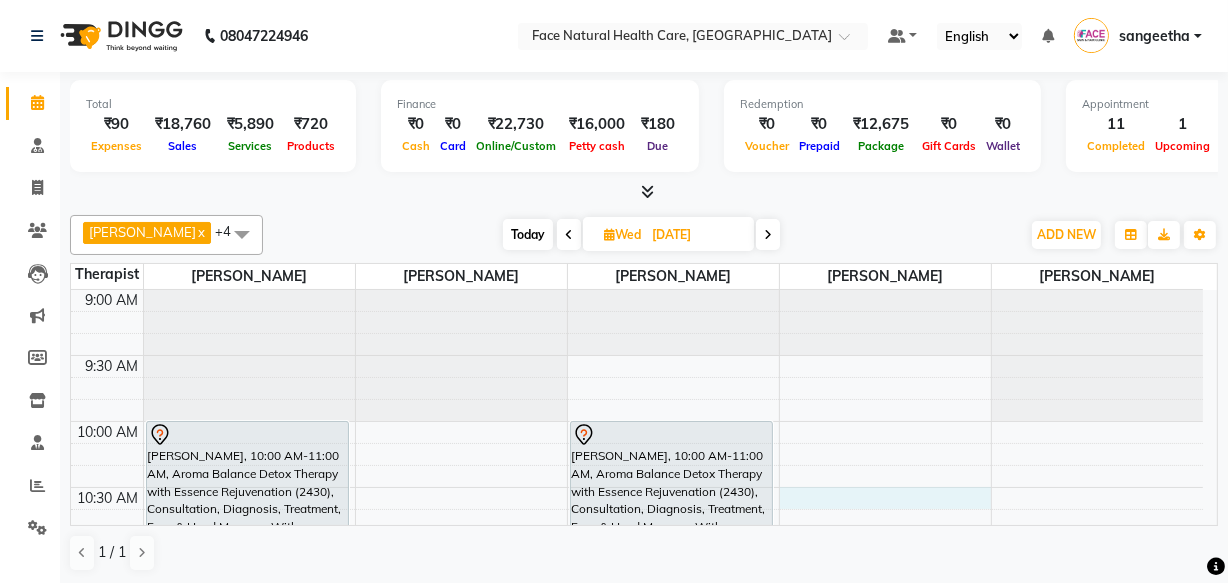 click on "9:00 AM 9:30 AM 10:00 AM 10:30 AM 11:00 AM 11:30 AM 12:00 PM 12:30 PM 1:00 PM 1:30 PM 2:00 PM 2:30 PM 3:00 PM 3:30 PM 4:00 PM 4:30 PM 5:00 PM 5:30 PM 6:00 PM 6:30 PM             [PERSON_NAME], 10:00 AM-11:00 AM, Aroma Balance Detox Therapy with Essence Rejuvenation  (2430), Consultation, Diagnosis, Treatment,  Face & Head Massage With Premium Aroma oils.(Restore Vitality with Aroma Oils, Massage, Cupping, and a Relaxing Steam Bath)             [PERSON_NAME], 11:15 AM-12:15 PM, Aroma Balance Detox Therapy with Holistic Harmony(1980), Consultation, Diagnosis, Treatment, , face massage, With Special  Aroma oils.(A Perfect Blend of Aromatherapy, Massage, and Advanced Tools for Healing and Detoxification)             Priya.S, 12:15 PM-01:15 PM, Aroma Balance Detox Therapy(1530), Consultations, Diagnoses, Treatment, Aroma oils.(Personalized Aromatherapy and Therapeutic Tools to Rejuvenate and Restore Balance)" at bounding box center [637, 949] 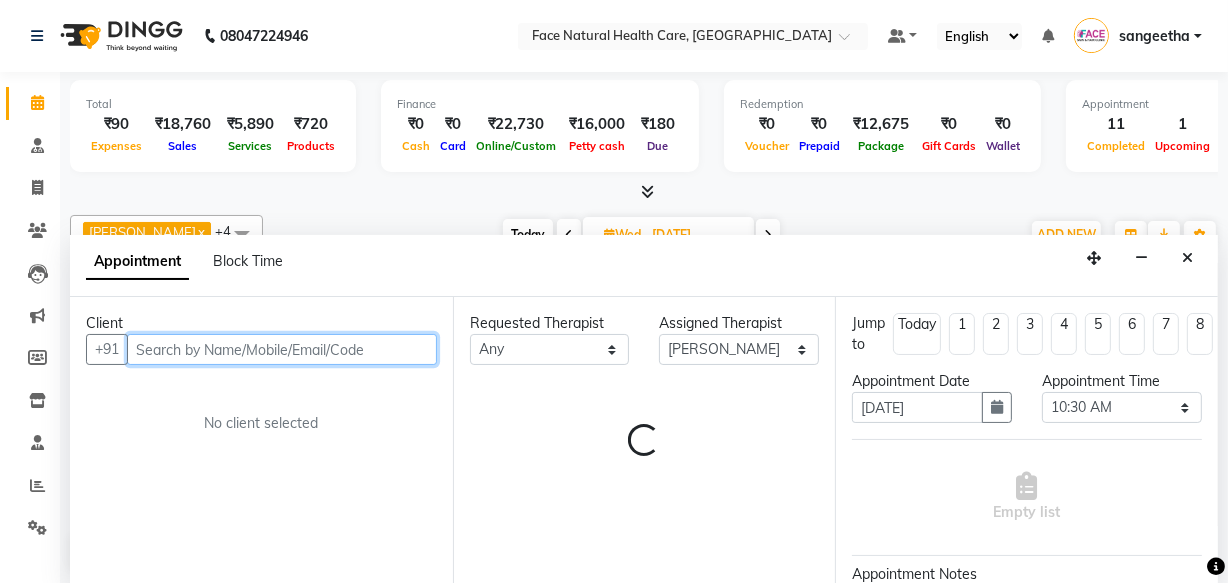 scroll, scrollTop: 0, scrollLeft: 0, axis: both 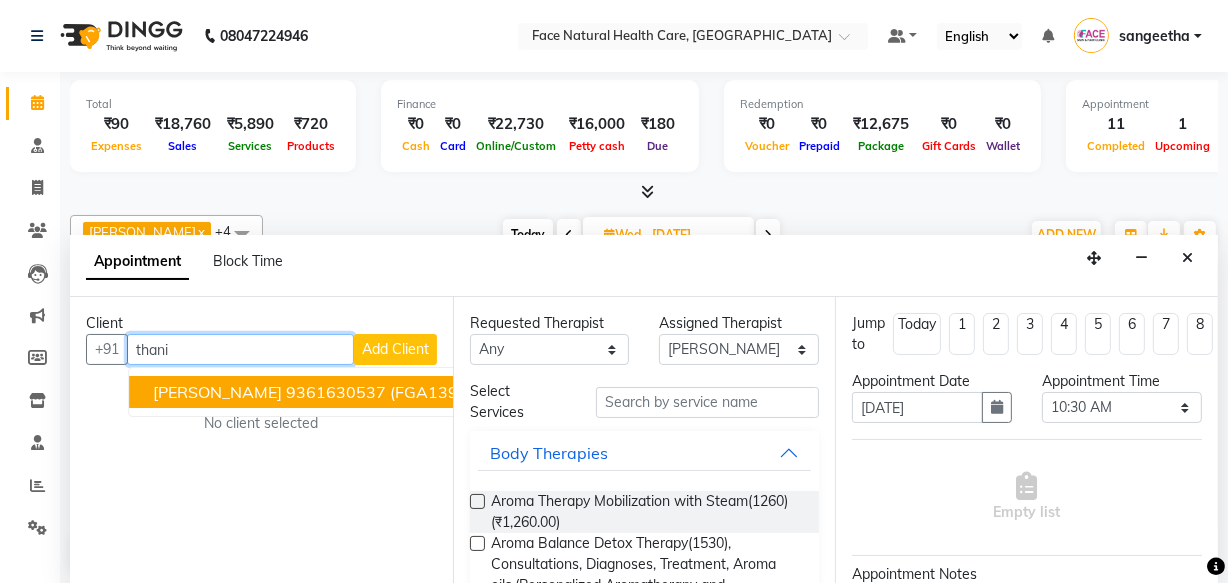 click on "9361630537" at bounding box center (336, 392) 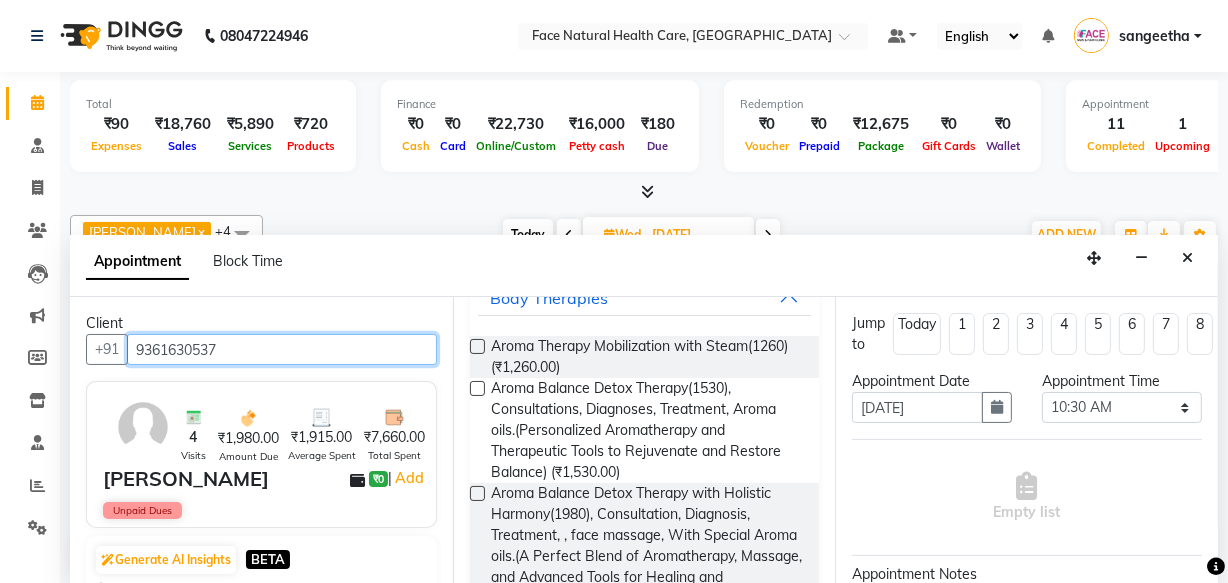 scroll, scrollTop: 201, scrollLeft: 0, axis: vertical 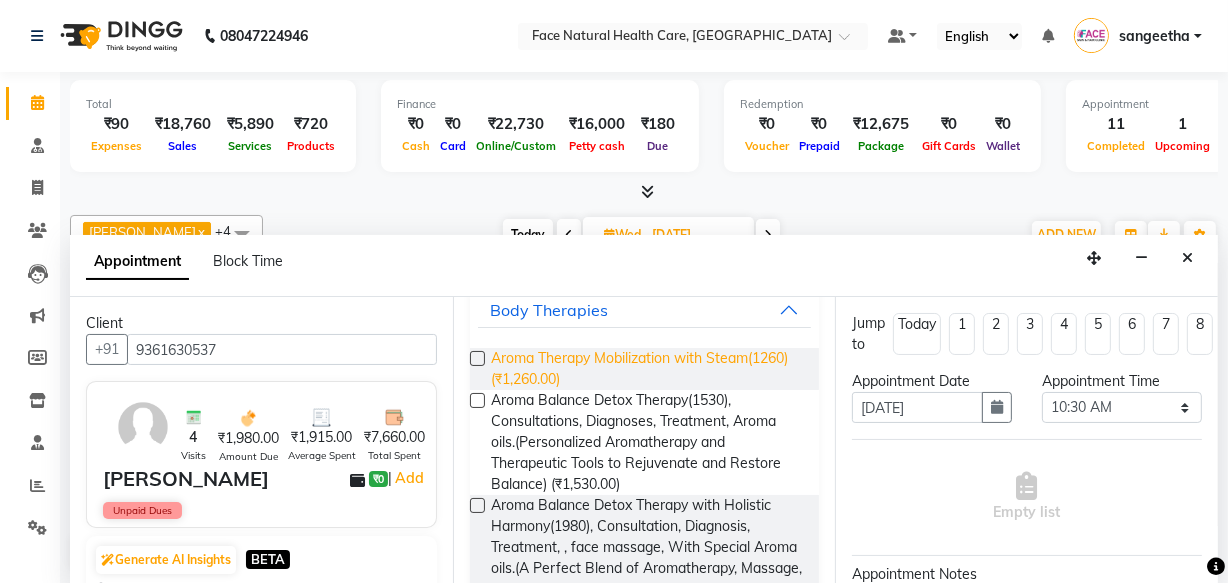 click on "Aroma Therapy Mobilization with Steam(1260) (₹1,260.00)" at bounding box center (647, 369) 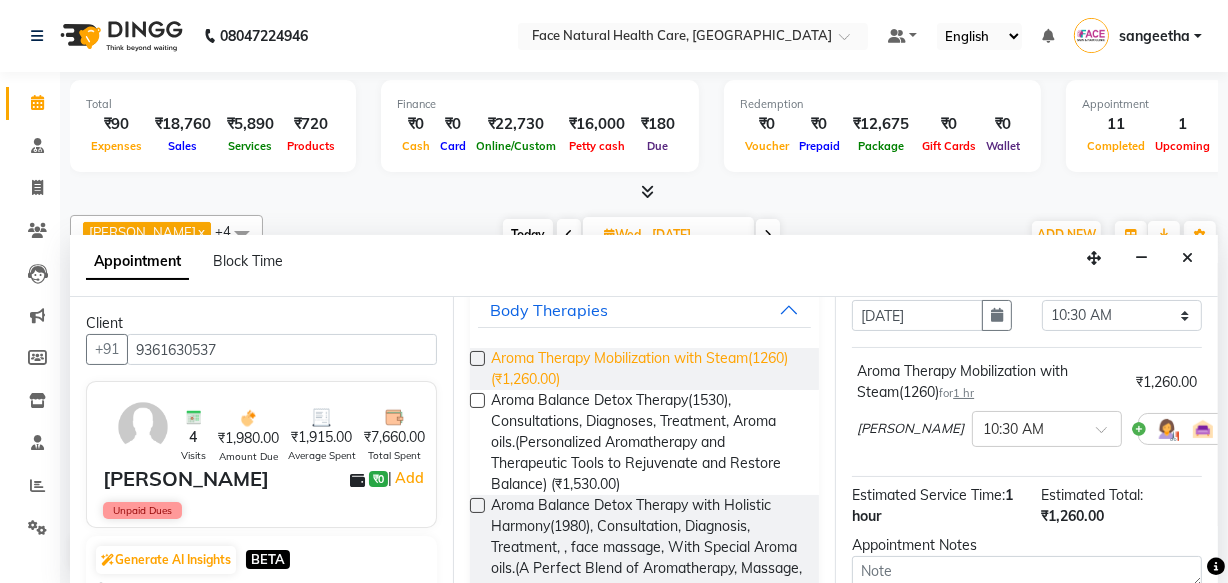 scroll, scrollTop: 139, scrollLeft: 0, axis: vertical 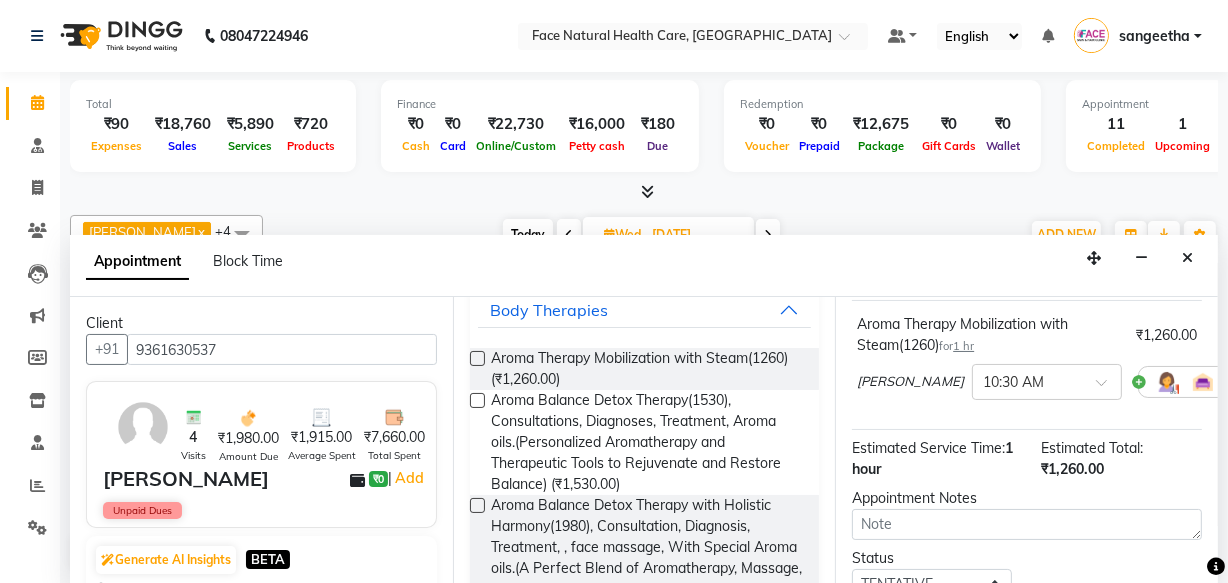 click at bounding box center (1167, 382) 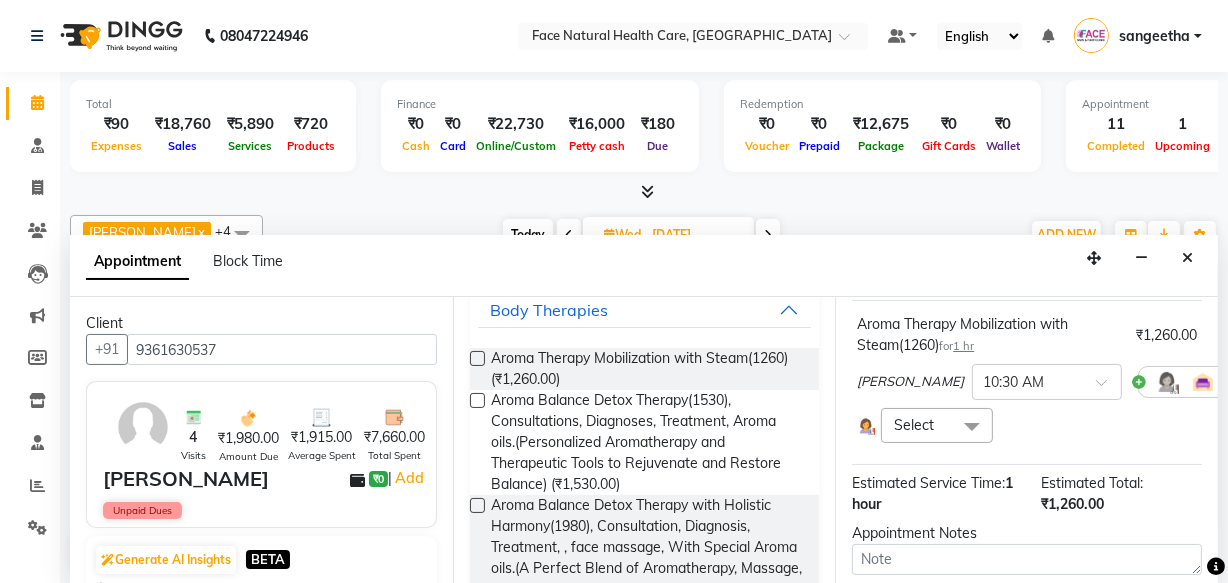 click at bounding box center [972, 427] 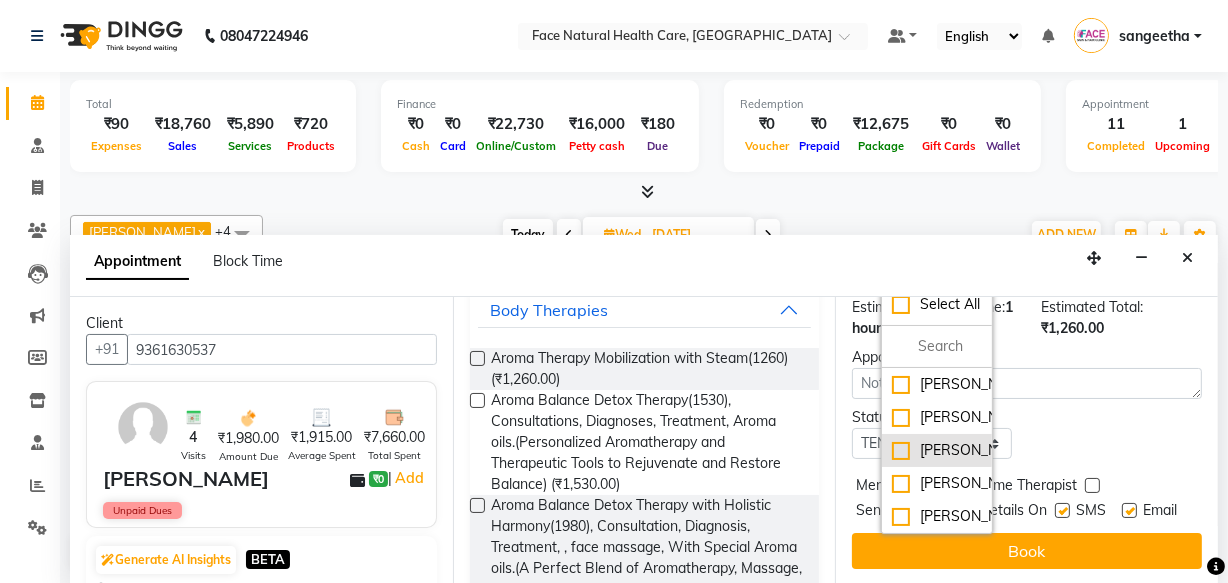 click on "[PERSON_NAME]" at bounding box center (937, 450) 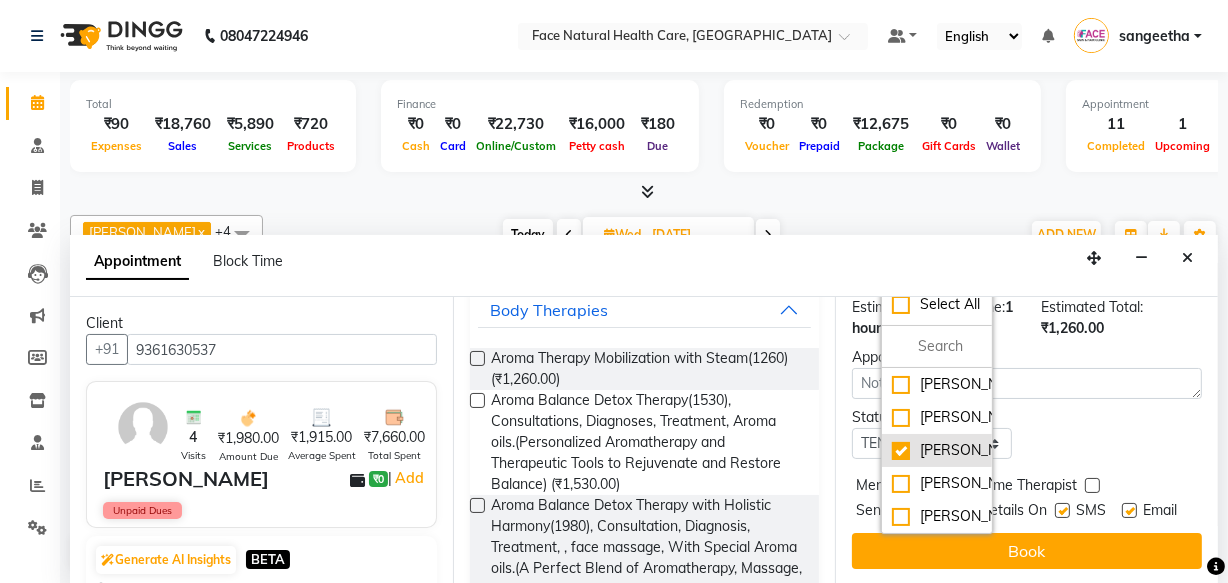 scroll, scrollTop: 374, scrollLeft: 0, axis: vertical 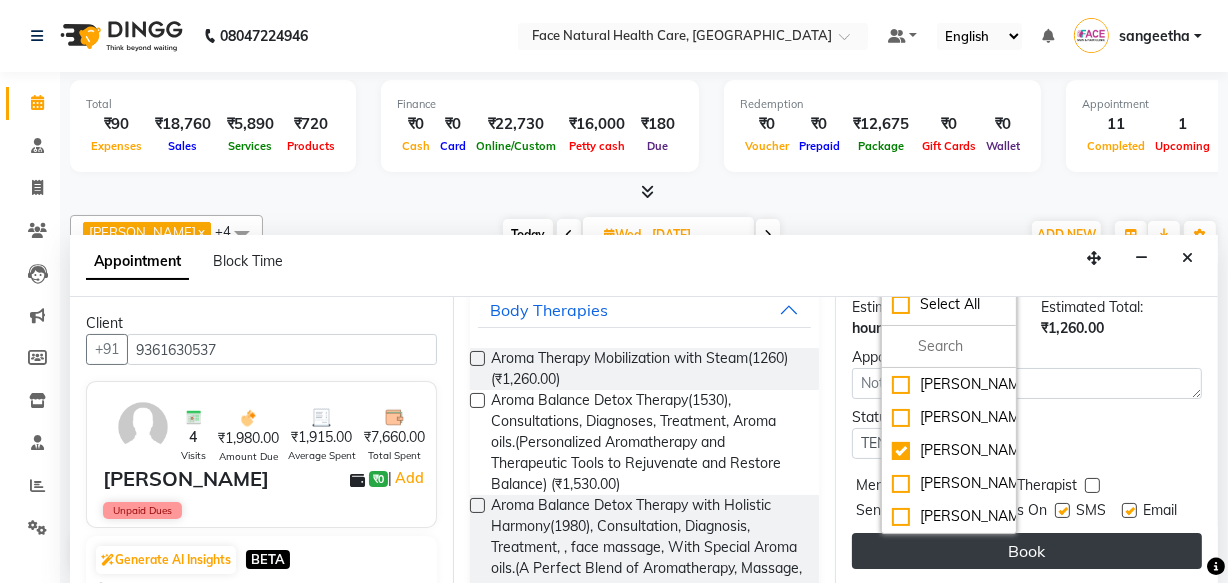 click on "Book" at bounding box center [1027, 551] 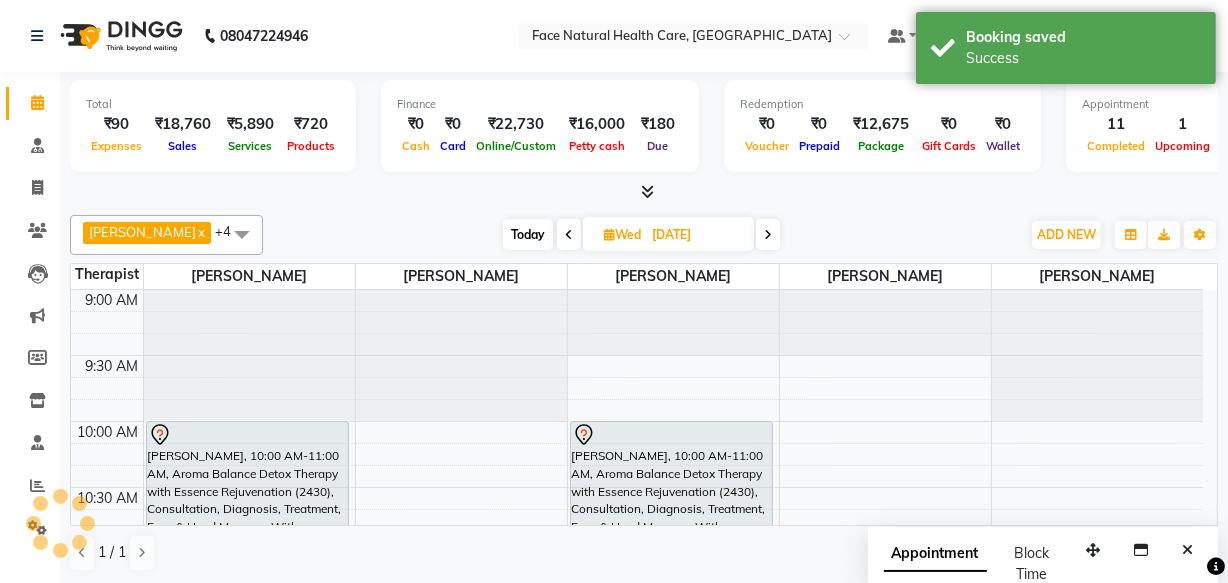 scroll, scrollTop: 0, scrollLeft: 0, axis: both 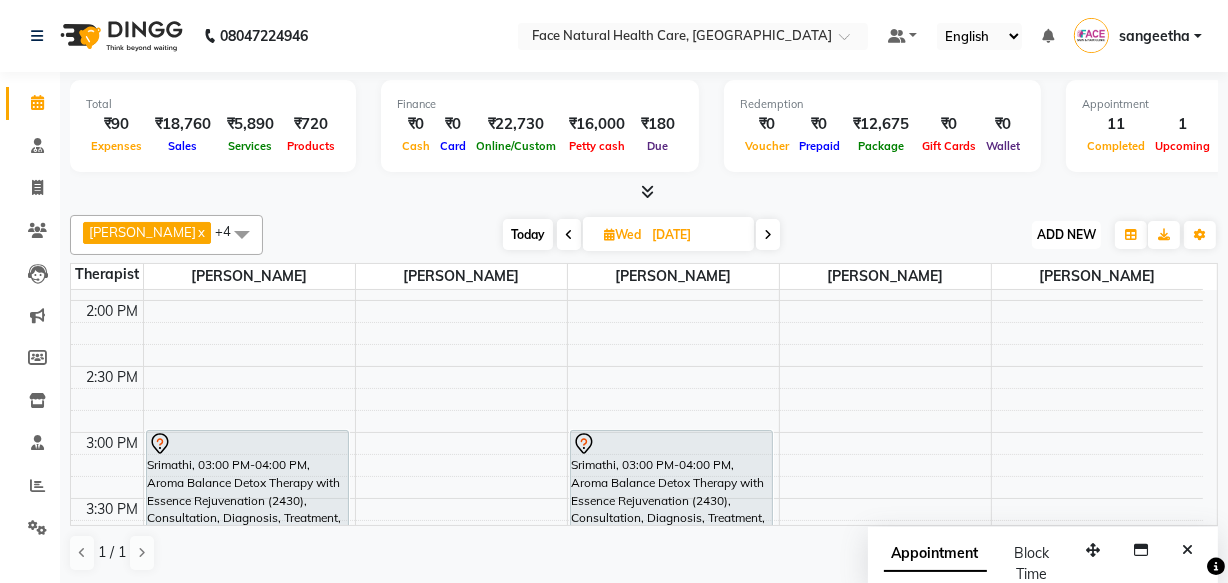 click on "ADD NEW" at bounding box center [1066, 234] 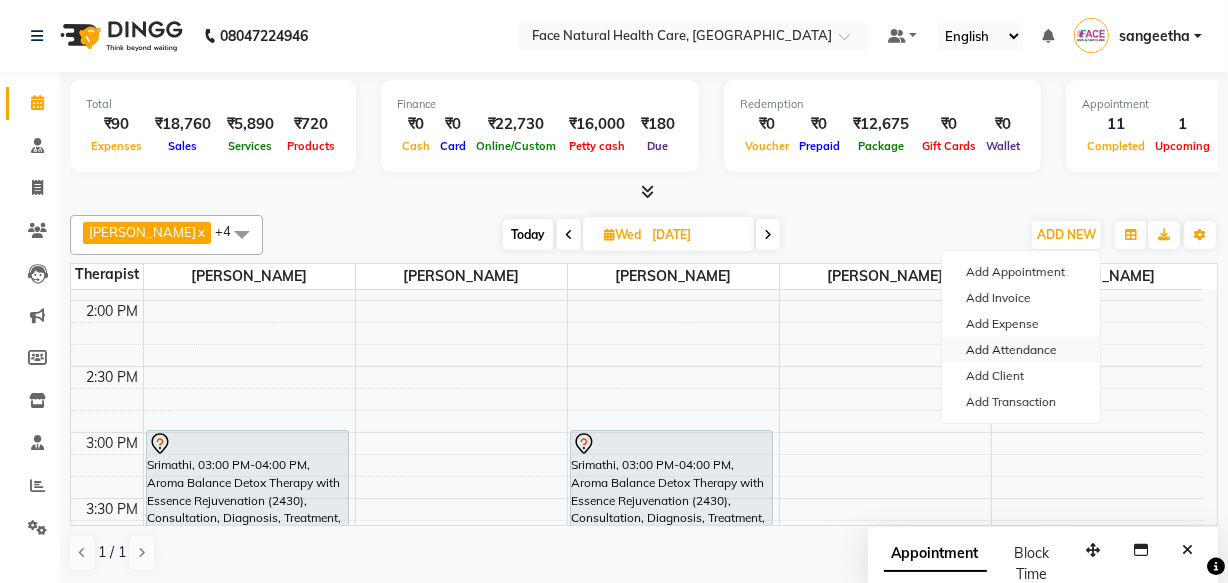 click on "Add Attendance" at bounding box center (1021, 350) 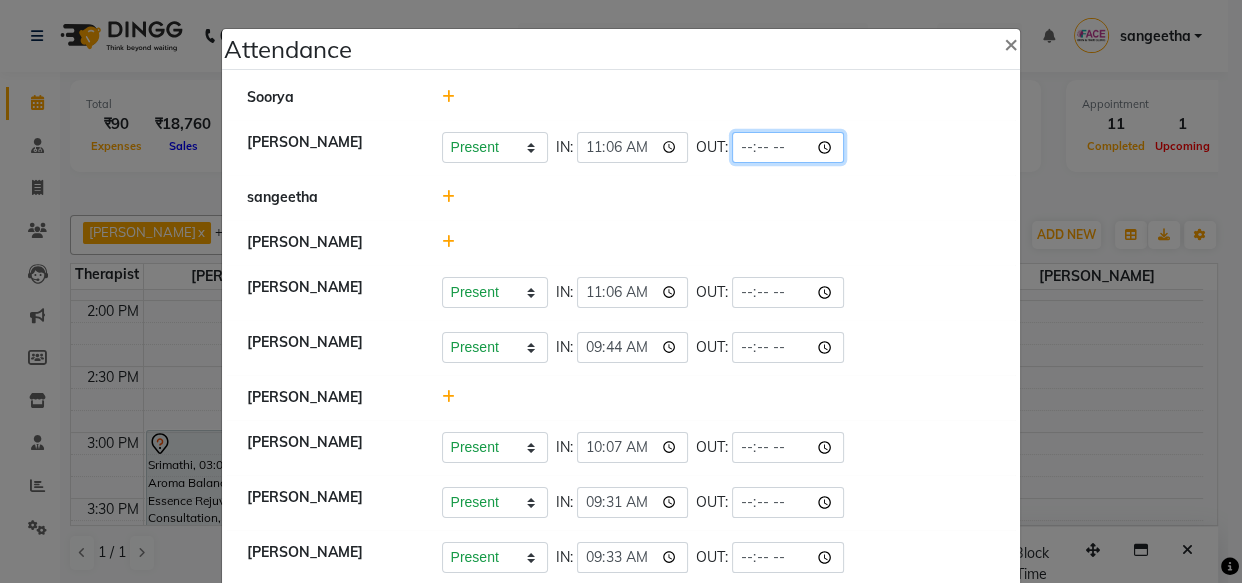 click 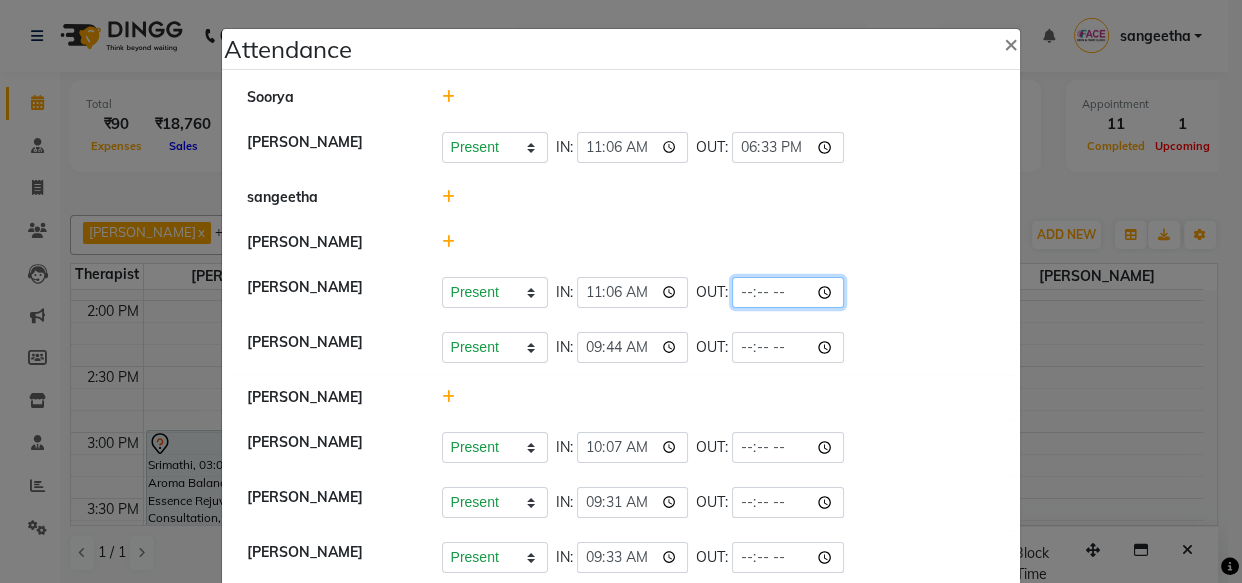 click 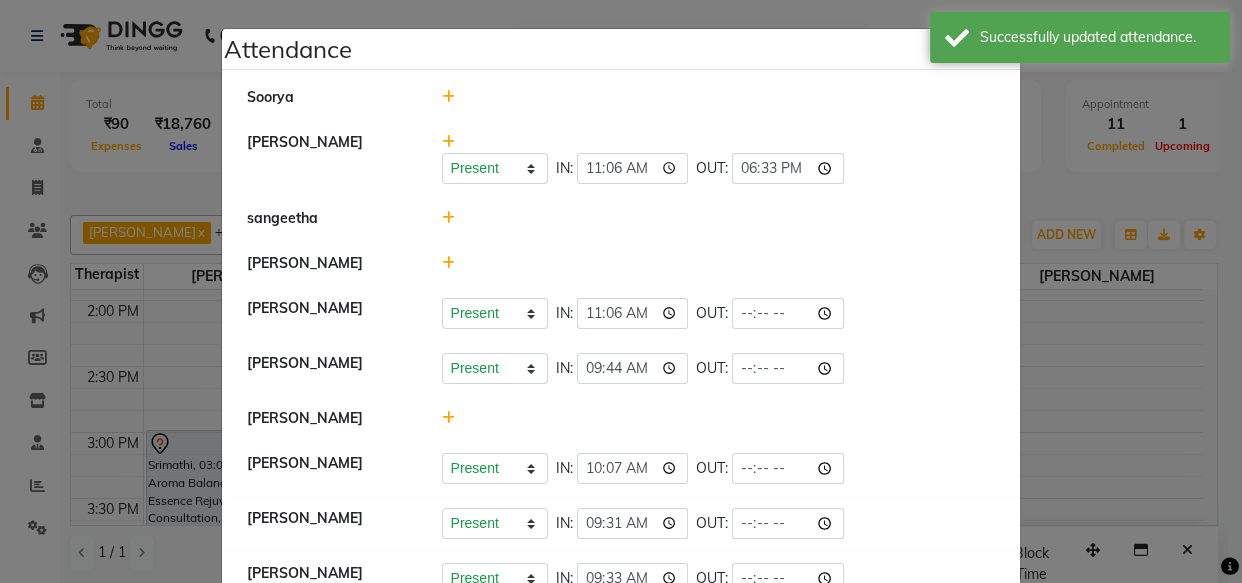 click on "Present   Absent   Late   Half Day   Weekly Off  IN:  11:06 OUT:" 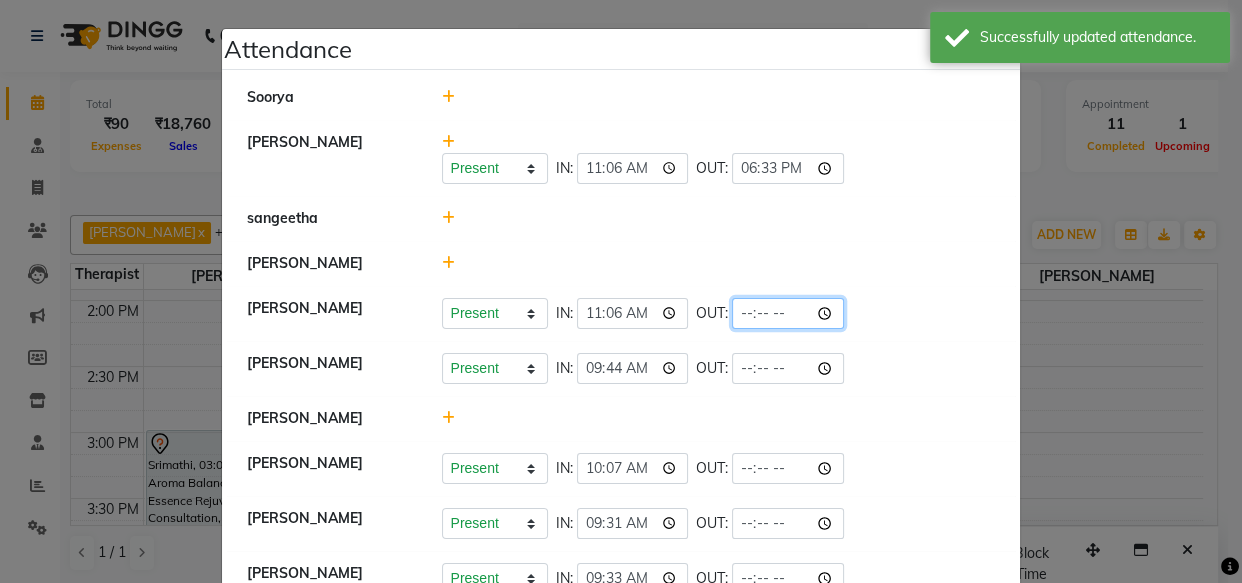 click 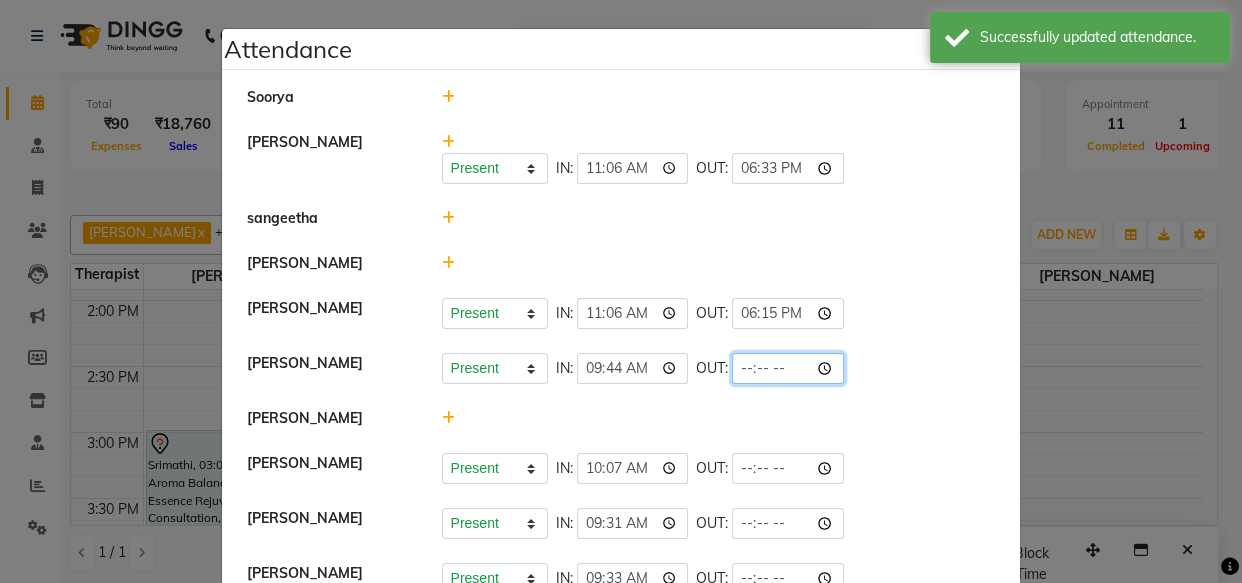 click 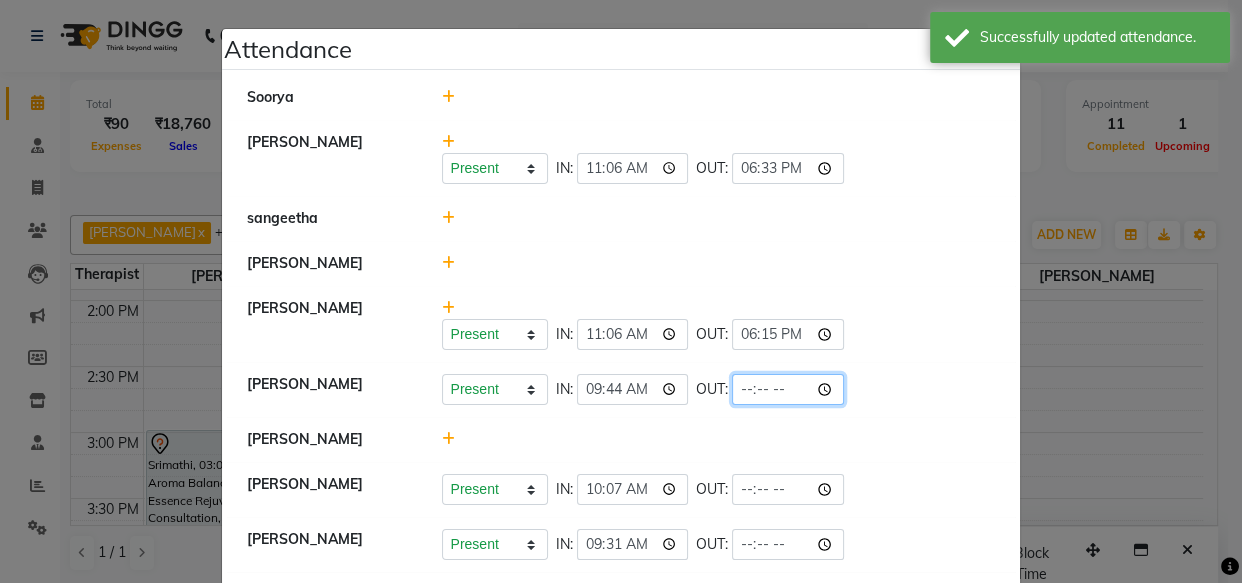 click 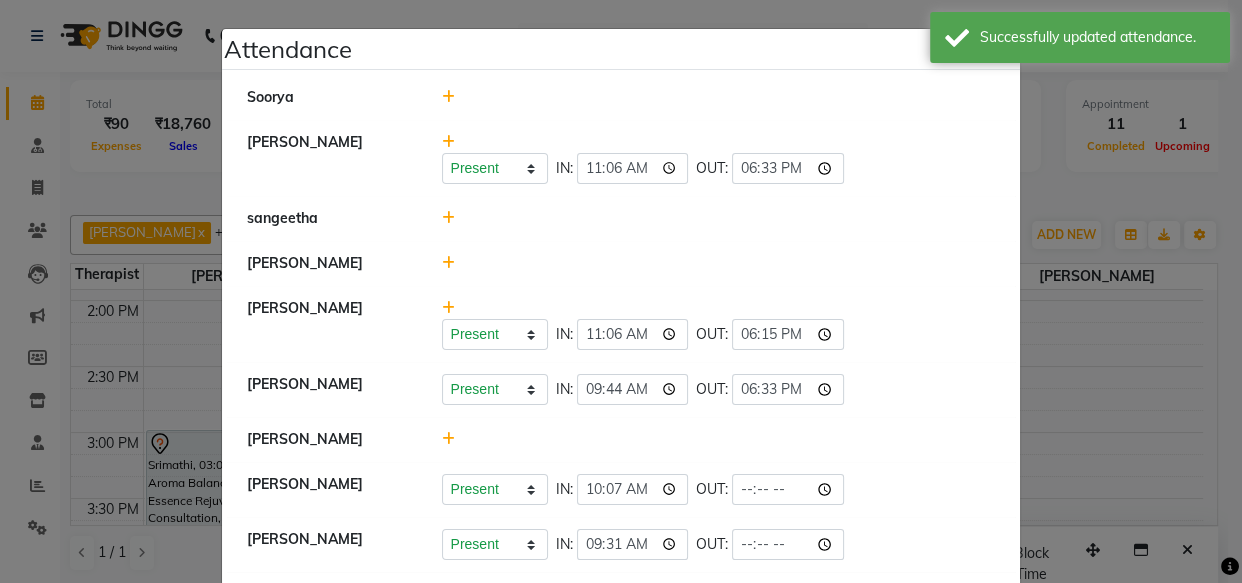 click 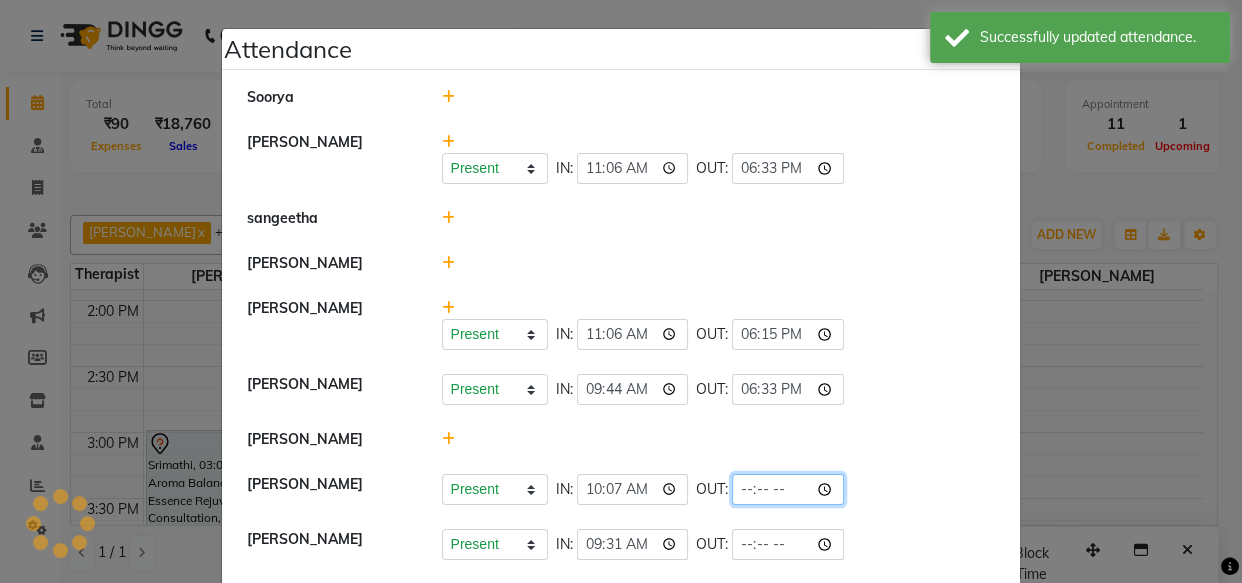 click 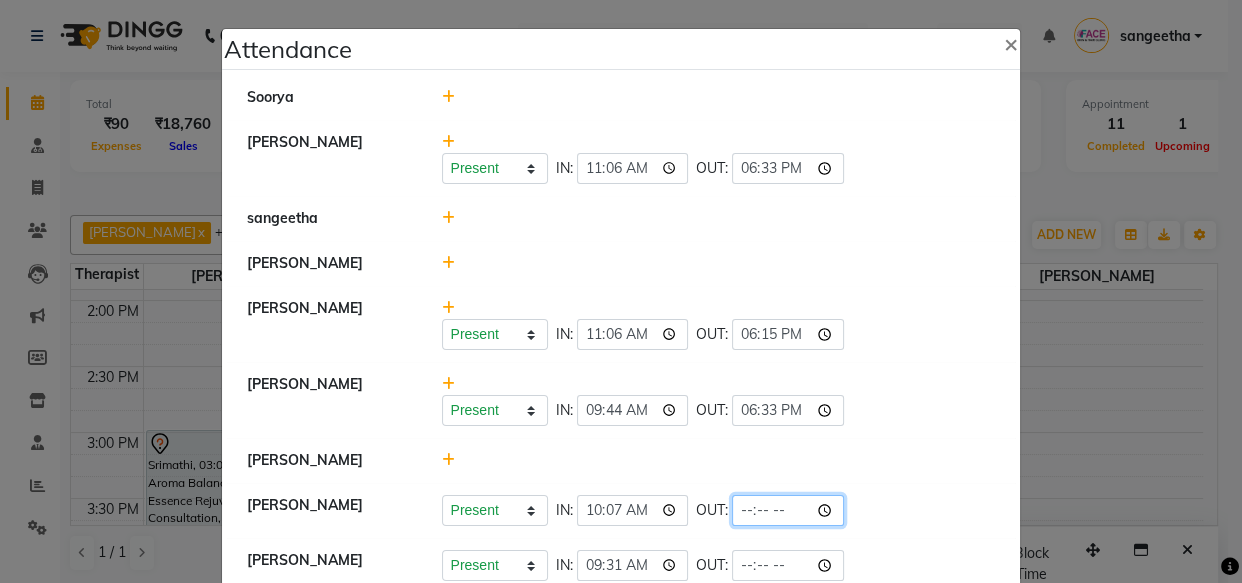 click 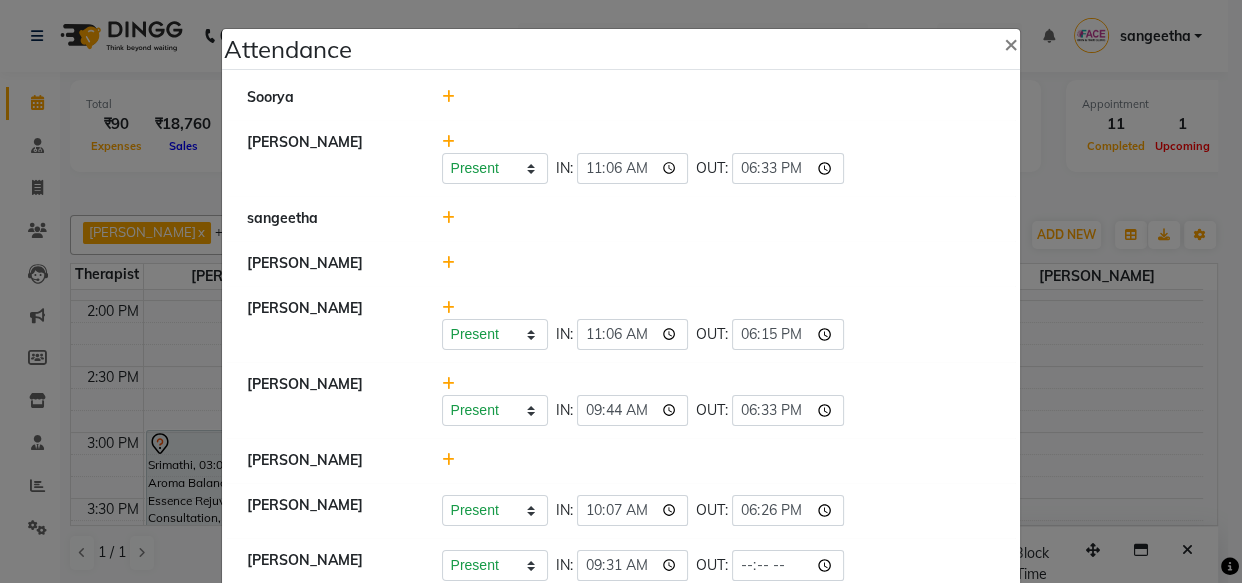 click on "[PERSON_NAME]" 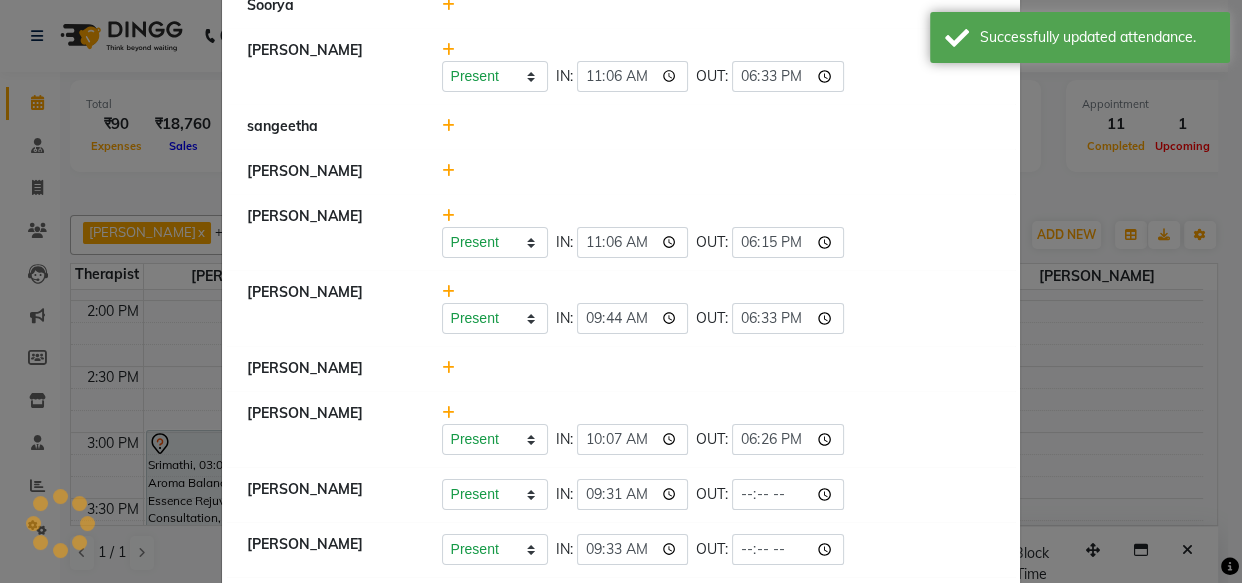 scroll, scrollTop: 173, scrollLeft: 0, axis: vertical 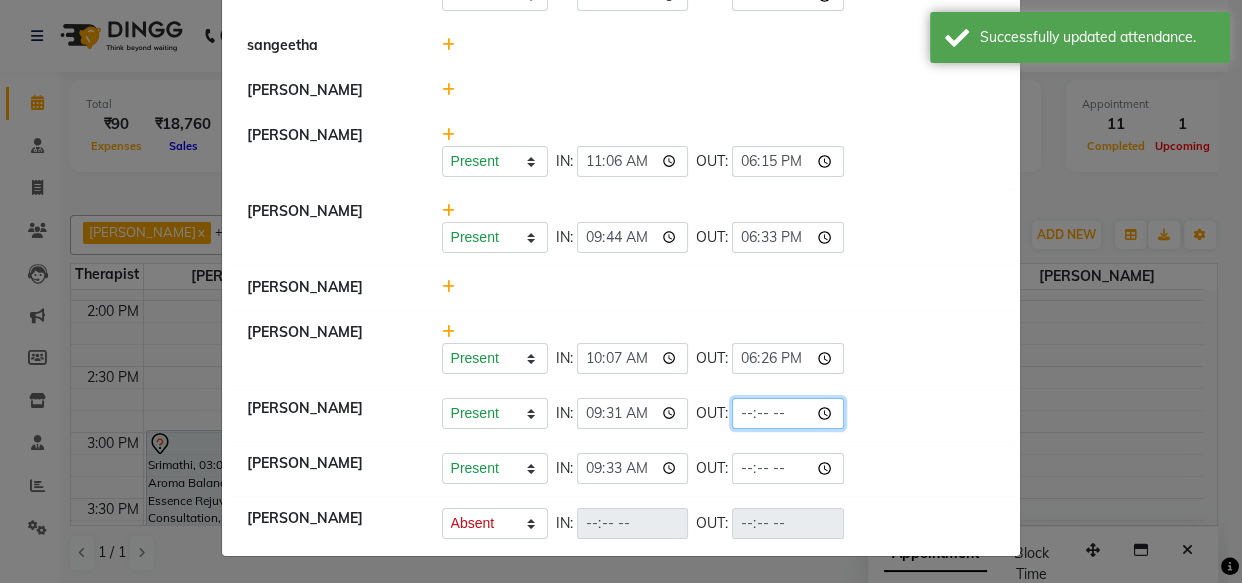 click 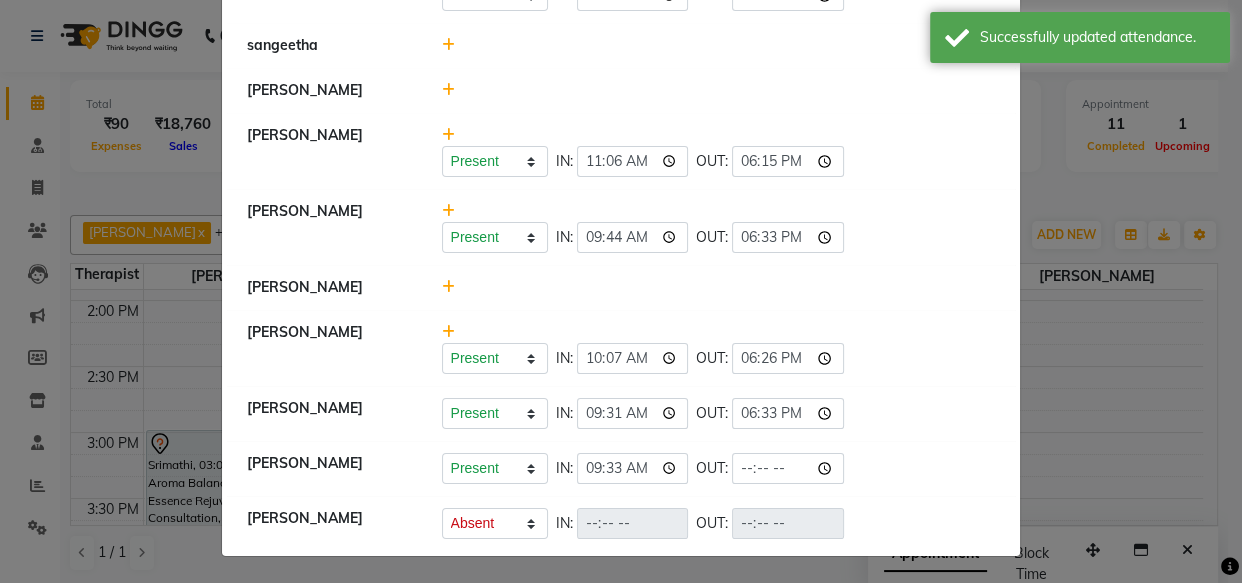 click on "[PERSON_NAME]   Present   Absent   Late   Half Day   Weekly Off  IN:  09:44 OUT:  18:33" 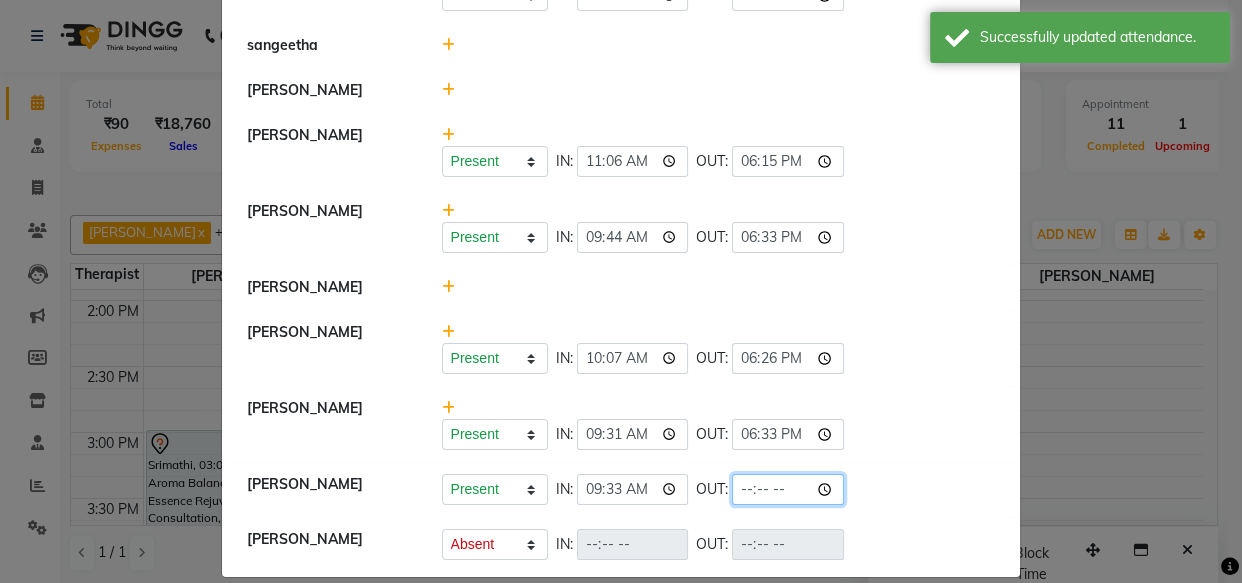 click 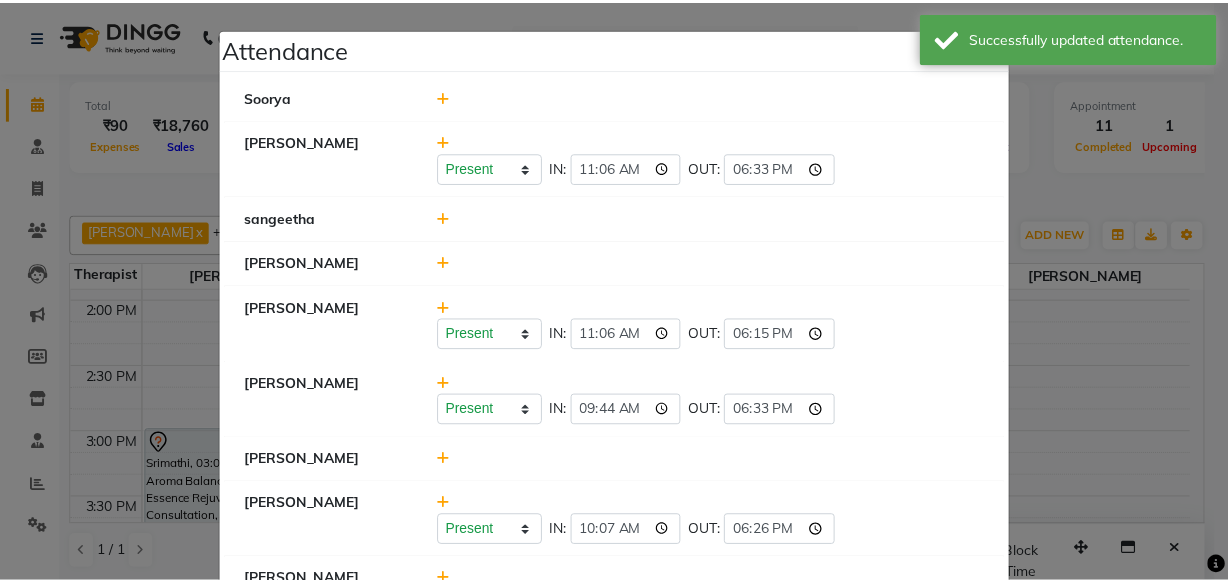 scroll, scrollTop: 194, scrollLeft: 0, axis: vertical 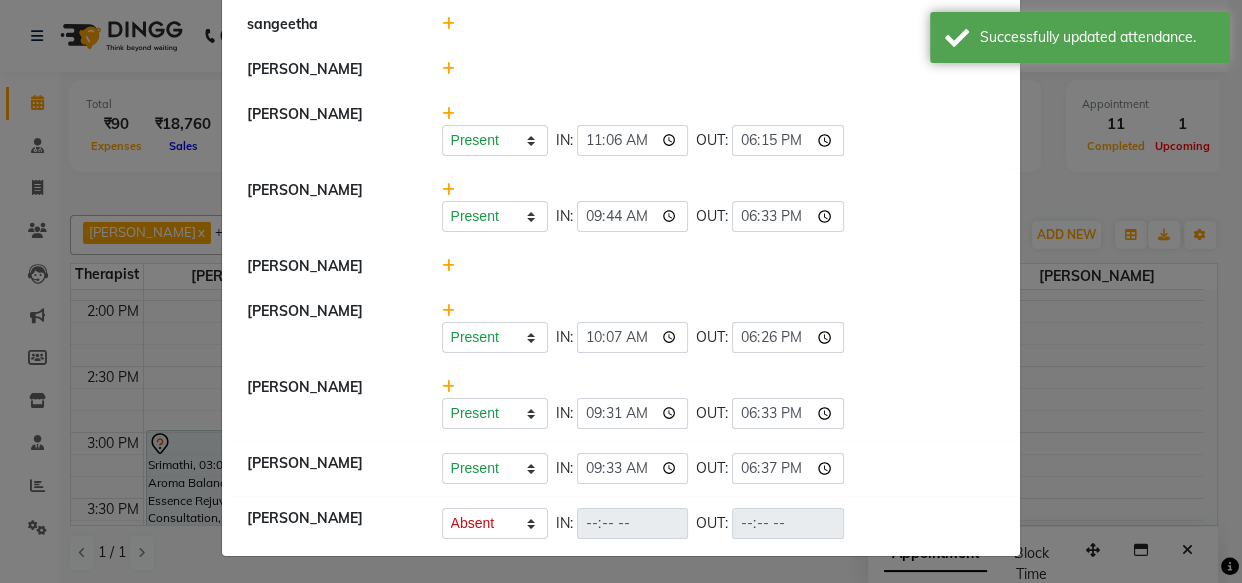 click on "Attendance ×  [PERSON_NAME] [PERSON_NAME]   Present   Absent   Late   Half Day   Weekly Off  IN:  11:06 OUT:  18:33  [PERSON_NAME]   [PERSON_NAME]   Present   Absent   Late   Half Day   Weekly Off  IN:  11:06 OUT:  18:15  [PERSON_NAME]   Present   Absent   Late   Half Day   Weekly Off  IN:  09:44 OUT:  18:33  [PERSON_NAME]   [PERSON_NAME]   Present   Absent   Late   Half Day   Weekly Off  IN:  10:07 OUT:  18:26  [PERSON_NAME]   Present   Absent   Late   Half Day   Weekly Off  IN:  09:31 OUT:  18:33  [PERSON_NAME]   Present   Absent   Late   Half Day   Weekly Off  IN:  09:33 OUT:  18:37  [PERSON_NAME]   Present   Absent   Late   Half Day   Weekly Off  IN:  OUT:" 